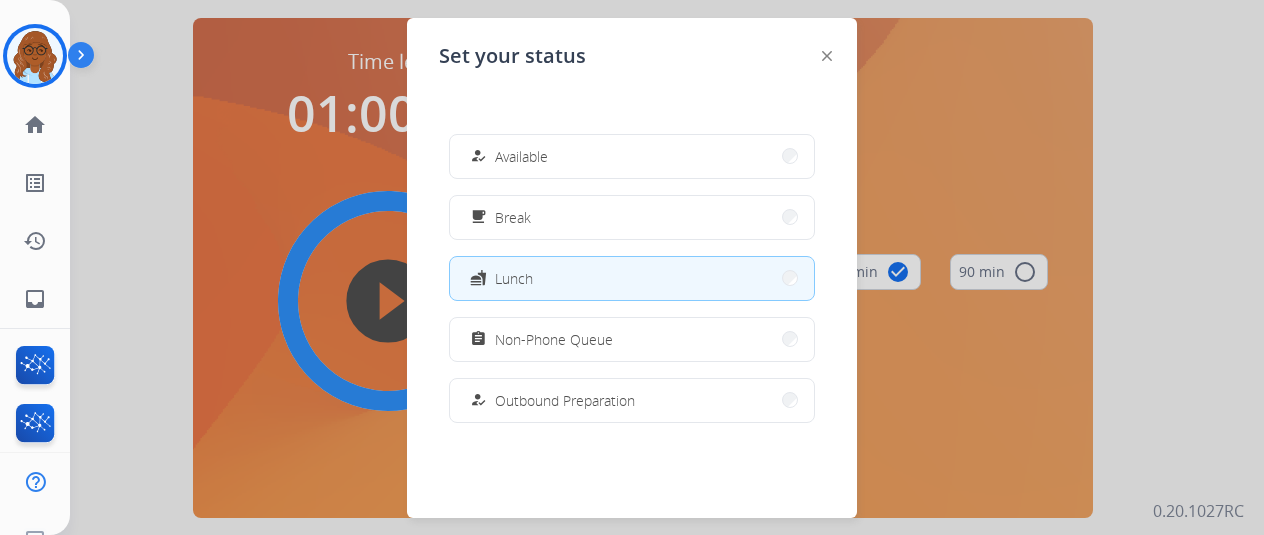 scroll, scrollTop: 0, scrollLeft: 0, axis: both 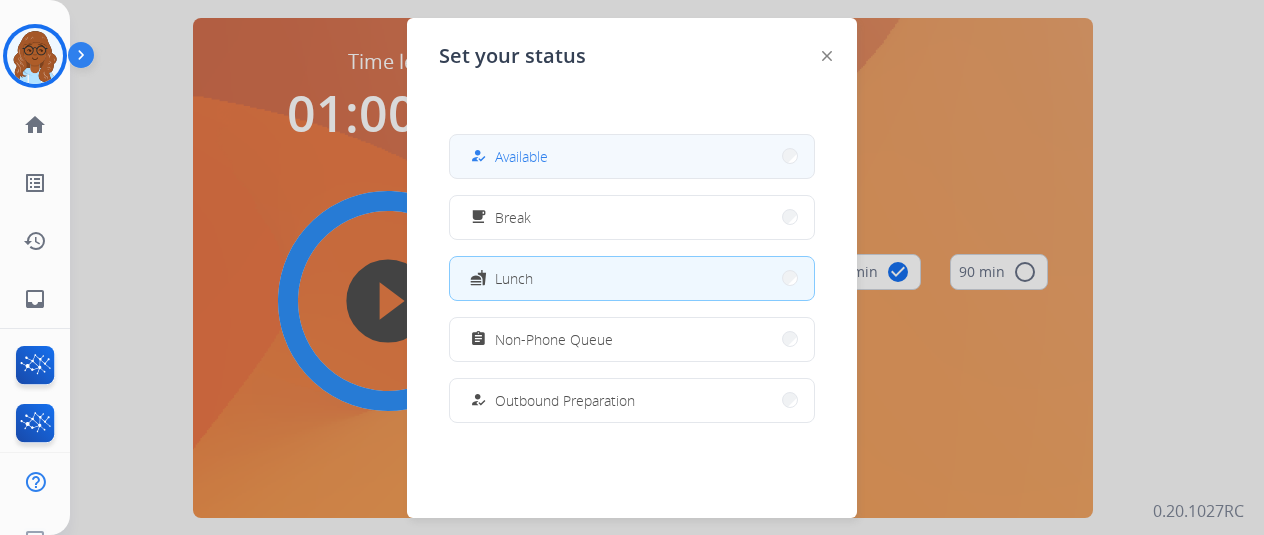 click on "how_to_reg Available" at bounding box center (507, 156) 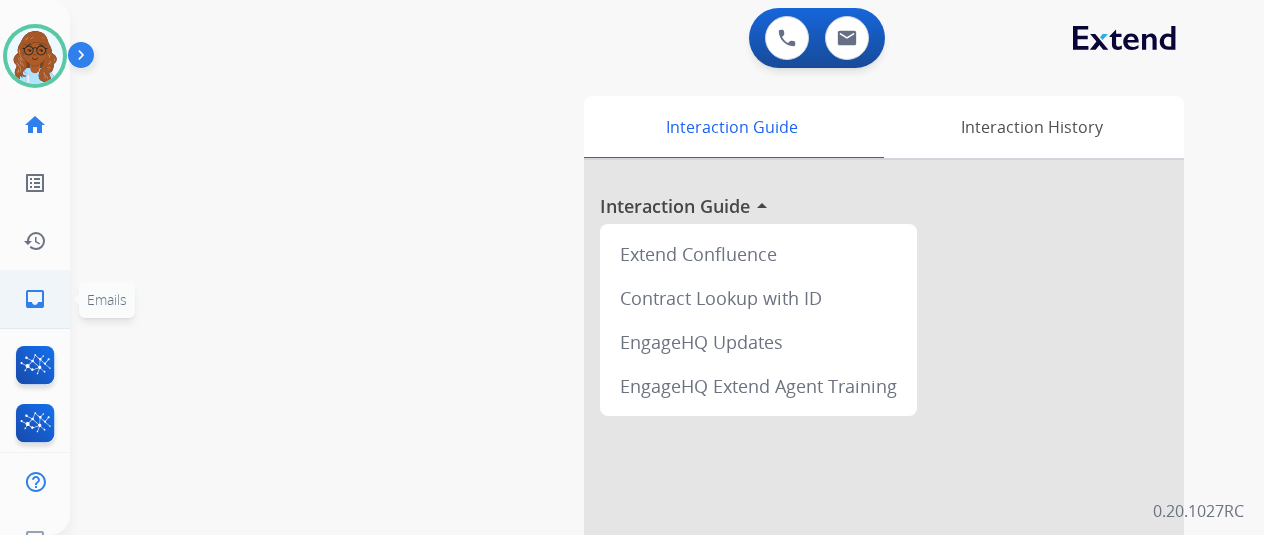 click on "inbox" 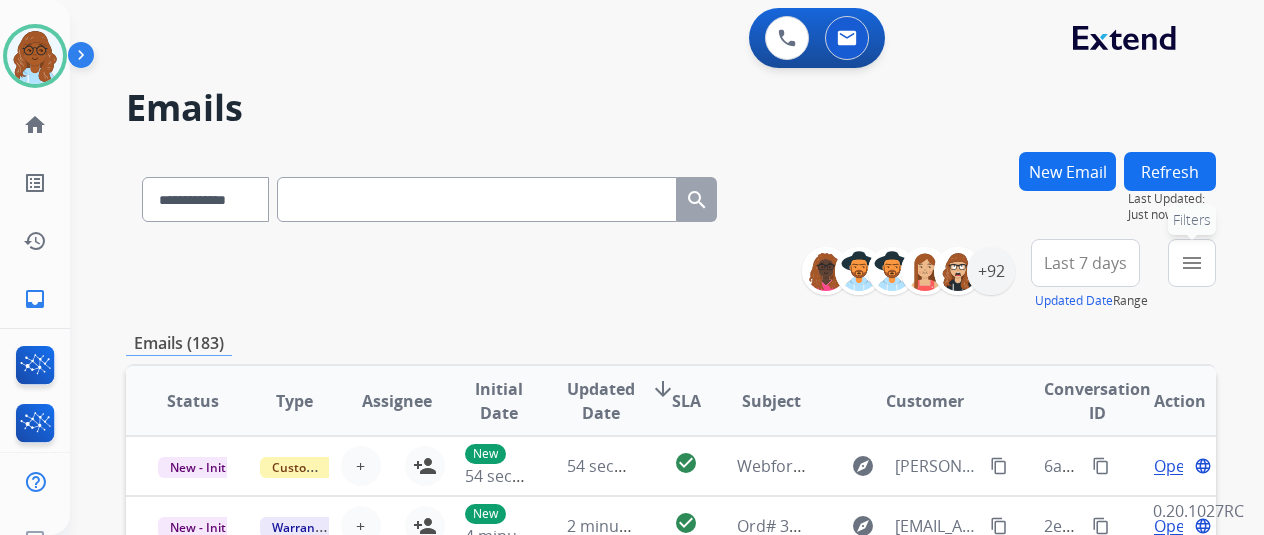 click on "menu" at bounding box center (1192, 263) 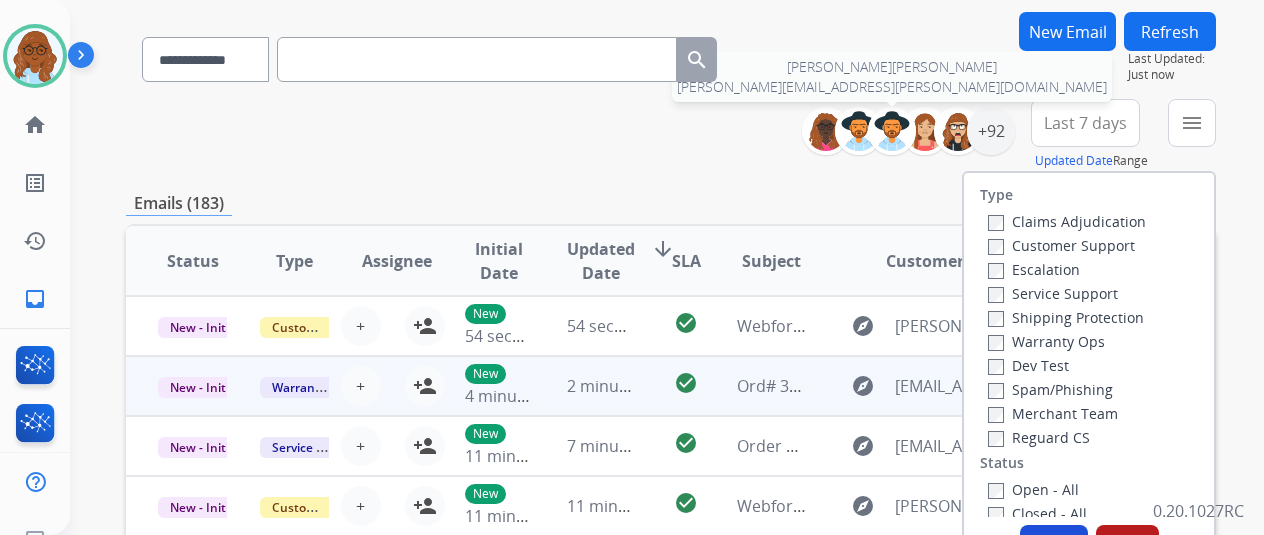 scroll, scrollTop: 300, scrollLeft: 0, axis: vertical 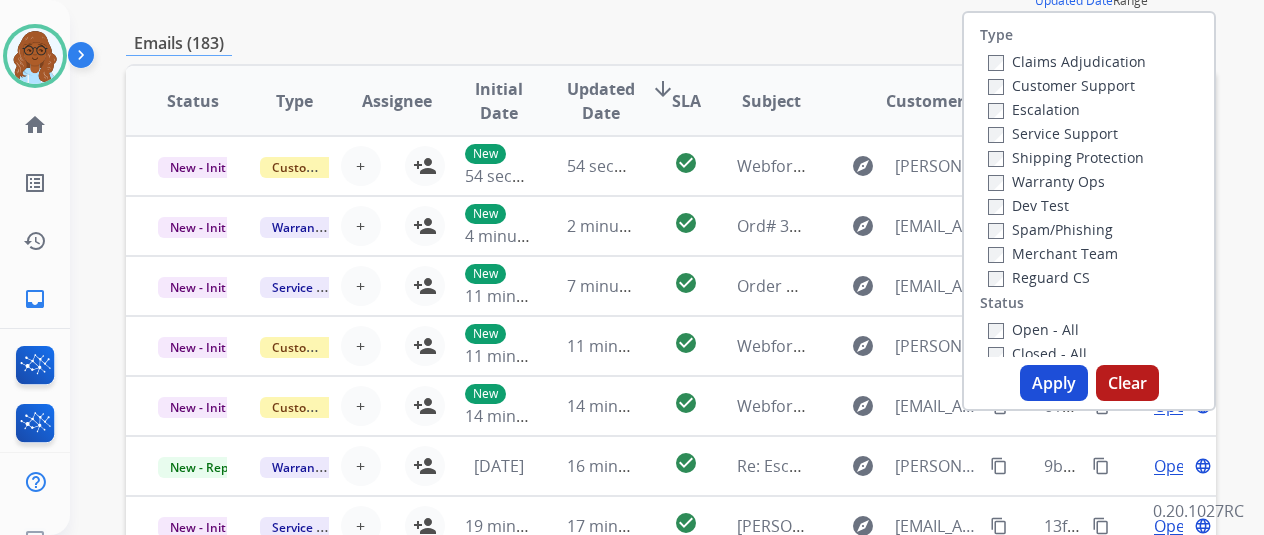 click on "Shipping Protection" at bounding box center (1066, 157) 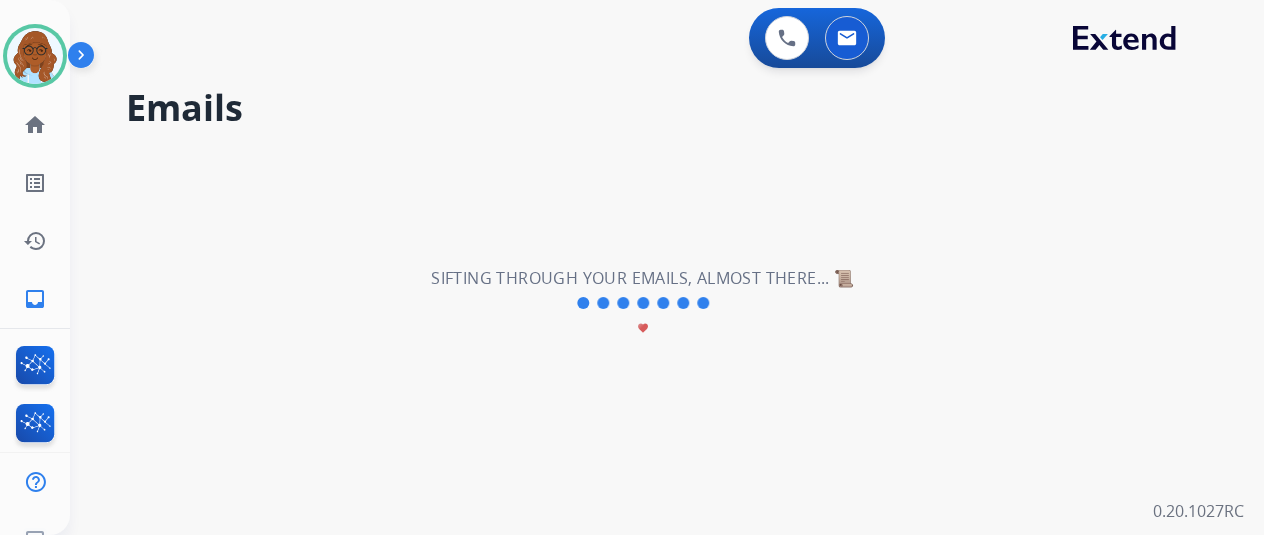 scroll, scrollTop: 0, scrollLeft: 0, axis: both 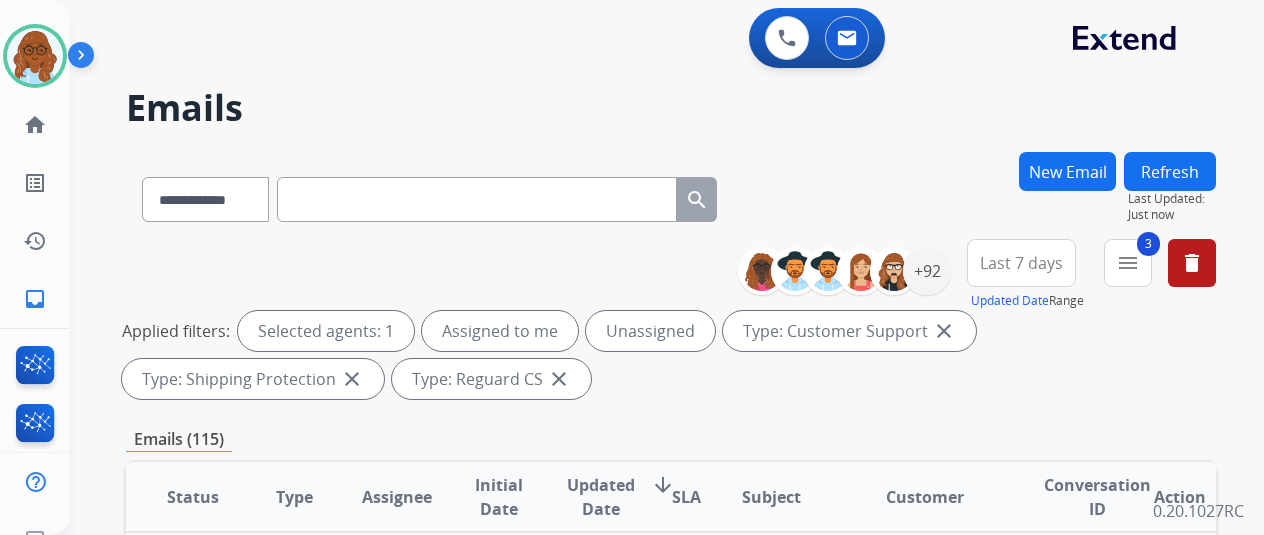 click on "Last 7 days" at bounding box center (1021, 263) 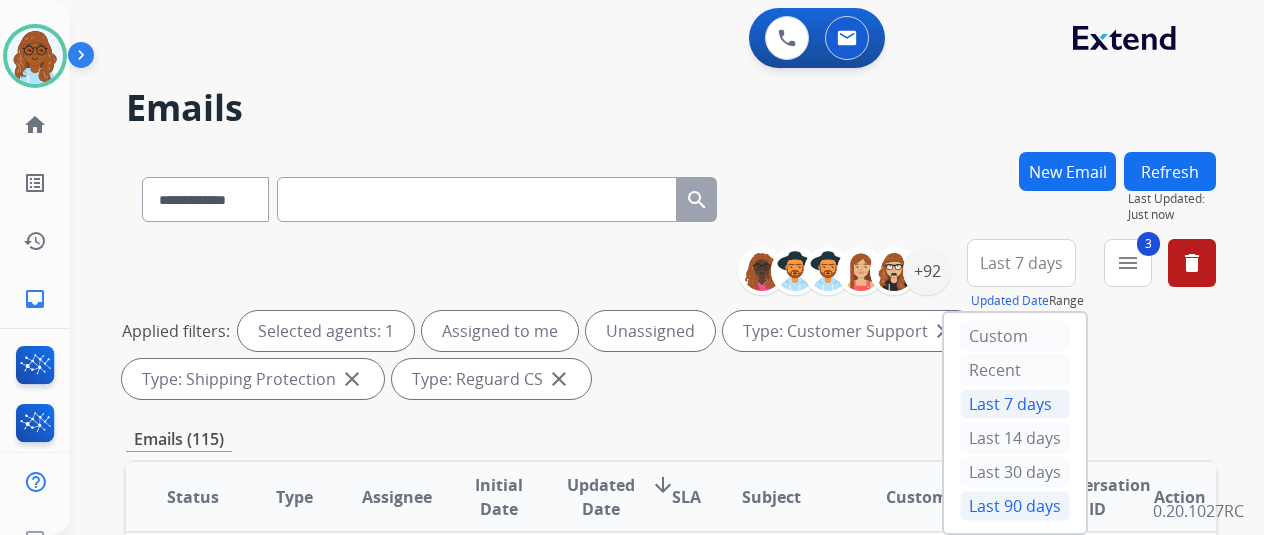 click on "Last 90 days" at bounding box center (1015, 506) 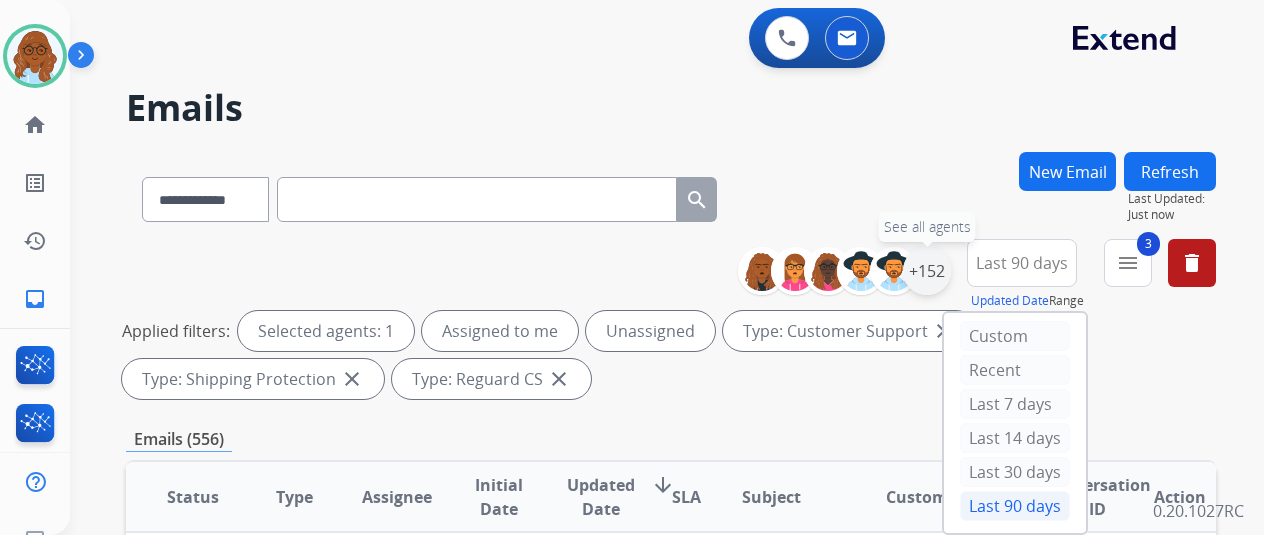 click on "+152" at bounding box center (927, 271) 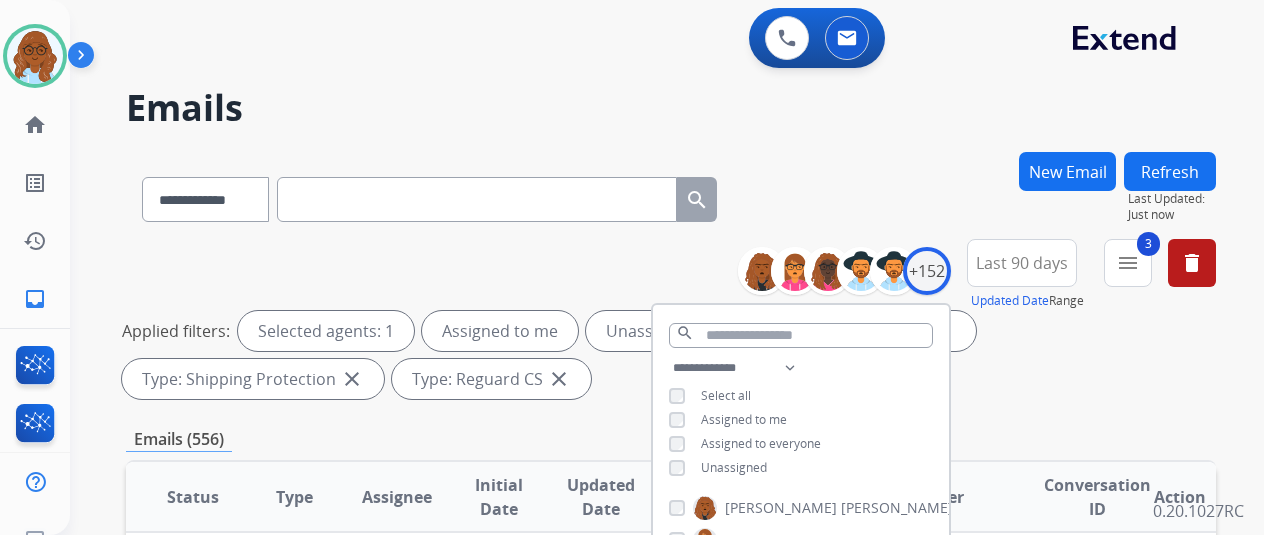 scroll, scrollTop: 200, scrollLeft: 0, axis: vertical 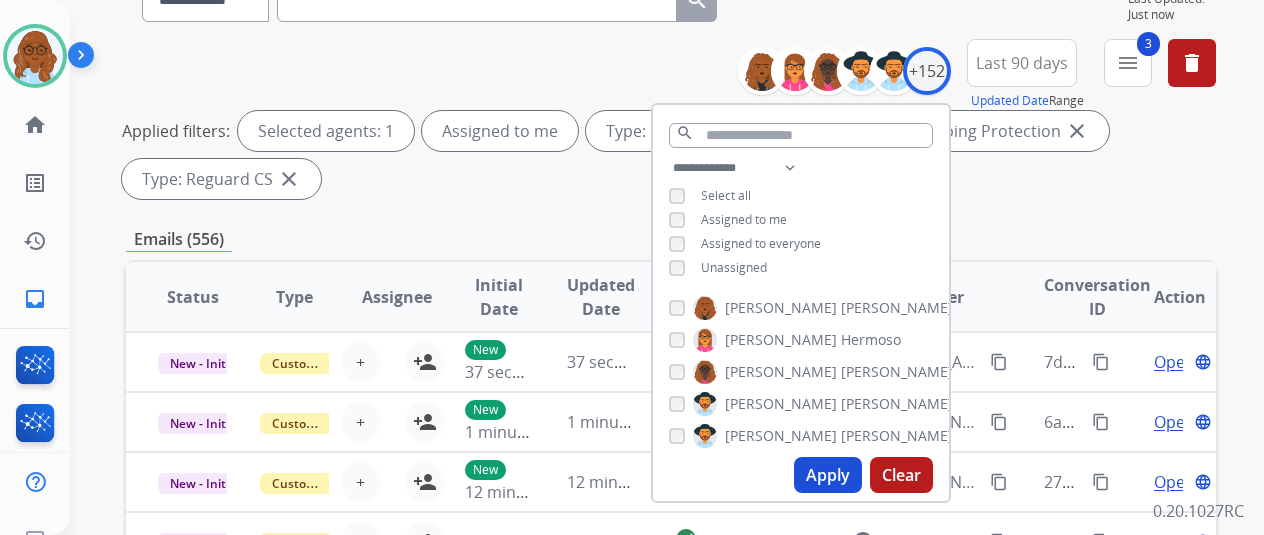 click on "Apply" at bounding box center (828, 475) 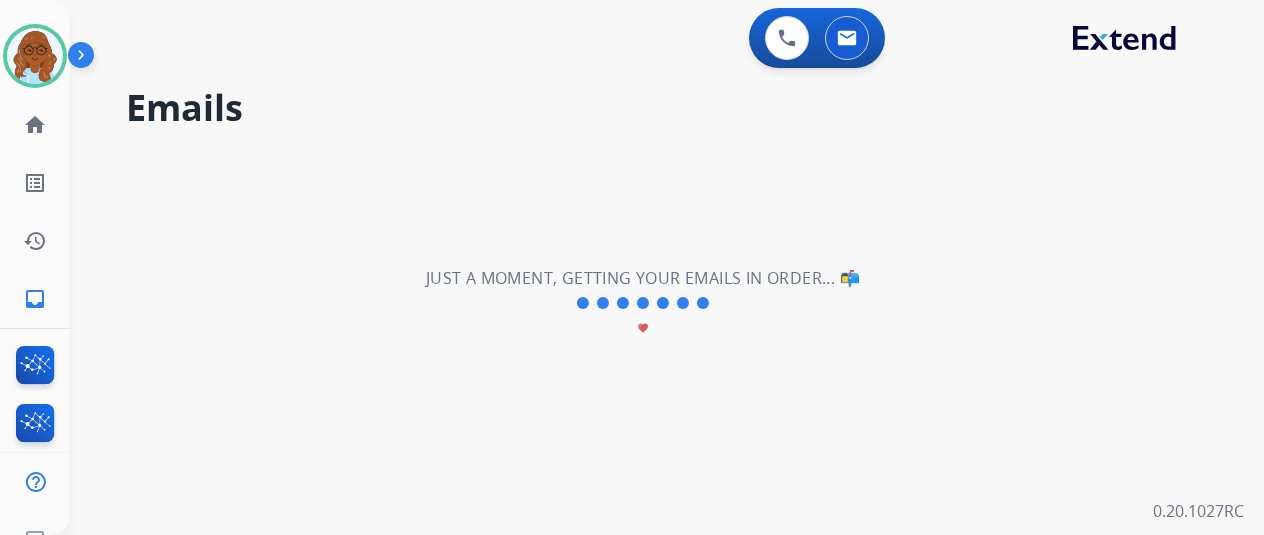 scroll, scrollTop: 0, scrollLeft: 0, axis: both 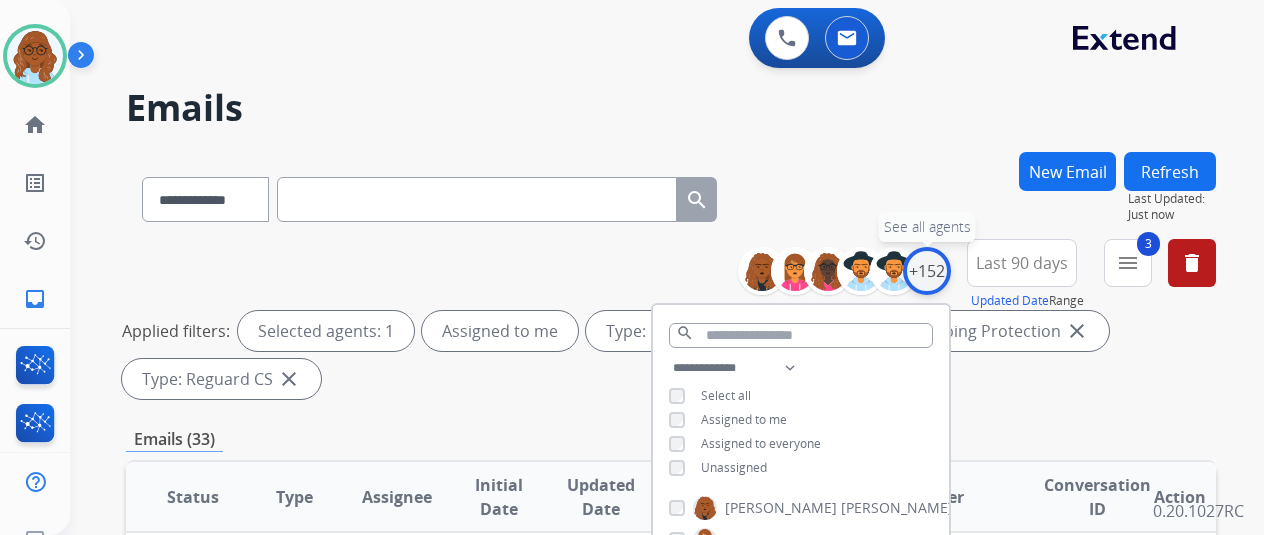 click on "+152" at bounding box center (927, 271) 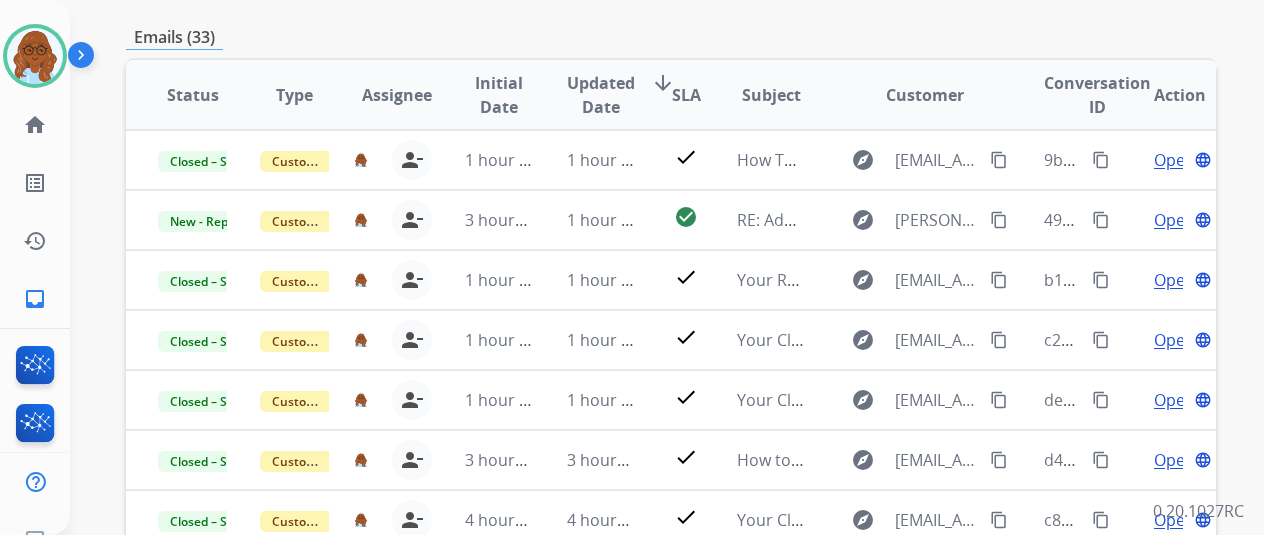scroll, scrollTop: 500, scrollLeft: 0, axis: vertical 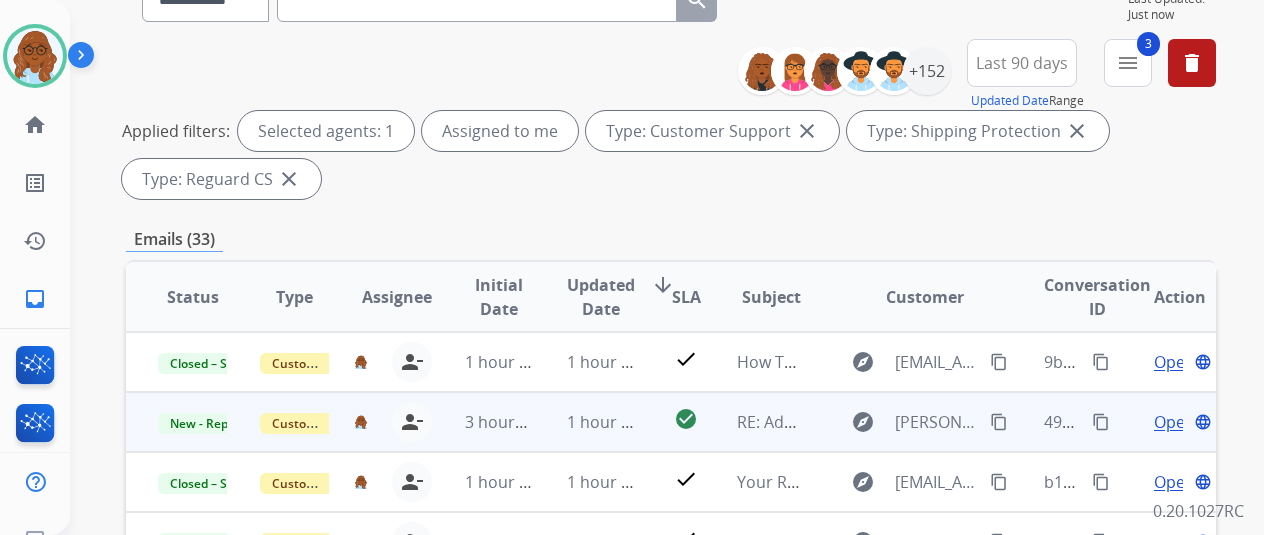 click on "Open" at bounding box center [1174, 422] 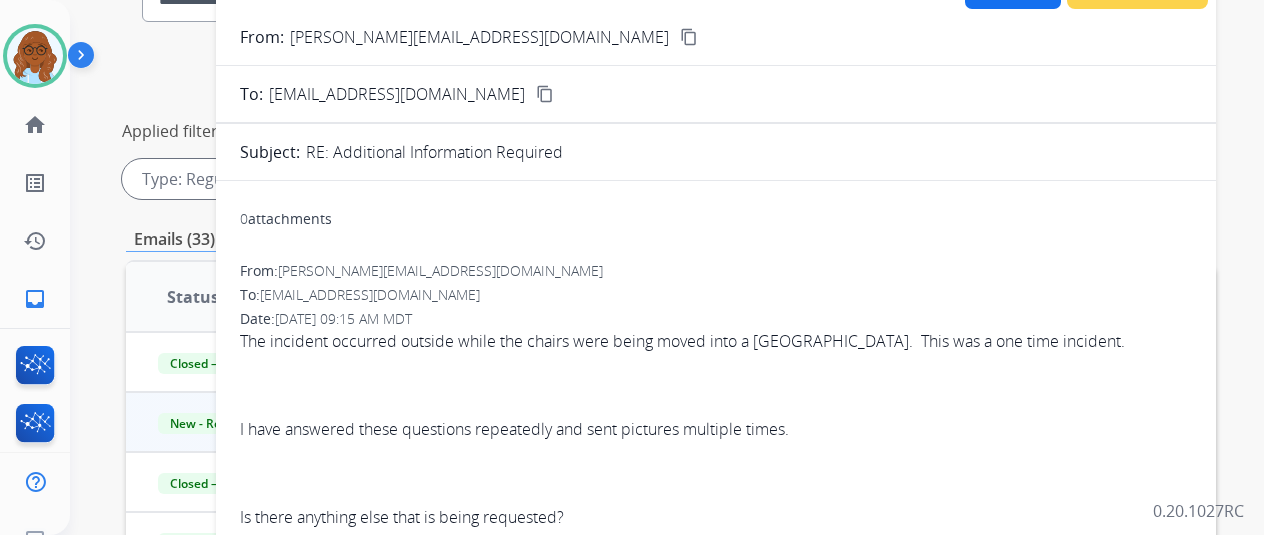 scroll, scrollTop: 0, scrollLeft: 0, axis: both 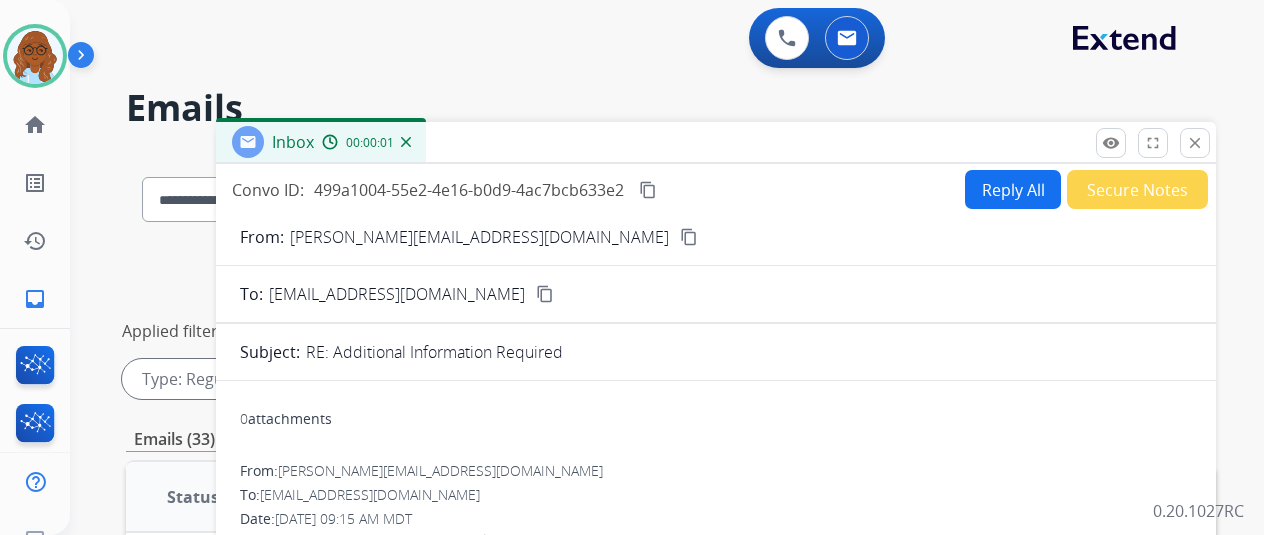 click on "Reply All" at bounding box center [1013, 189] 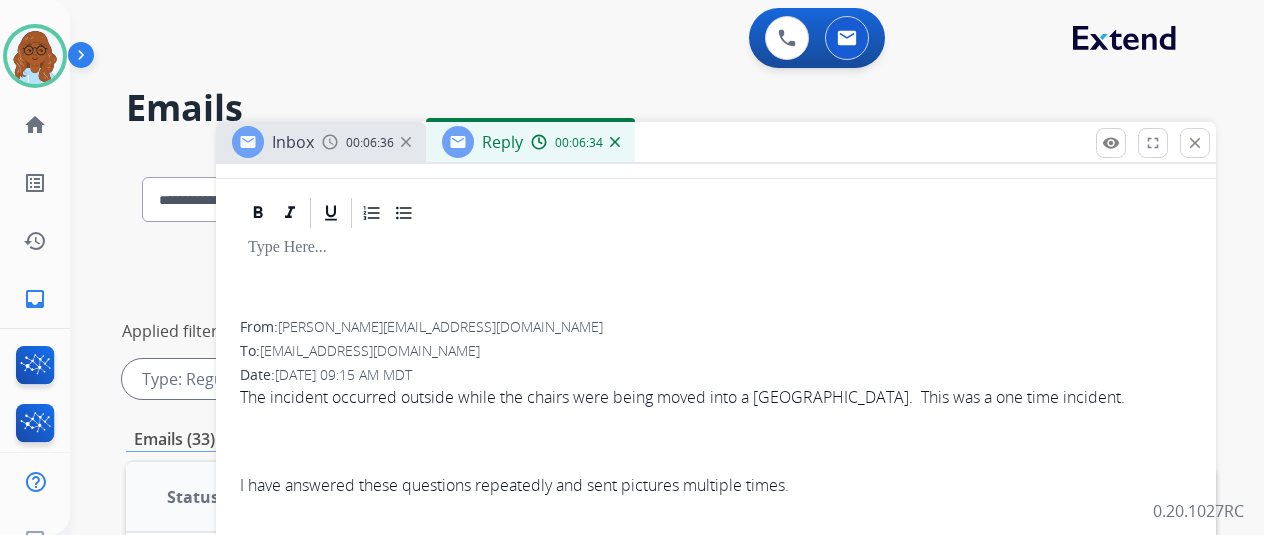 scroll, scrollTop: 0, scrollLeft: 0, axis: both 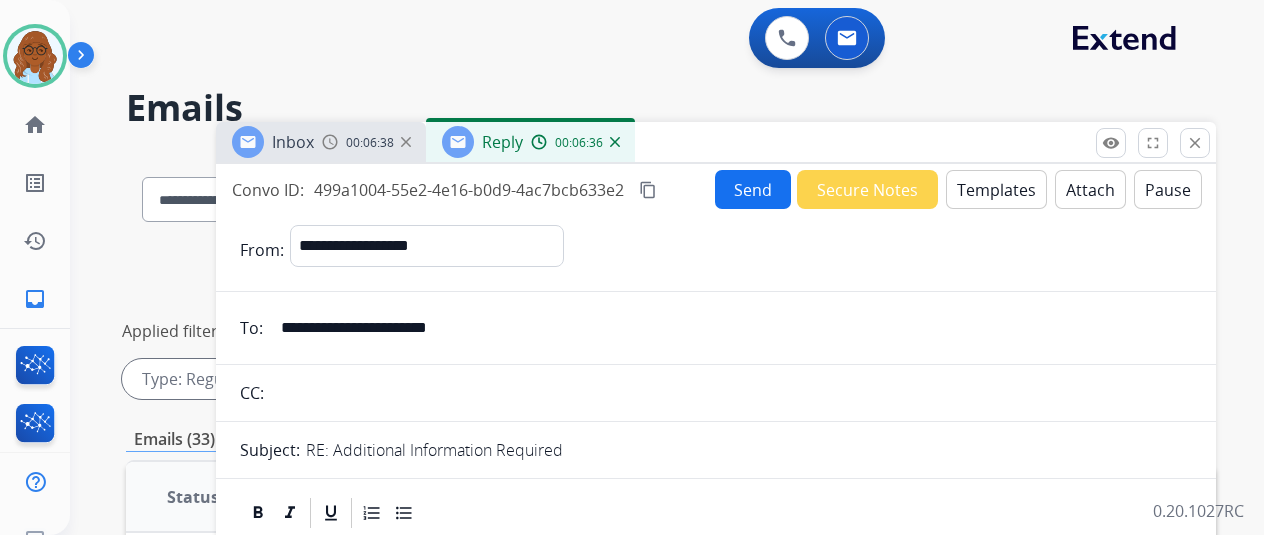 click on "Templates" at bounding box center (996, 189) 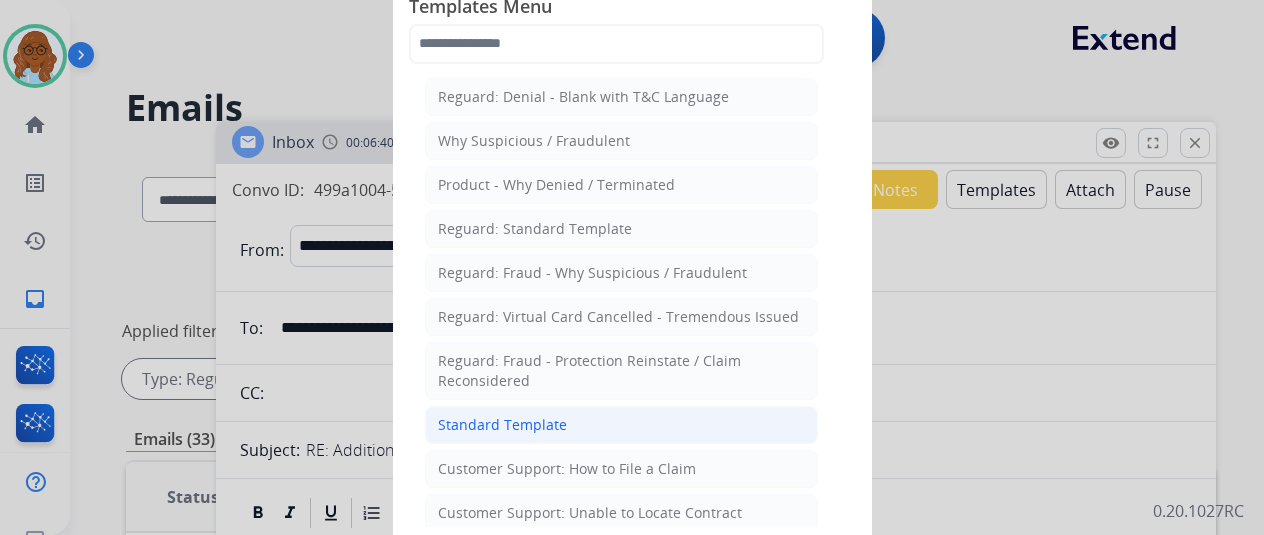 click on "Standard Template" 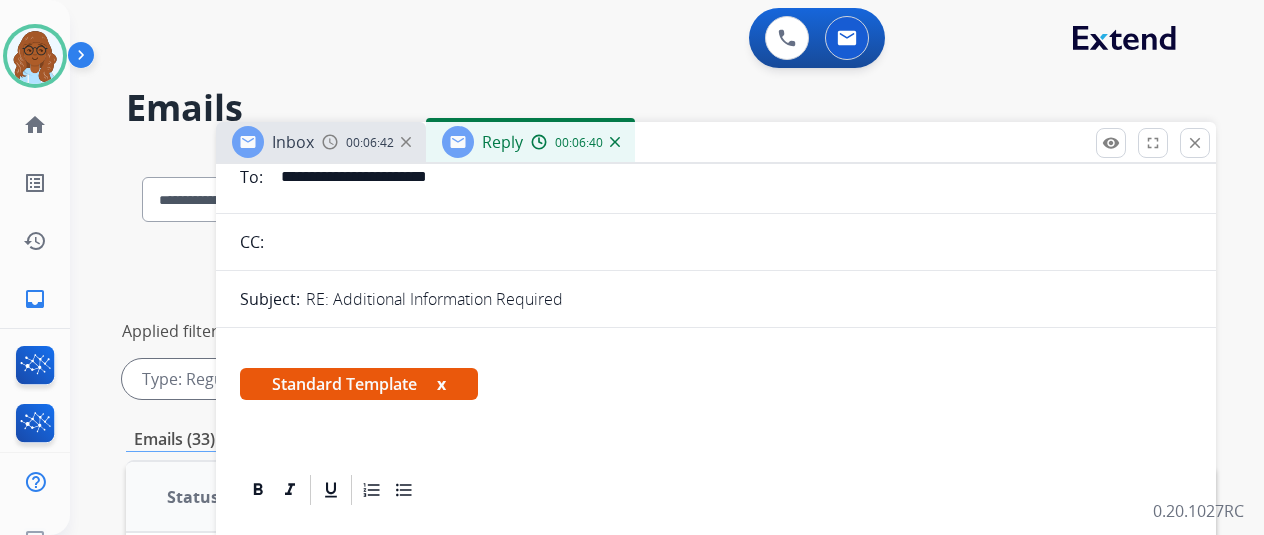scroll, scrollTop: 0, scrollLeft: 0, axis: both 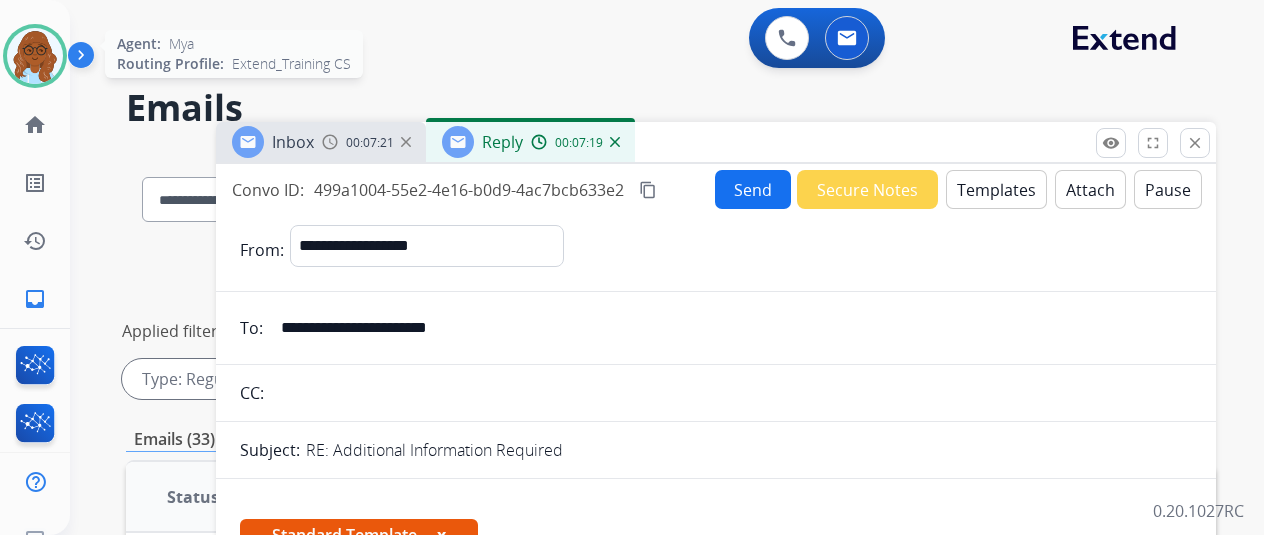 click at bounding box center [35, 56] 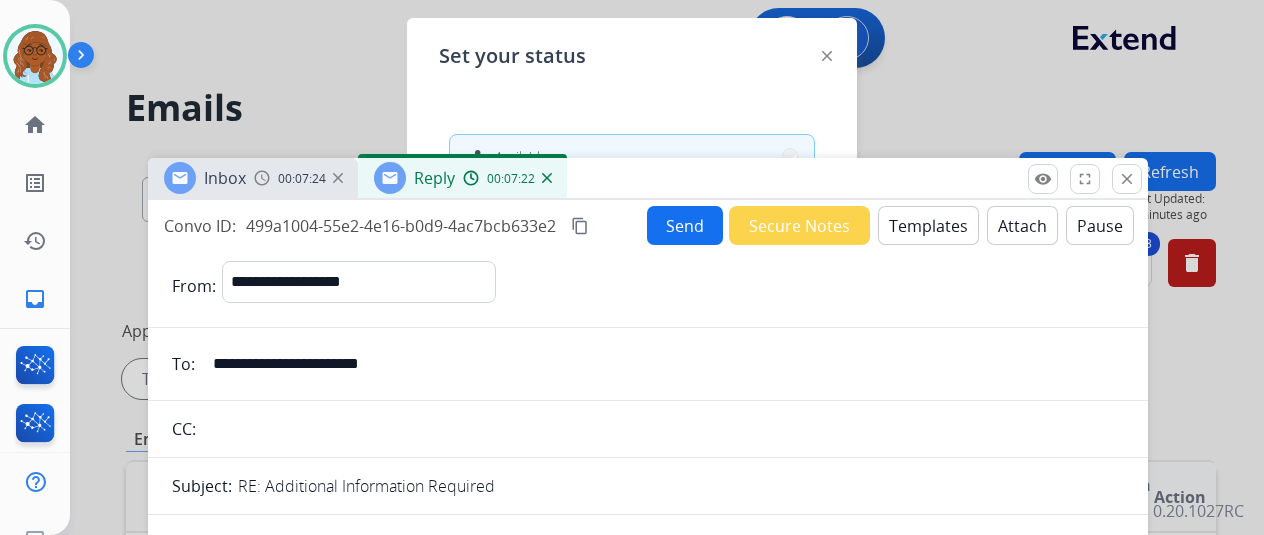 drag, startPoint x: 800, startPoint y: 151, endPoint x: 732, endPoint y: 187, distance: 76.941536 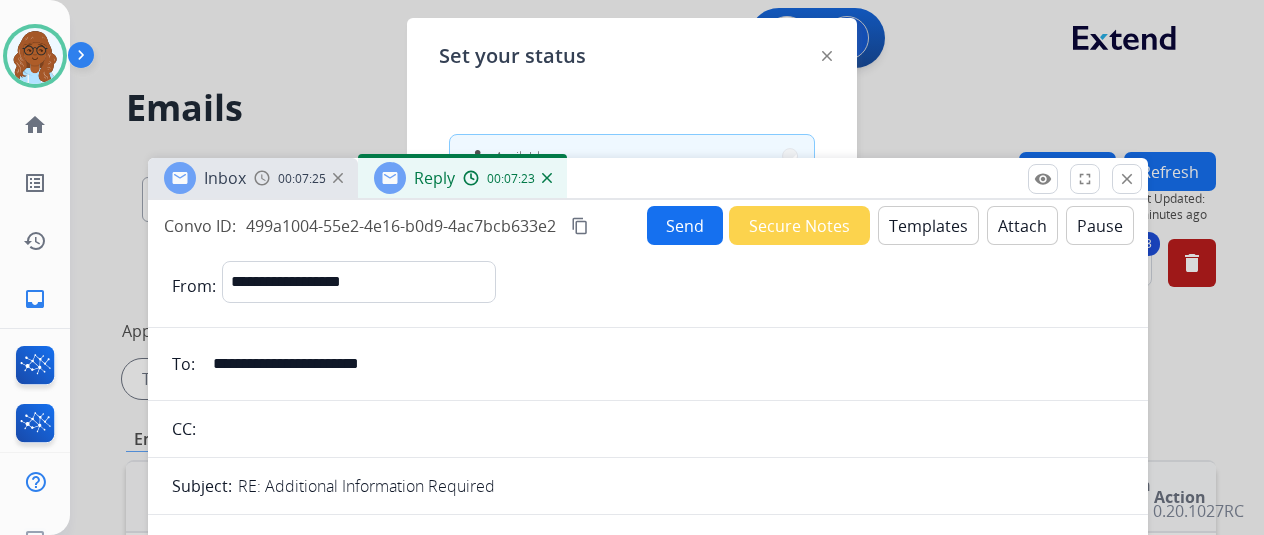 click 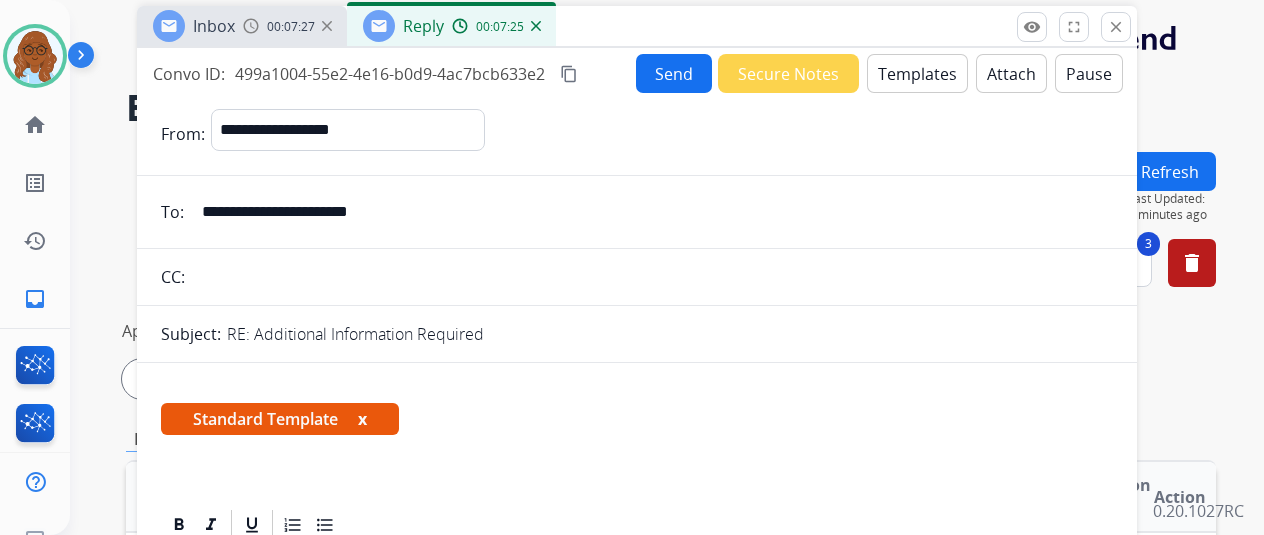 drag, startPoint x: 804, startPoint y: 185, endPoint x: 793, endPoint y: 33, distance: 152.3975 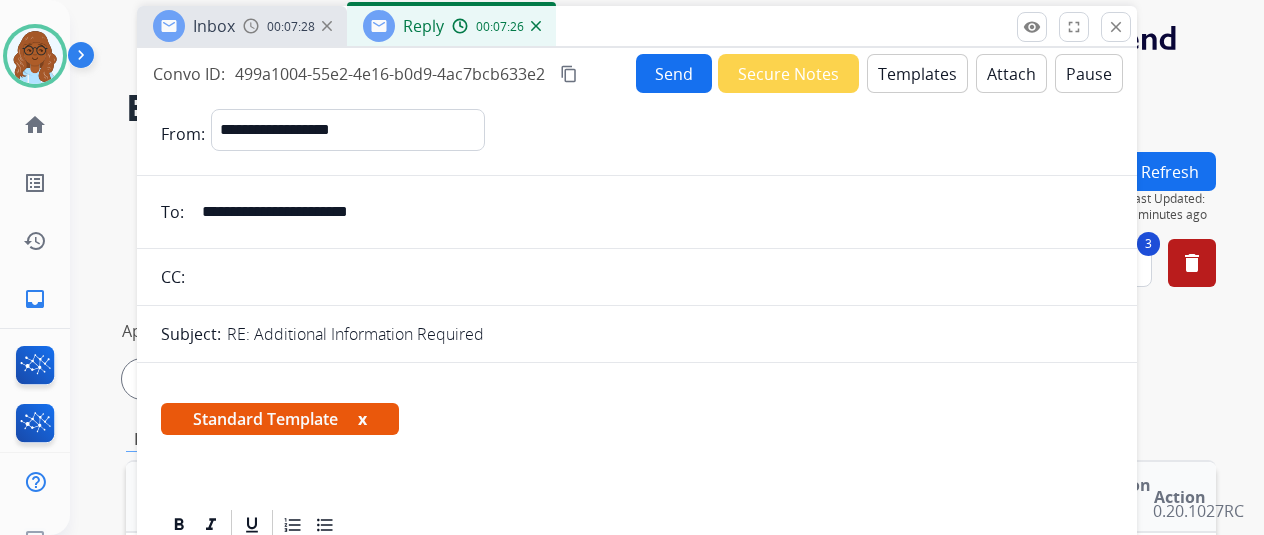 click on "Templates" at bounding box center [917, 73] 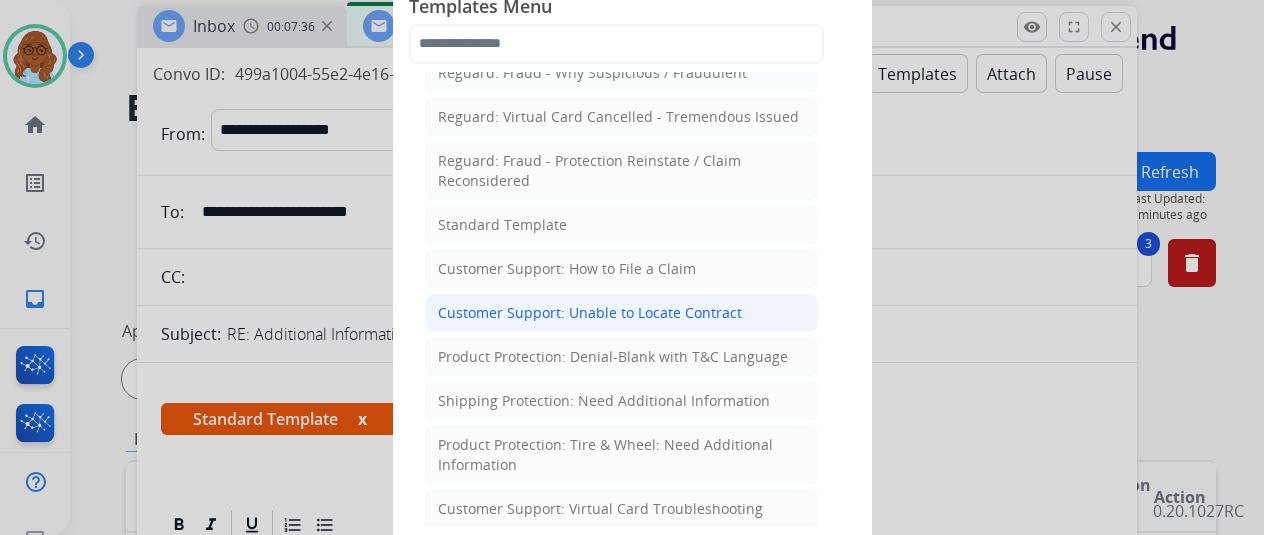 scroll, scrollTop: 300, scrollLeft: 0, axis: vertical 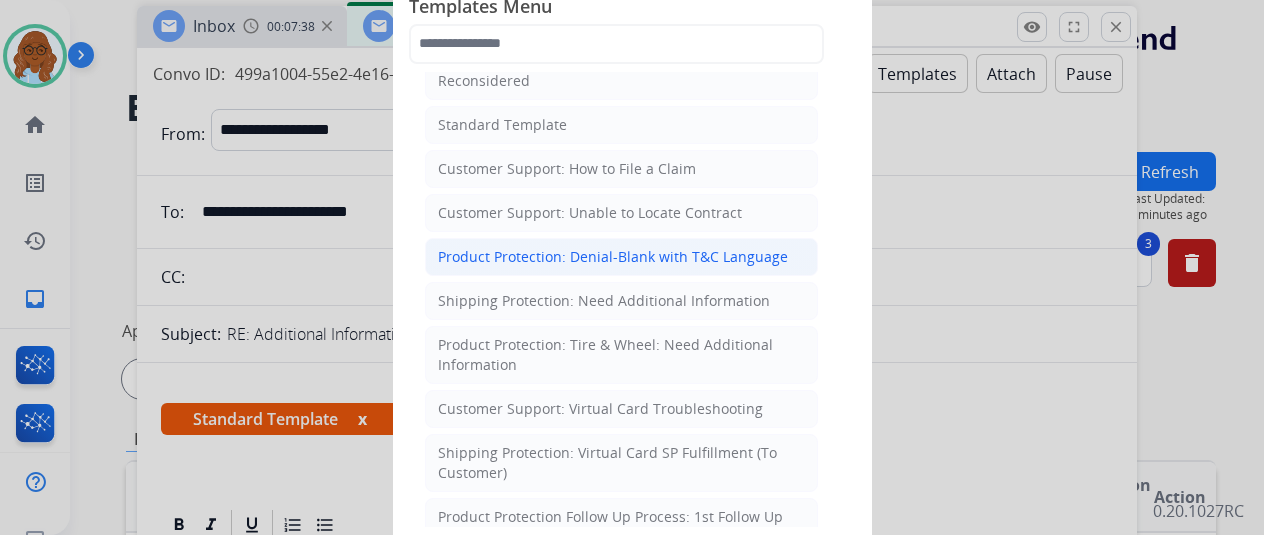 click on "Product Protection: Denial-Blank with T&C Language" 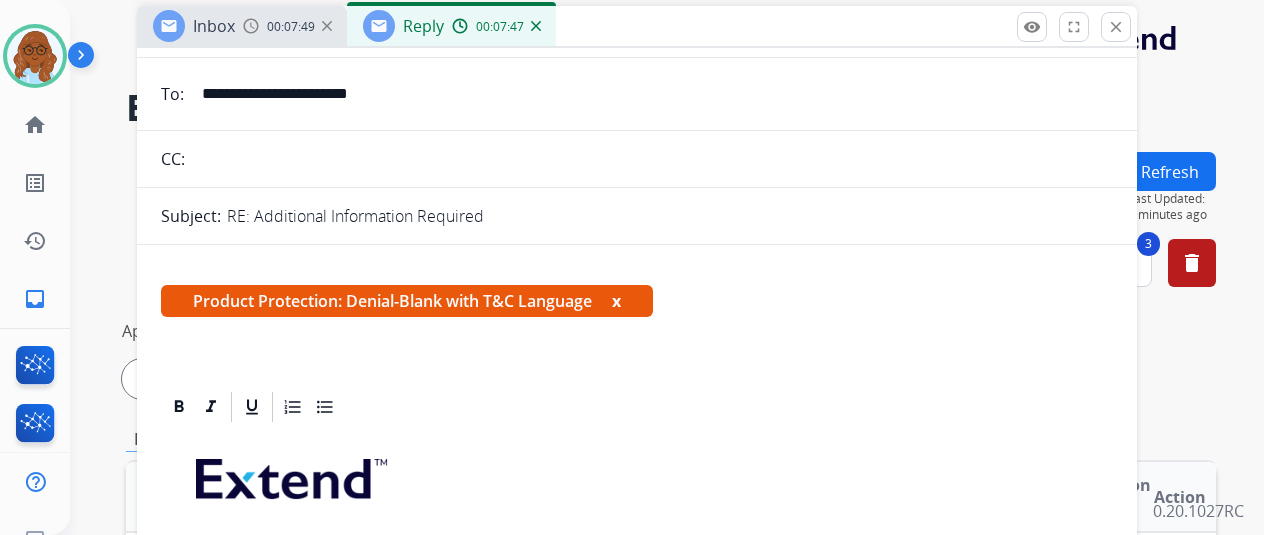 scroll, scrollTop: 0, scrollLeft: 0, axis: both 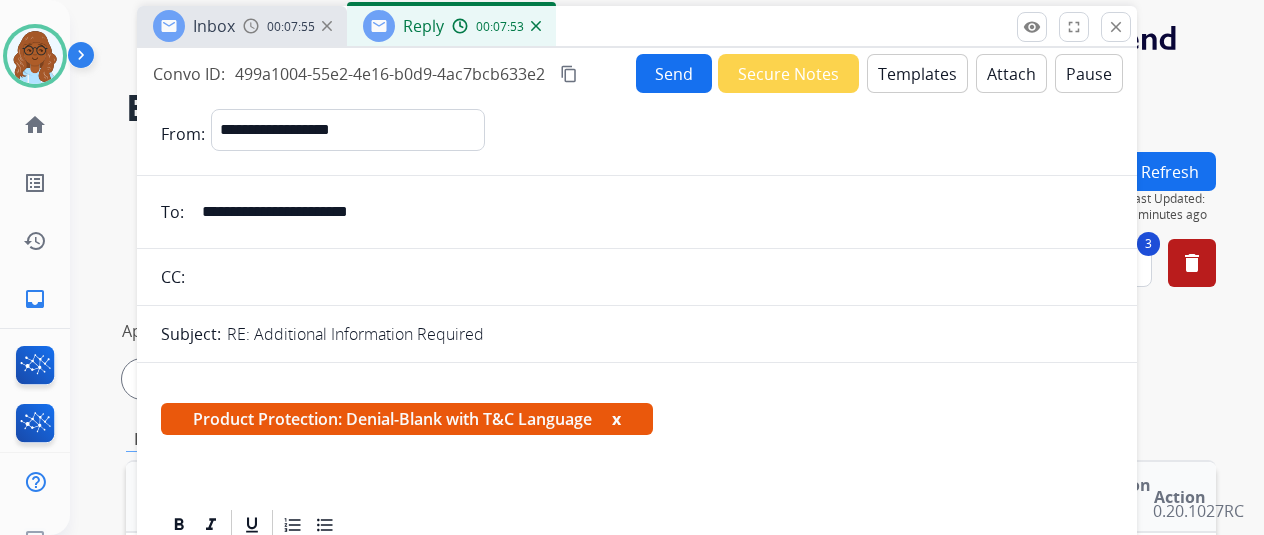 drag, startPoint x: 554, startPoint y: 137, endPoint x: 231, endPoint y: 235, distance: 337.53964 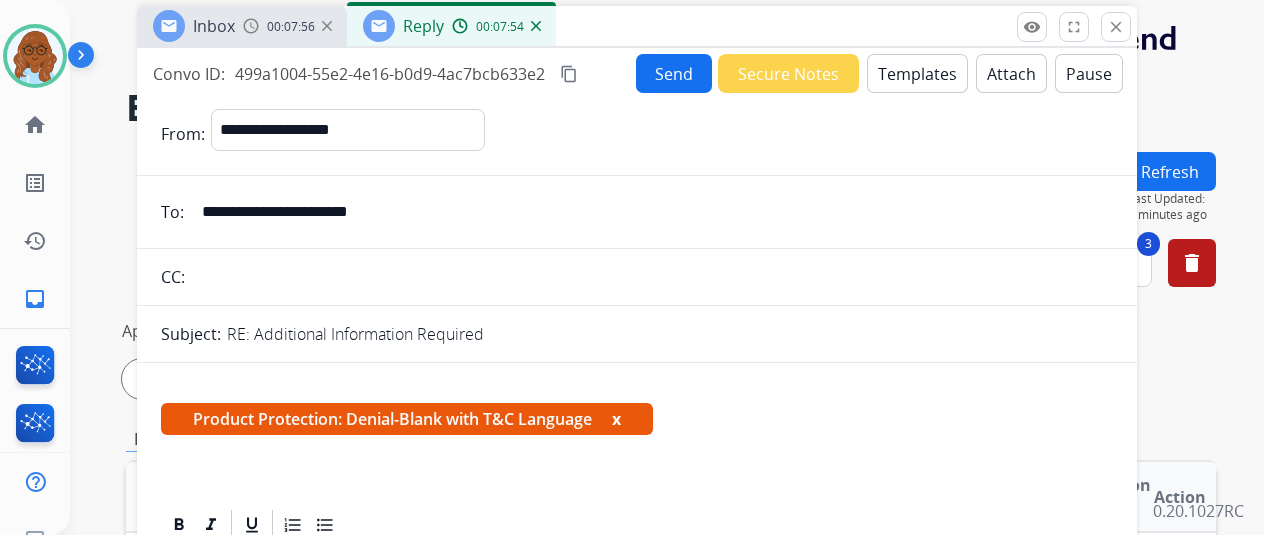 scroll, scrollTop: 24, scrollLeft: 0, axis: vertical 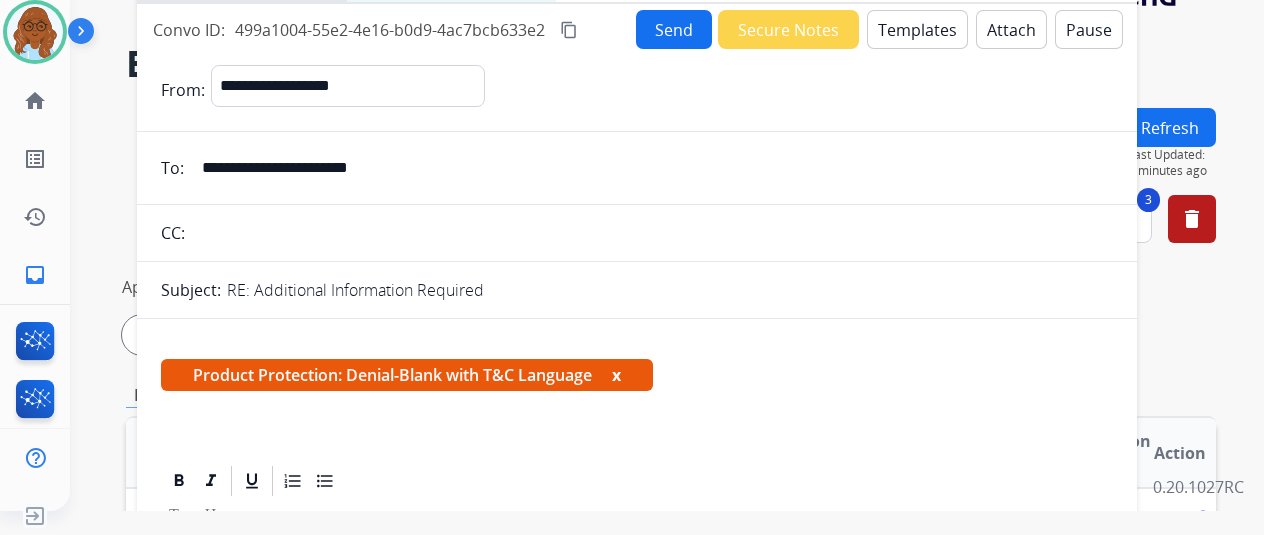 click on "x" at bounding box center [616, 375] 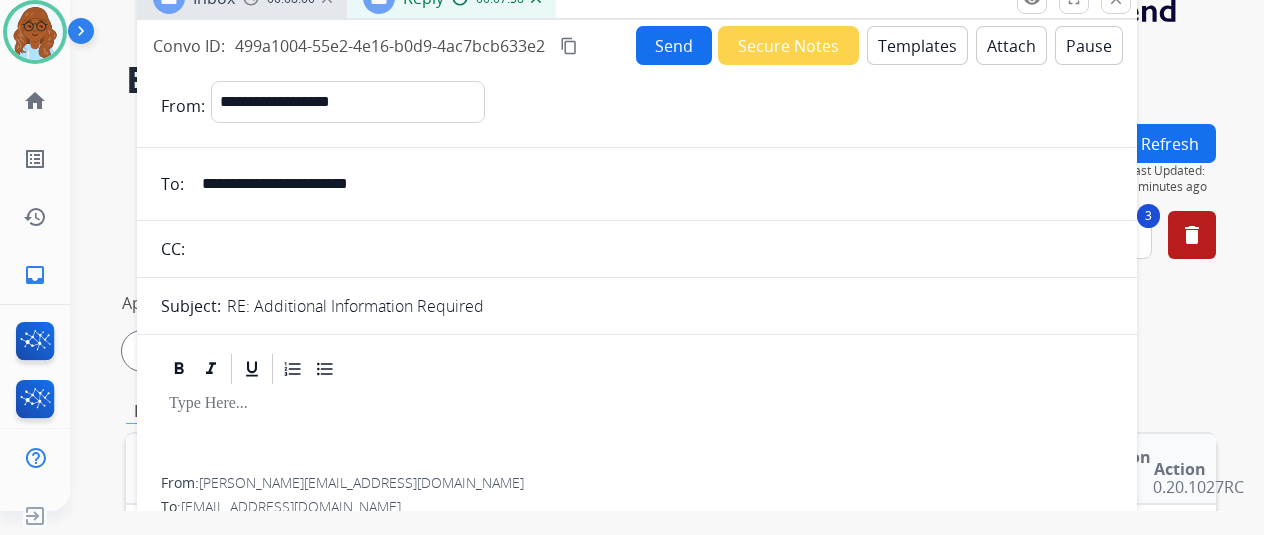 scroll, scrollTop: 0, scrollLeft: 0, axis: both 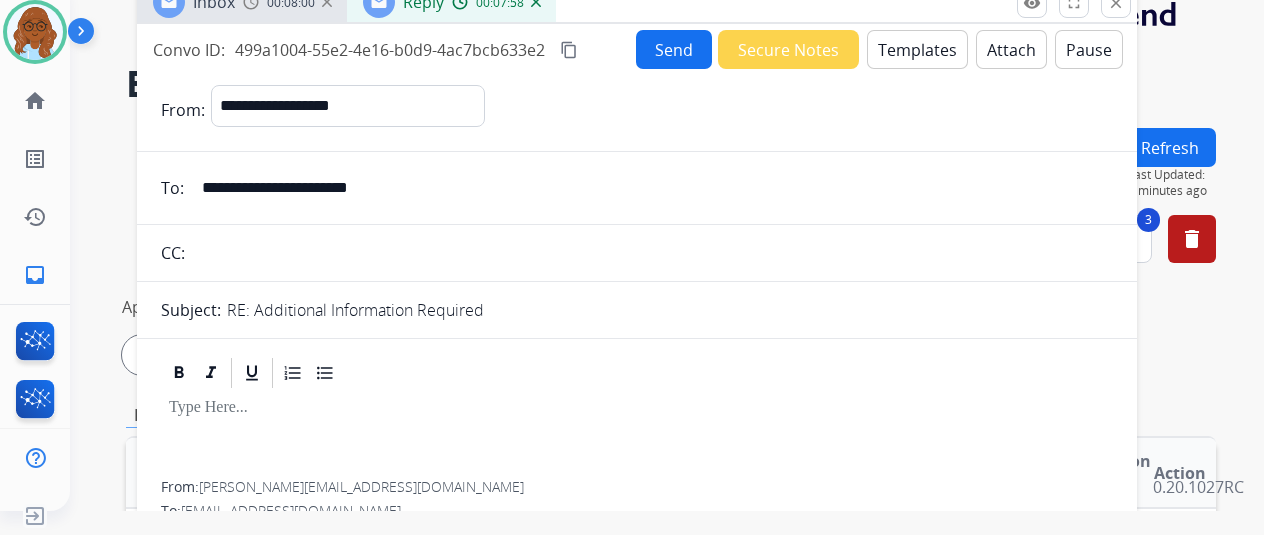 click on "Templates" at bounding box center (917, 49) 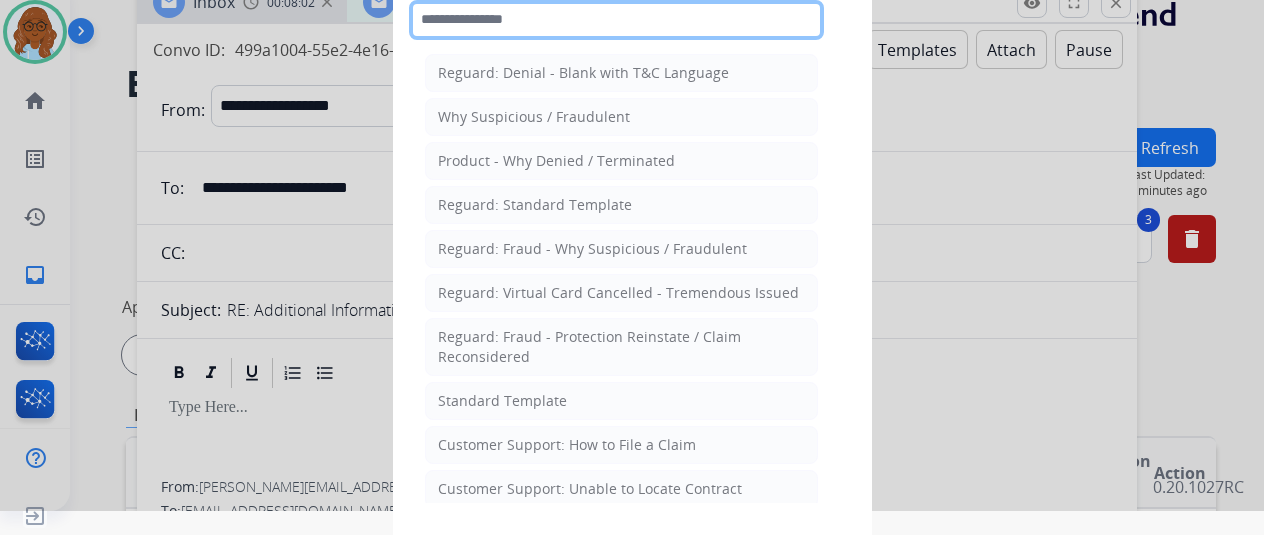 click 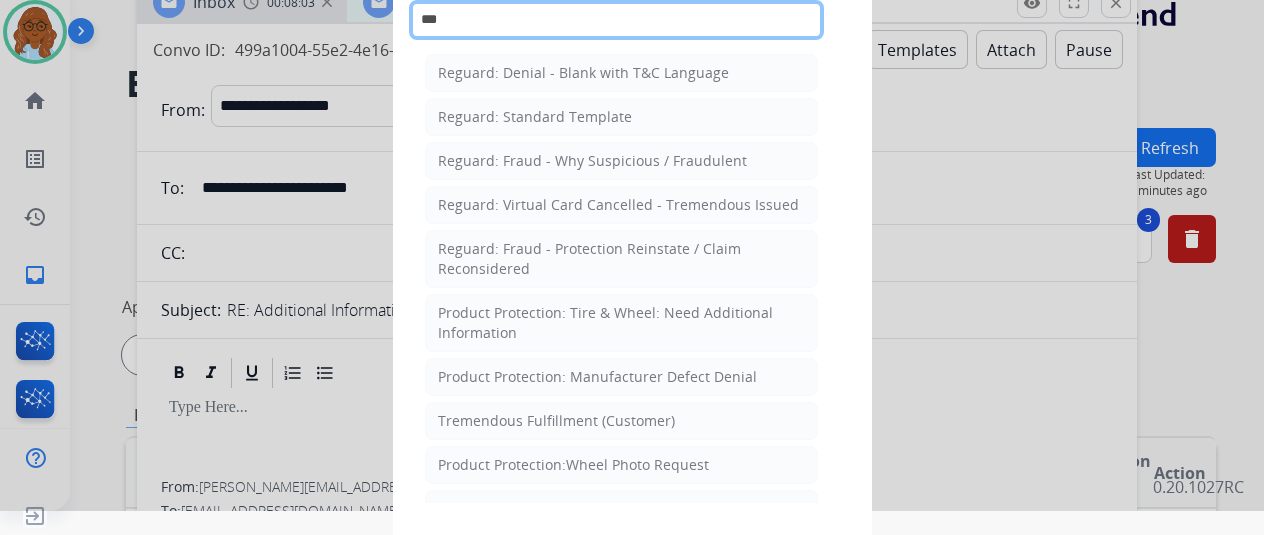type on "****" 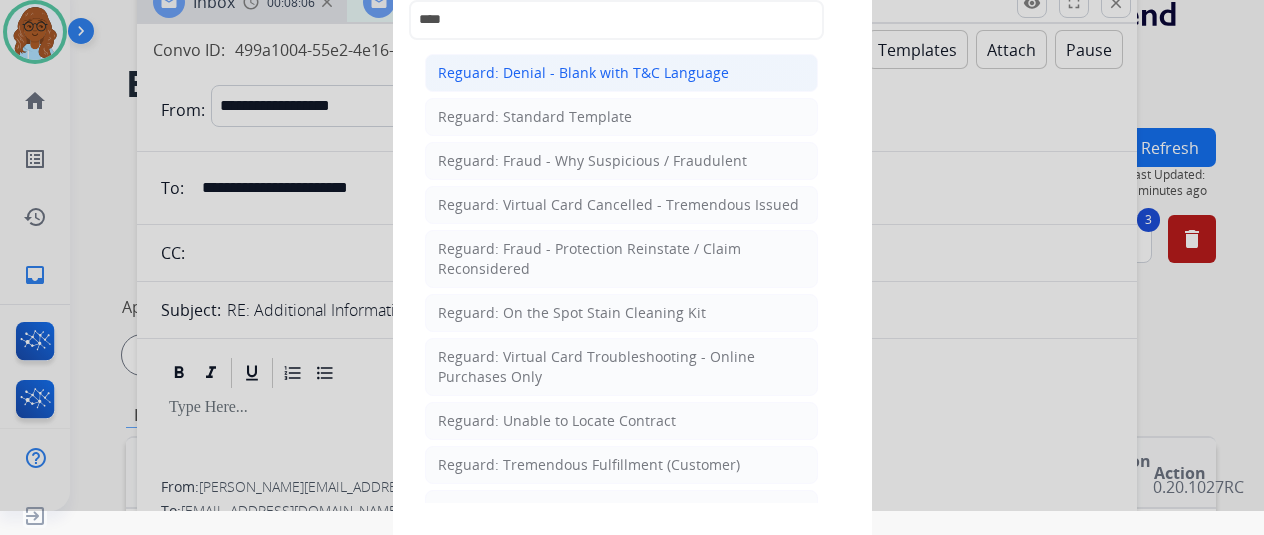 click on "Reguard: Denial - Blank with T&C Language" 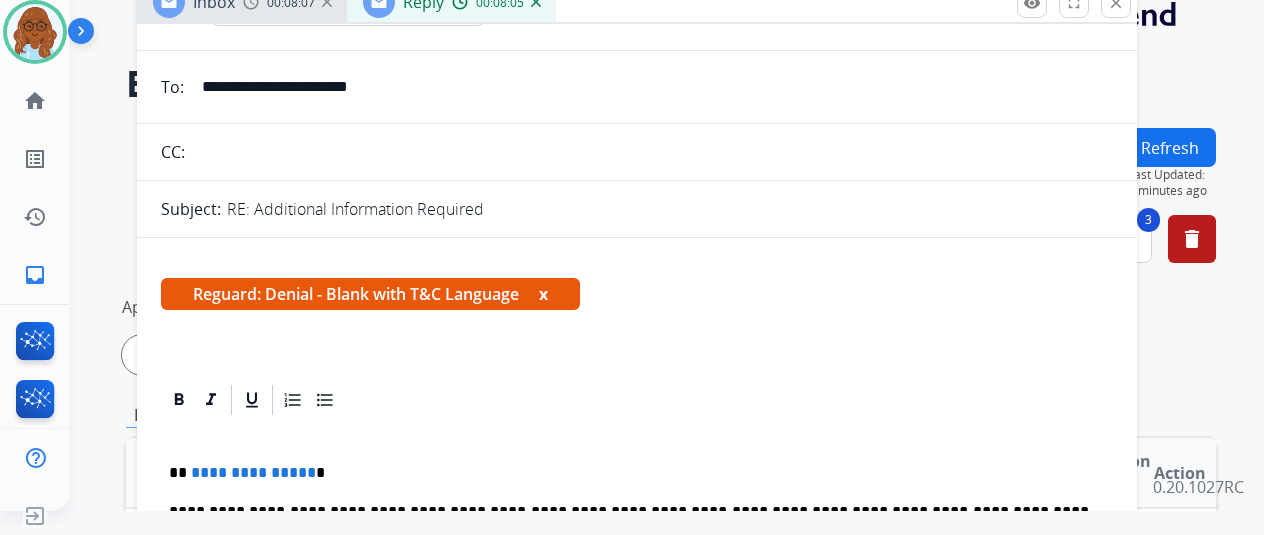 scroll, scrollTop: 200, scrollLeft: 0, axis: vertical 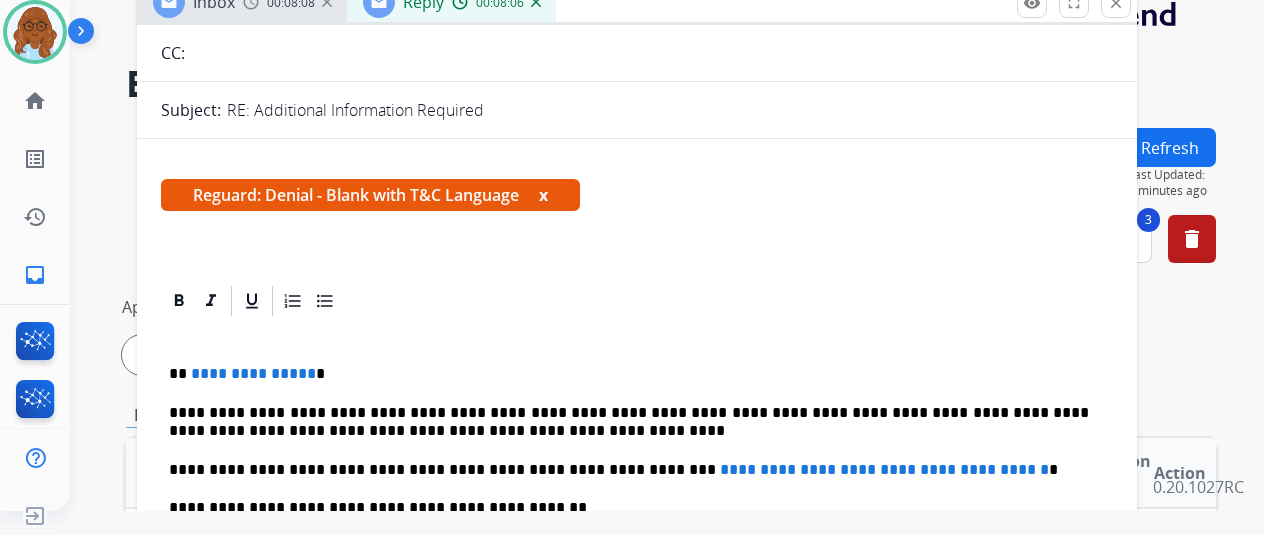 click on "x" at bounding box center (543, 195) 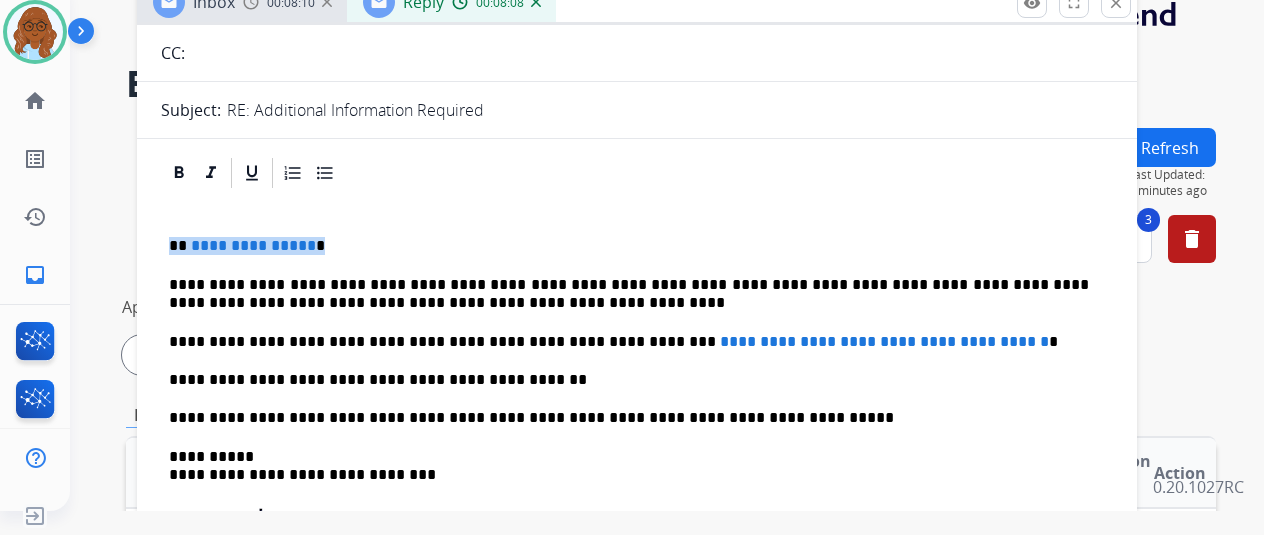 drag, startPoint x: 253, startPoint y: 235, endPoint x: 181, endPoint y: 237, distance: 72.02777 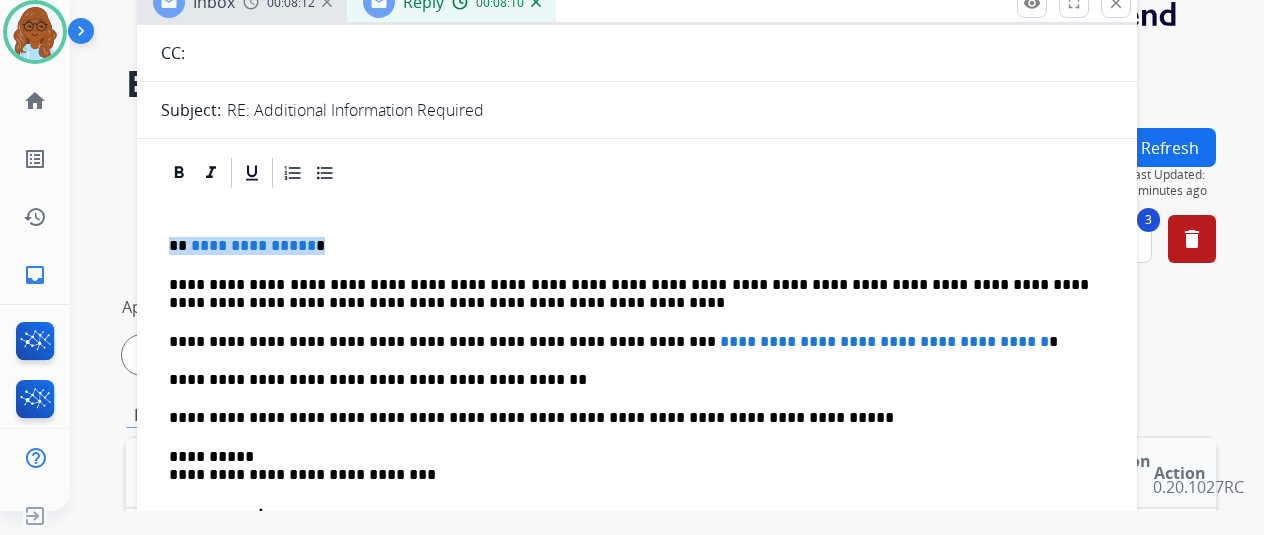 type 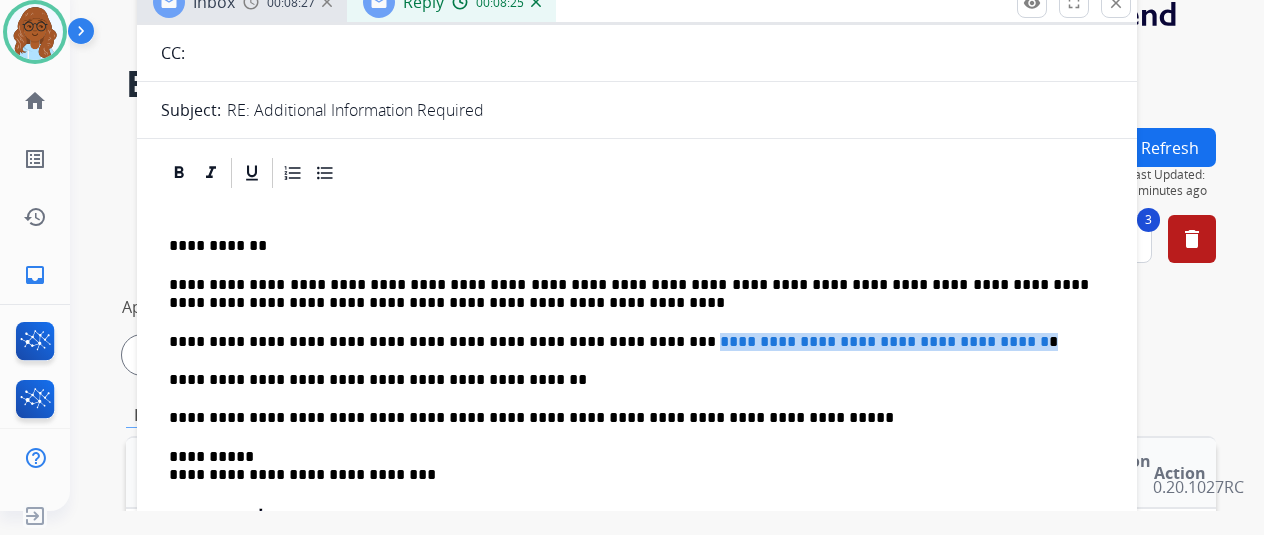 drag, startPoint x: 1034, startPoint y: 341, endPoint x: 621, endPoint y: 342, distance: 413.00122 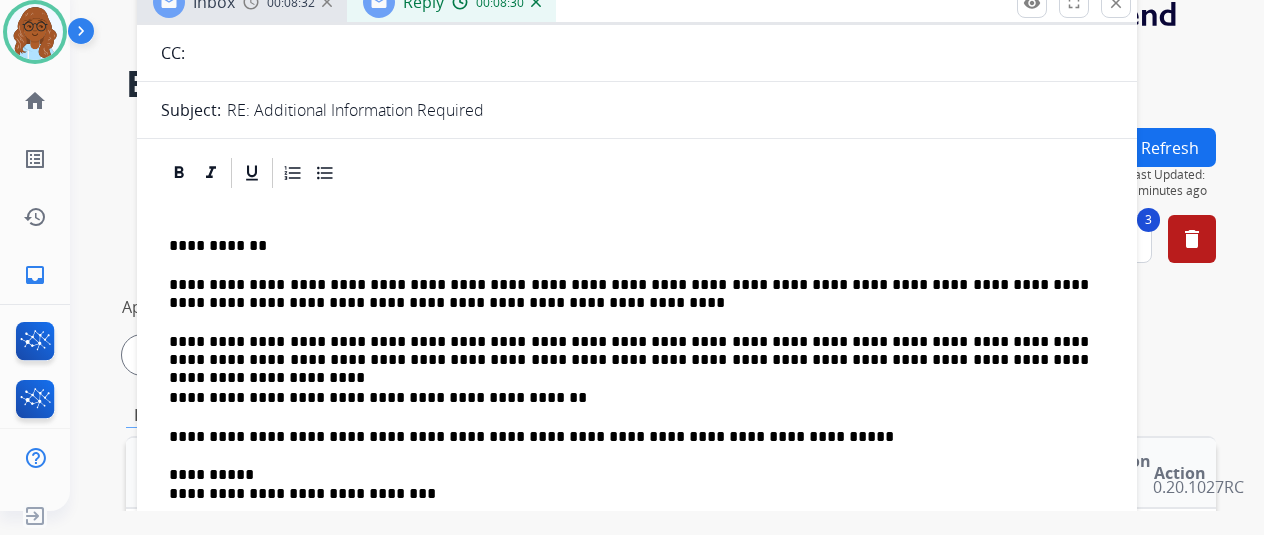 click on "**********" at bounding box center (629, 351) 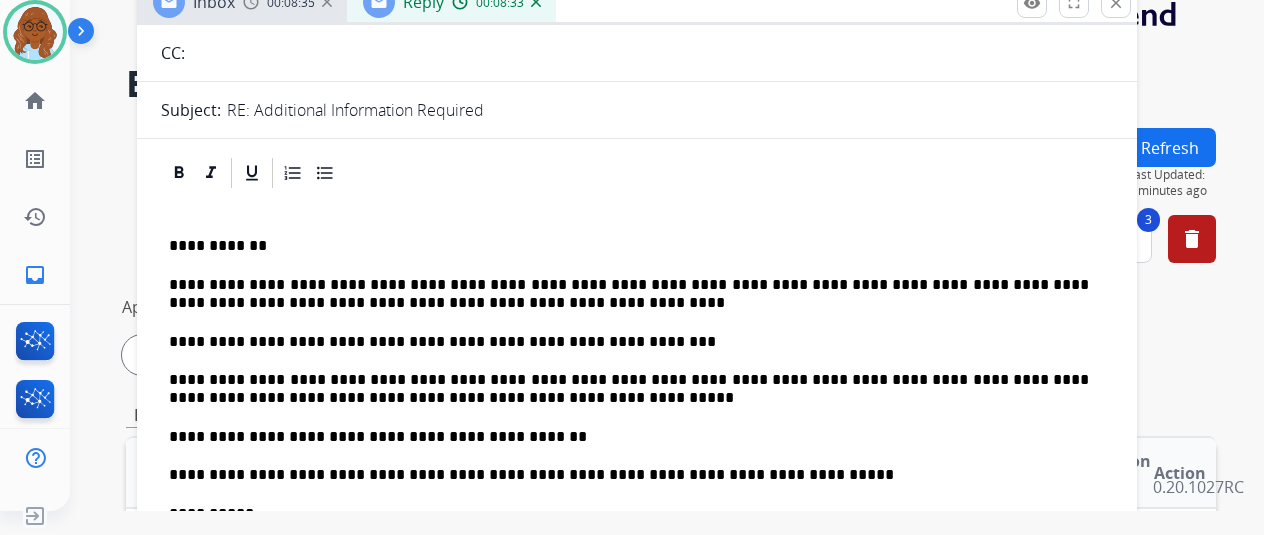 click on "**********" at bounding box center (629, 389) 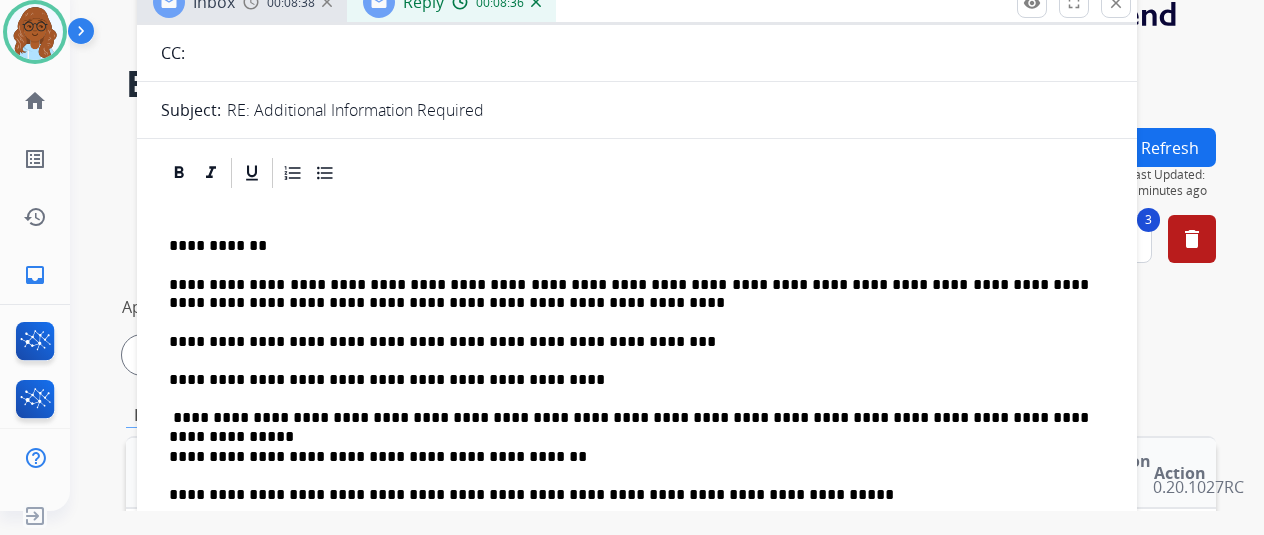 click on "**********" at bounding box center (629, 418) 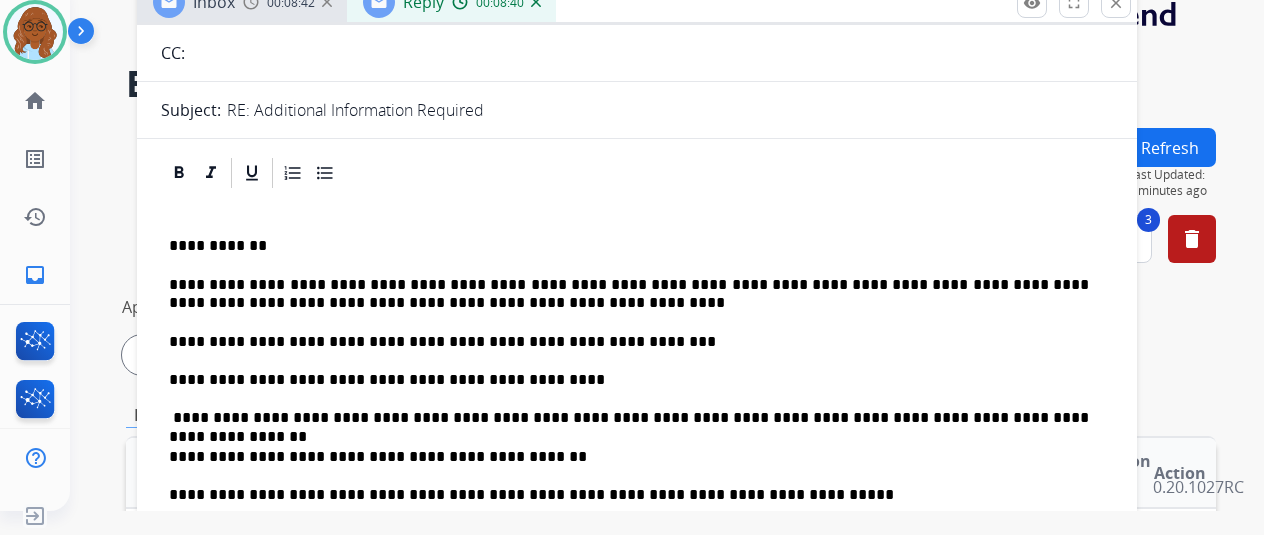 click on "**********" at bounding box center (637, 474) 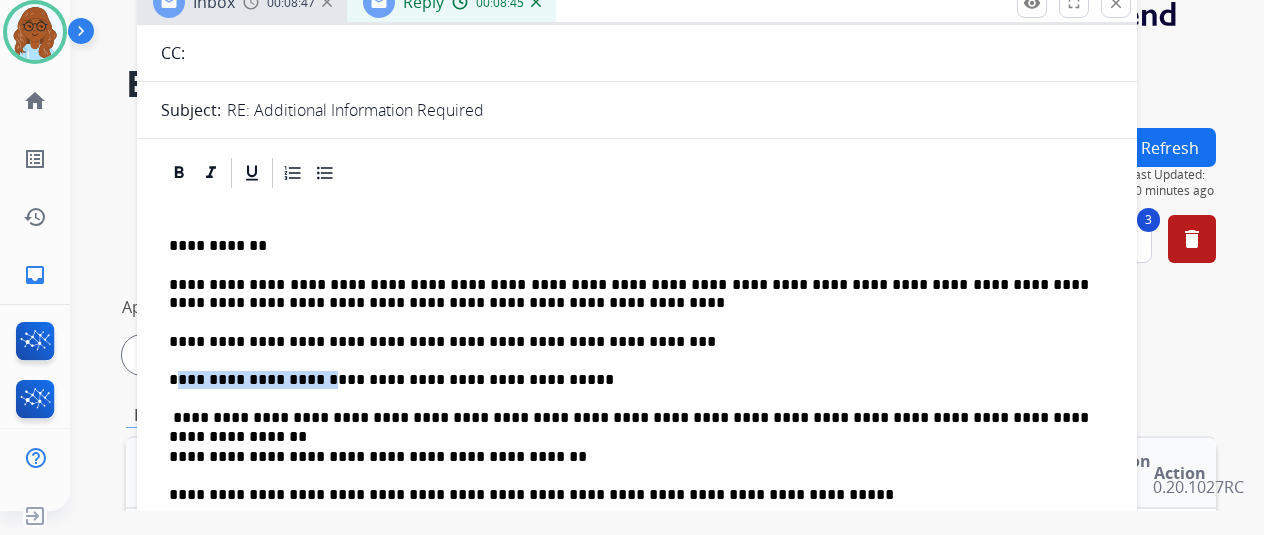 drag, startPoint x: 191, startPoint y: 375, endPoint x: 383, endPoint y: 375, distance: 192 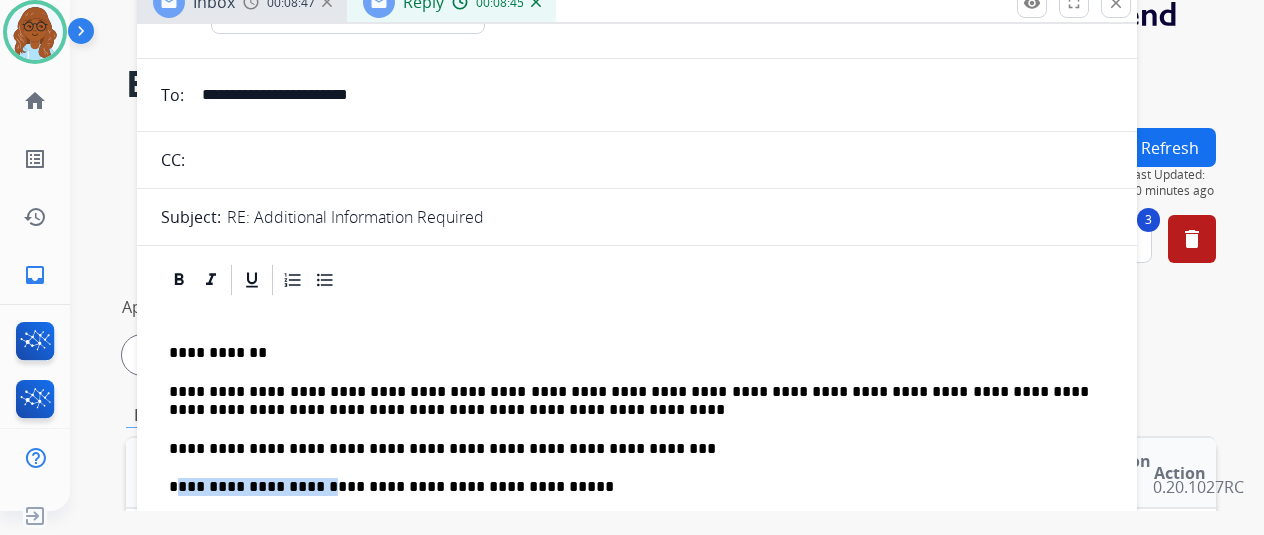 scroll, scrollTop: 0, scrollLeft: 0, axis: both 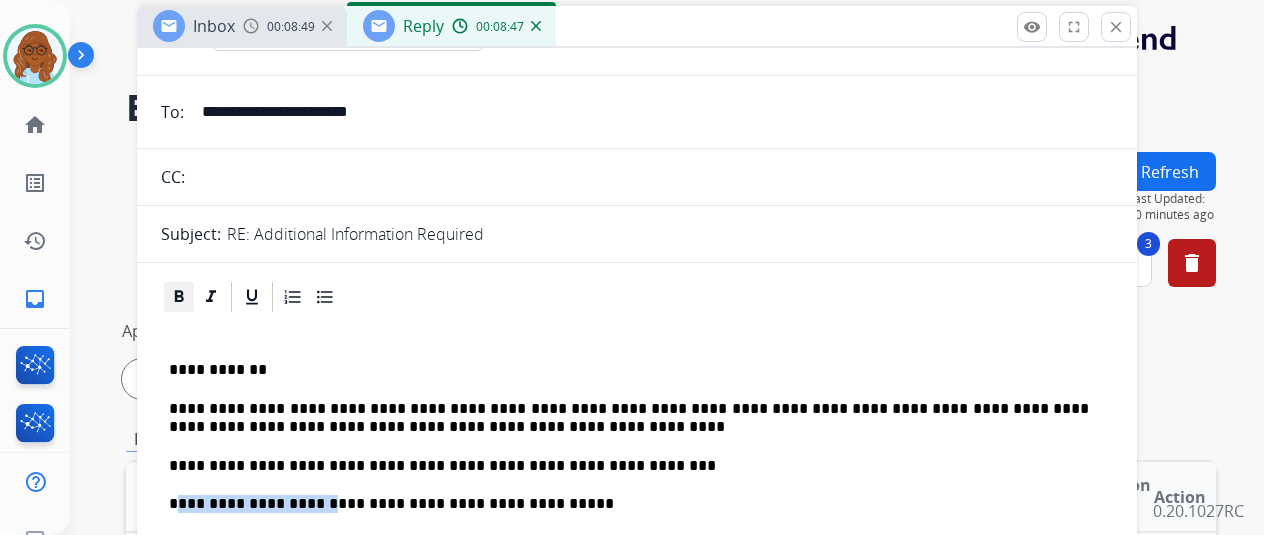 click 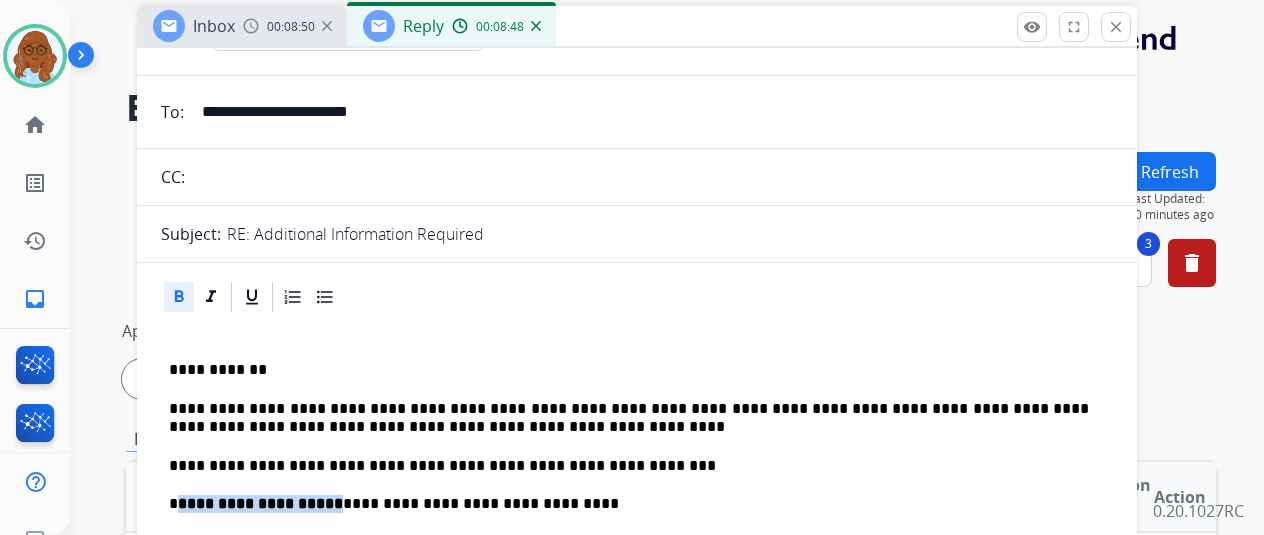 scroll, scrollTop: 300, scrollLeft: 0, axis: vertical 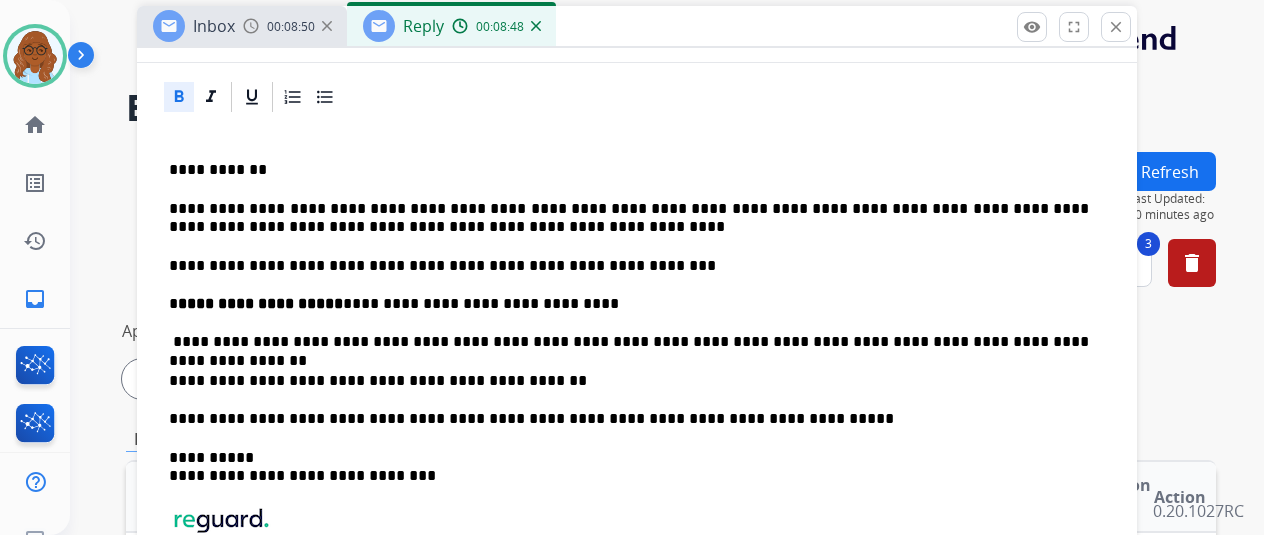 click on "**********" at bounding box center [637, 398] 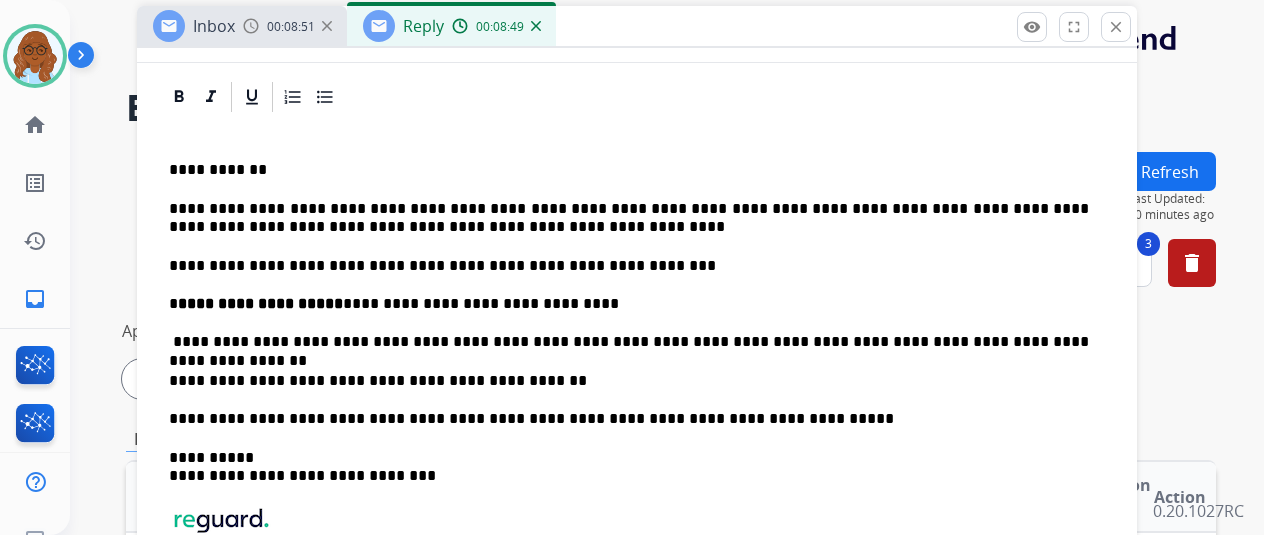 click on "**********" at bounding box center (629, 381) 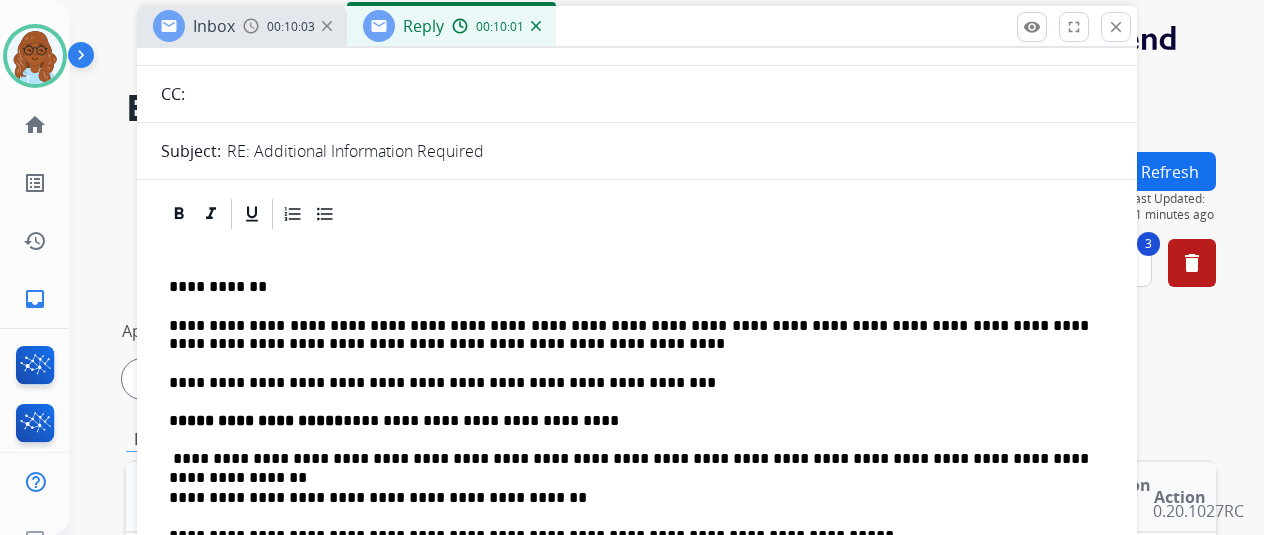 scroll, scrollTop: 0, scrollLeft: 0, axis: both 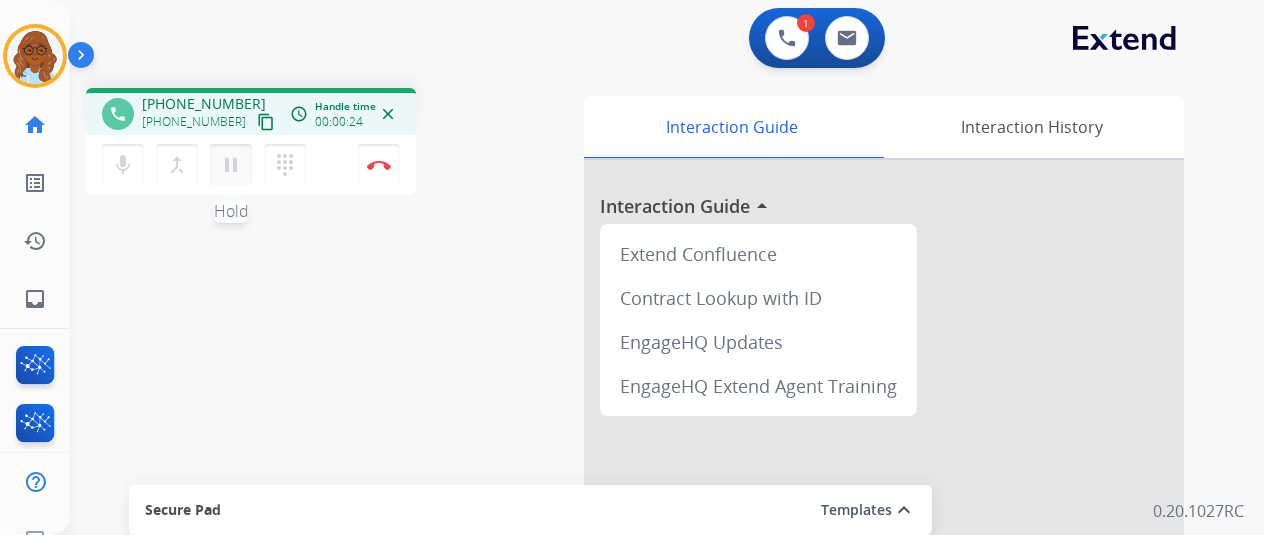 click on "pause" at bounding box center (231, 165) 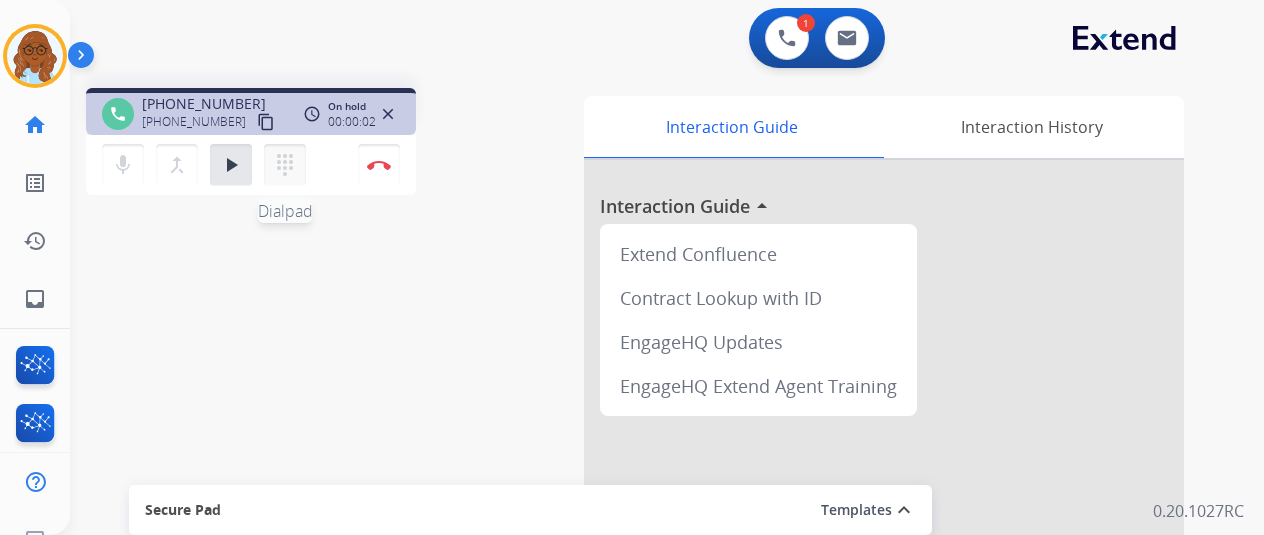 click on "dialpad" at bounding box center [285, 165] 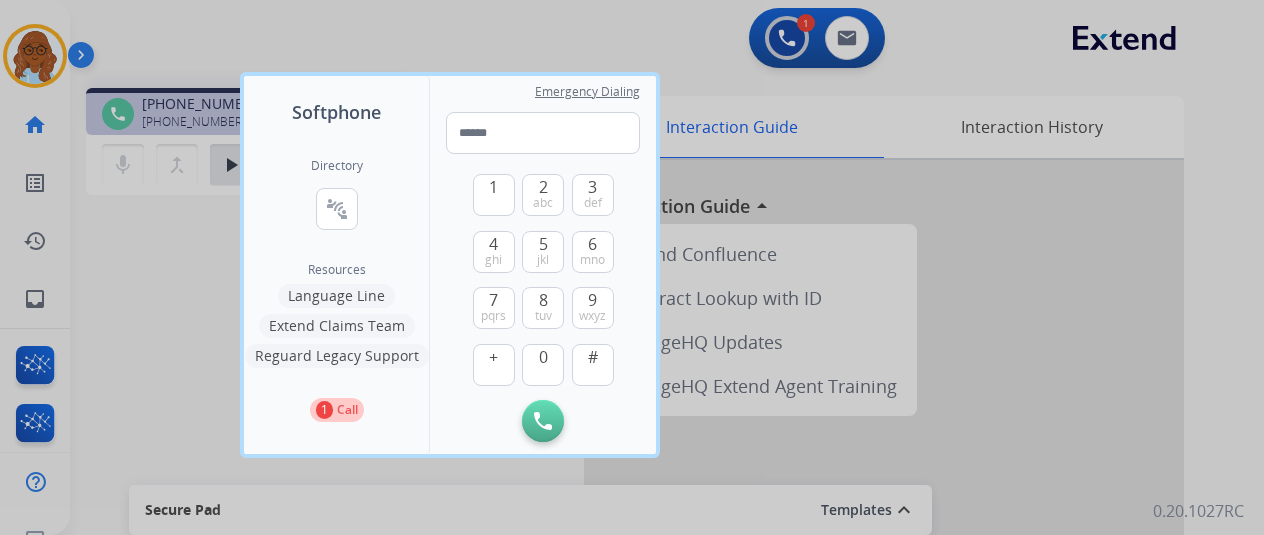 click on "Language Line" at bounding box center [336, 296] 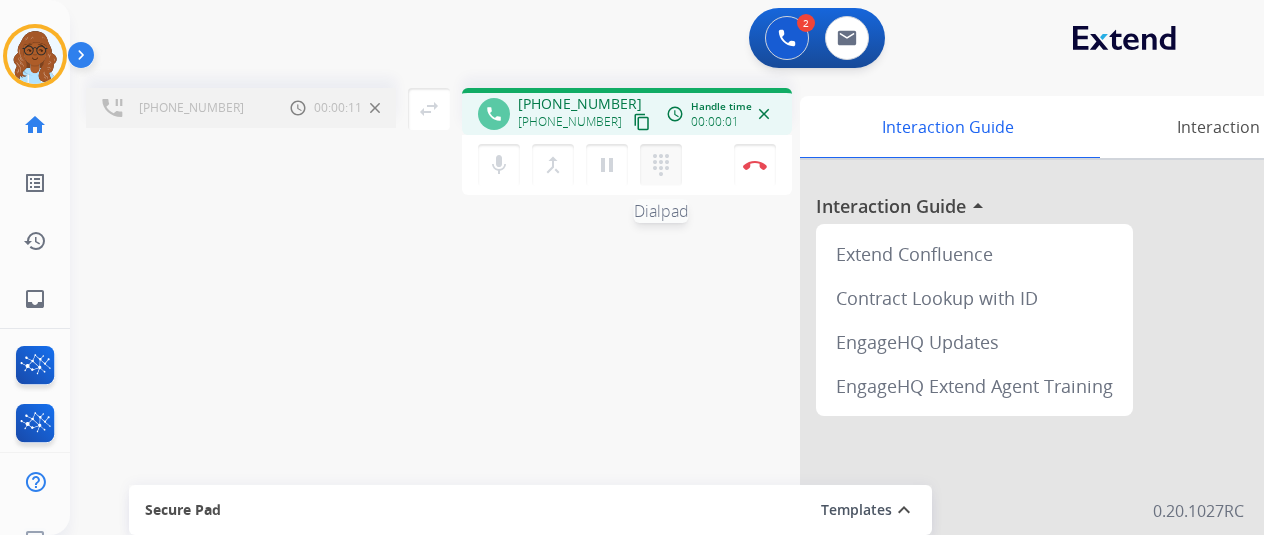 click on "dialpad" at bounding box center (661, 165) 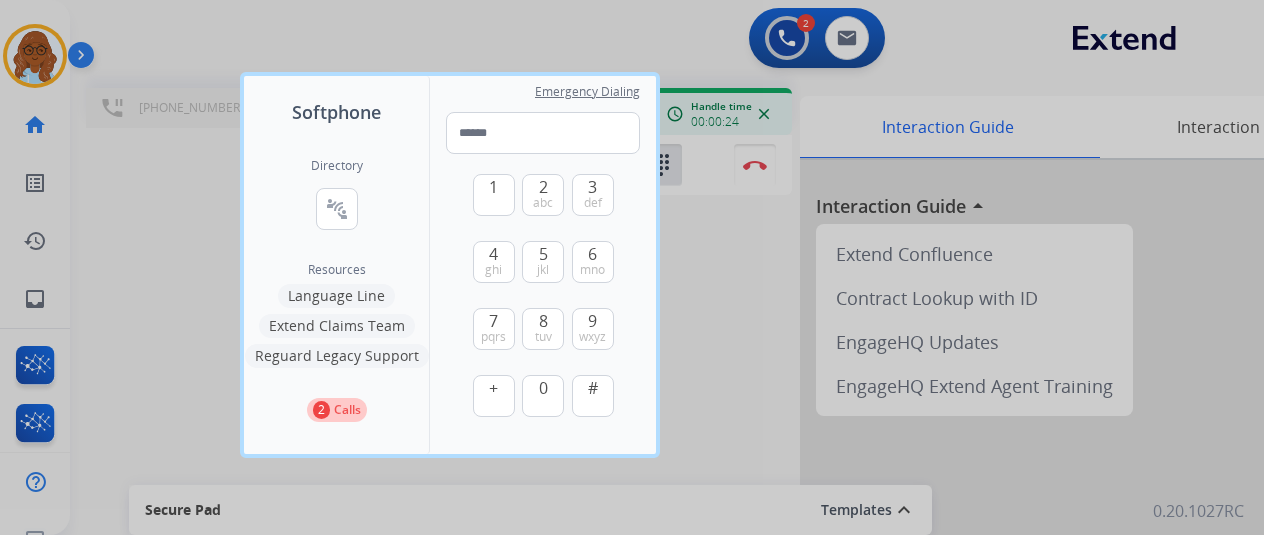 click at bounding box center [632, 267] 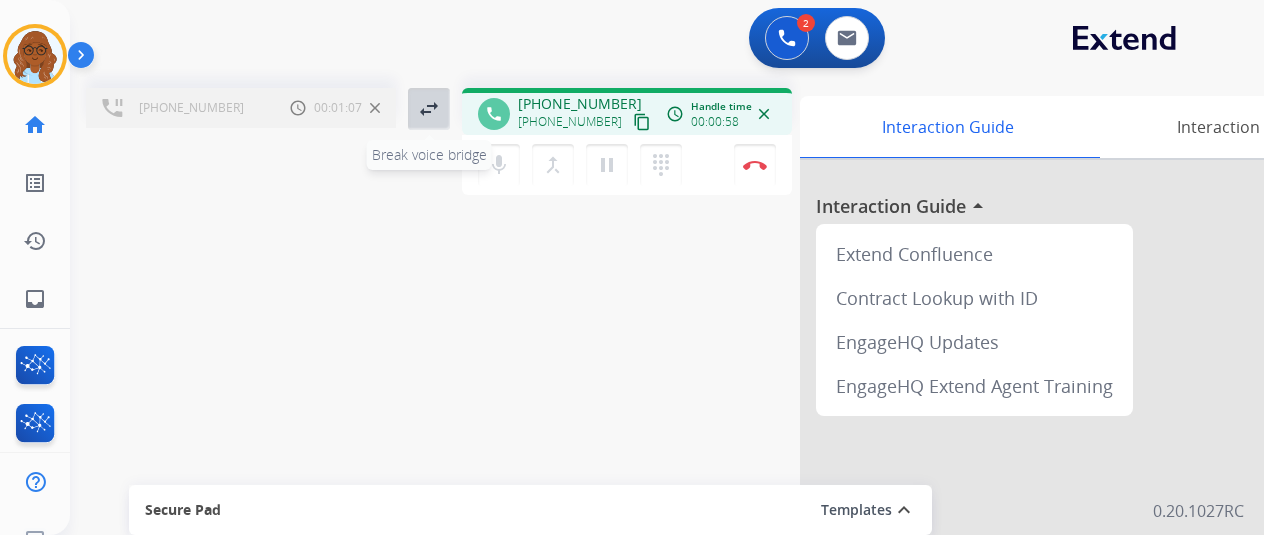 click on "swap_horiz" at bounding box center [429, 109] 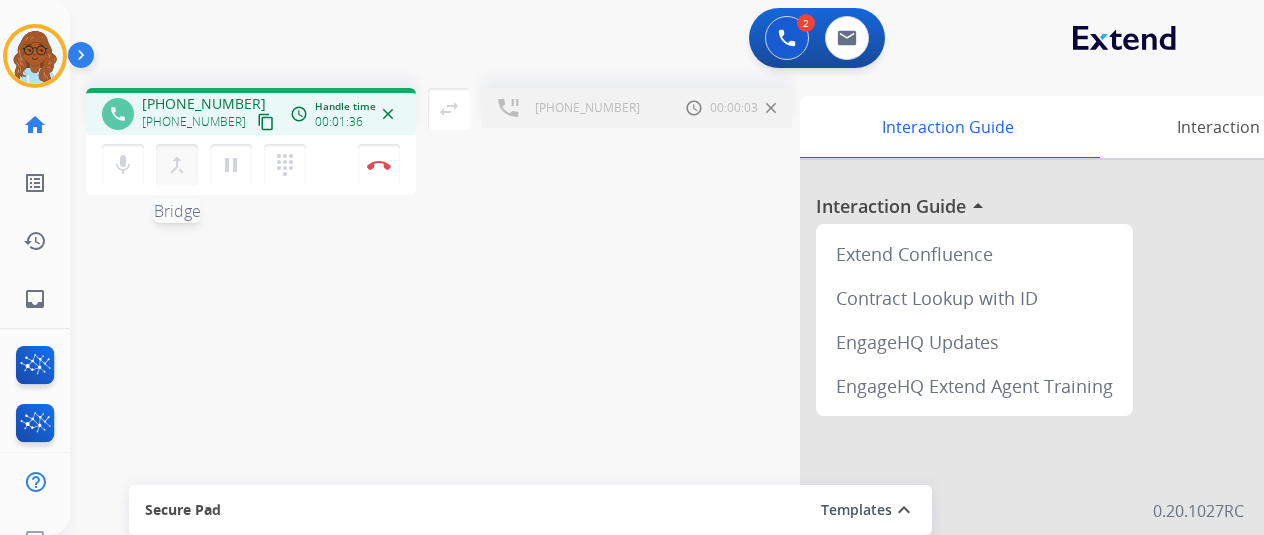 click on "merge_type" at bounding box center [177, 165] 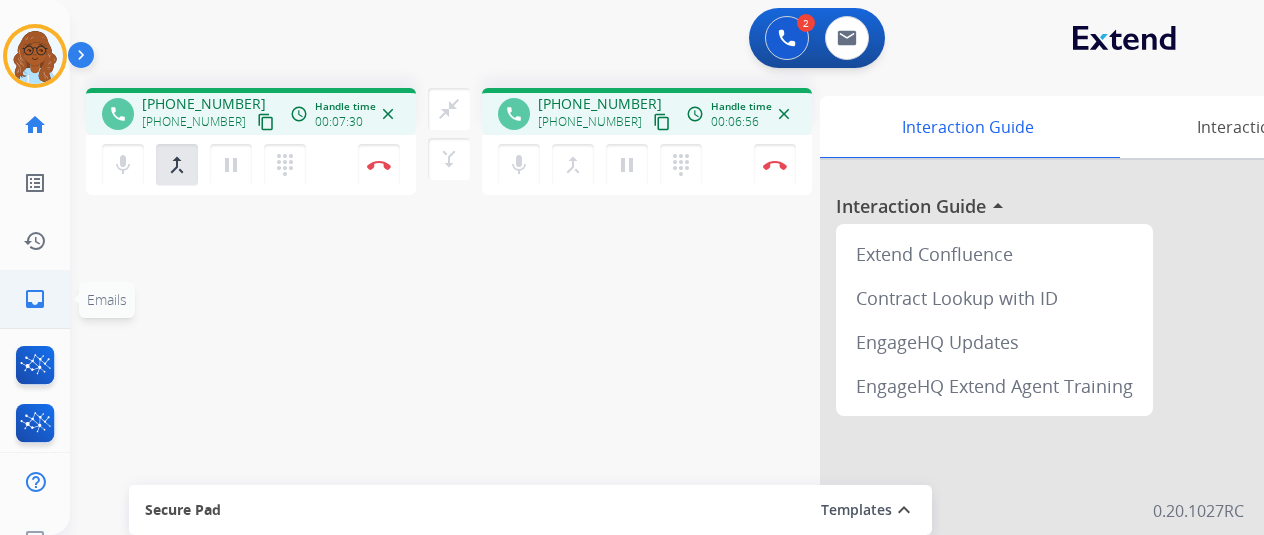 click on "inbox  Emails" 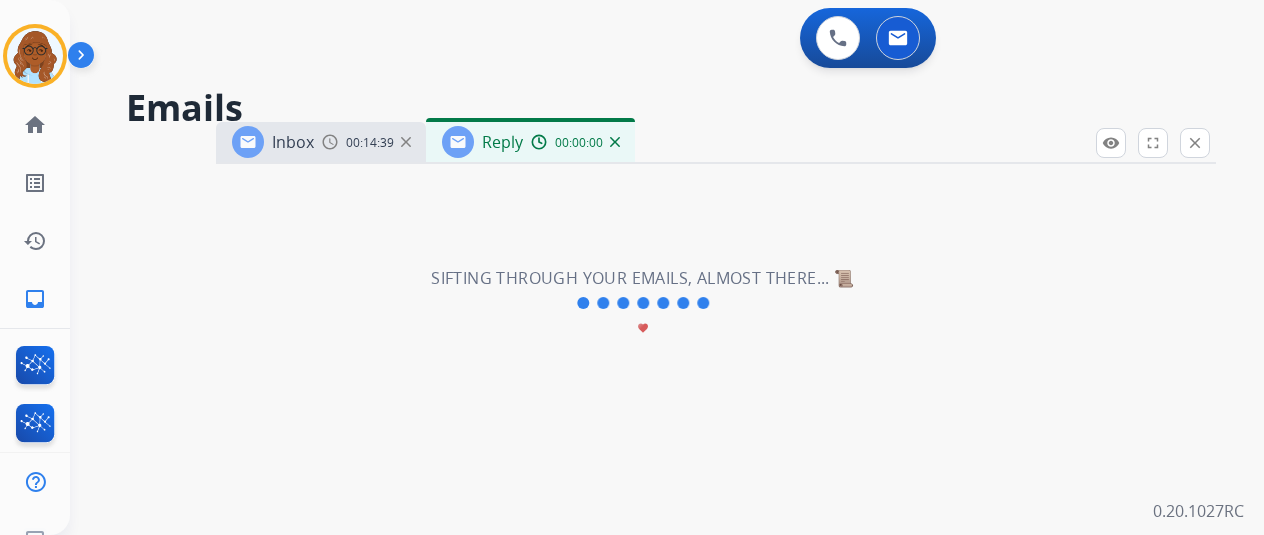 select on "**********" 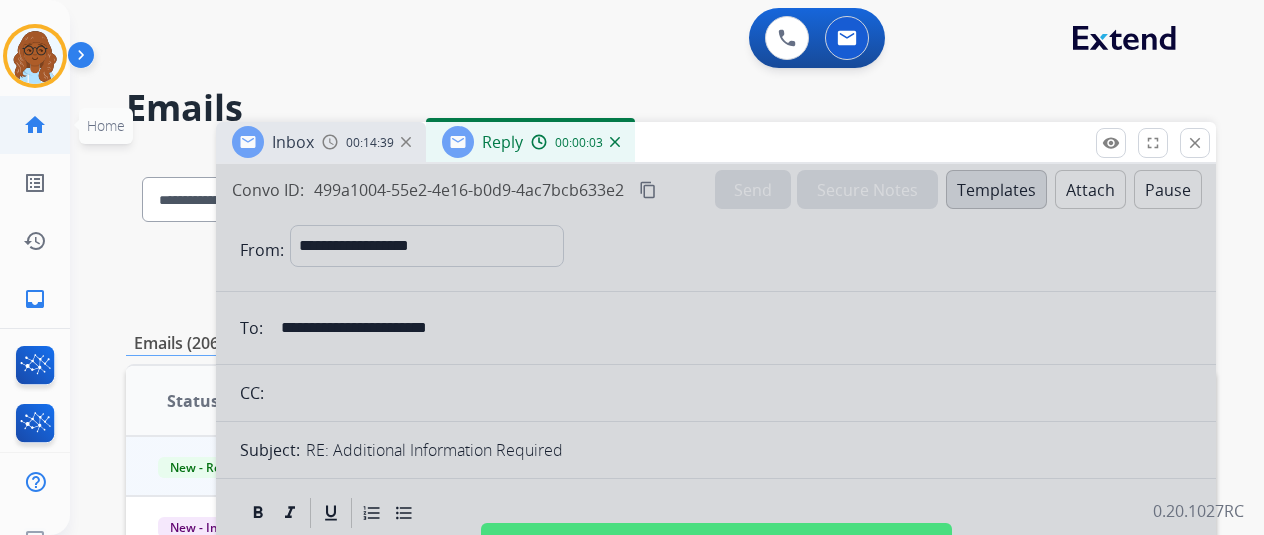click on "home  Home" 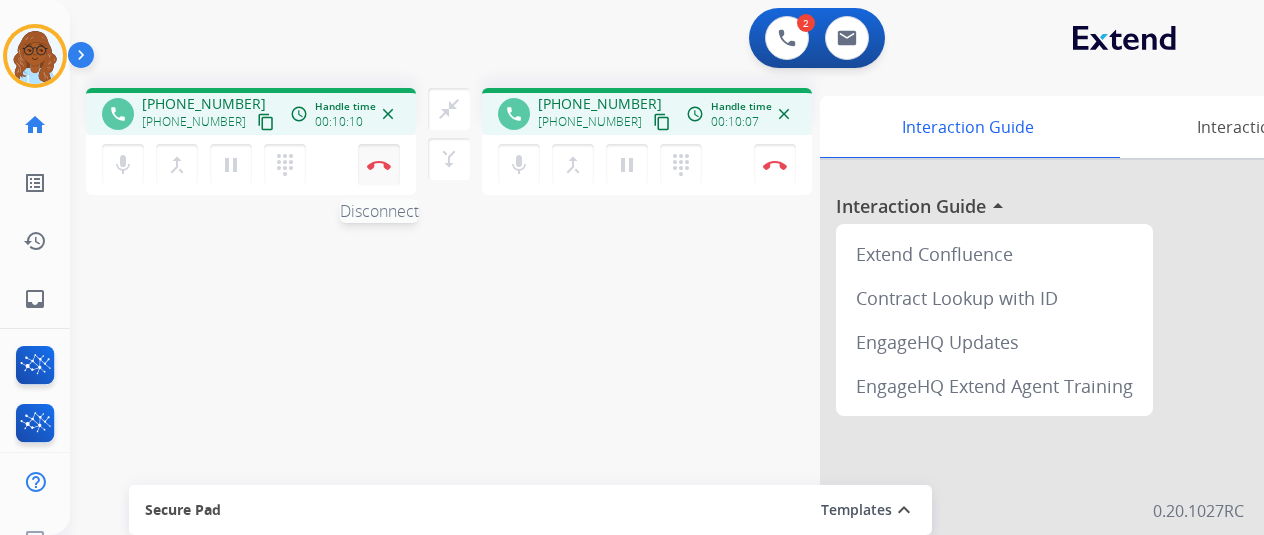 click at bounding box center [379, 165] 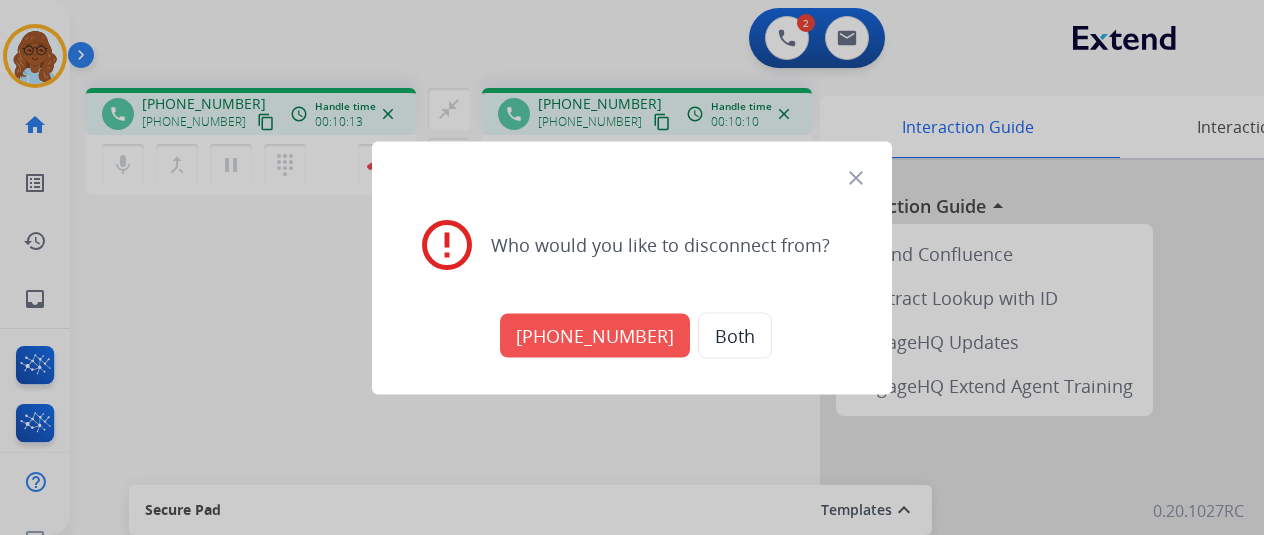 click on "[PHONE_NUMBER]" at bounding box center [595, 335] 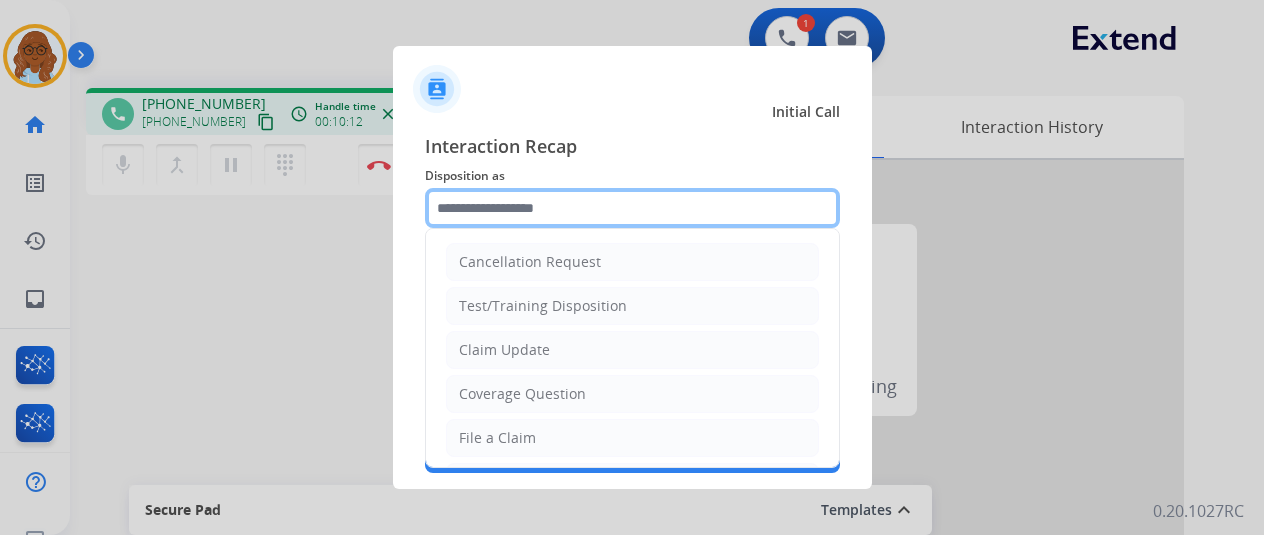 click 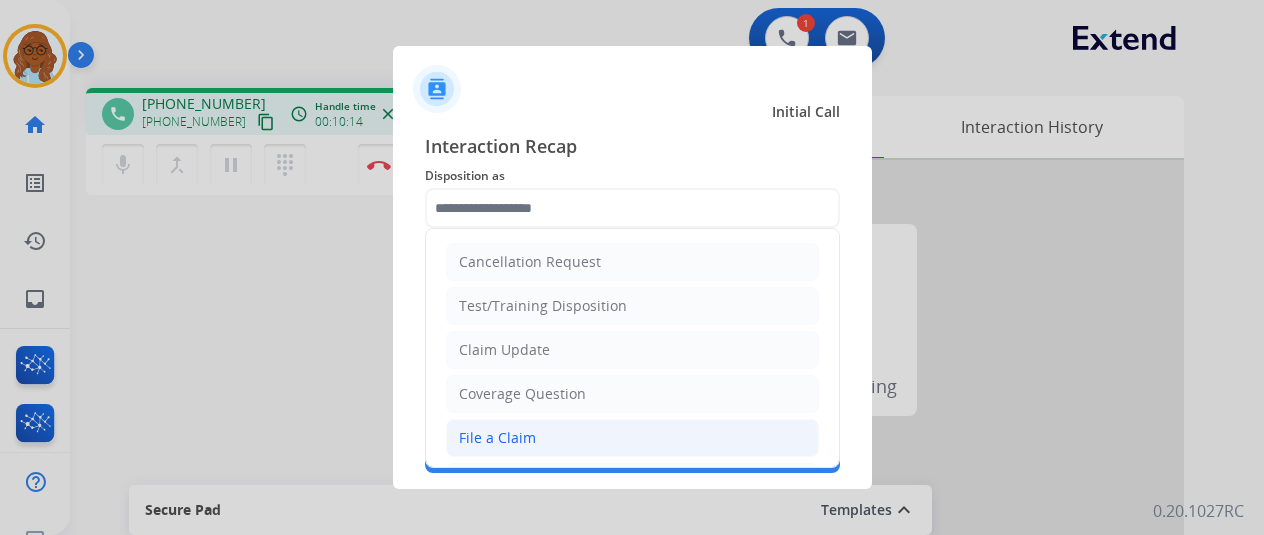 click on "File a Claim" 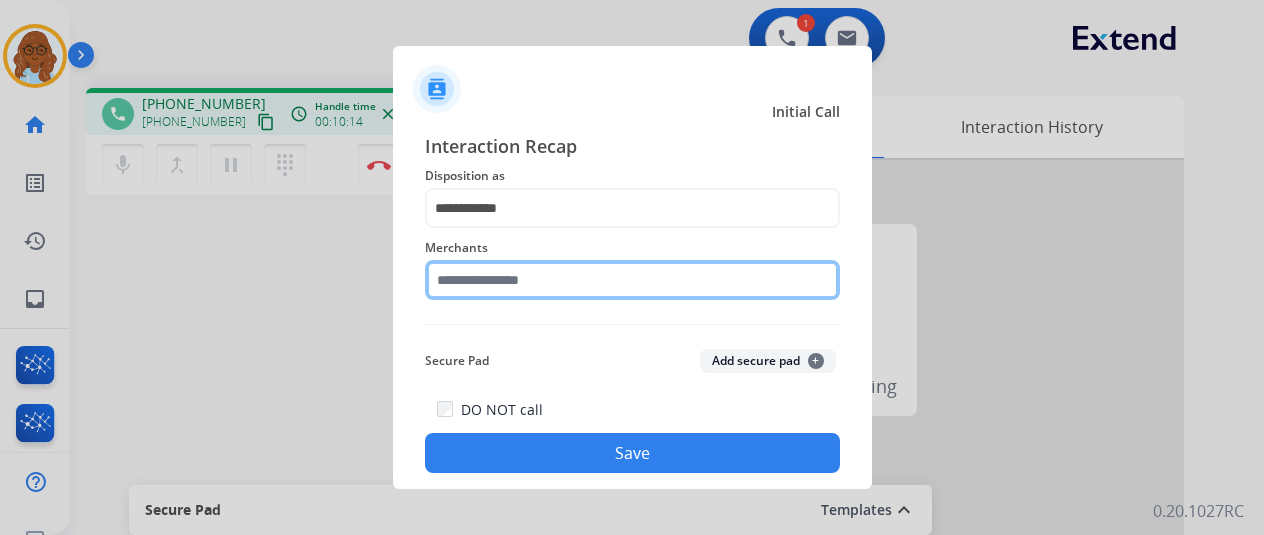 click 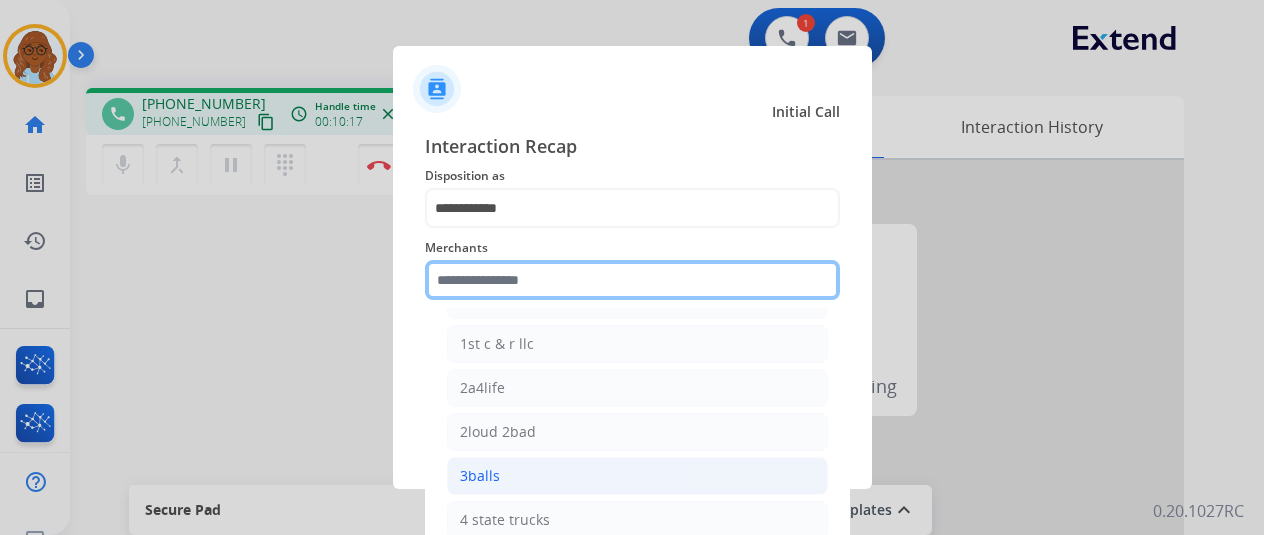 scroll, scrollTop: 100, scrollLeft: 0, axis: vertical 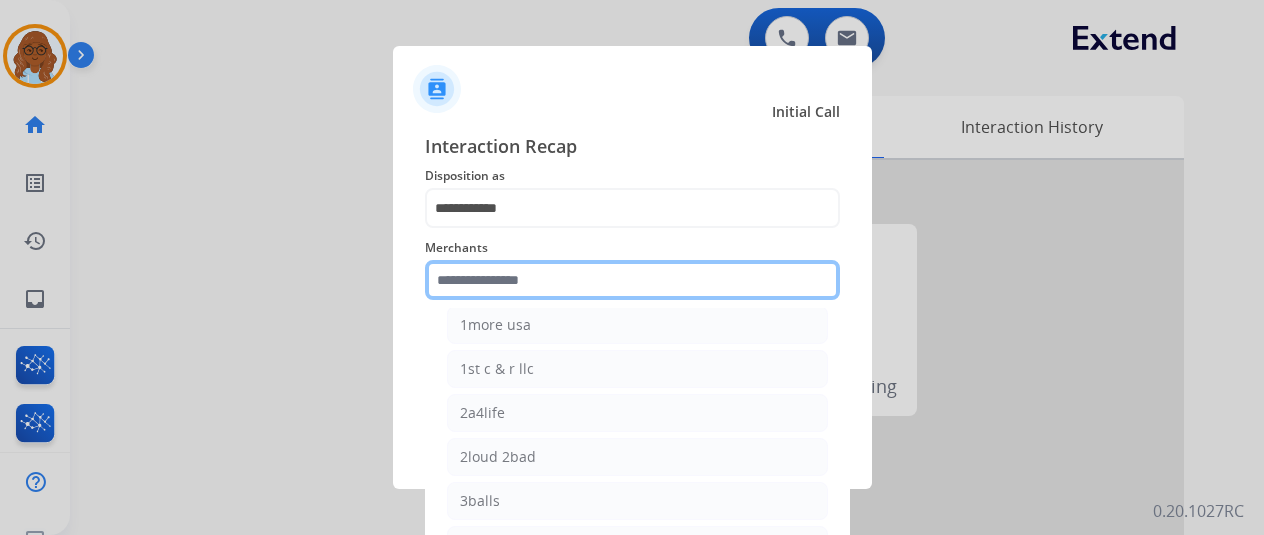 click 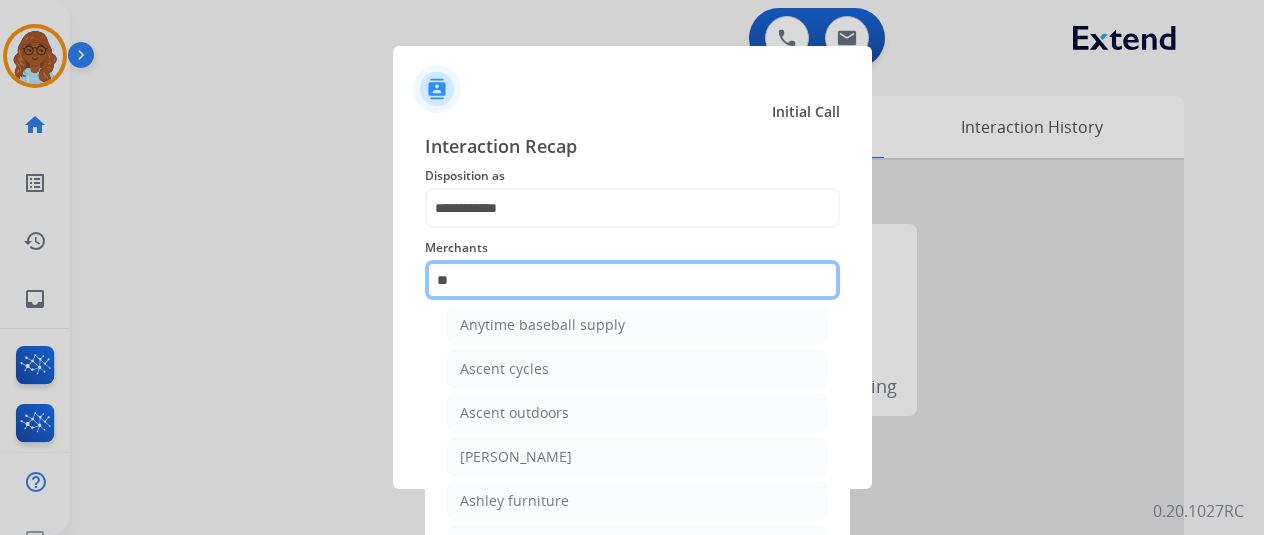 scroll, scrollTop: 27, scrollLeft: 0, axis: vertical 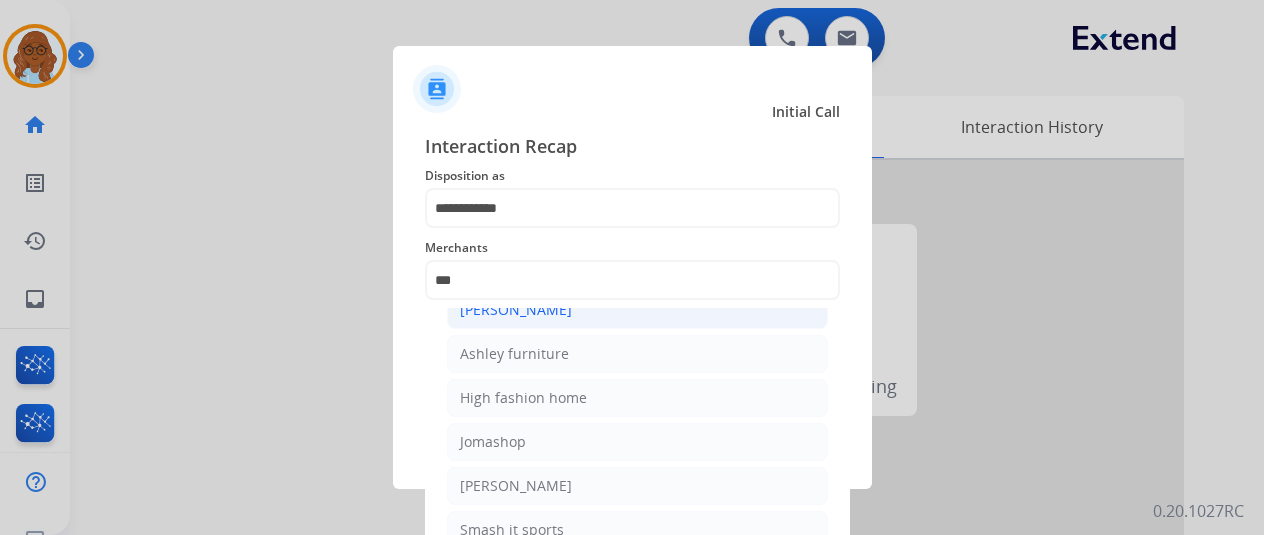 click on "[PERSON_NAME]" 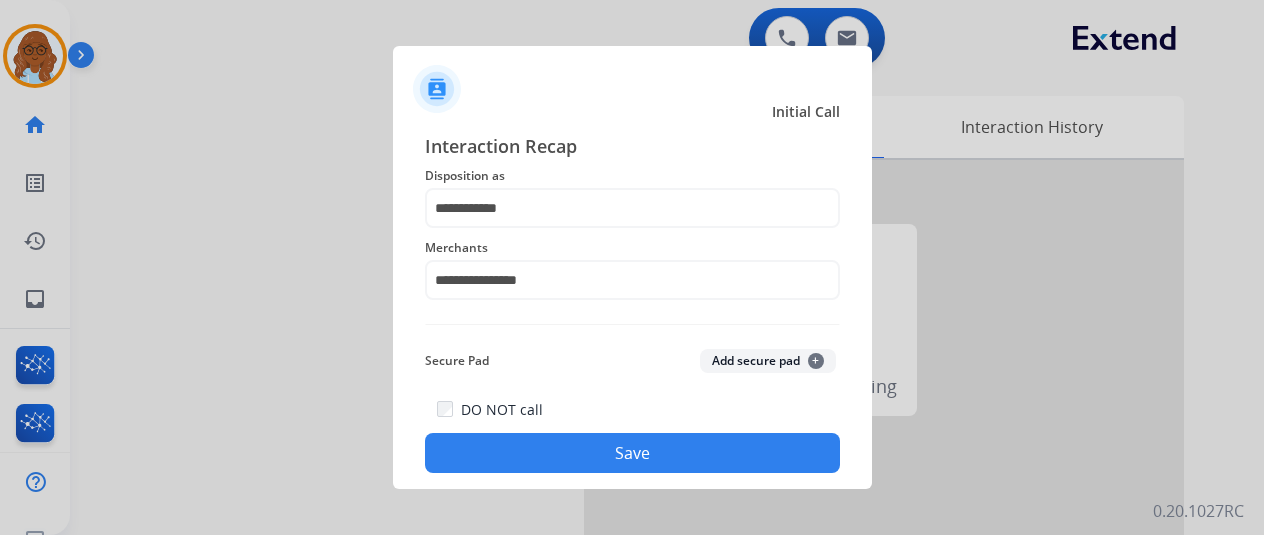 scroll, scrollTop: 24, scrollLeft: 0, axis: vertical 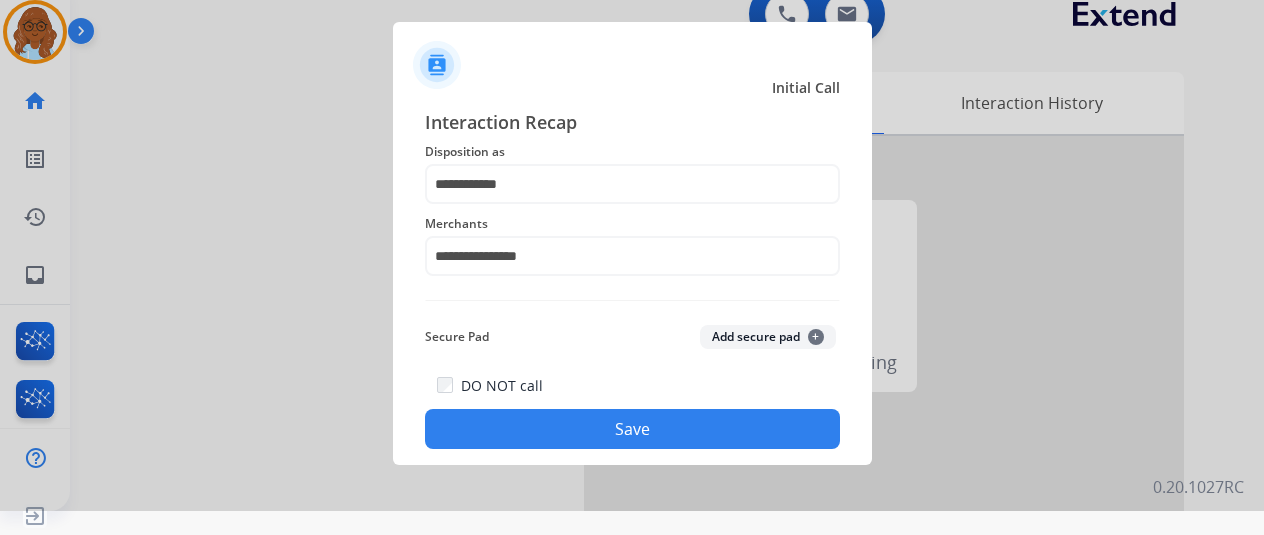click on "Save" 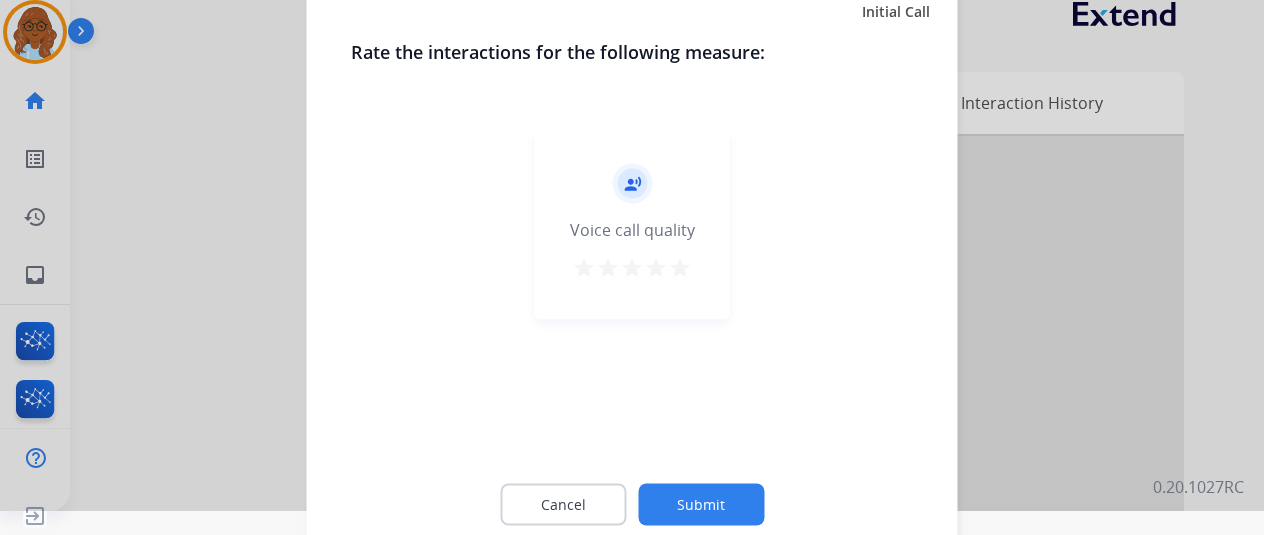 click on "star" at bounding box center (680, 267) 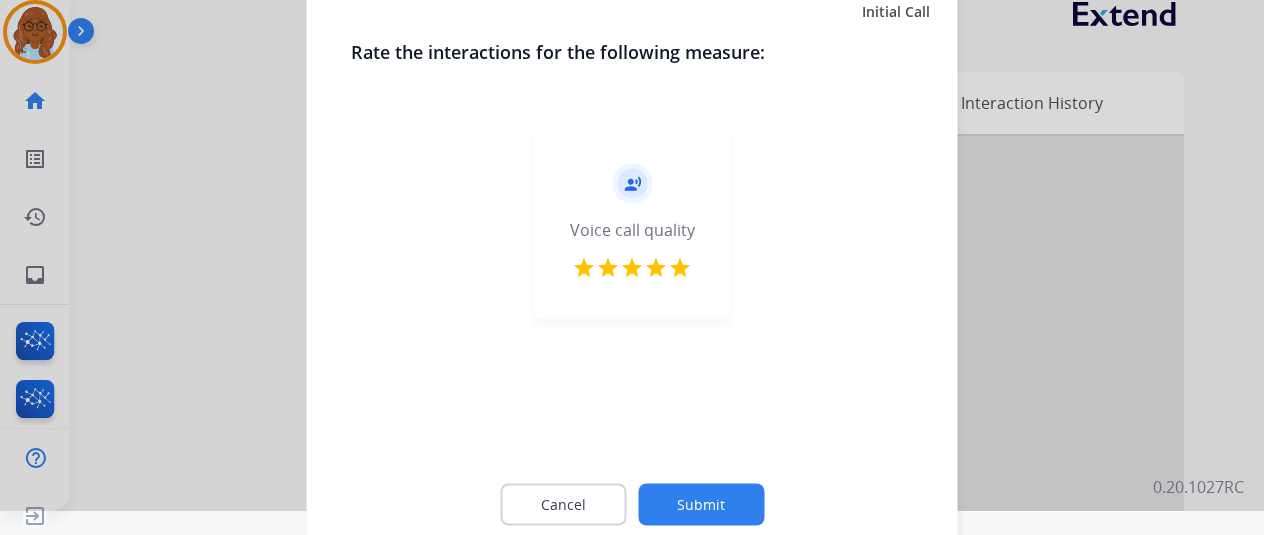 click on "Submit" 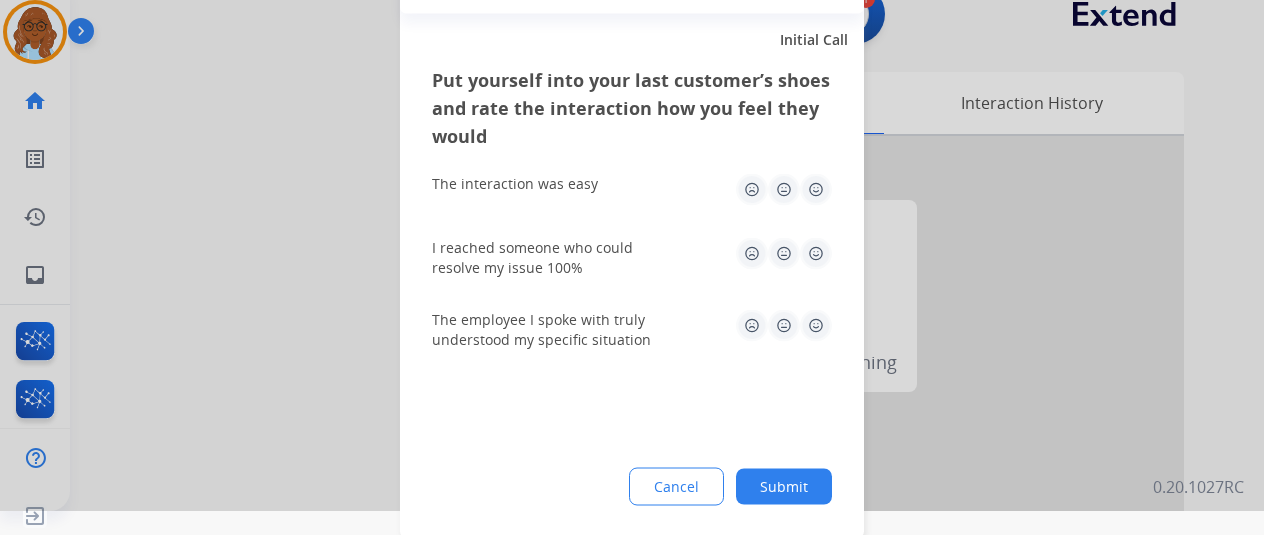 click 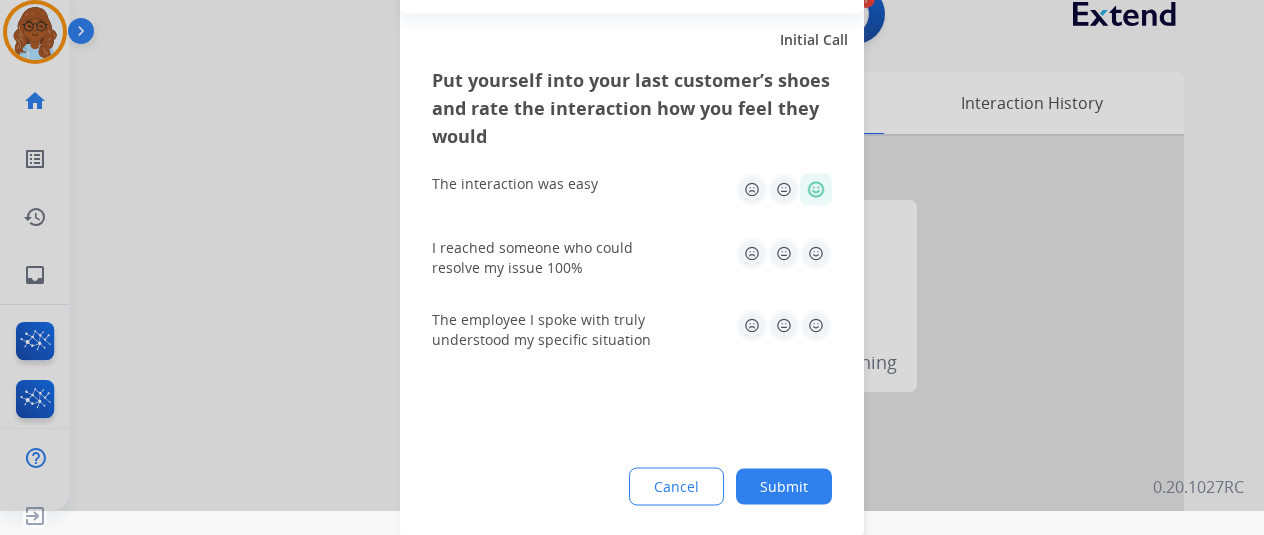 click 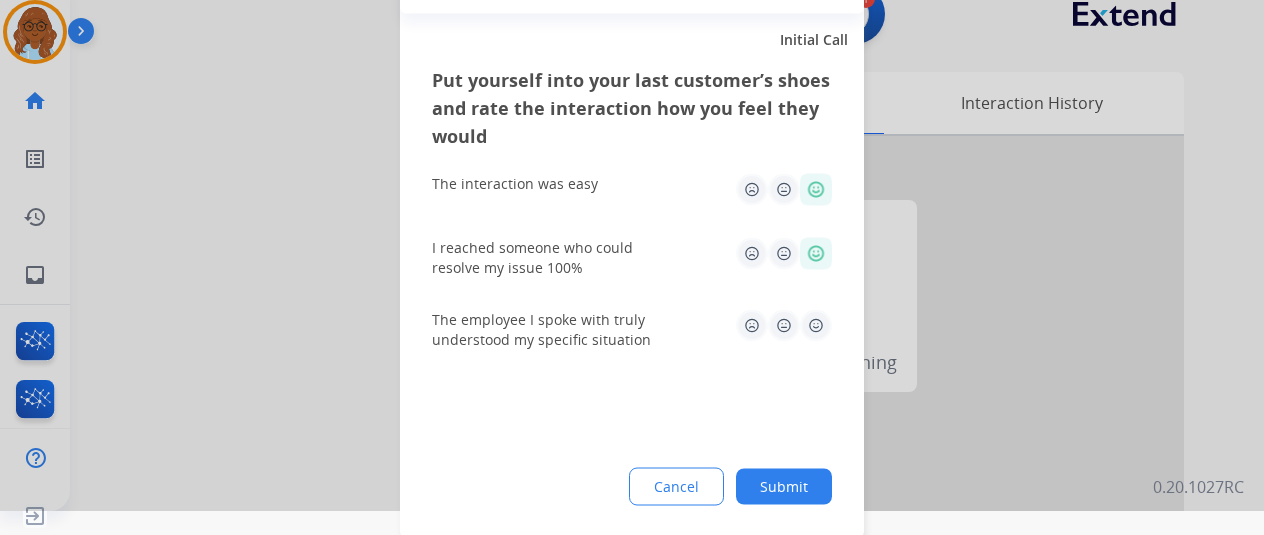 click 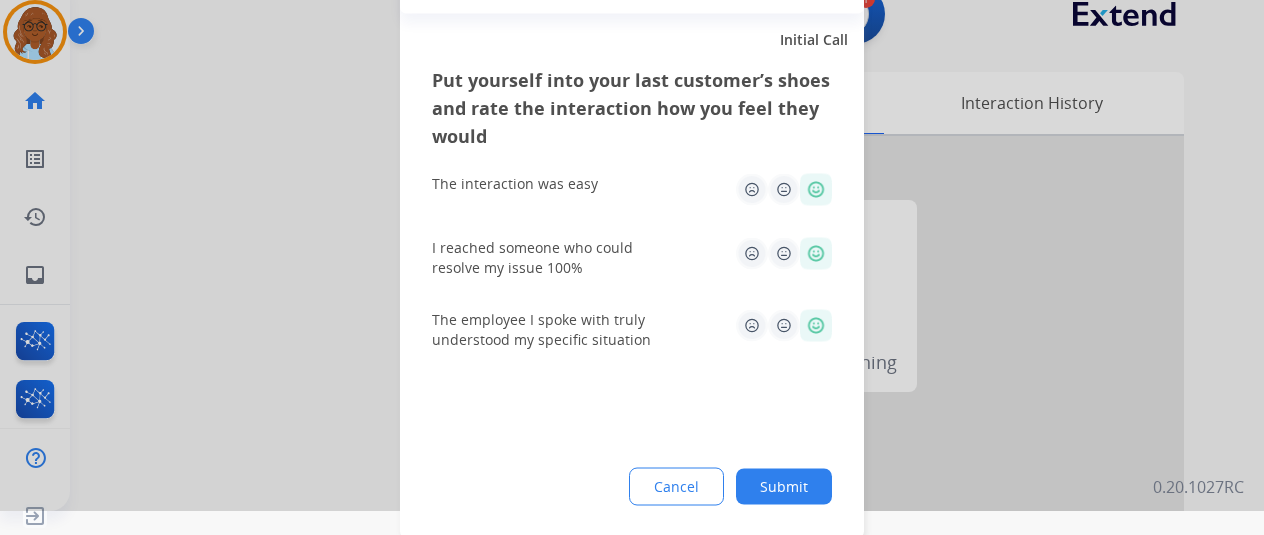 click on "Submit" 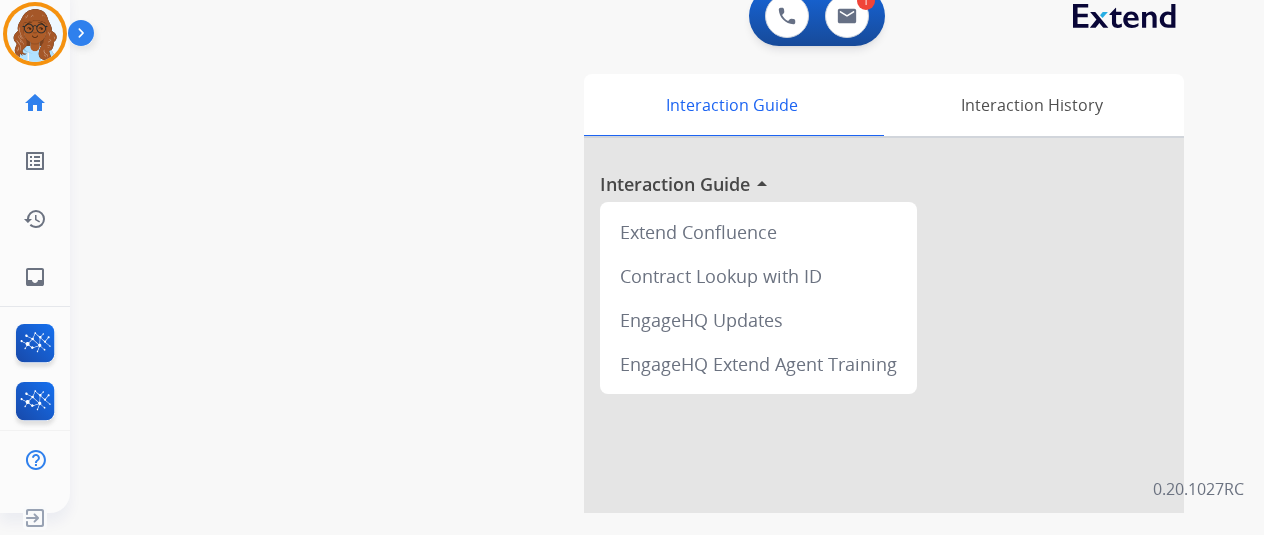 scroll, scrollTop: 0, scrollLeft: 0, axis: both 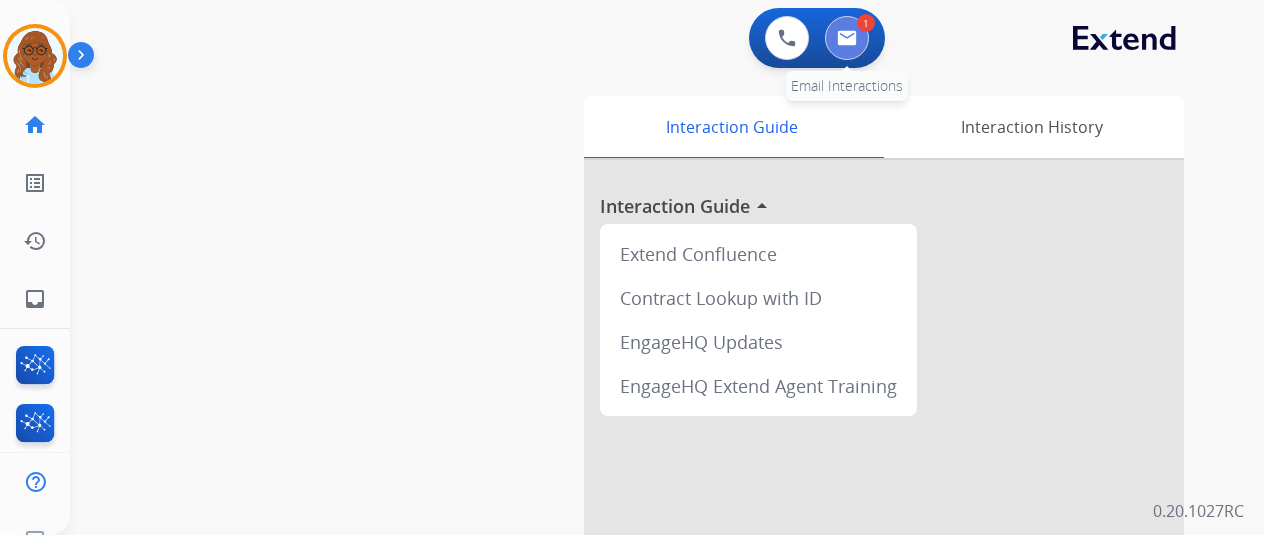 click at bounding box center [847, 38] 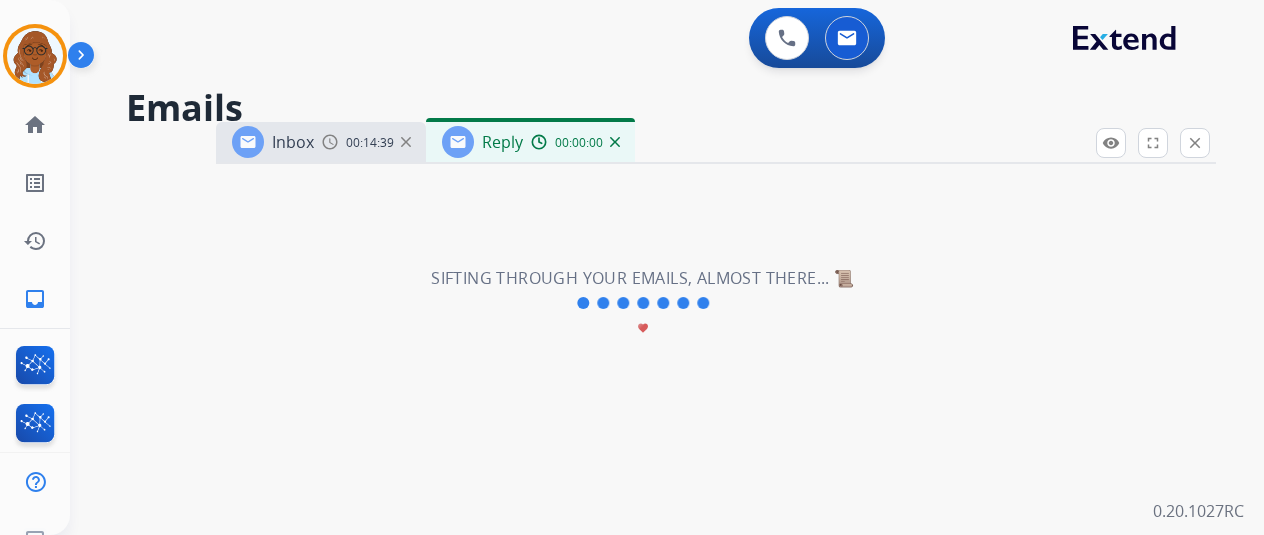 select on "**********" 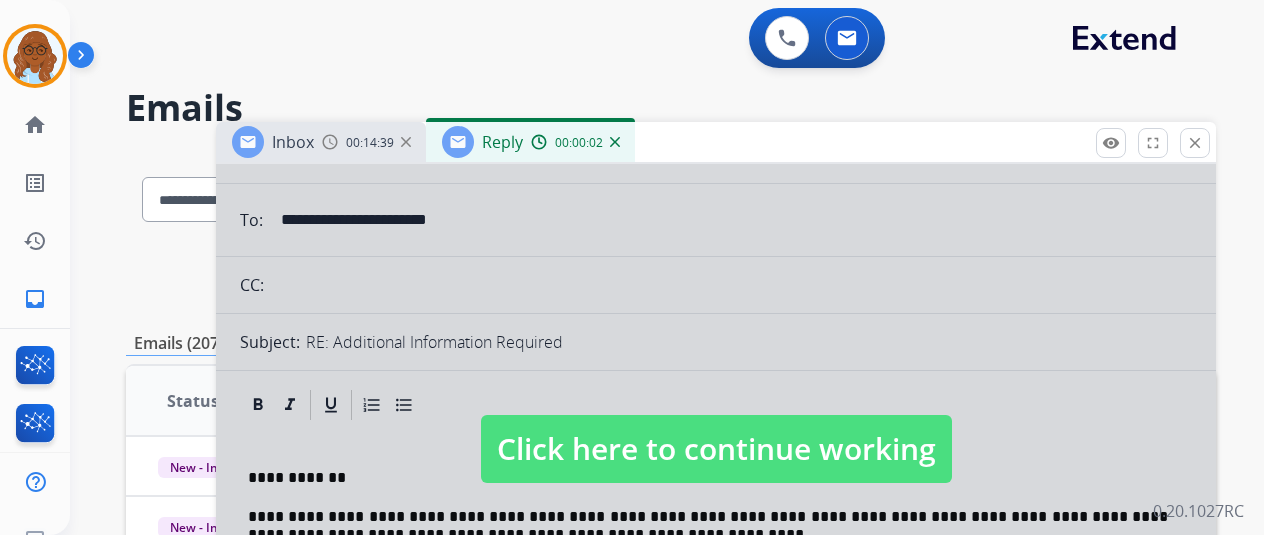 scroll, scrollTop: 200, scrollLeft: 0, axis: vertical 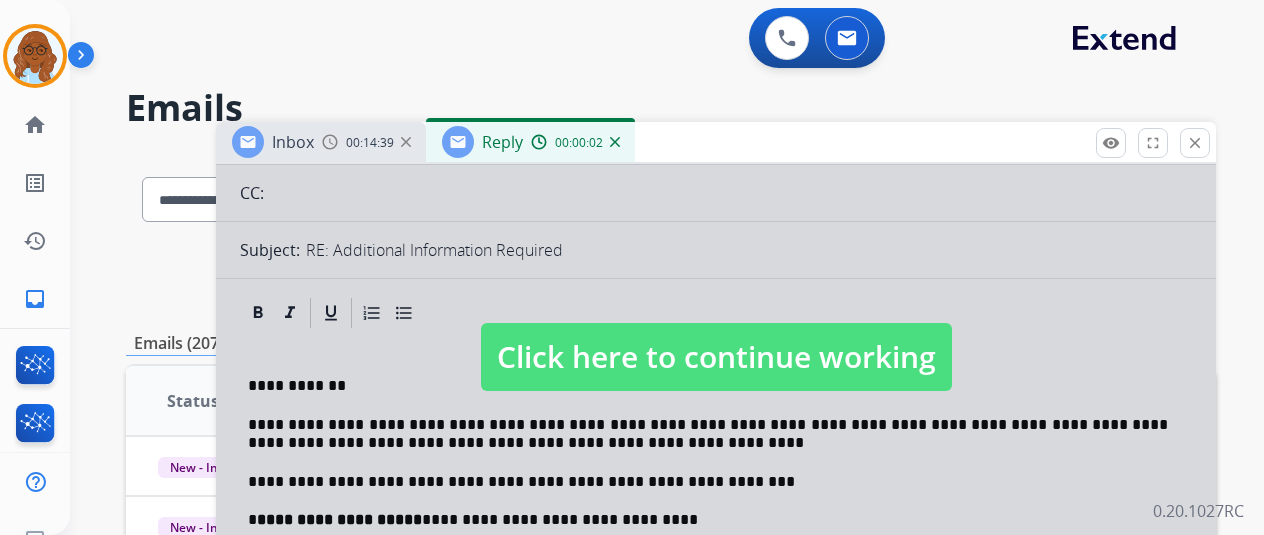 click on "Click here to continue working" at bounding box center [716, 357] 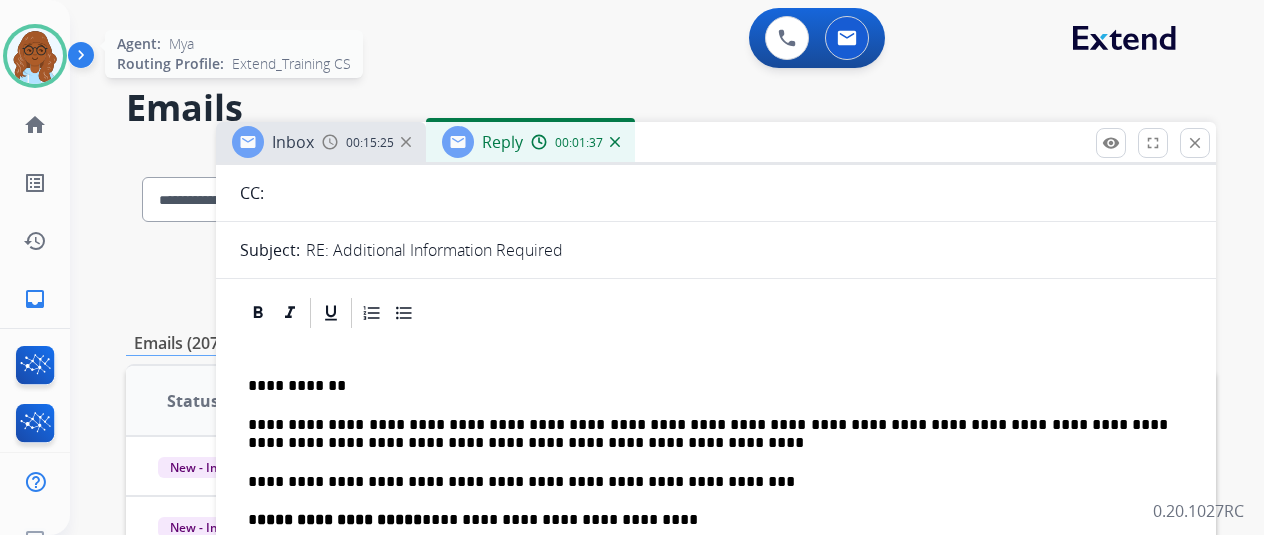 click at bounding box center [35, 56] 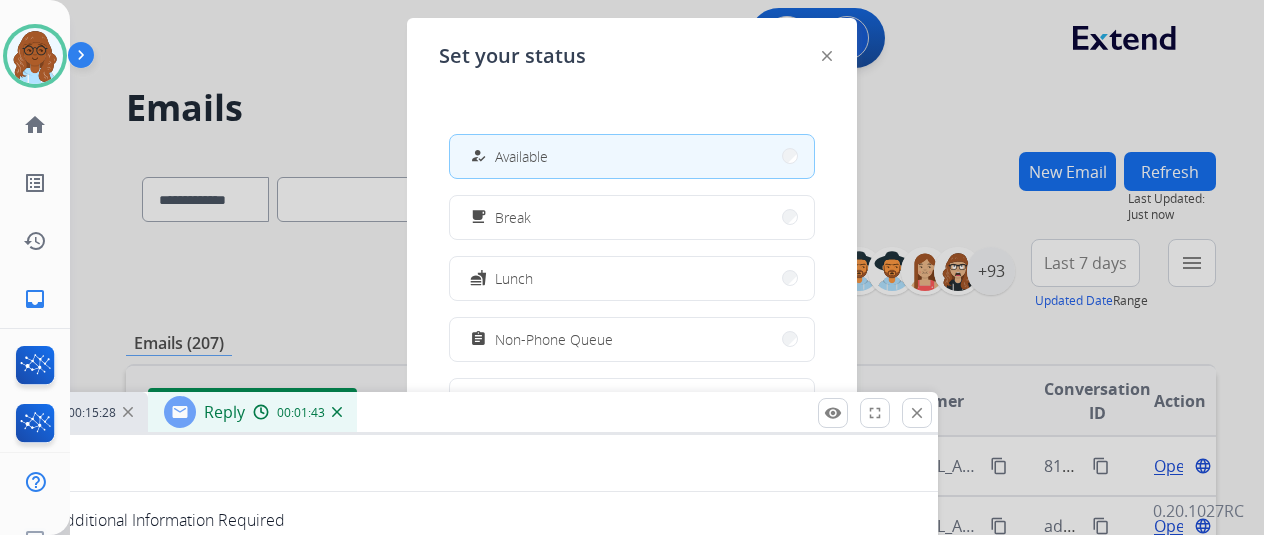 drag, startPoint x: 773, startPoint y: 141, endPoint x: 495, endPoint y: 413, distance: 388.9319 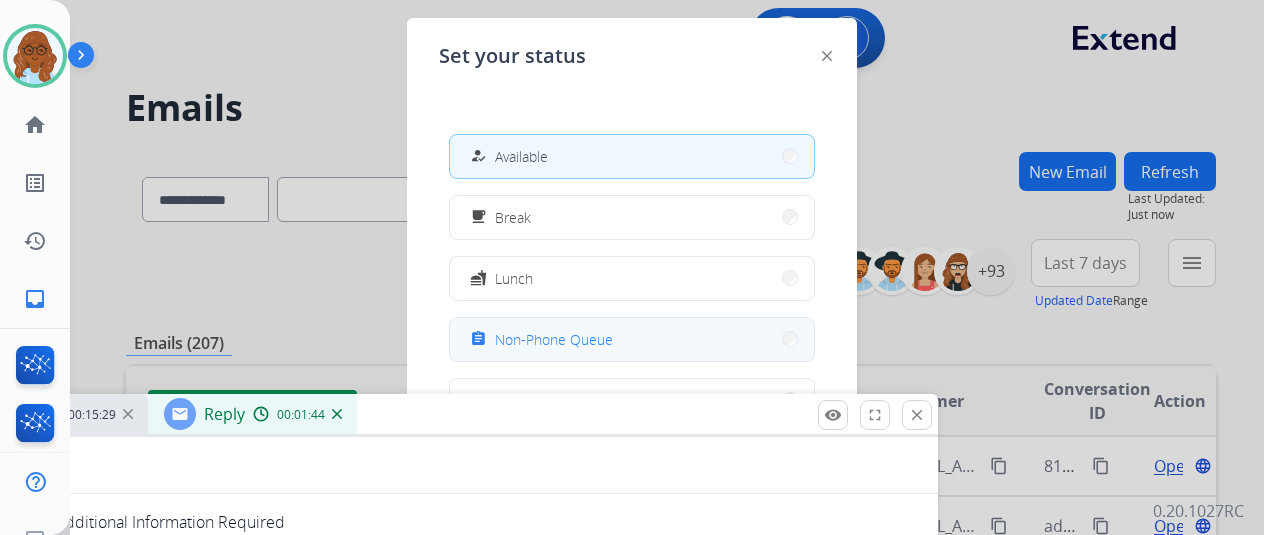 click on "Non-Phone Queue" at bounding box center [554, 339] 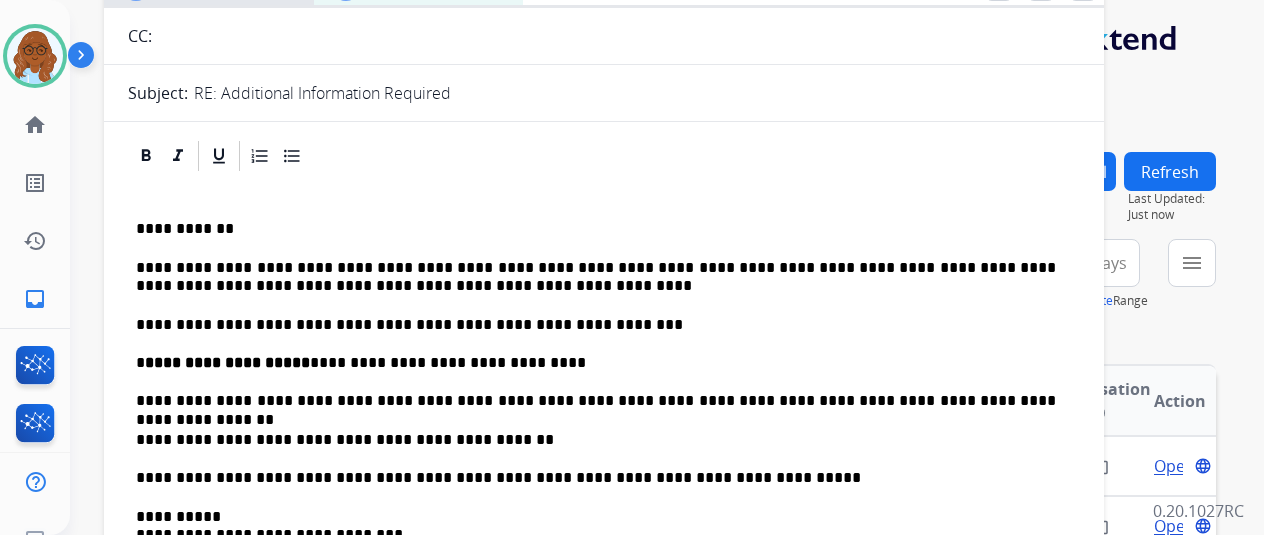 drag, startPoint x: 598, startPoint y: 400, endPoint x: 764, endPoint y: -29, distance: 459.99673 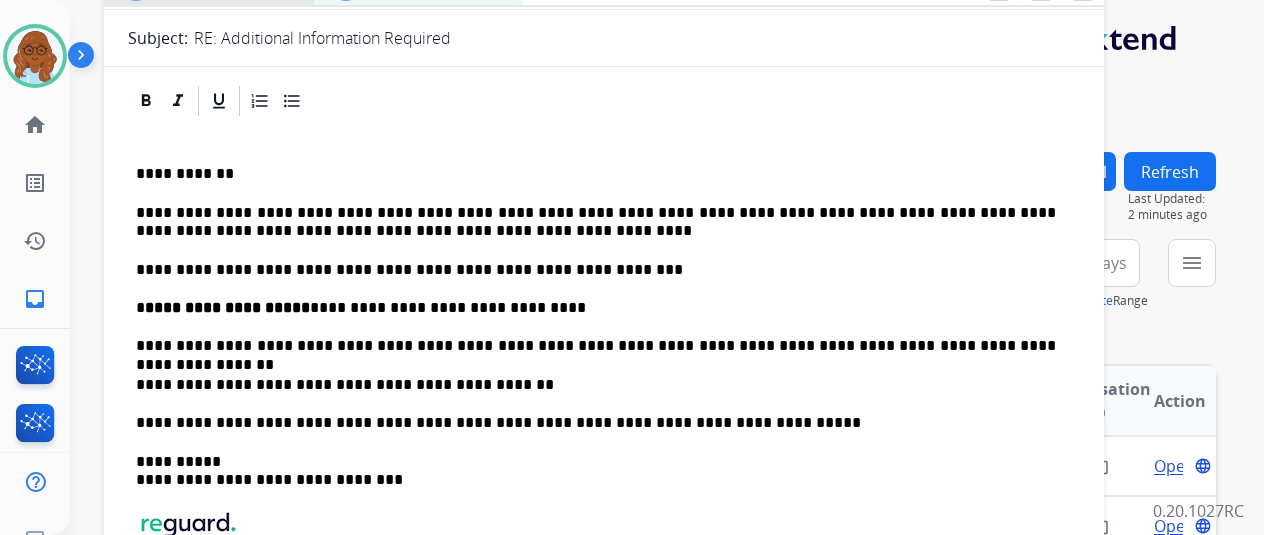 scroll, scrollTop: 300, scrollLeft: 0, axis: vertical 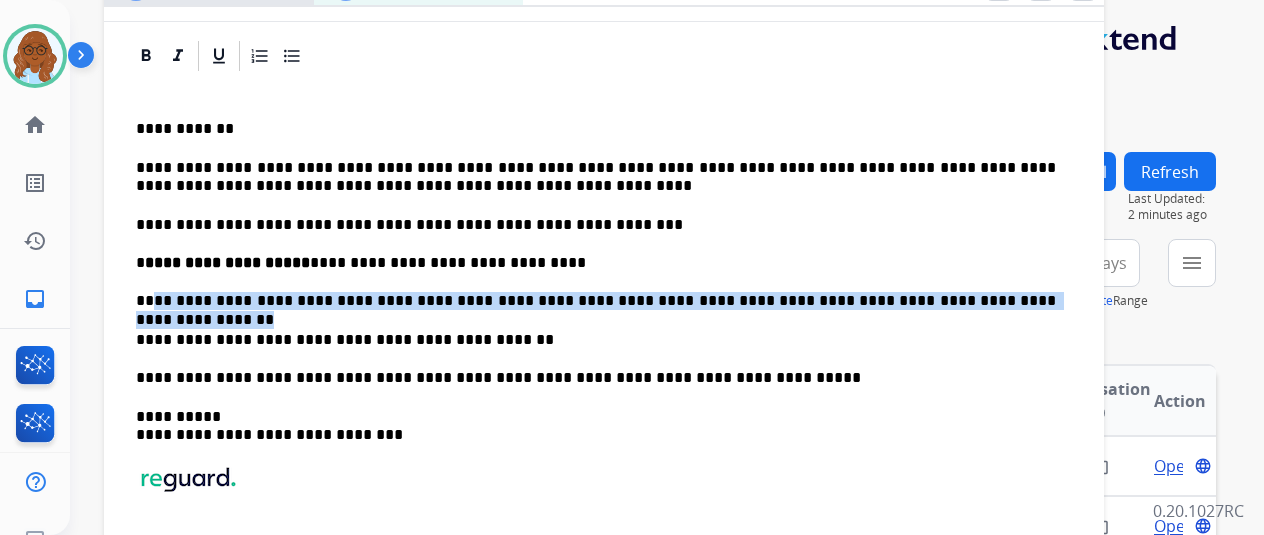 drag, startPoint x: 1010, startPoint y: 291, endPoint x: 163, endPoint y: 300, distance: 847.0478 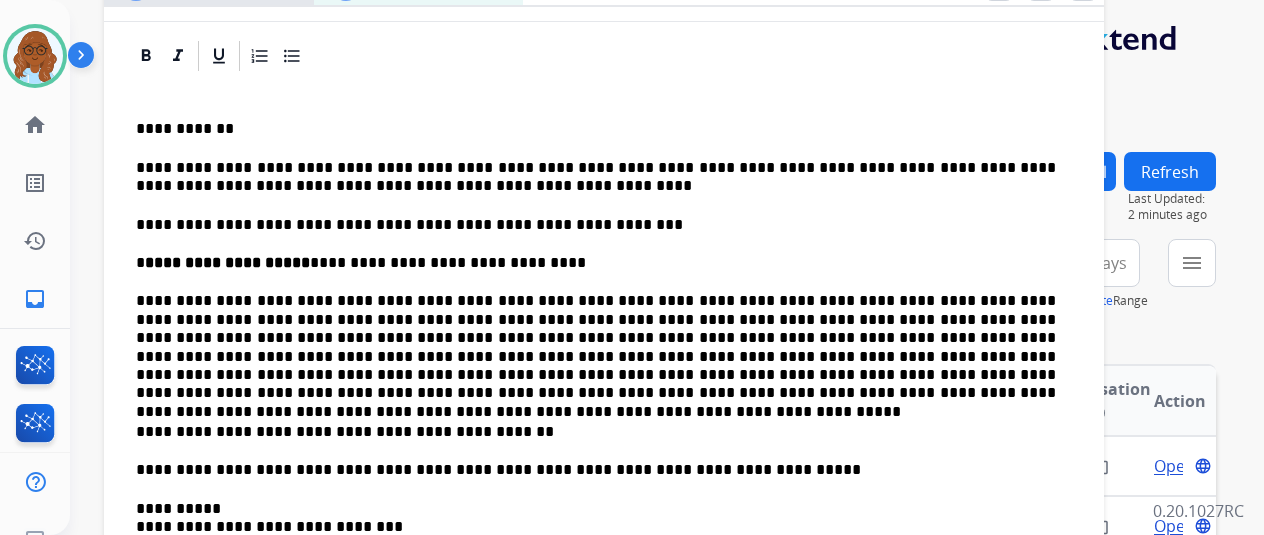 type 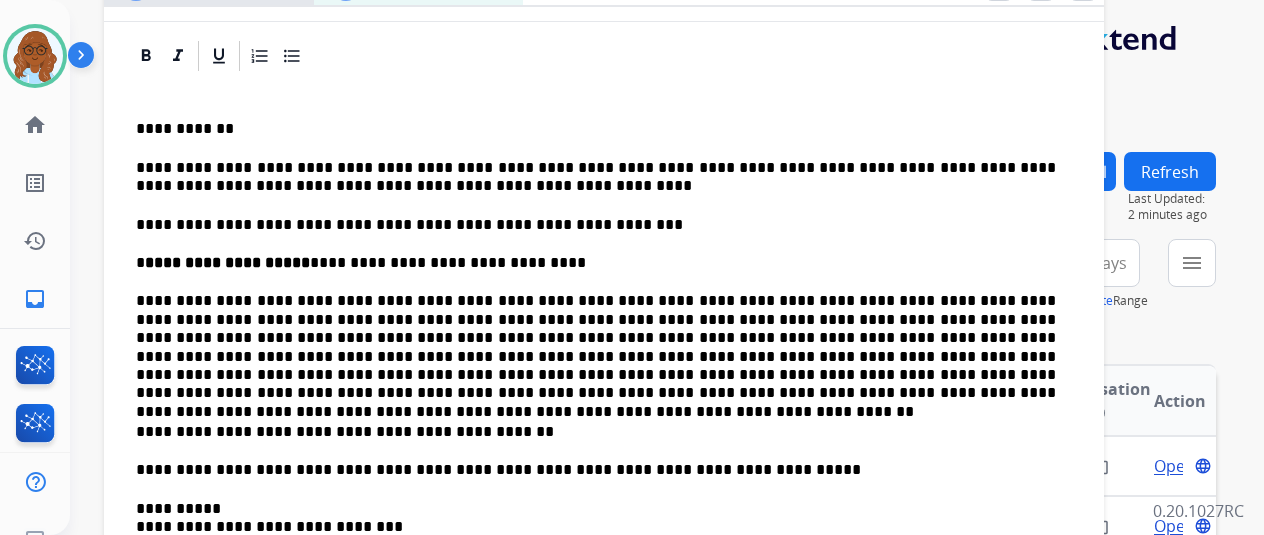 click on "**********" at bounding box center [596, 347] 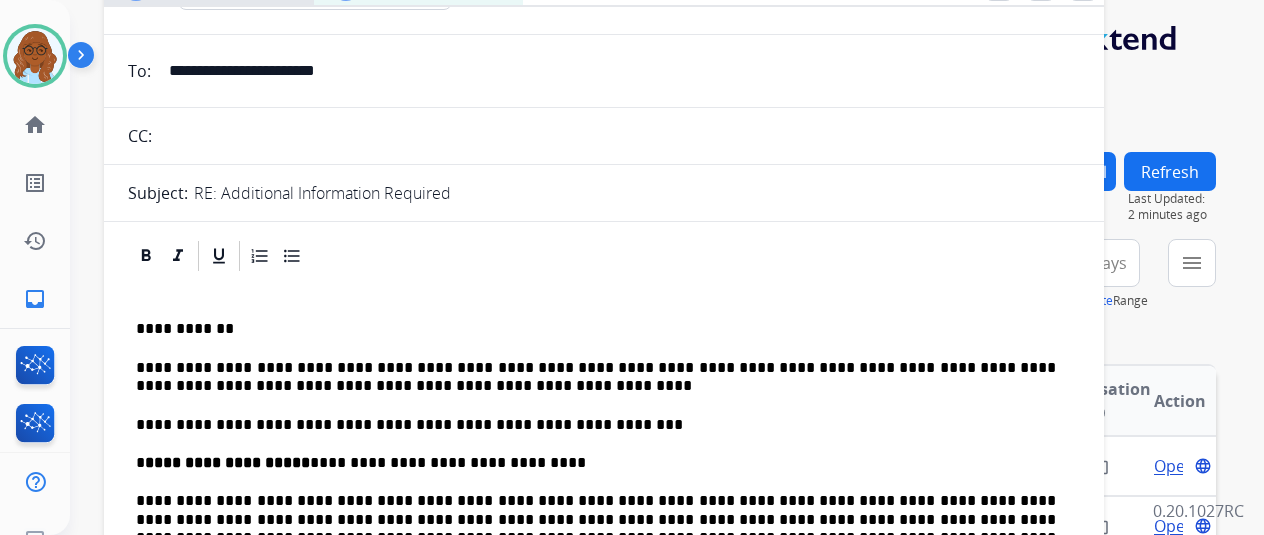 scroll, scrollTop: 0, scrollLeft: 0, axis: both 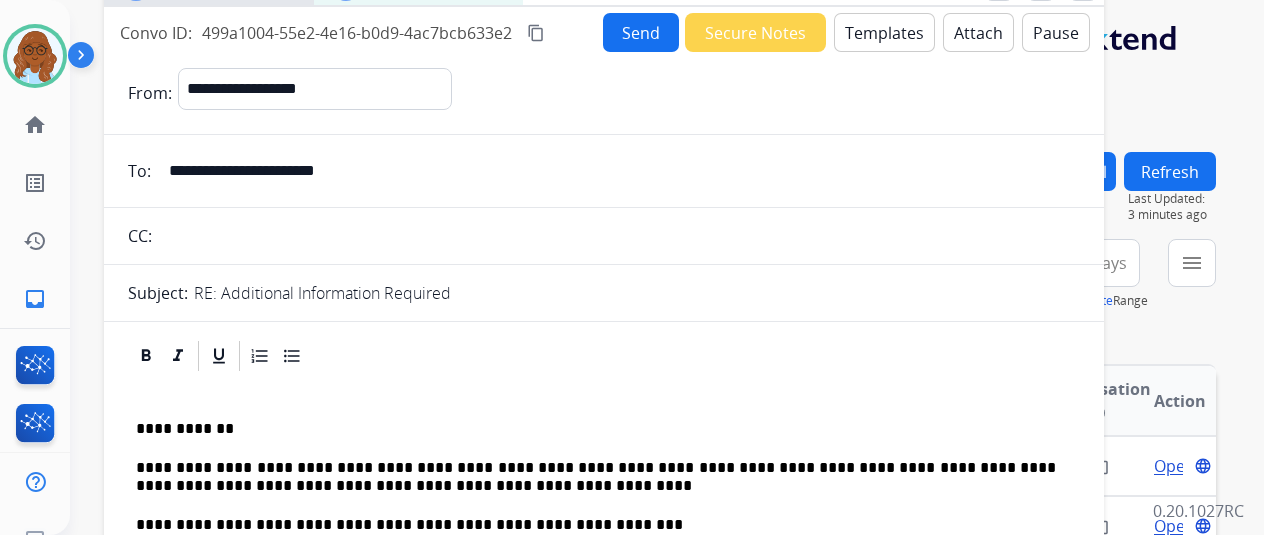 click on "Attach" at bounding box center [978, 32] 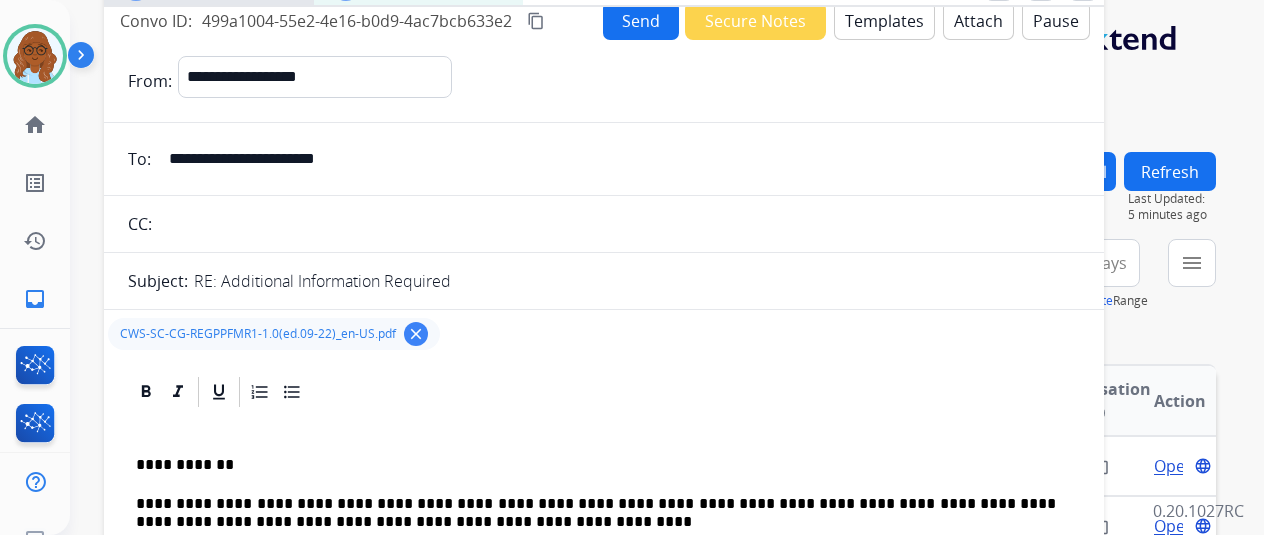 scroll, scrollTop: 0, scrollLeft: 0, axis: both 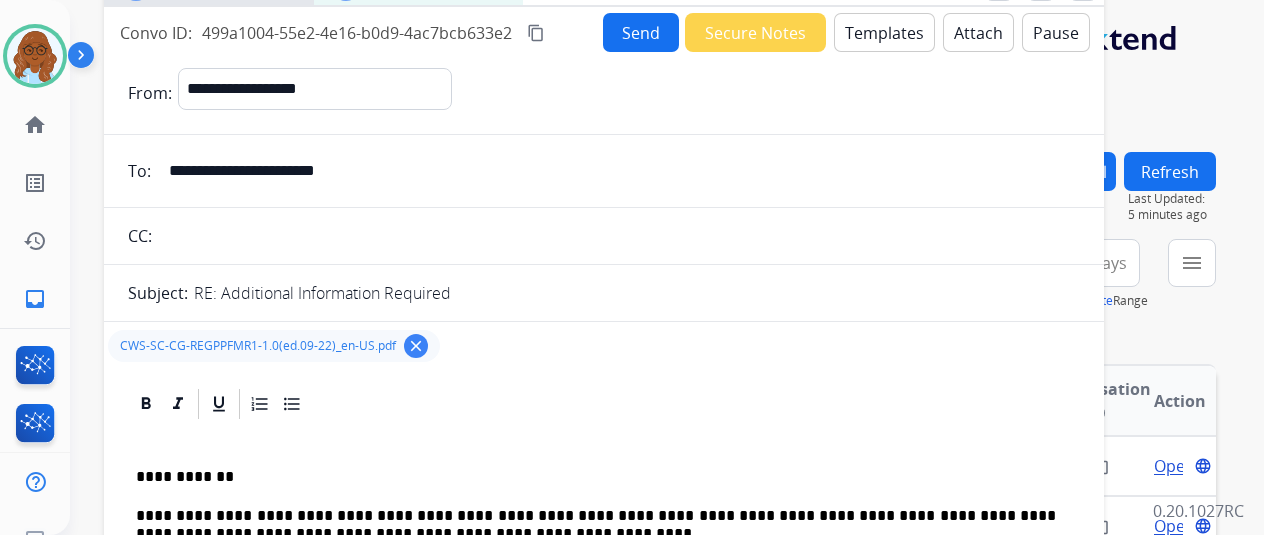 click on "content_copy" at bounding box center (536, 33) 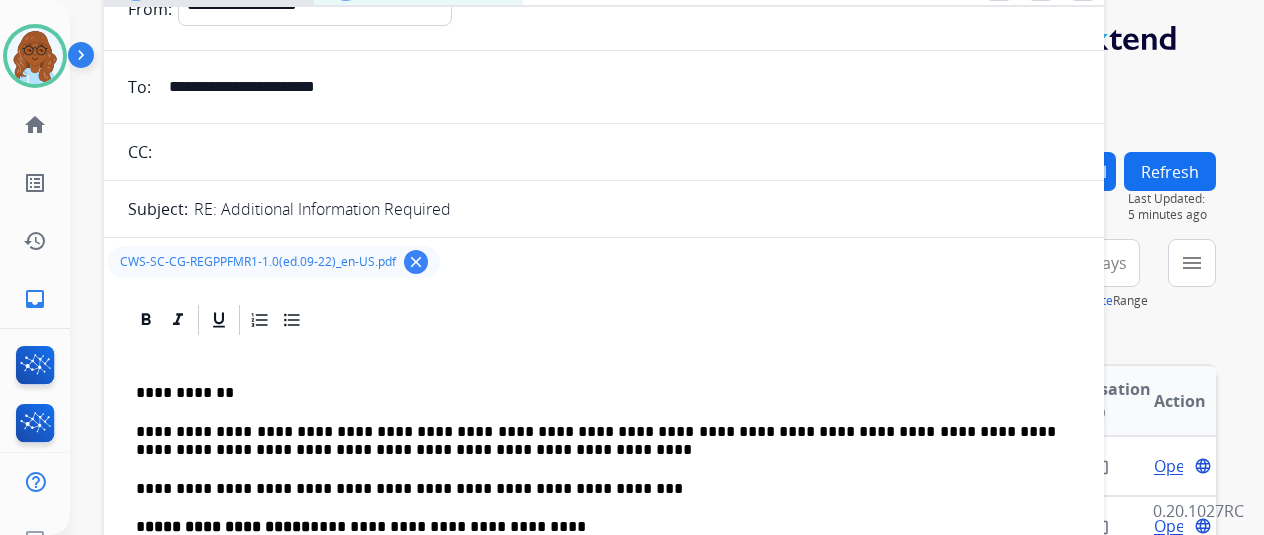 scroll, scrollTop: 200, scrollLeft: 0, axis: vertical 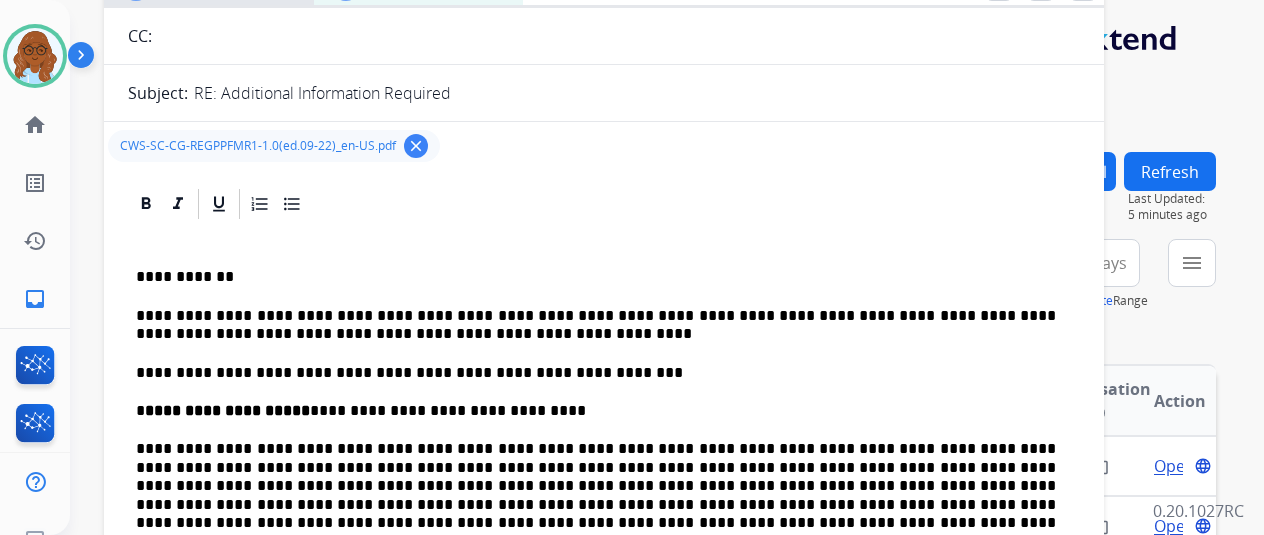 click on "**********" at bounding box center [596, 325] 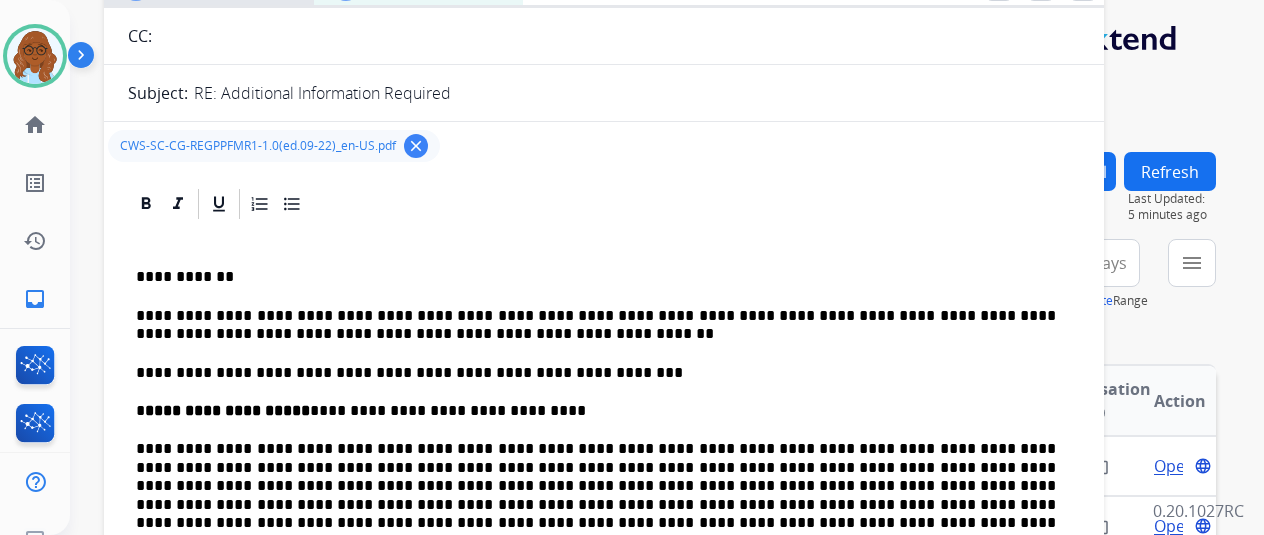 click on "**********" at bounding box center (596, 325) 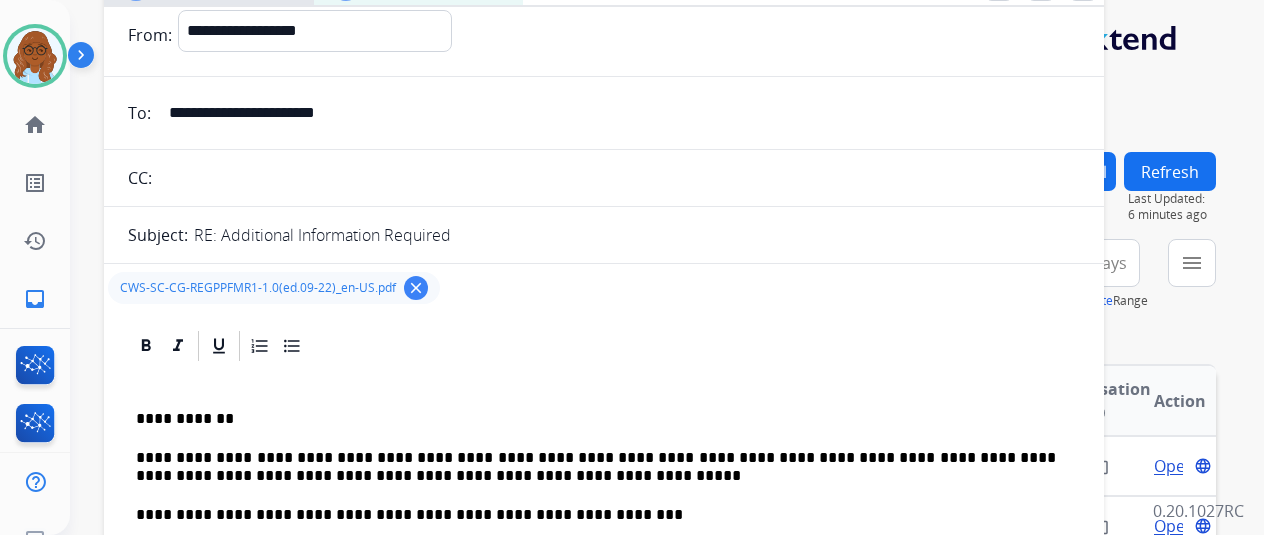 scroll, scrollTop: 0, scrollLeft: 0, axis: both 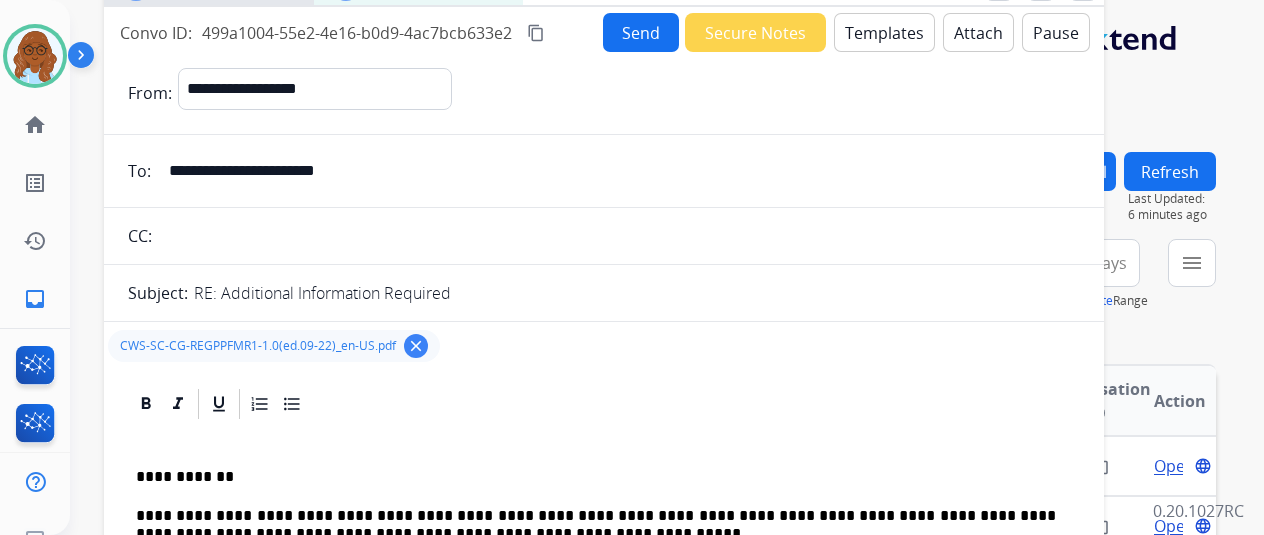 drag, startPoint x: 650, startPoint y: 38, endPoint x: 683, endPoint y: 48, distance: 34.48188 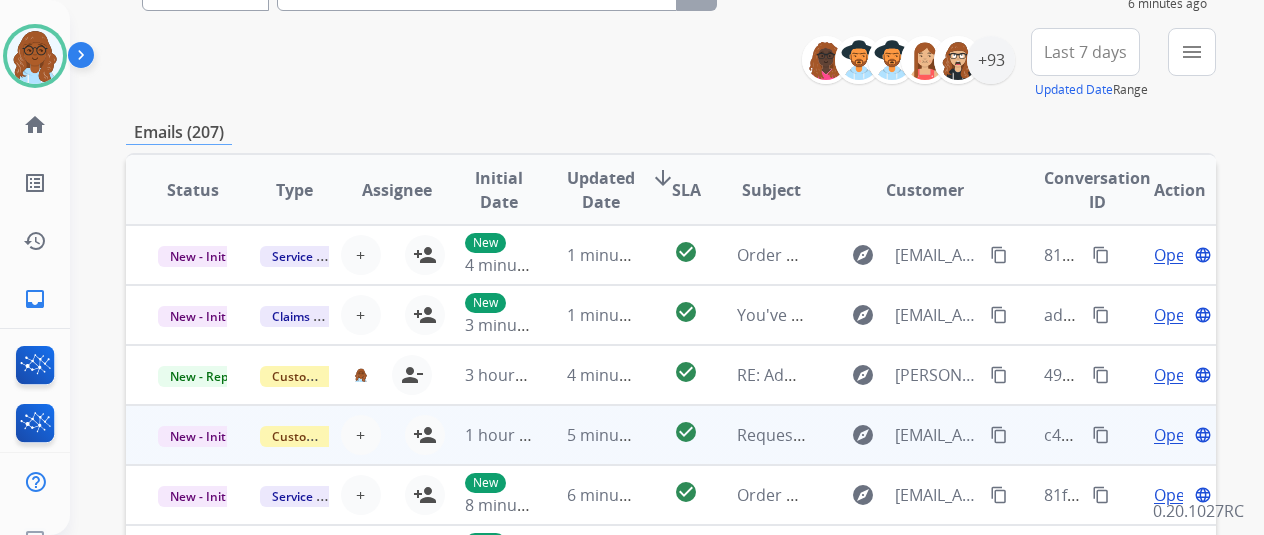 scroll, scrollTop: 0, scrollLeft: 0, axis: both 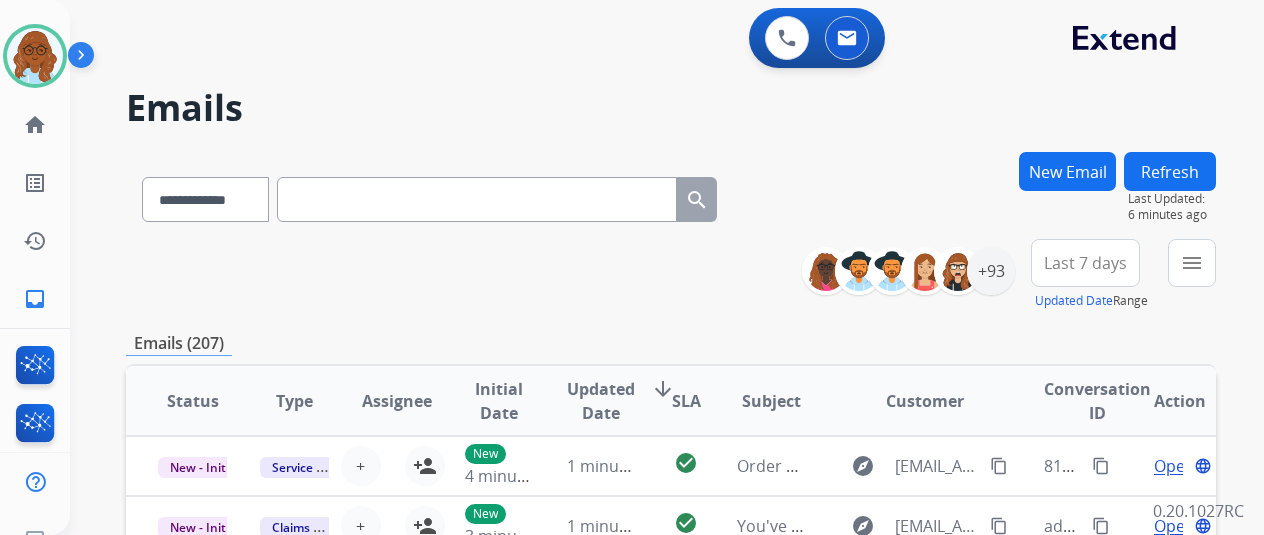 click on "menu Type  Claims Adjudication   Customer Support   Escalation   Service Support   Shipping Protection   Warranty Ops   Dev Test   Spam/Phishing   Merchant Team   Reguard CS  Status  Open - All   Closed - All   New - Initial   New - Reply   On-hold – Internal   On-hold - Customer   On Hold - Pending Parts   On Hold - Servicers   Closed - Unresolved   Closed – Solved   Closed – Merchant Transfer  SLA  Within SLA   Nearing SLA   Past SLA   Critical   On Hold   Closed  Processed  Migration   Webhook   Polling   [DOMAIN_NAME] (API)  Apply Clear" at bounding box center [1192, 275] 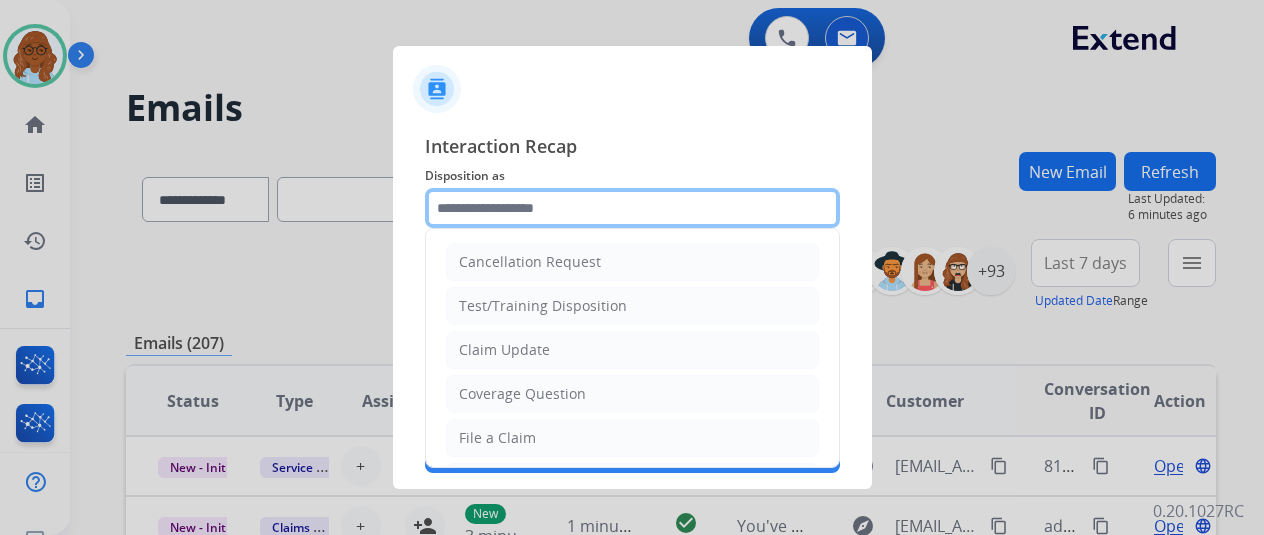 click 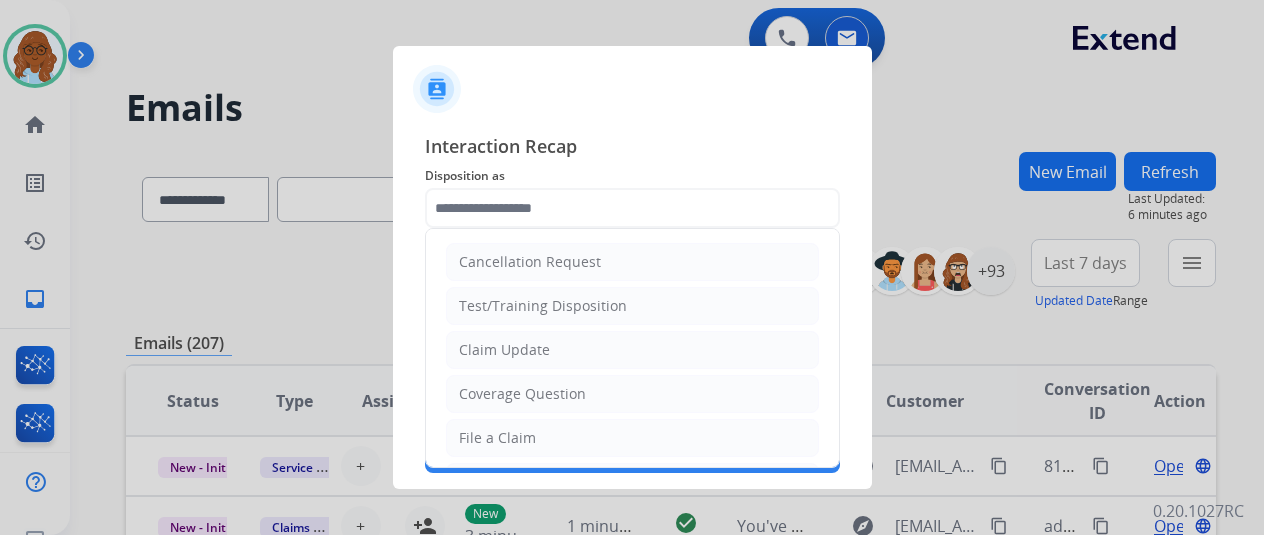 click on "Claim Update" 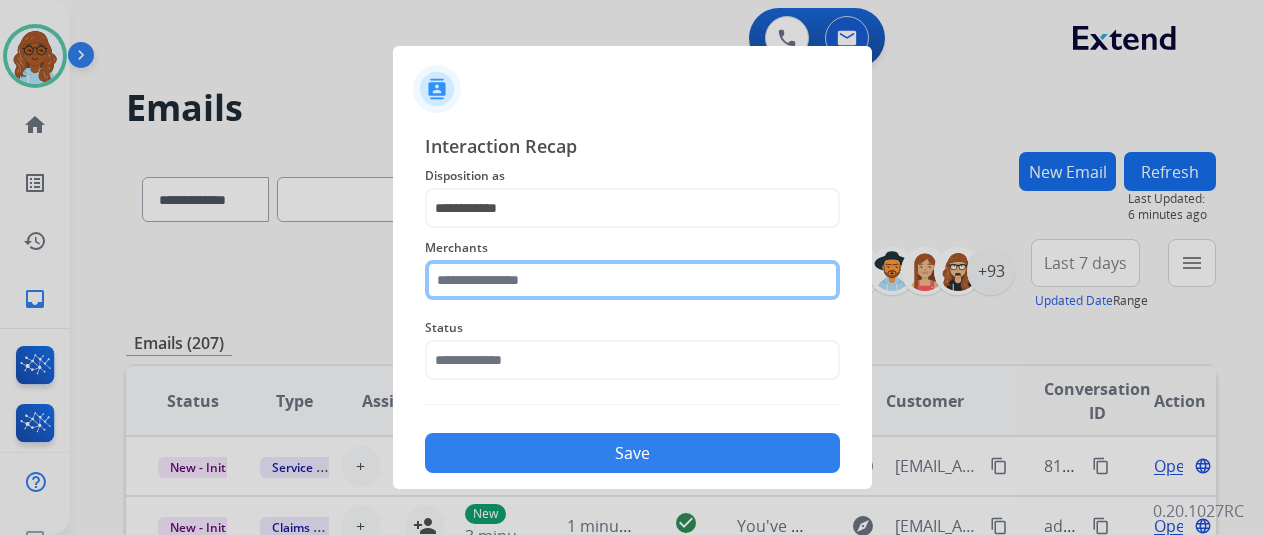 click 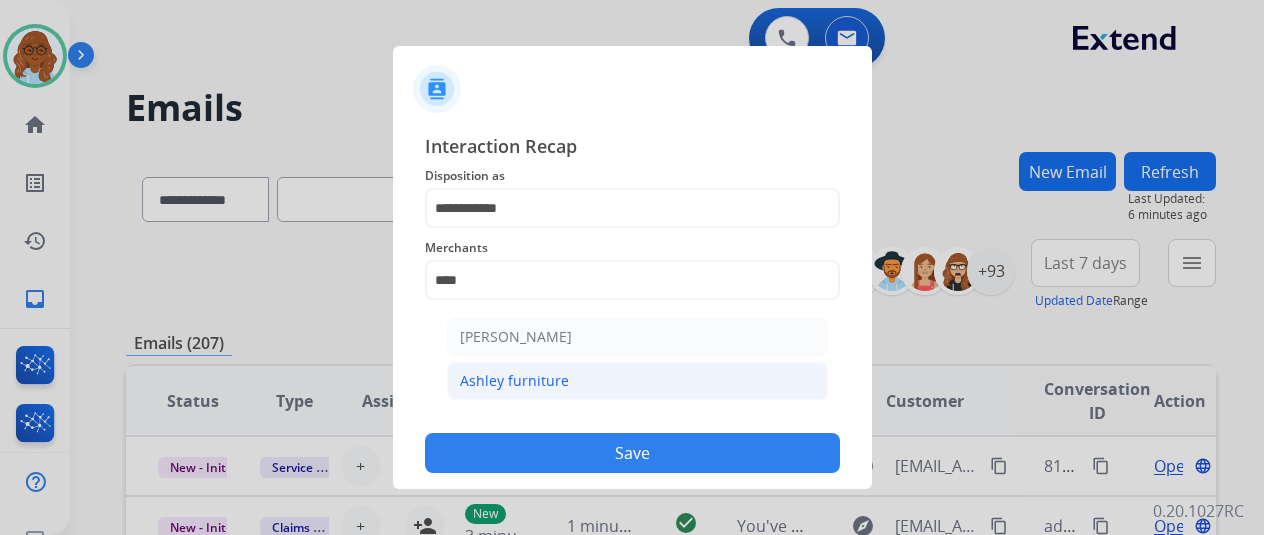 click on "Ashley furniture" 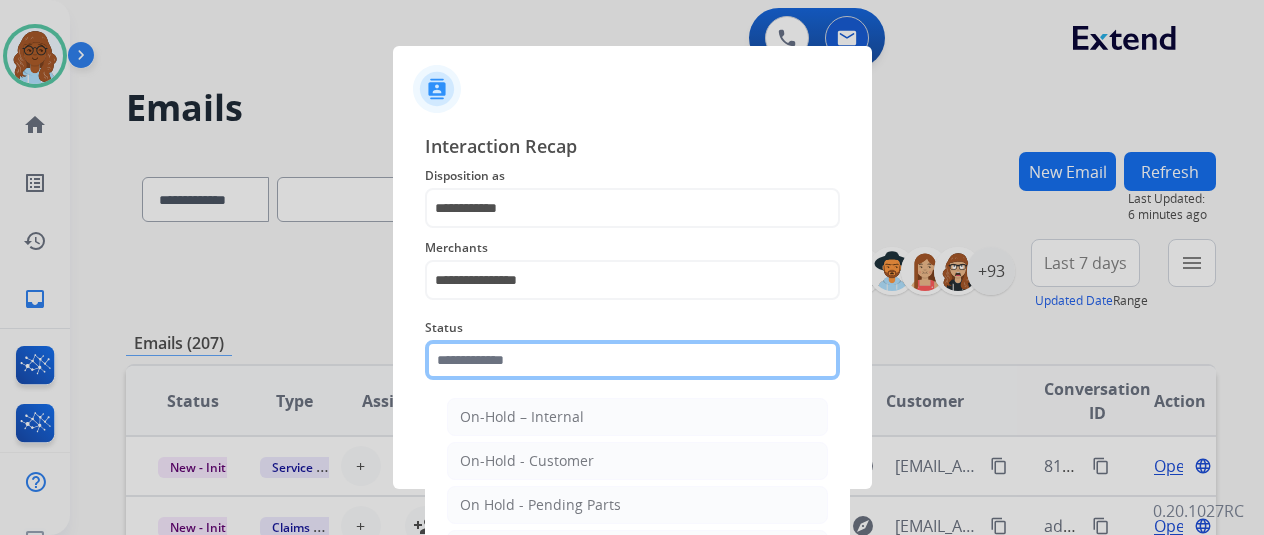 click 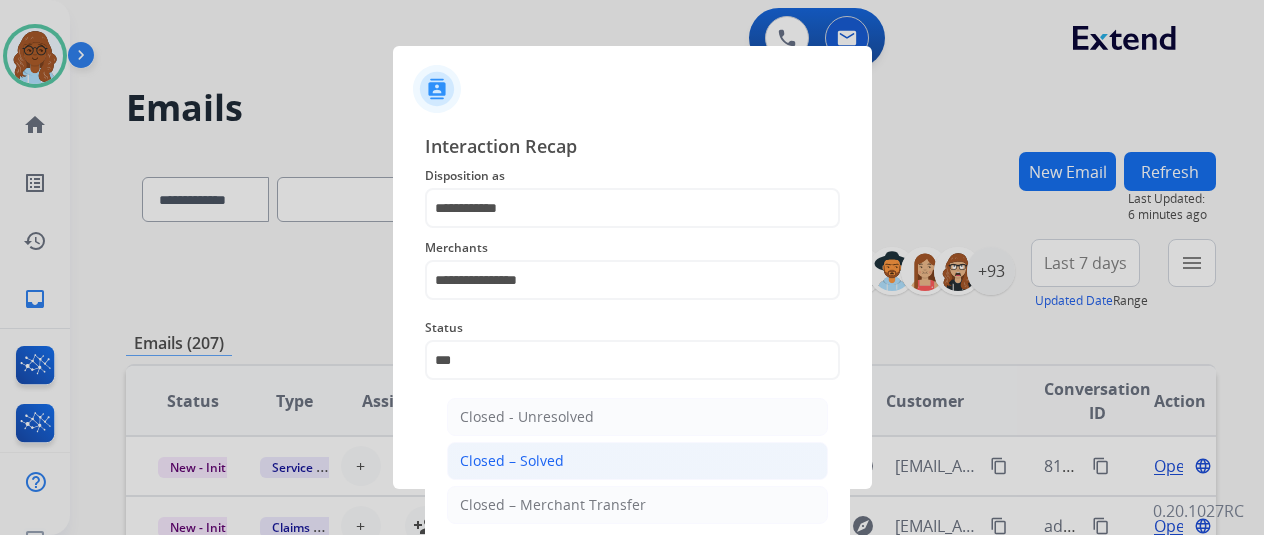 click on "Closed – Solved" 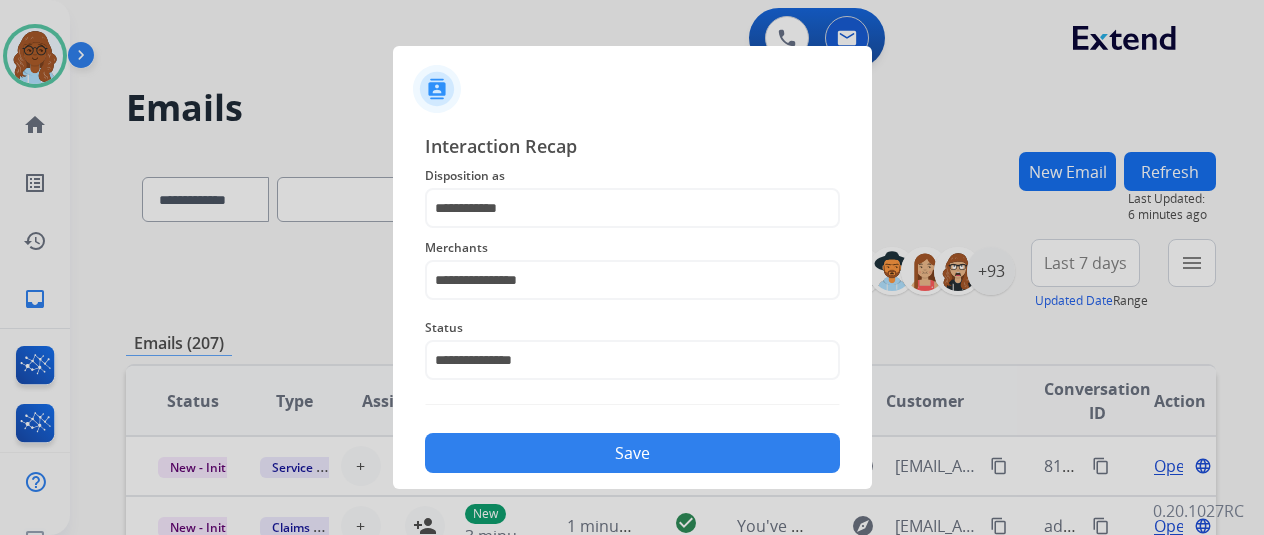 click on "Save" 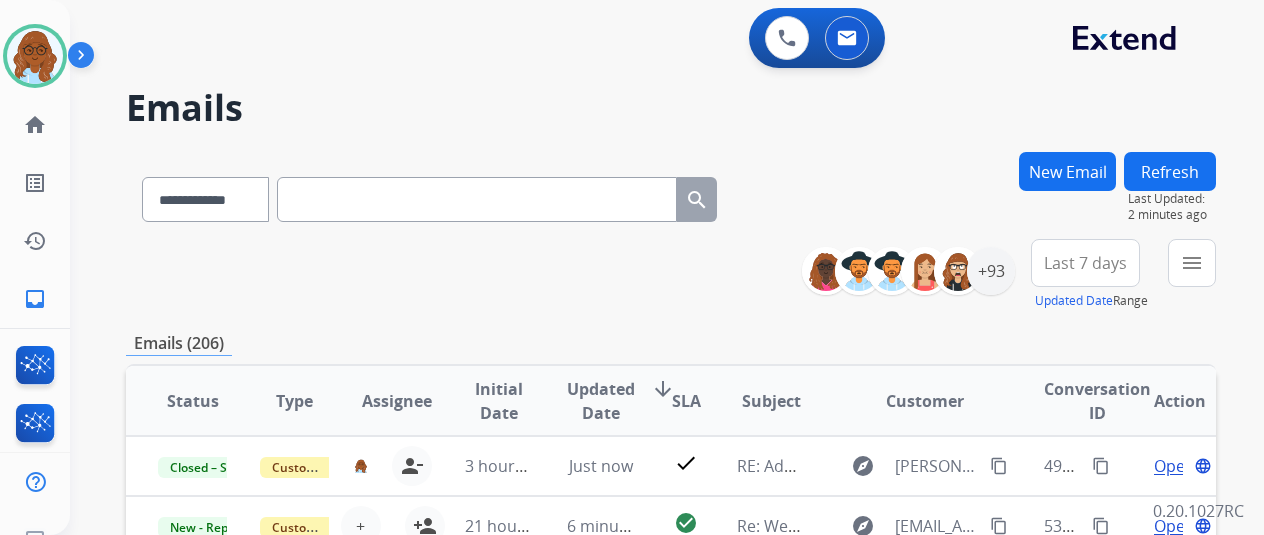 click on "New Email" at bounding box center [1067, 171] 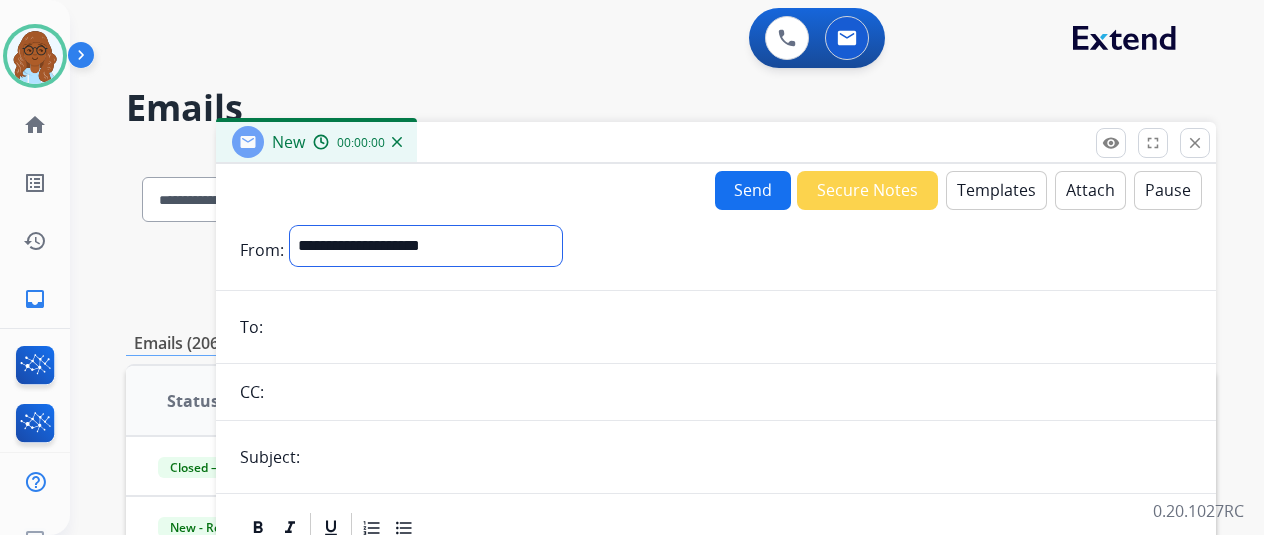 click on "**********" at bounding box center [426, 246] 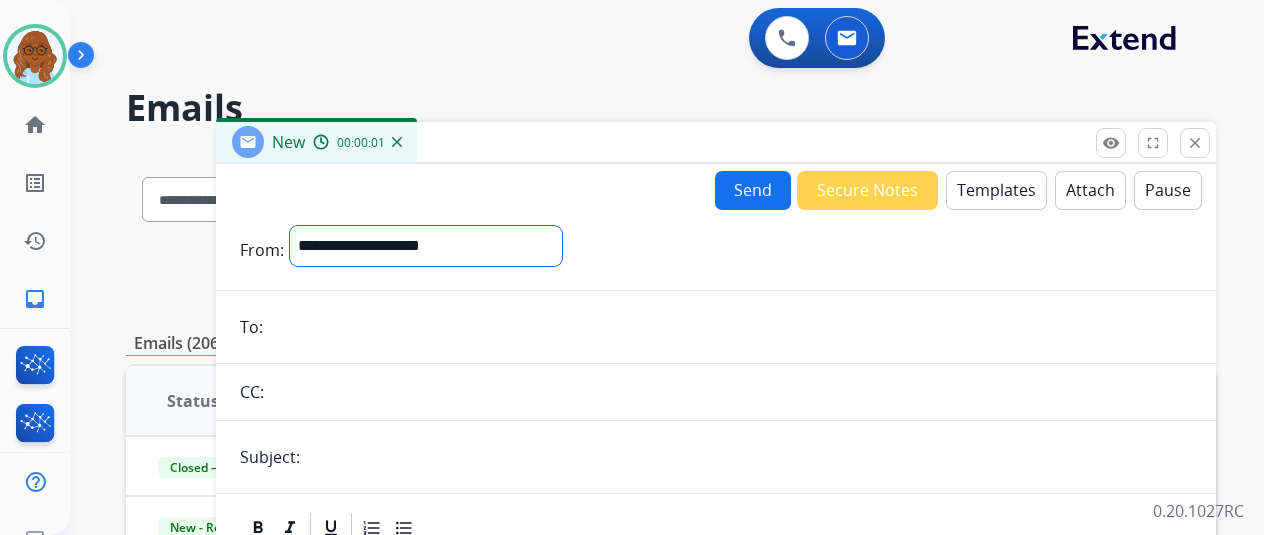 select on "**********" 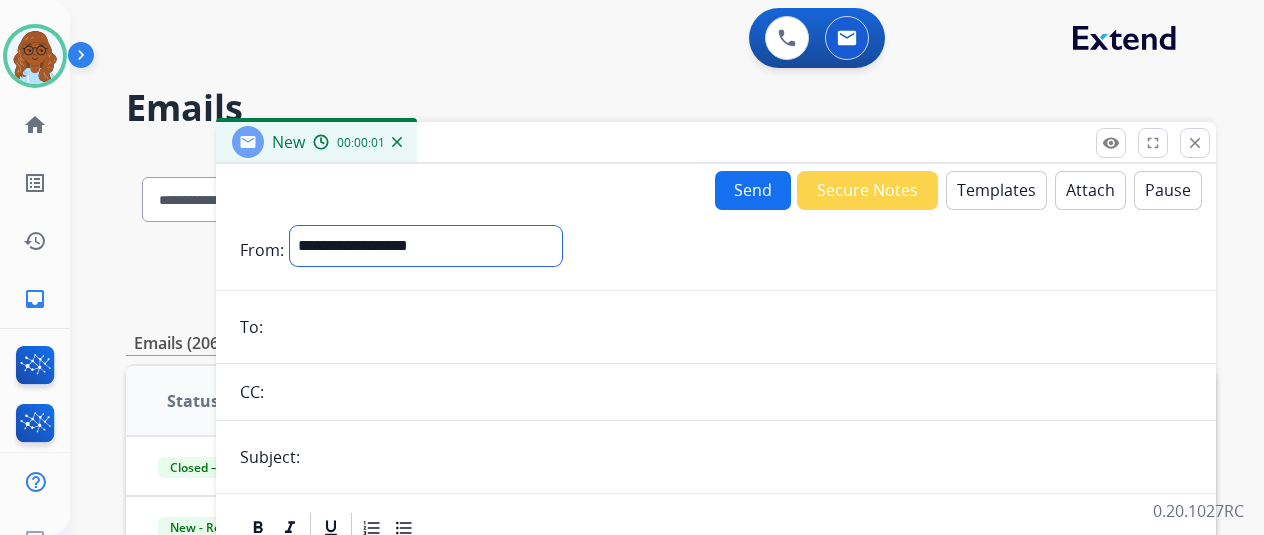 click on "**********" at bounding box center (426, 246) 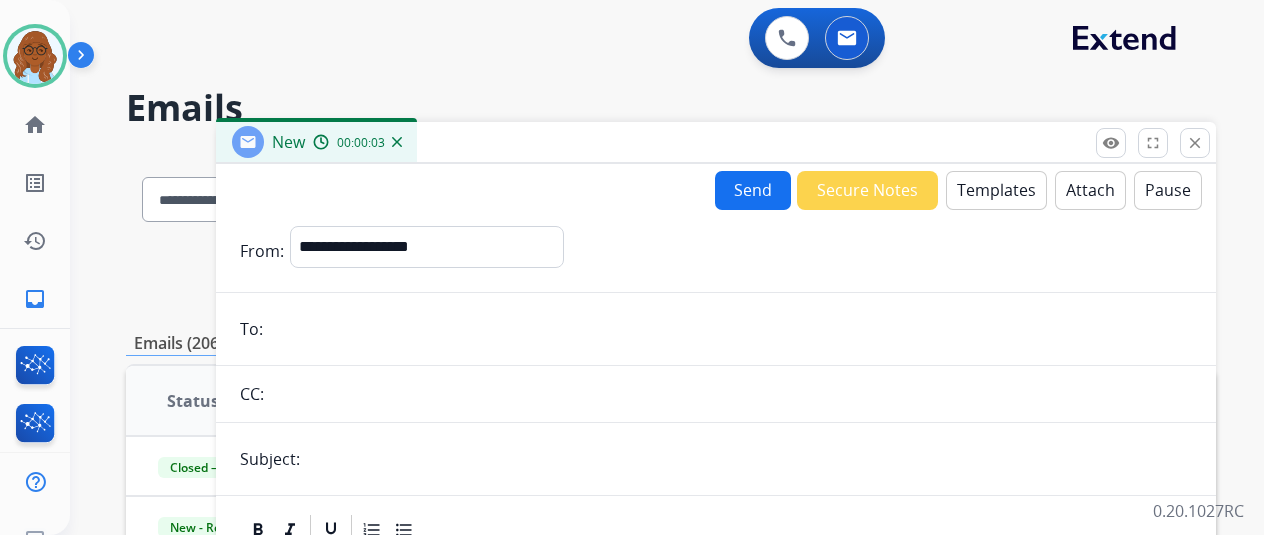 paste on "**********" 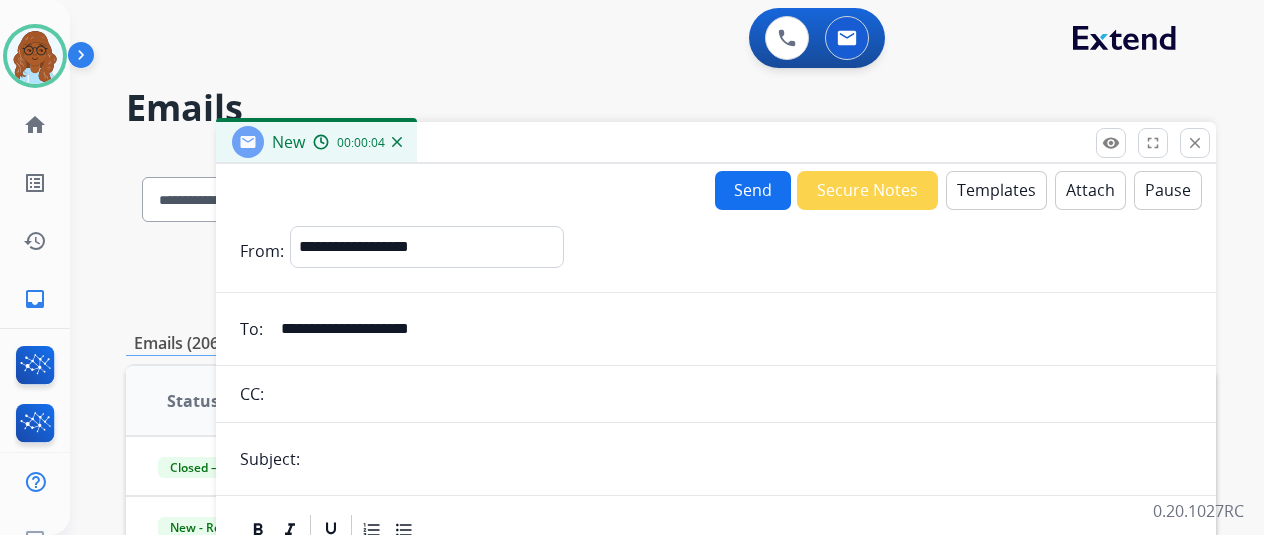 type on "**********" 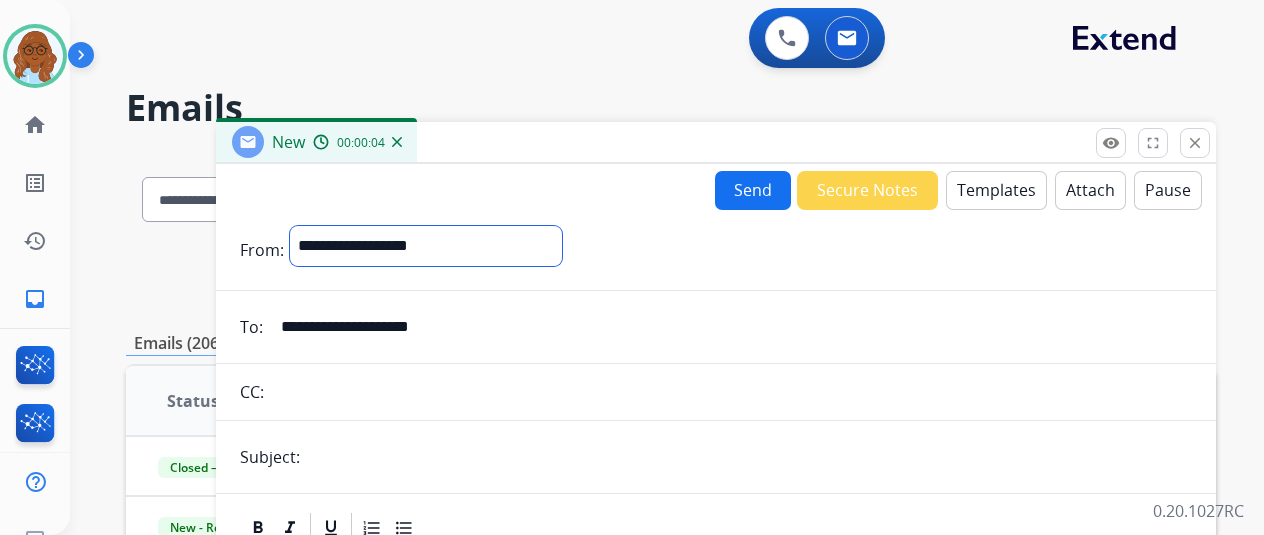 click on "**********" at bounding box center [426, 246] 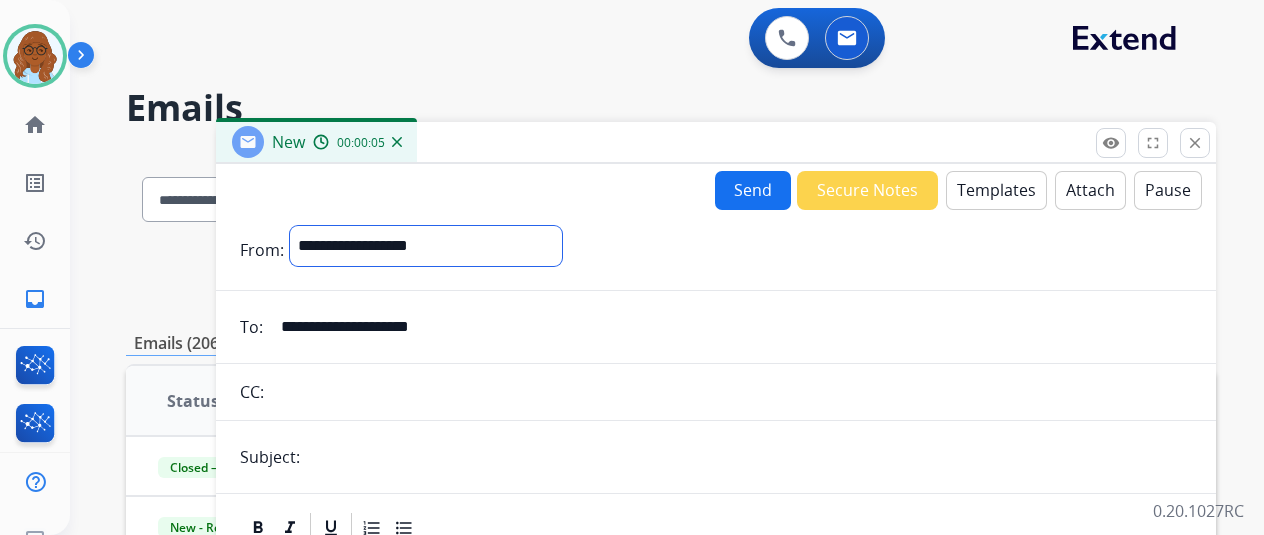 select on "**********" 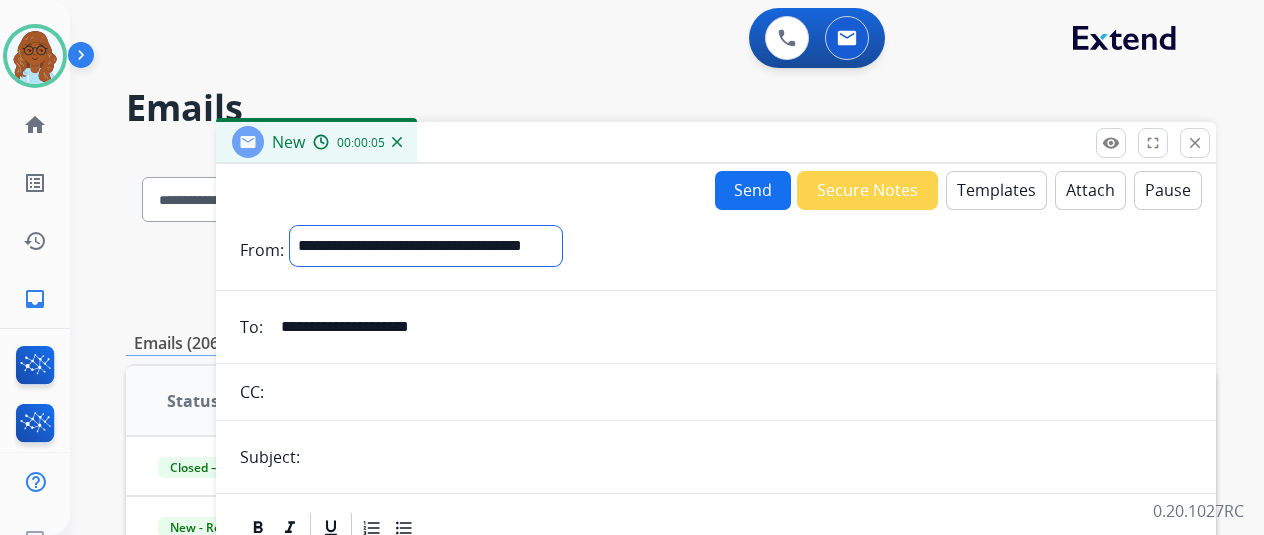 click on "**********" at bounding box center [426, 246] 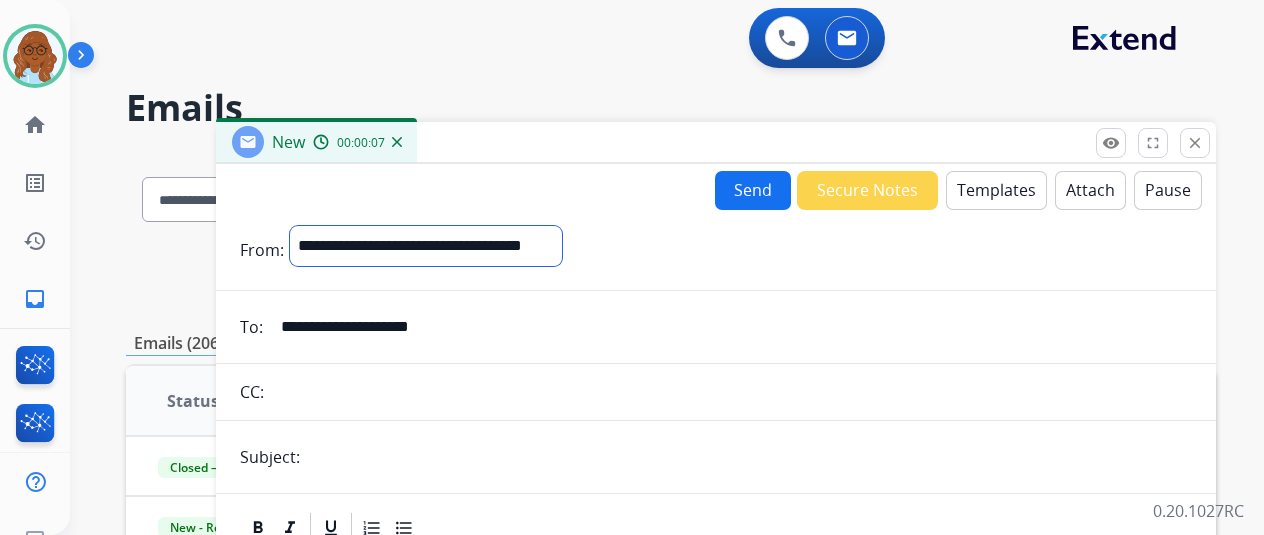 scroll, scrollTop: 100, scrollLeft: 0, axis: vertical 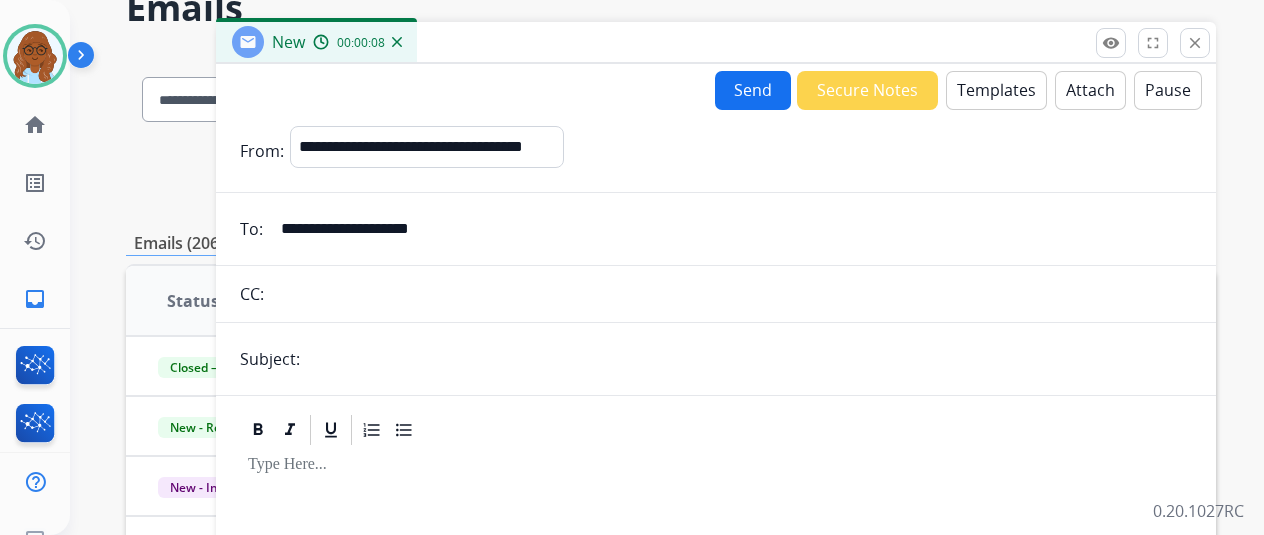 click on "Templates" at bounding box center (996, 90) 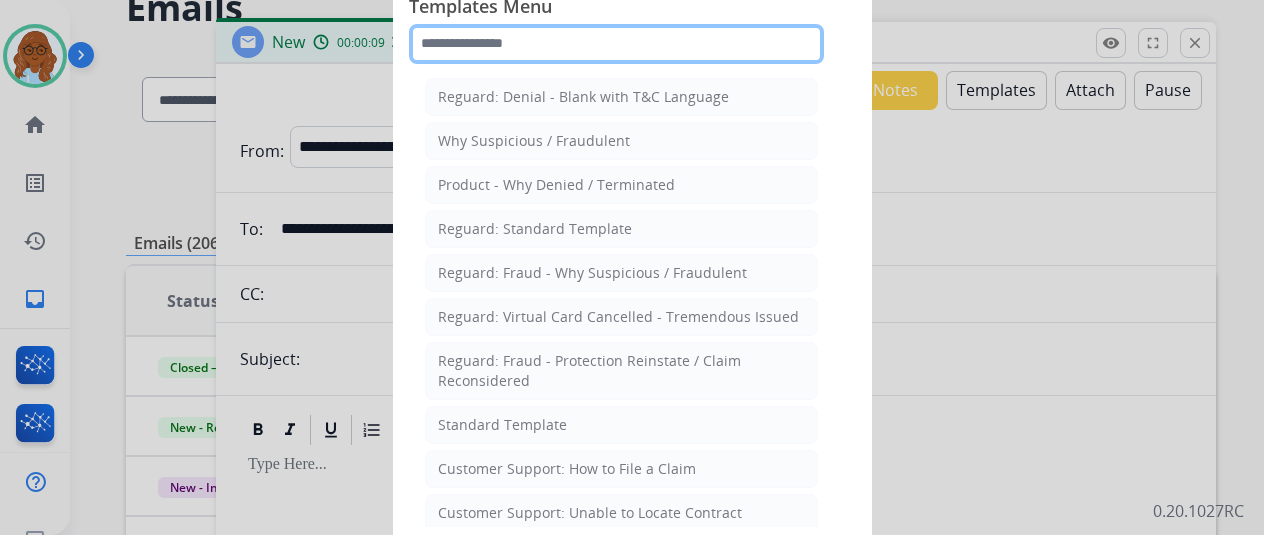 click 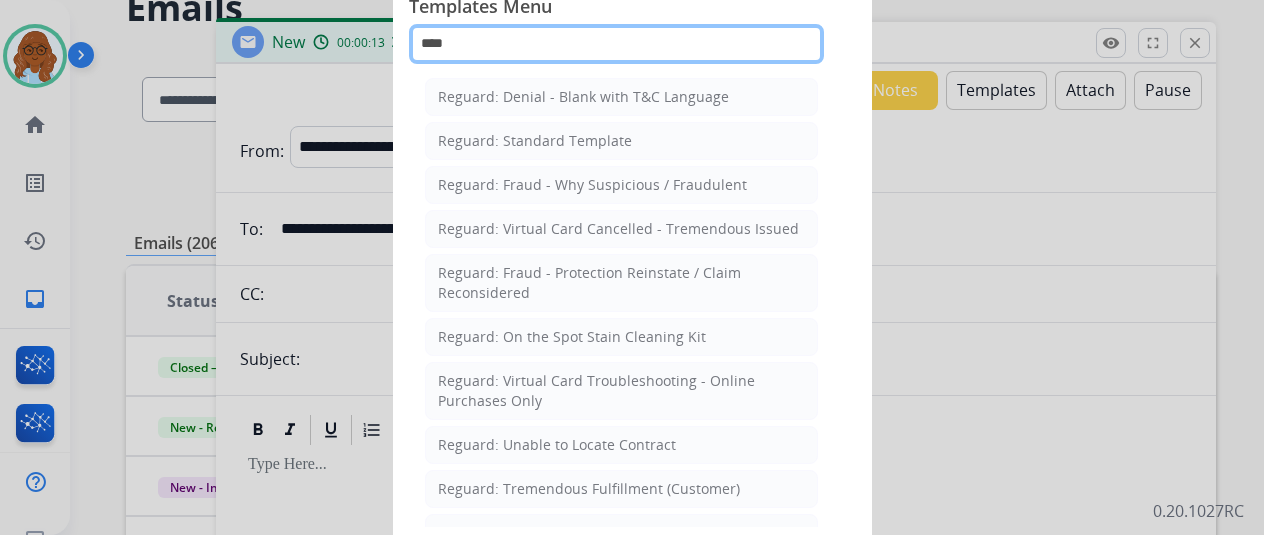 scroll, scrollTop: 32, scrollLeft: 0, axis: vertical 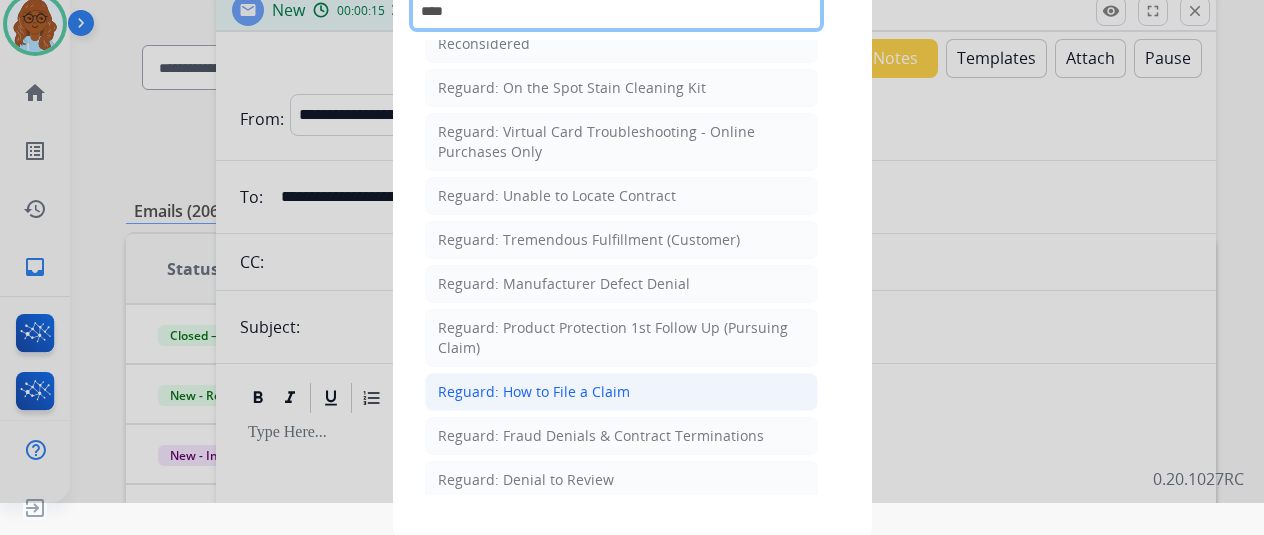 type on "****" 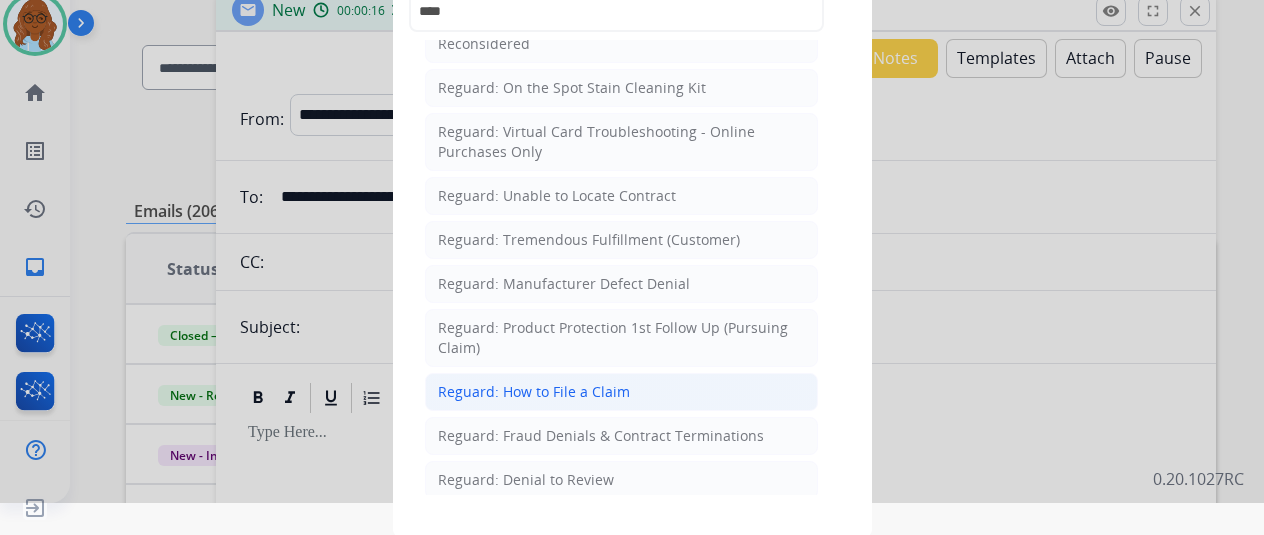 click on "Reguard: How to File a Claim" 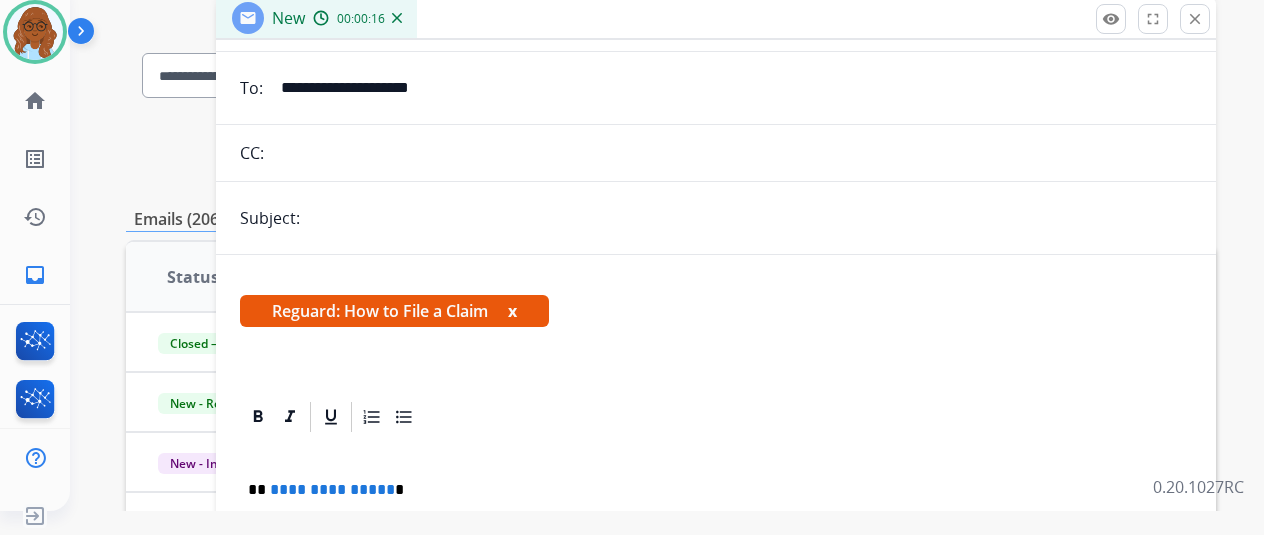 scroll, scrollTop: 225, scrollLeft: 0, axis: vertical 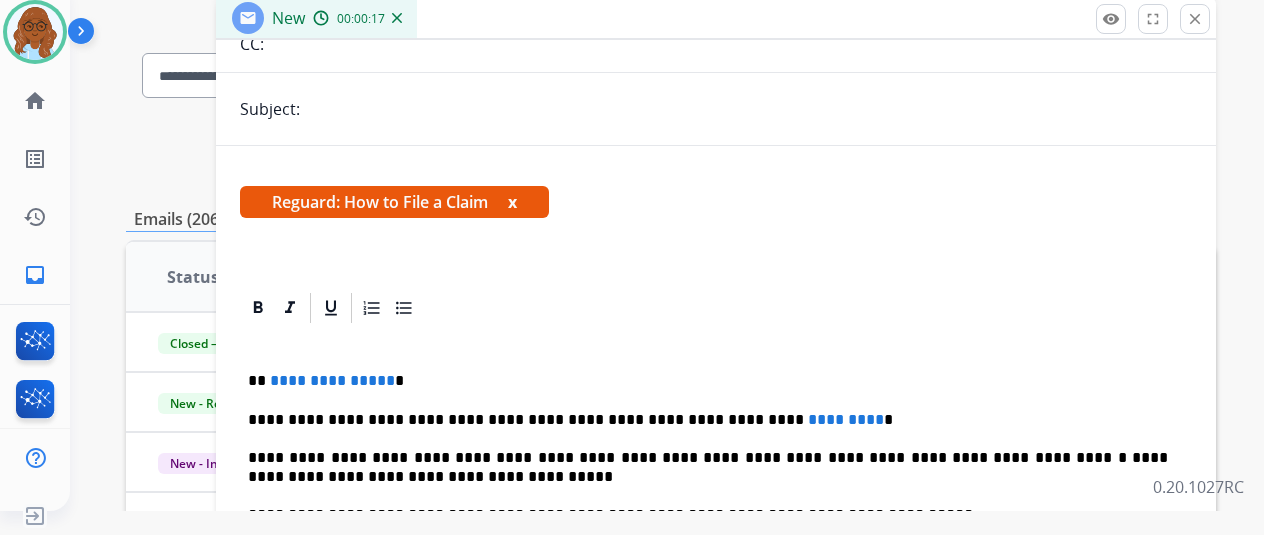 click on "Reguard: How to File a Claim  x" at bounding box center (394, 202) 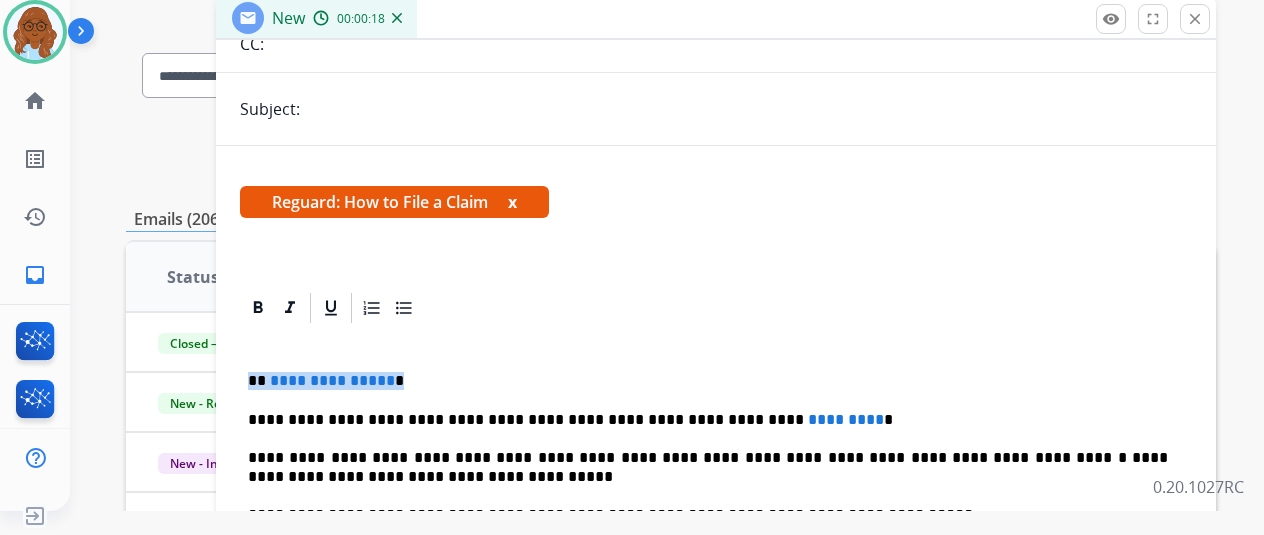 drag, startPoint x: 414, startPoint y: 381, endPoint x: 254, endPoint y: 373, distance: 160.19987 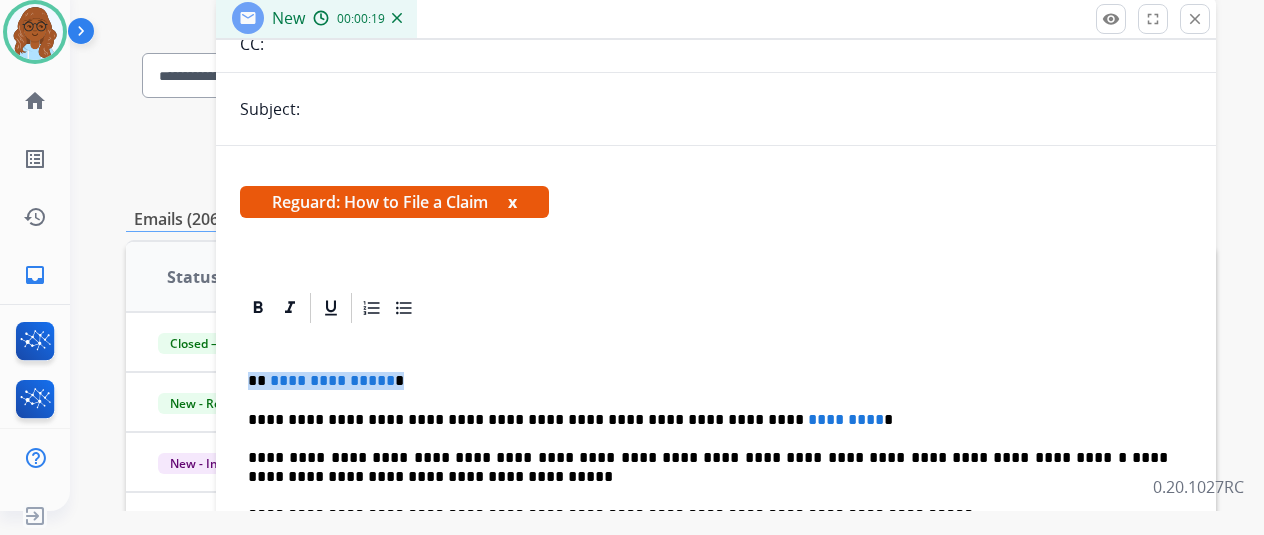type 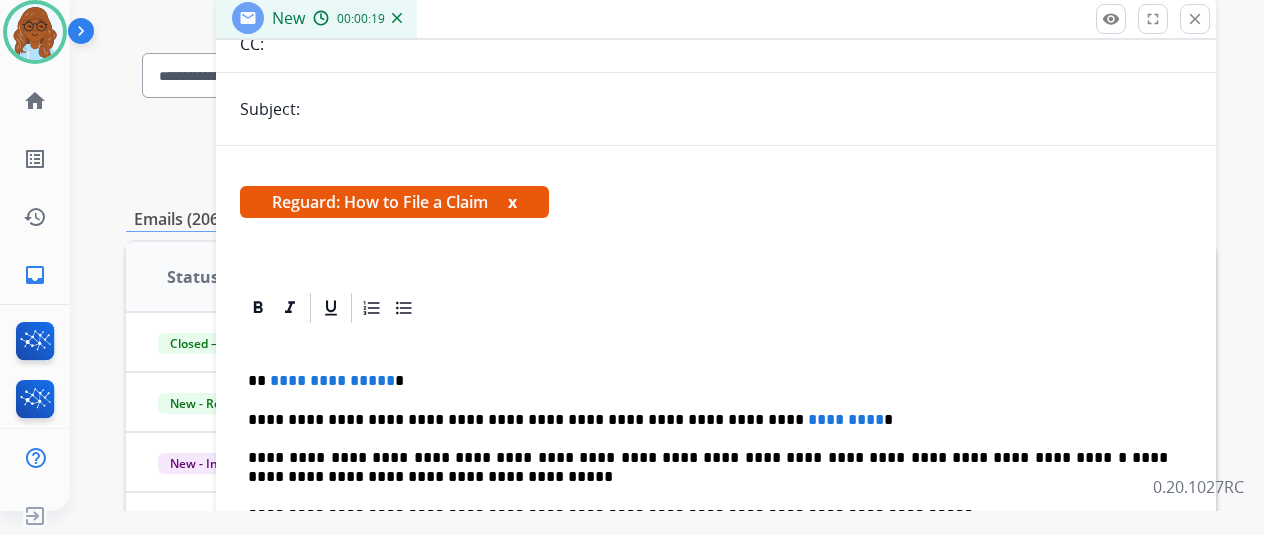 scroll, scrollTop: 0, scrollLeft: 0, axis: both 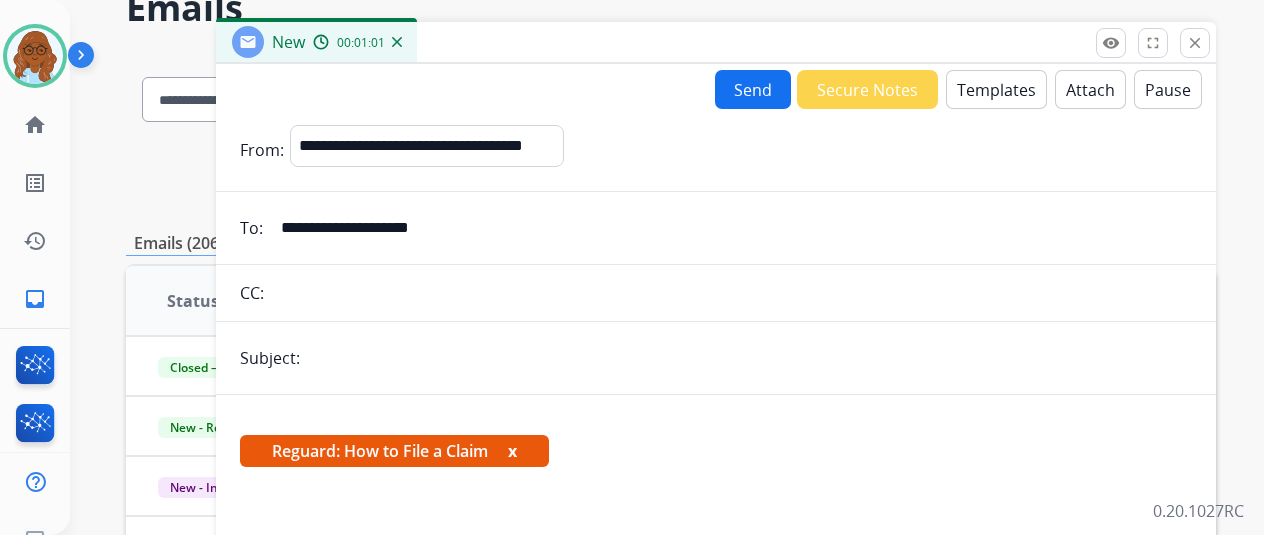 drag, startPoint x: 394, startPoint y: 357, endPoint x: 444, endPoint y: 364, distance: 50.48762 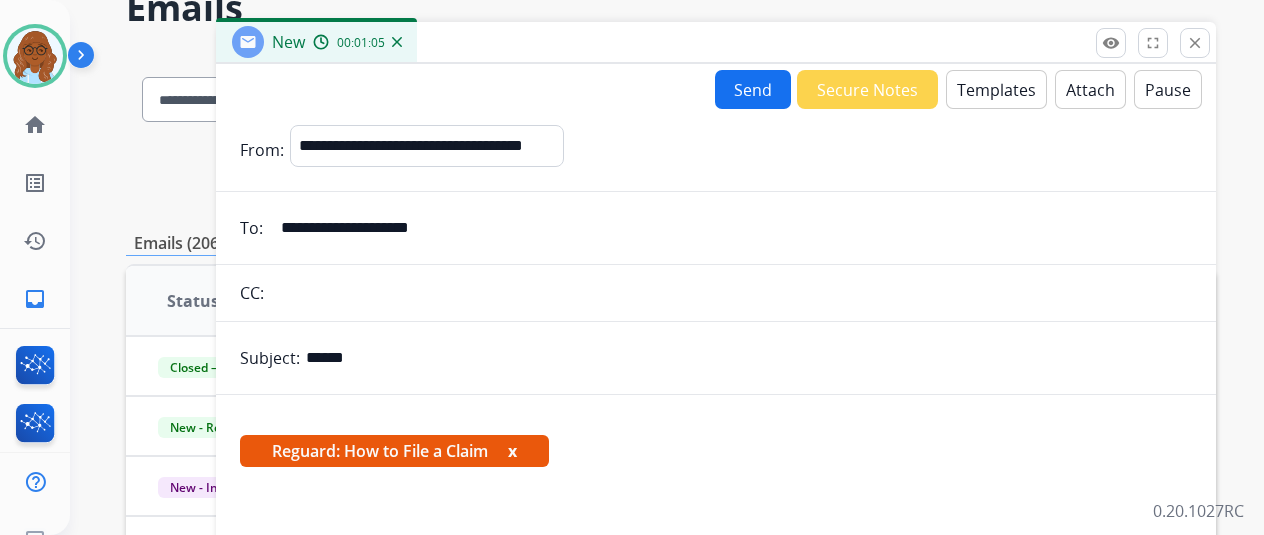 type on "**********" 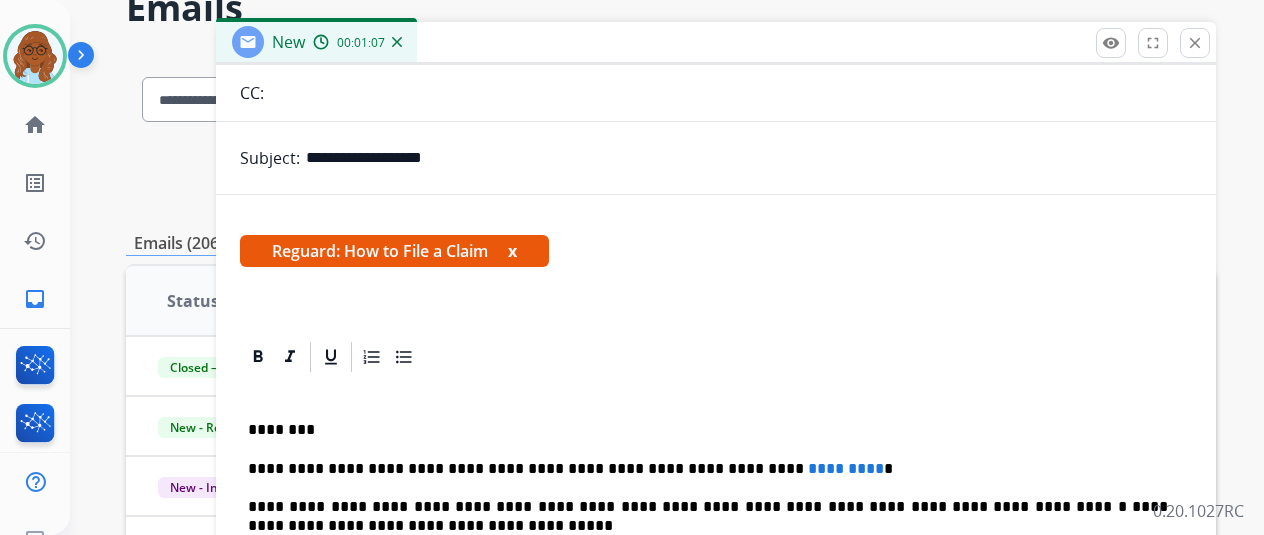 click on "x" at bounding box center [512, 251] 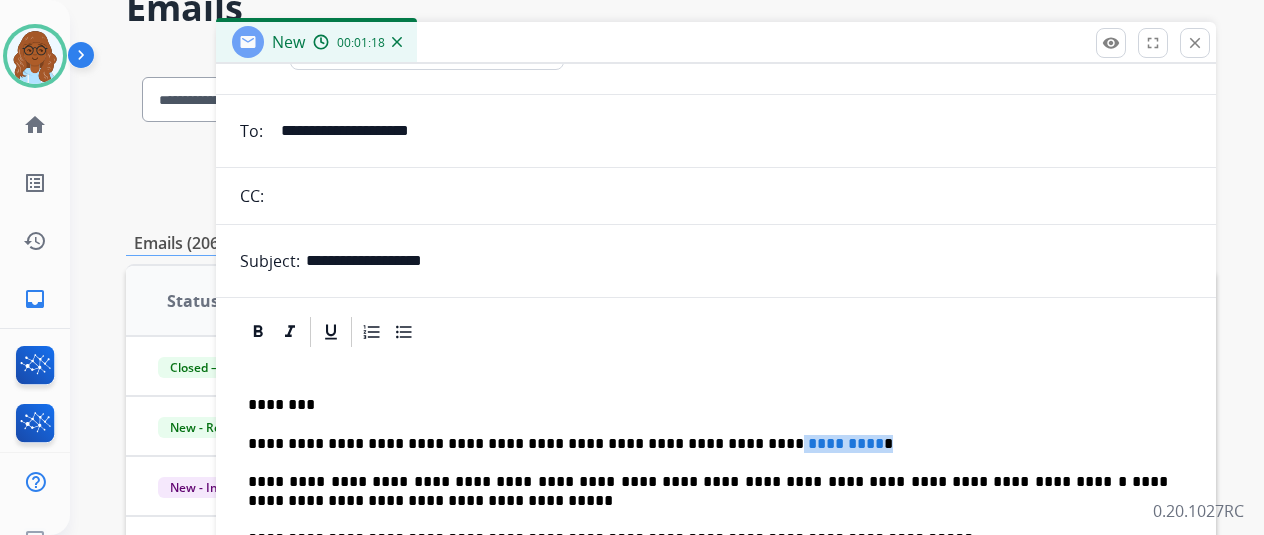 drag, startPoint x: 830, startPoint y: 437, endPoint x: 721, endPoint y: 437, distance: 109 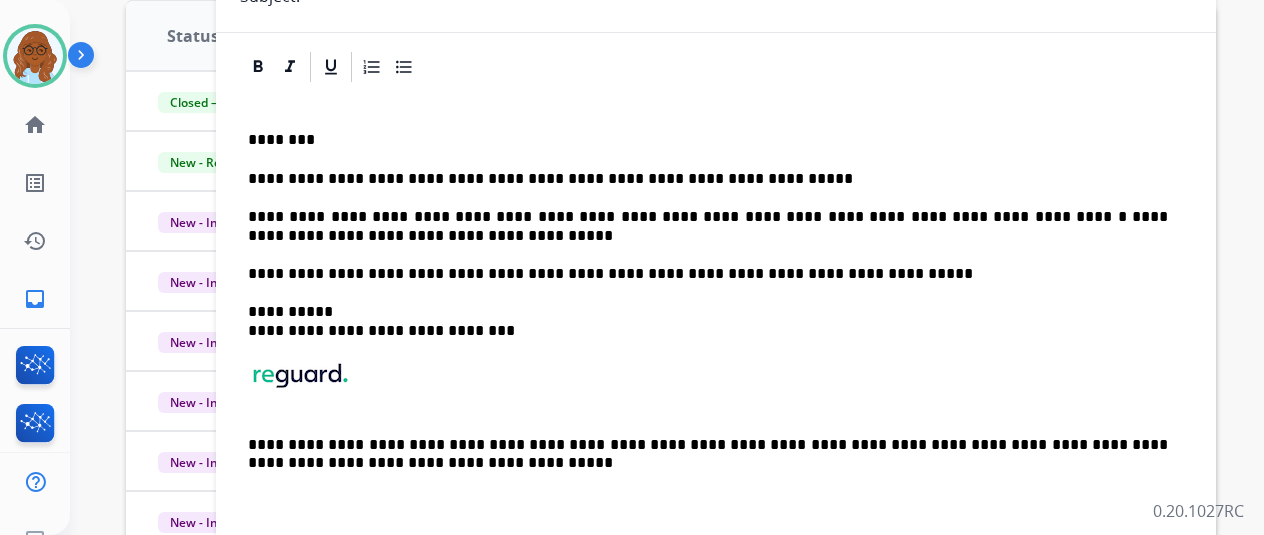 scroll, scrollTop: 366, scrollLeft: 0, axis: vertical 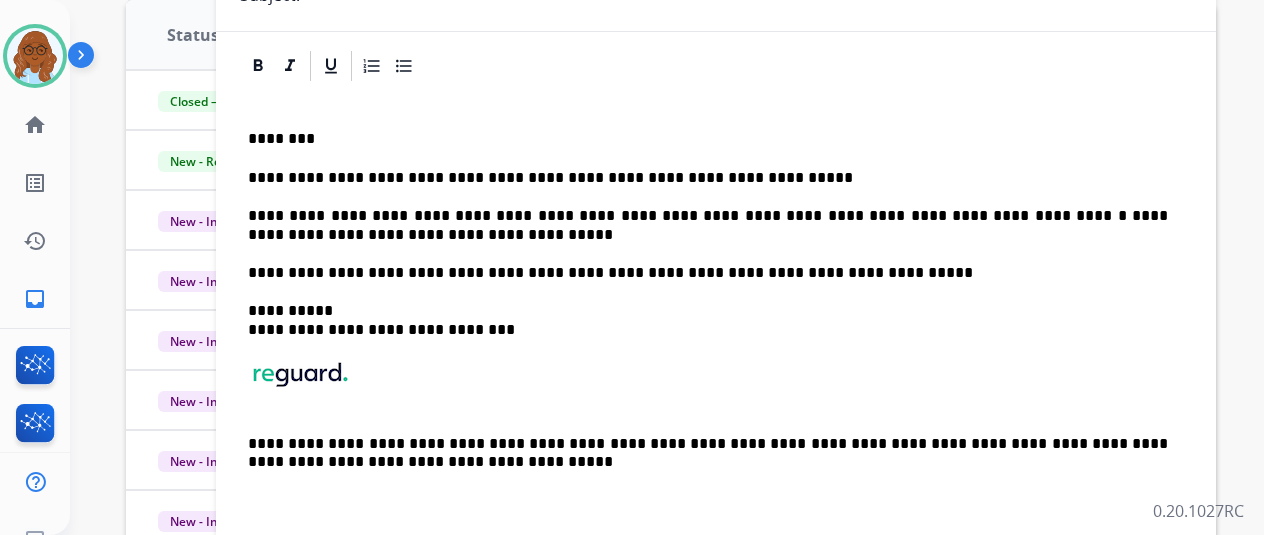 click on "**********" at bounding box center [716, 310] 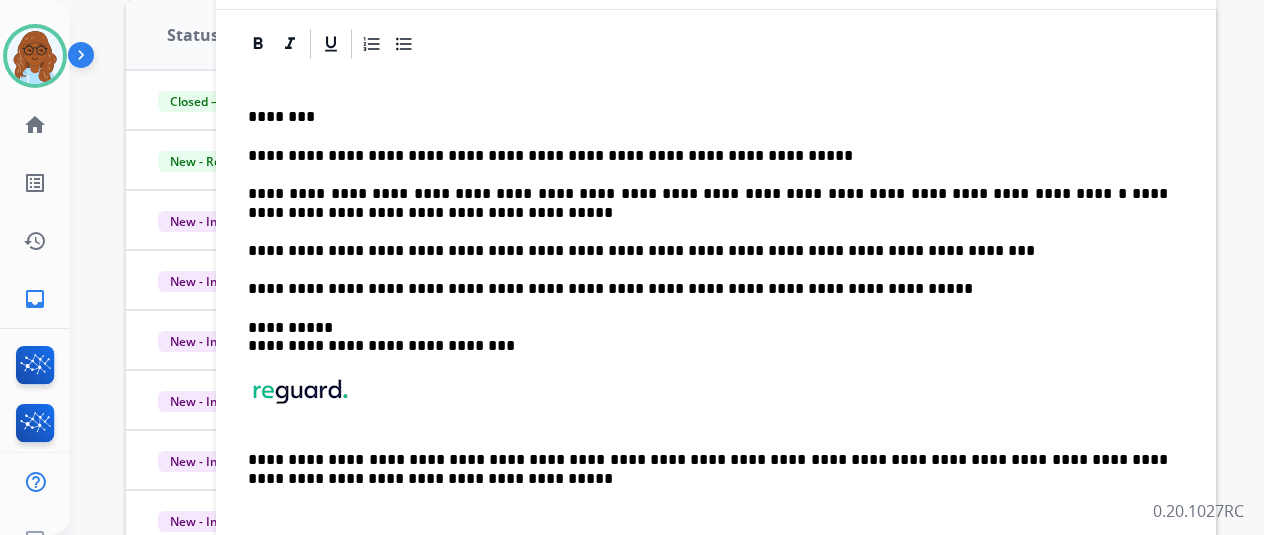 scroll, scrollTop: 0, scrollLeft: 0, axis: both 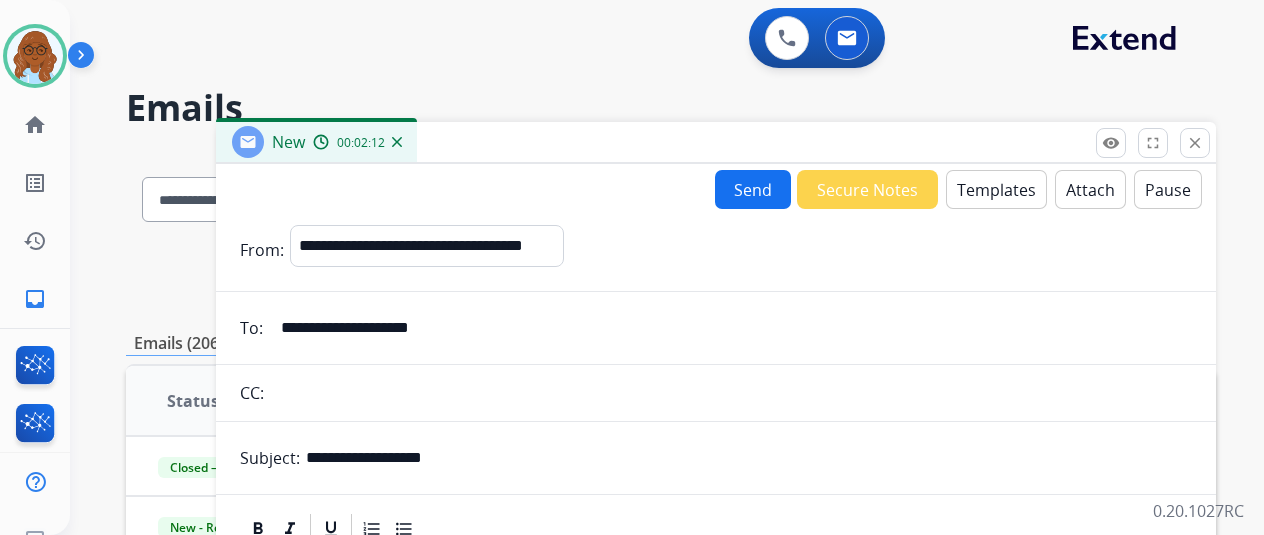 click on "Send" at bounding box center [753, 189] 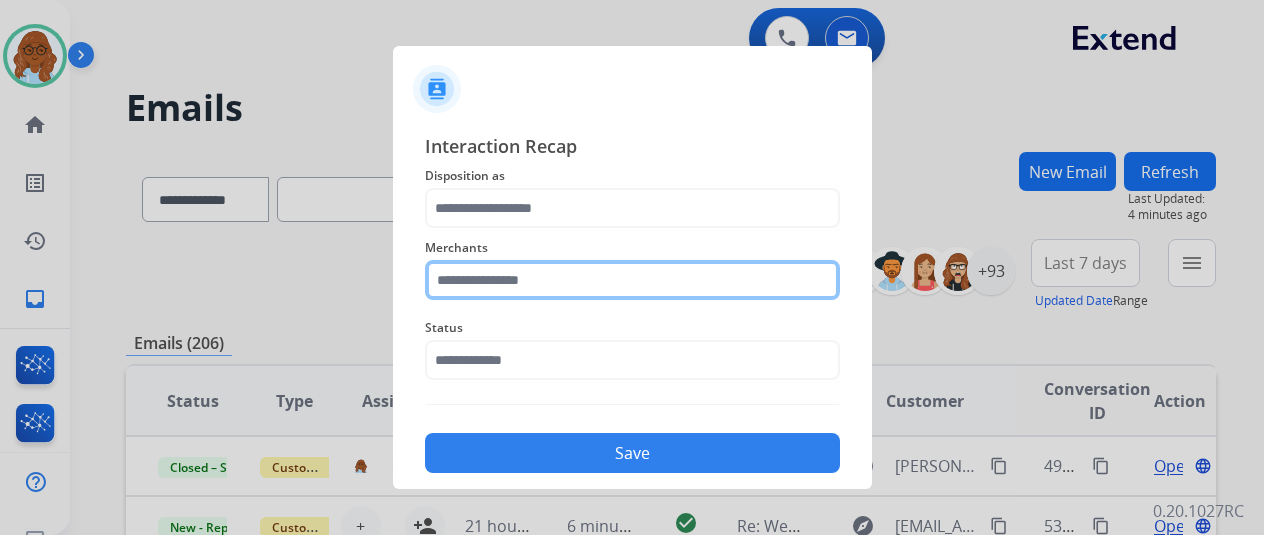 click 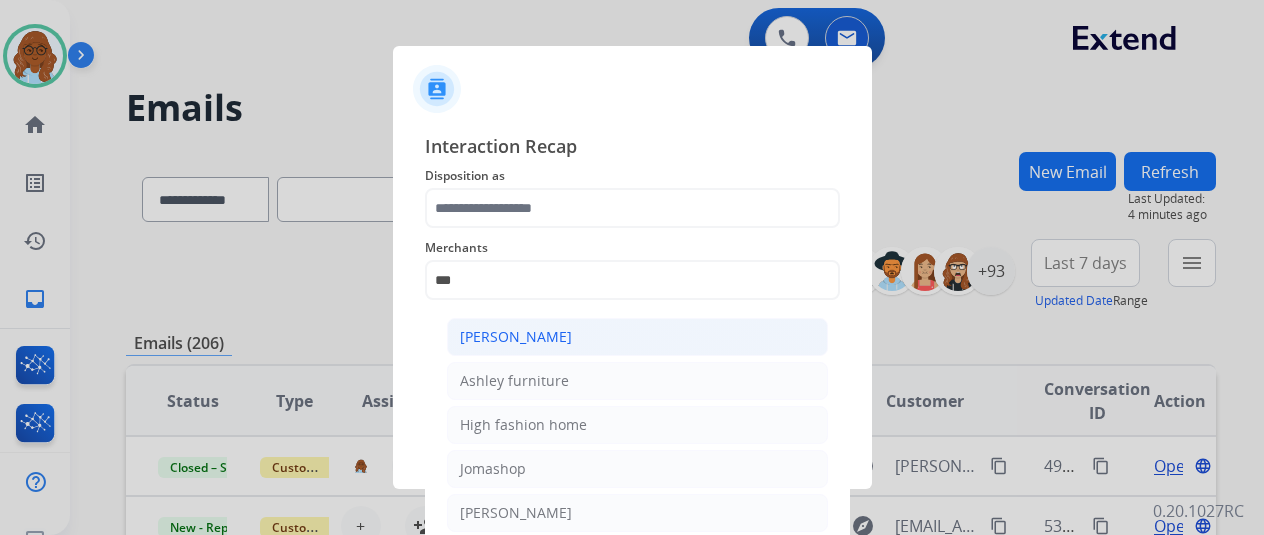 click on "[PERSON_NAME]" 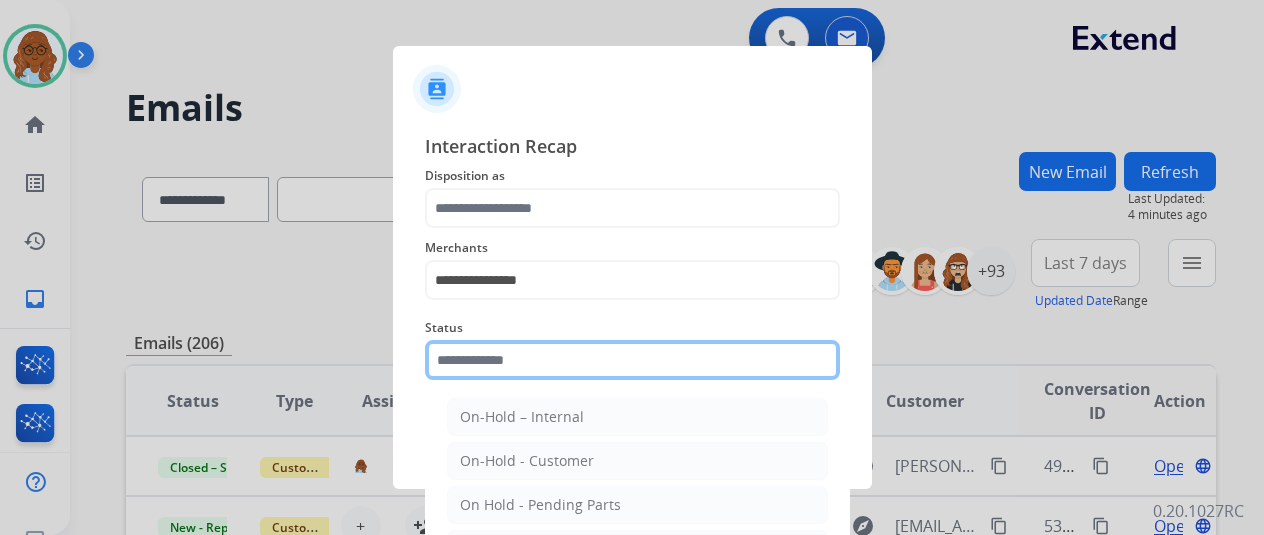 click 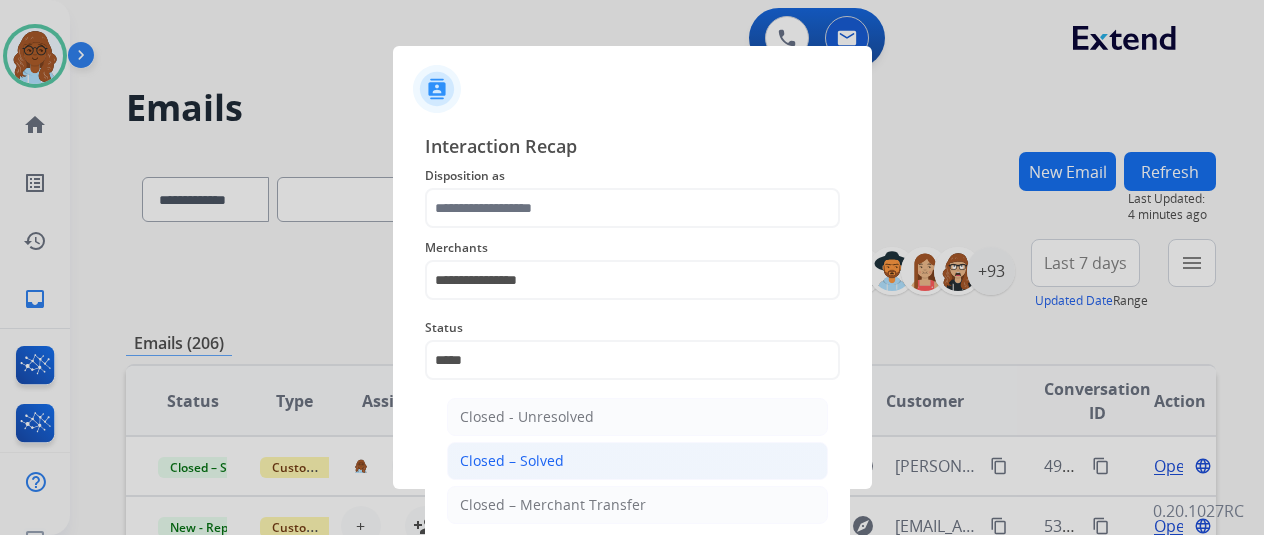 click on "Closed – Solved" 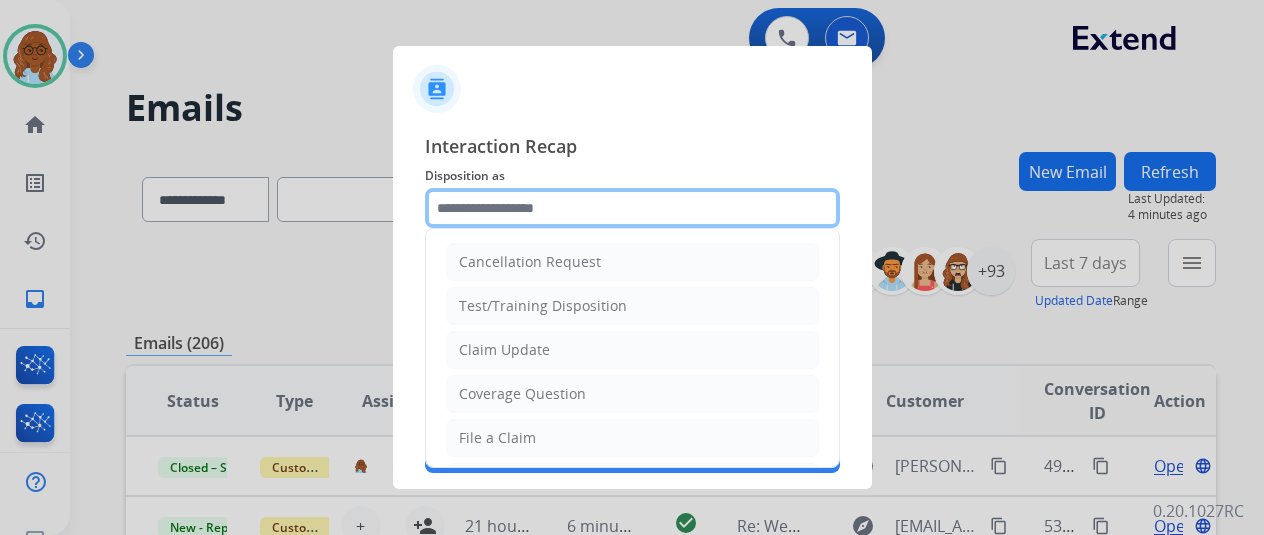 click 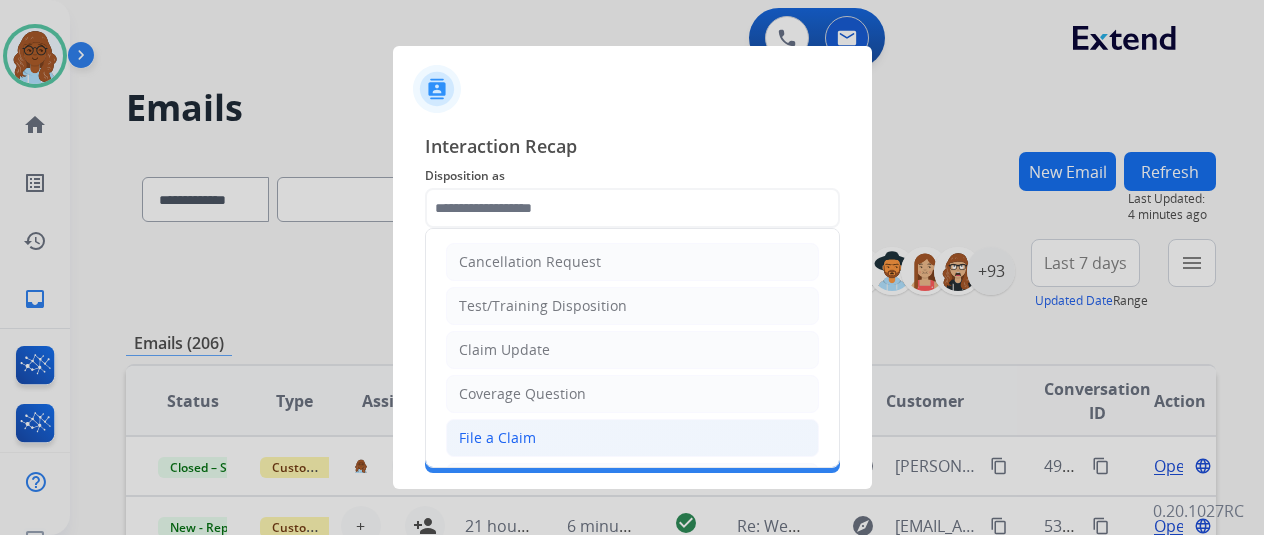 click on "File a Claim" 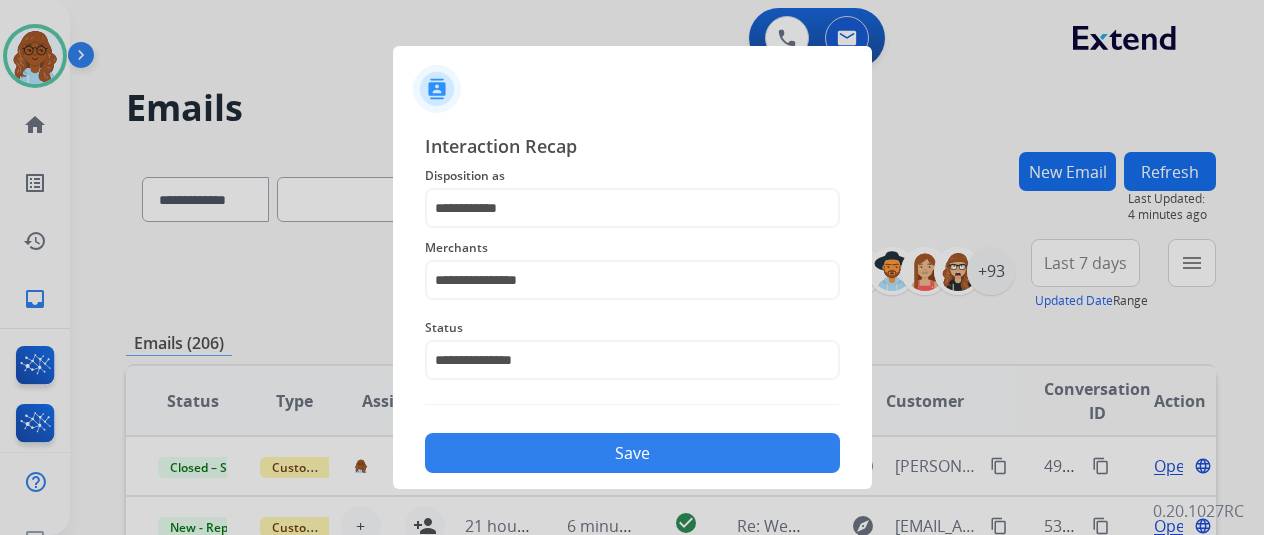 click on "Save" 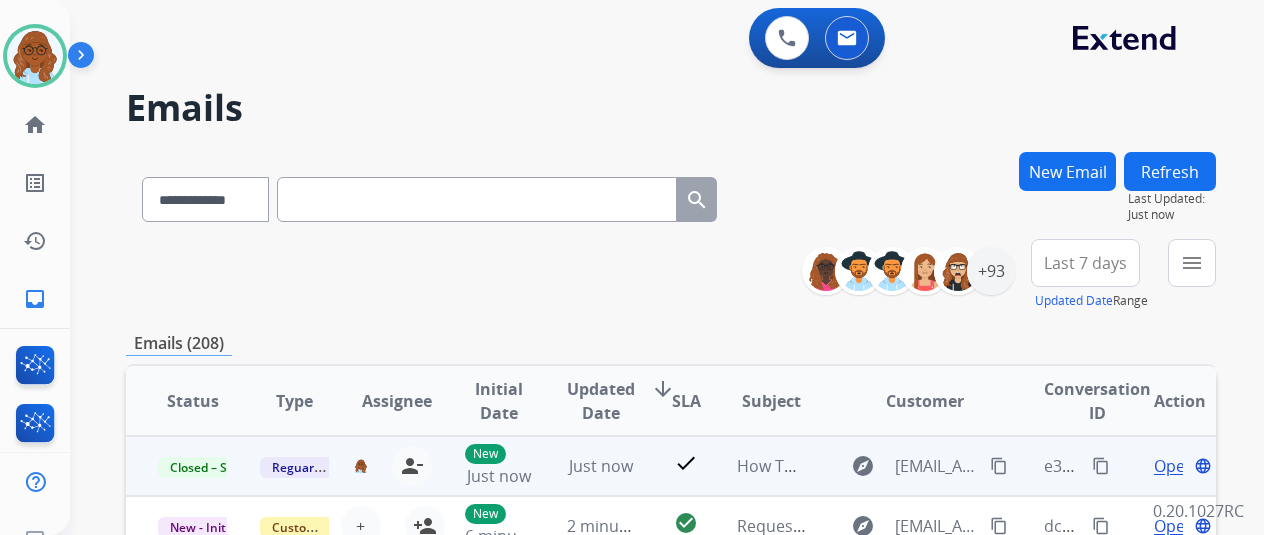 click on "content_copy" at bounding box center (1101, 466) 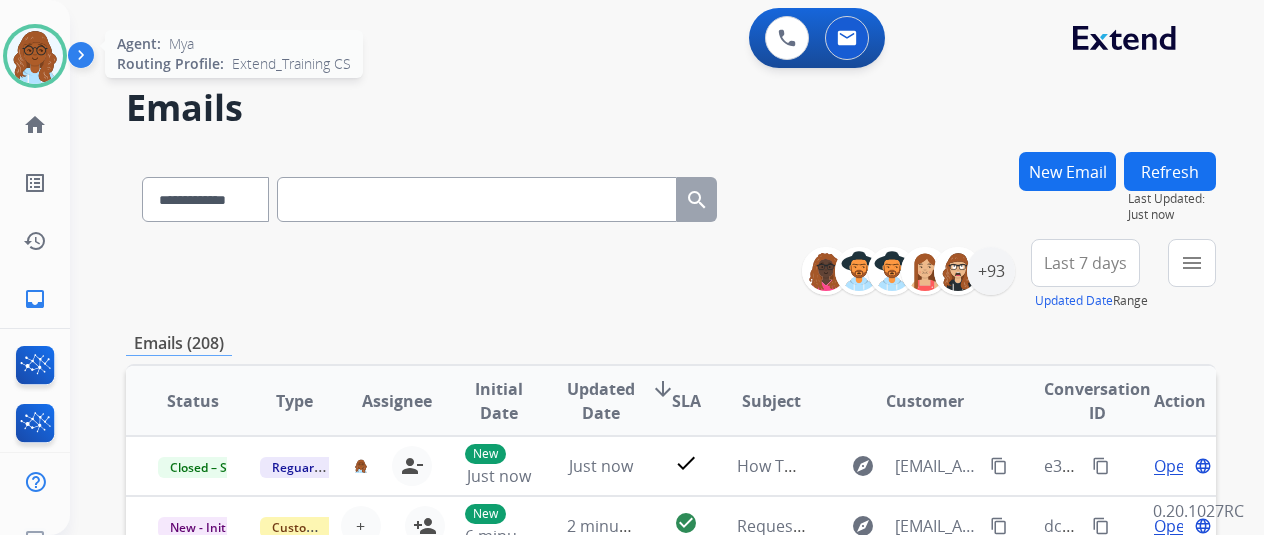 click at bounding box center [35, 56] 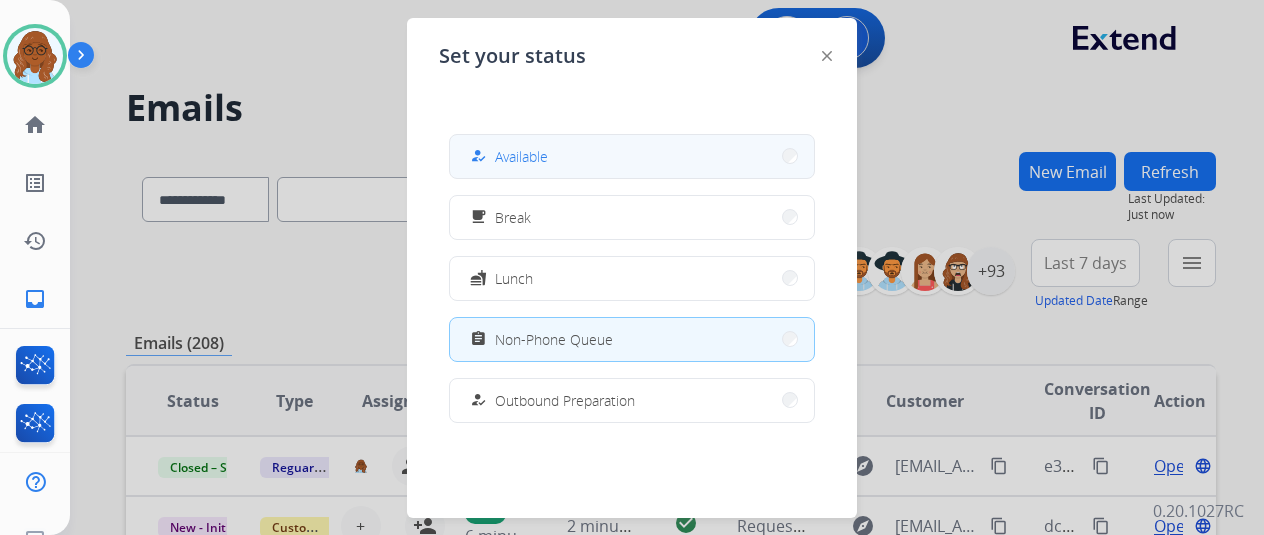click on "Available" at bounding box center (521, 156) 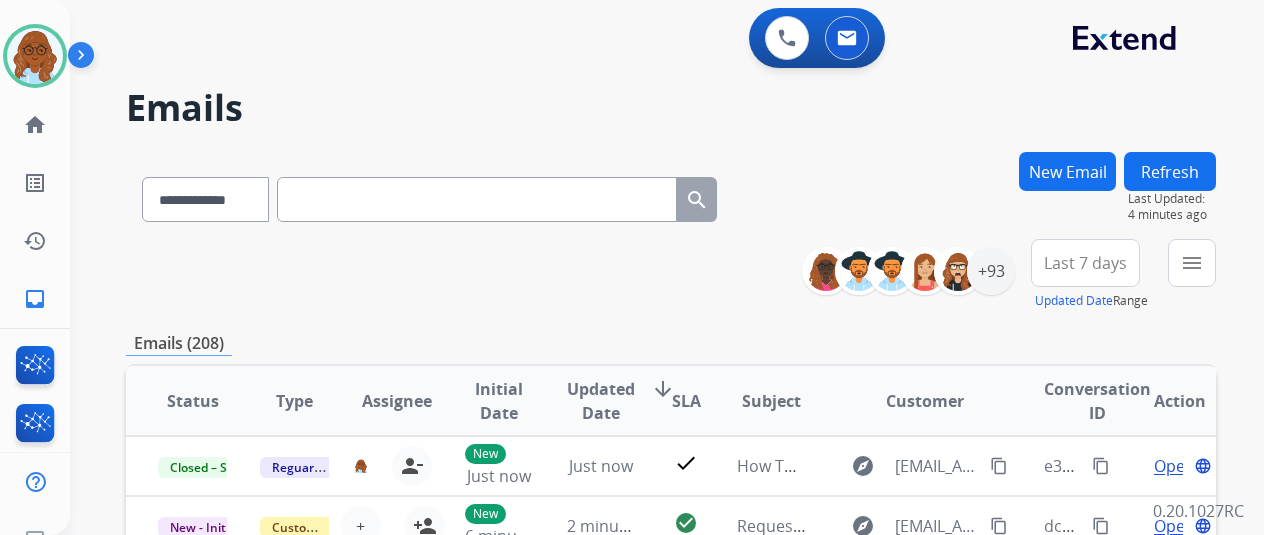 drag, startPoint x: 1226, startPoint y: 271, endPoint x: 1188, endPoint y: 280, distance: 39.051247 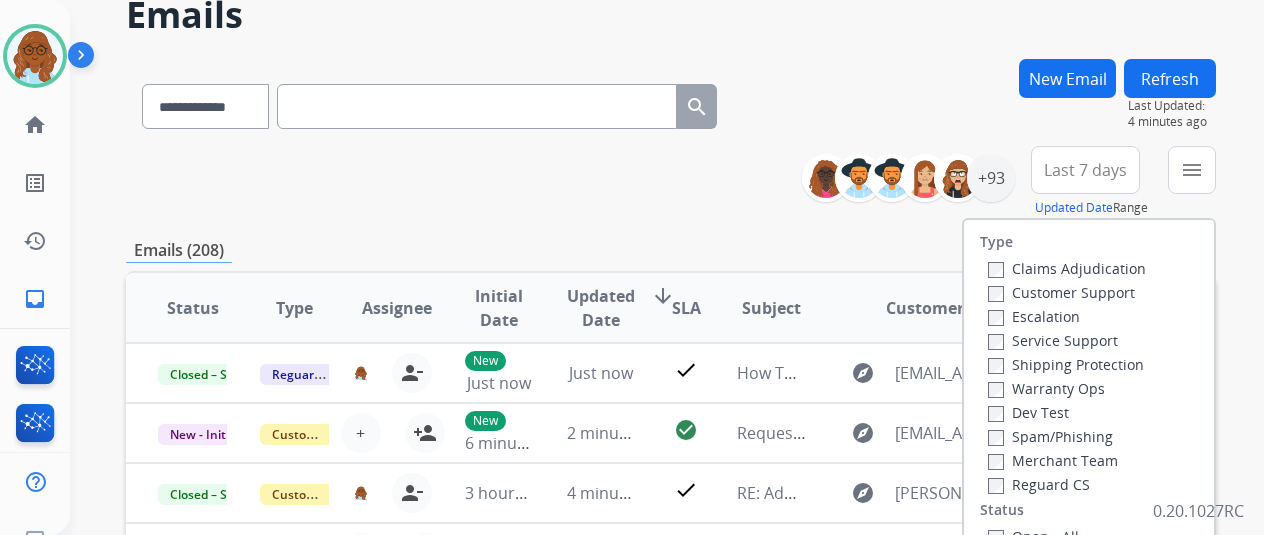 scroll, scrollTop: 200, scrollLeft: 0, axis: vertical 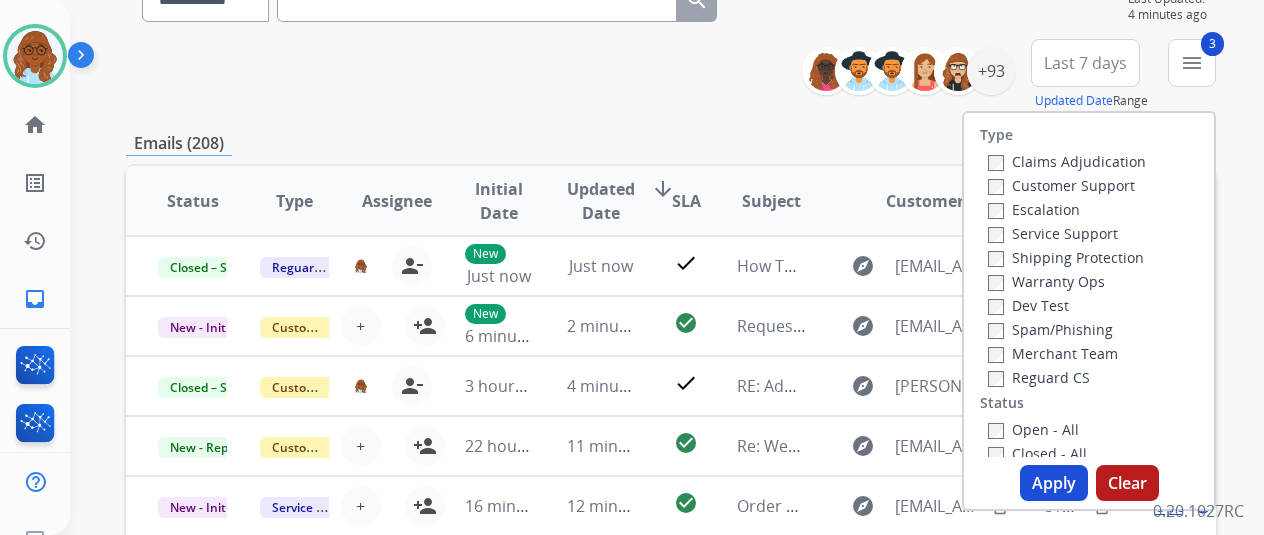 click on "Apply" at bounding box center [1054, 483] 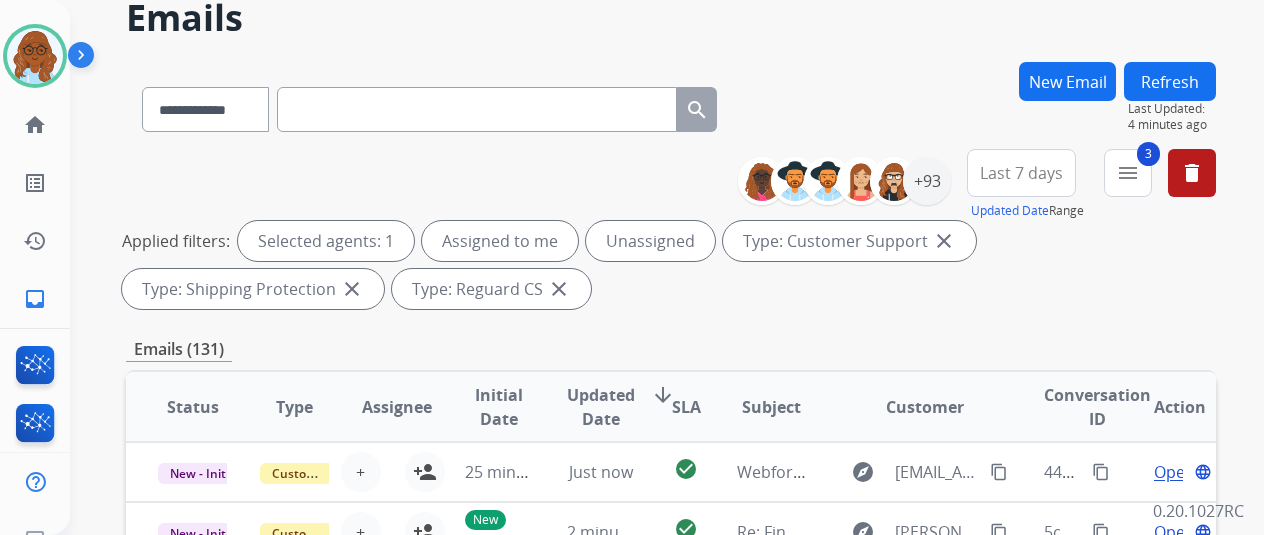 scroll, scrollTop: 0, scrollLeft: 0, axis: both 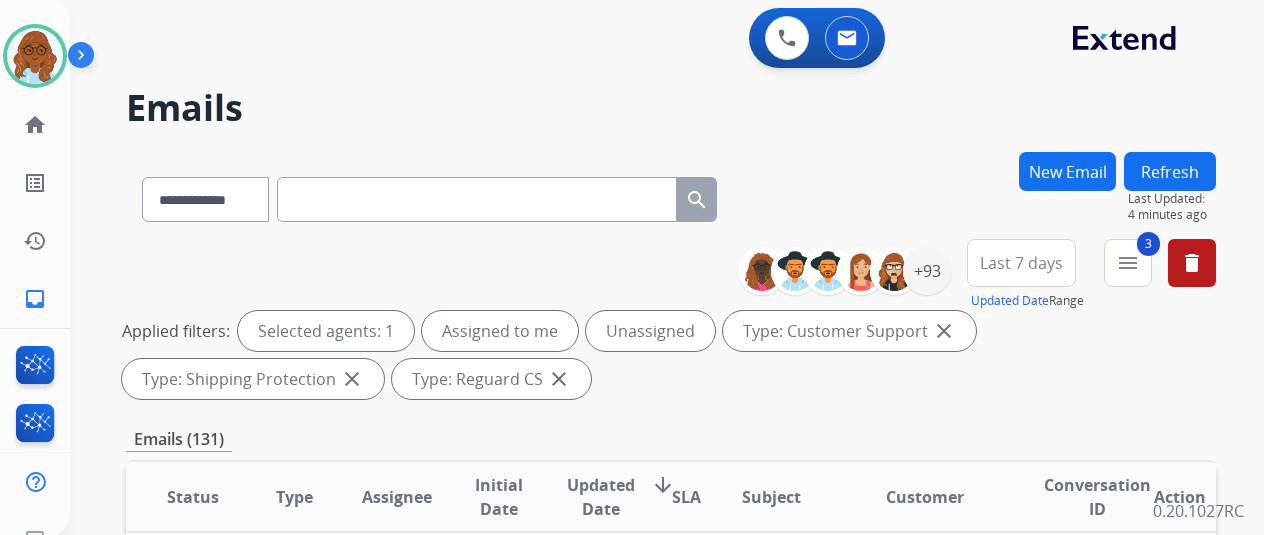 click on "Last 7 days" at bounding box center (1021, 263) 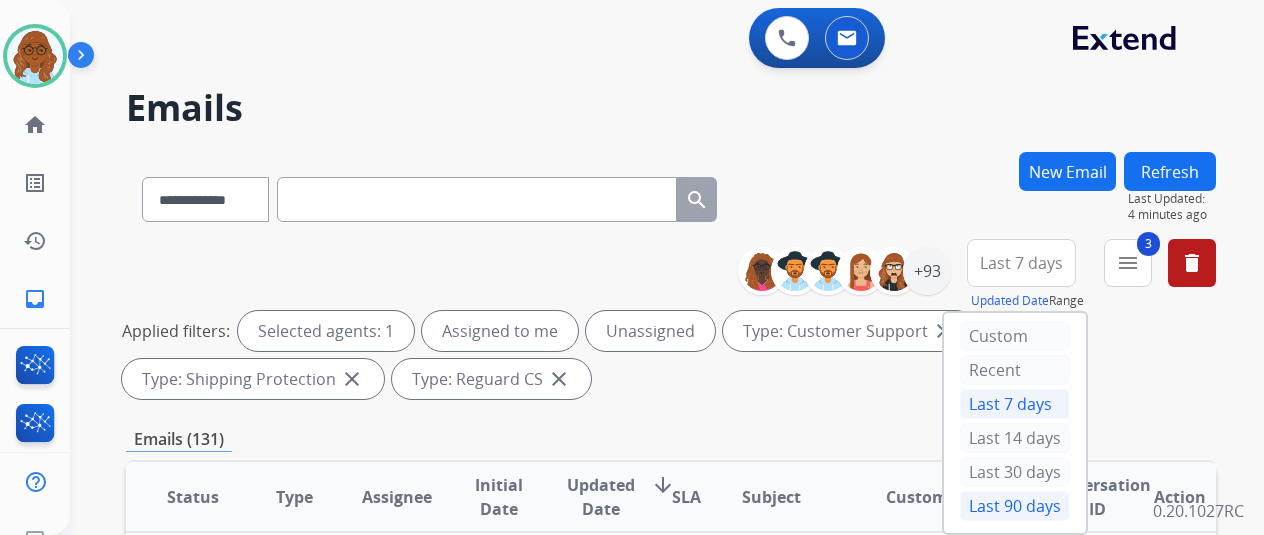 click on "Last 90 days" at bounding box center (1015, 506) 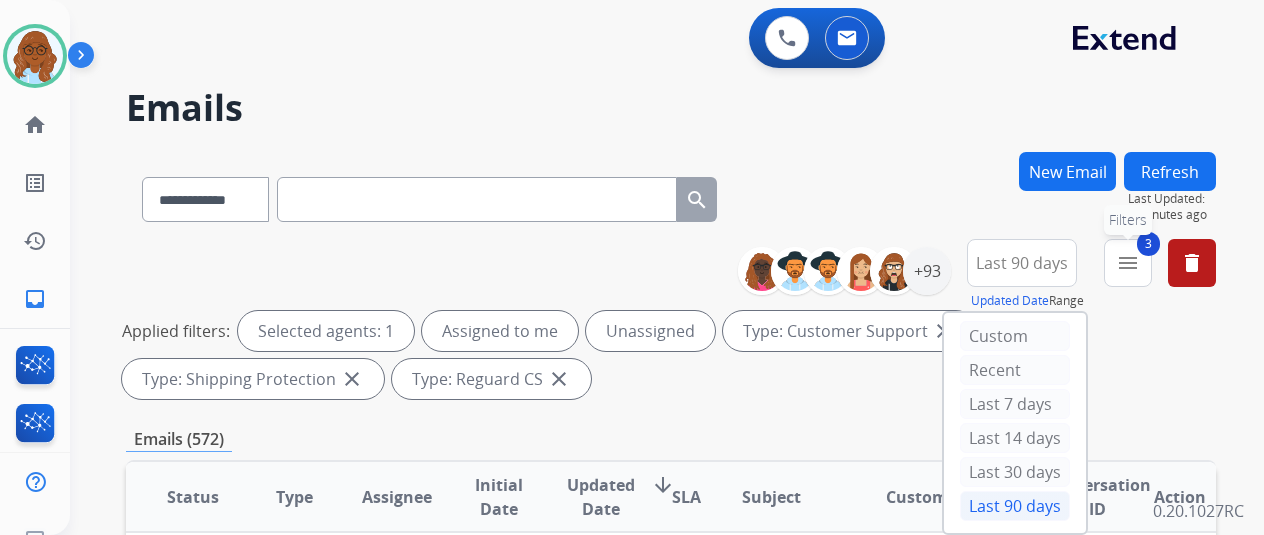 click on "menu" at bounding box center [1128, 263] 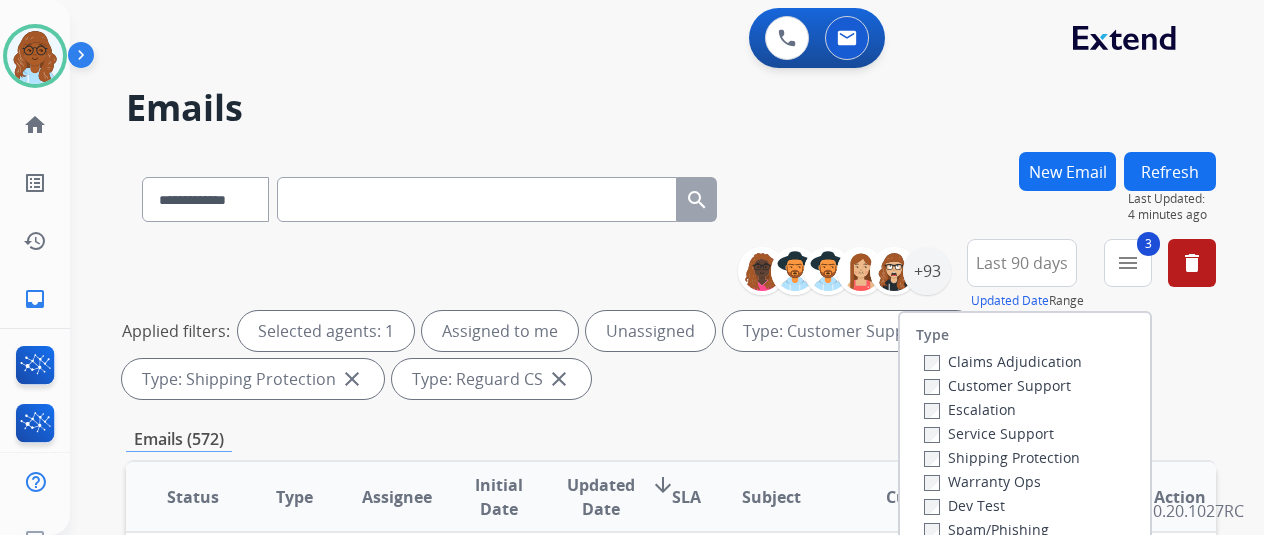 scroll, scrollTop: 300, scrollLeft: 0, axis: vertical 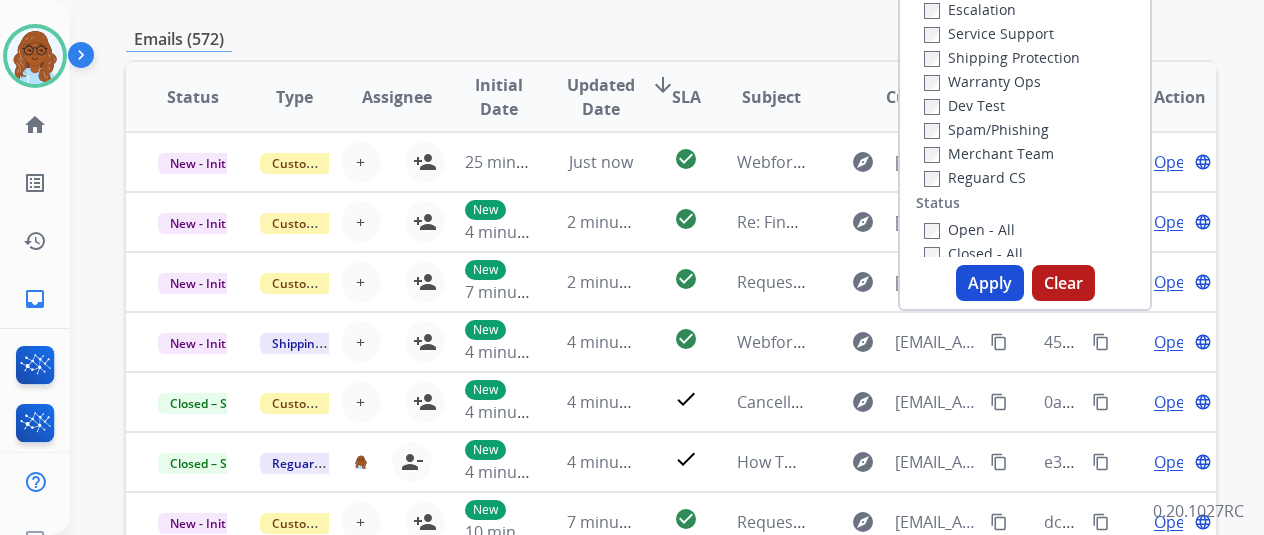 click on "Apply" at bounding box center [990, 283] 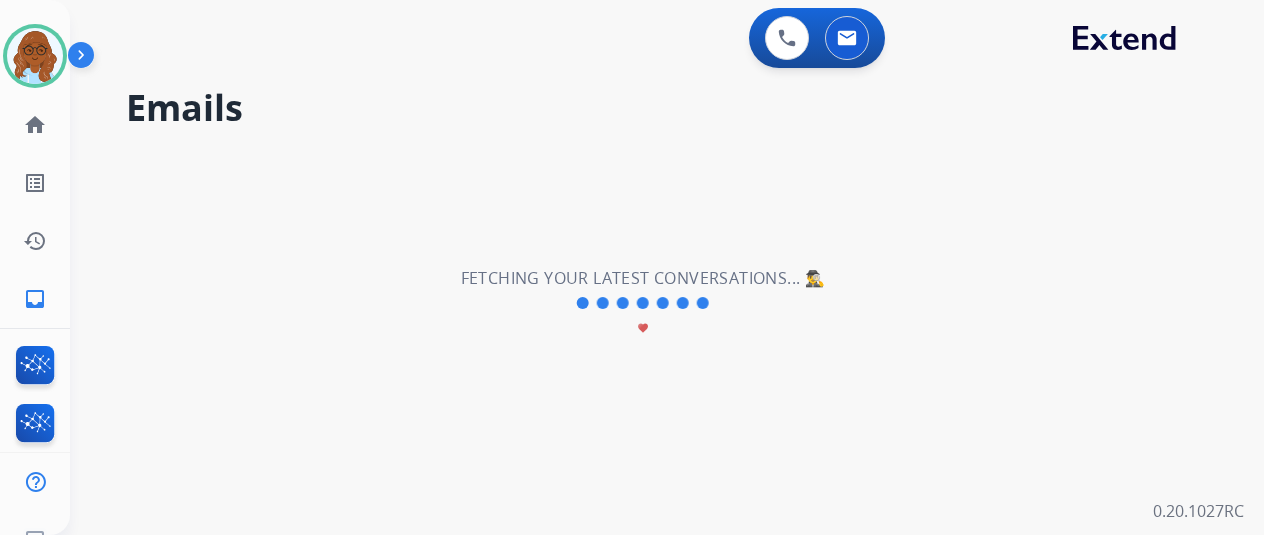 scroll, scrollTop: 0, scrollLeft: 0, axis: both 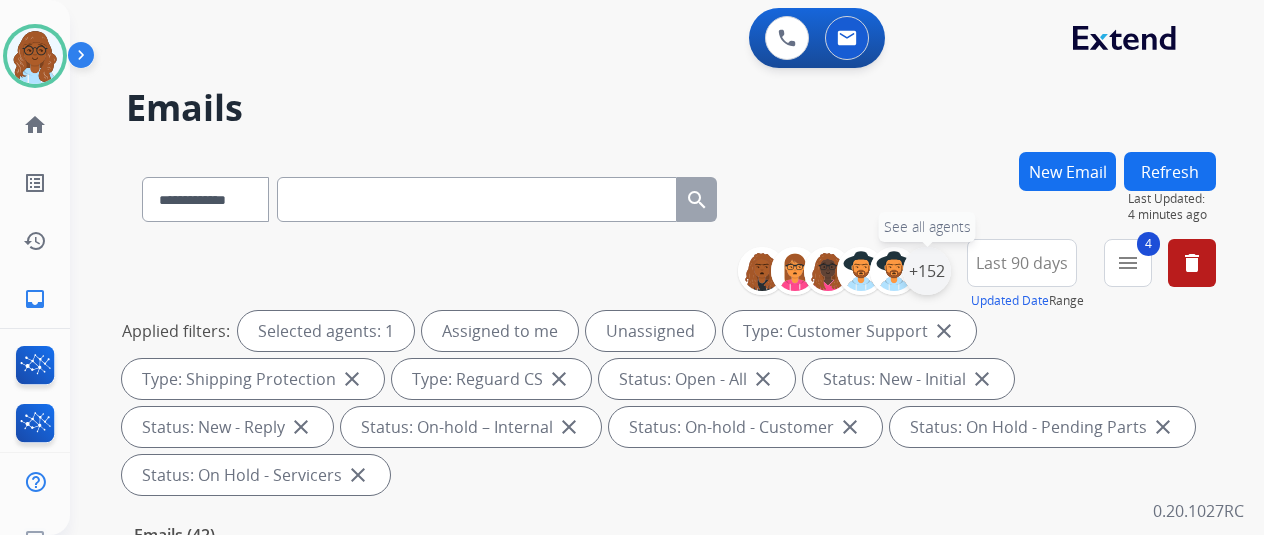click on "+152" at bounding box center (927, 271) 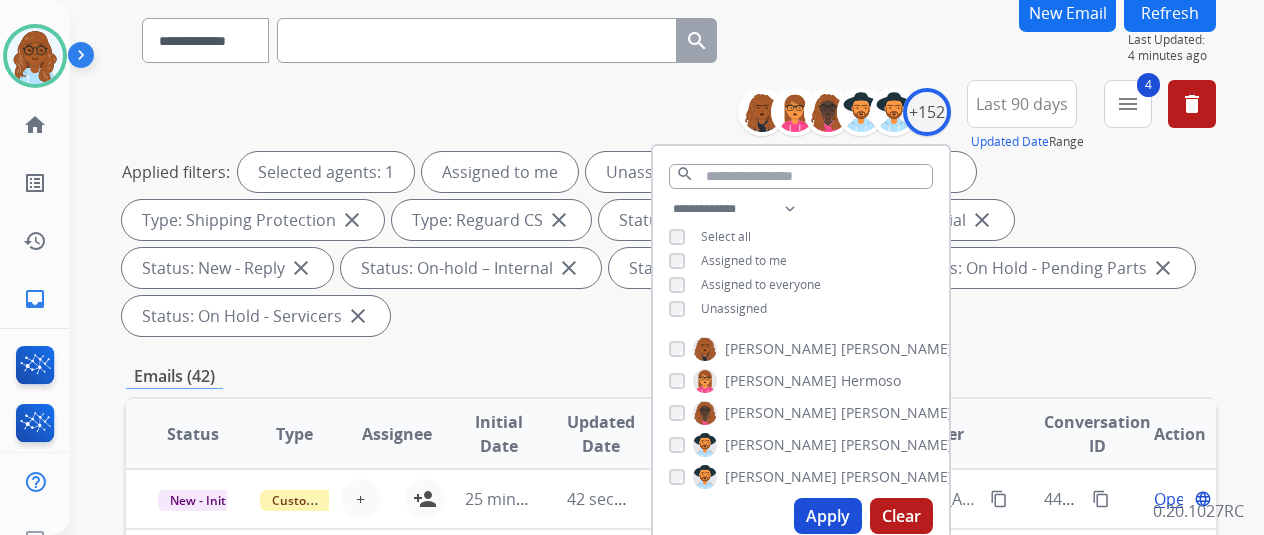 scroll, scrollTop: 300, scrollLeft: 0, axis: vertical 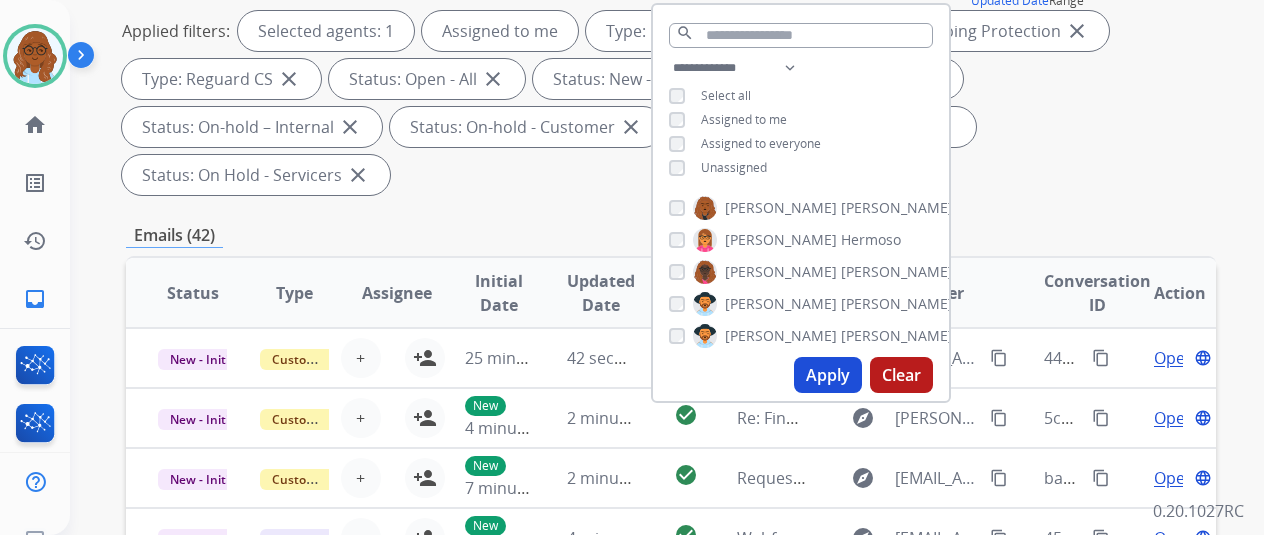 click on "Apply" at bounding box center (828, 375) 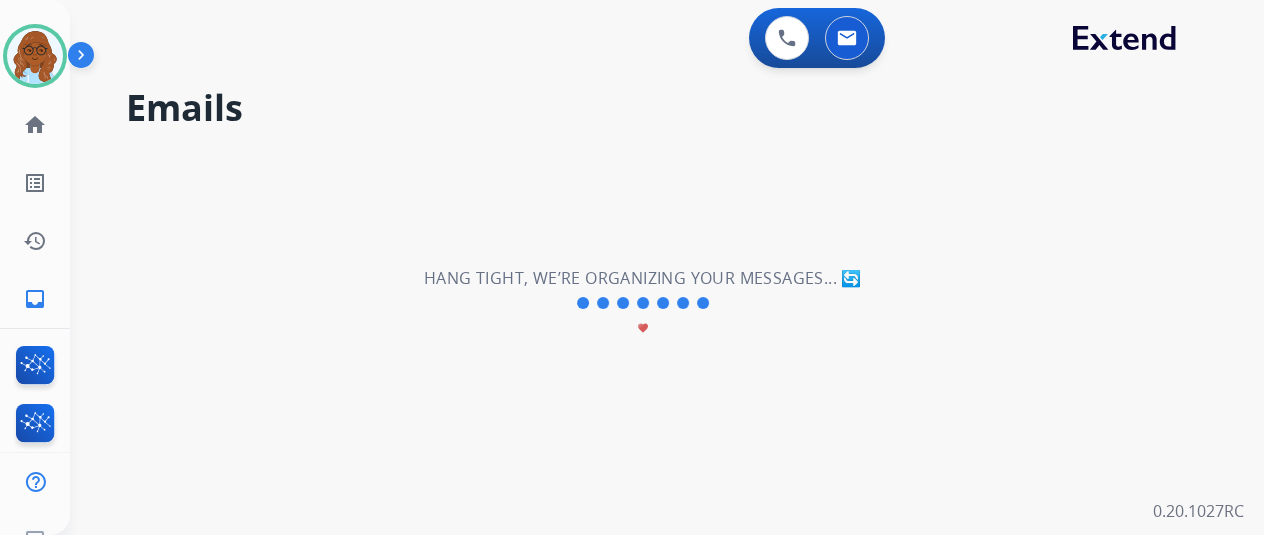 scroll, scrollTop: 0, scrollLeft: 0, axis: both 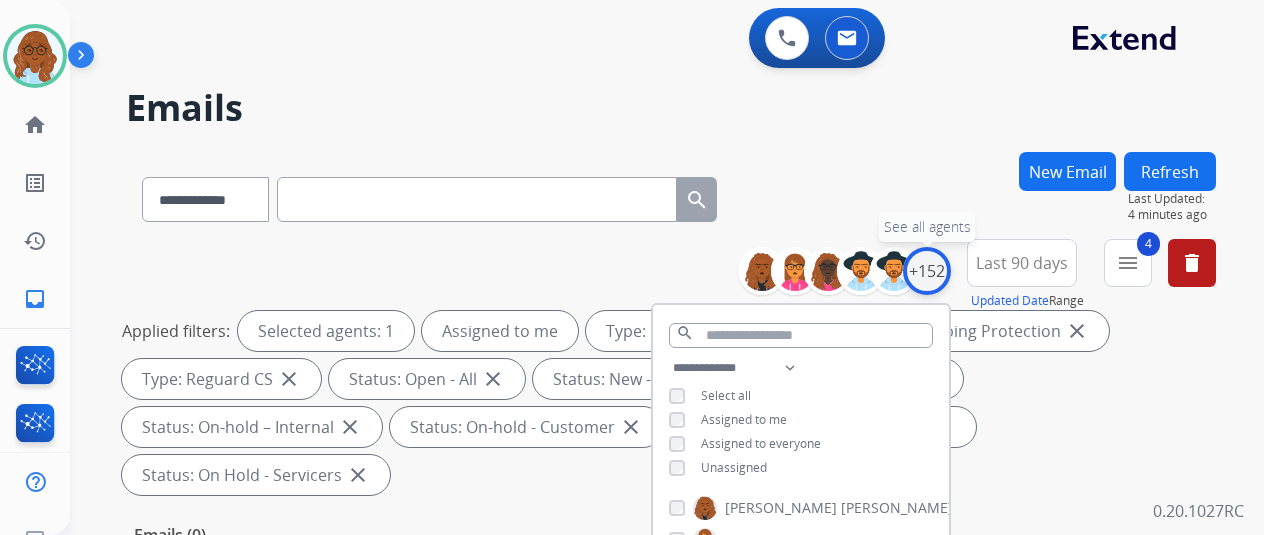 click on "+152" at bounding box center [927, 271] 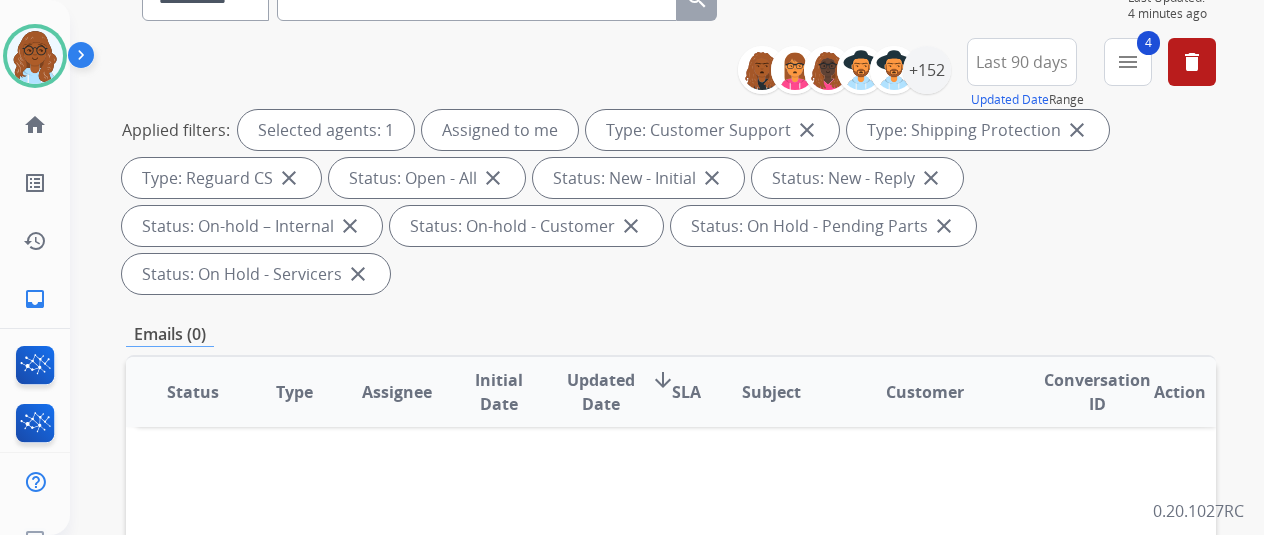 scroll, scrollTop: 0, scrollLeft: 0, axis: both 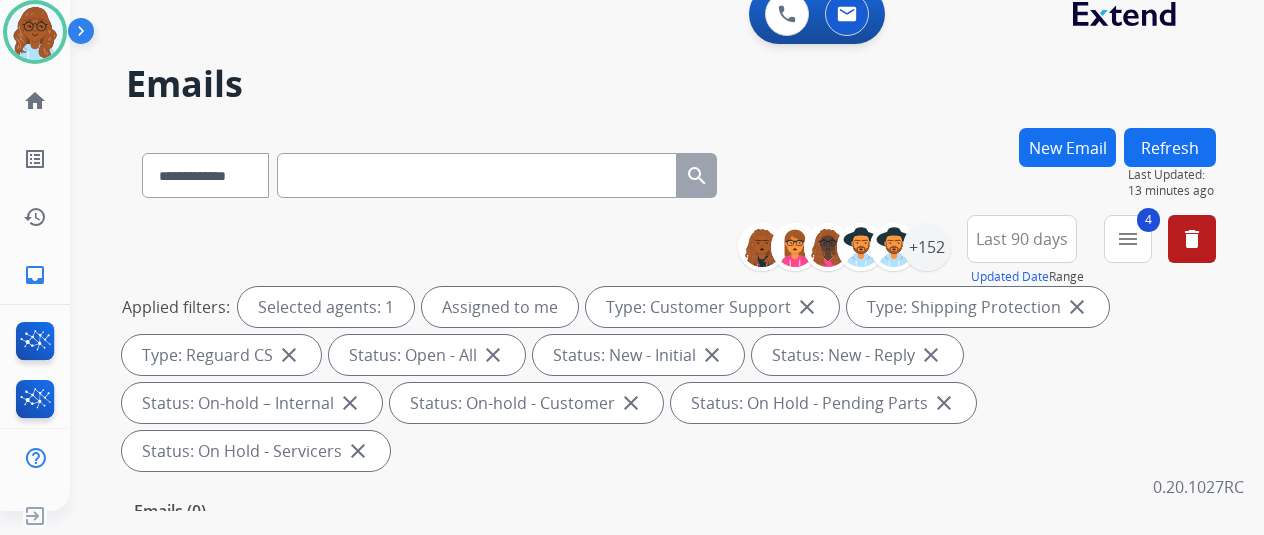 click on "Refresh" at bounding box center [1170, 147] 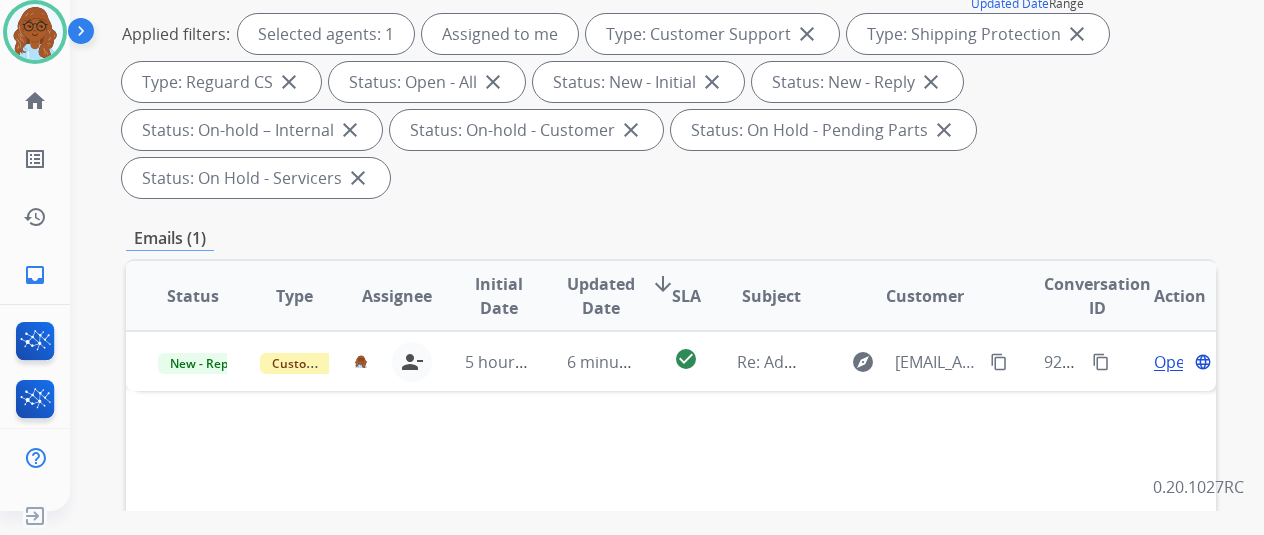 scroll, scrollTop: 300, scrollLeft: 0, axis: vertical 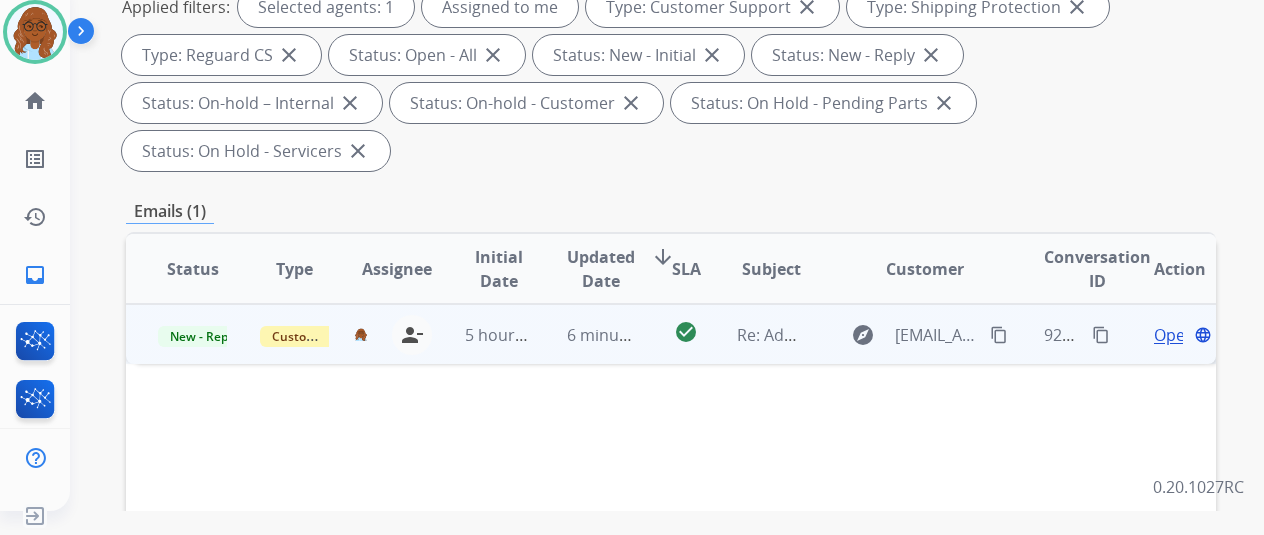 click on "Open" at bounding box center (1174, 335) 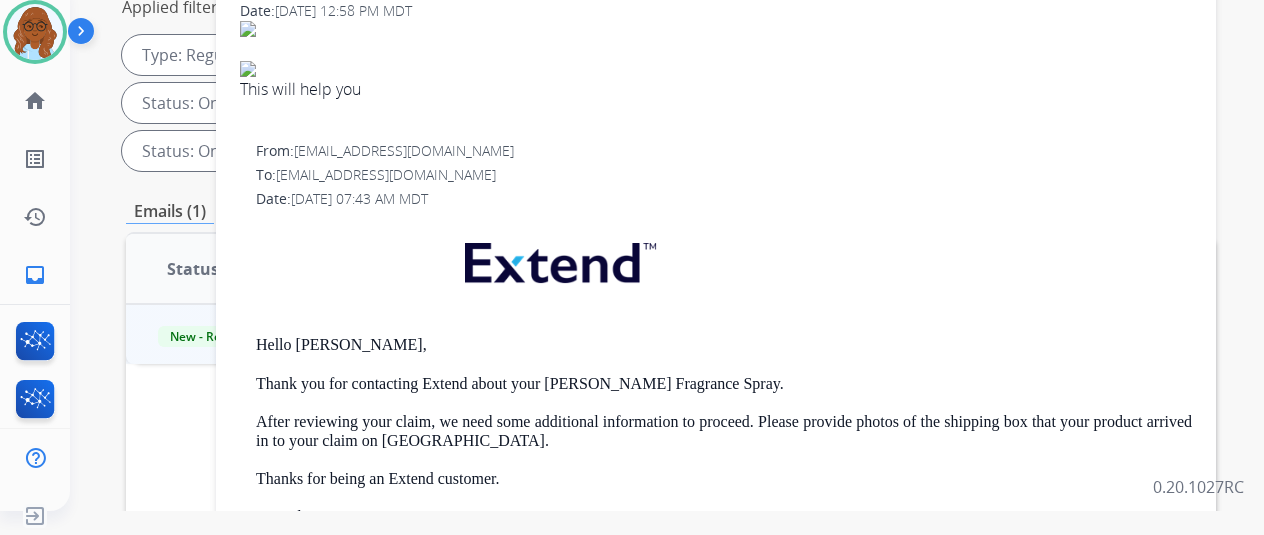 scroll, scrollTop: 0, scrollLeft: 0, axis: both 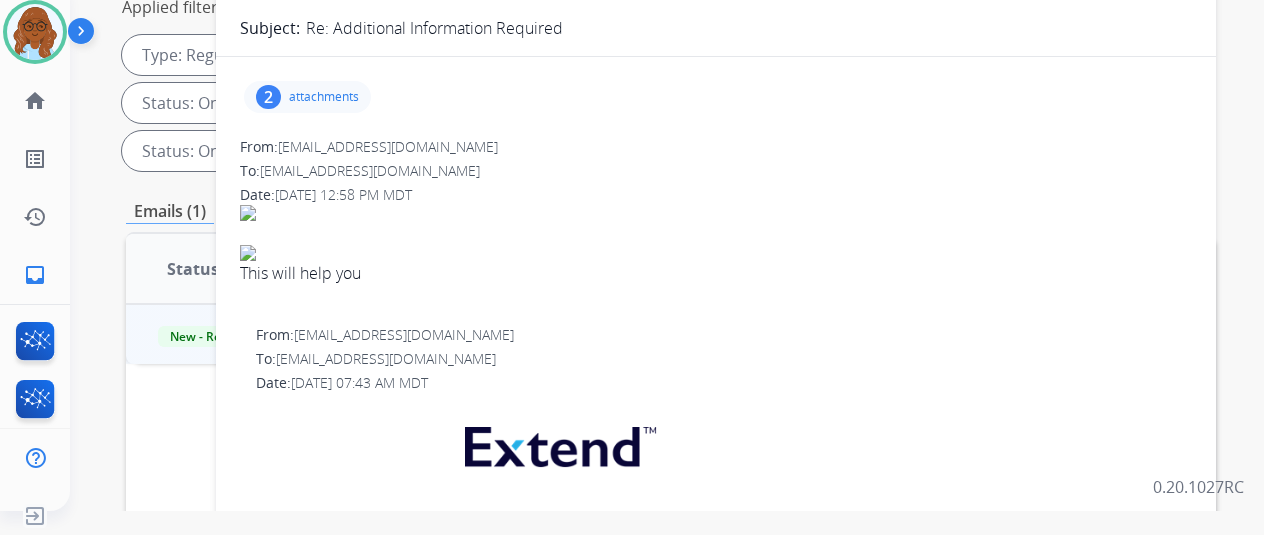 click on "attachments" at bounding box center (324, 97) 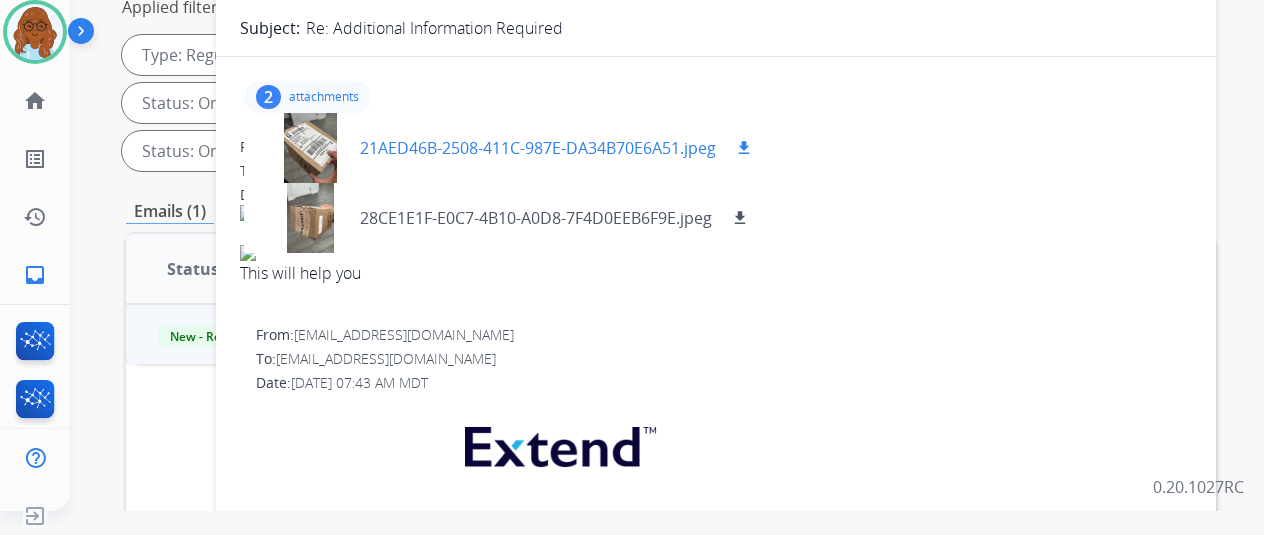 click at bounding box center [310, 148] 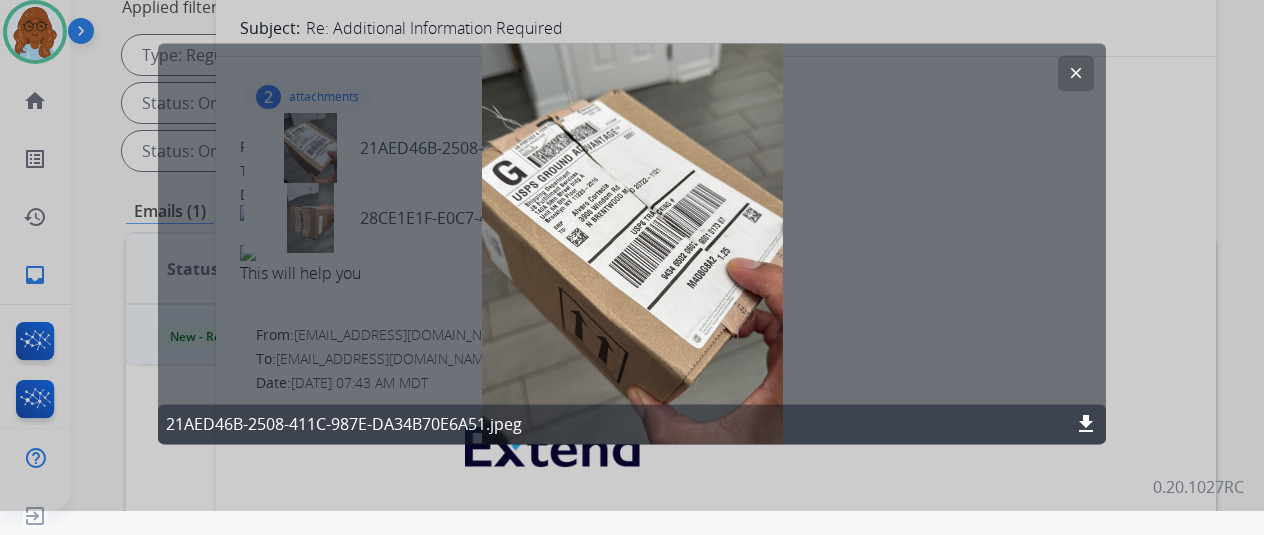 click on "clear 21AED46B-2508-411C-987E-DA34B70E6A51.jpeg download" 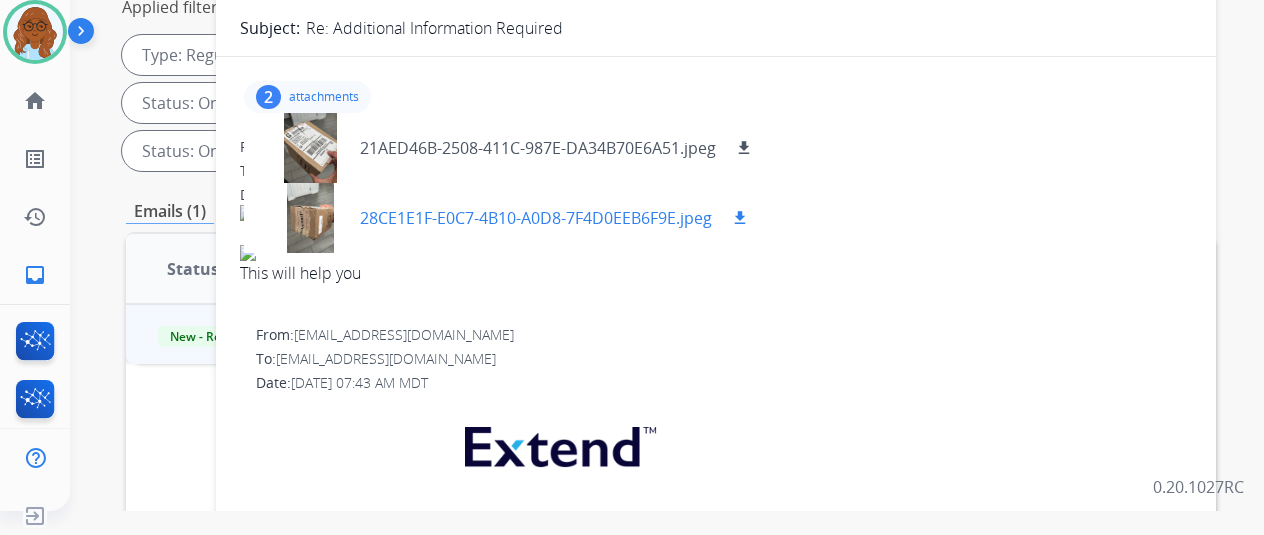 click at bounding box center [310, 218] 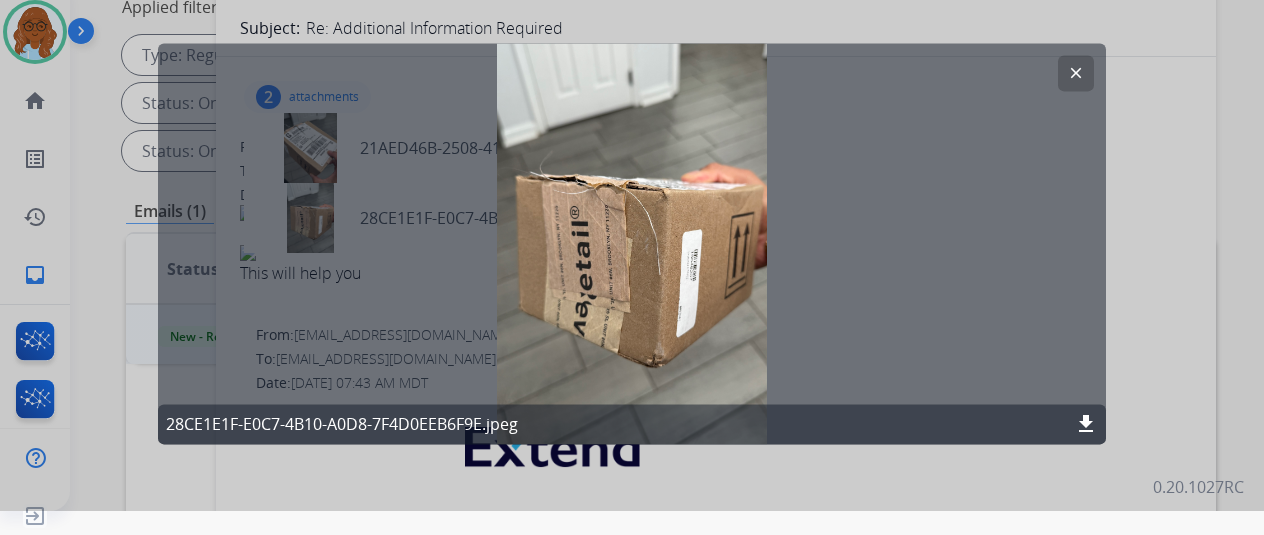 click 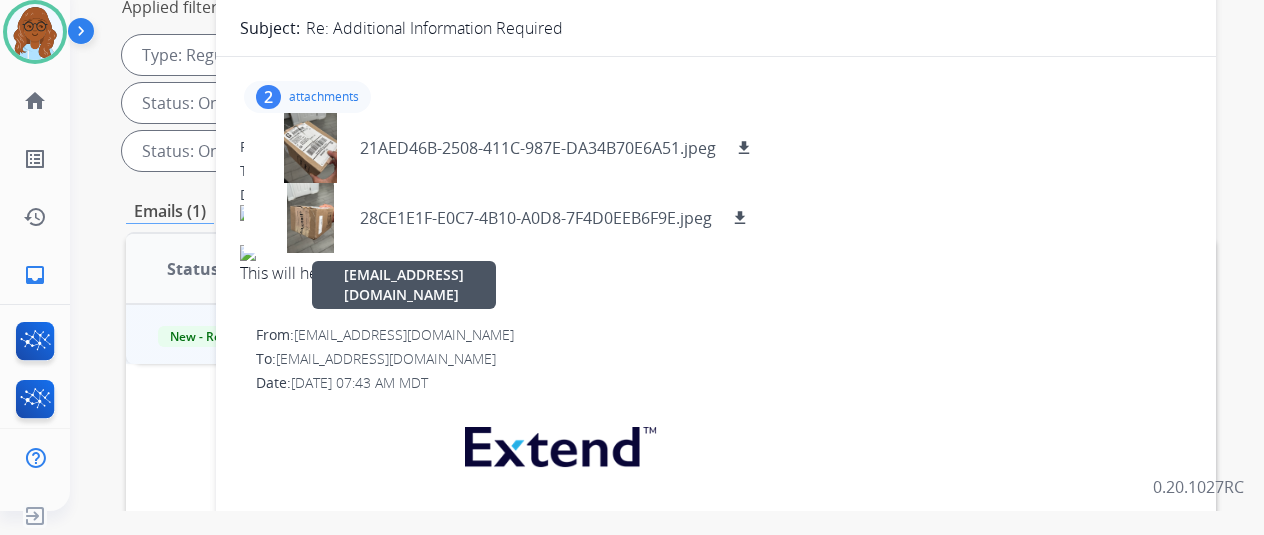 scroll, scrollTop: 200, scrollLeft: 0, axis: vertical 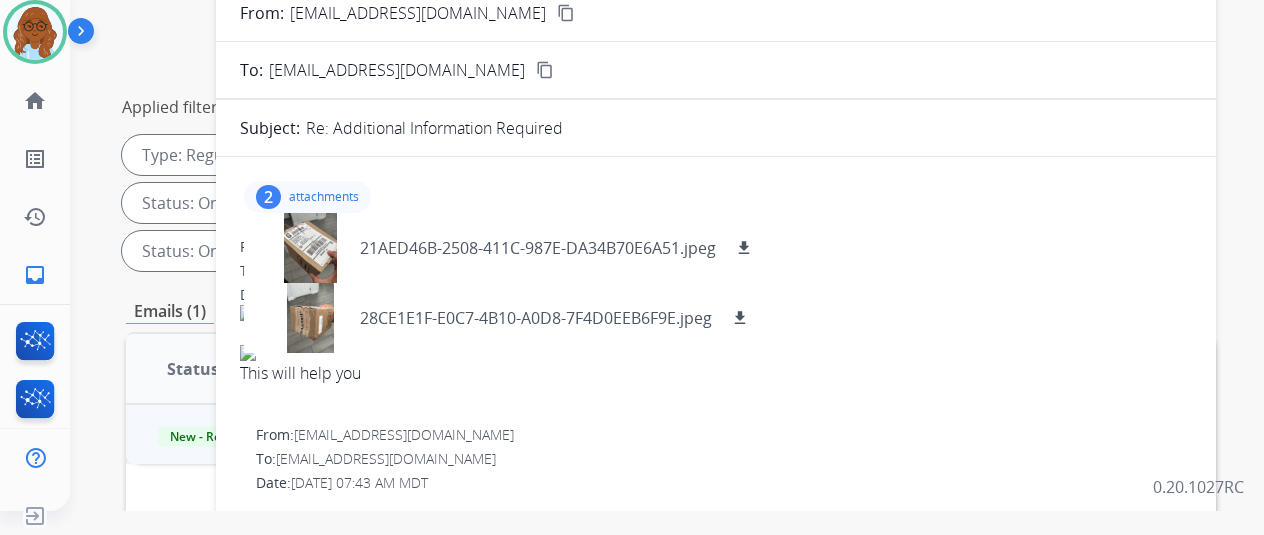 click on "2 attachments  21AED46B-2508-411C-987E-DA34B70E6A51.jpeg  download  28CE1E1F-E0C7-4B10-A0D8-7F4D0EEB6F9E.jpeg  download" at bounding box center (307, 197) 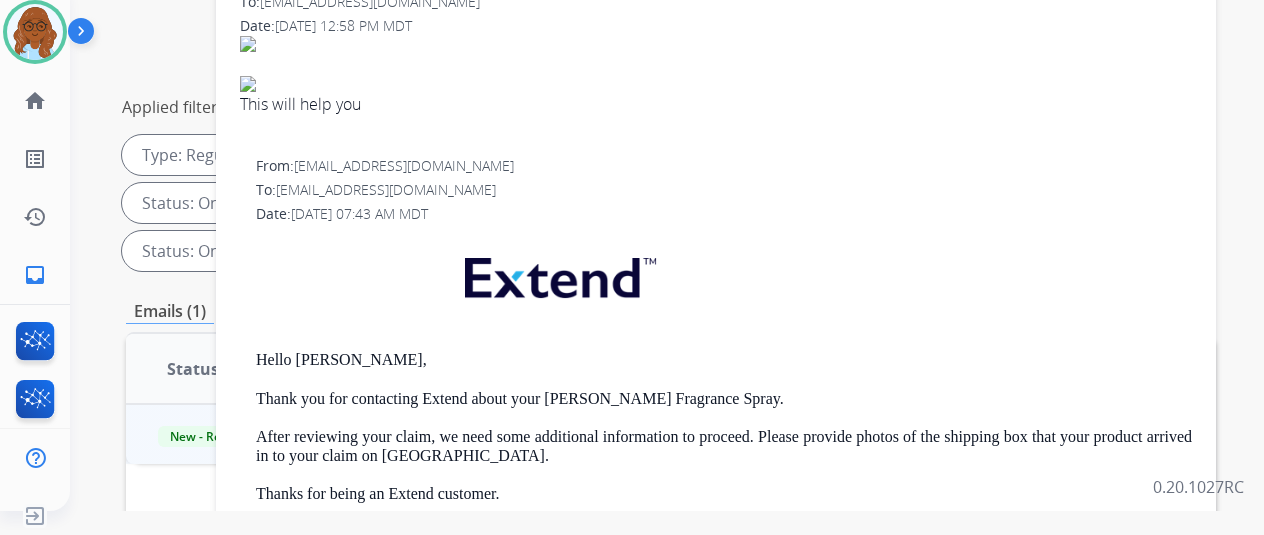 scroll, scrollTop: 306, scrollLeft: 0, axis: vertical 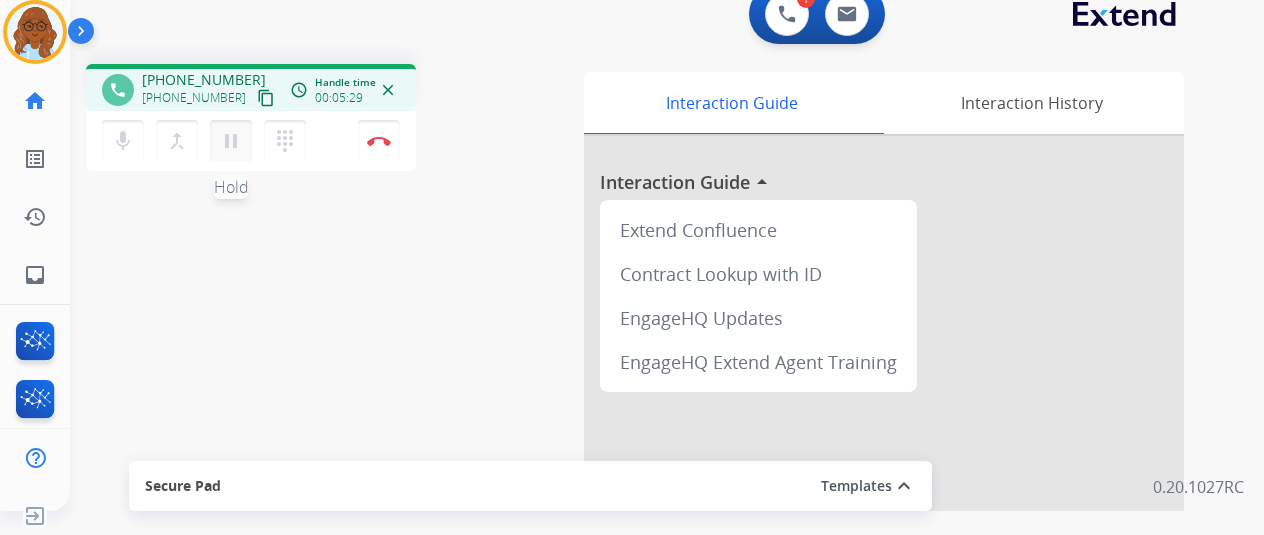 click on "pause" at bounding box center (231, 141) 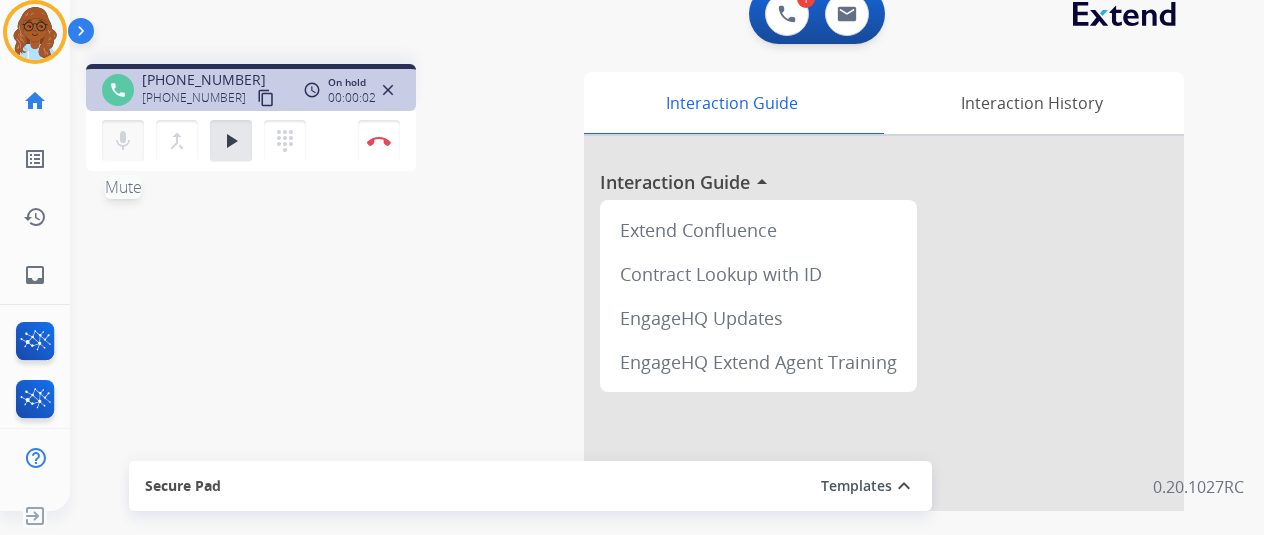 click on "mic" at bounding box center (123, 141) 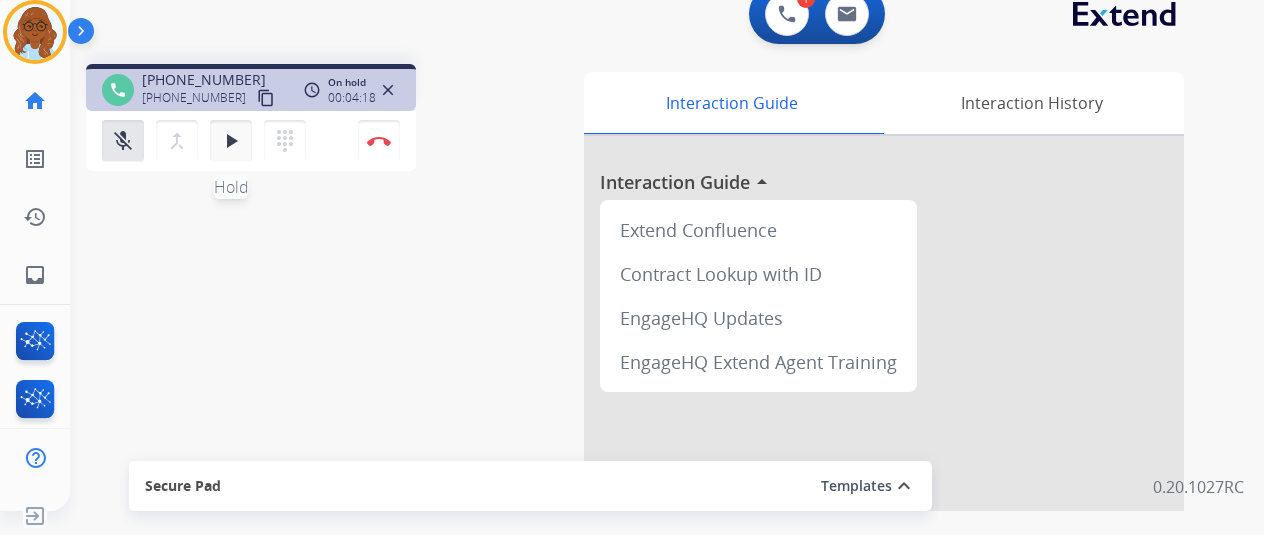click on "play_arrow" at bounding box center [231, 141] 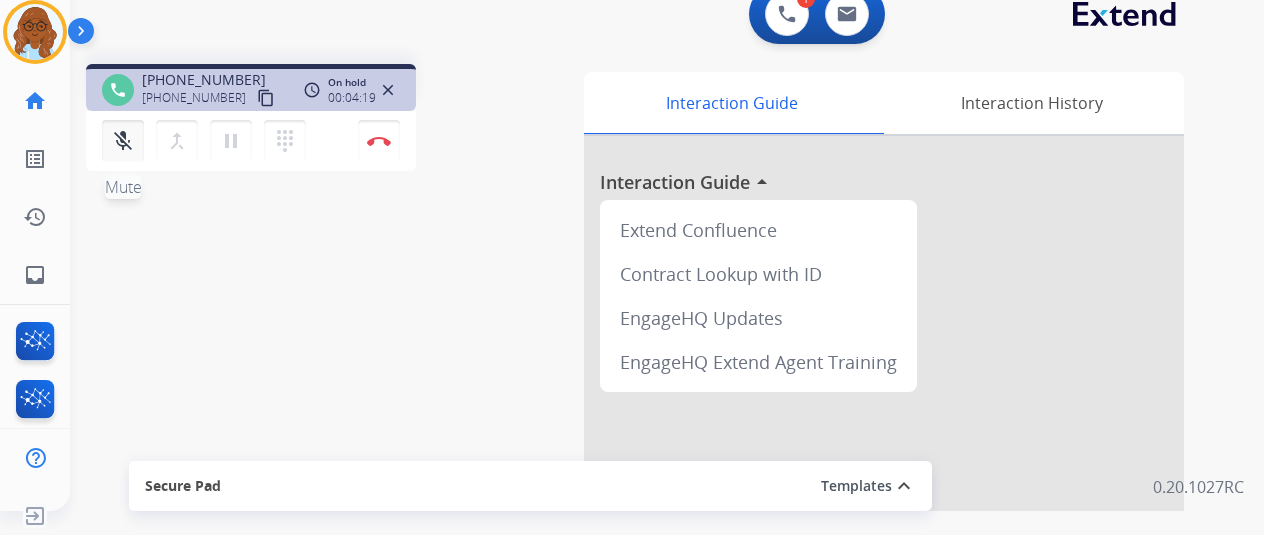 click on "mic_off" at bounding box center [123, 141] 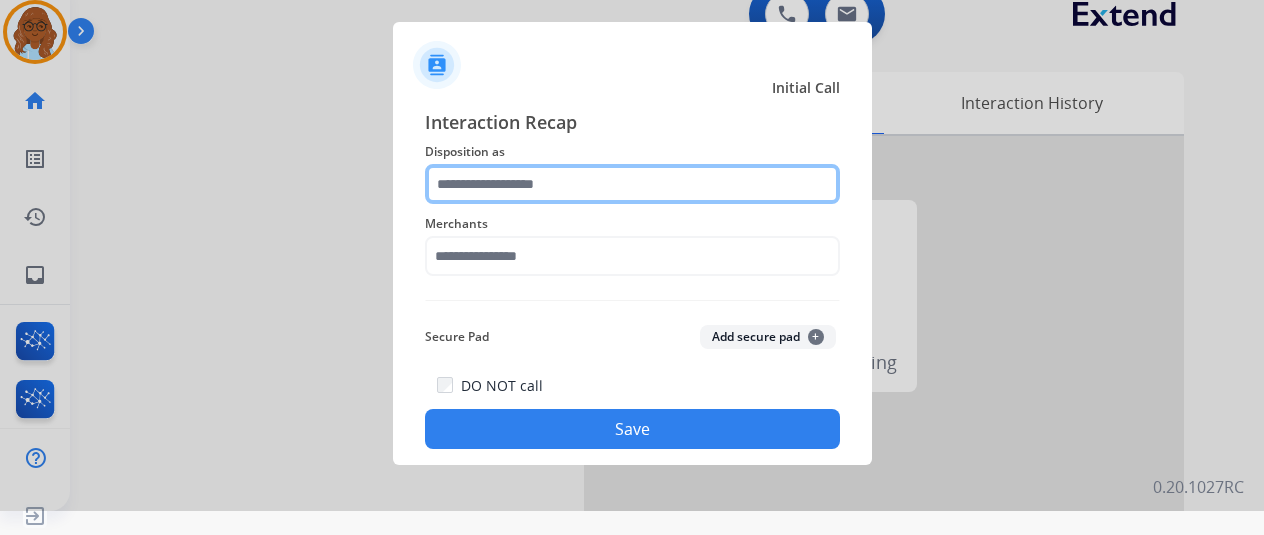 click 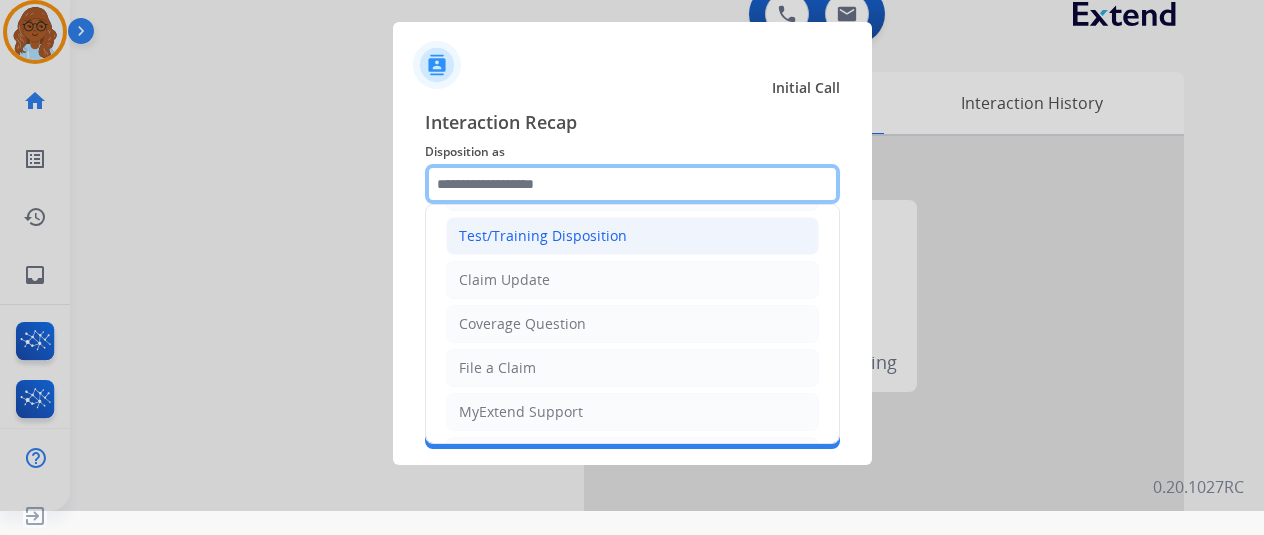 scroll, scrollTop: 0, scrollLeft: 0, axis: both 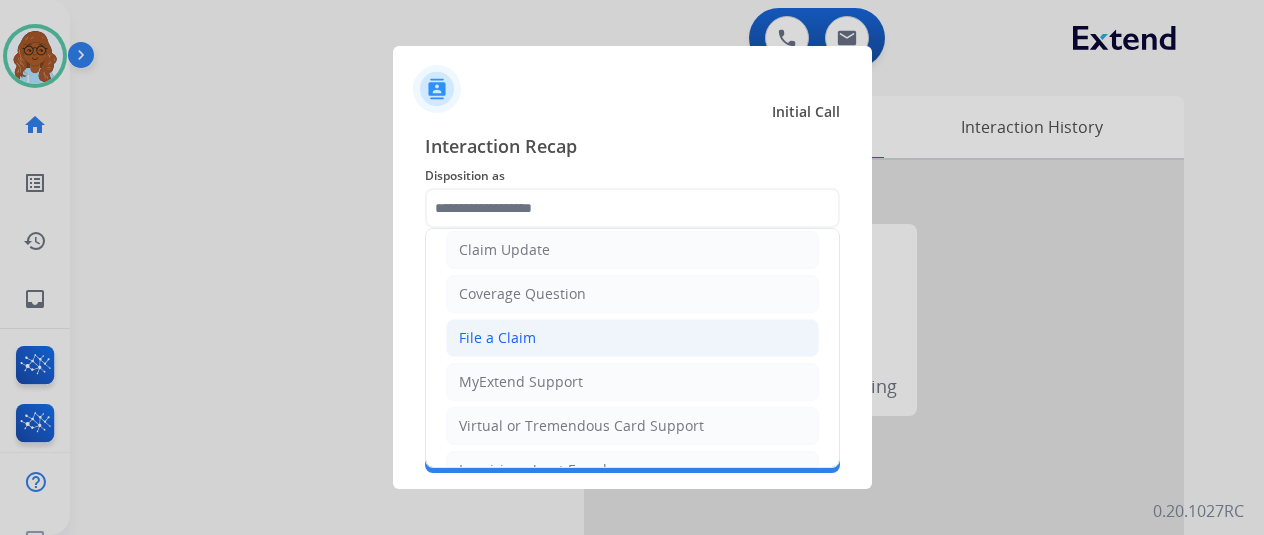 click on "File a Claim" 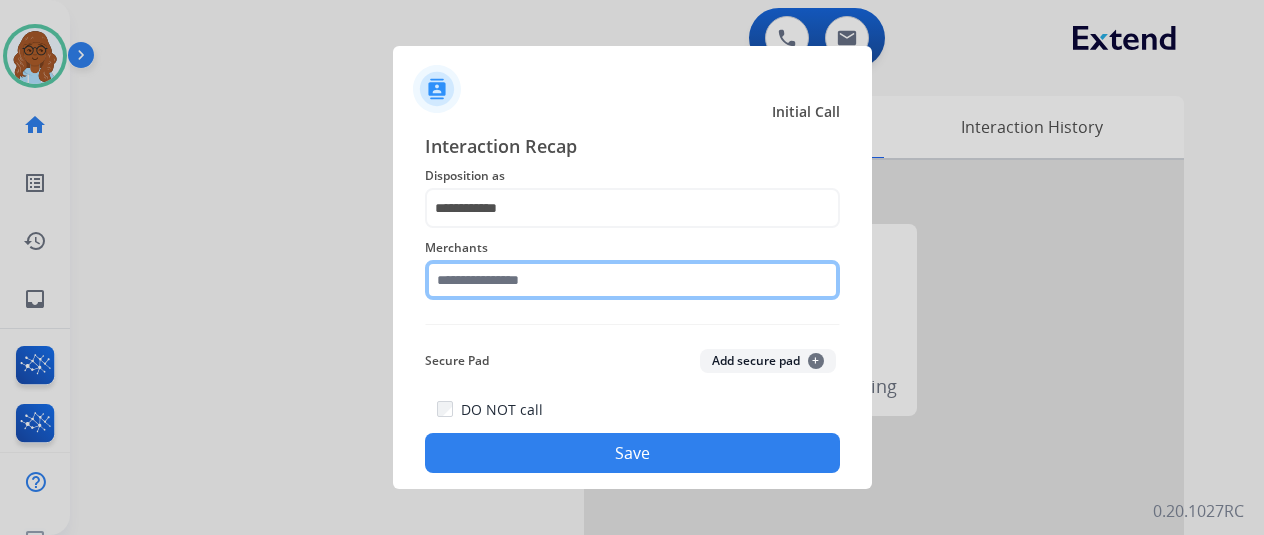 click 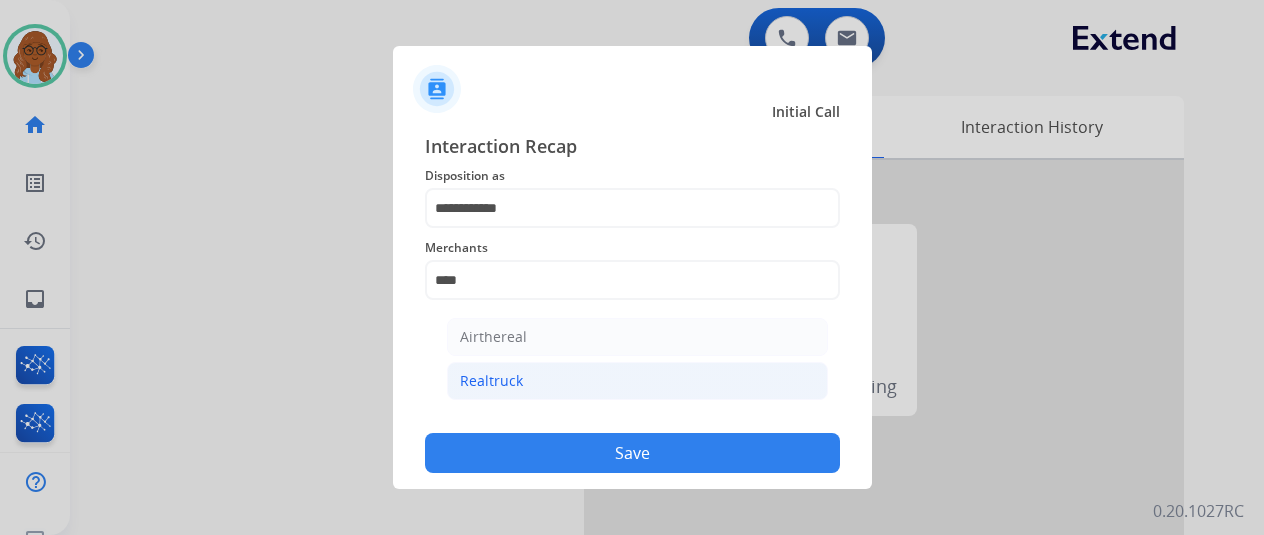 click on "Realtruck" 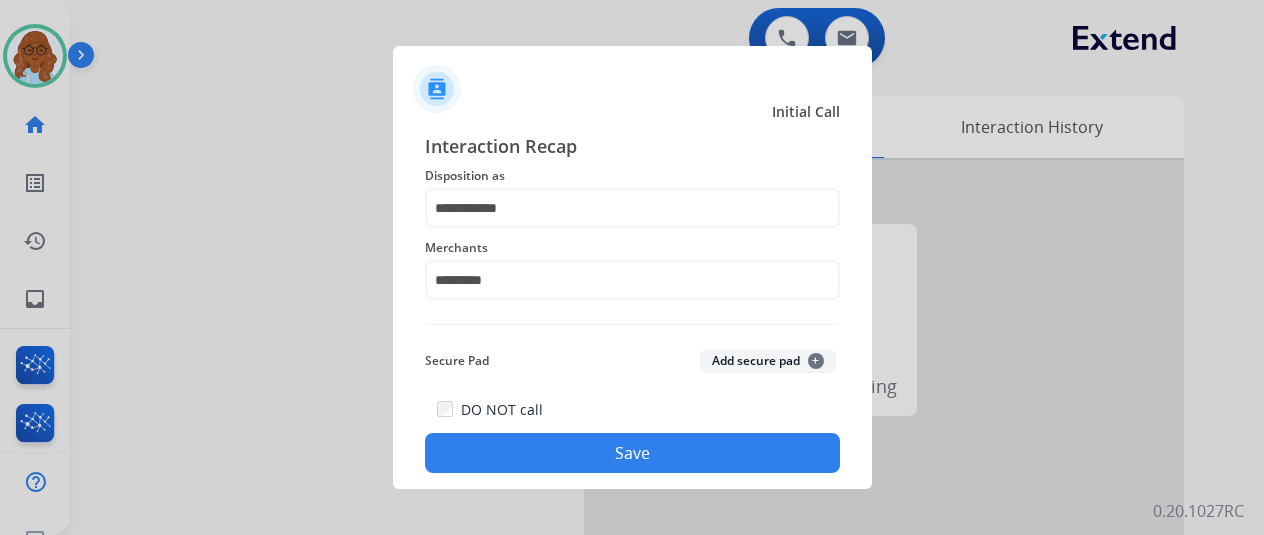 click on "Save" 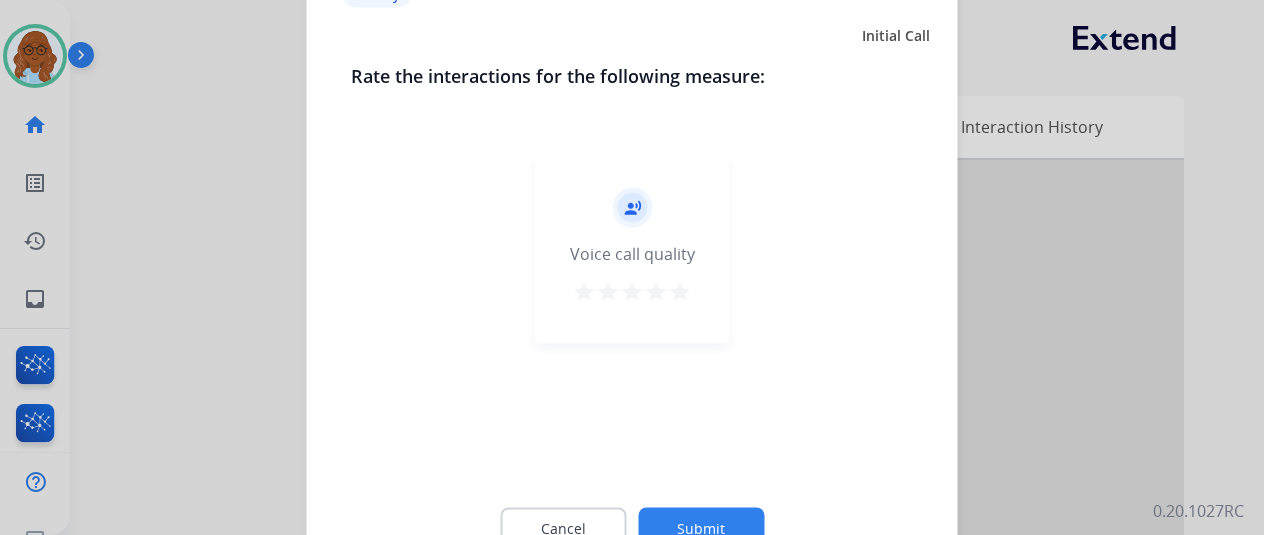 click on "star" at bounding box center [680, 291] 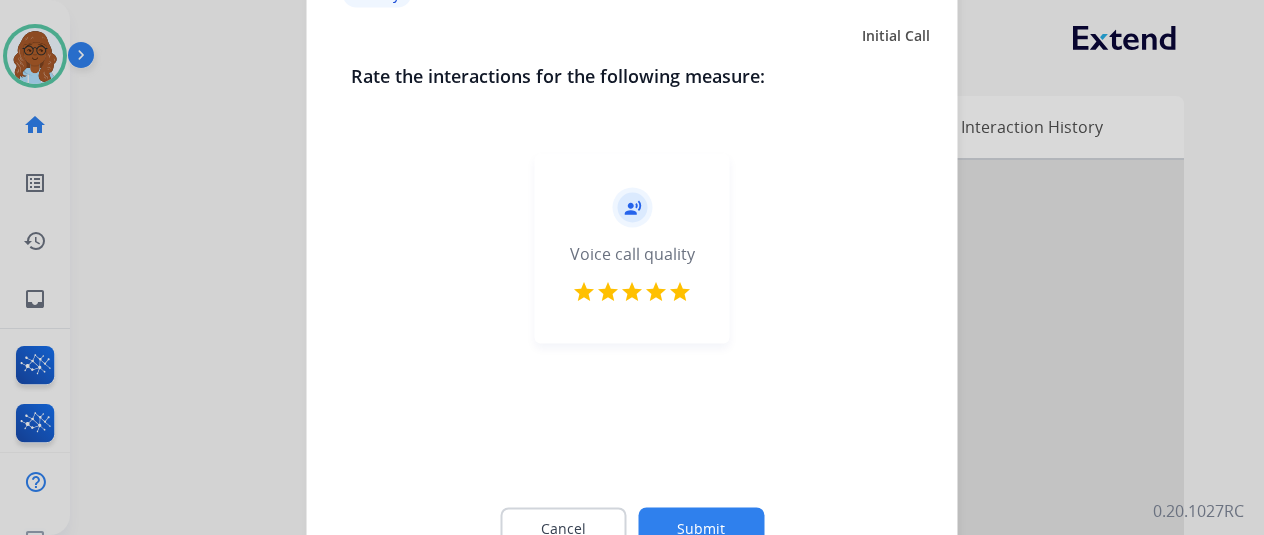 click on "Submit" 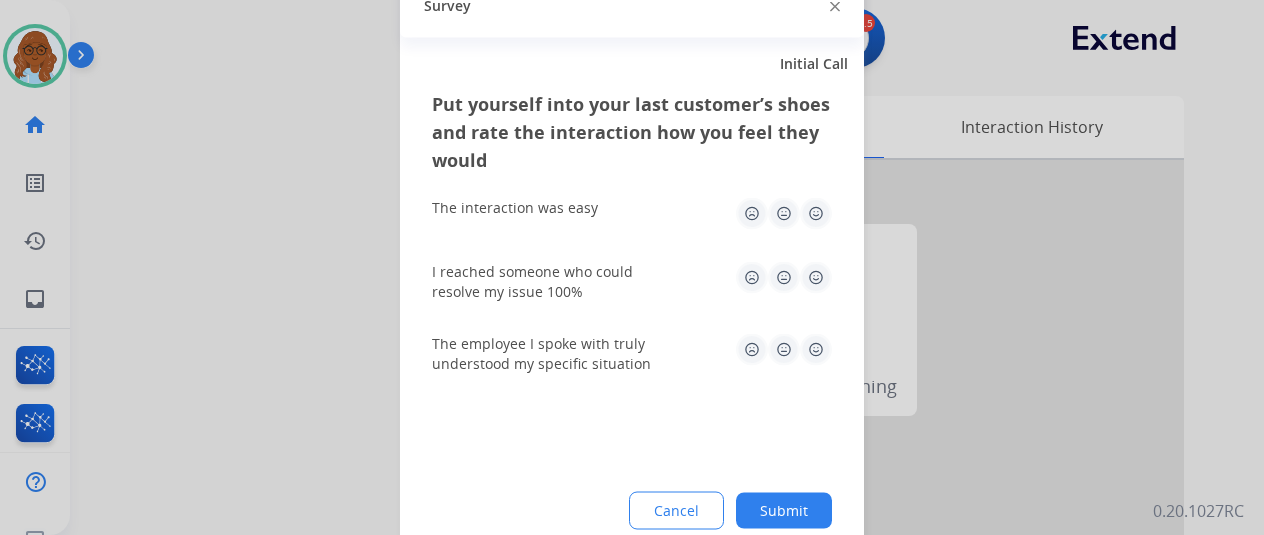 click 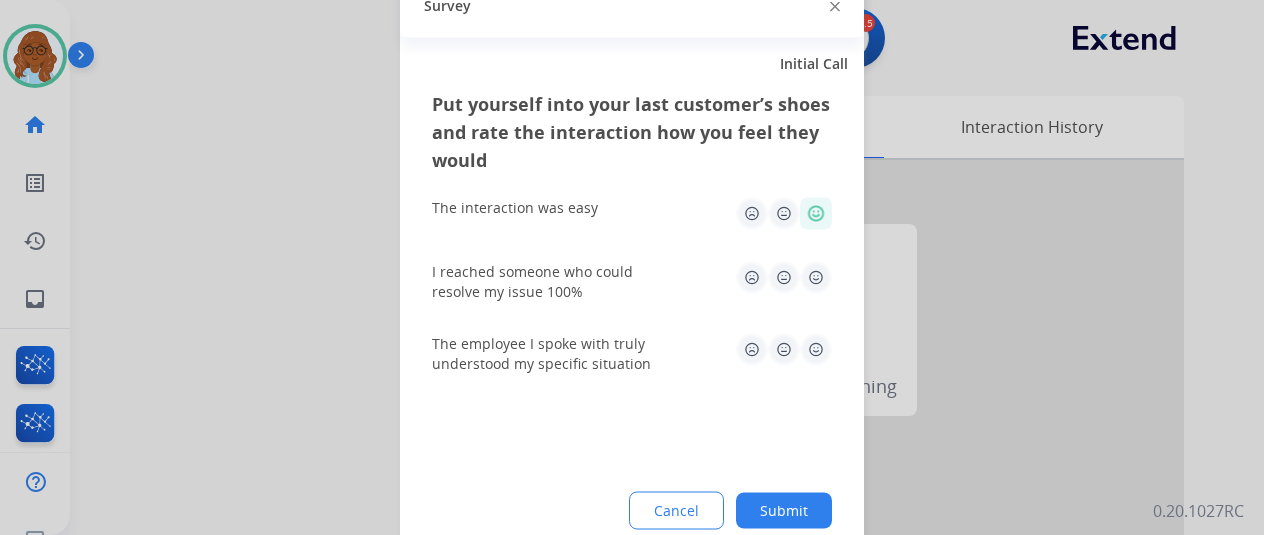 click 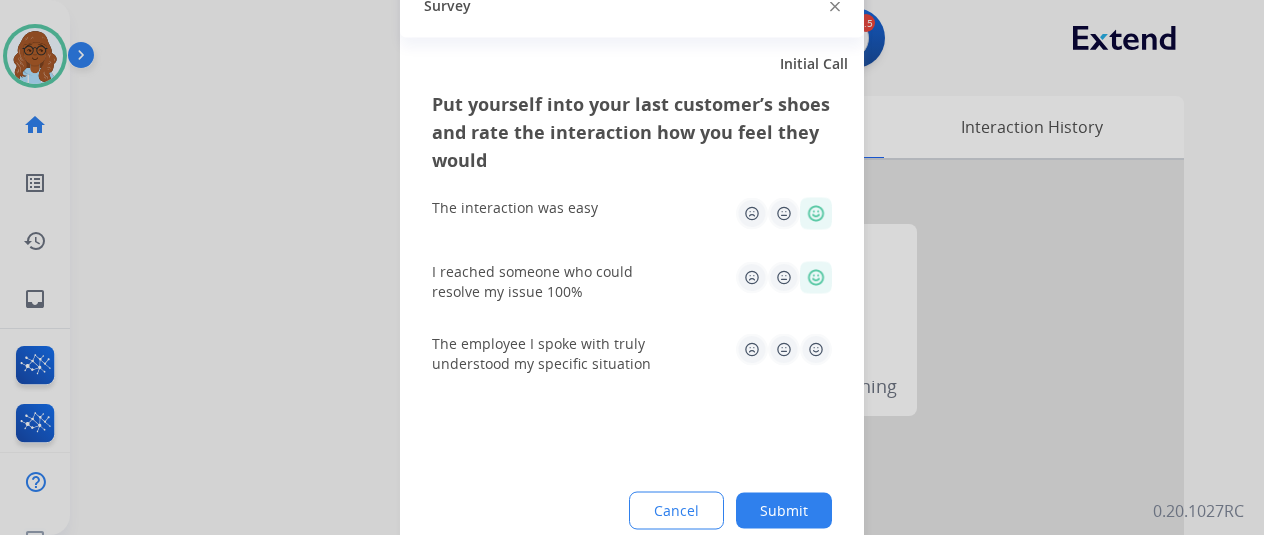 drag, startPoint x: 812, startPoint y: 383, endPoint x: 809, endPoint y: 355, distance: 28.160255 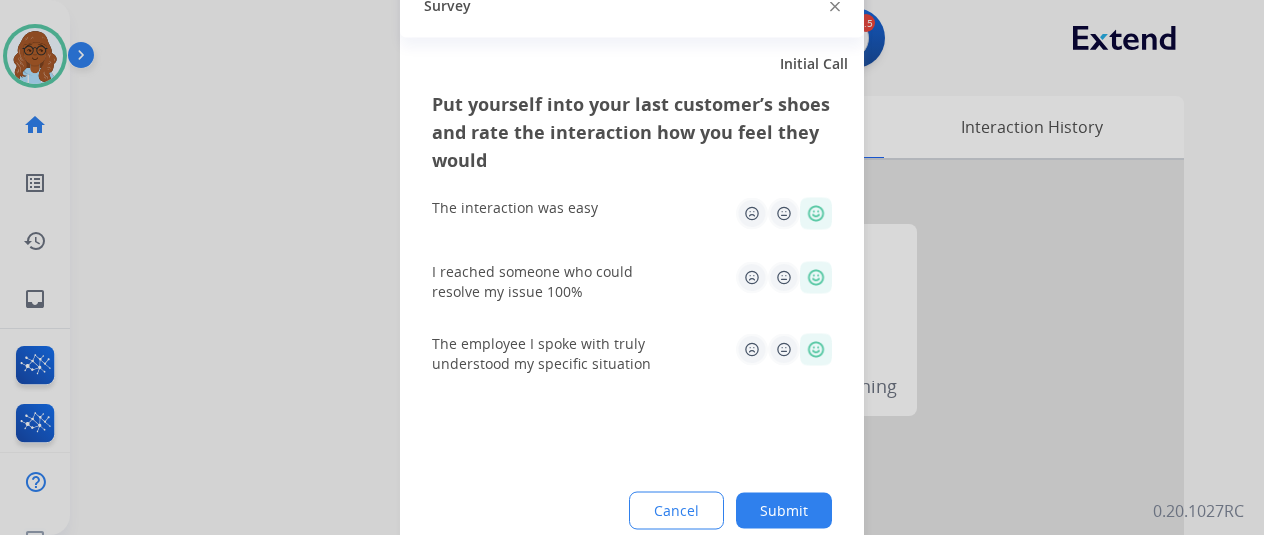 click on "Submit" 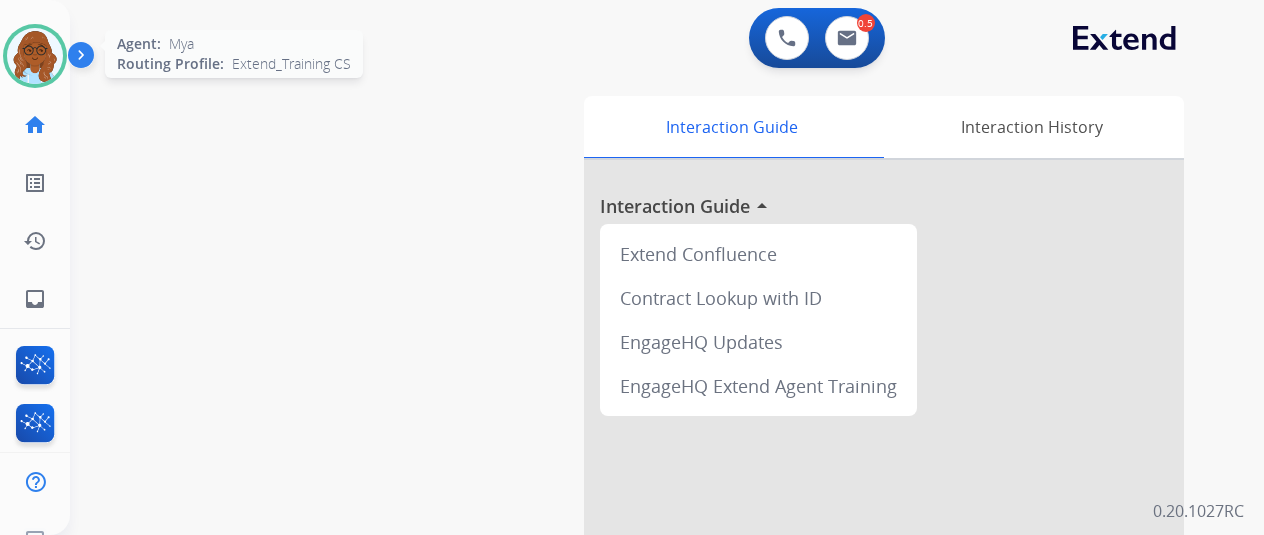 click at bounding box center (35, 56) 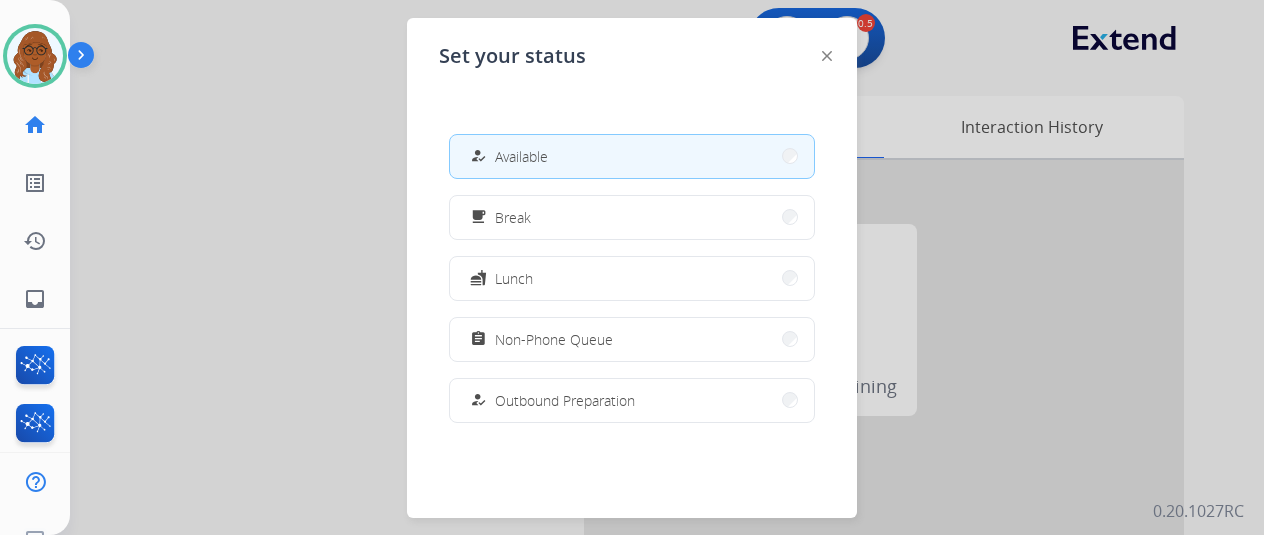 click on "Non-Phone Queue" at bounding box center [554, 339] 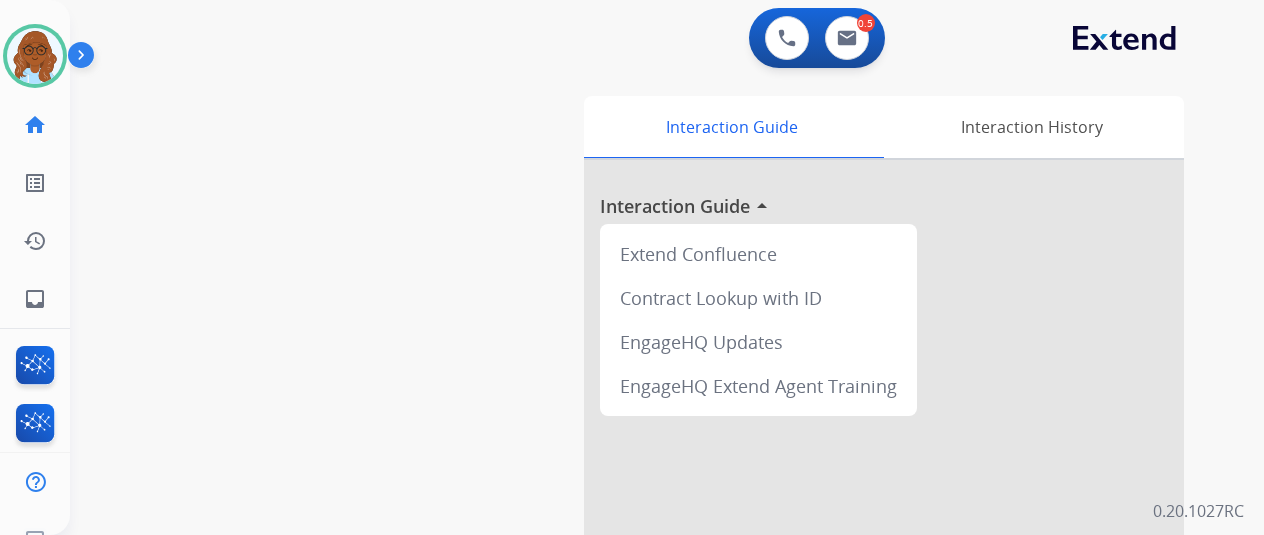 click on "swap_horiz Break voice bridge close_fullscreen Connect 3-Way Call merge_type Separate 3-Way Call  Interaction Guide   Interaction History  Interaction Guide arrow_drop_up  Extend Confluence   Contract Lookup with ID   EngageHQ Updates   EngageHQ Extend Agent Training" at bounding box center (643, 489) 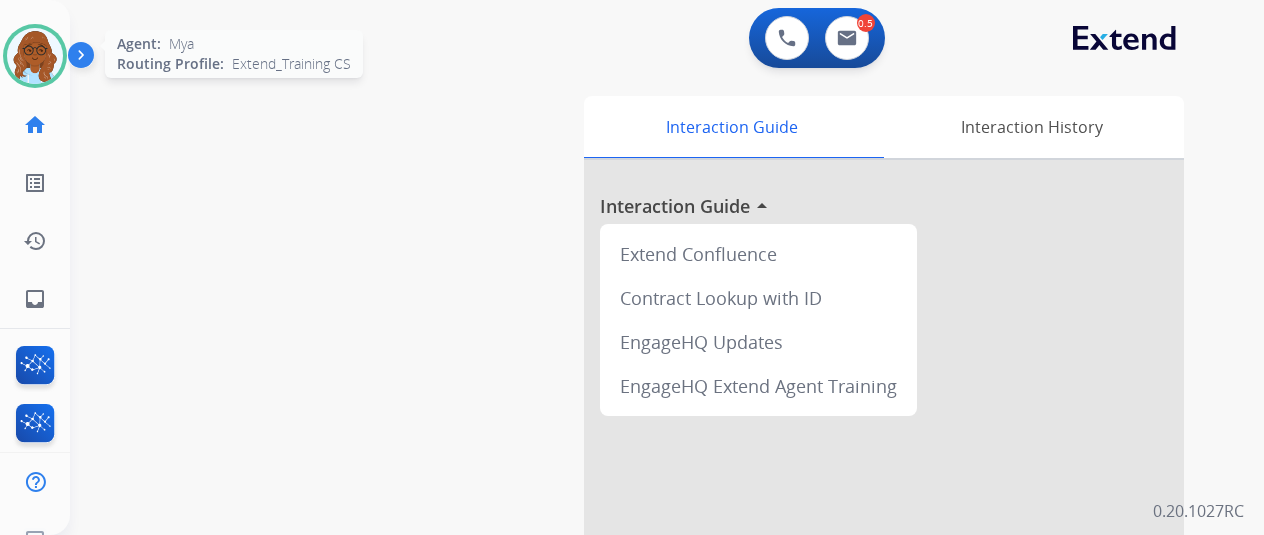 click on "Agent:   Mya  Routing Profile:  Extend_Training CS" 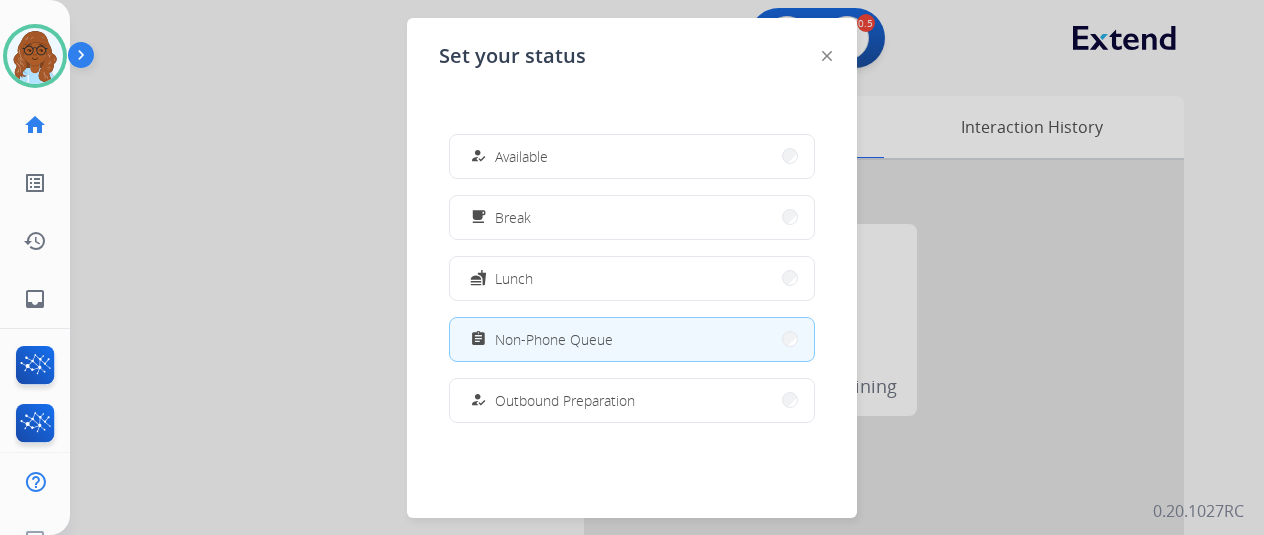 click on "assignment Non-Phone Queue" at bounding box center [632, 339] 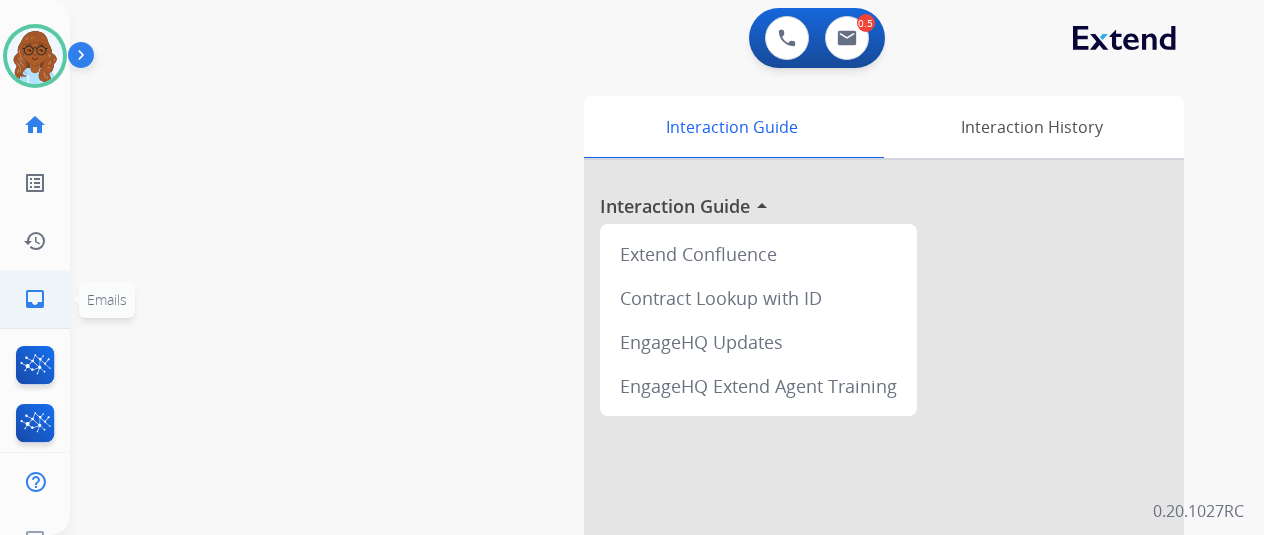 click on "inbox  Emails" 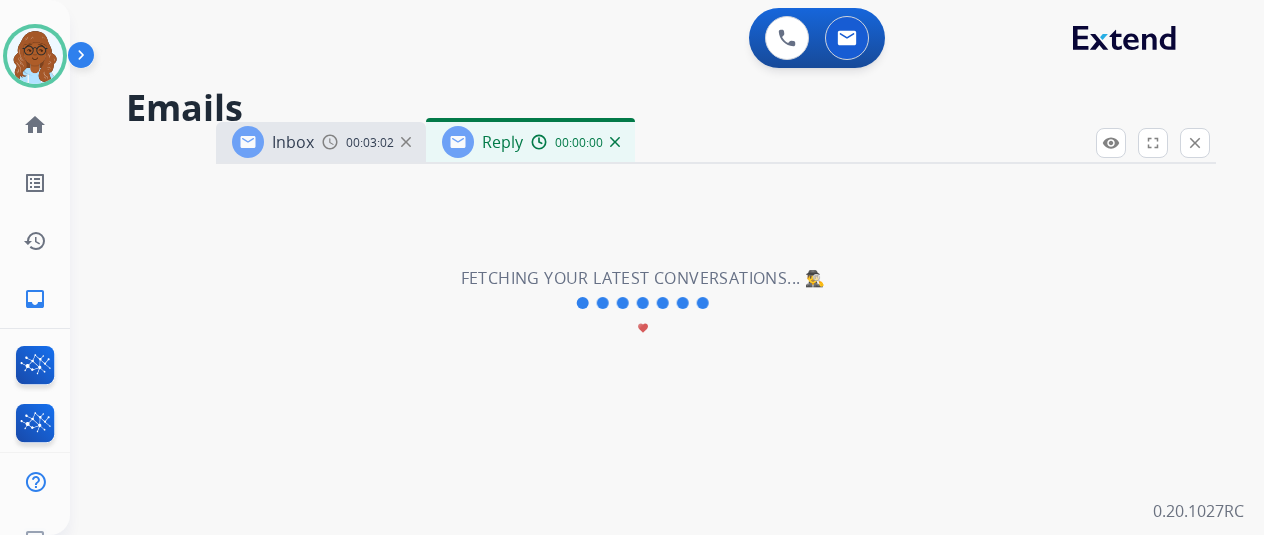 select on "**********" 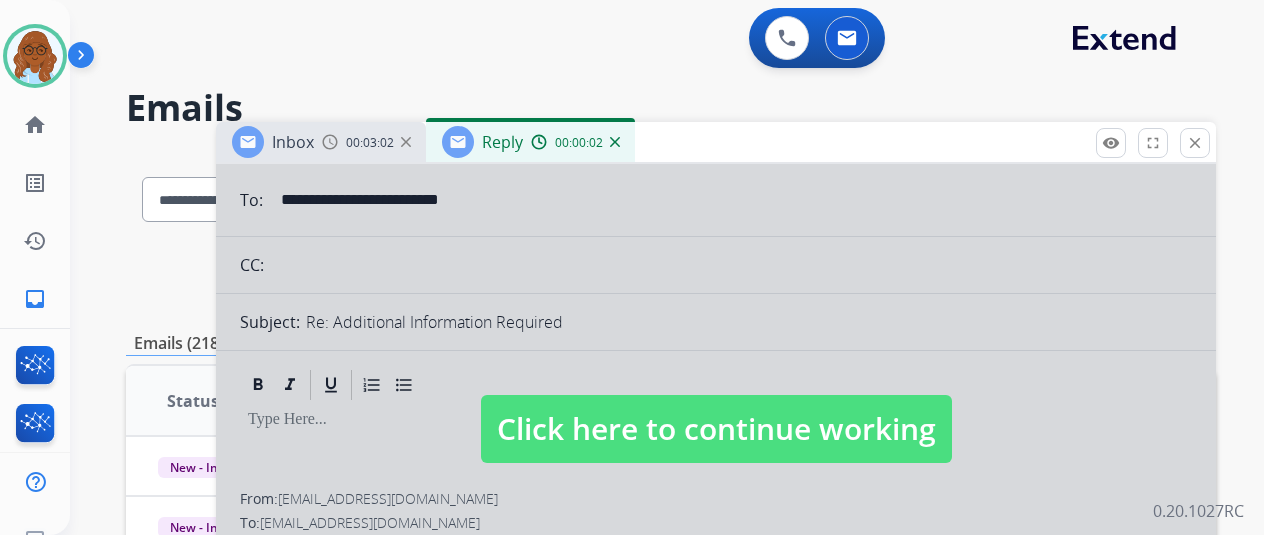scroll, scrollTop: 200, scrollLeft: 0, axis: vertical 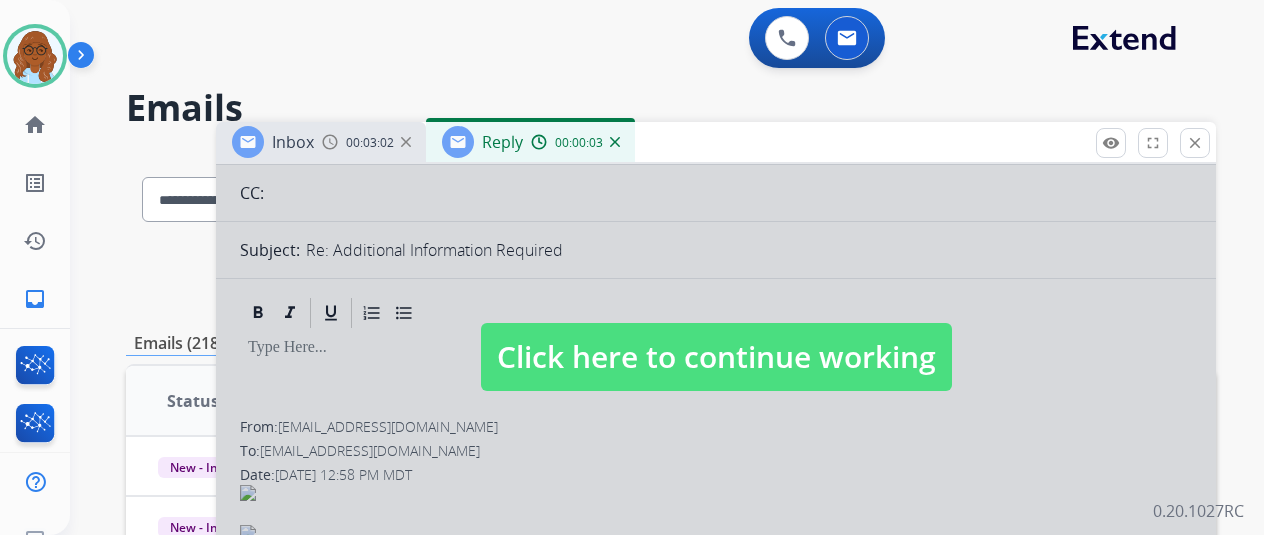 click on "Click here to continue working" at bounding box center (716, 357) 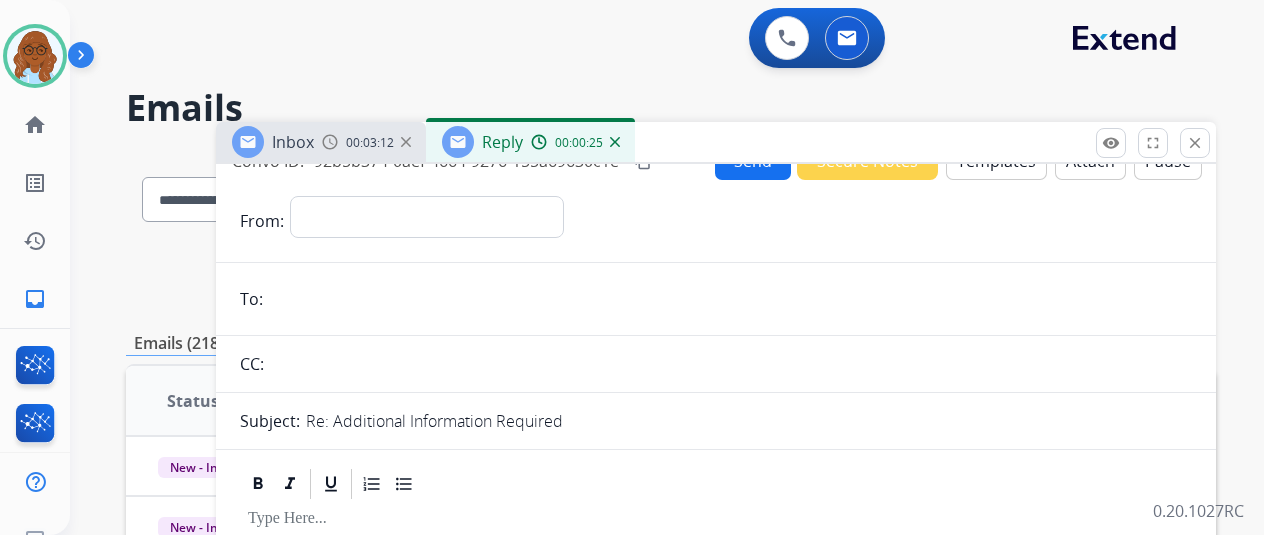 scroll, scrollTop: 0, scrollLeft: 0, axis: both 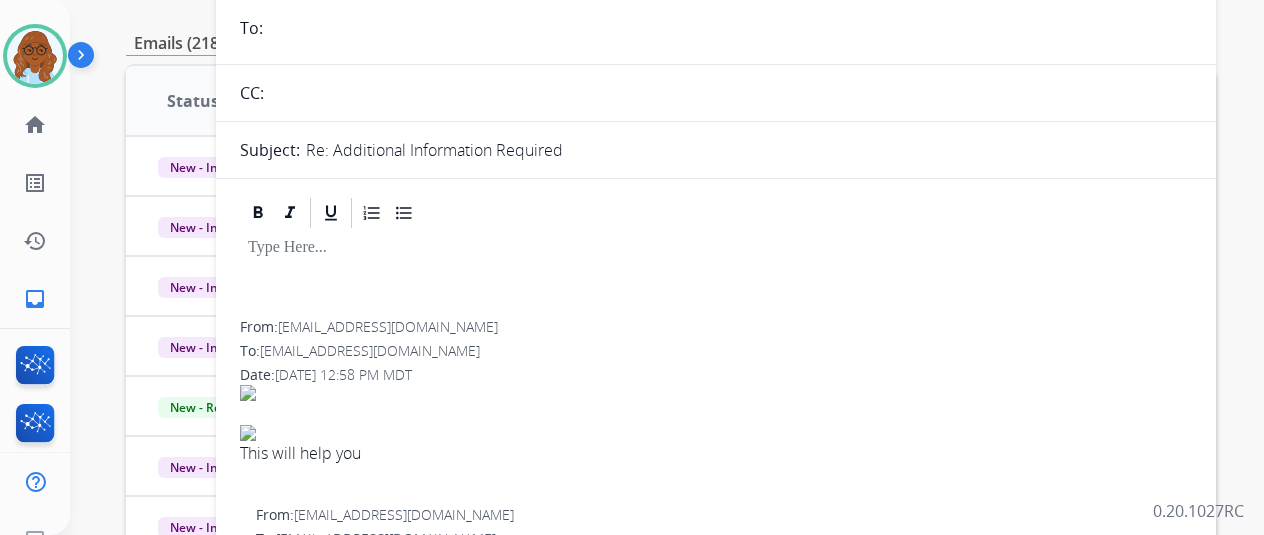 click at bounding box center [716, 276] 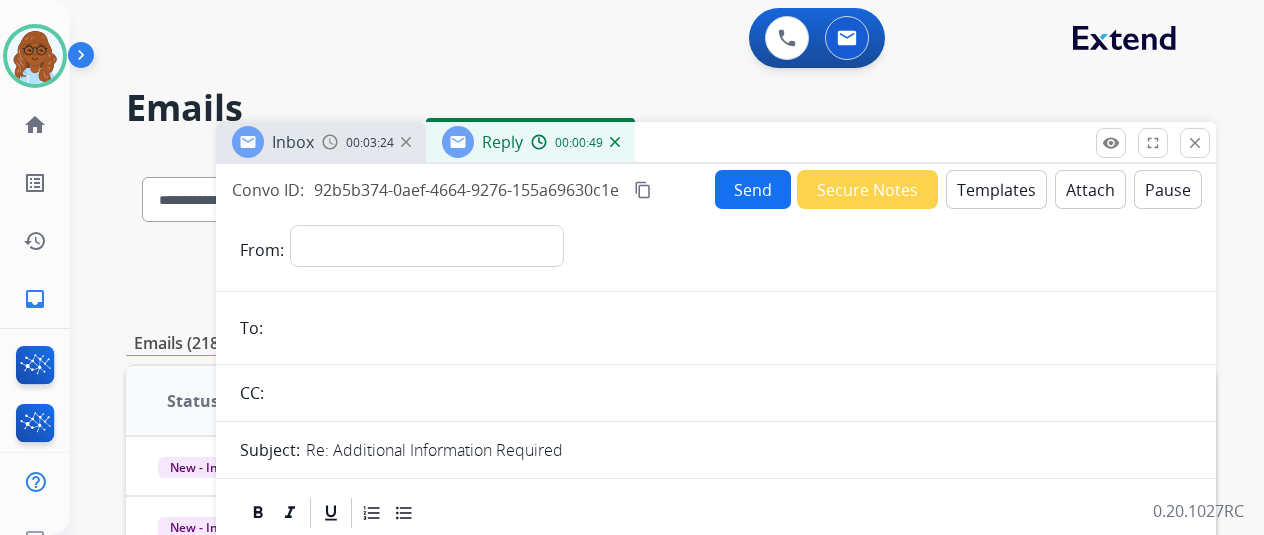 click on "**********" at bounding box center [716, 533] 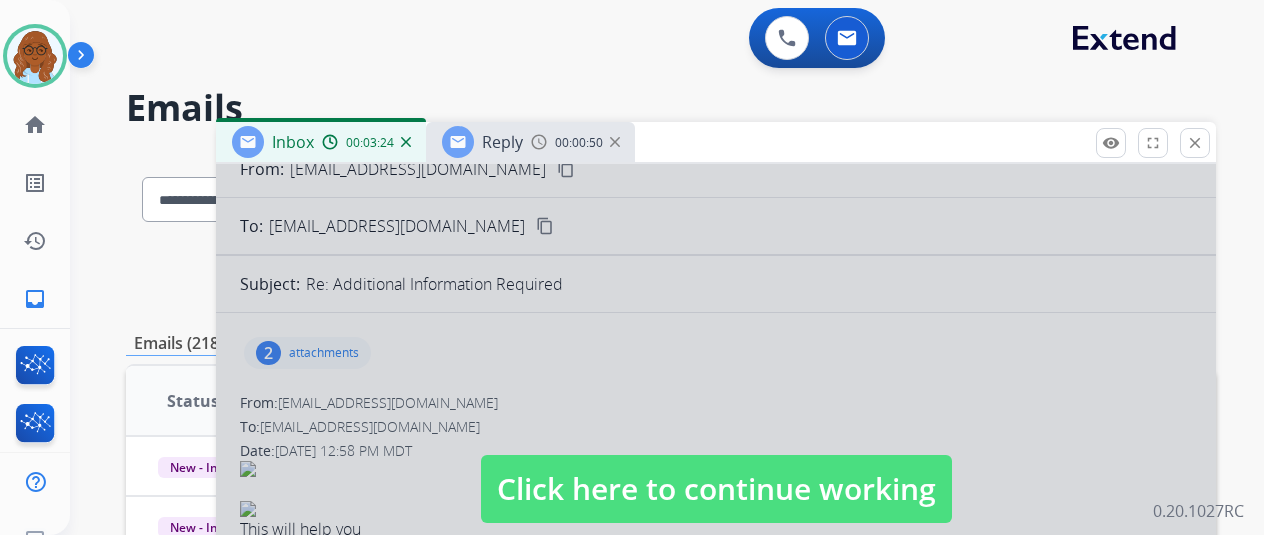 scroll, scrollTop: 200, scrollLeft: 0, axis: vertical 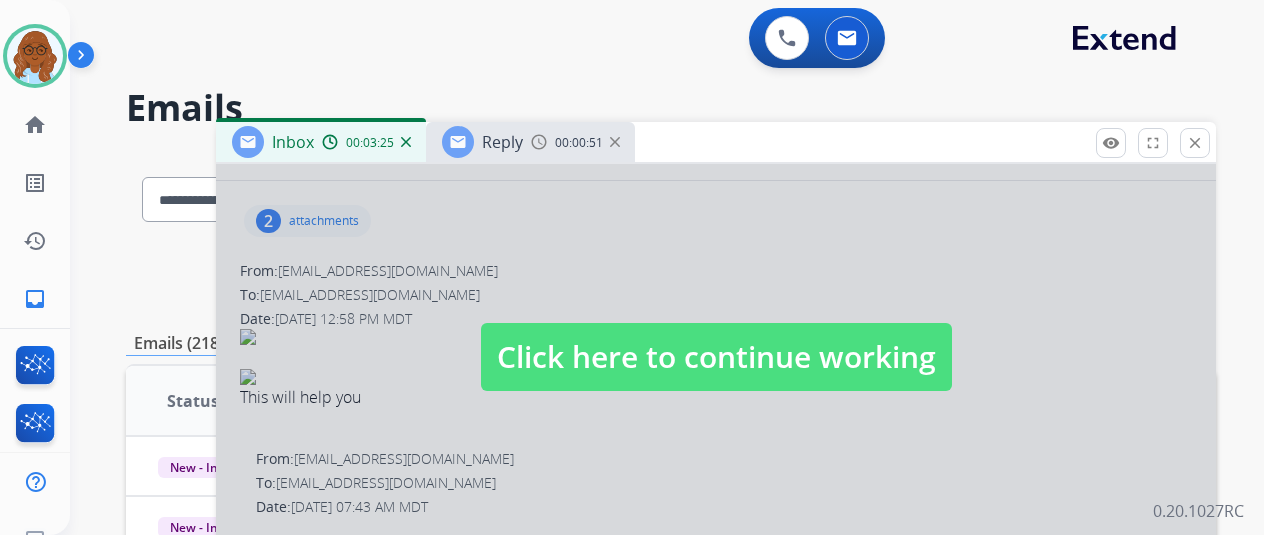 click on "Click here to continue working" at bounding box center [716, 357] 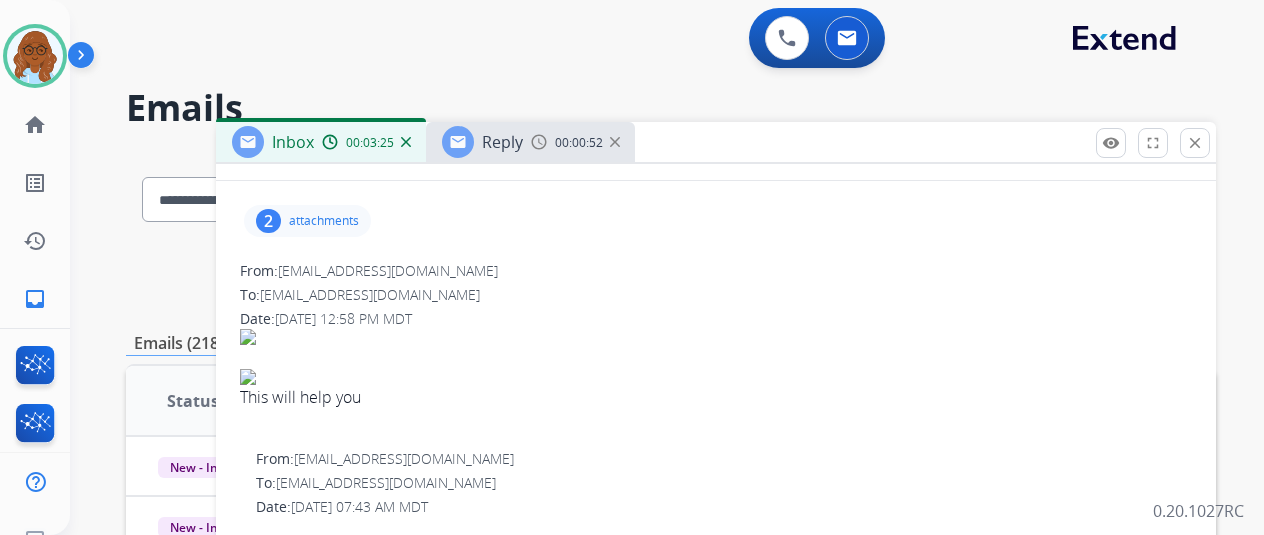 click on "2 attachments" at bounding box center [307, 221] 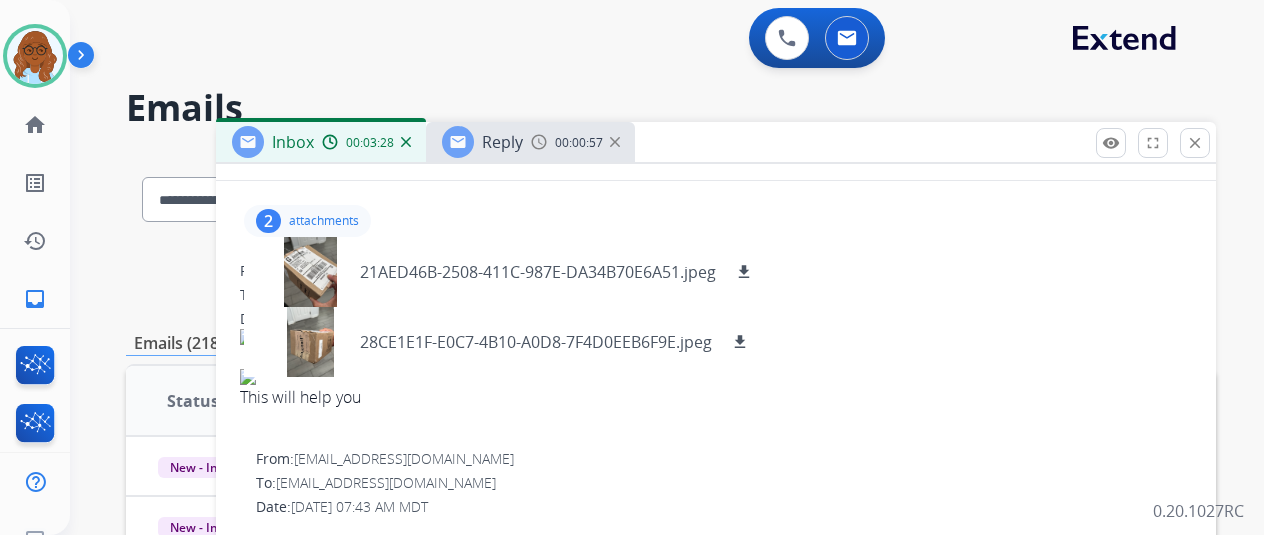 click at bounding box center (615, 142) 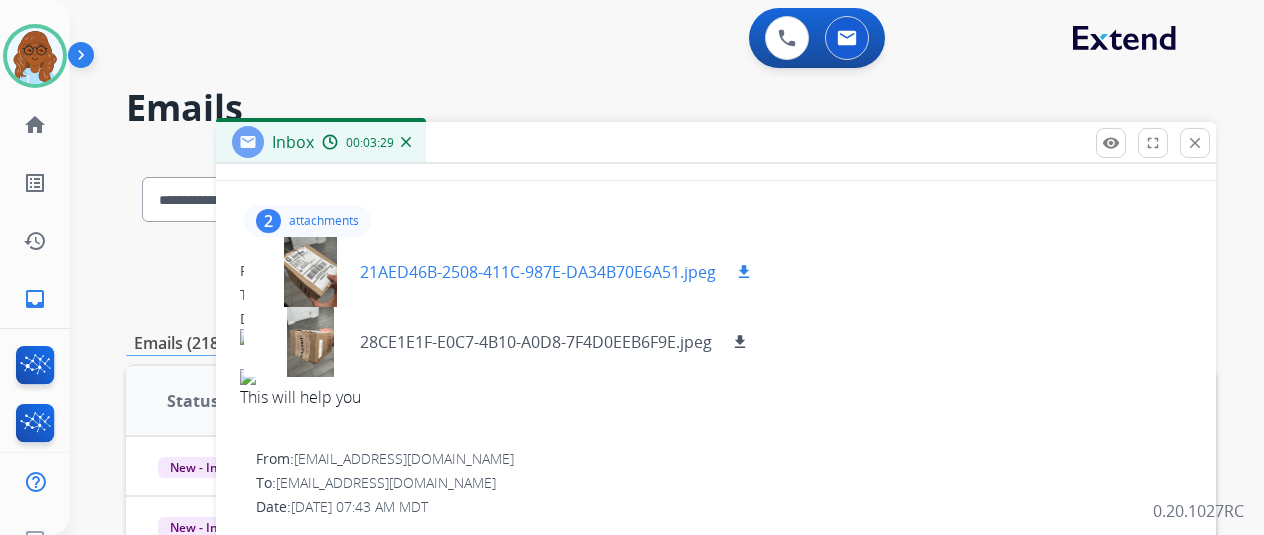 click at bounding box center [310, 272] 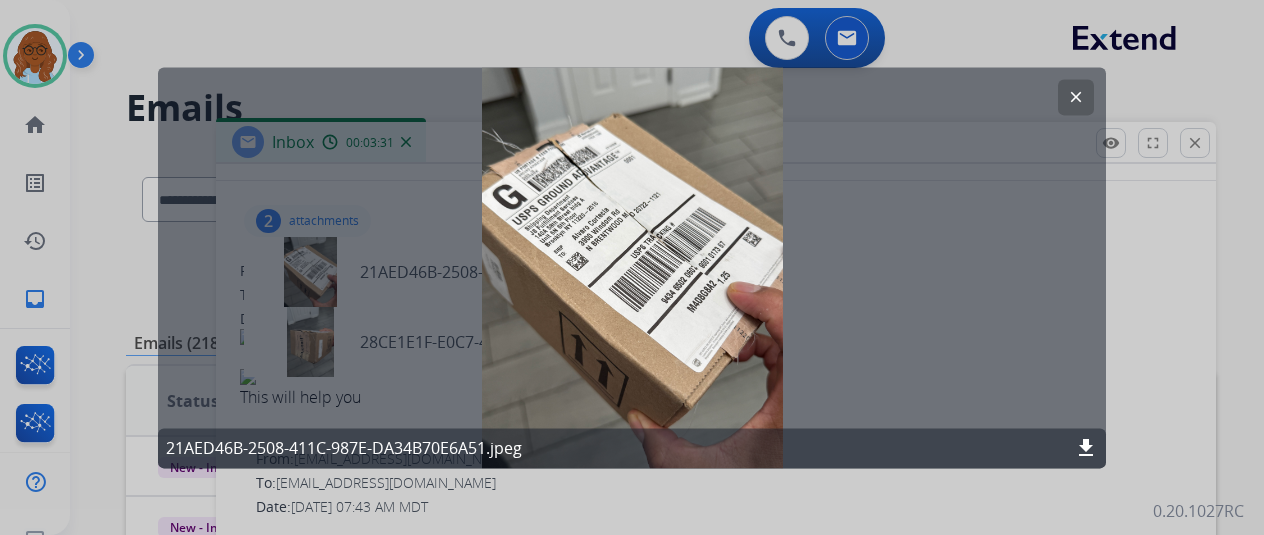 click 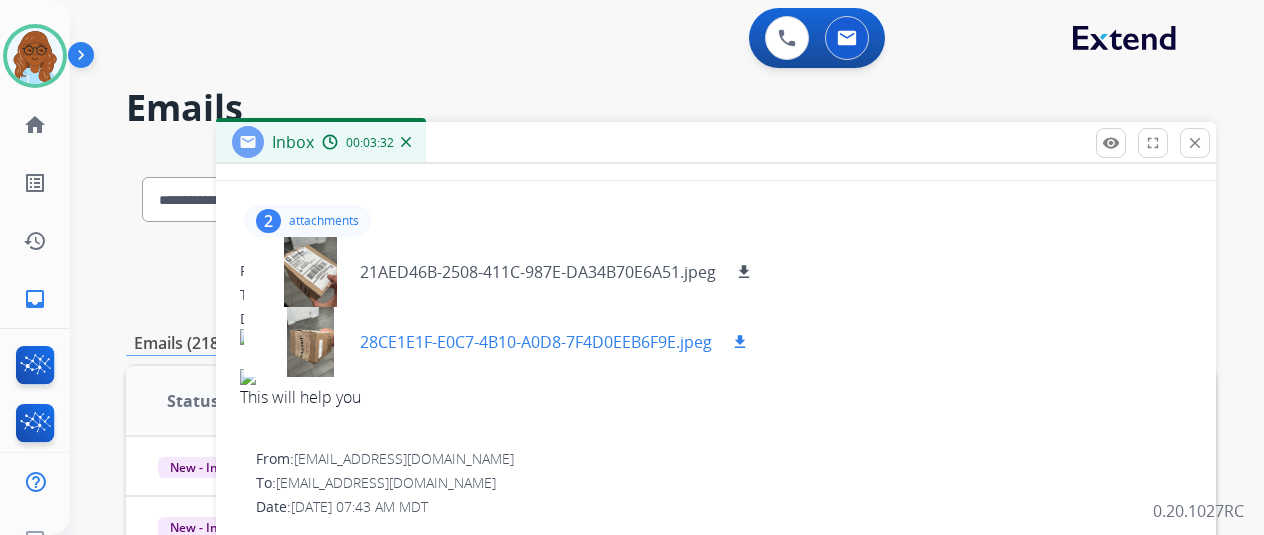 click at bounding box center [310, 342] 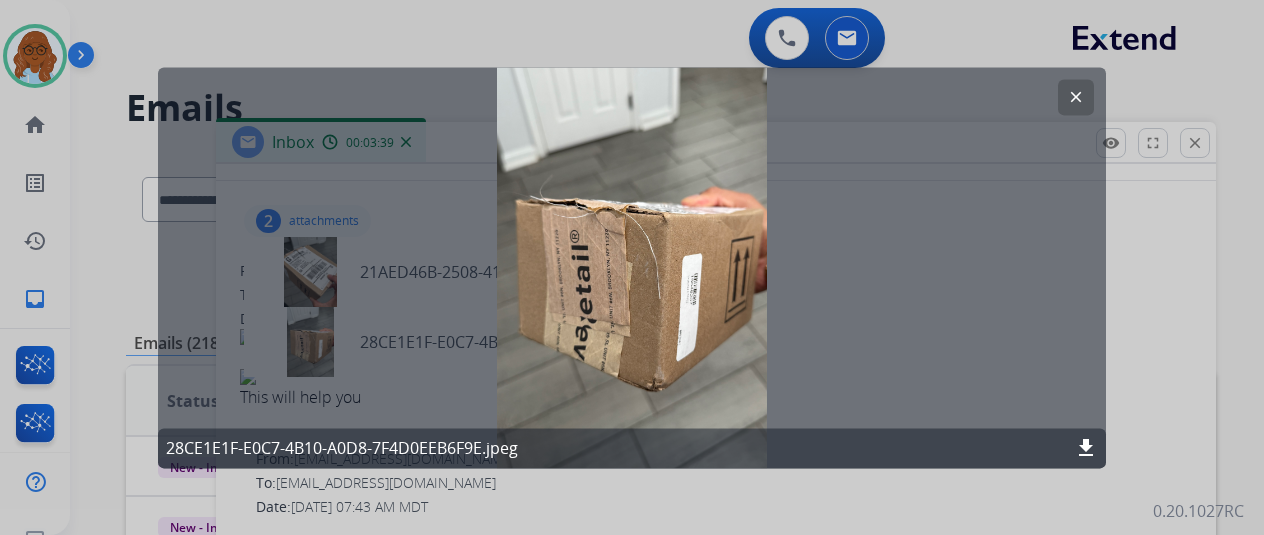 click 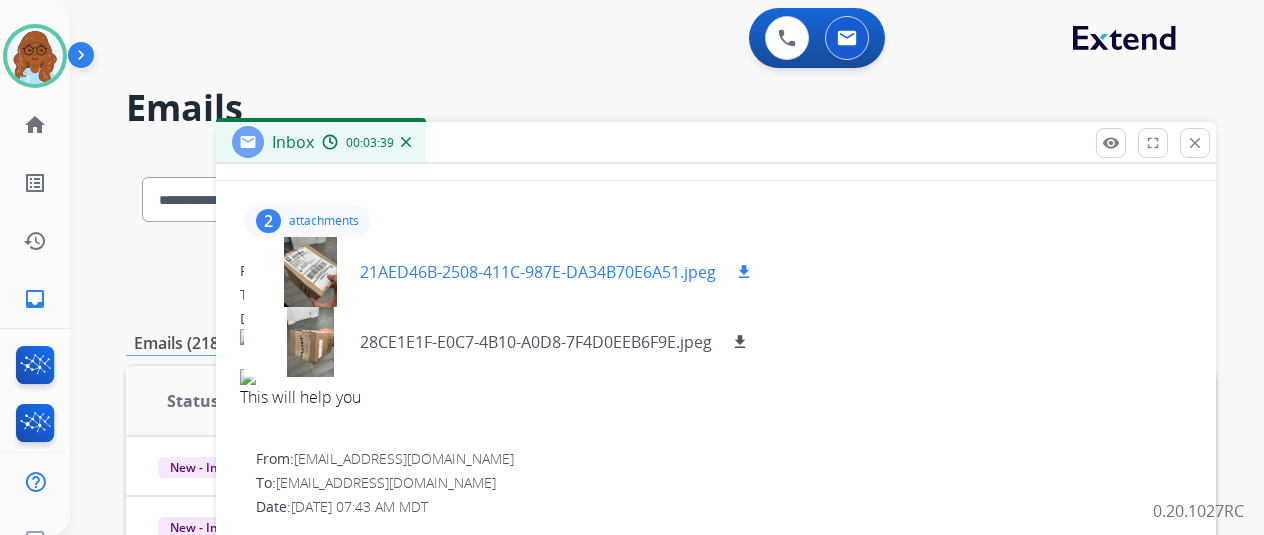 click at bounding box center [310, 272] 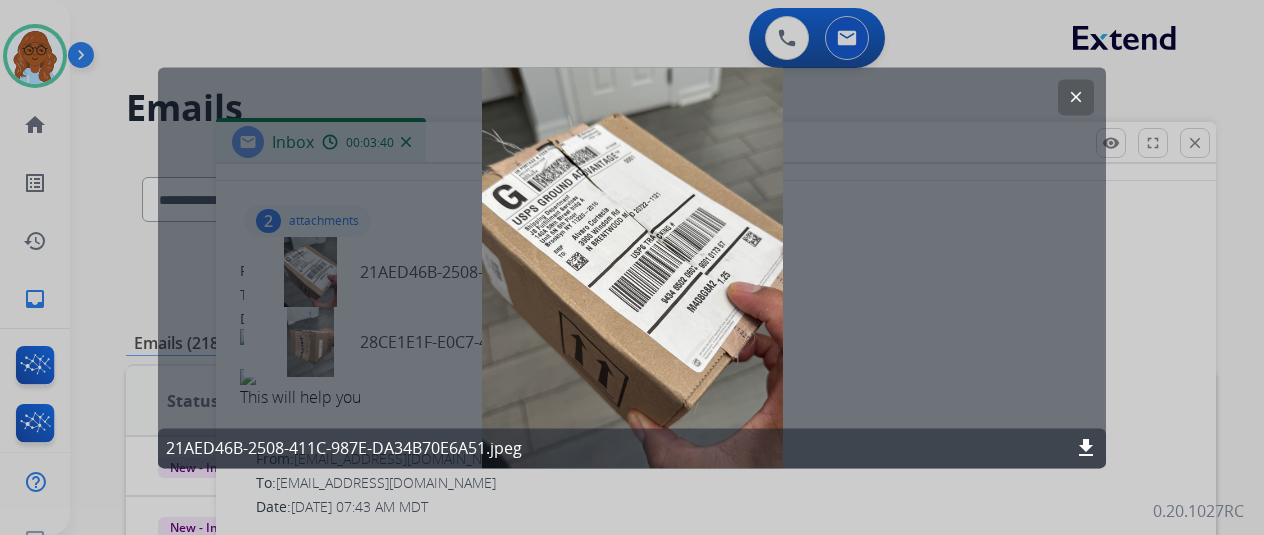 click 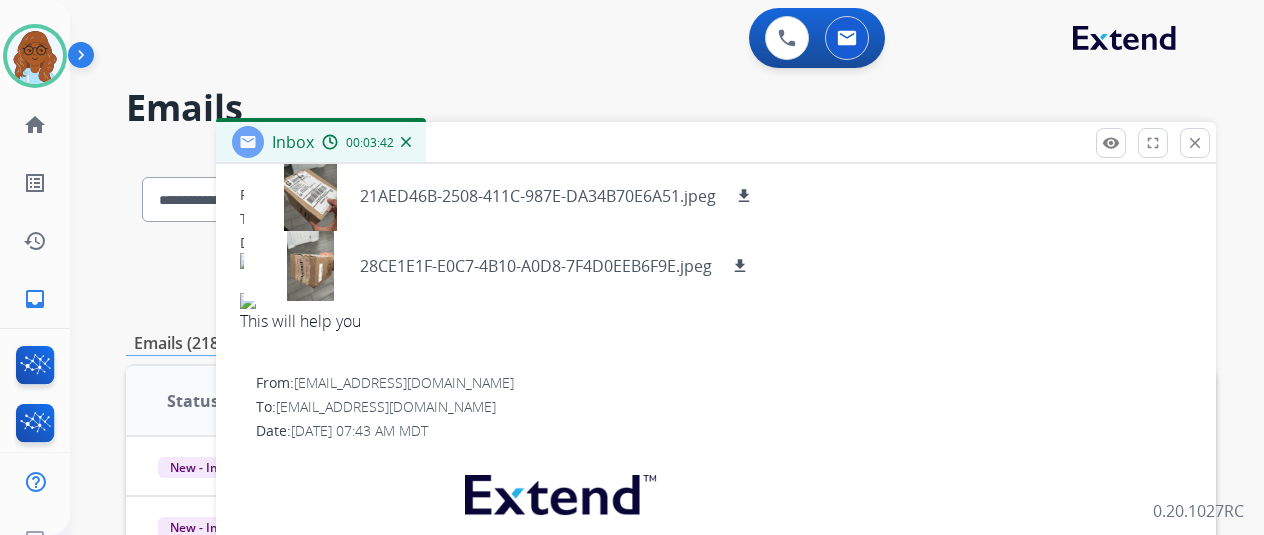 scroll, scrollTop: 400, scrollLeft: 0, axis: vertical 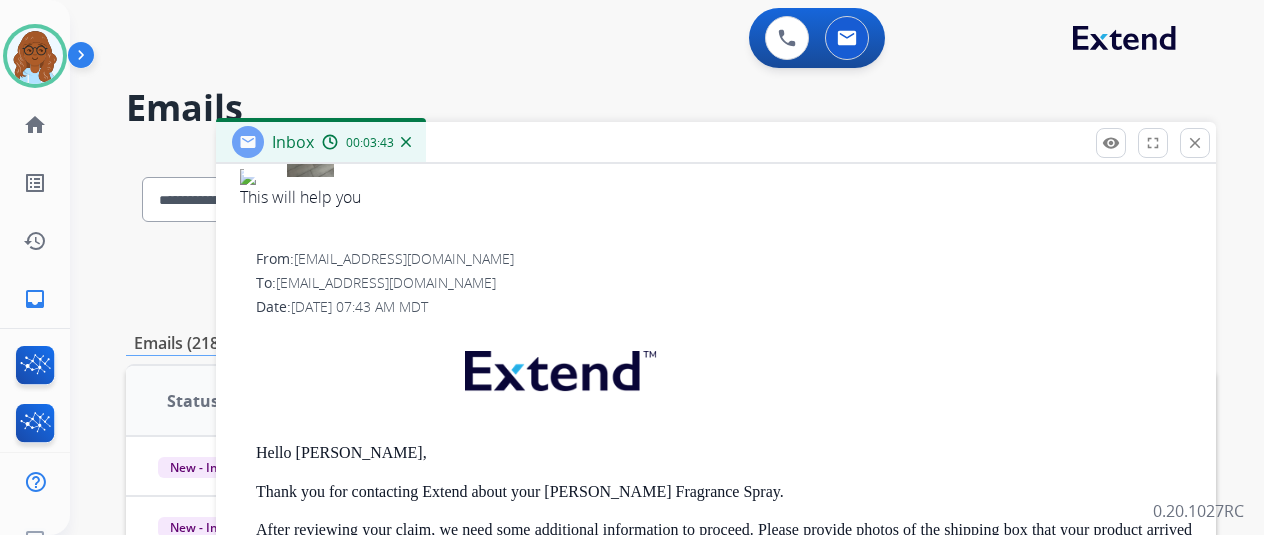 click on "[EMAIL_ADDRESS][DOMAIN_NAME]" at bounding box center (386, 282) 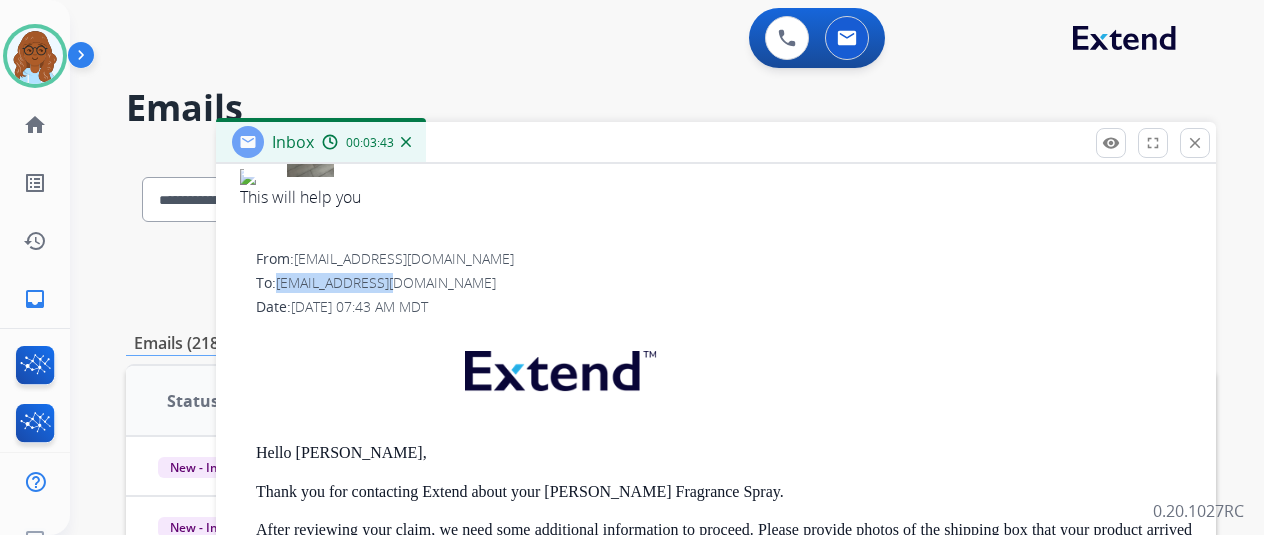 click on "[EMAIL_ADDRESS][DOMAIN_NAME]" at bounding box center [386, 282] 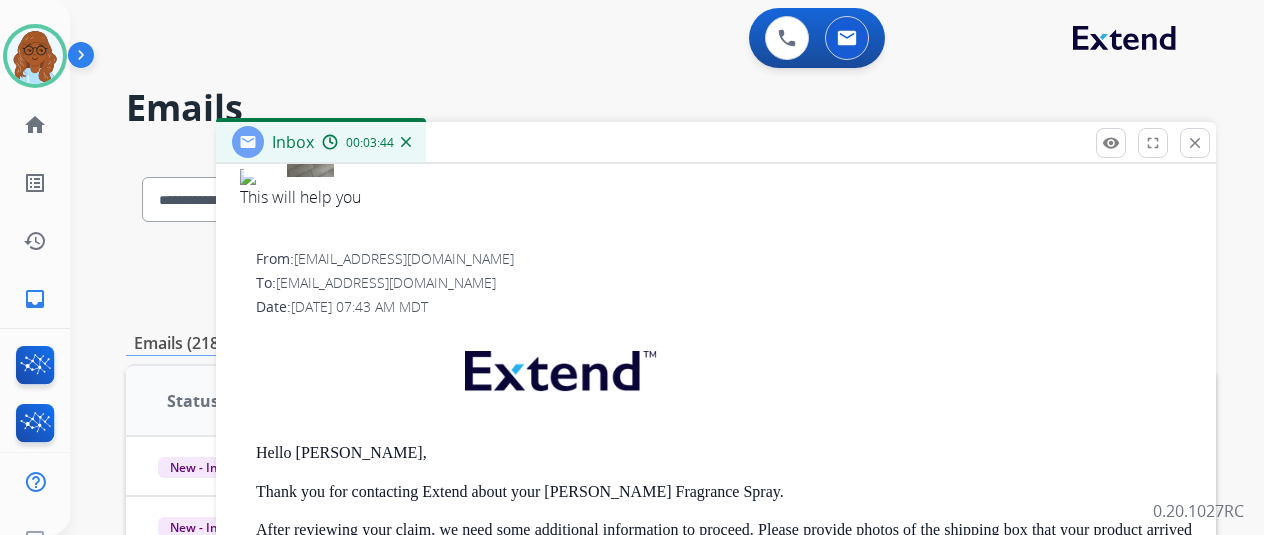 drag, startPoint x: 458, startPoint y: 287, endPoint x: 478, endPoint y: 281, distance: 20.880613 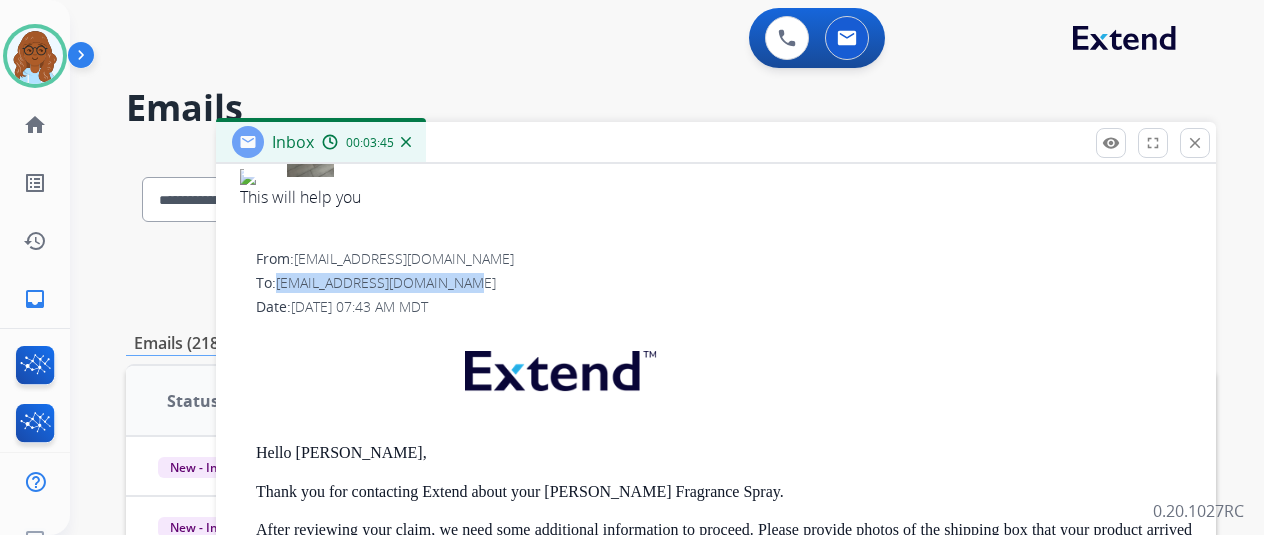 drag, startPoint x: 480, startPoint y: 280, endPoint x: 298, endPoint y: 291, distance: 182.3321 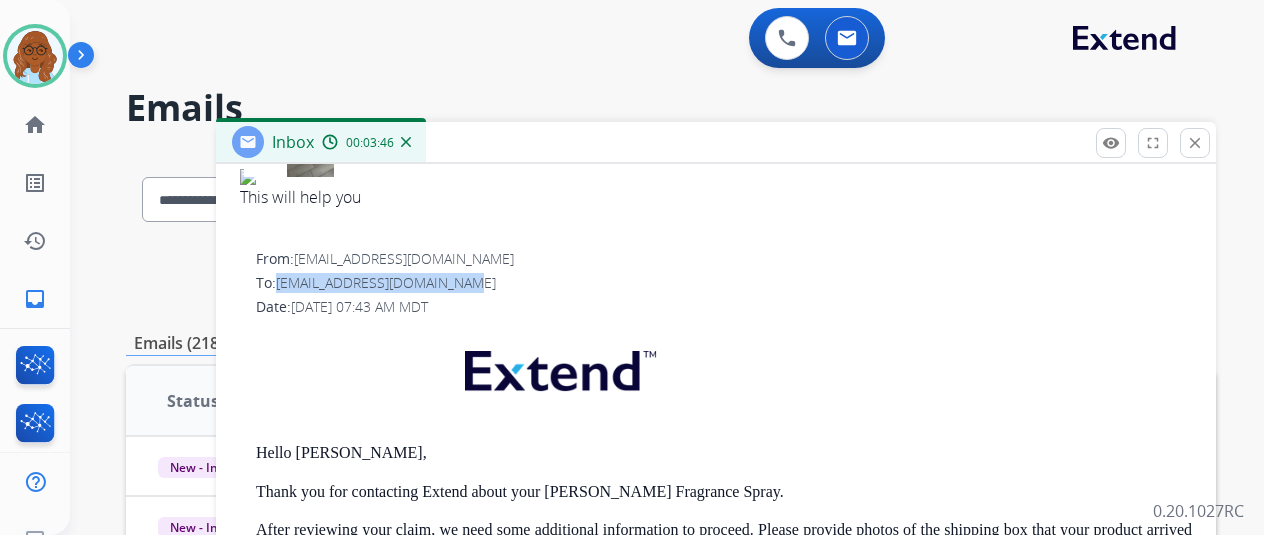 copy on "[EMAIL_ADDRESS][DOMAIN_NAME]" 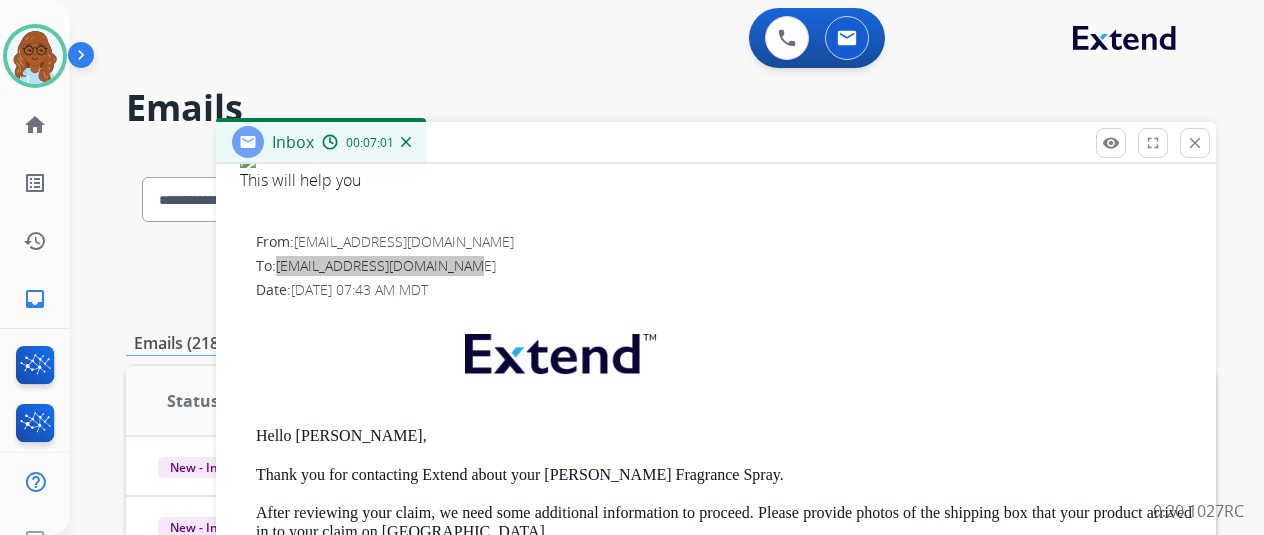 scroll, scrollTop: 421, scrollLeft: 0, axis: vertical 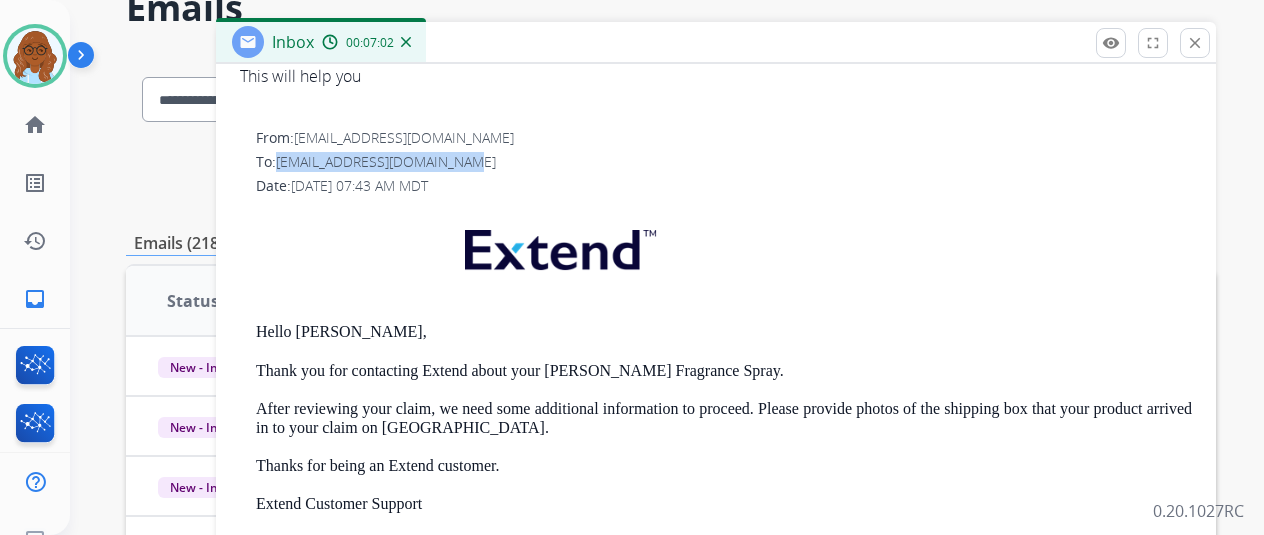 click at bounding box center [558, 245] 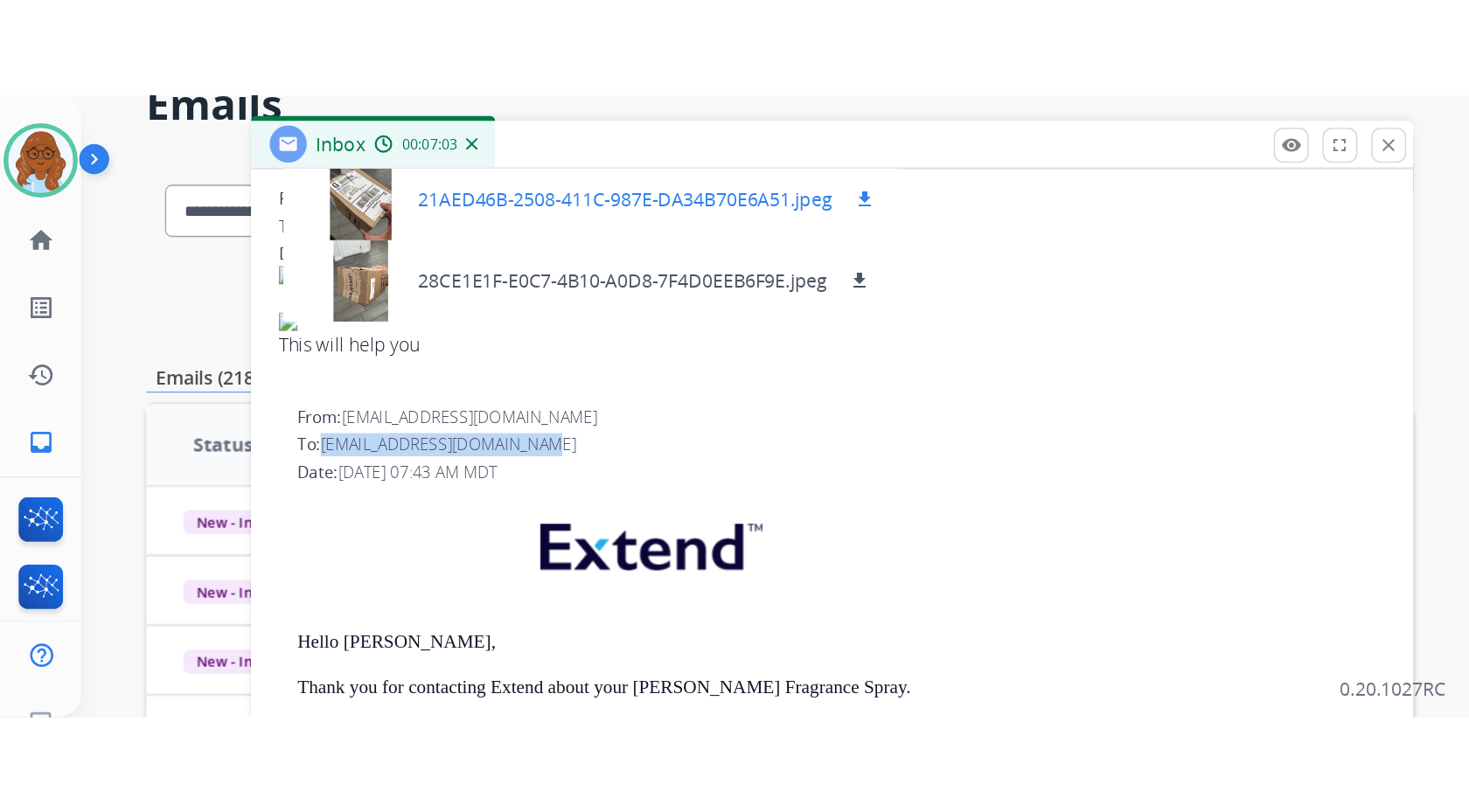 scroll, scrollTop: 106, scrollLeft: 0, axis: vertical 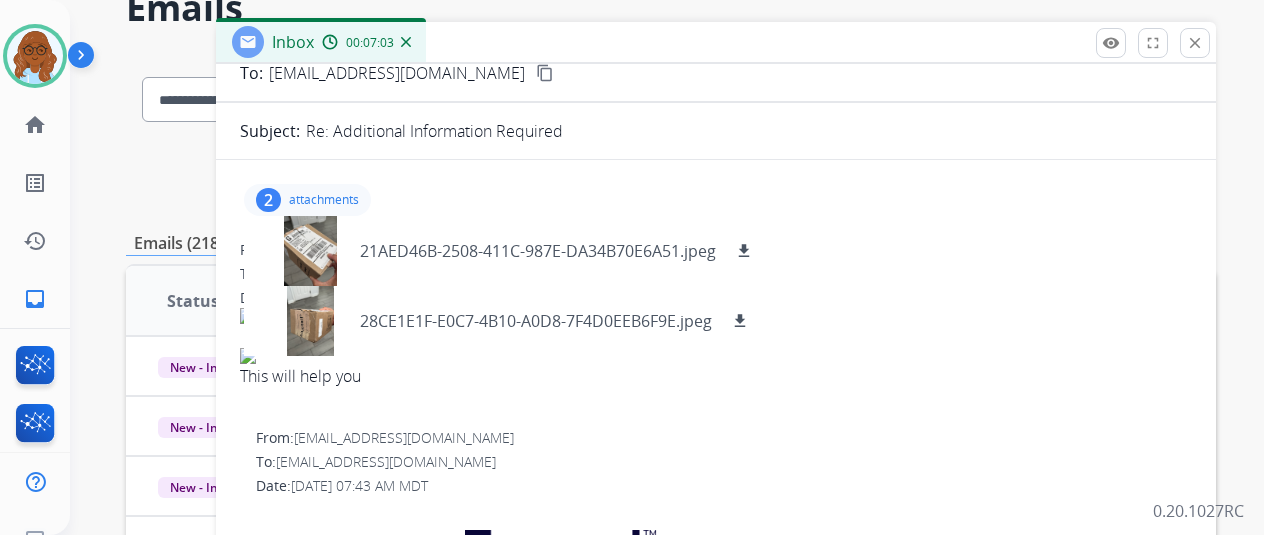 click on "This will help you" at bounding box center (716, 380) 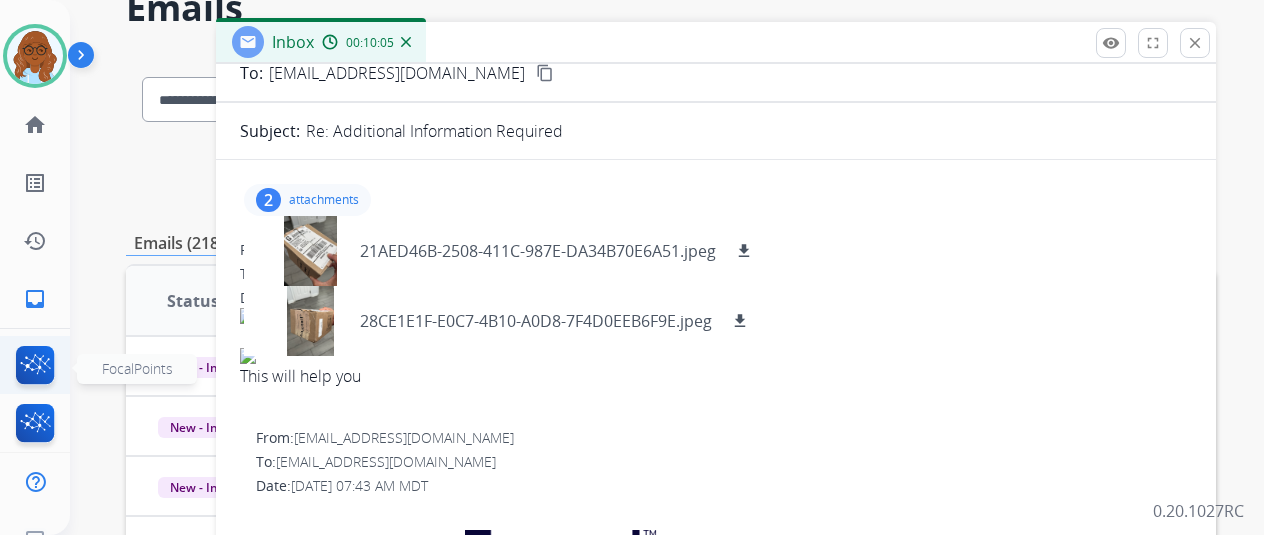 click 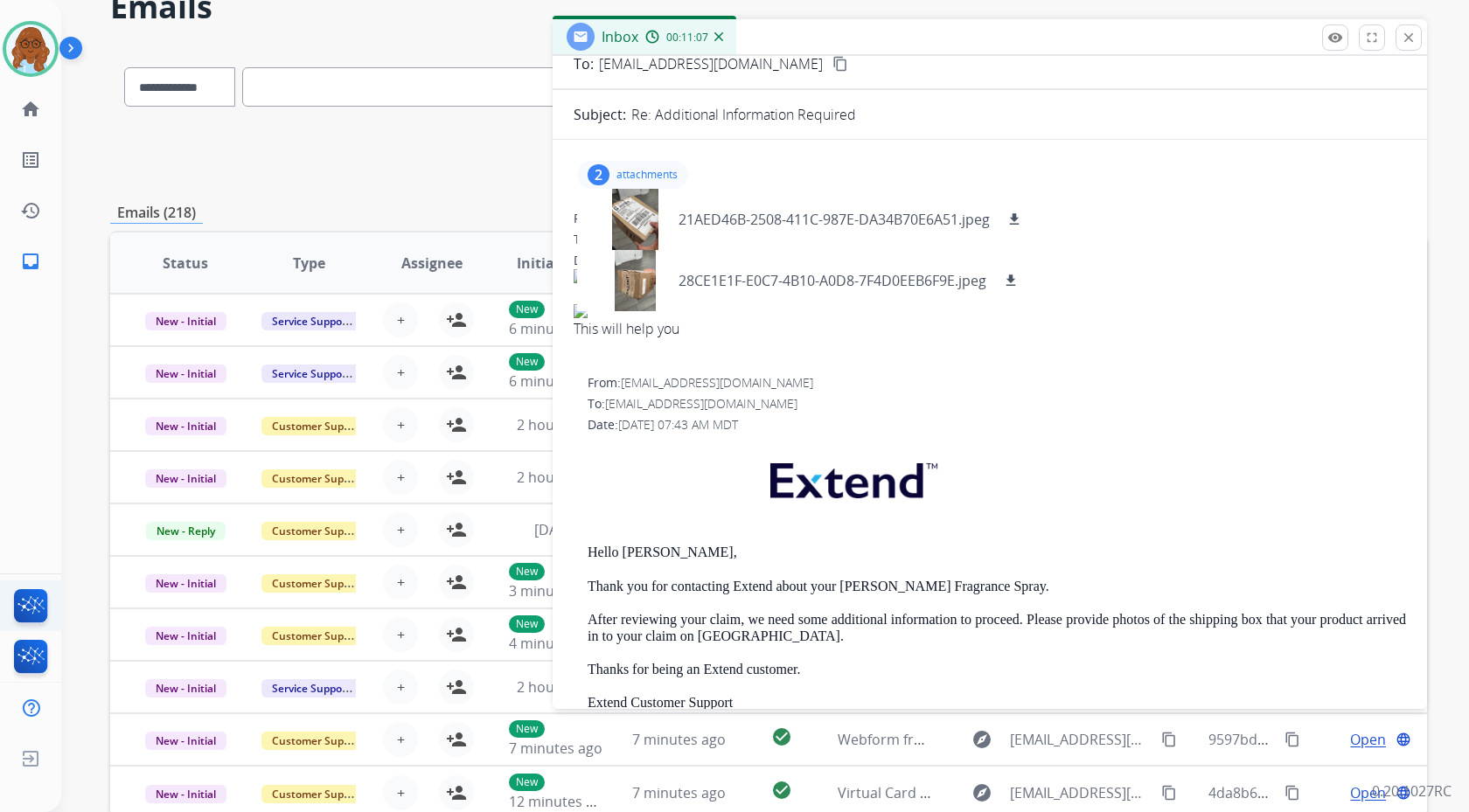 scroll, scrollTop: 87, scrollLeft: 0, axis: vertical 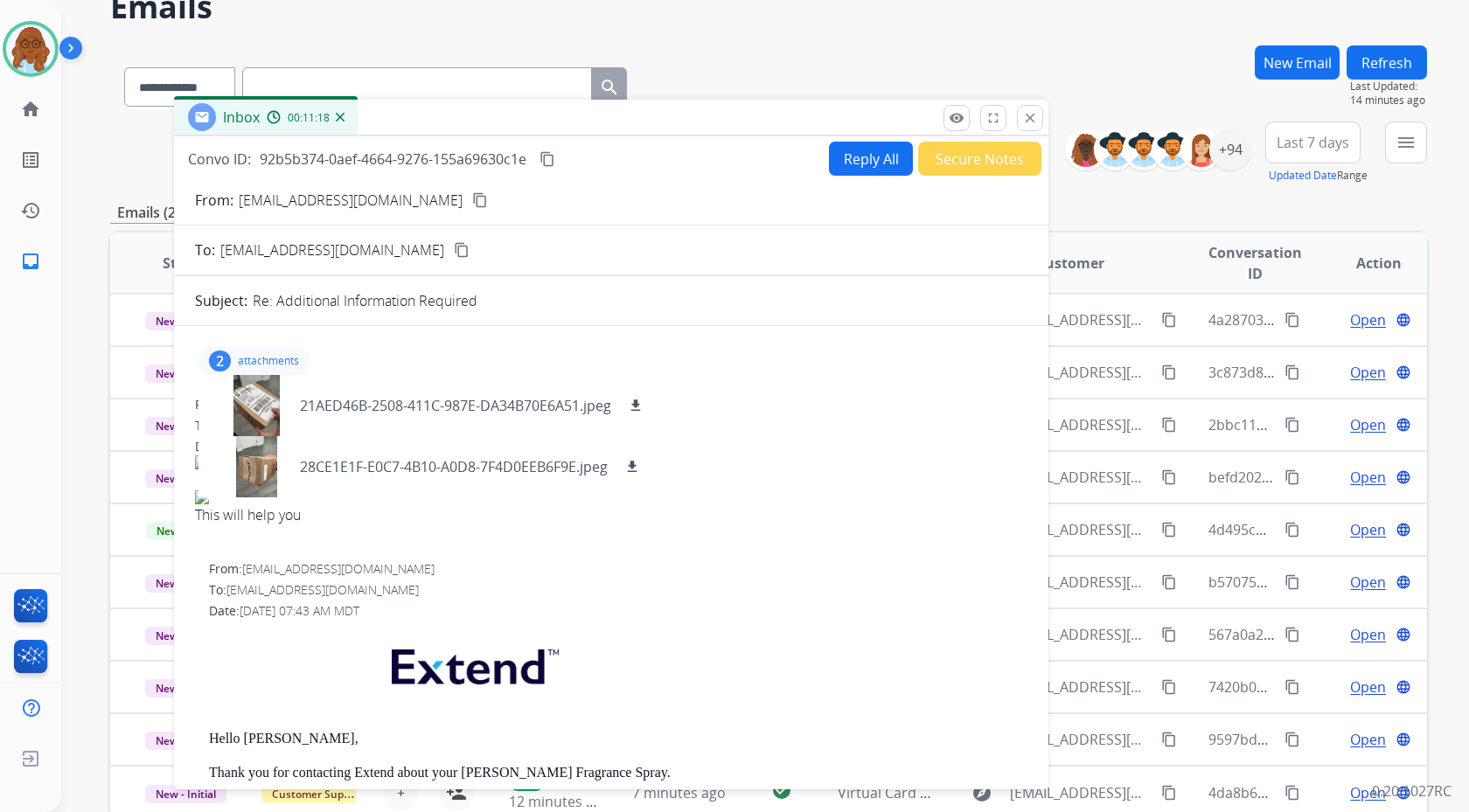 drag, startPoint x: 958, startPoint y: 44, endPoint x: 590, endPoint y: 125, distance: 376.80897 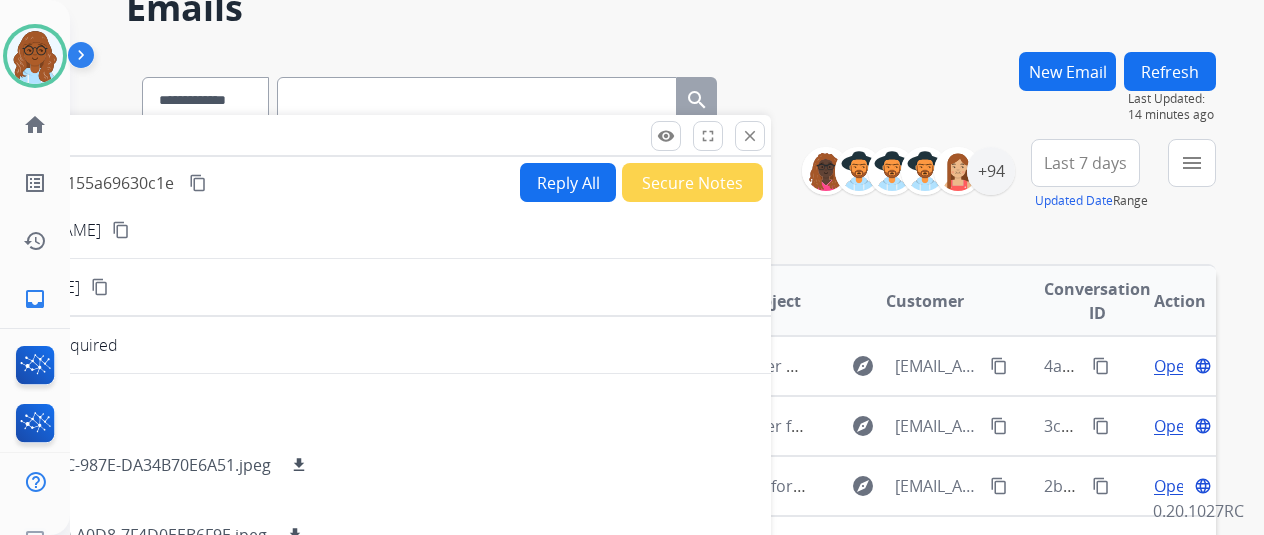 scroll, scrollTop: 0, scrollLeft: 0, axis: both 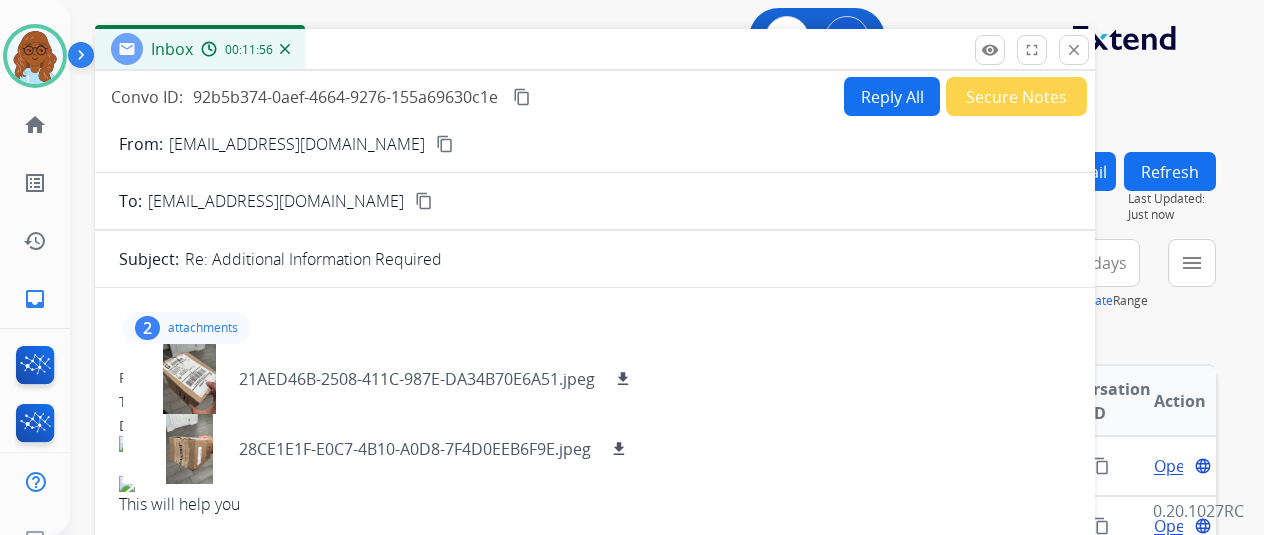 drag, startPoint x: 532, startPoint y: 234, endPoint x: 856, endPoint y: 48, distance: 373.59335 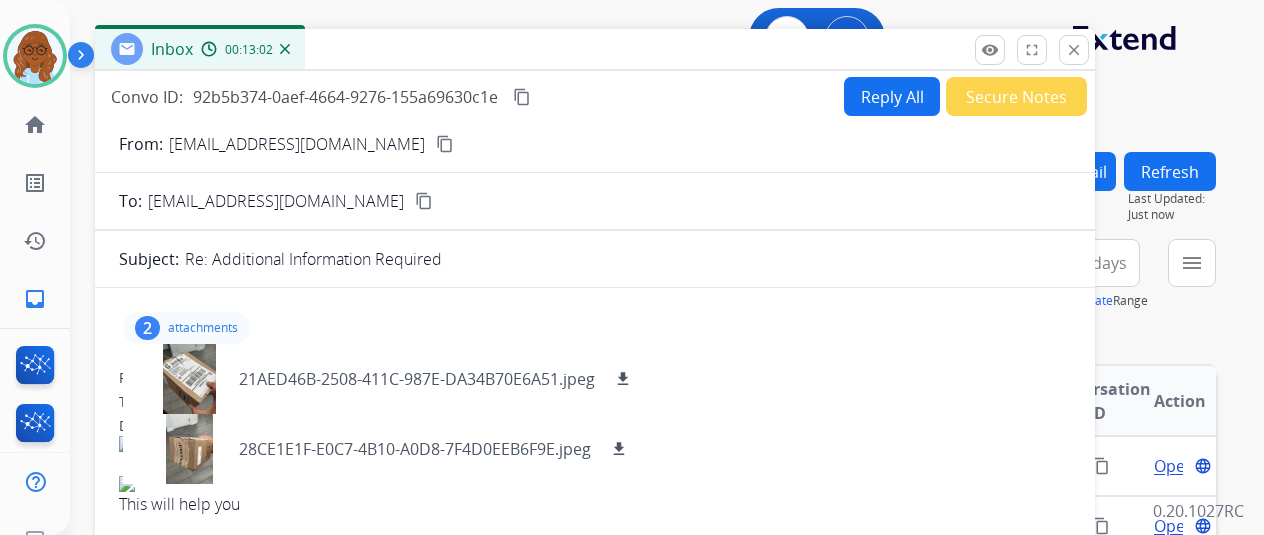 scroll, scrollTop: 300, scrollLeft: 0, axis: vertical 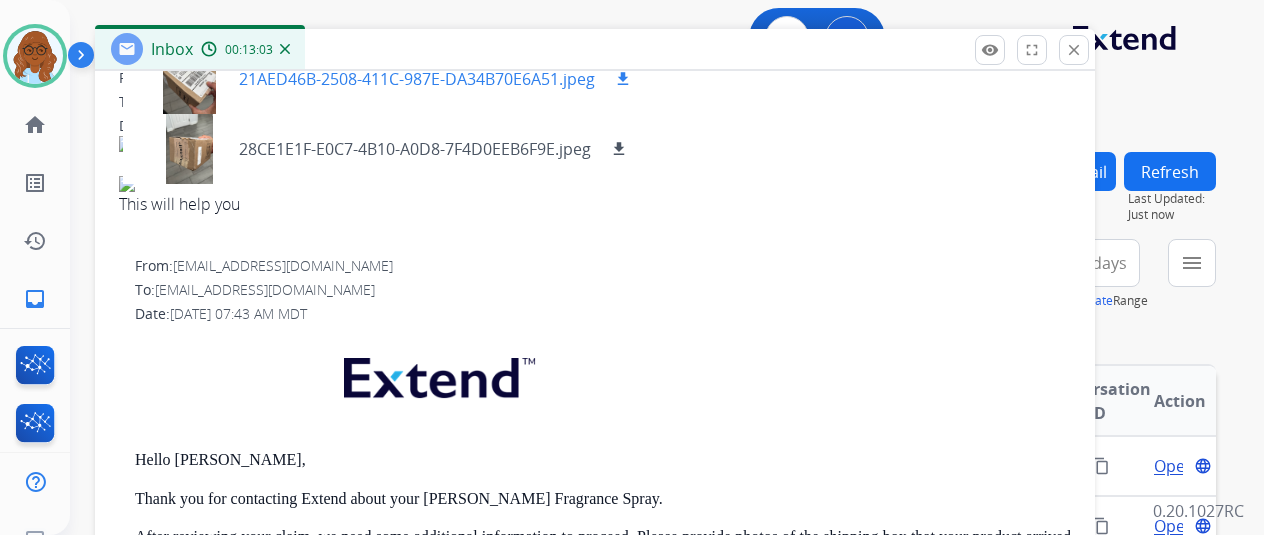 click at bounding box center [189, 79] 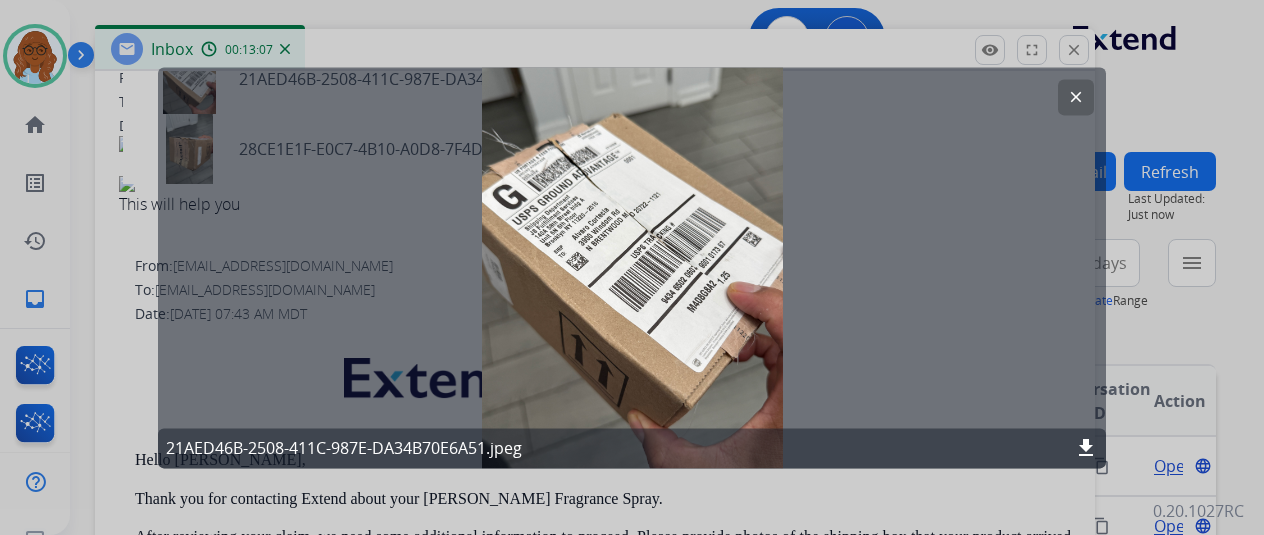 click 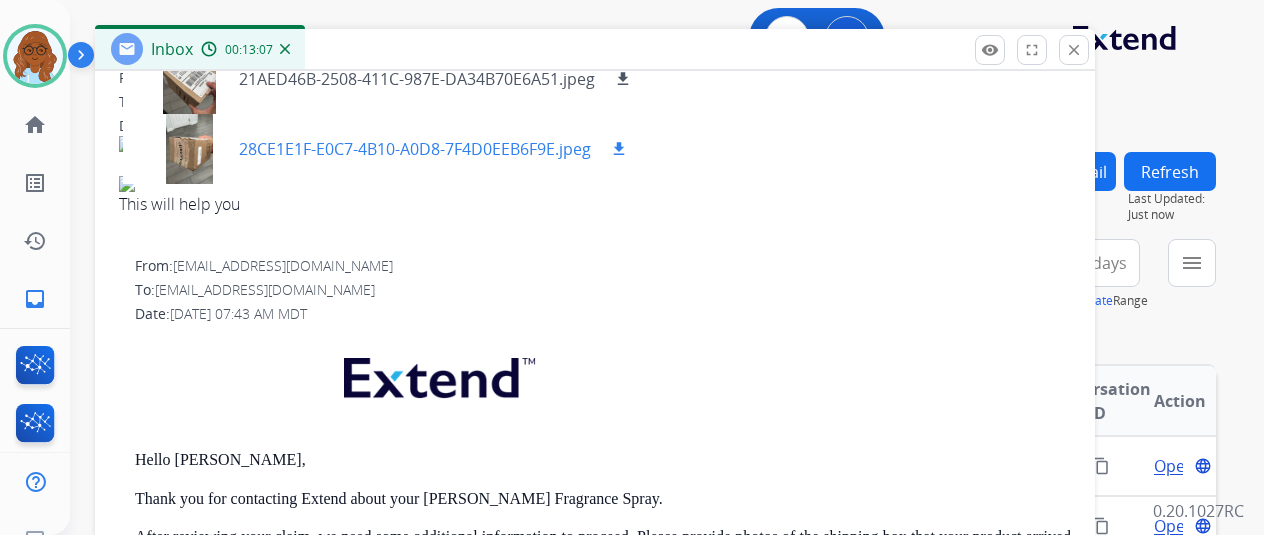 click at bounding box center [189, 149] 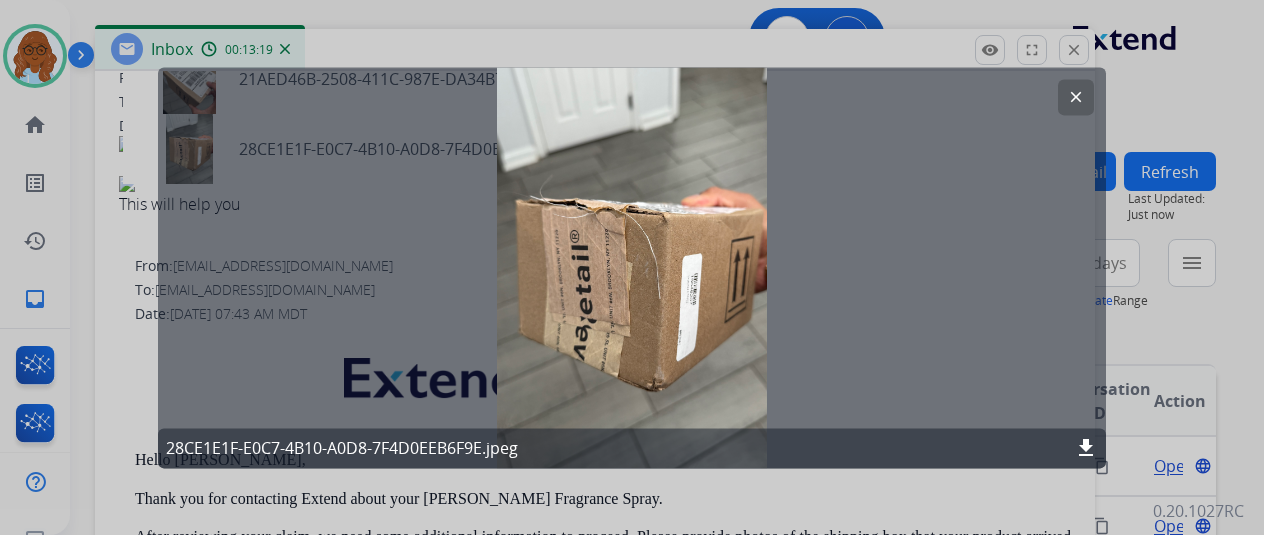 click 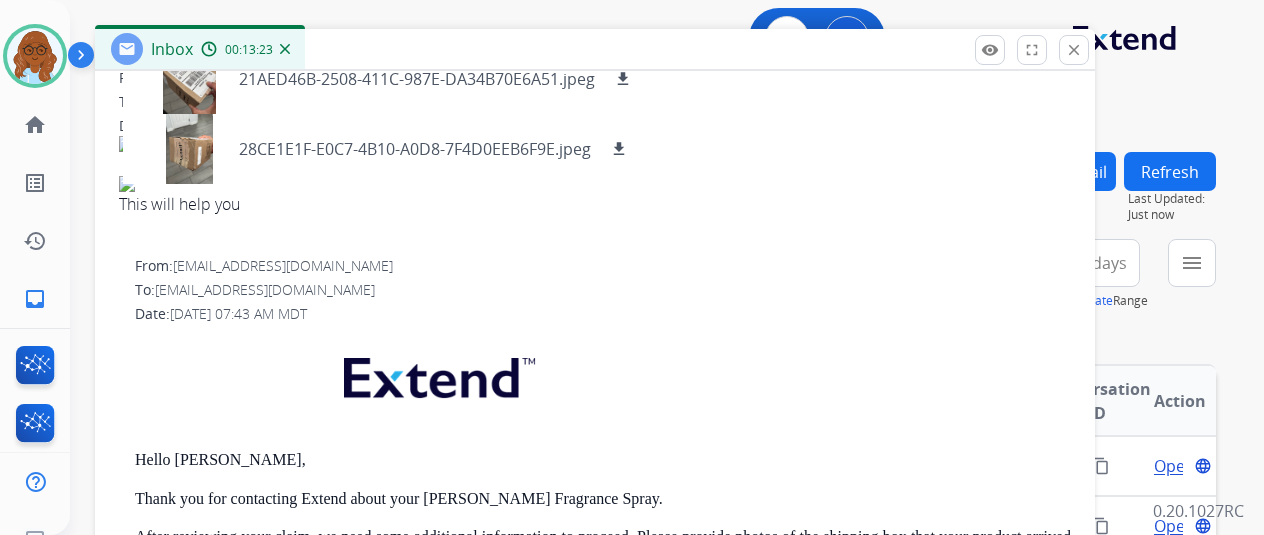 scroll, scrollTop: 100, scrollLeft: 0, axis: vertical 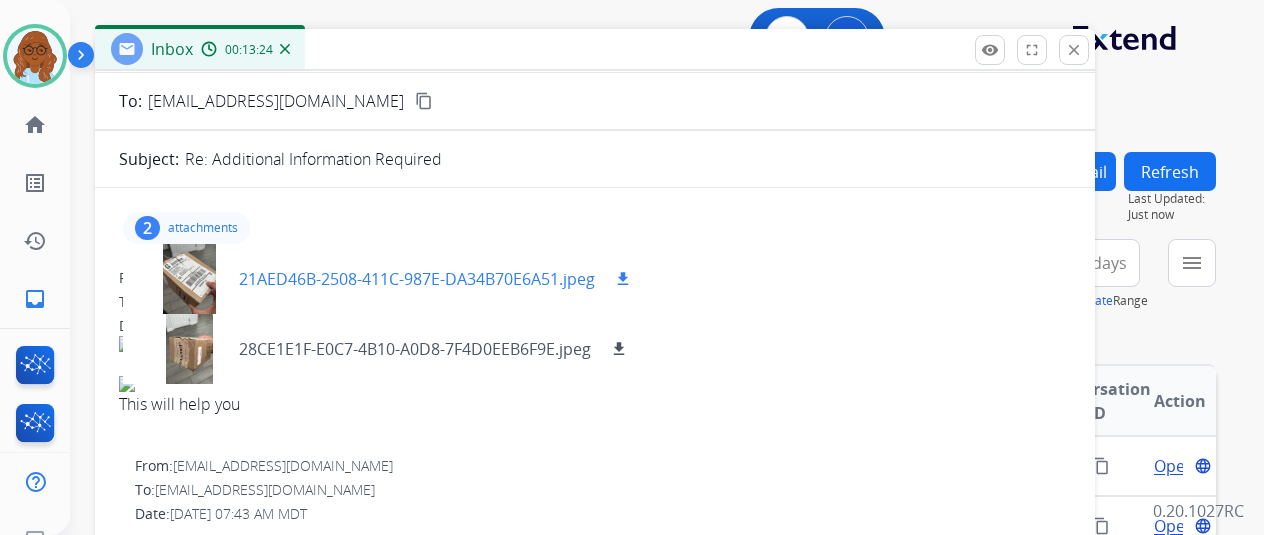 click on "download" at bounding box center (623, 279) 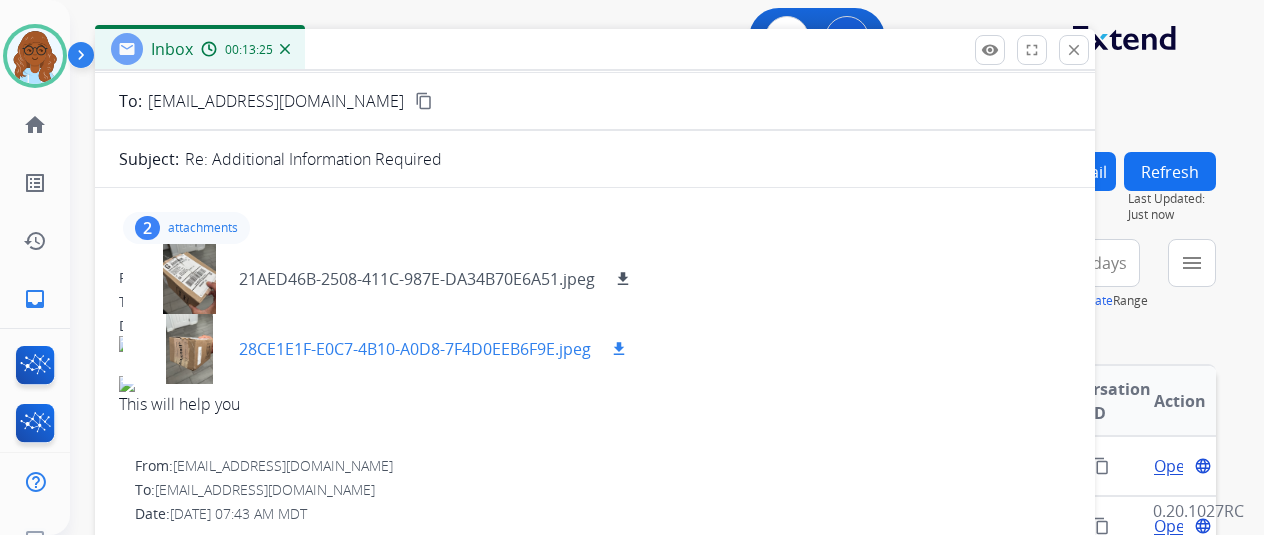 click on "download" at bounding box center (619, 349) 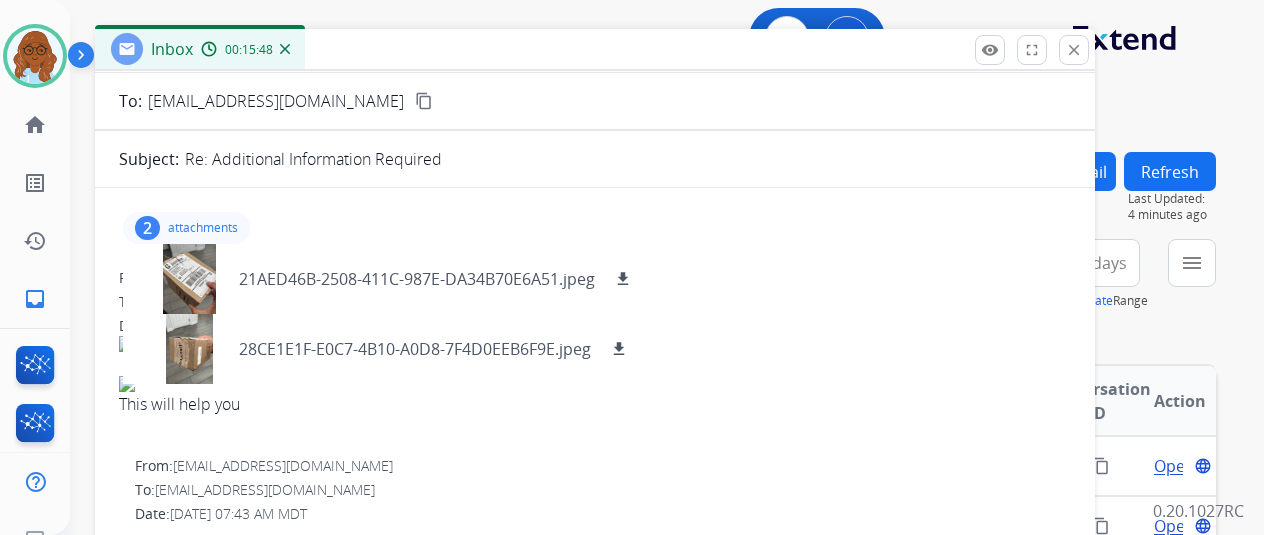 click on "From:  [EMAIL_ADDRESS][DOMAIN_NAME]   To:  [EMAIL_ADDRESS][DOMAIN_NAME]  Date:  [DATE] 12:58 PM MDT This will help you" at bounding box center (595, 354) 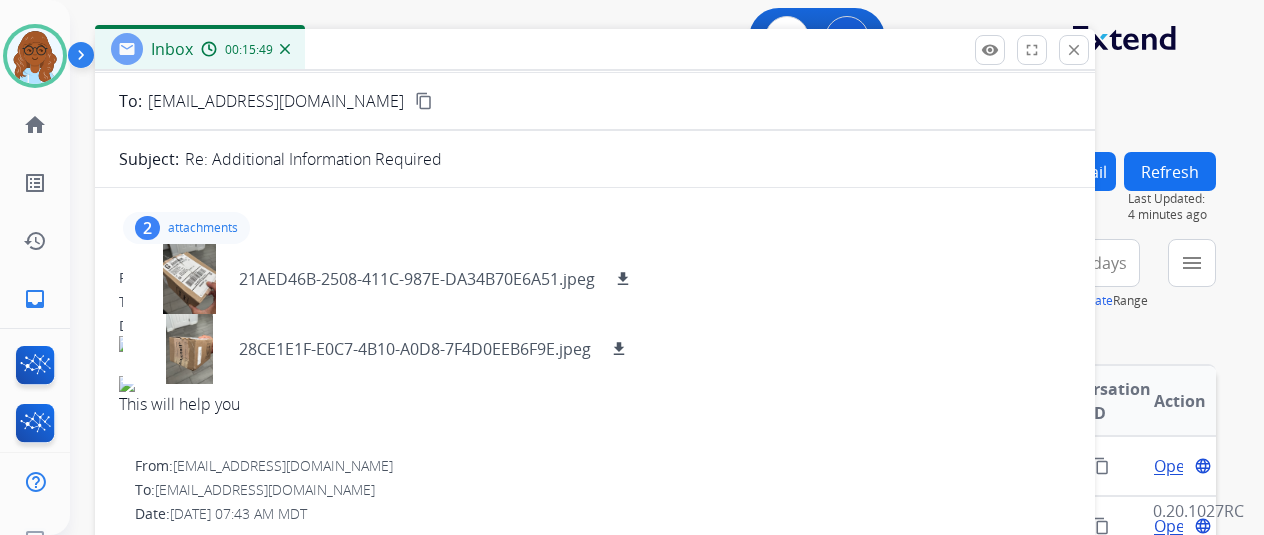 click on "attachments" at bounding box center [203, 228] 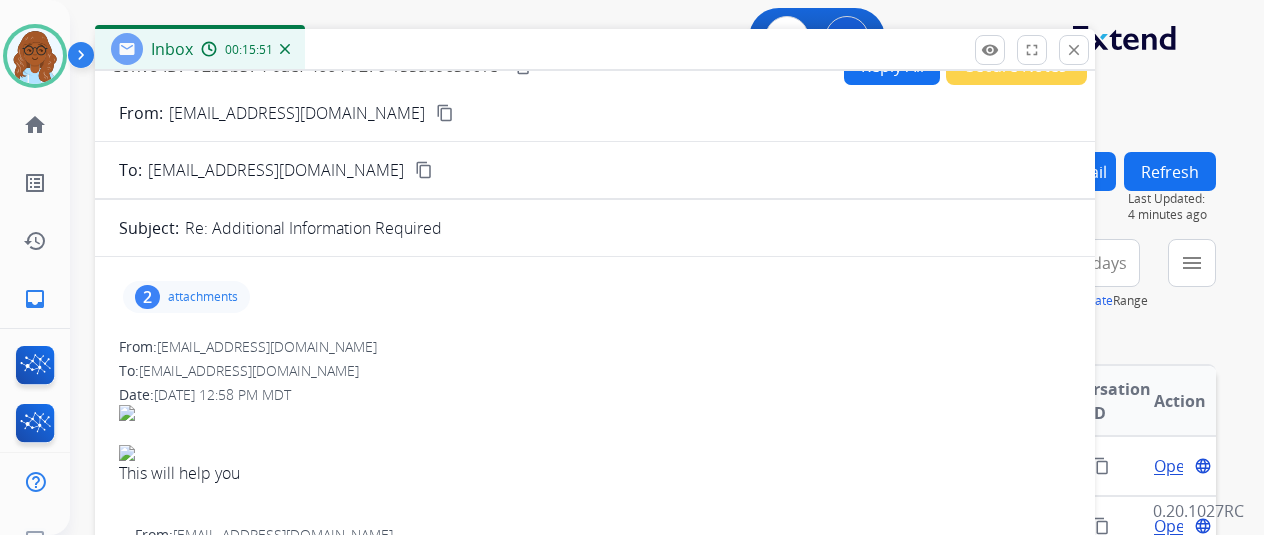 scroll, scrollTop: 0, scrollLeft: 0, axis: both 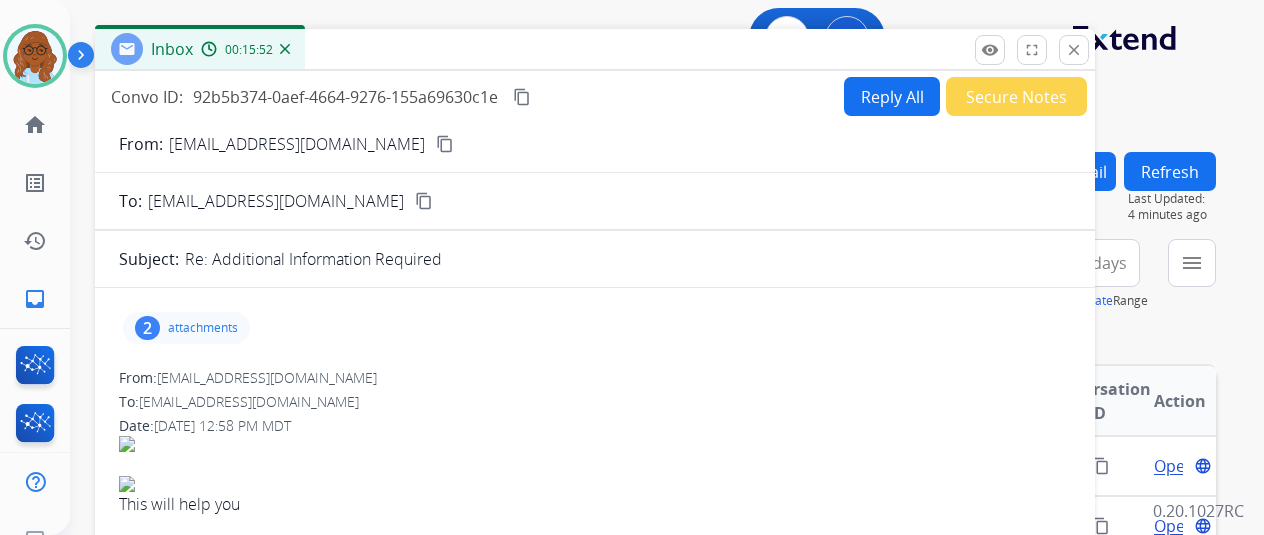 click at bounding box center [35, 56] 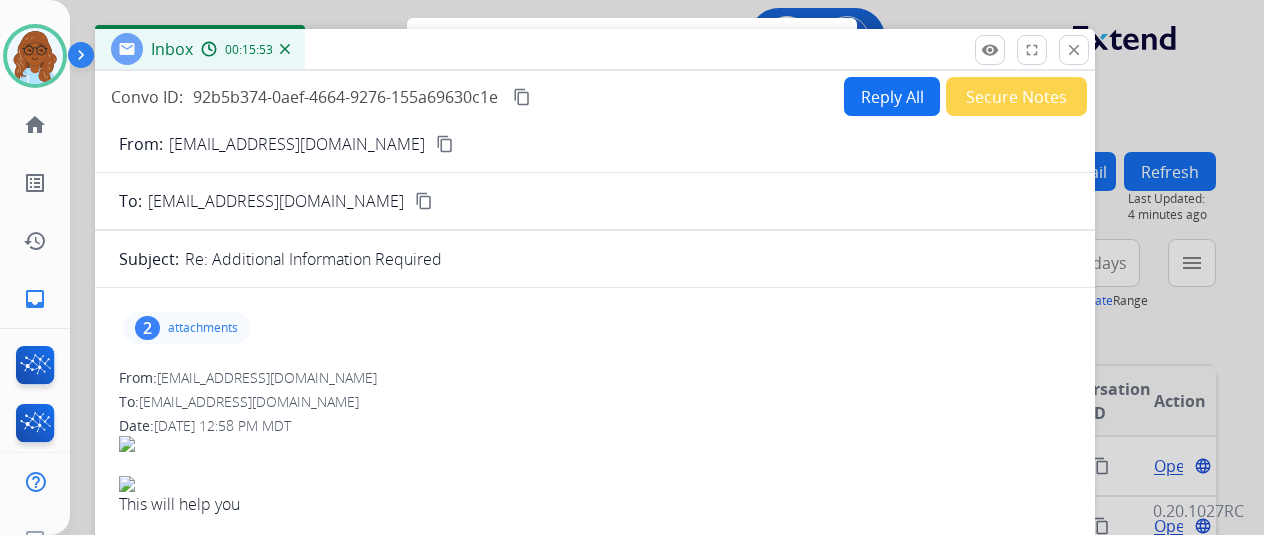 click at bounding box center (35, 56) 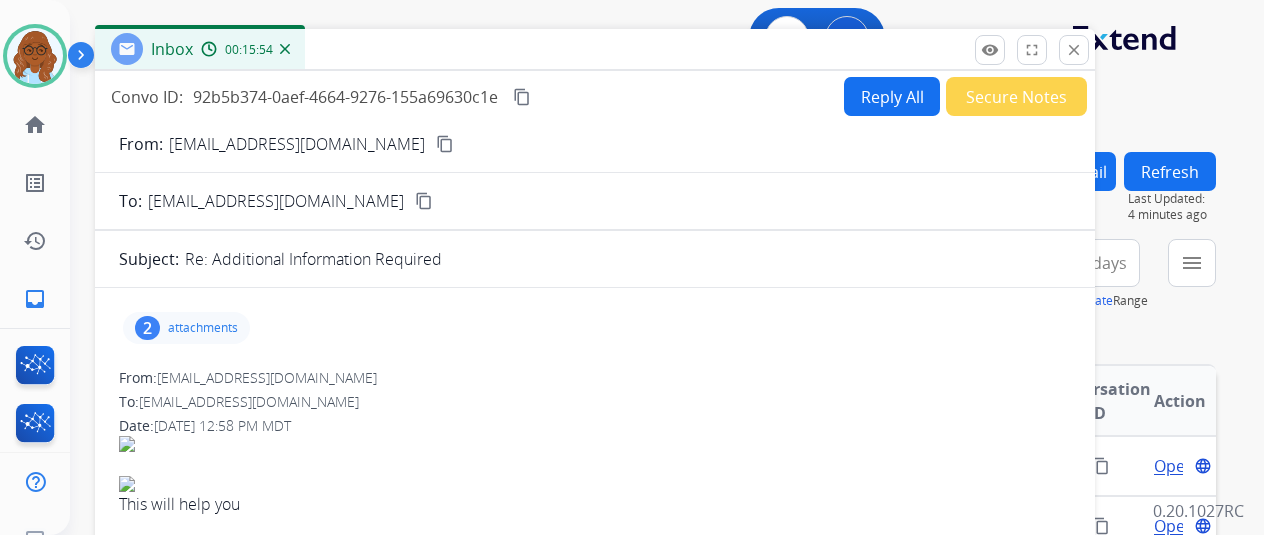 click at bounding box center (35, 56) 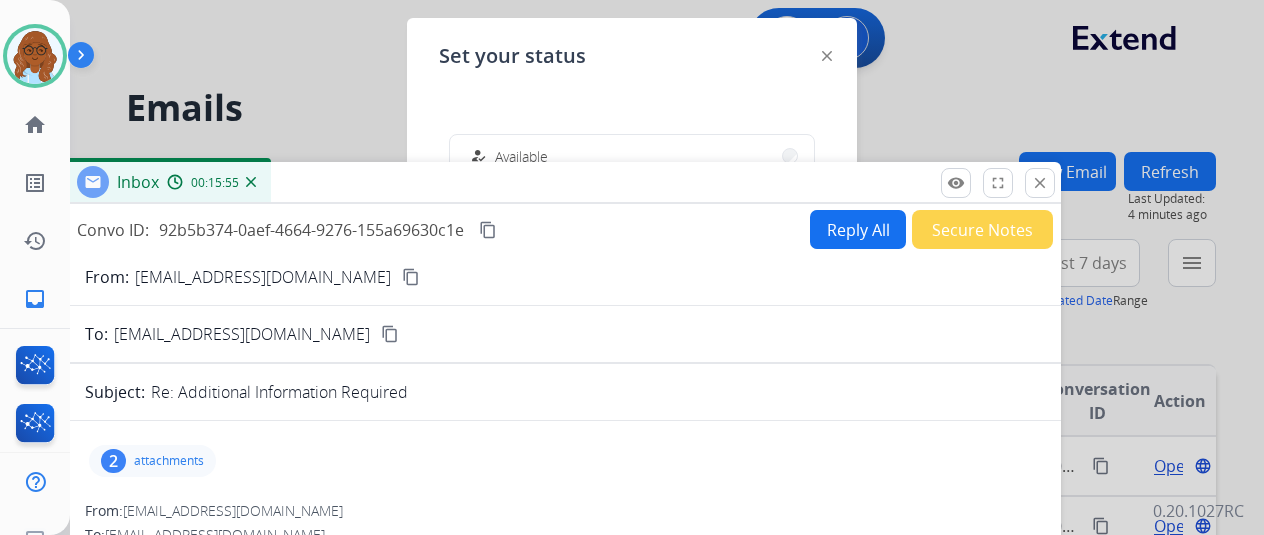 drag, startPoint x: 912, startPoint y: 61, endPoint x: 828, endPoint y: 375, distance: 325.04153 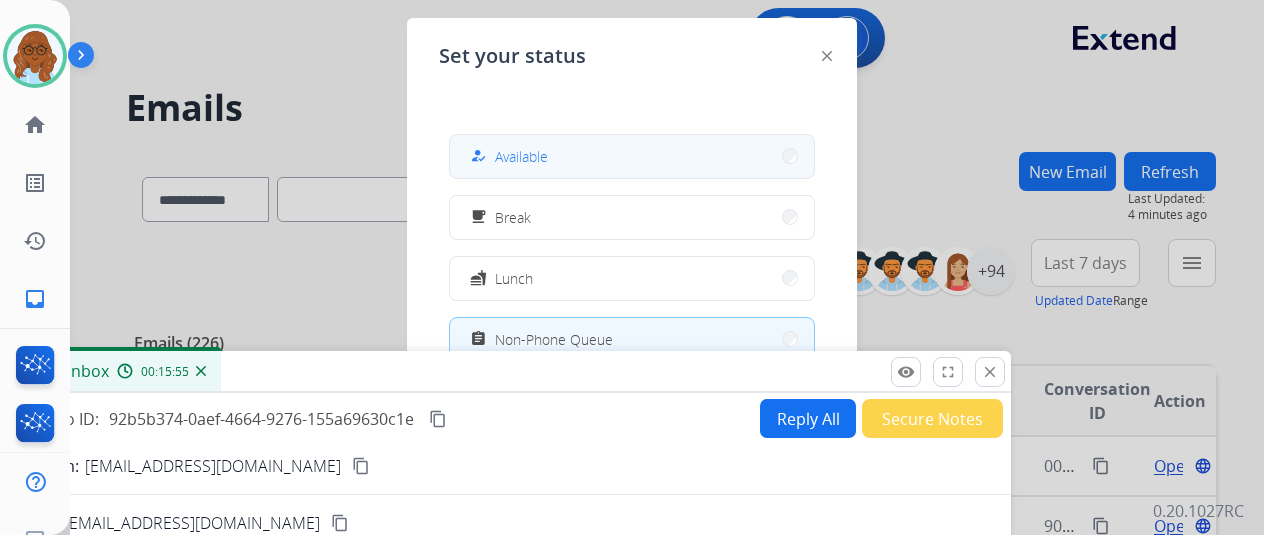 click on "how_to_reg Available" at bounding box center [632, 156] 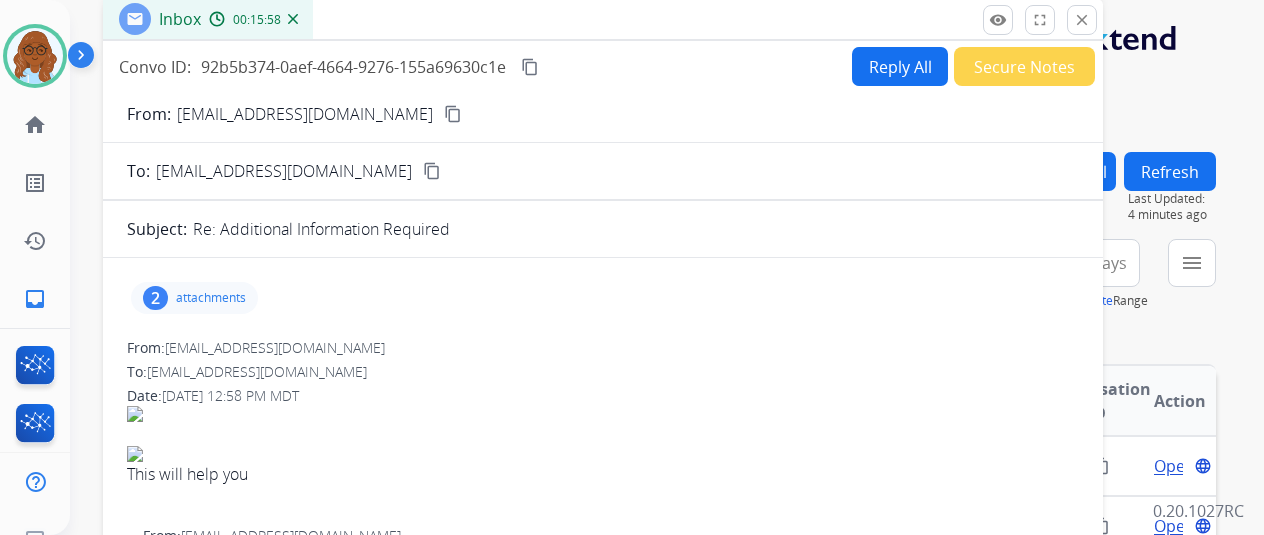 drag, startPoint x: 638, startPoint y: 371, endPoint x: 730, endPoint y: 20, distance: 362.85672 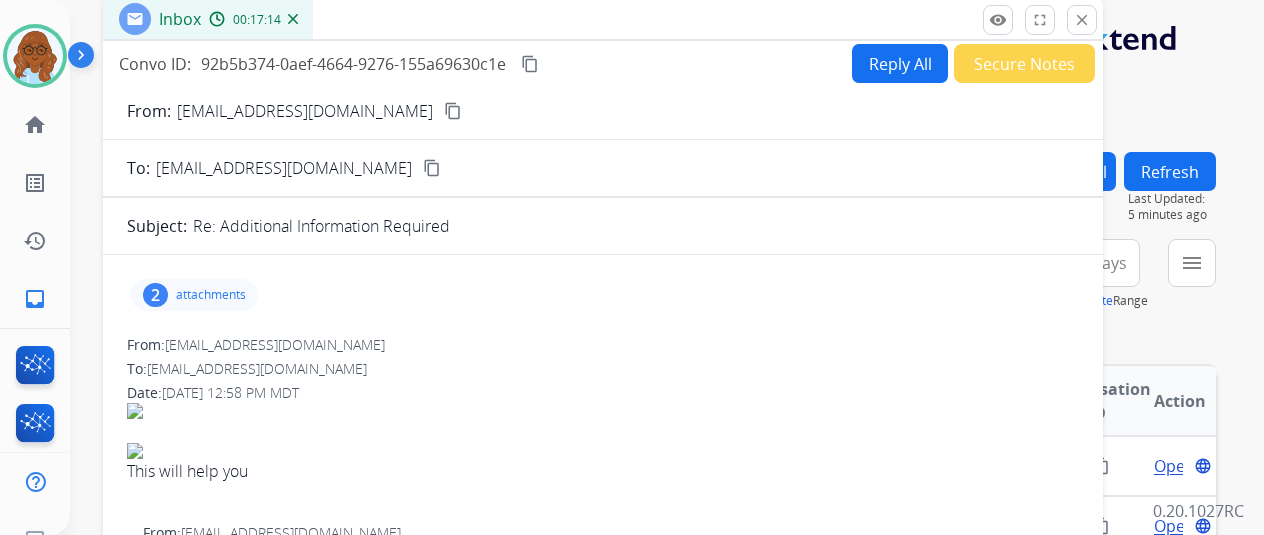scroll, scrollTop: 0, scrollLeft: 0, axis: both 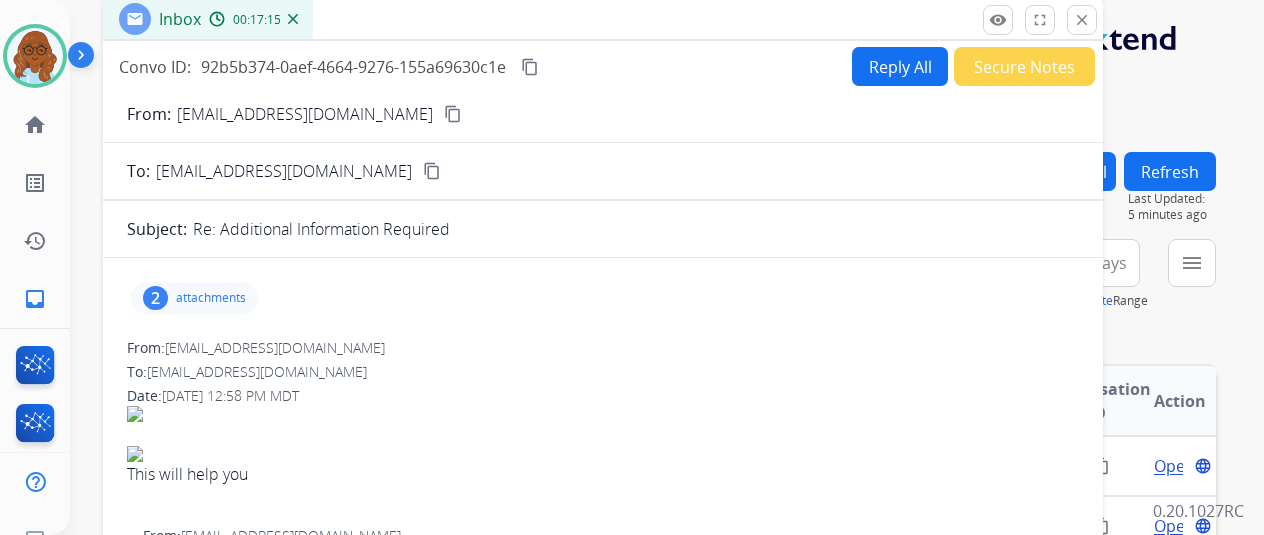 click on "Reply All" at bounding box center (900, 66) 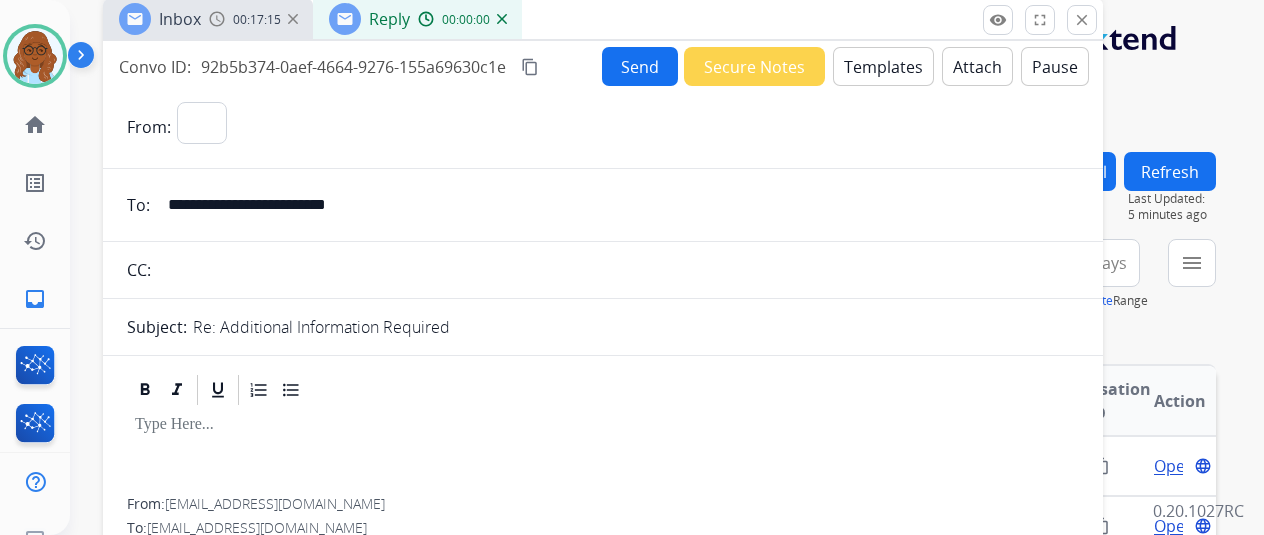 select on "**********" 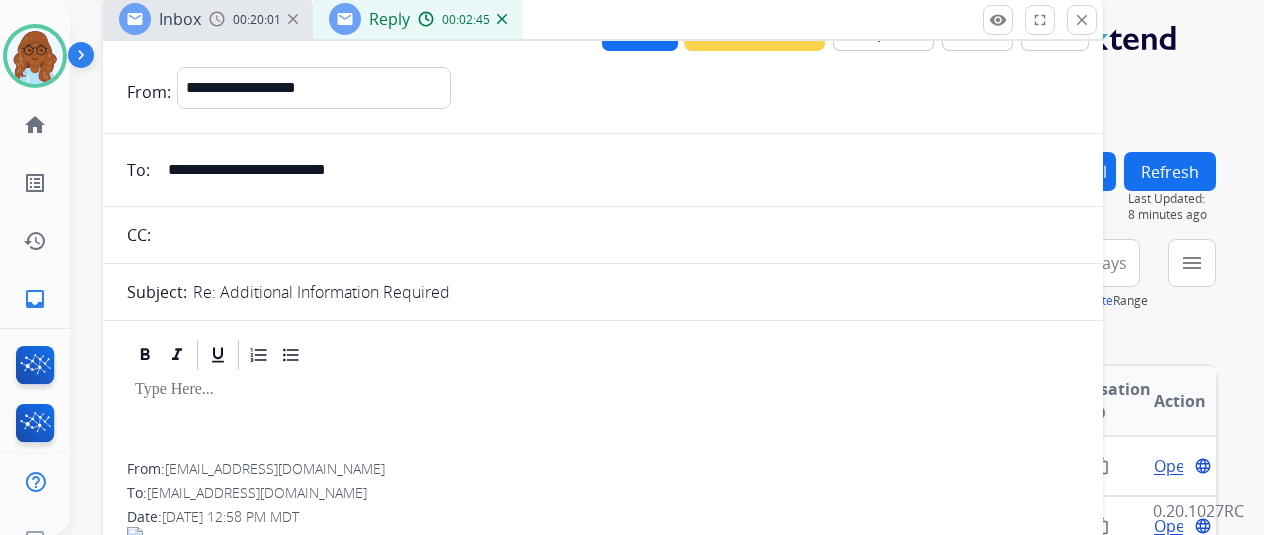scroll, scrollTop: 0, scrollLeft: 0, axis: both 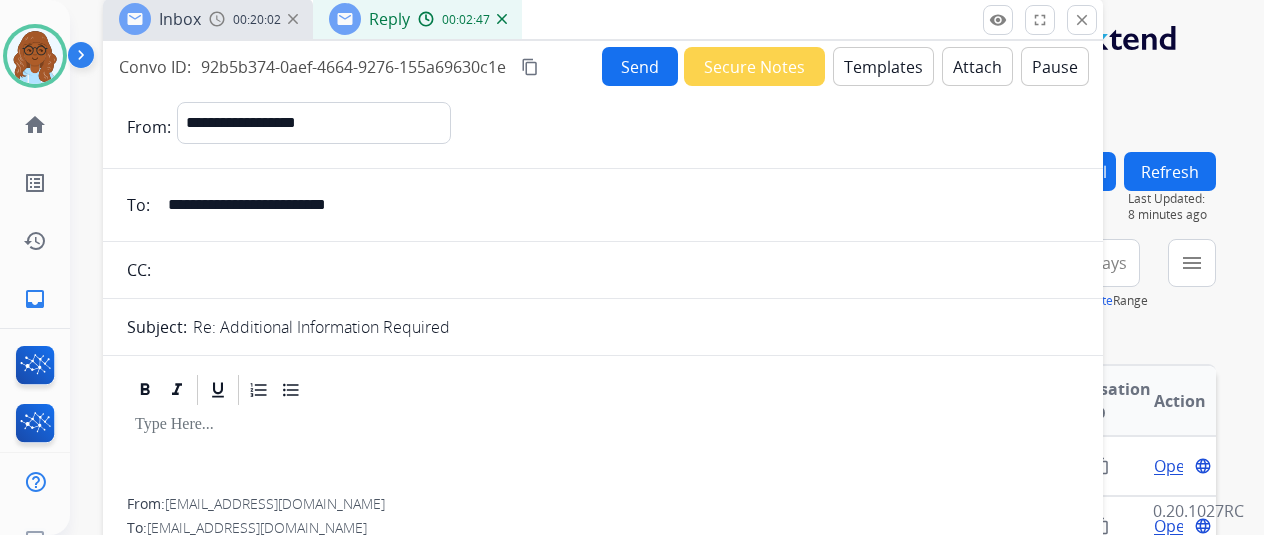 click on "content_copy" at bounding box center (530, 67) 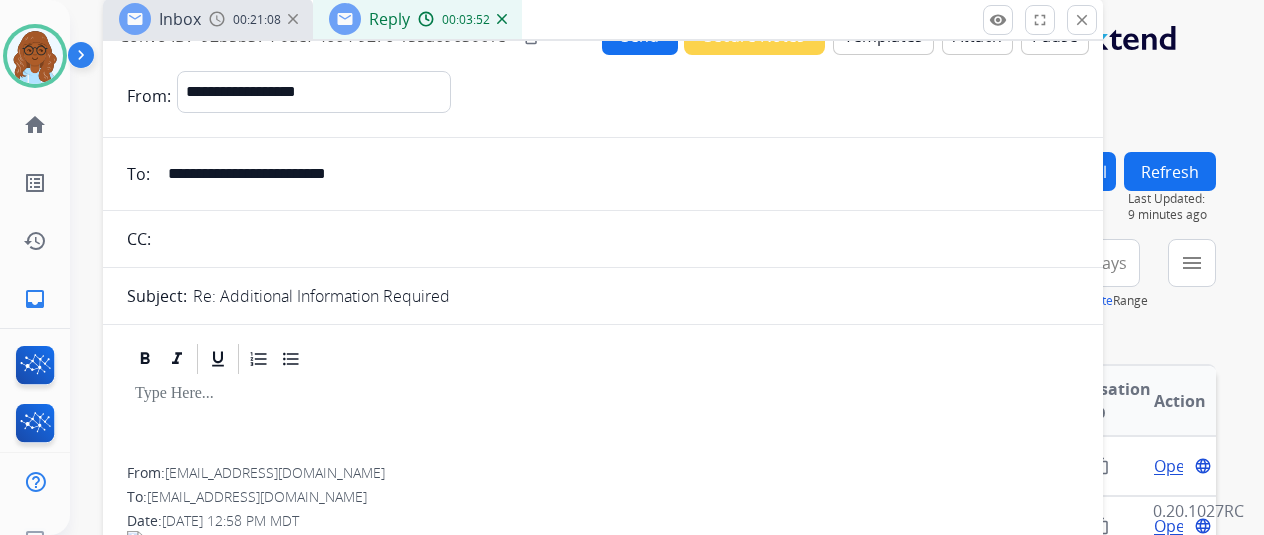 scroll, scrollTop: 0, scrollLeft: 0, axis: both 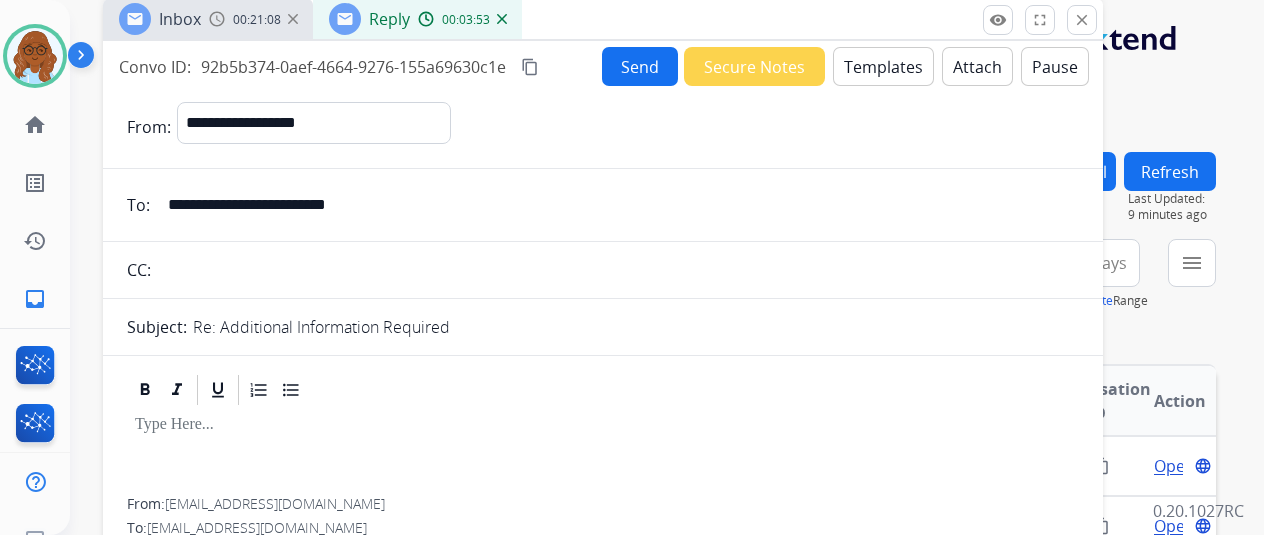 click on "Templates" at bounding box center (883, 66) 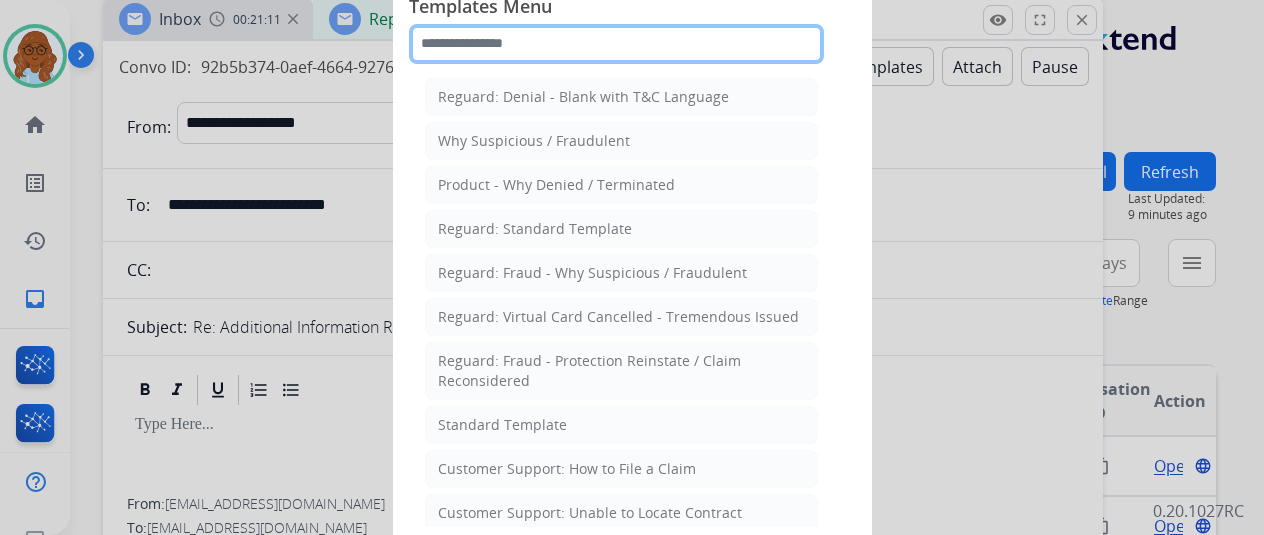 click 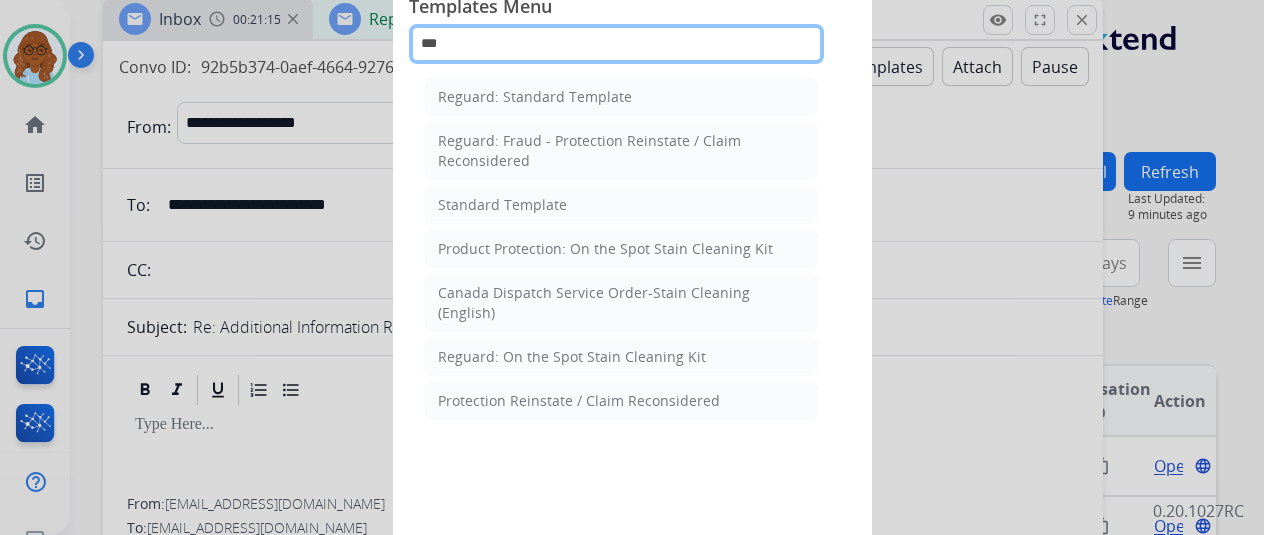 type on "***" 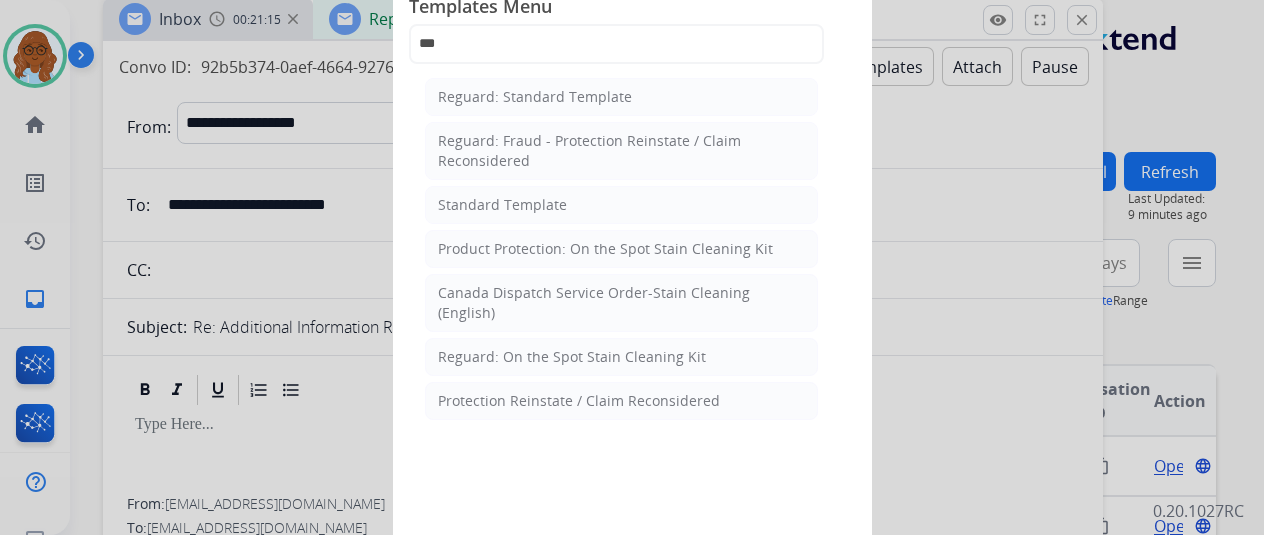 click on "Standard Template" 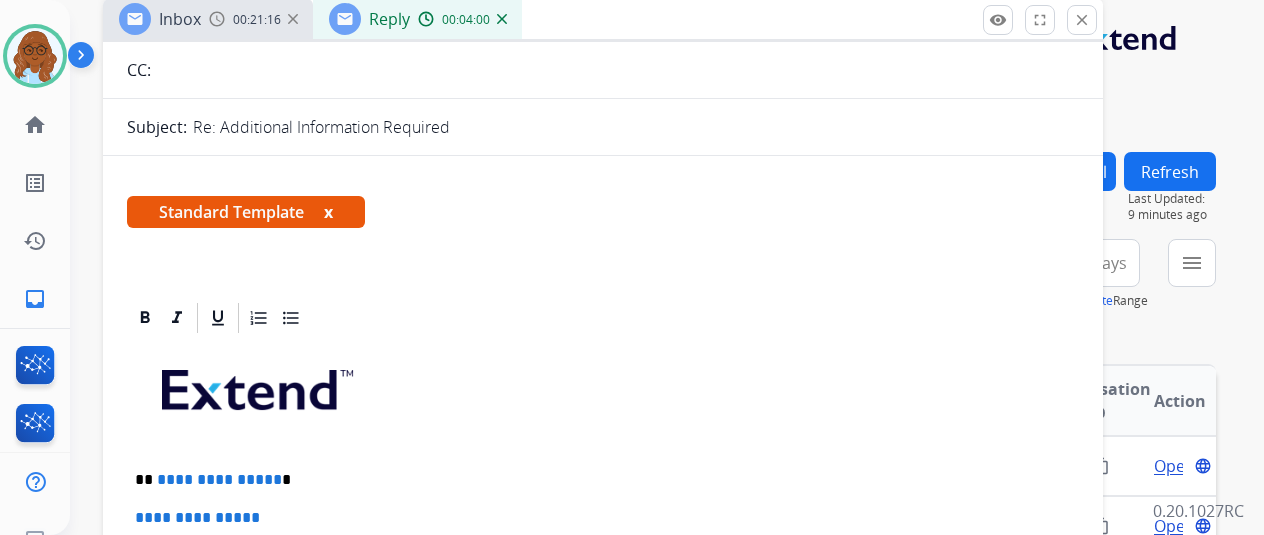 click on "x" at bounding box center (328, 212) 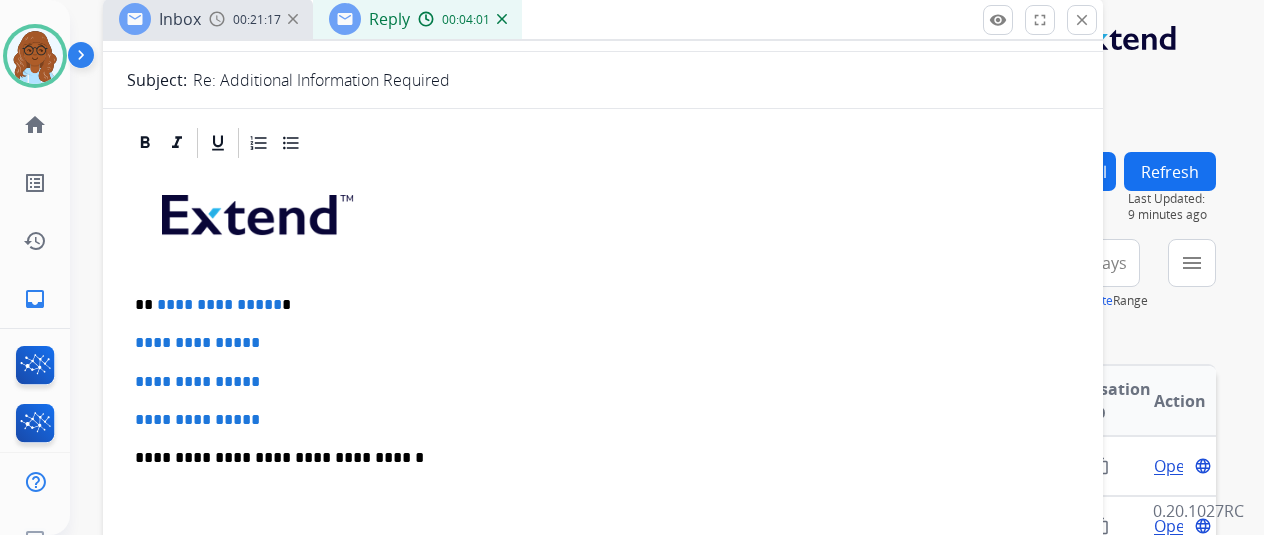 scroll, scrollTop: 400, scrollLeft: 0, axis: vertical 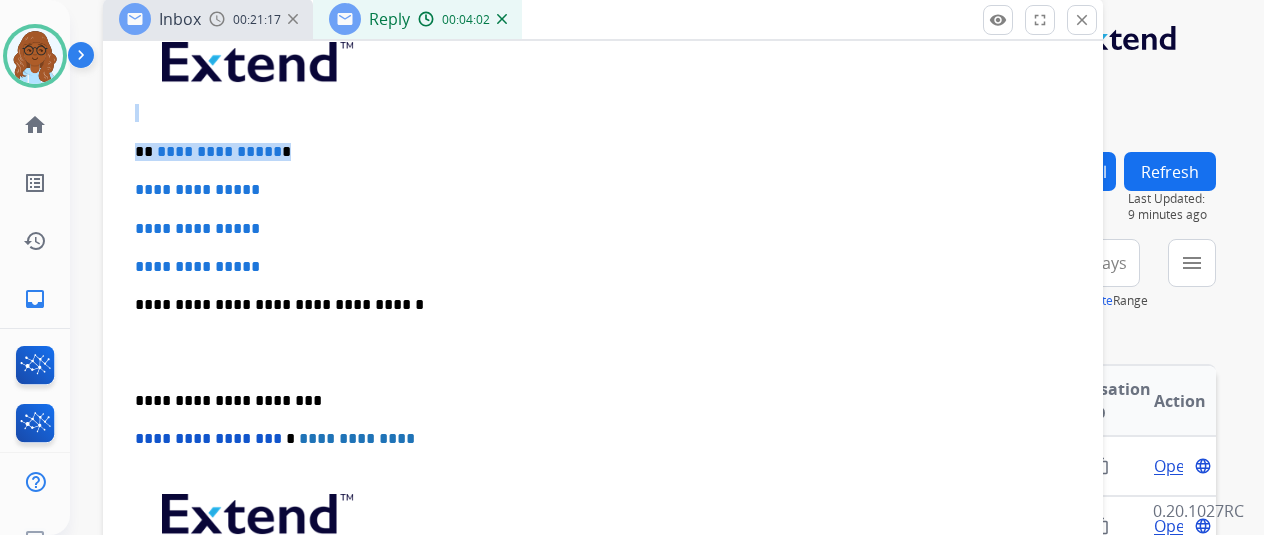 drag, startPoint x: 179, startPoint y: 146, endPoint x: 107, endPoint y: 146, distance: 72 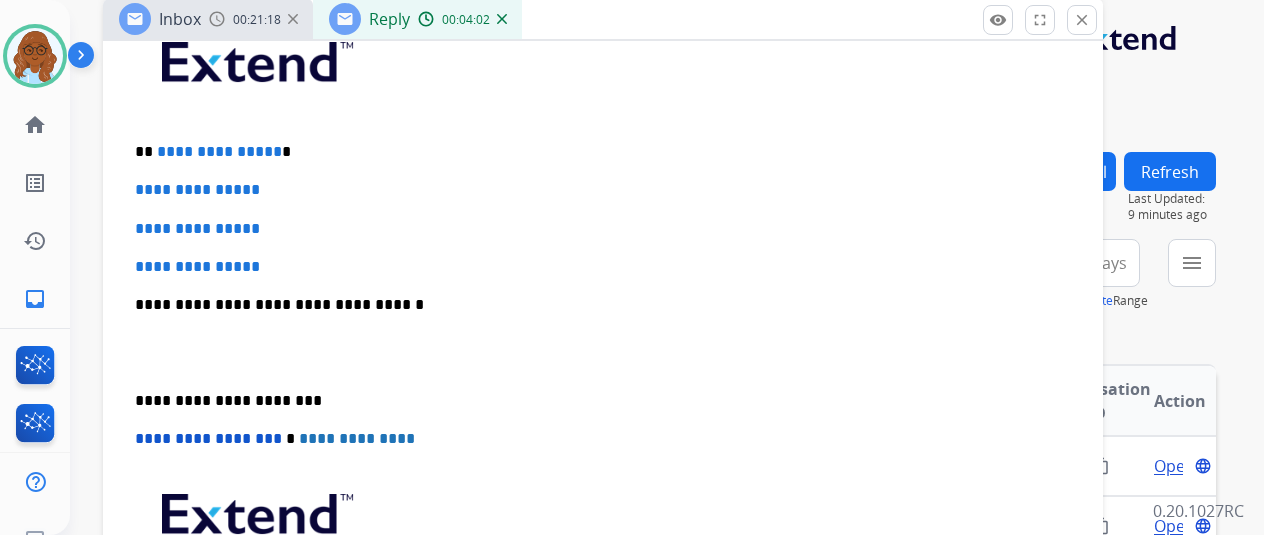 scroll, scrollTop: 368, scrollLeft: 0, axis: vertical 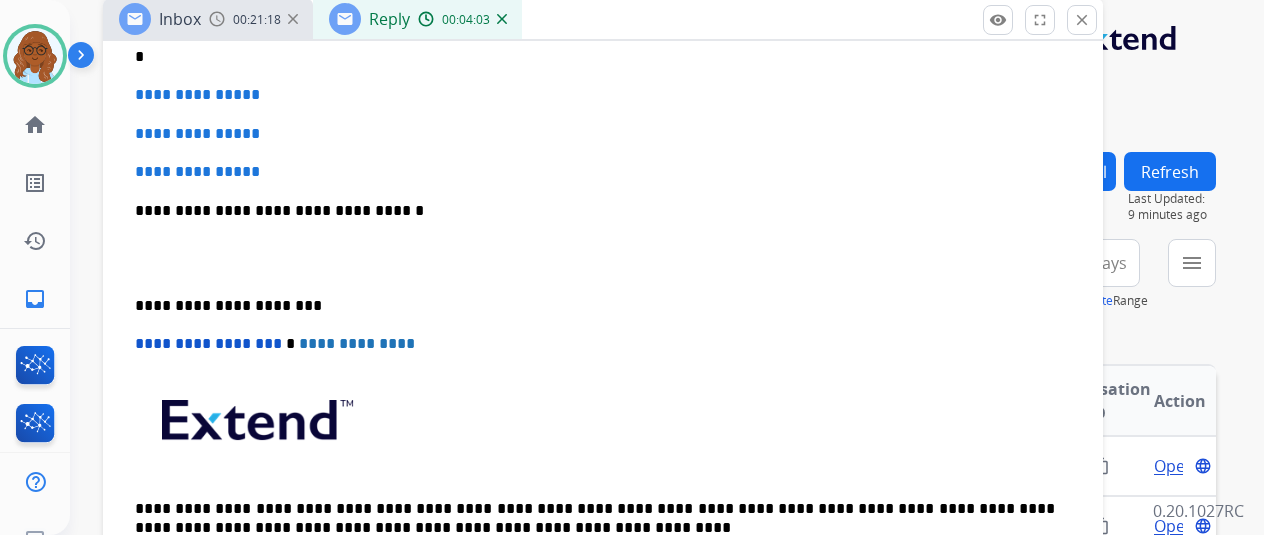 type 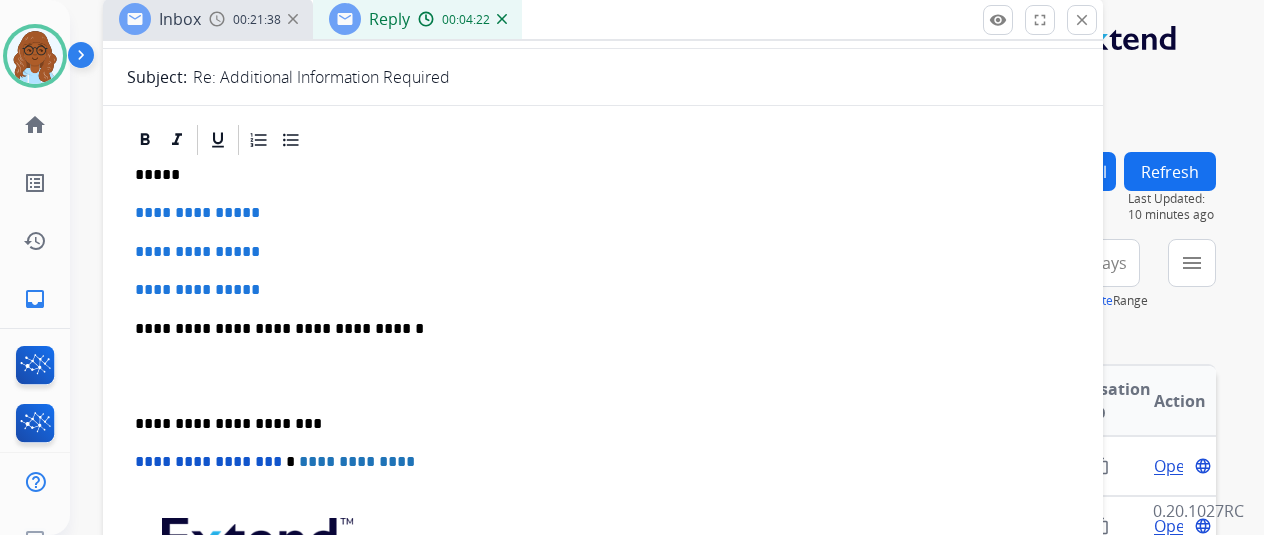 scroll, scrollTop: 168, scrollLeft: 0, axis: vertical 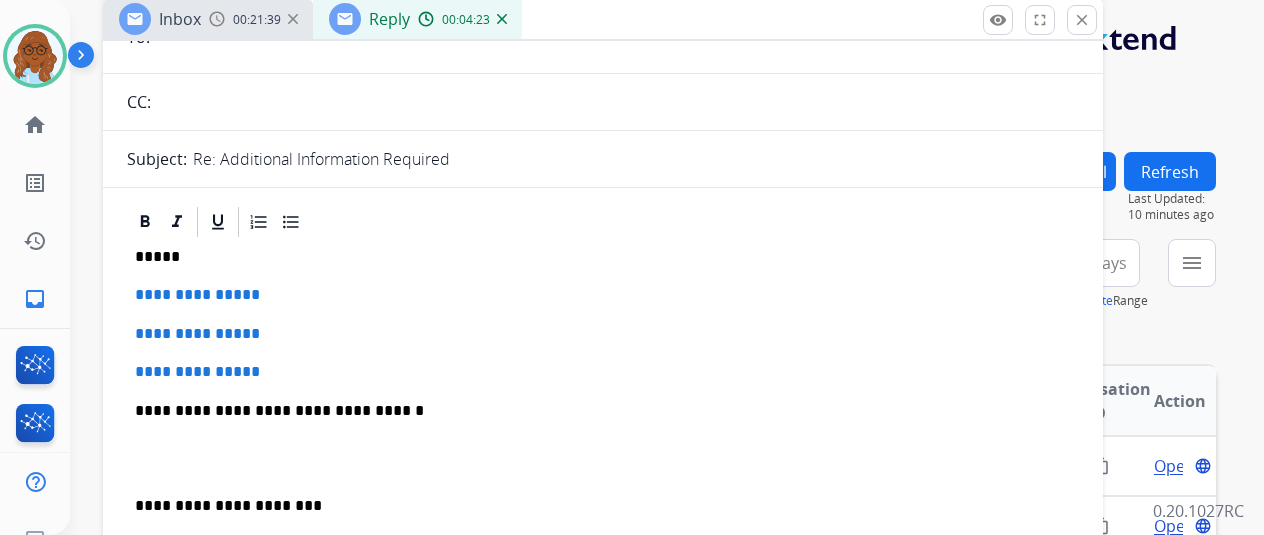 drag, startPoint x: 205, startPoint y: 252, endPoint x: 234, endPoint y: 253, distance: 29.017237 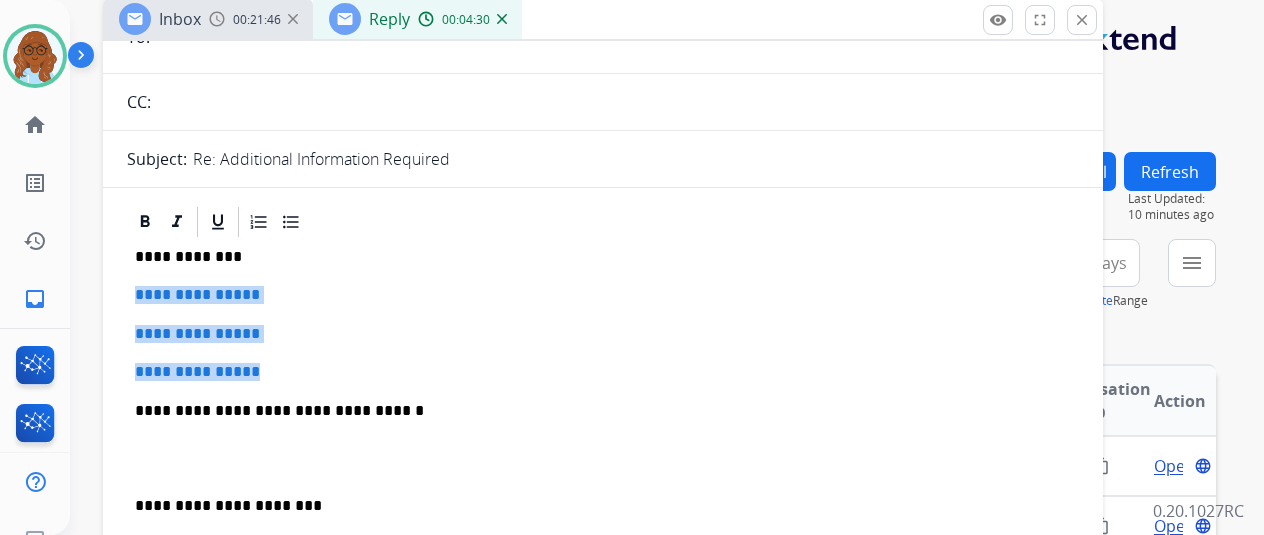 drag, startPoint x: 289, startPoint y: 376, endPoint x: 145, endPoint y: 298, distance: 163.76813 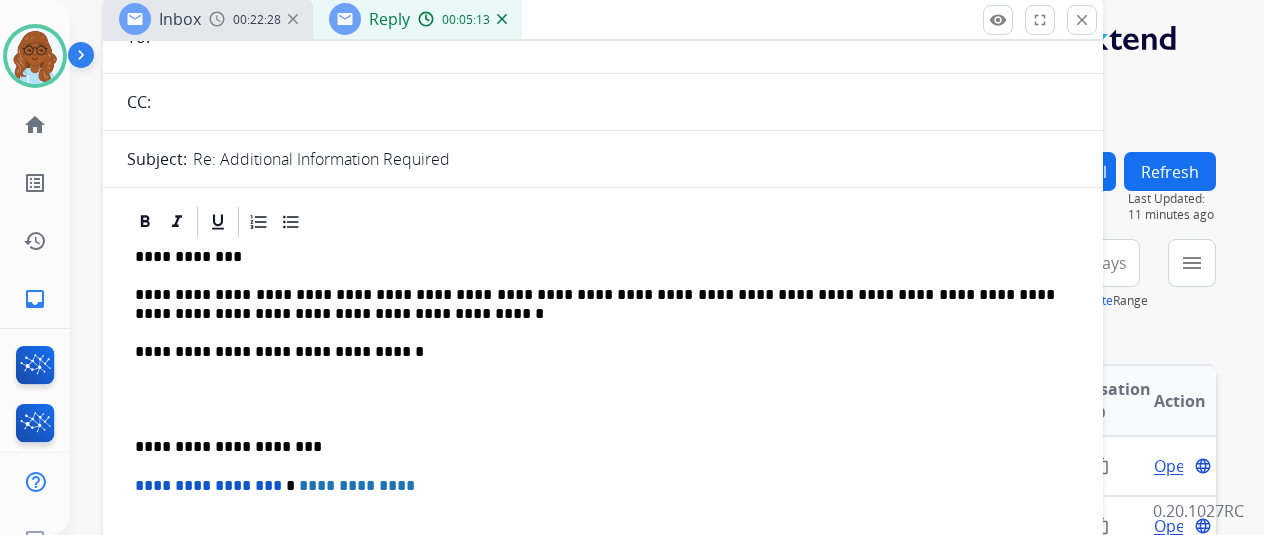 click on "**********" at bounding box center (603, 899) 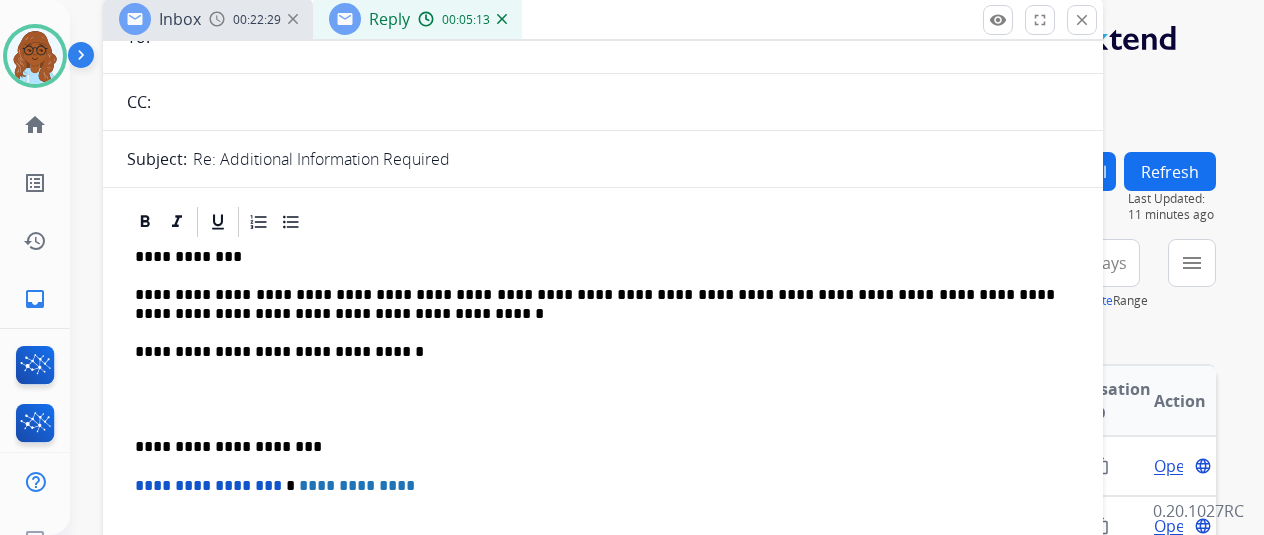 click on "**********" at bounding box center [603, 491] 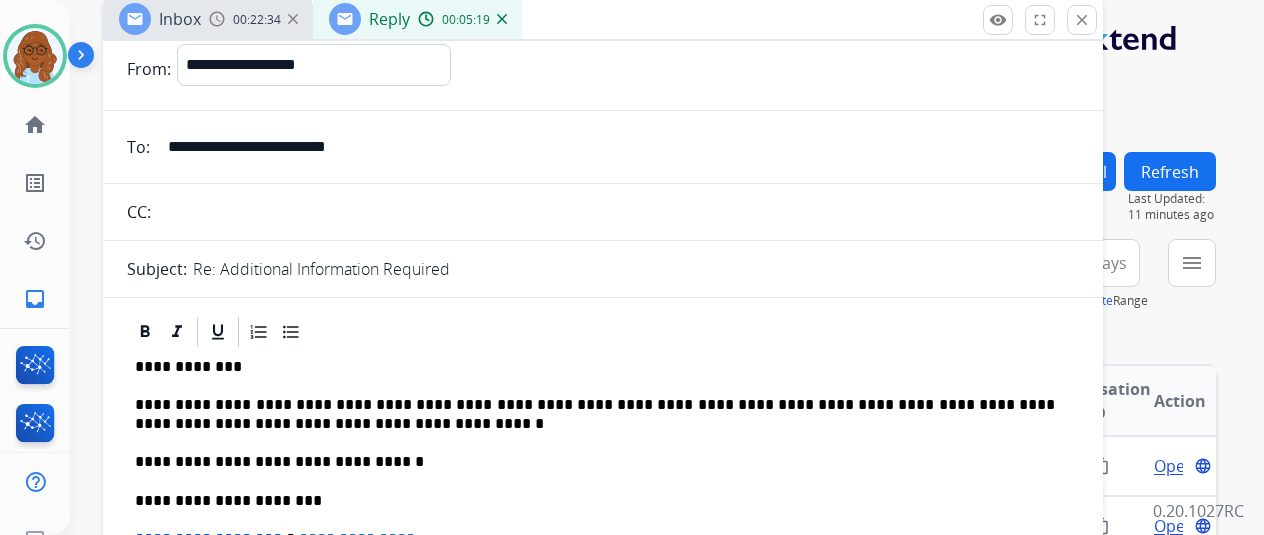scroll, scrollTop: 0, scrollLeft: 0, axis: both 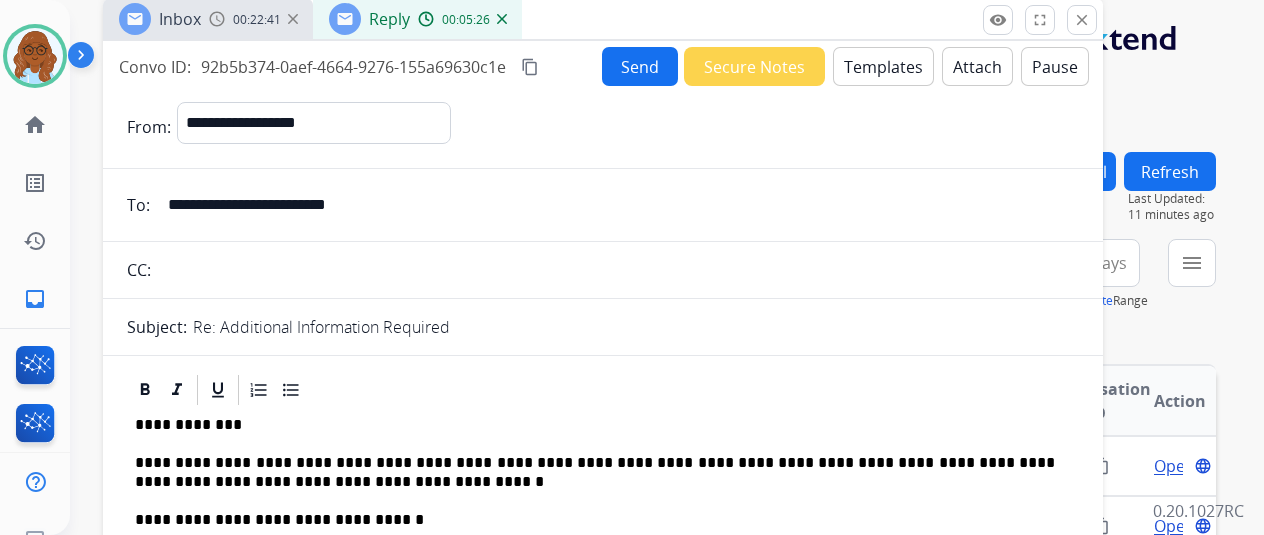 click on "Send" at bounding box center (640, 66) 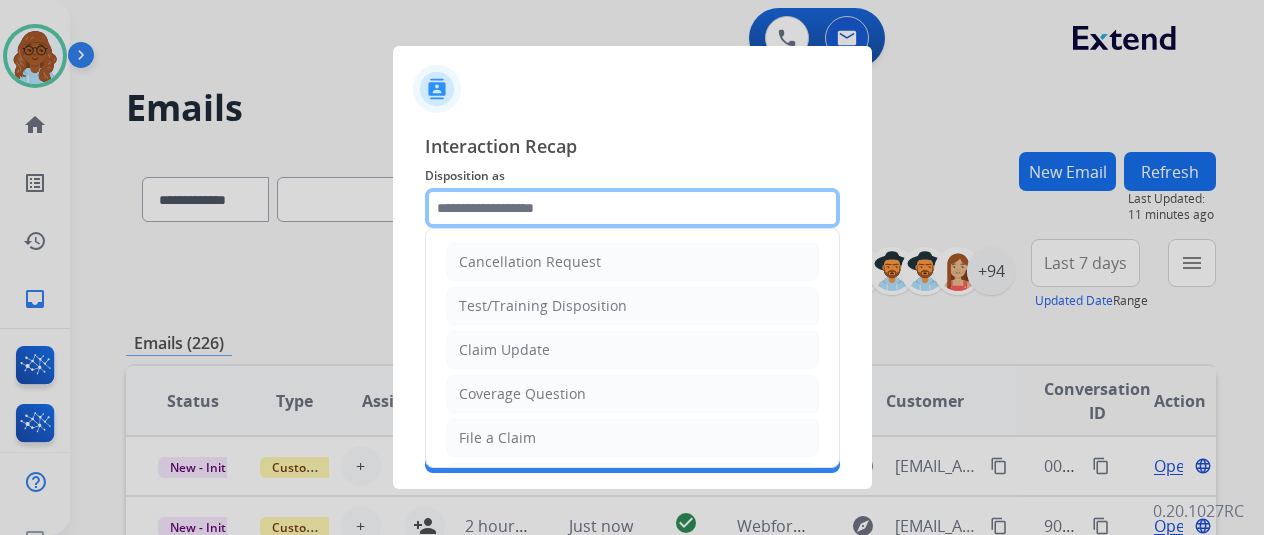 click 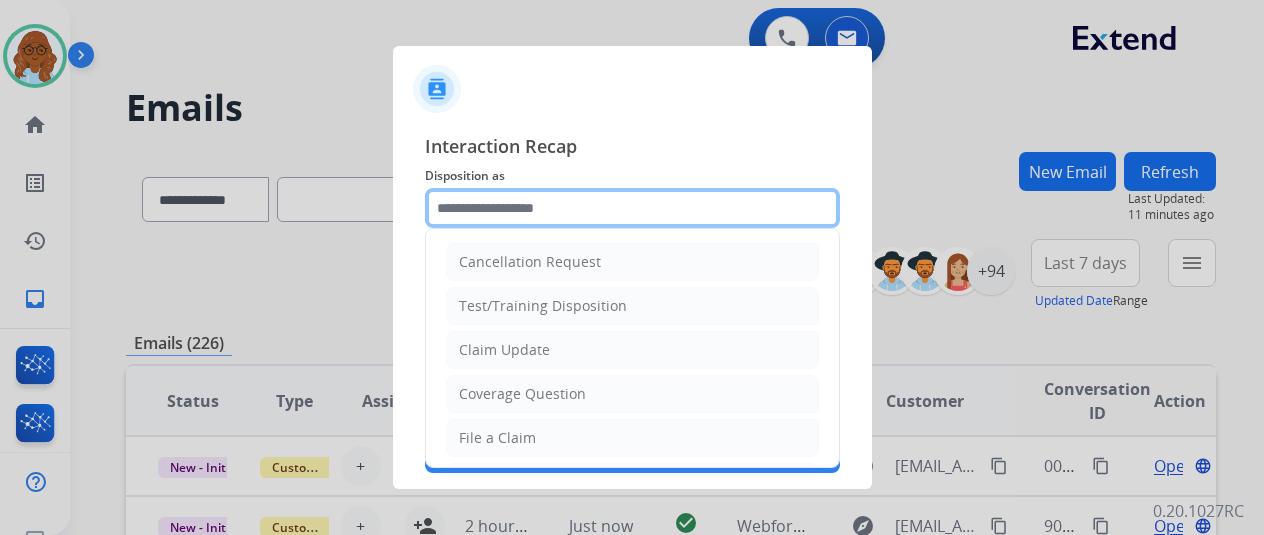 drag, startPoint x: 528, startPoint y: 225, endPoint x: 543, endPoint y: 221, distance: 15.524175 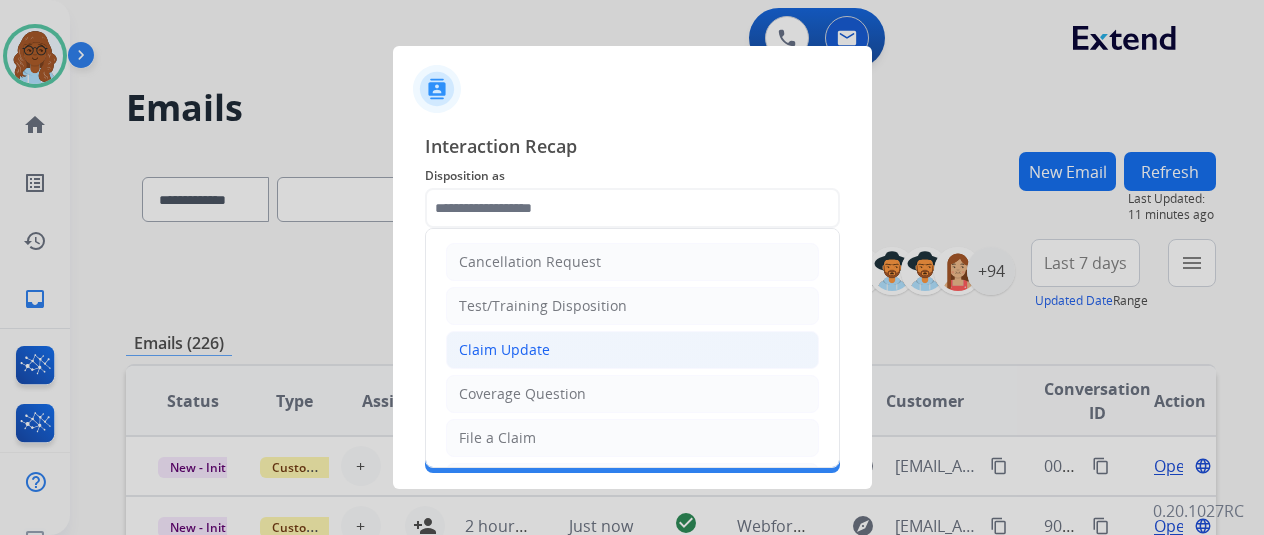 click on "Claim Update" 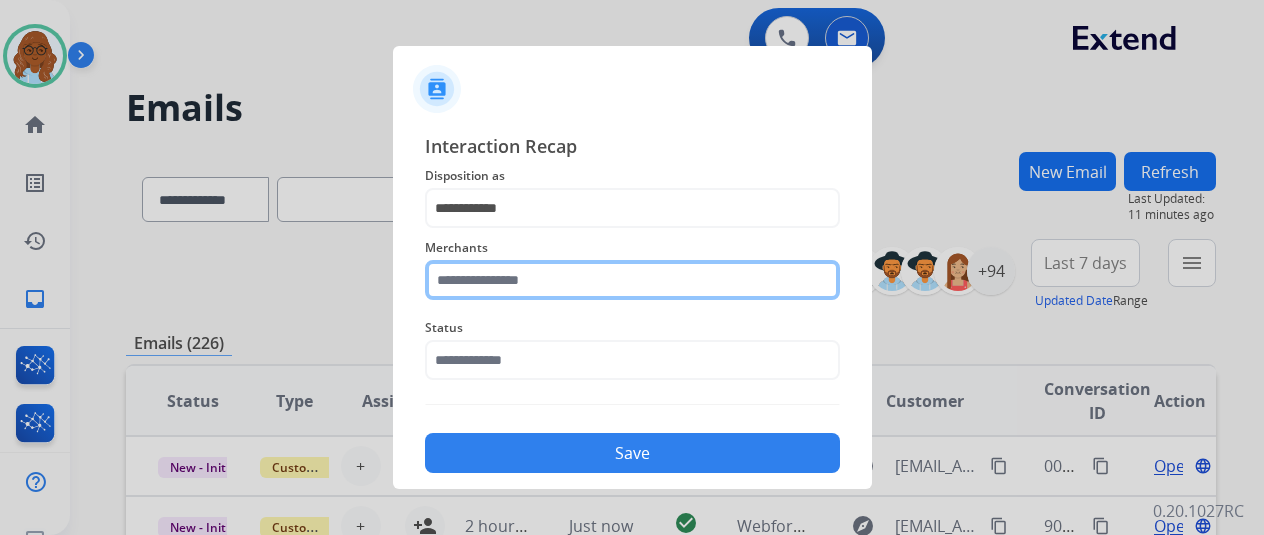 click 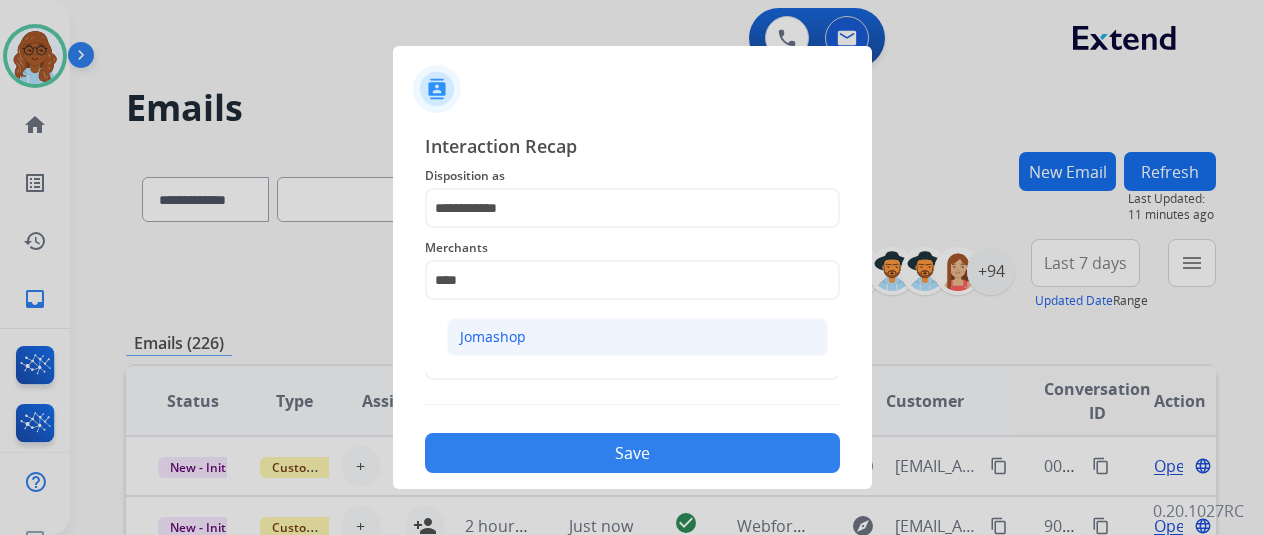 click on "Jomashop" 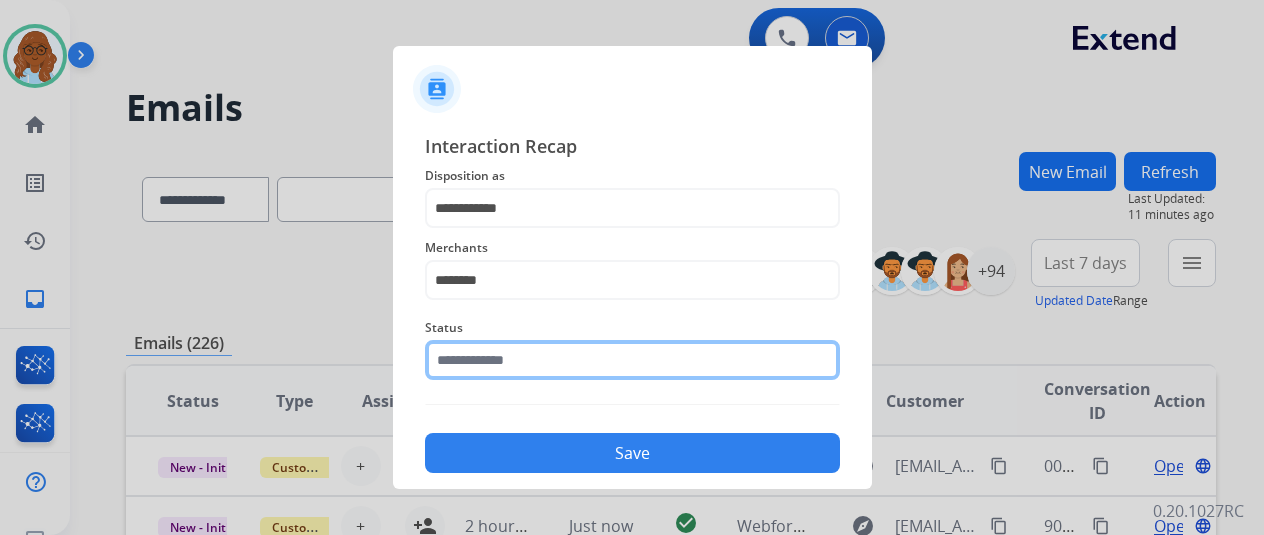 click 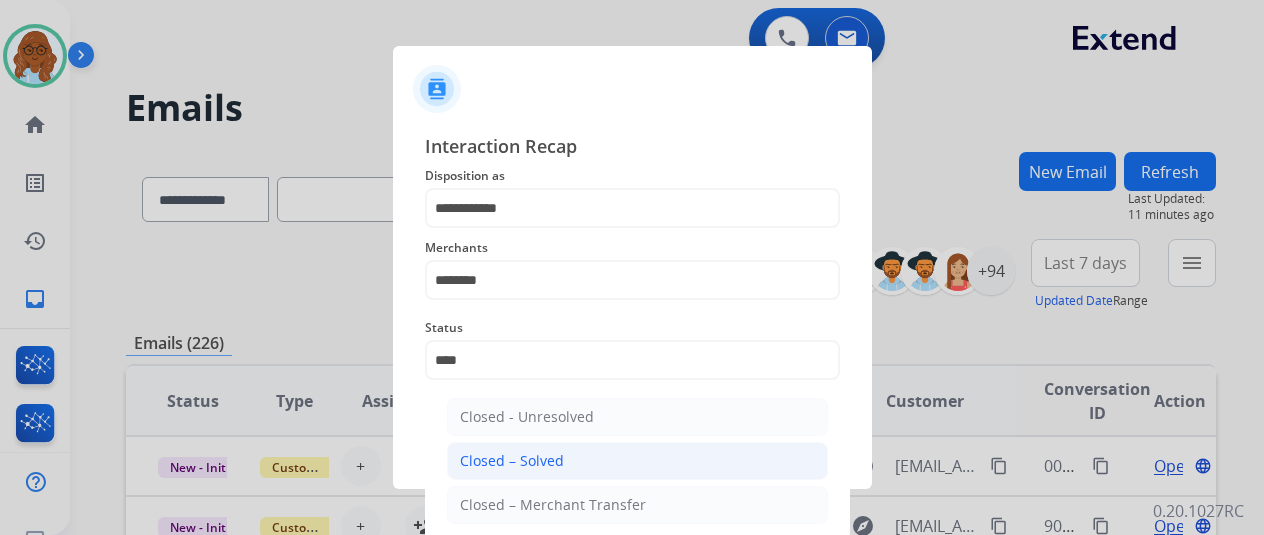 click on "Closed – Solved" 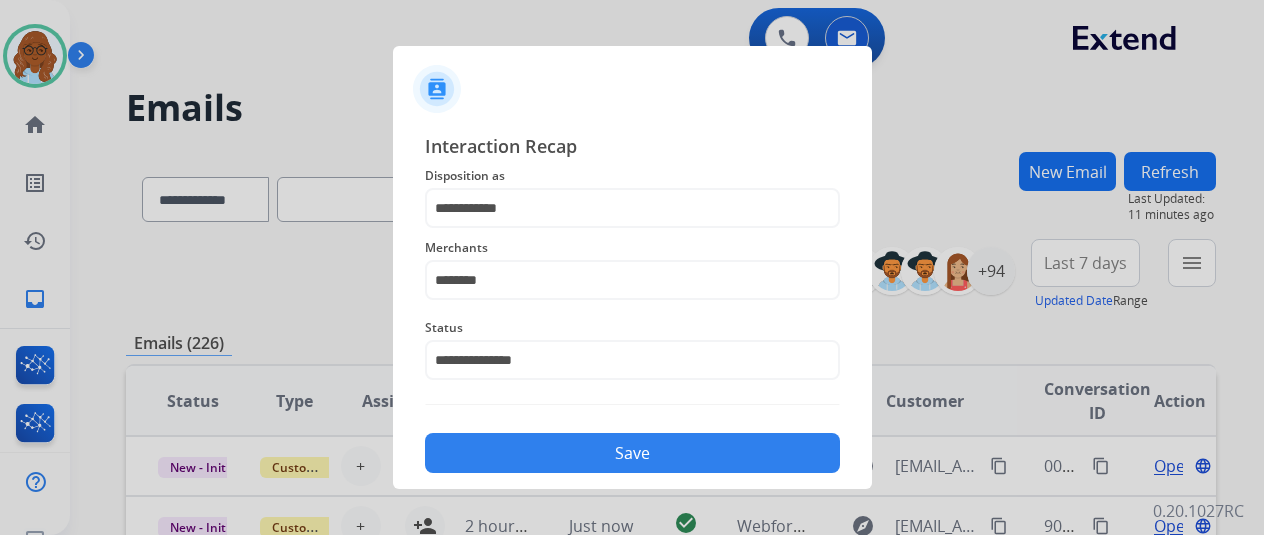 click on "Save" 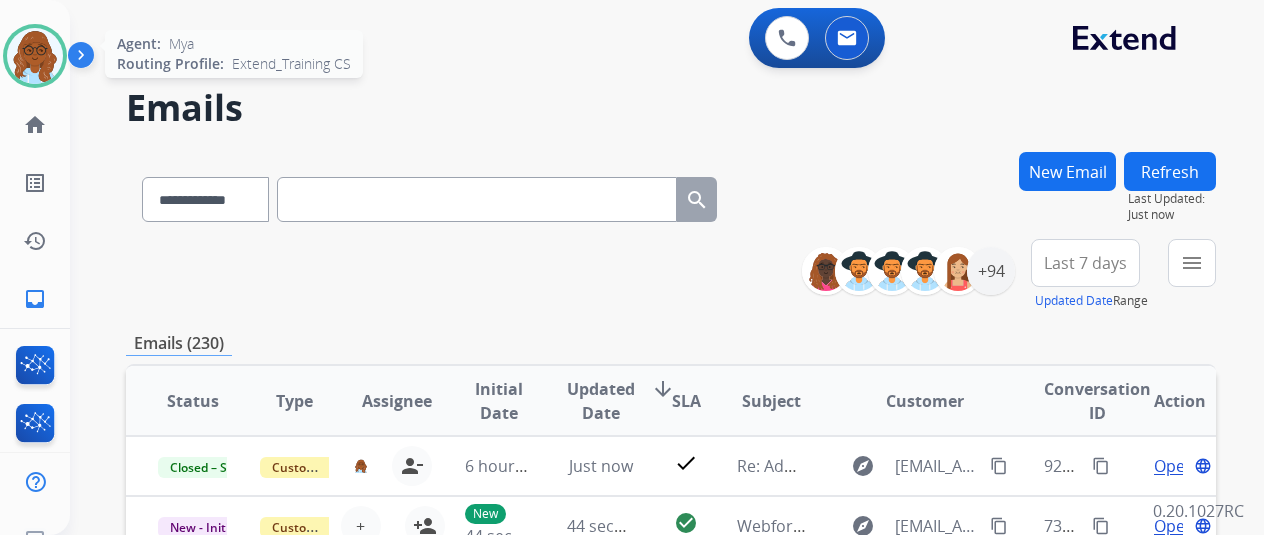 click at bounding box center [35, 56] 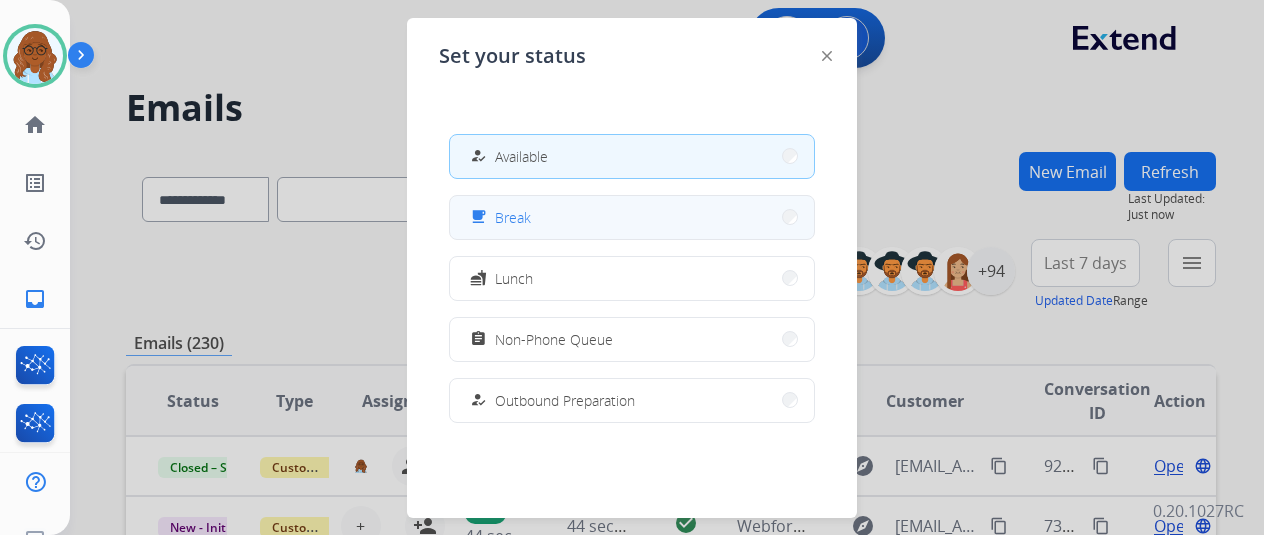 click on "free_breakfast Break" at bounding box center [632, 217] 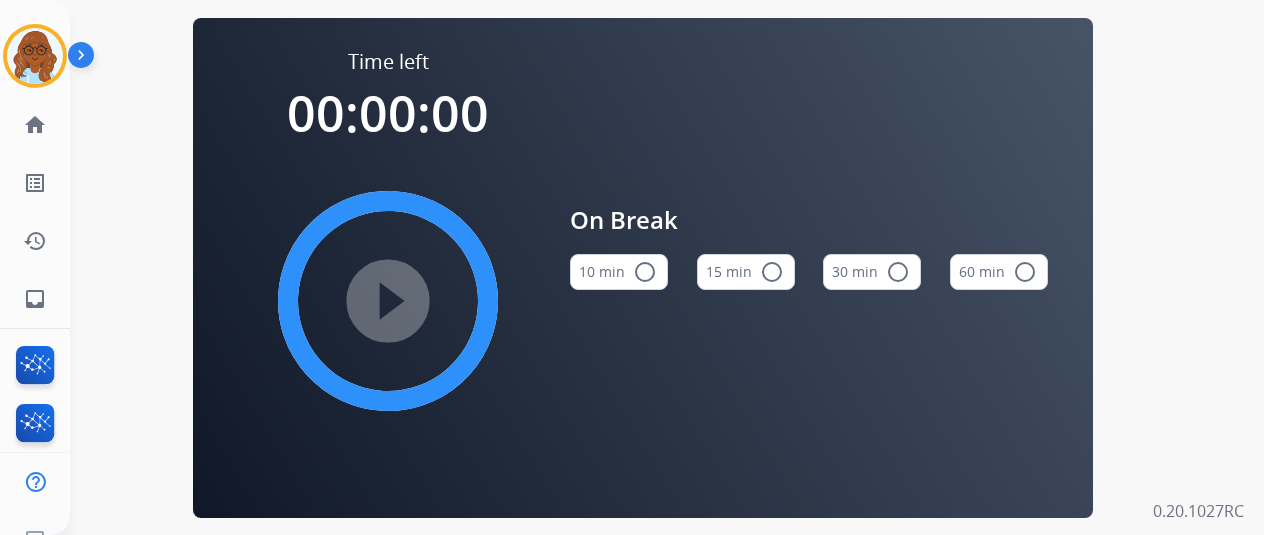 click on "15 min  radio_button_unchecked" at bounding box center (746, 272) 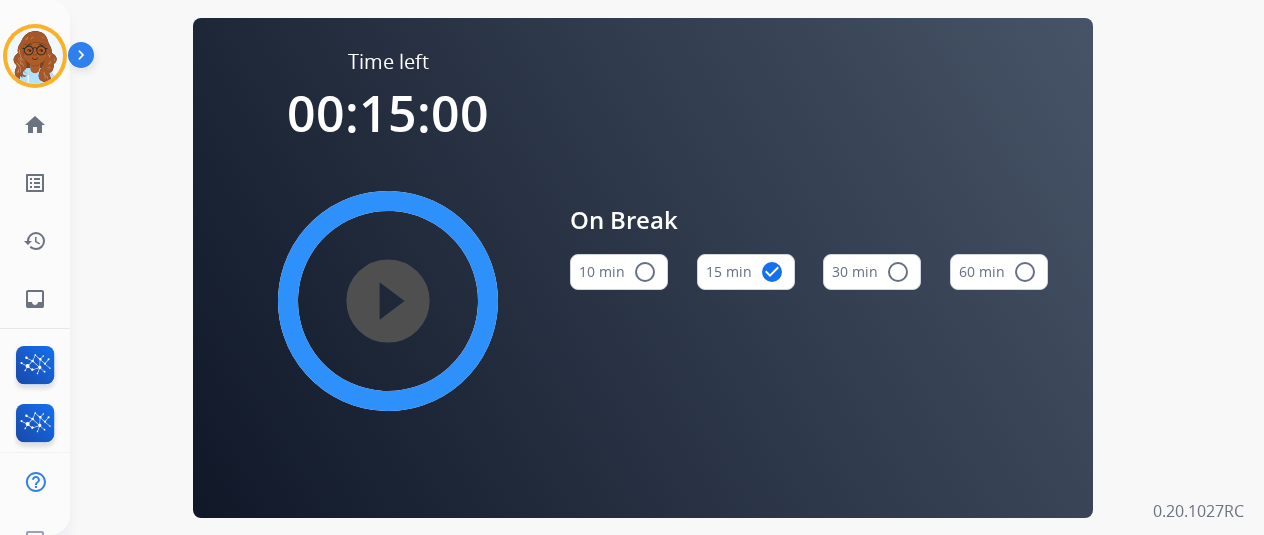 click on "play_circle_filled" at bounding box center (388, 301) 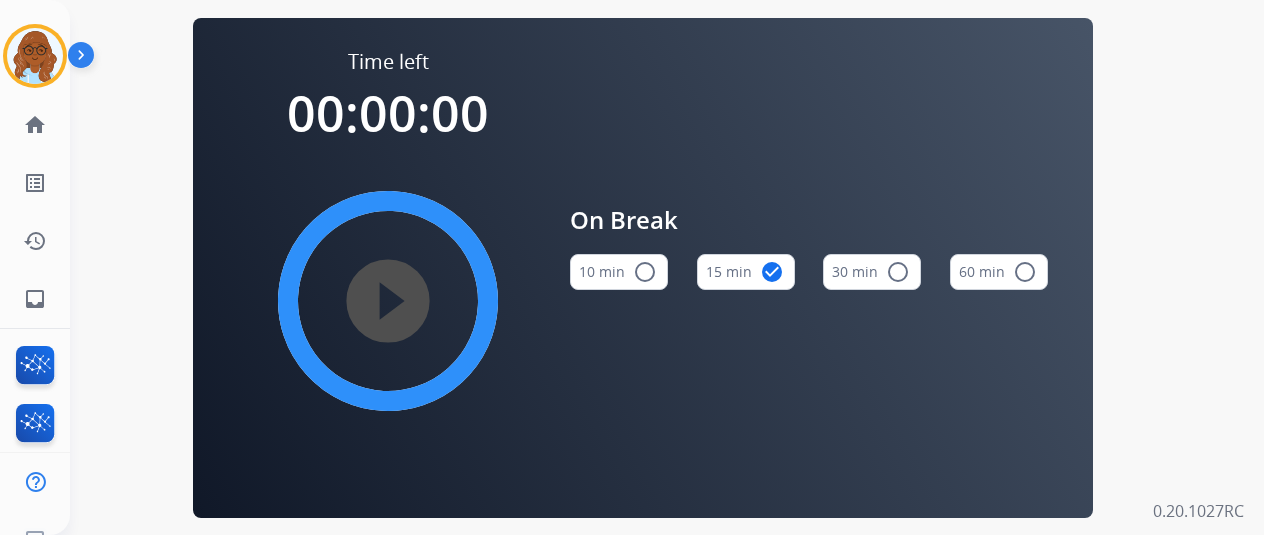 click on "Mya   Break  Edit Avatar  Agent:   Mya  Routing Profile:  Extend_Training CS" at bounding box center (35, 56) 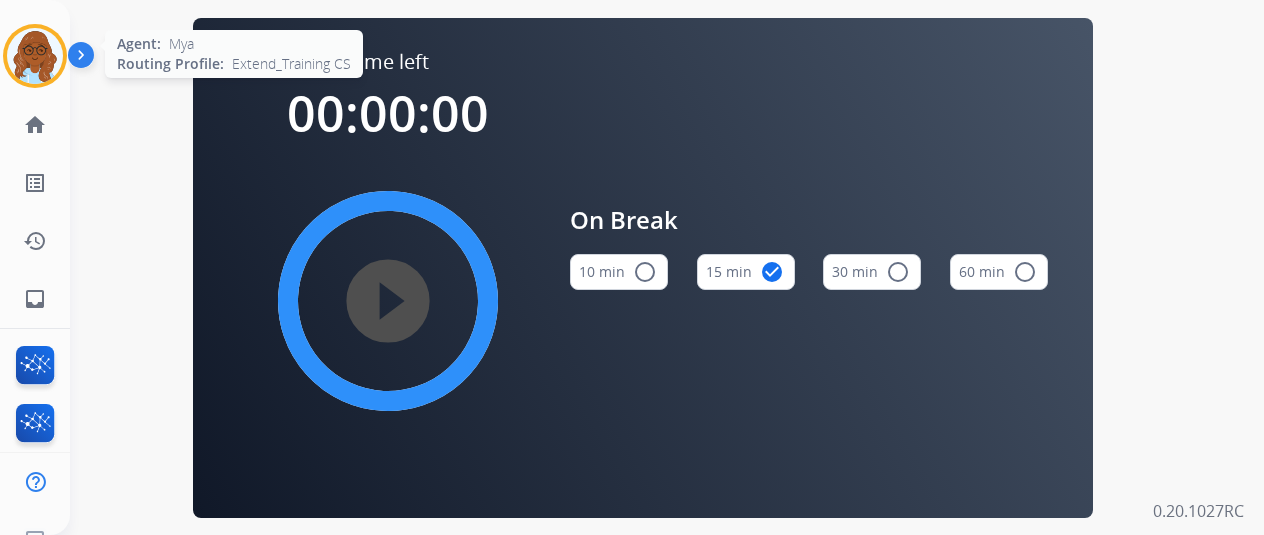 drag, startPoint x: 15, startPoint y: 55, endPoint x: 29, endPoint y: 57, distance: 14.142136 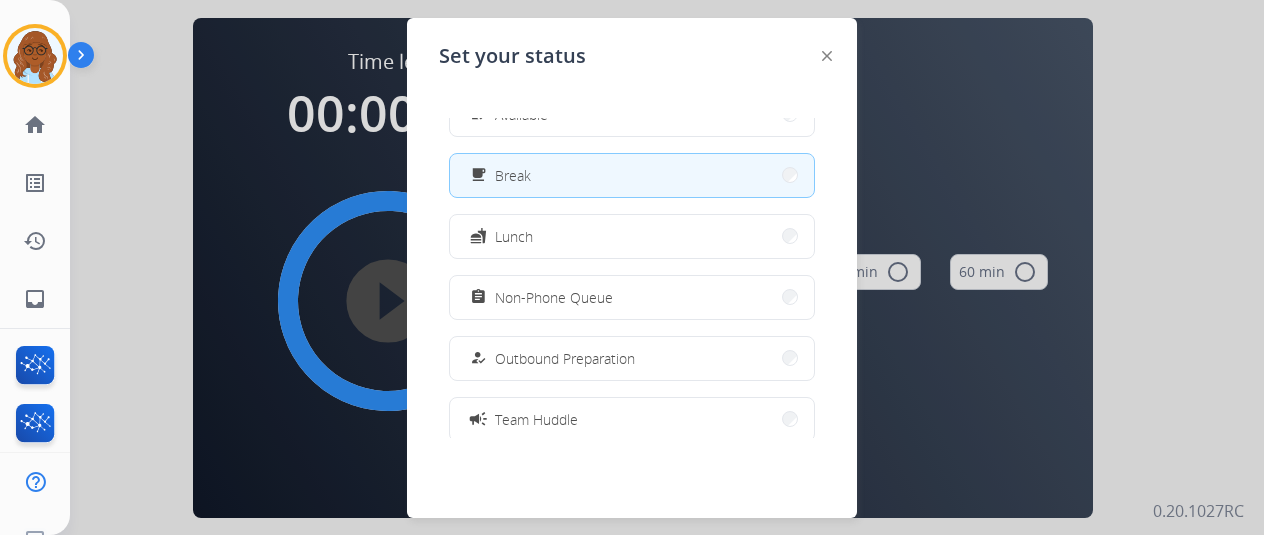 scroll, scrollTop: 0, scrollLeft: 0, axis: both 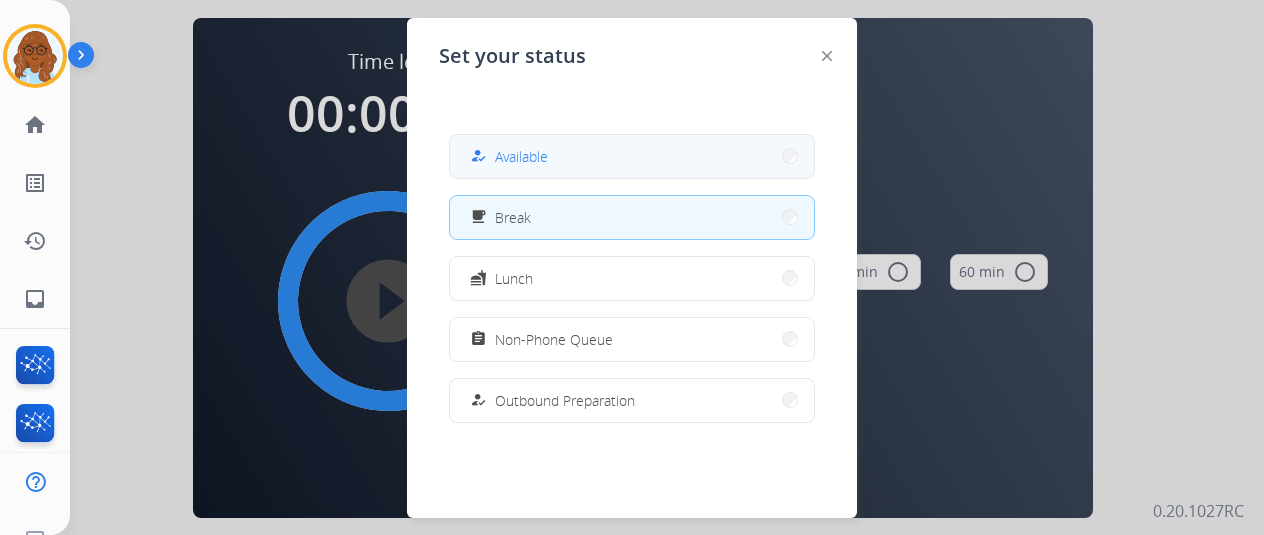 click on "how_to_reg Available" at bounding box center (632, 156) 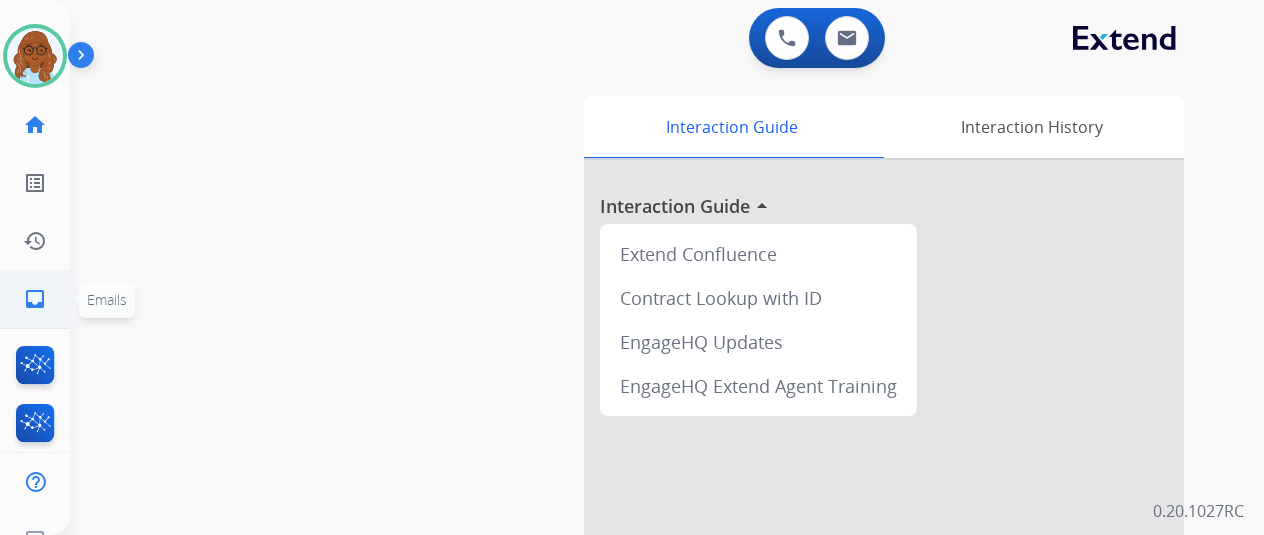 click on "inbox" 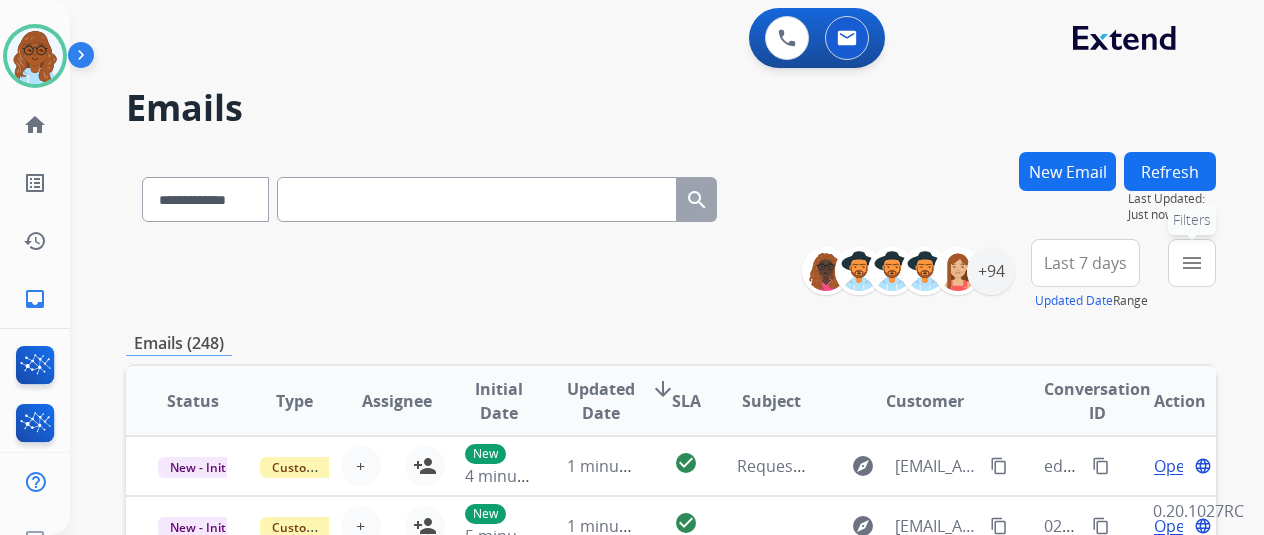 click on "menu" at bounding box center [1192, 263] 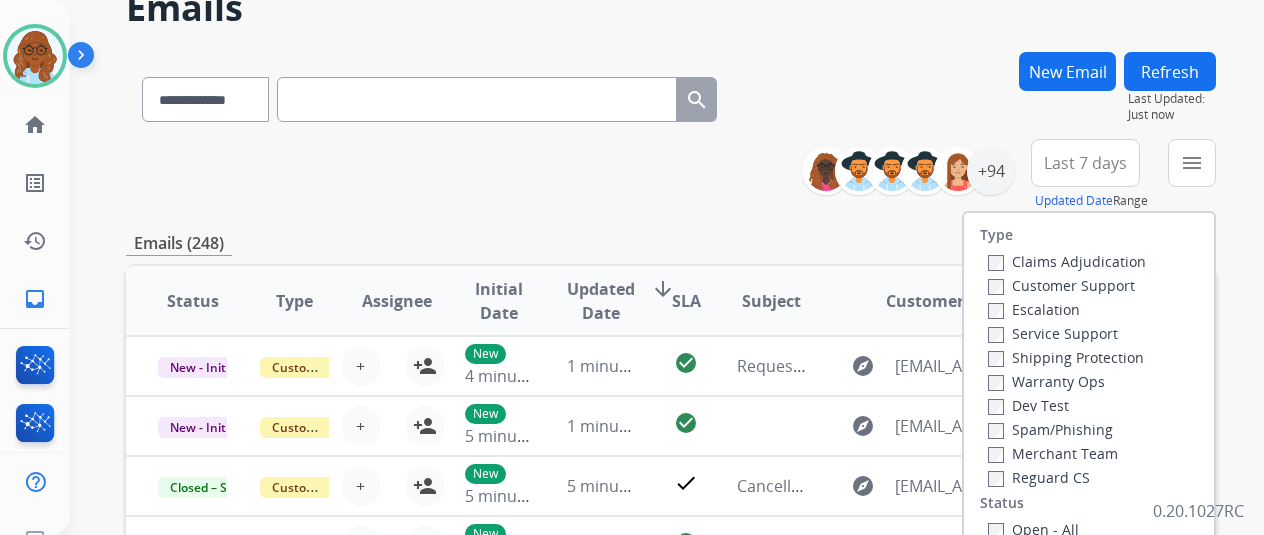 scroll, scrollTop: 200, scrollLeft: 0, axis: vertical 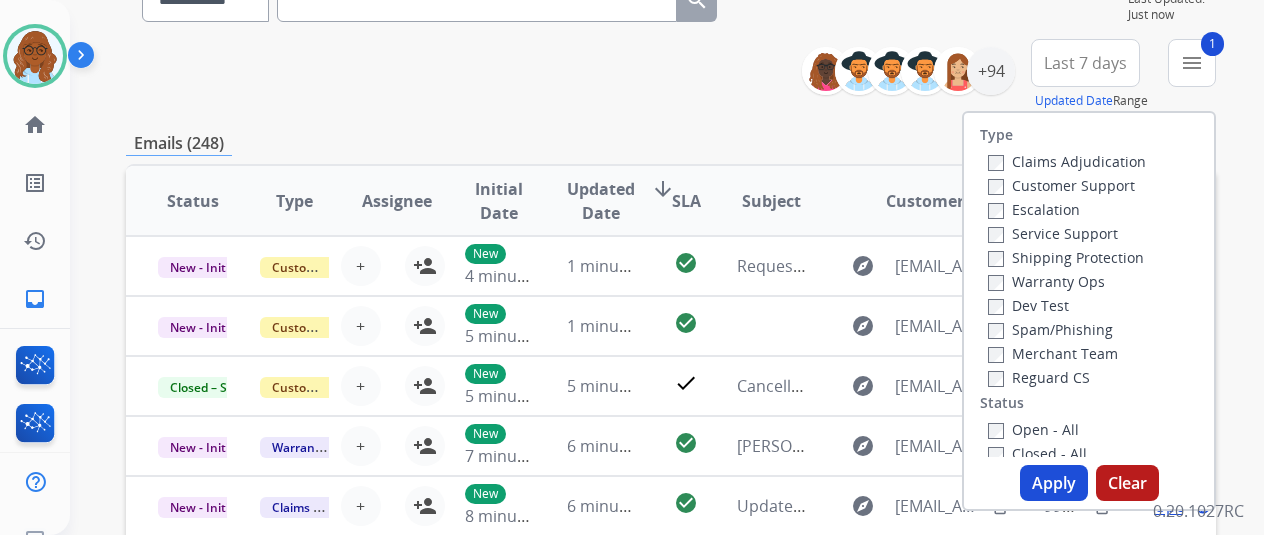 click on "Shipping Protection" at bounding box center [1066, 257] 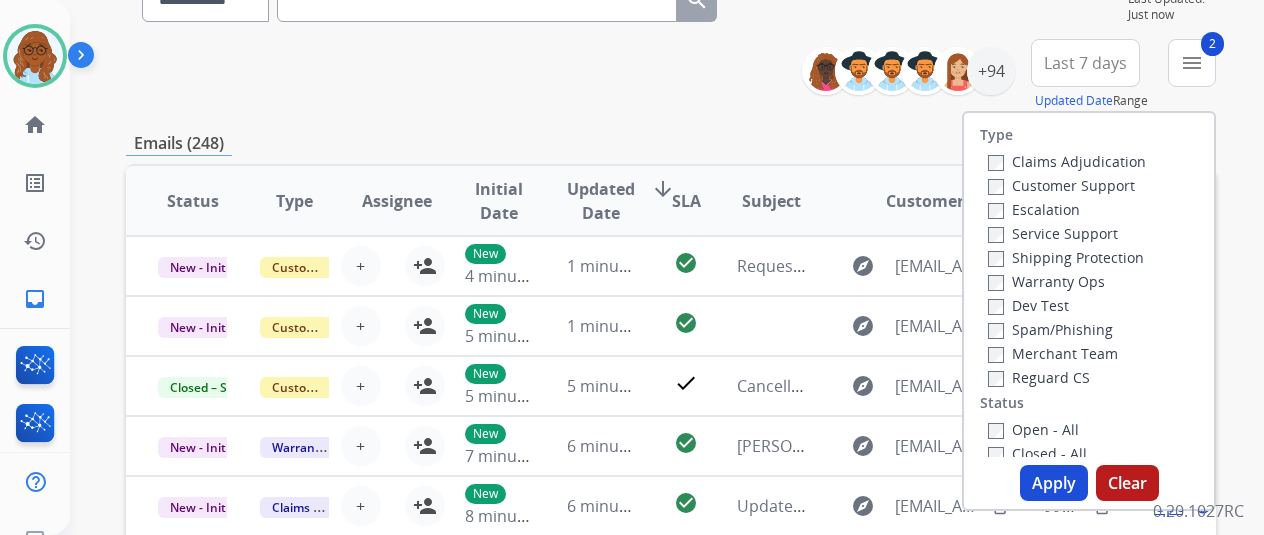 click on "Reguard CS" at bounding box center (1039, 377) 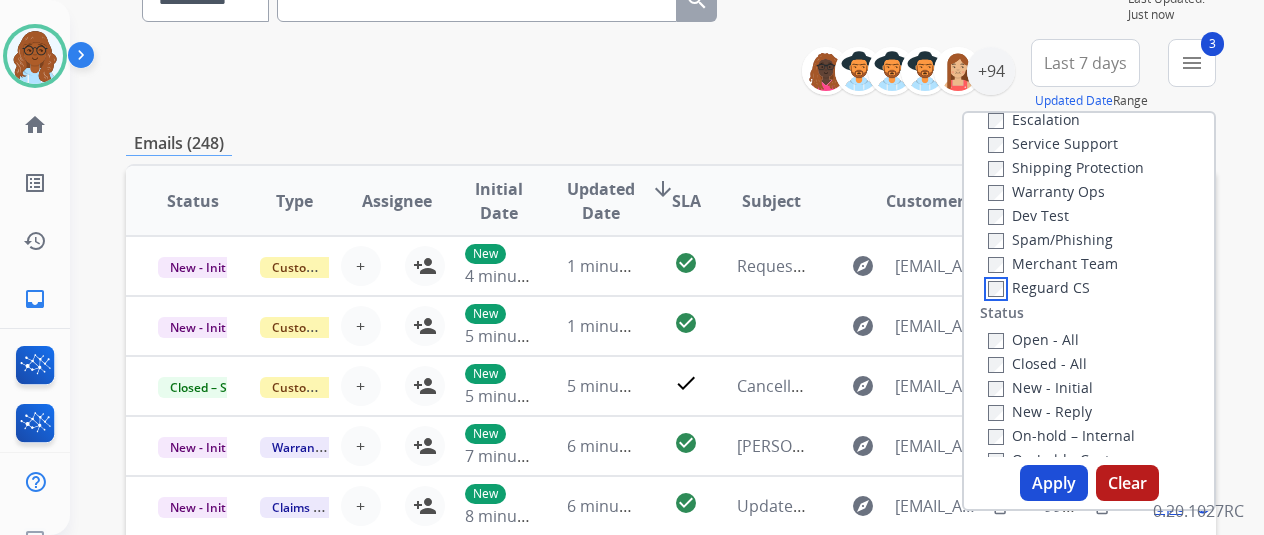 scroll, scrollTop: 200, scrollLeft: 0, axis: vertical 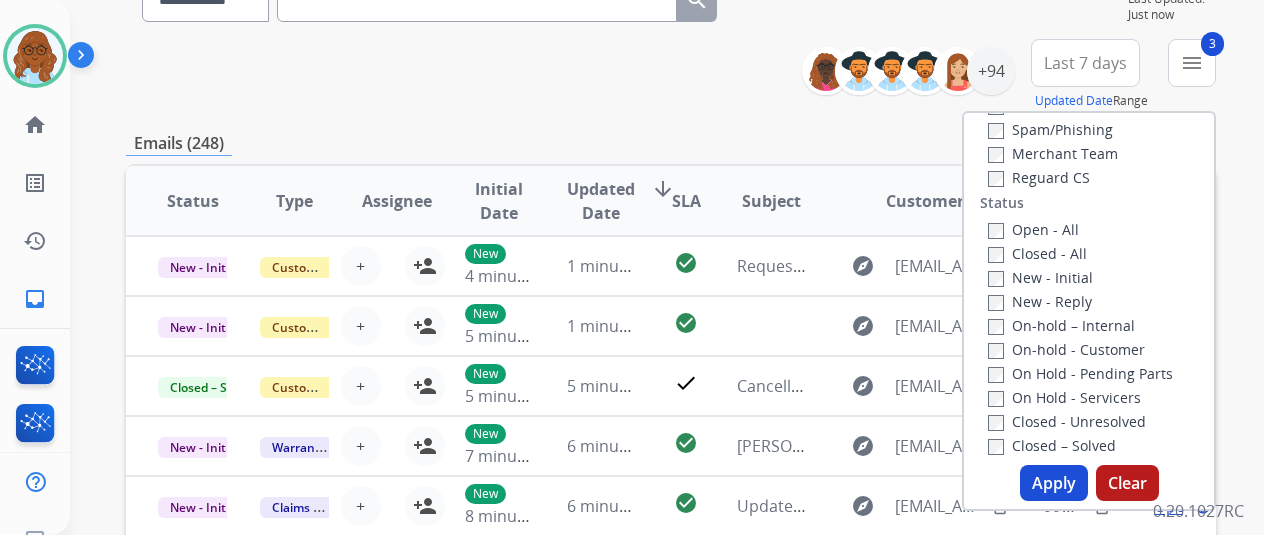 click on "Open - All" at bounding box center [1033, 229] 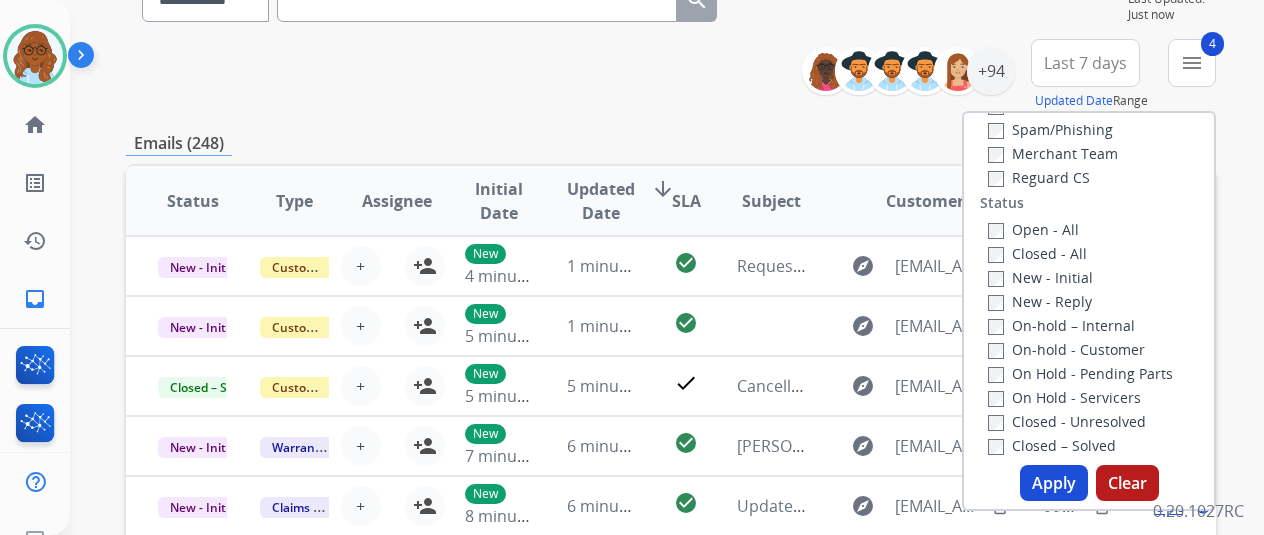 click on "Apply" at bounding box center (1054, 483) 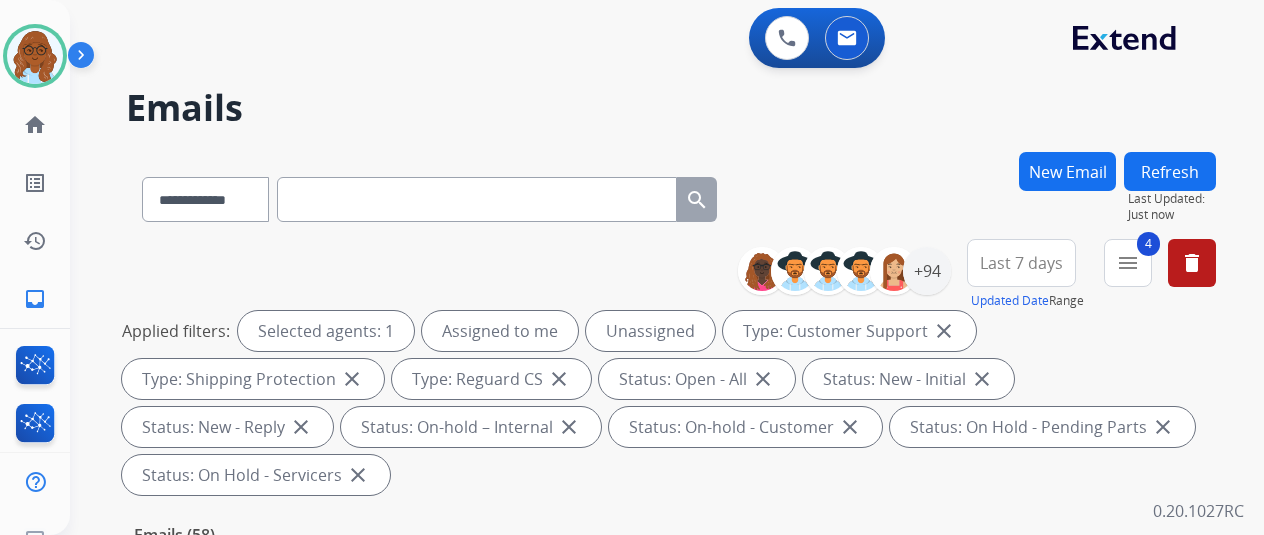 click on "Last 7 days" at bounding box center (1021, 263) 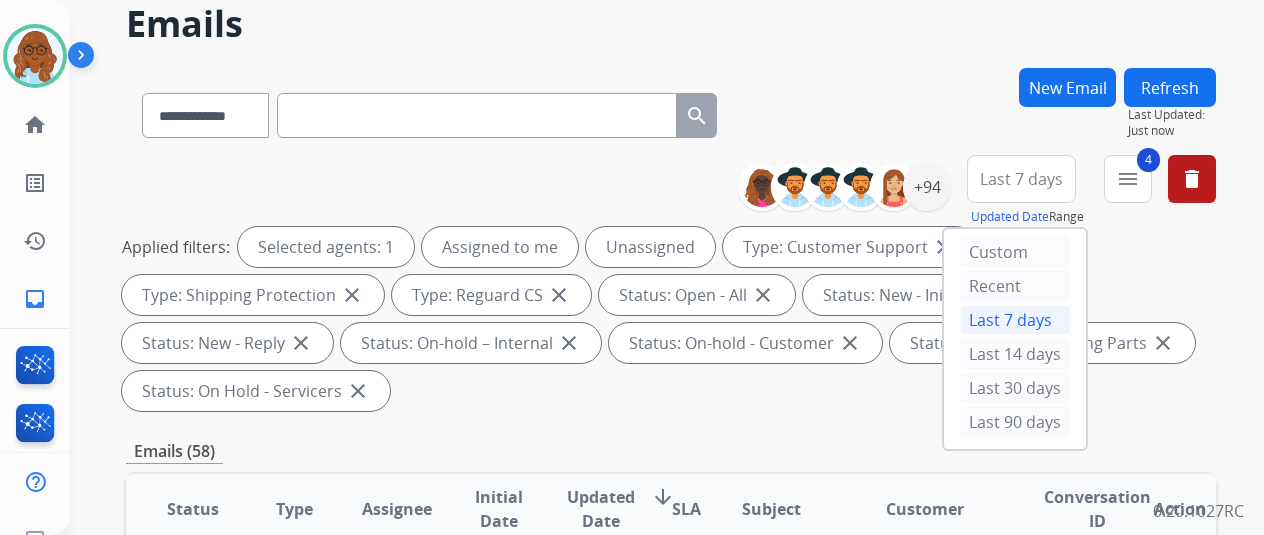 scroll, scrollTop: 200, scrollLeft: 0, axis: vertical 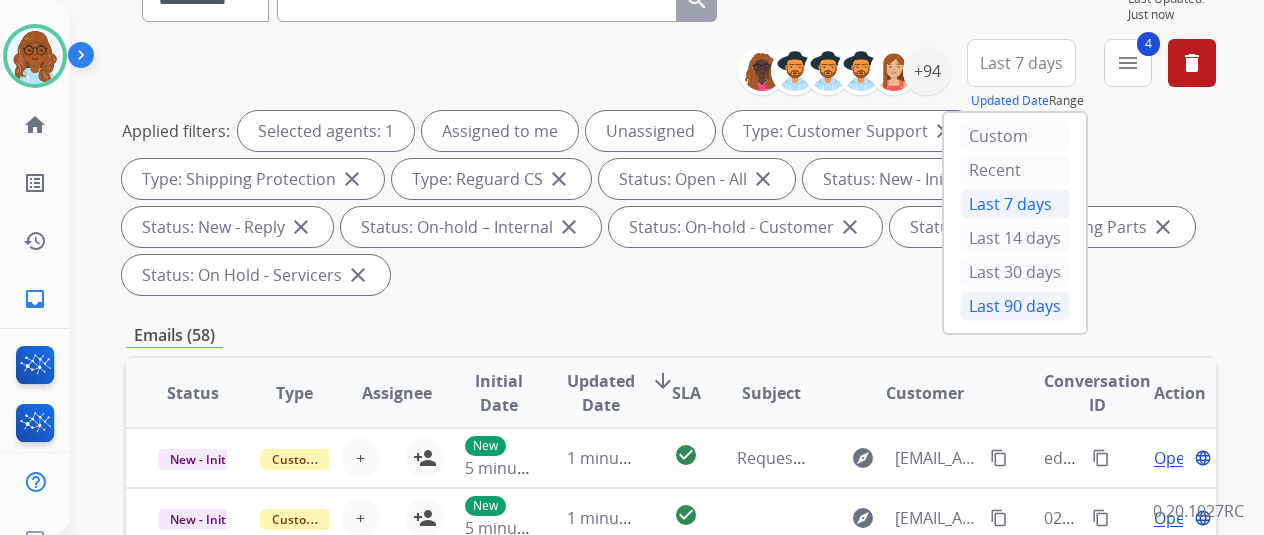 click on "Last 90 days" at bounding box center [1015, 306] 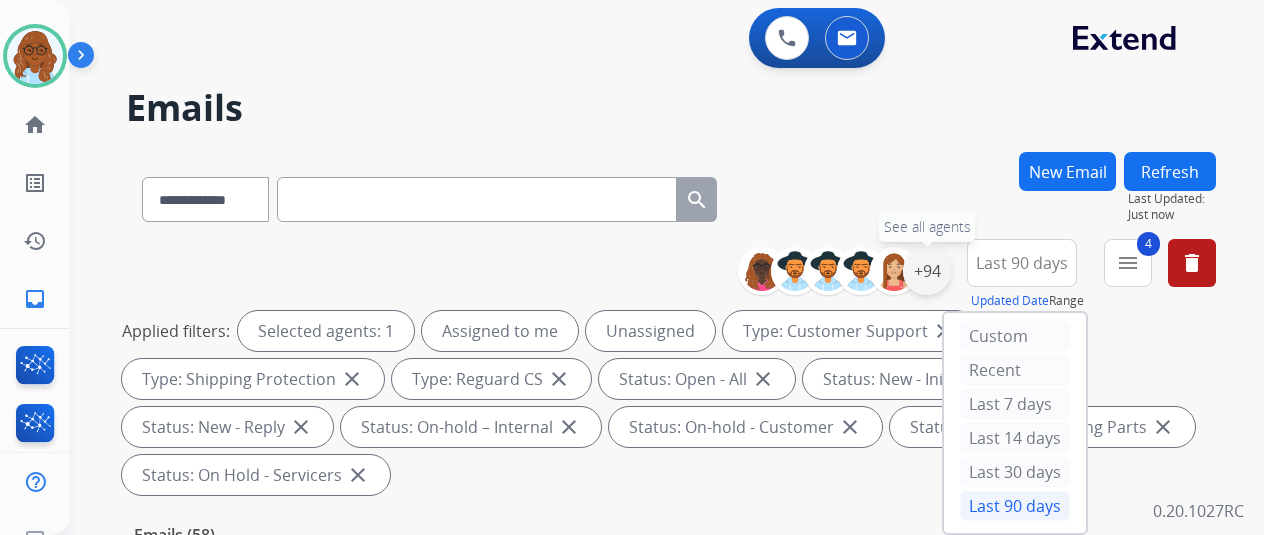 click on "+94" at bounding box center (927, 271) 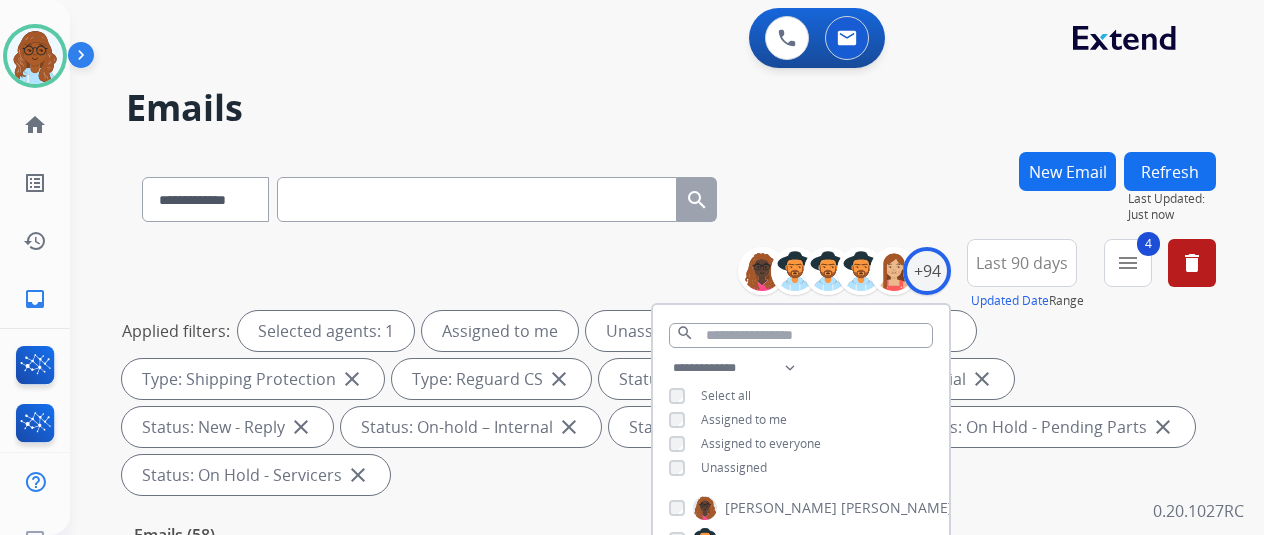 scroll, scrollTop: 200, scrollLeft: 0, axis: vertical 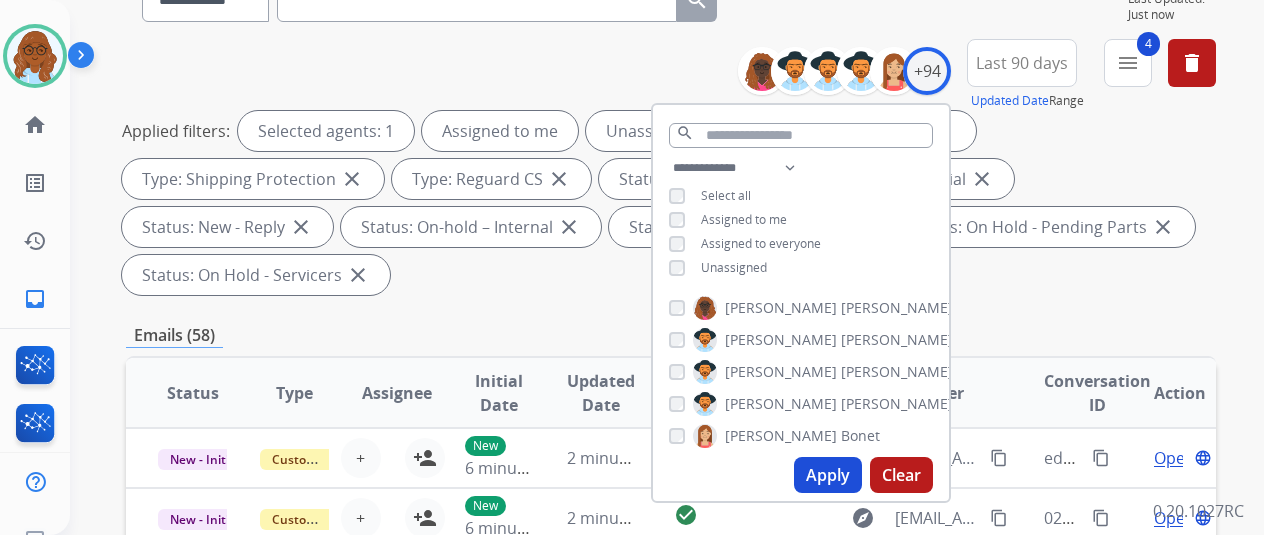 click on "**********" at bounding box center [801, 220] 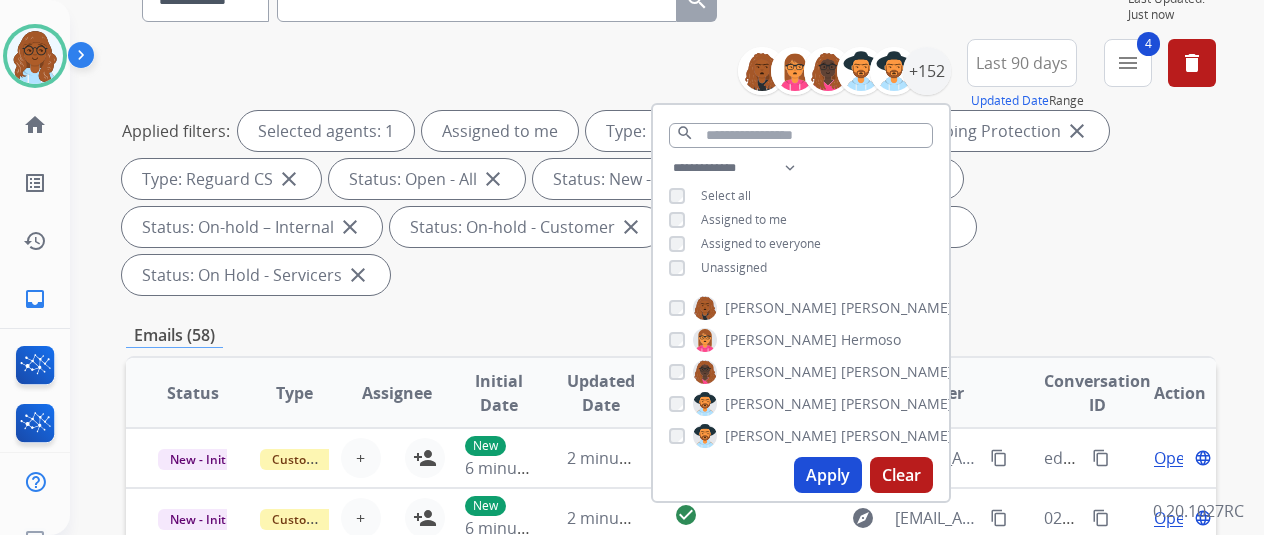 click on "Apply" at bounding box center [828, 475] 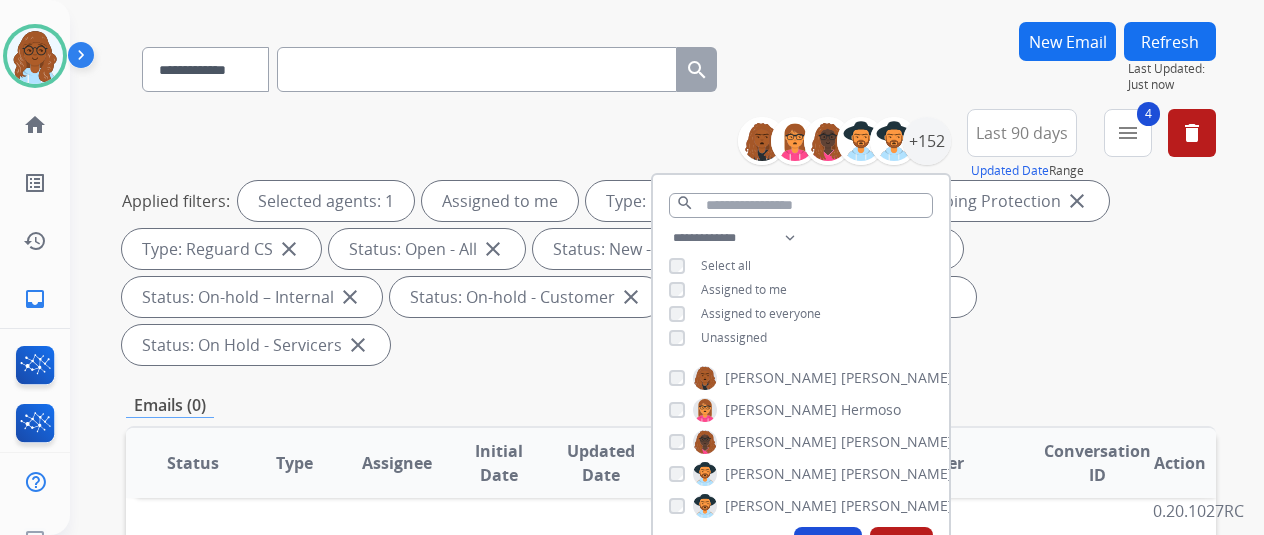 scroll, scrollTop: 200, scrollLeft: 0, axis: vertical 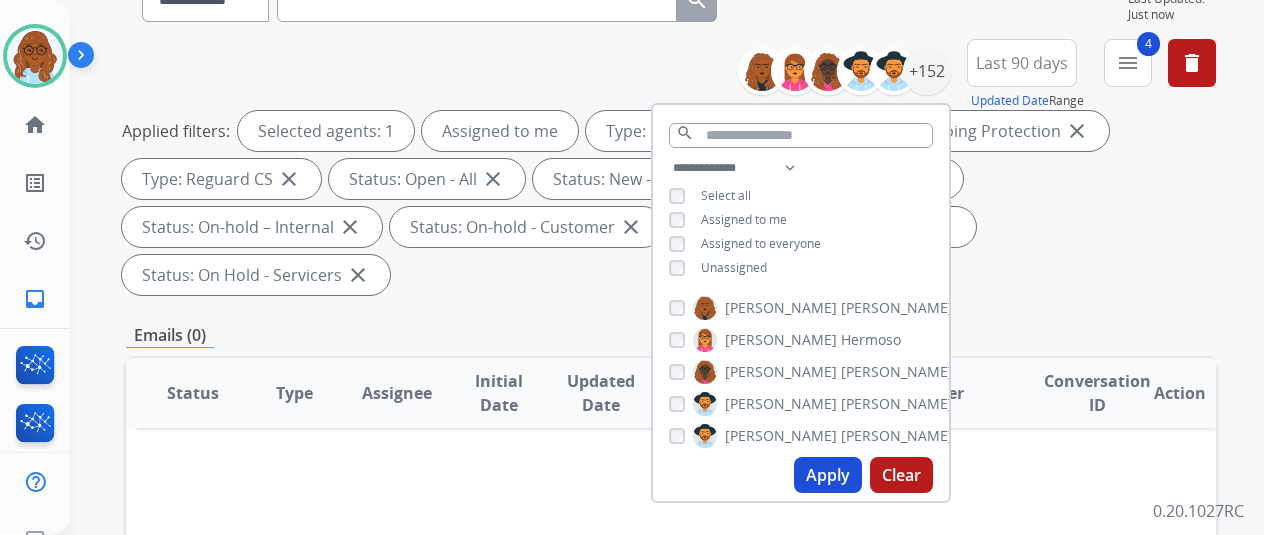 click on "Apply" at bounding box center (828, 475) 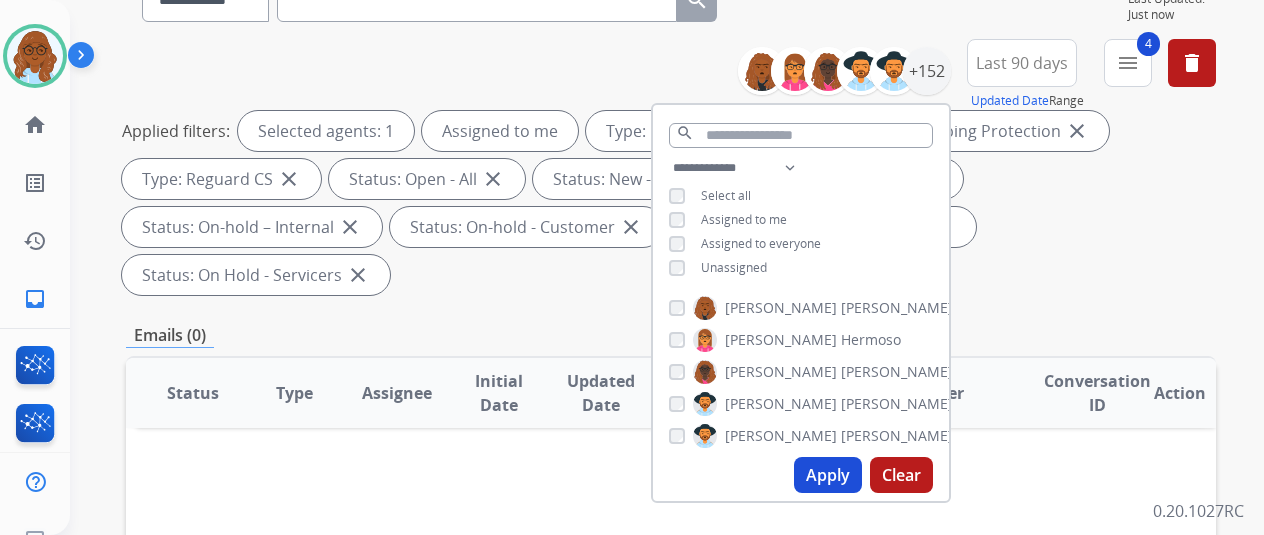 scroll, scrollTop: 0, scrollLeft: 0, axis: both 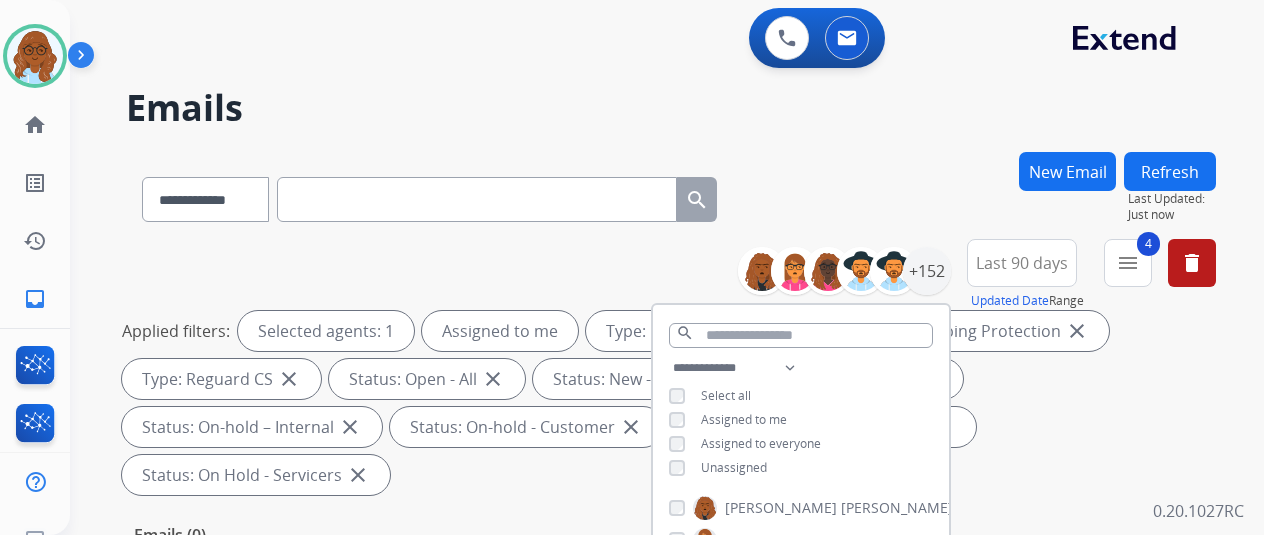 click on "**********" at bounding box center [671, 195] 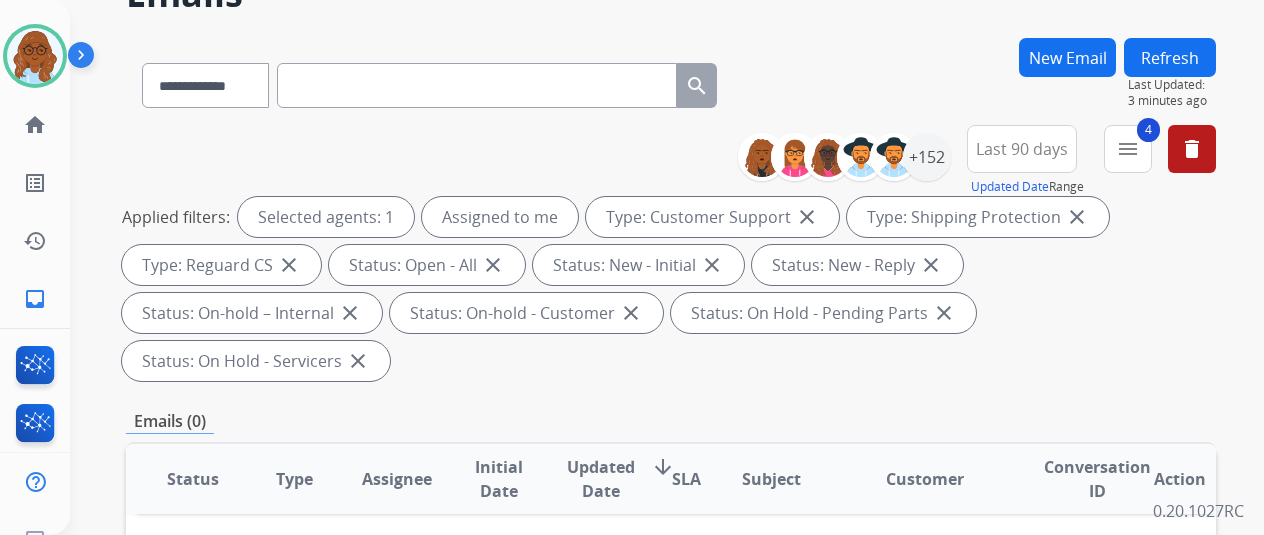 scroll, scrollTop: 100, scrollLeft: 0, axis: vertical 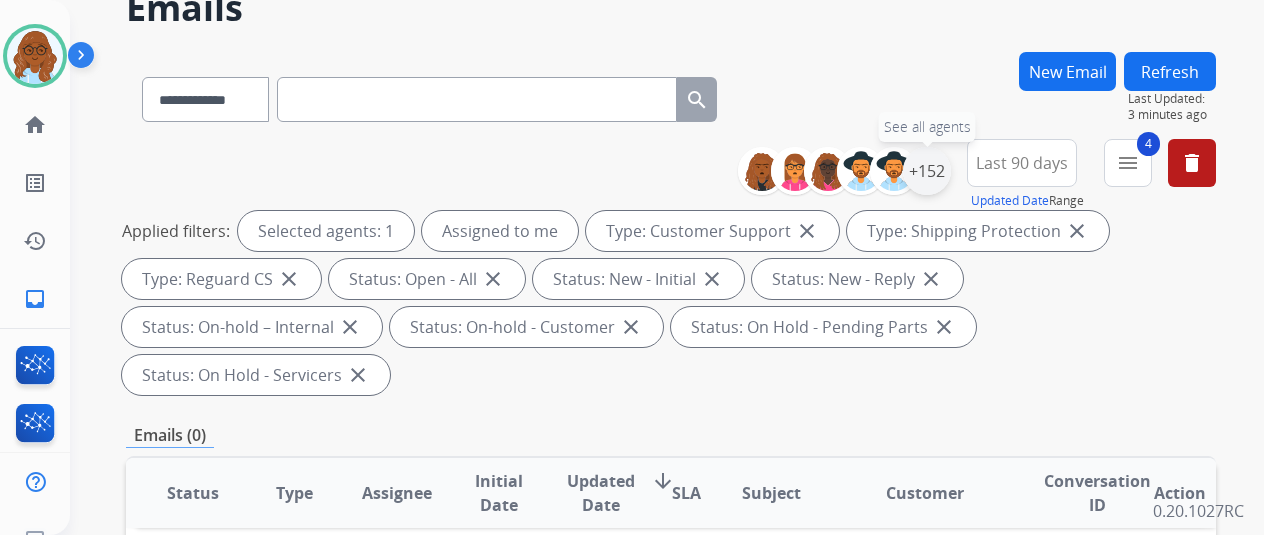 click on "+152" at bounding box center [927, 171] 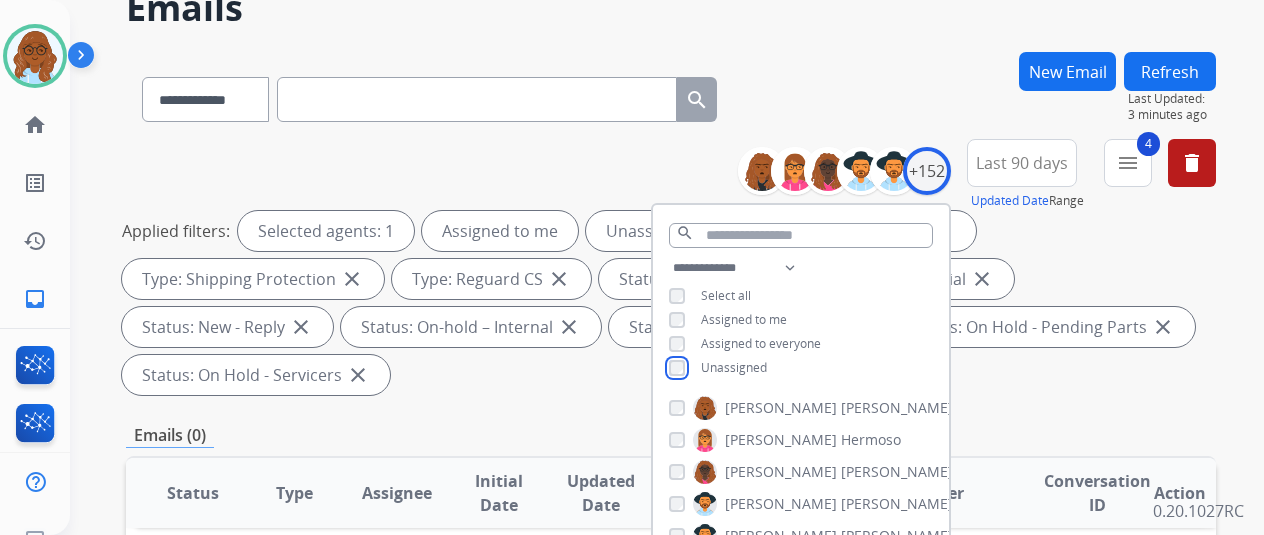 scroll, scrollTop: 300, scrollLeft: 0, axis: vertical 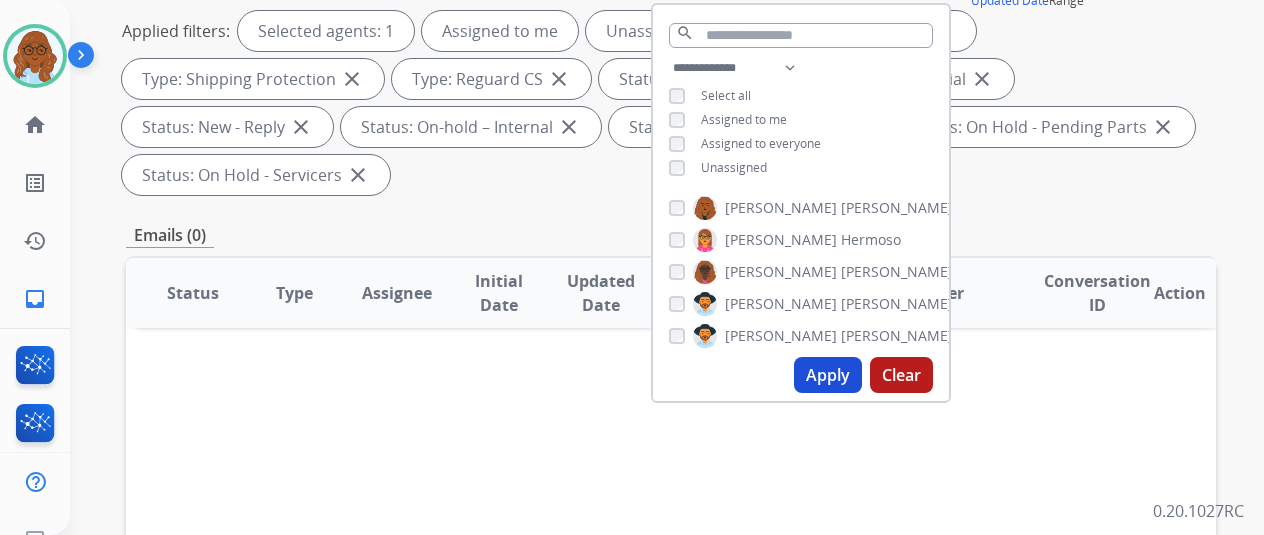 click on "Apply" at bounding box center (828, 375) 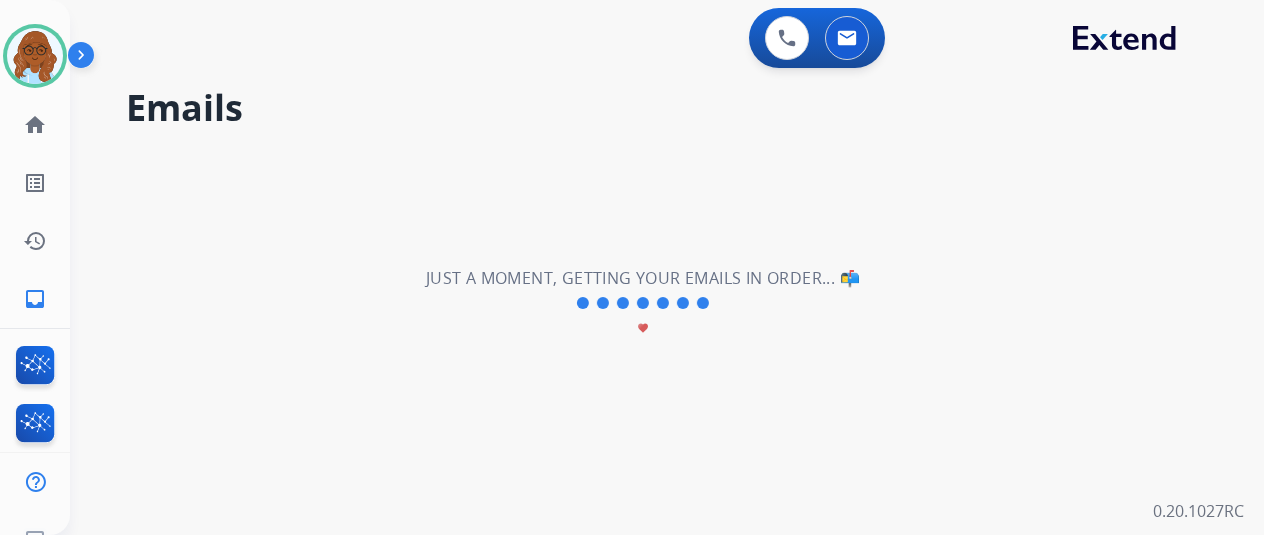 scroll, scrollTop: 0, scrollLeft: 0, axis: both 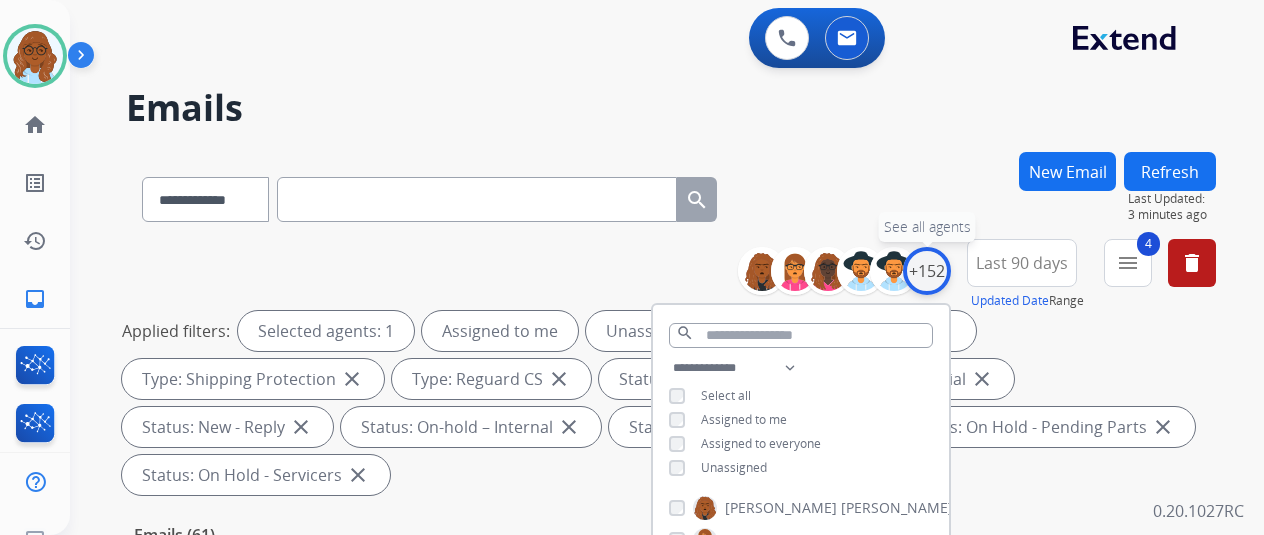 click on "+152" at bounding box center [927, 271] 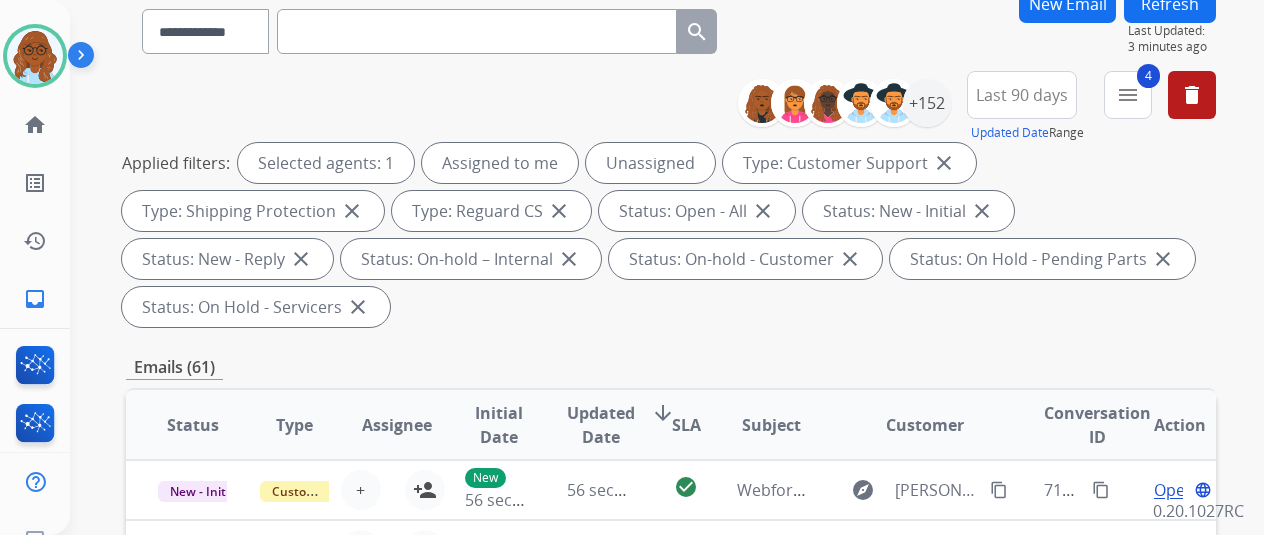 scroll, scrollTop: 400, scrollLeft: 0, axis: vertical 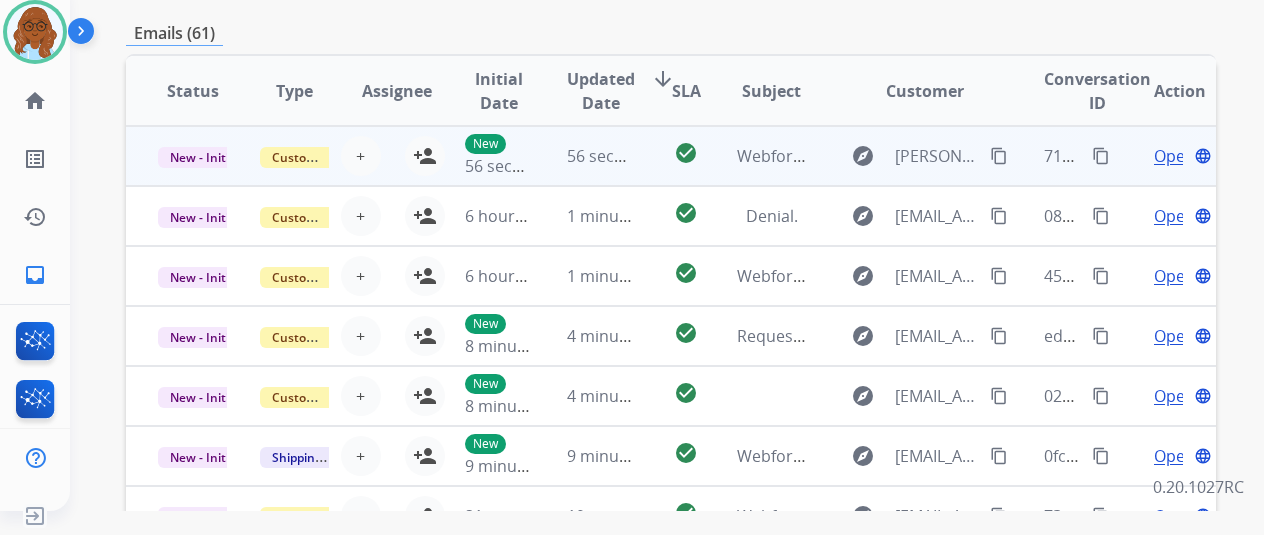 click on "Open" at bounding box center (1174, 156) 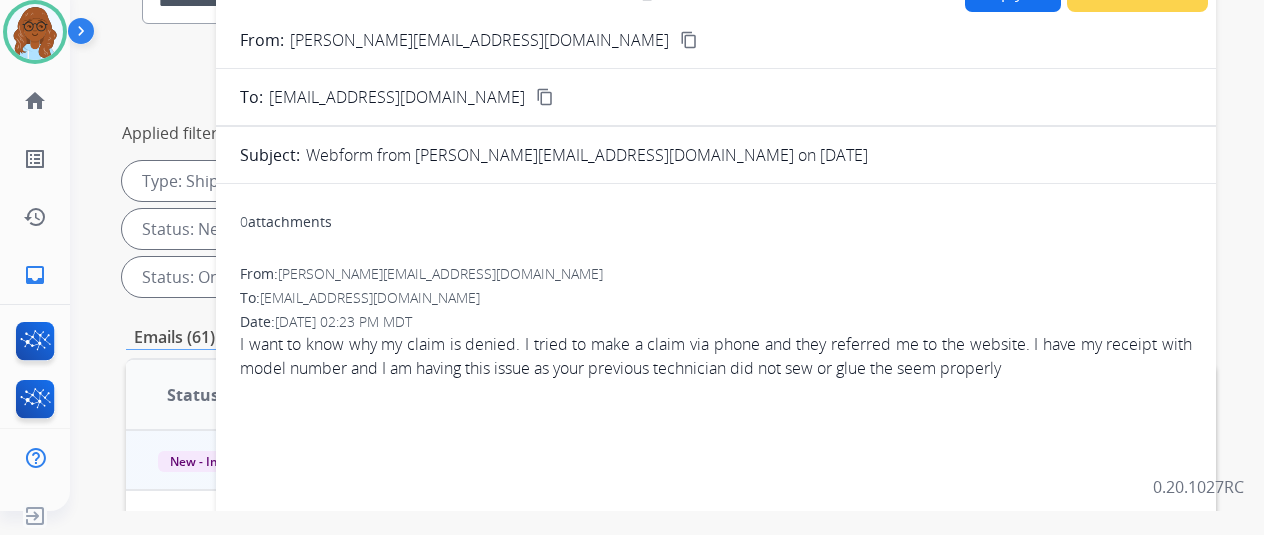 scroll, scrollTop: 78, scrollLeft: 0, axis: vertical 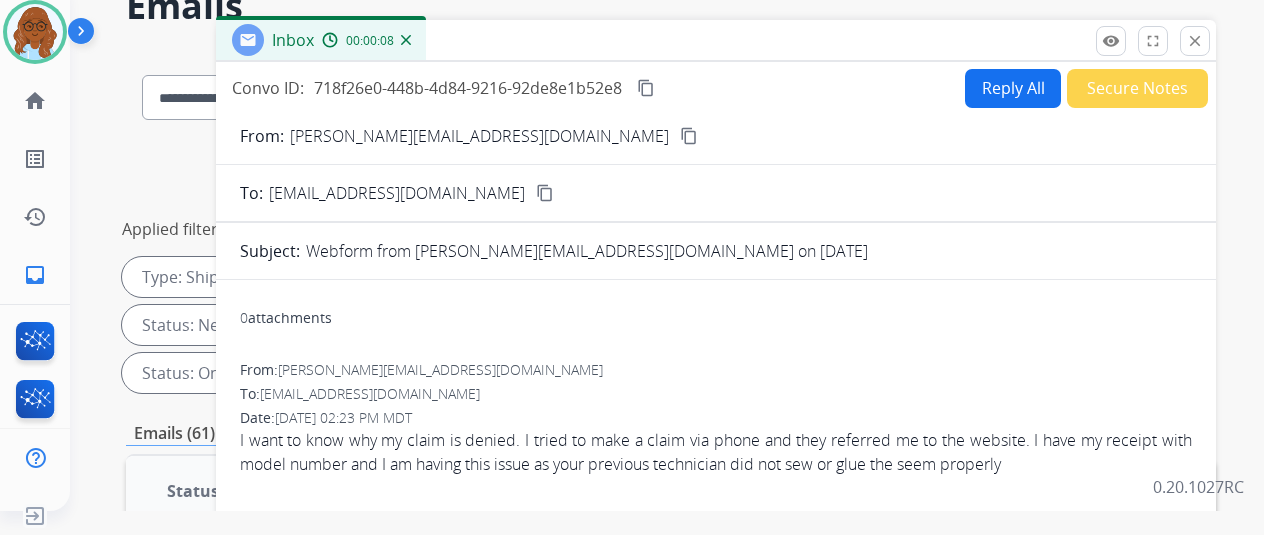 click on "close" at bounding box center (1195, 41) 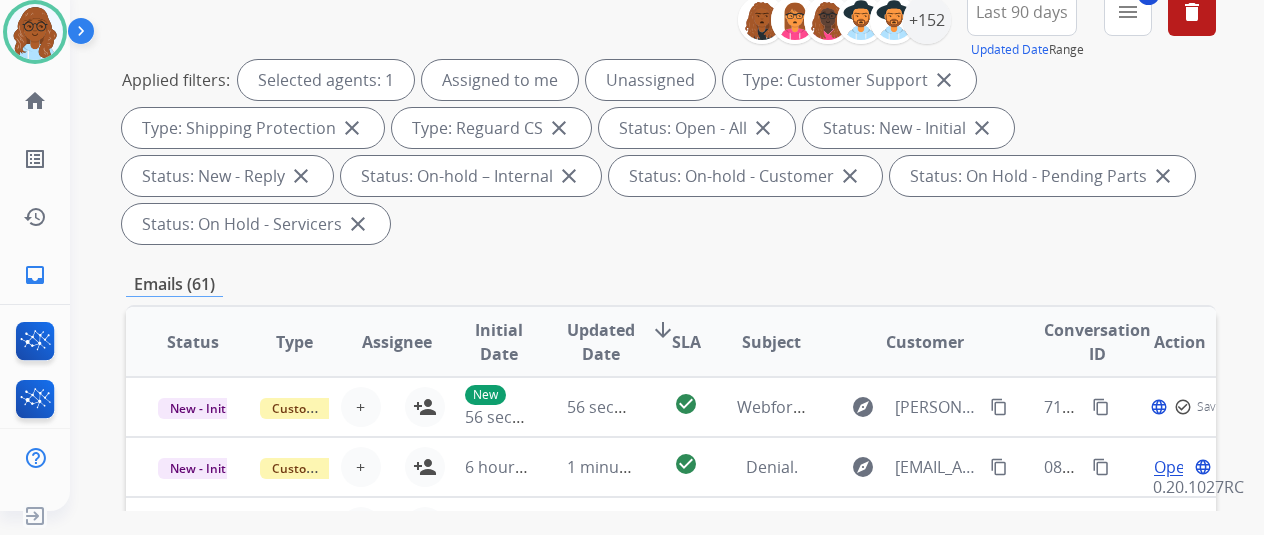scroll, scrollTop: 378, scrollLeft: 0, axis: vertical 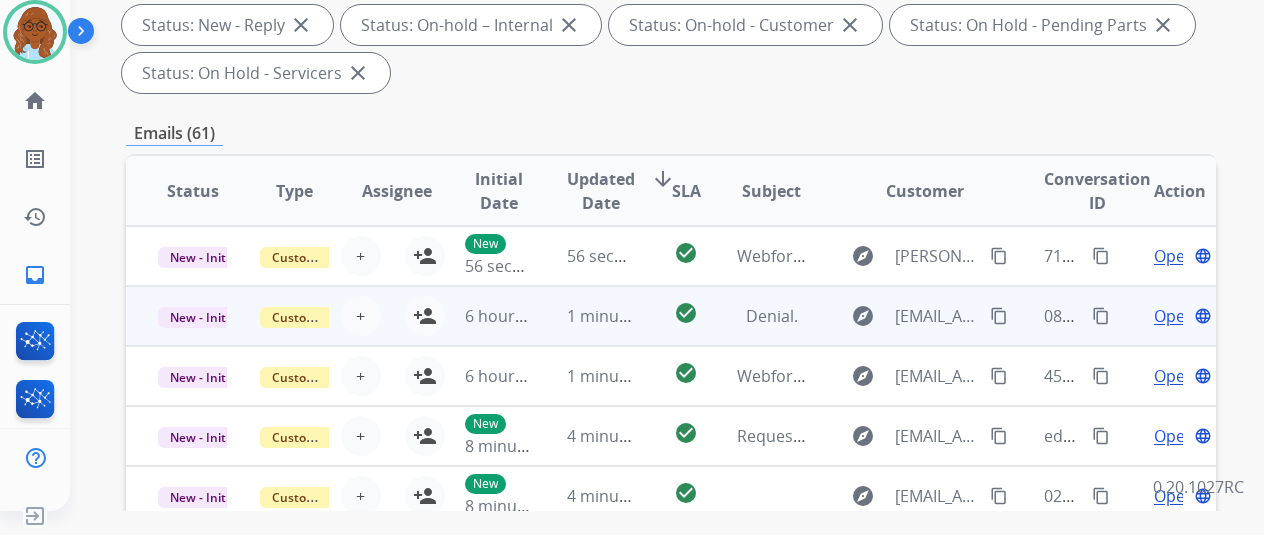 click on "Open" at bounding box center [1174, 316] 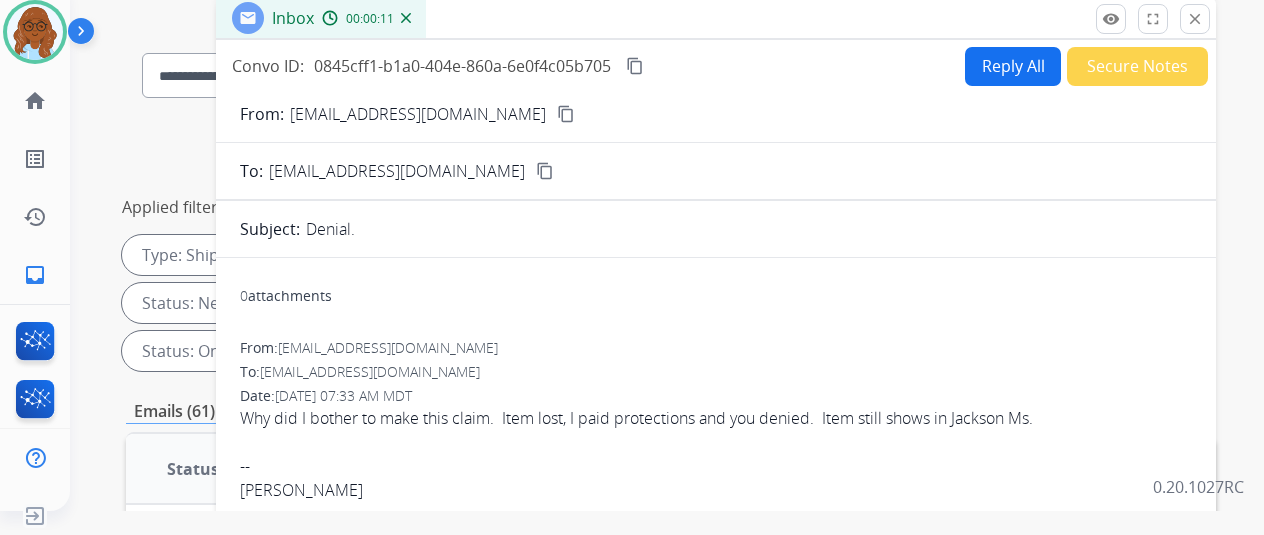 scroll, scrollTop: 0, scrollLeft: 0, axis: both 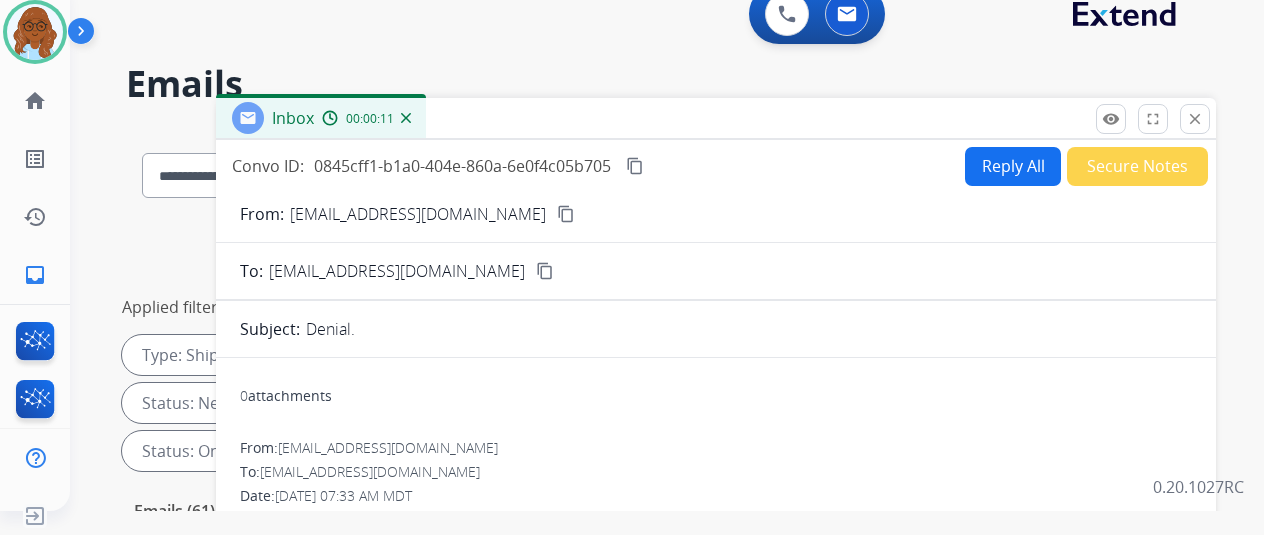 click on "content_copy" at bounding box center [566, 214] 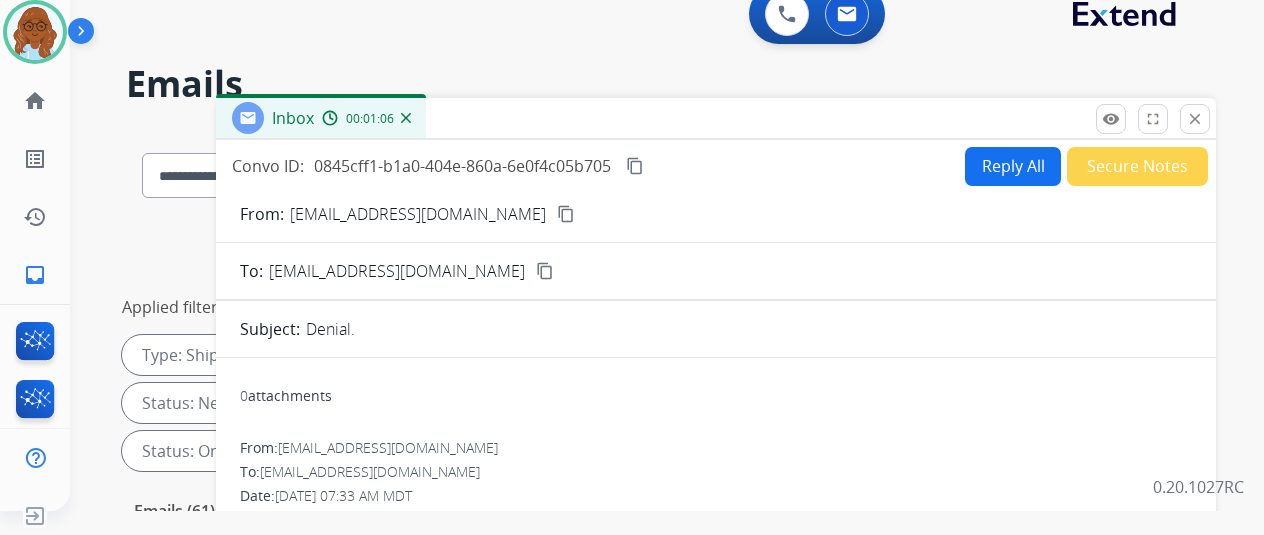 drag, startPoint x: 1205, startPoint y: 119, endPoint x: 1184, endPoint y: 122, distance: 21.213203 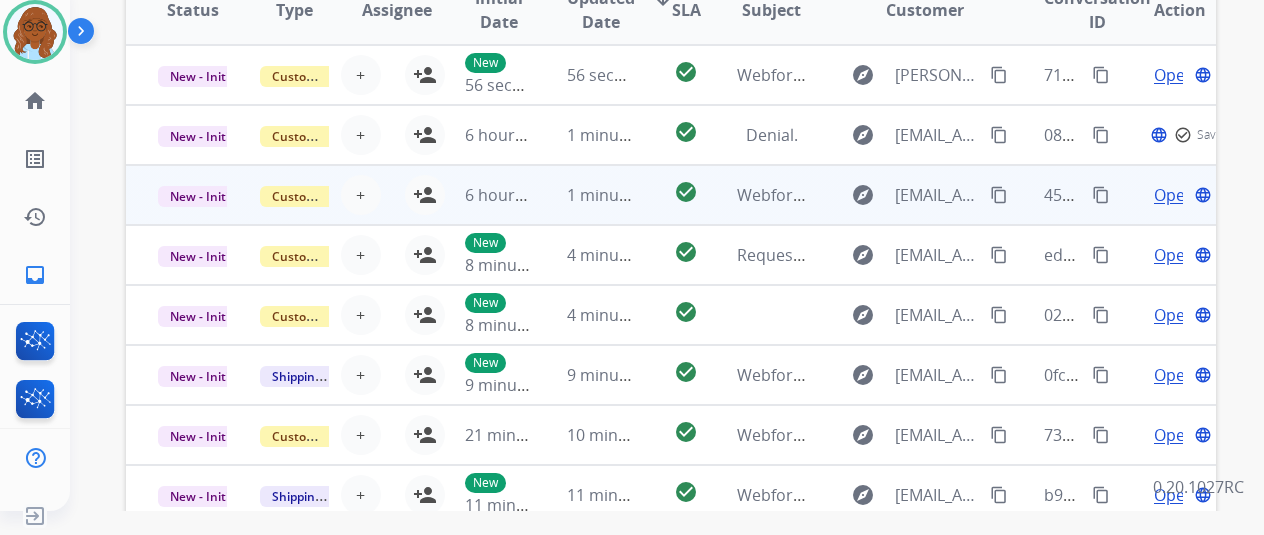 scroll, scrollTop: 600, scrollLeft: 0, axis: vertical 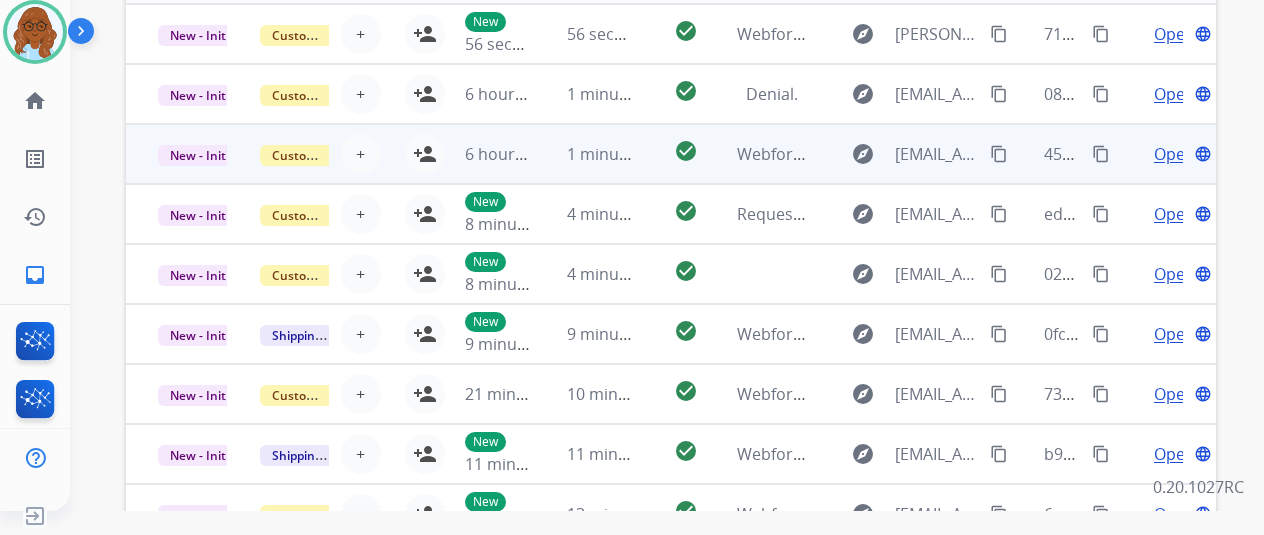 click on "Open" at bounding box center (1174, 154) 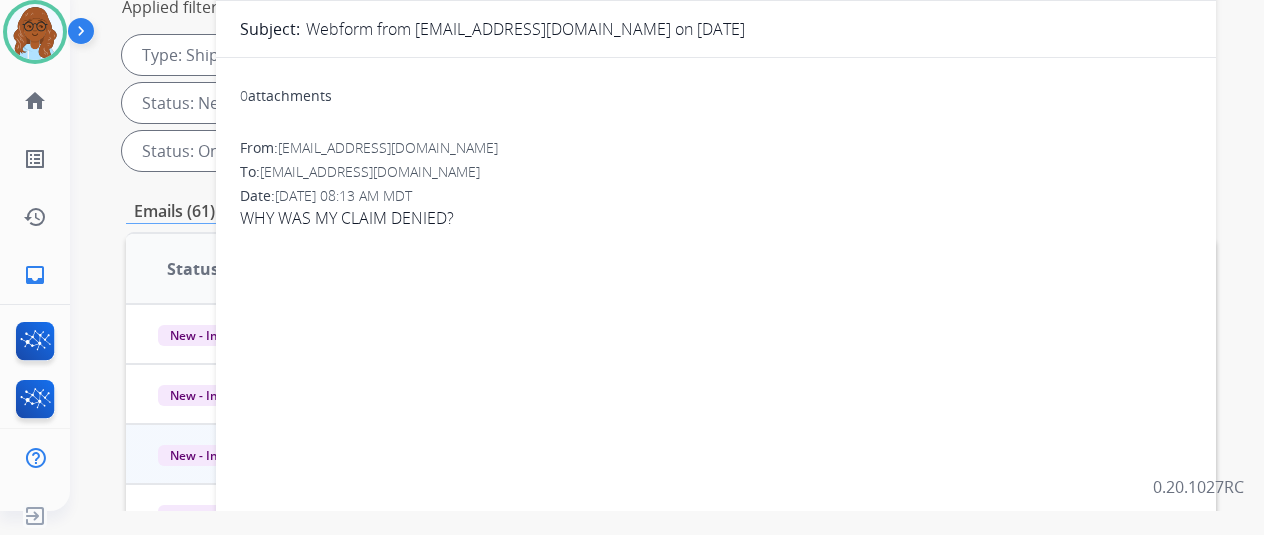 scroll, scrollTop: 100, scrollLeft: 0, axis: vertical 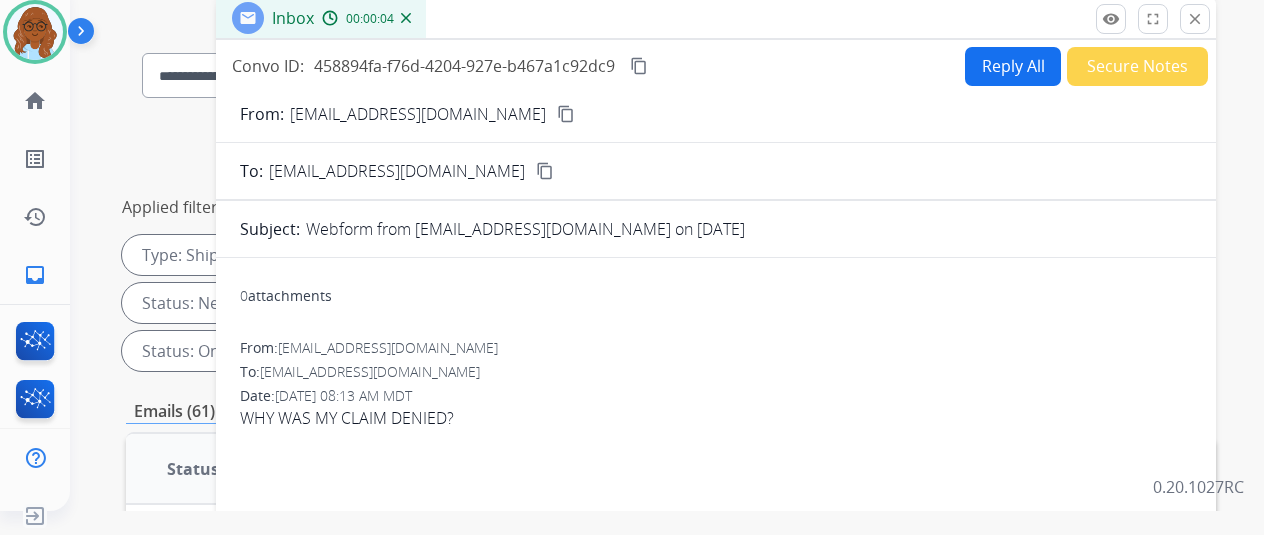 click on "content_copy" at bounding box center (566, 114) 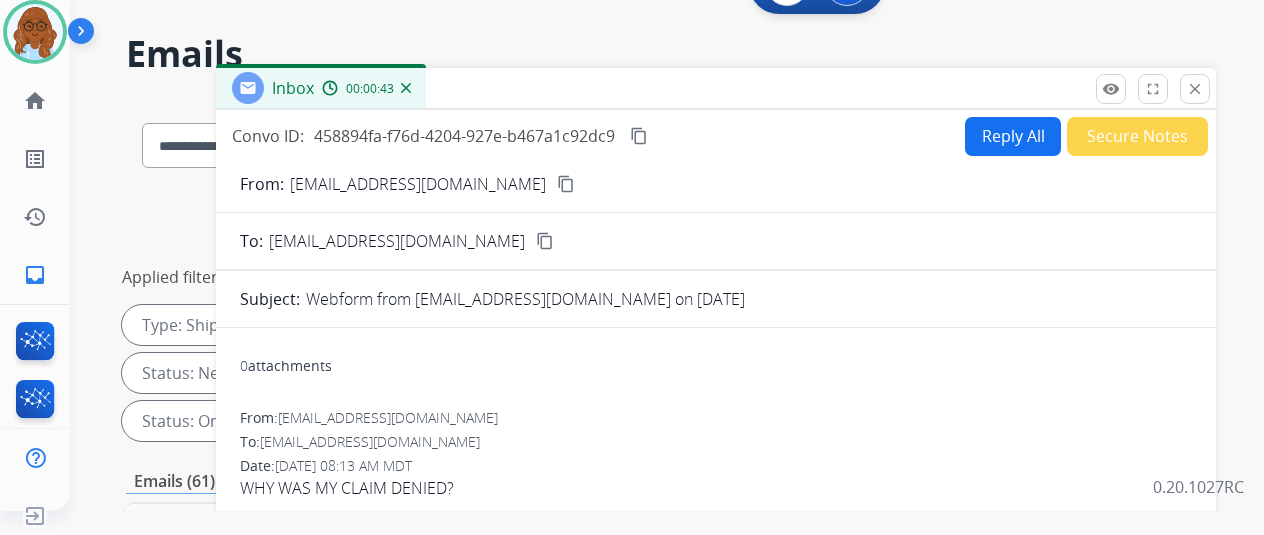 scroll, scrollTop: 0, scrollLeft: 0, axis: both 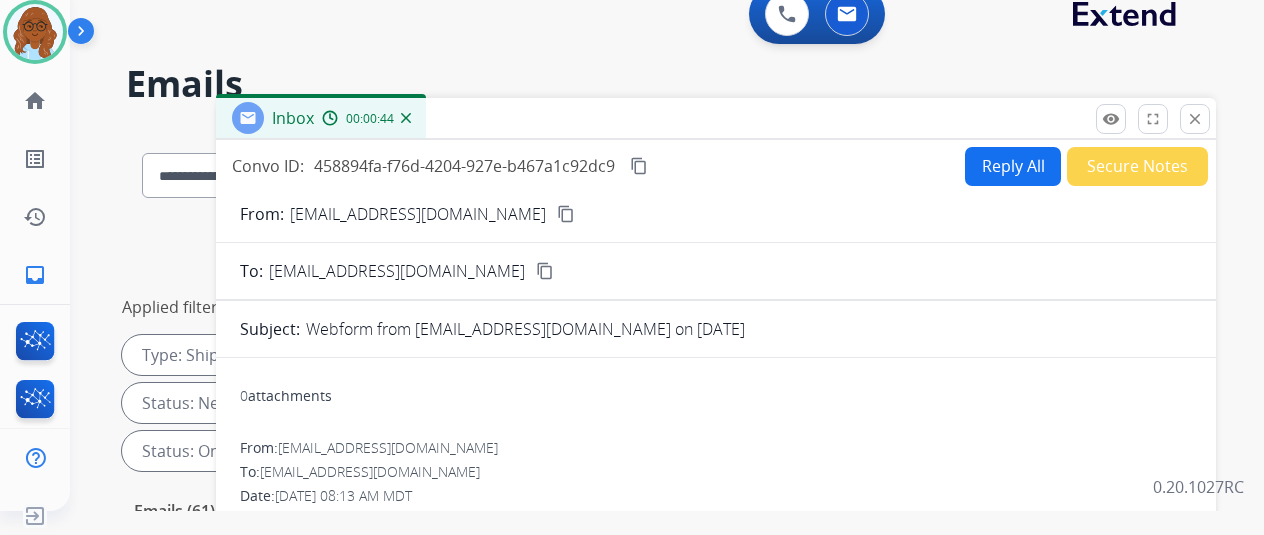 drag, startPoint x: 1203, startPoint y: 121, endPoint x: 1240, endPoint y: 106, distance: 39.92493 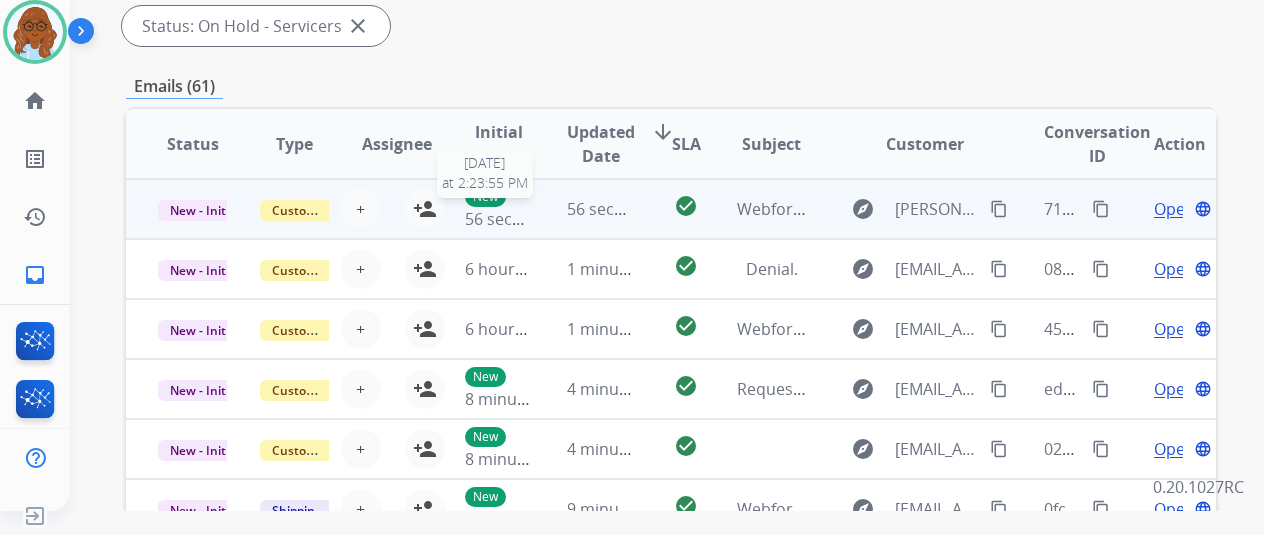 scroll, scrollTop: 500, scrollLeft: 0, axis: vertical 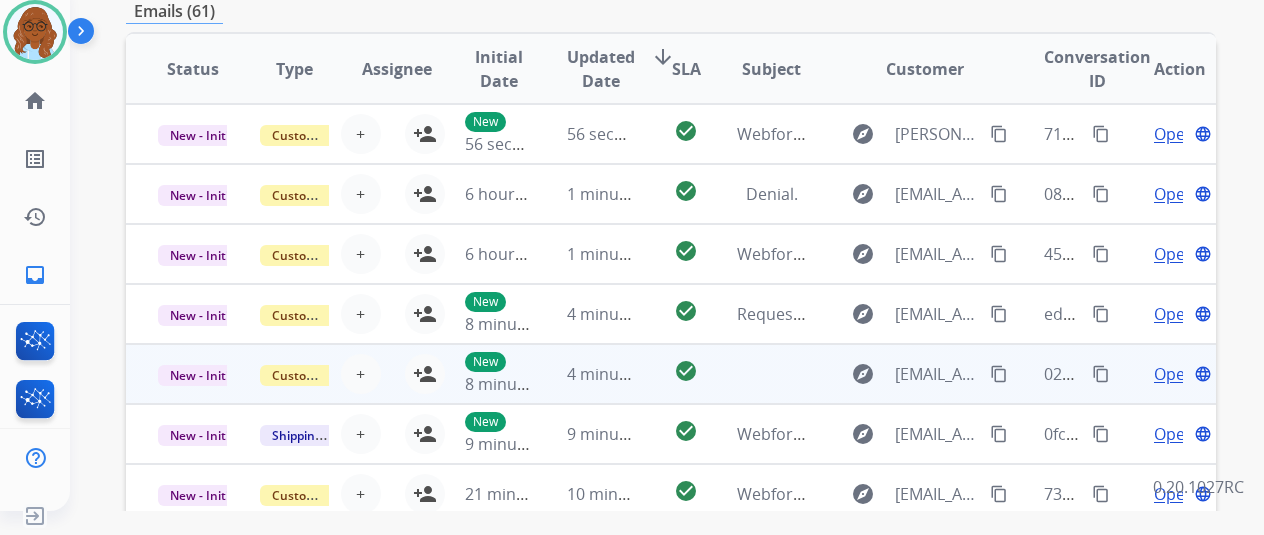 click on "Open" at bounding box center (1174, 374) 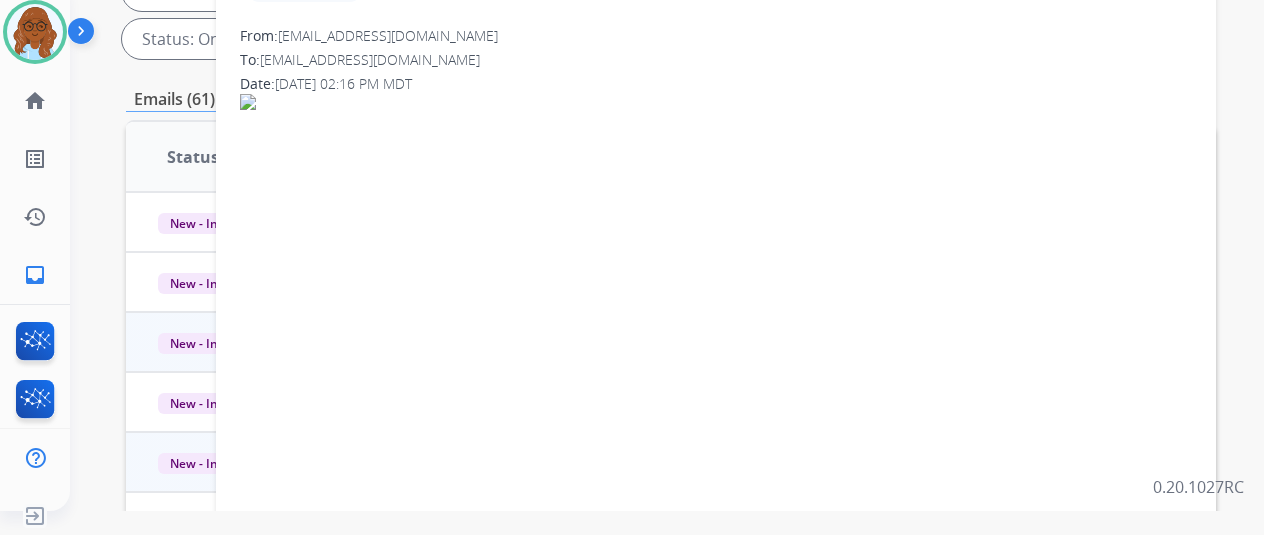 scroll, scrollTop: 300, scrollLeft: 0, axis: vertical 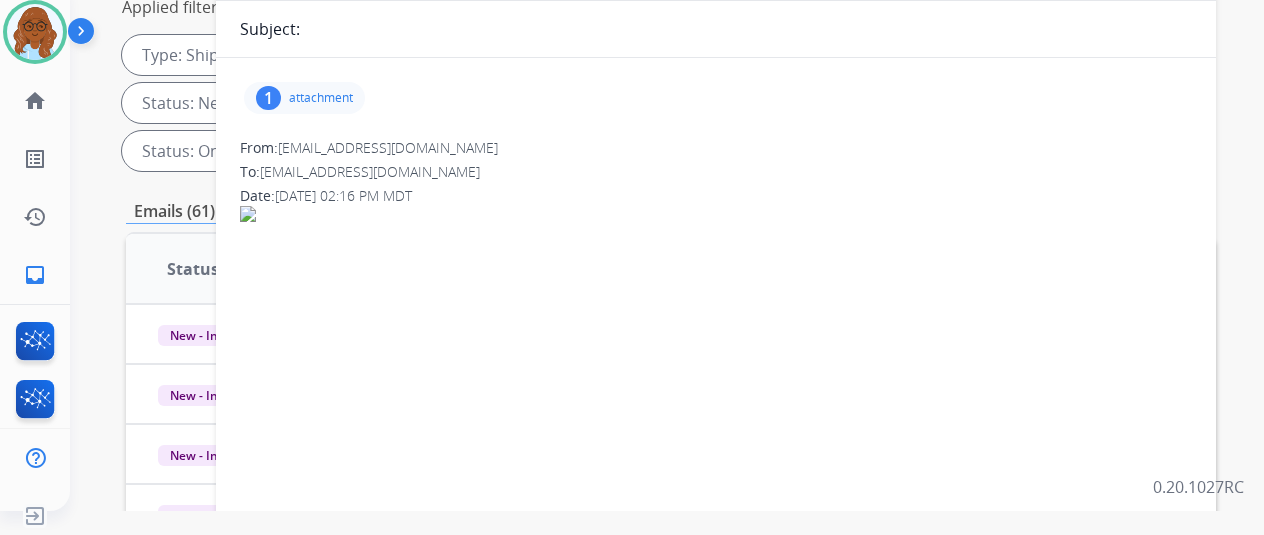 click on "1 attachment" at bounding box center (304, 98) 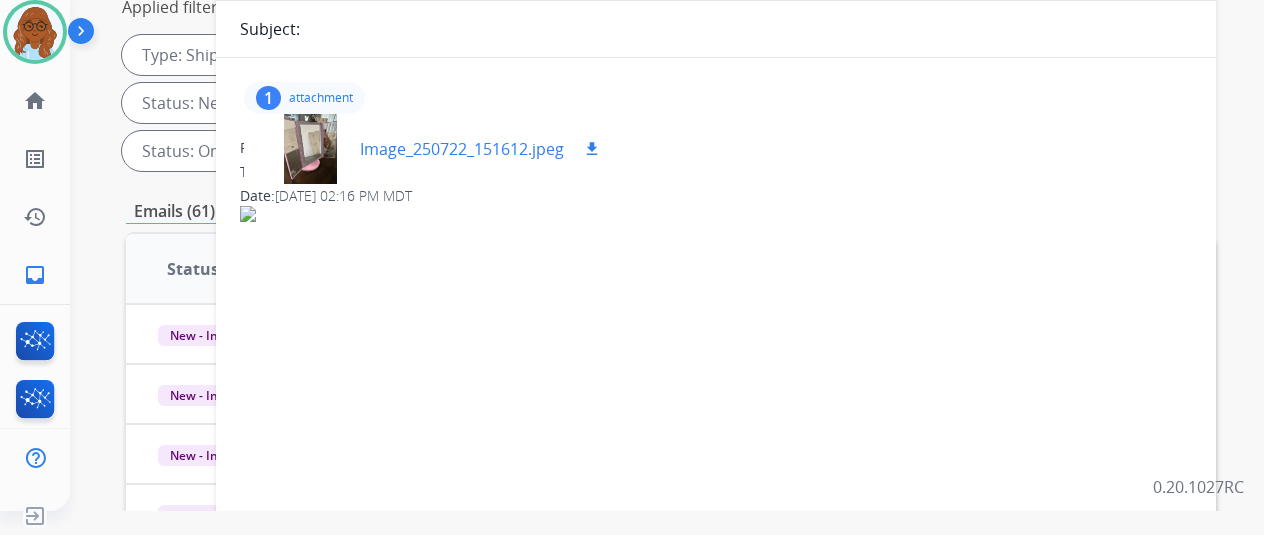 click at bounding box center (310, 149) 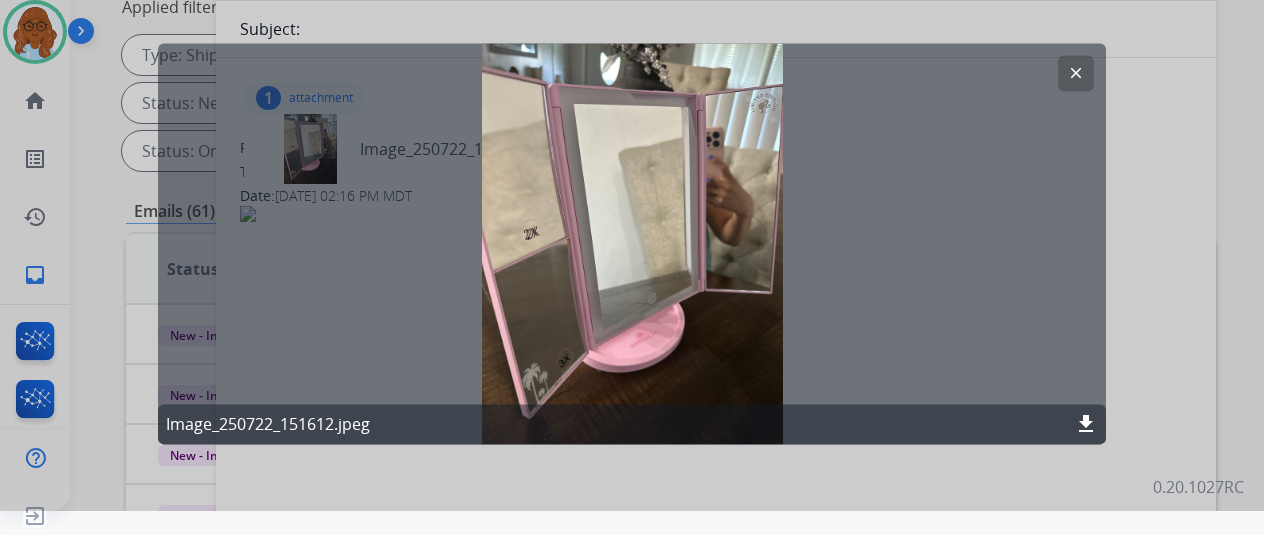 click 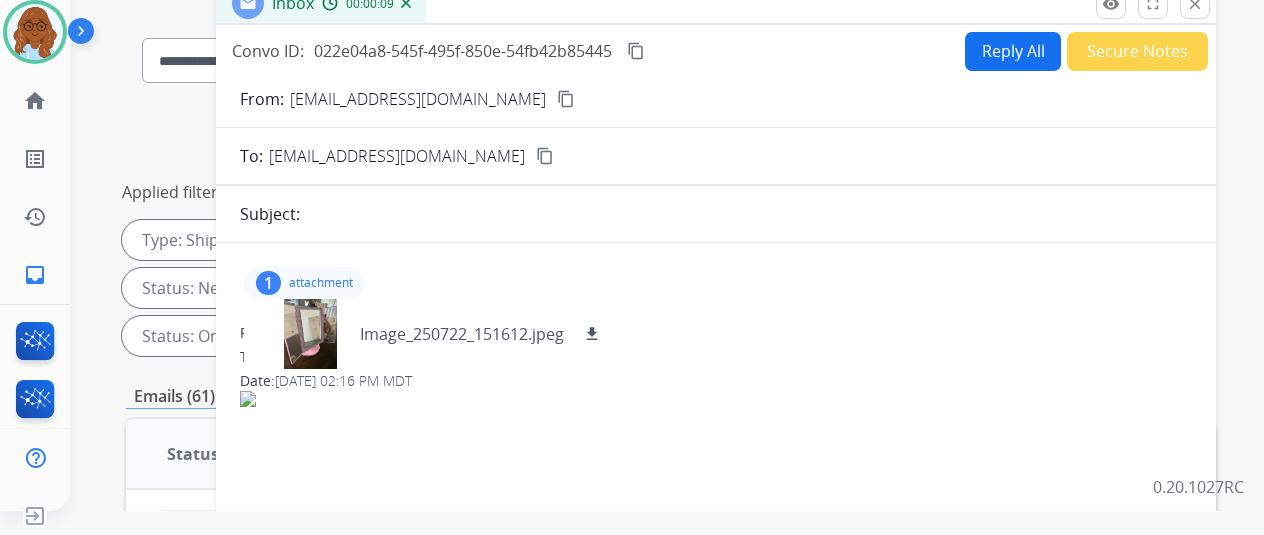 scroll, scrollTop: 0, scrollLeft: 0, axis: both 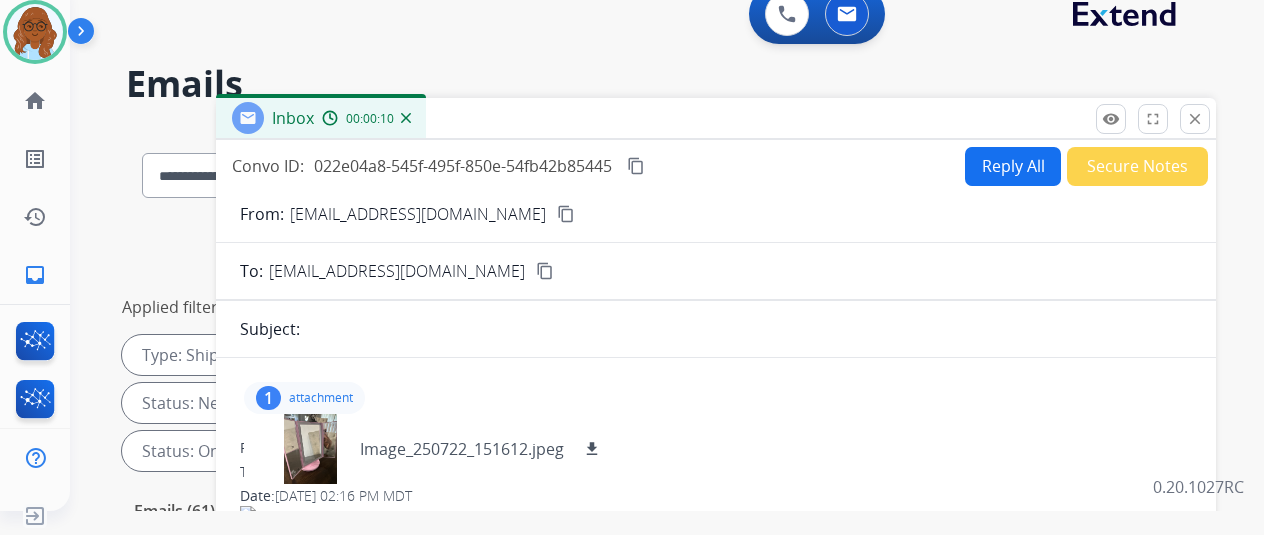 click on "content_copy" at bounding box center [566, 214] 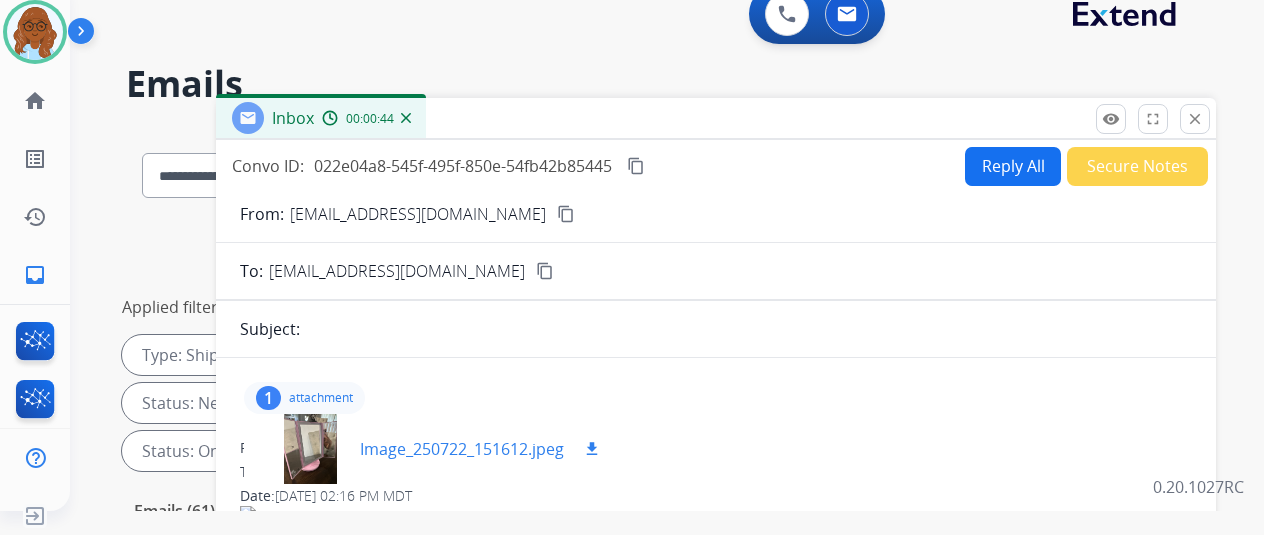 click at bounding box center (310, 449) 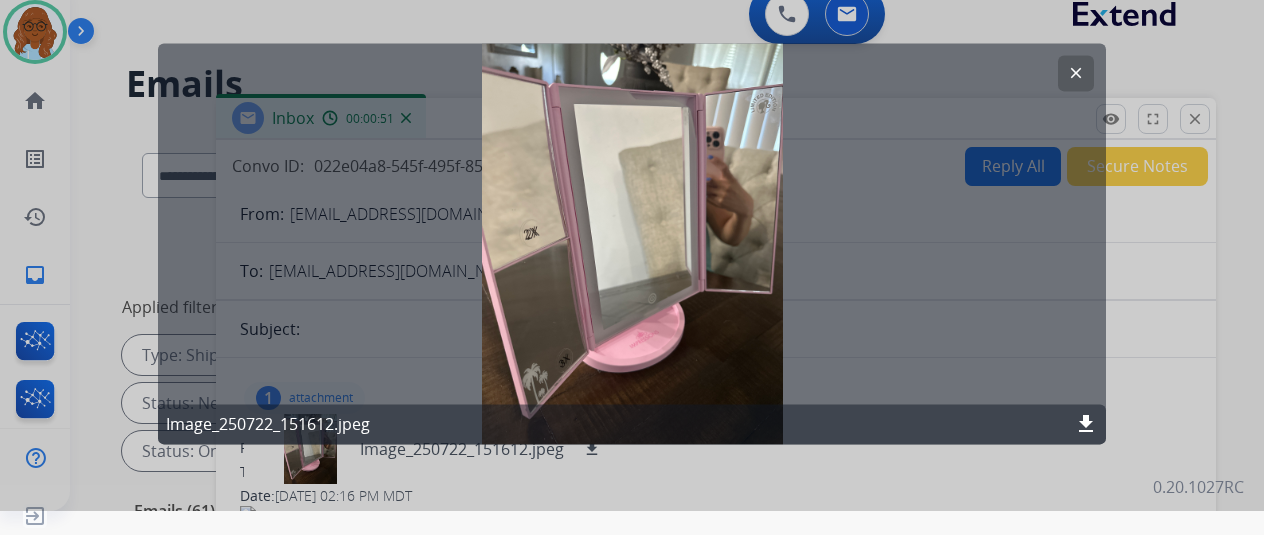 scroll, scrollTop: 0, scrollLeft: 0, axis: both 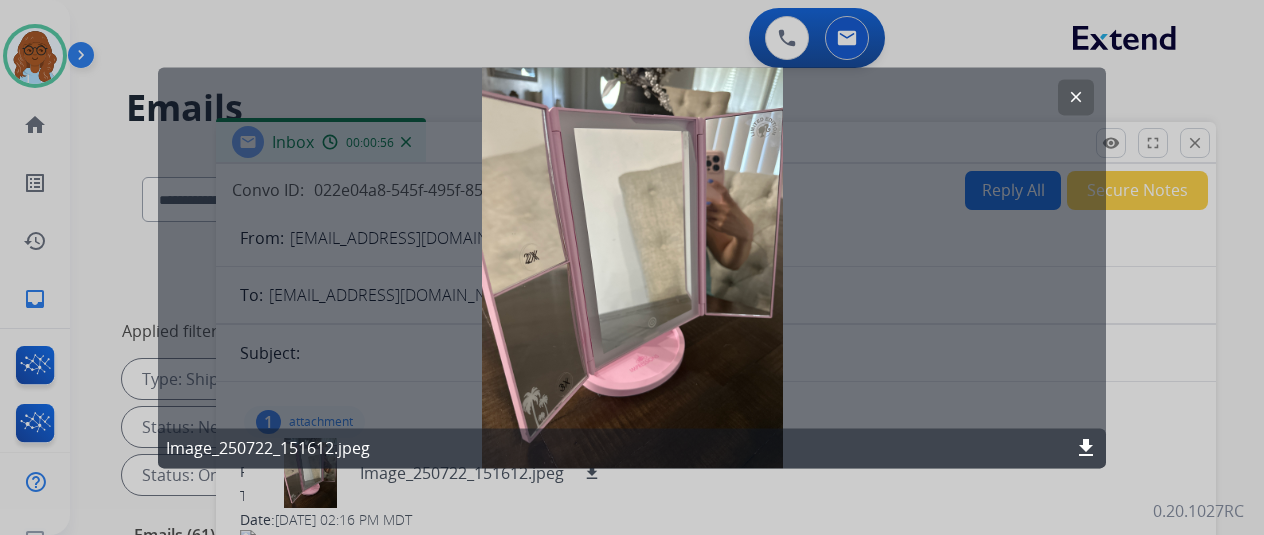 click 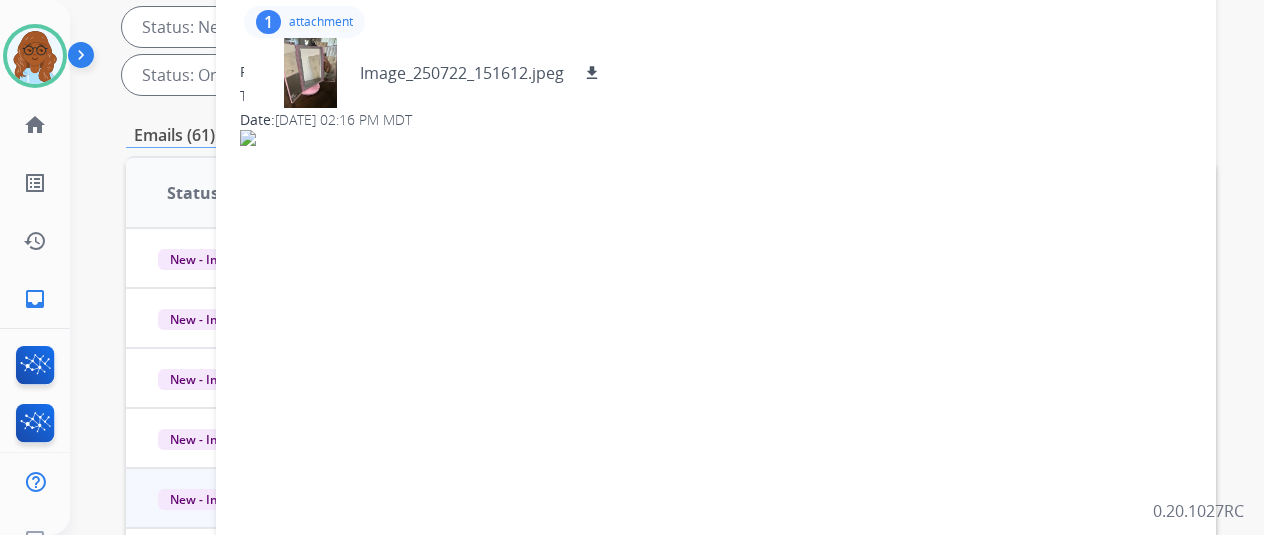 scroll, scrollTop: 0, scrollLeft: 0, axis: both 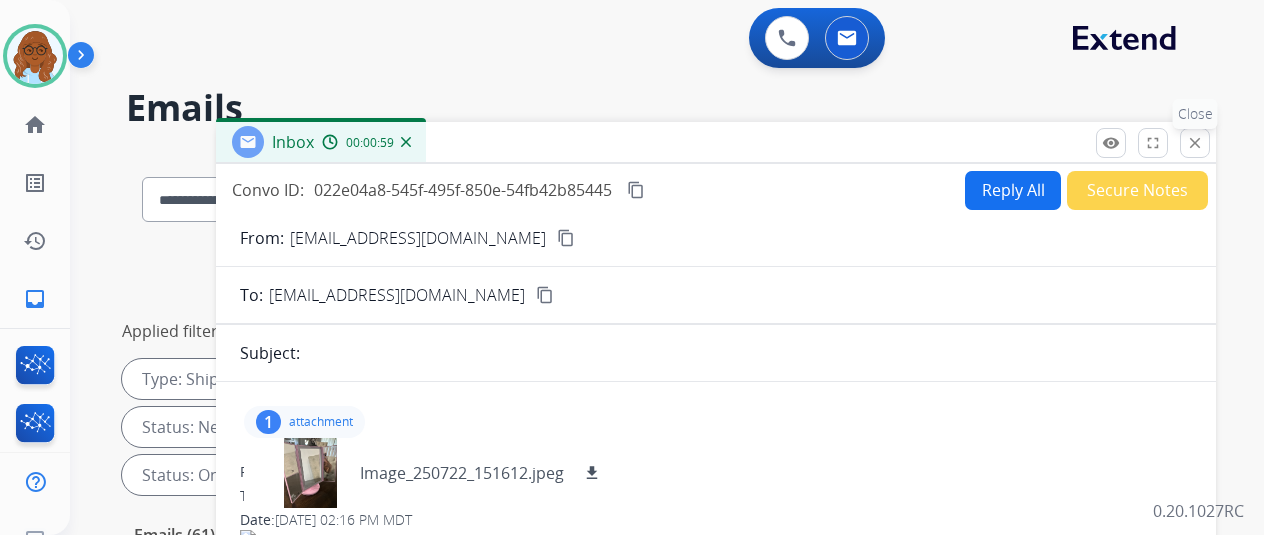 click on "close" at bounding box center (1195, 143) 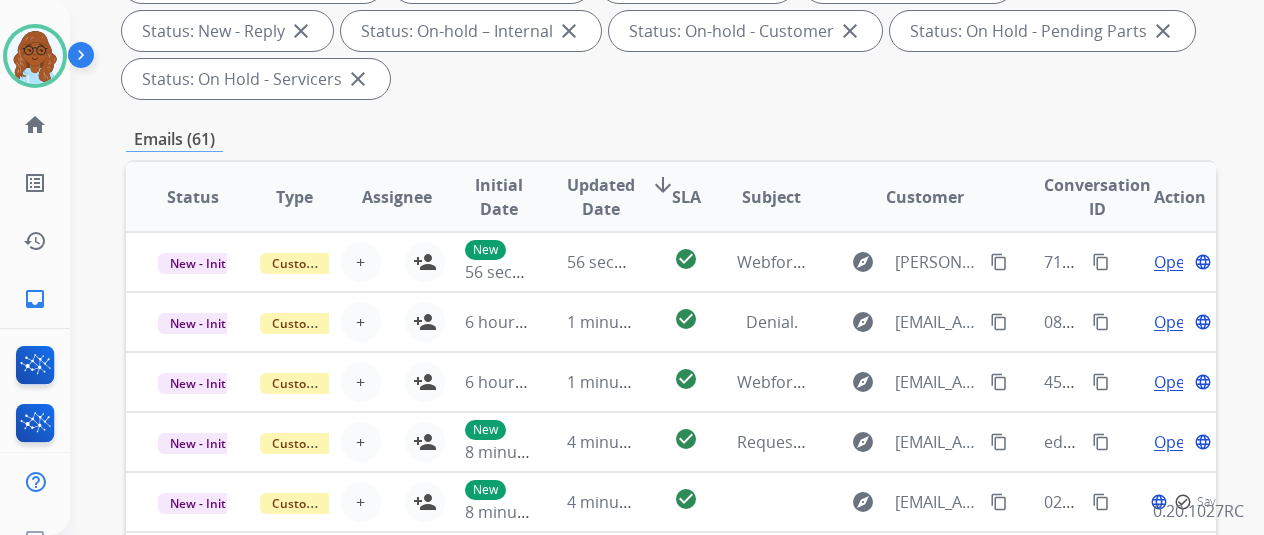 scroll, scrollTop: 400, scrollLeft: 0, axis: vertical 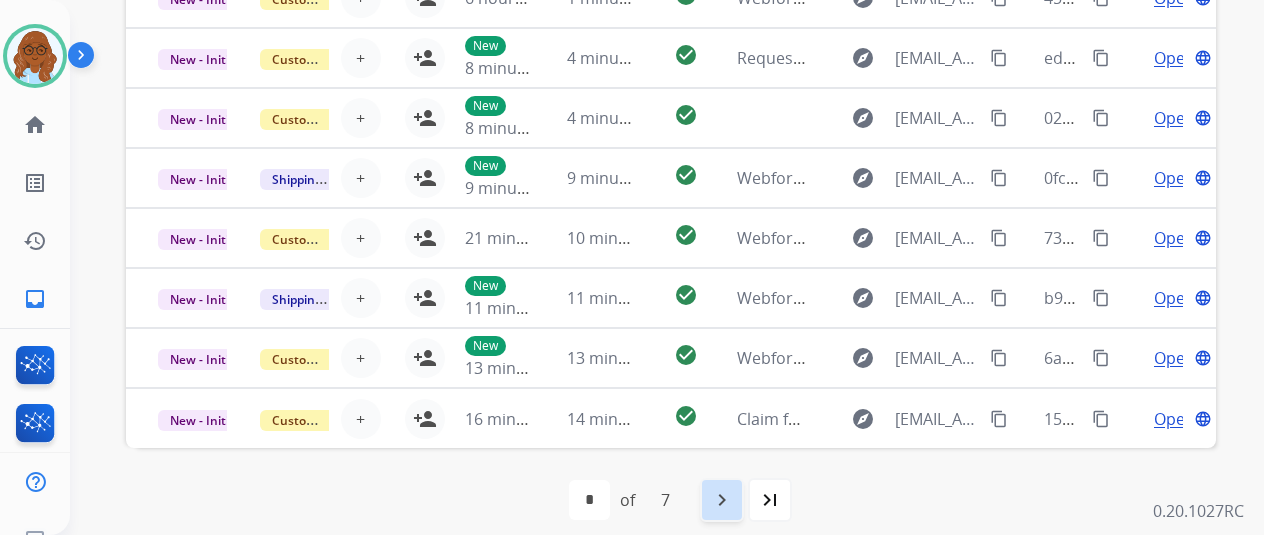 click on "navigate_next" at bounding box center (722, 500) 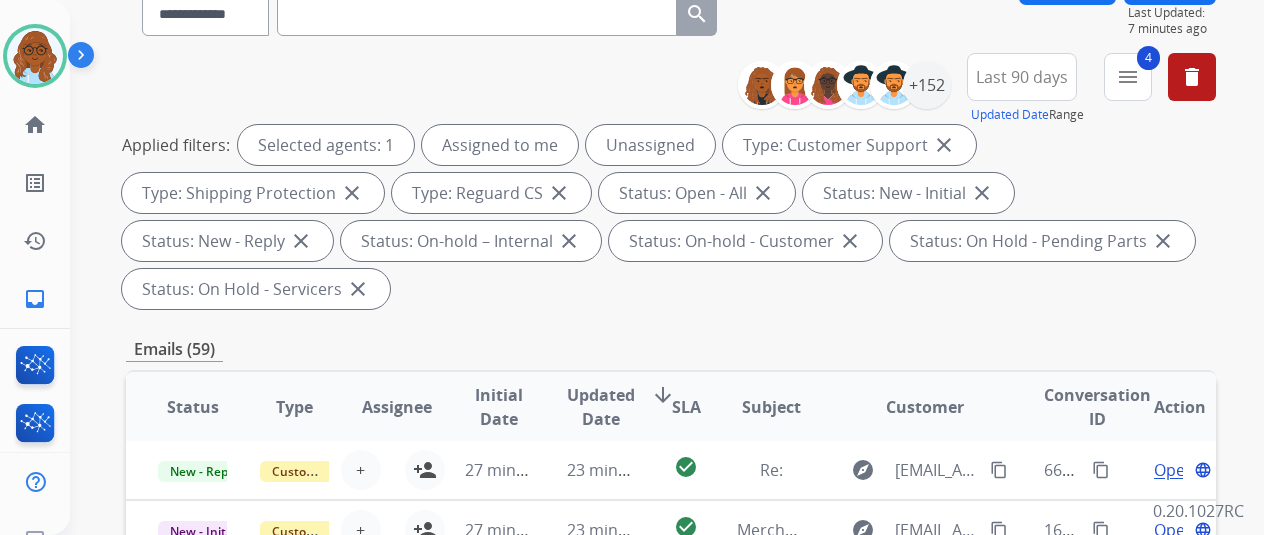 scroll, scrollTop: 400, scrollLeft: 0, axis: vertical 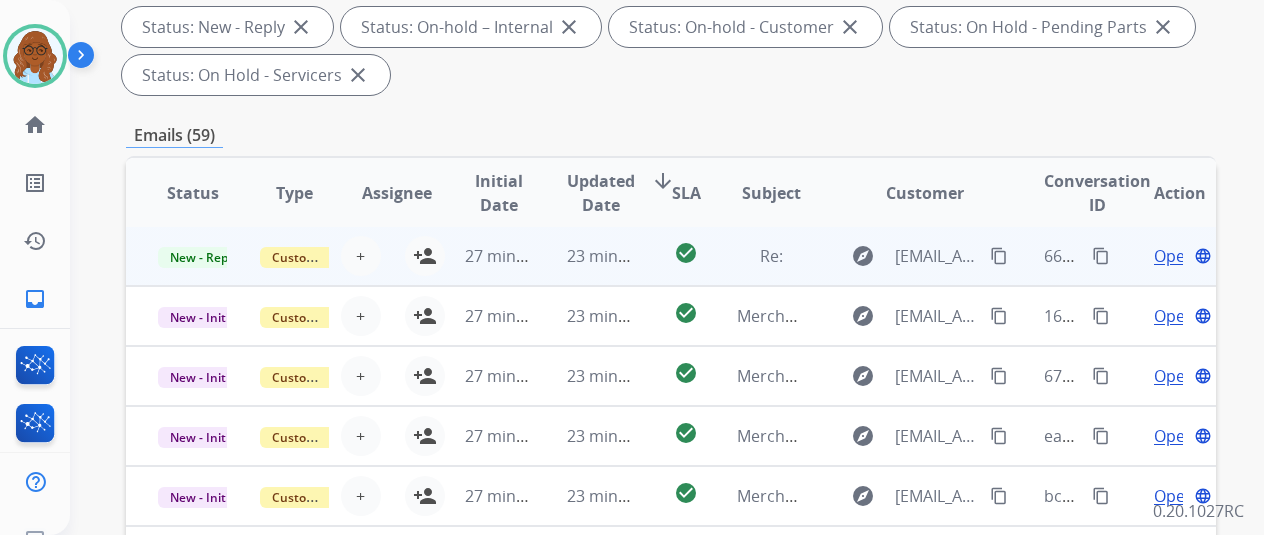 click on "Open" at bounding box center (1174, 256) 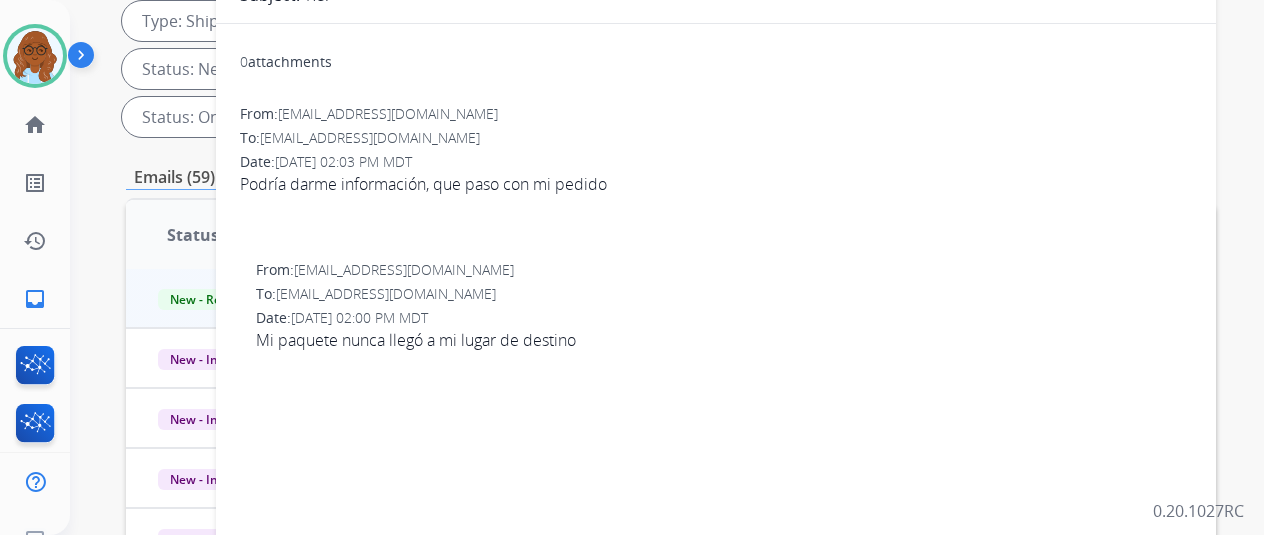 scroll, scrollTop: 400, scrollLeft: 0, axis: vertical 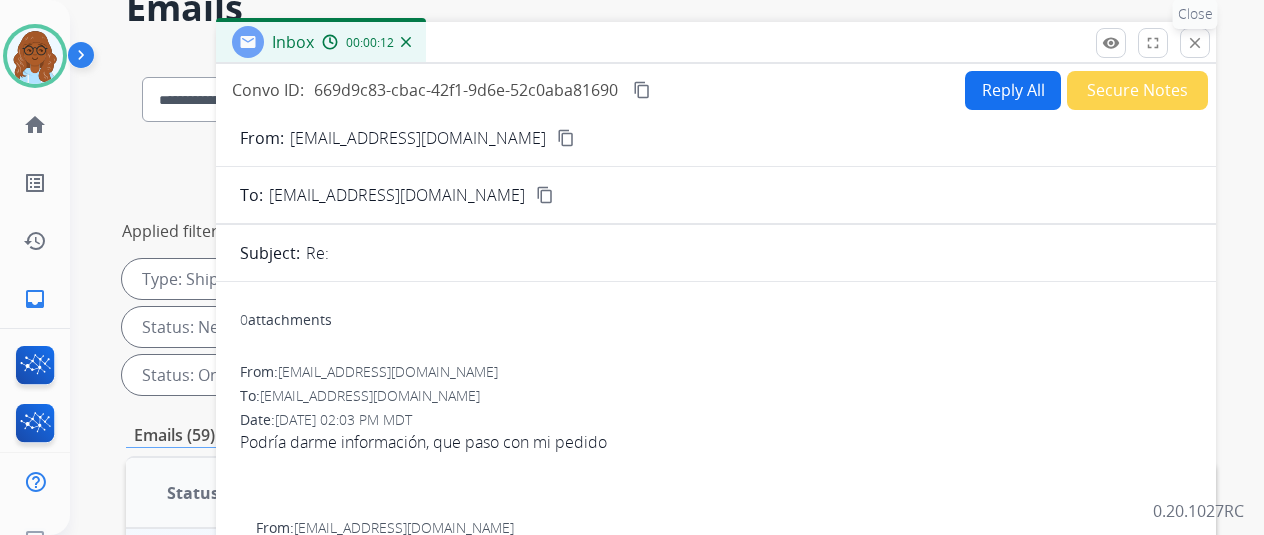 click on "close" at bounding box center [1195, 43] 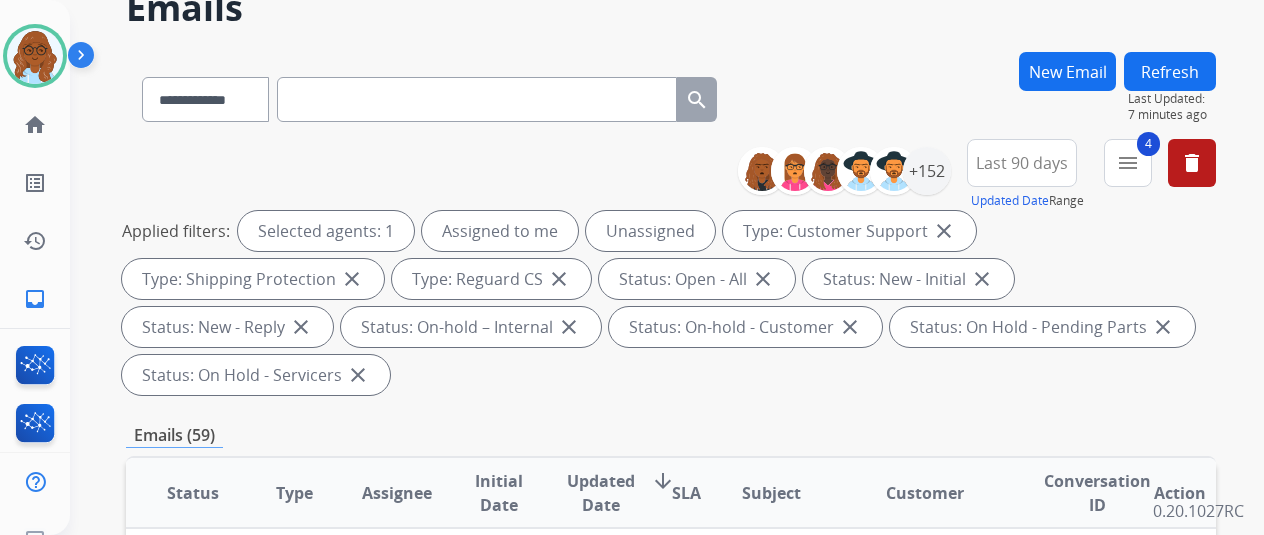 scroll, scrollTop: 400, scrollLeft: 0, axis: vertical 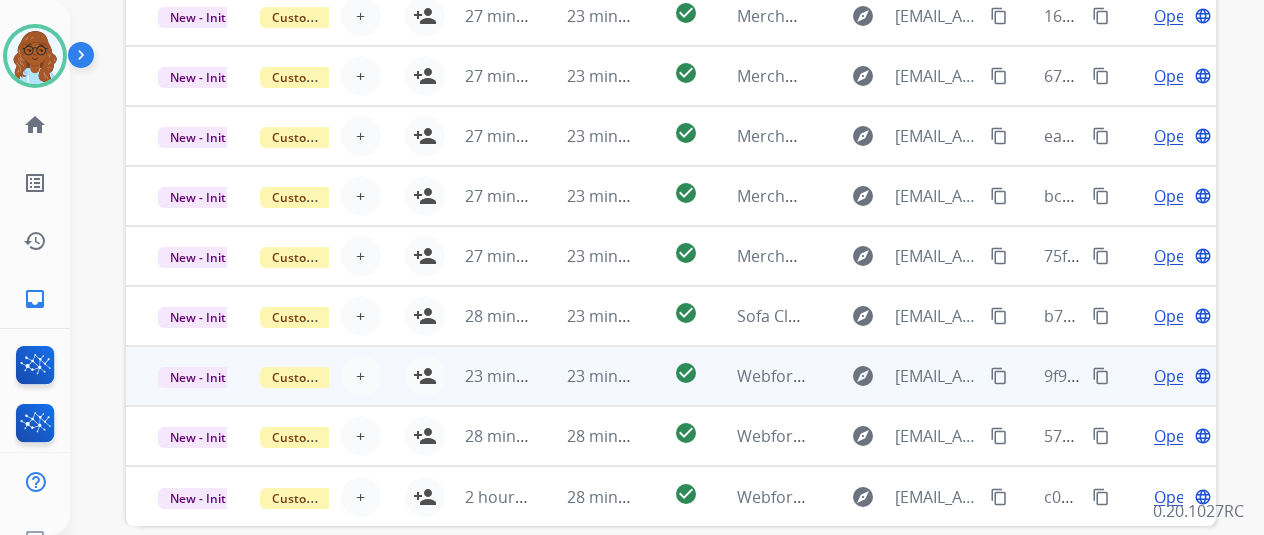 click on "Open" at bounding box center (1174, 376) 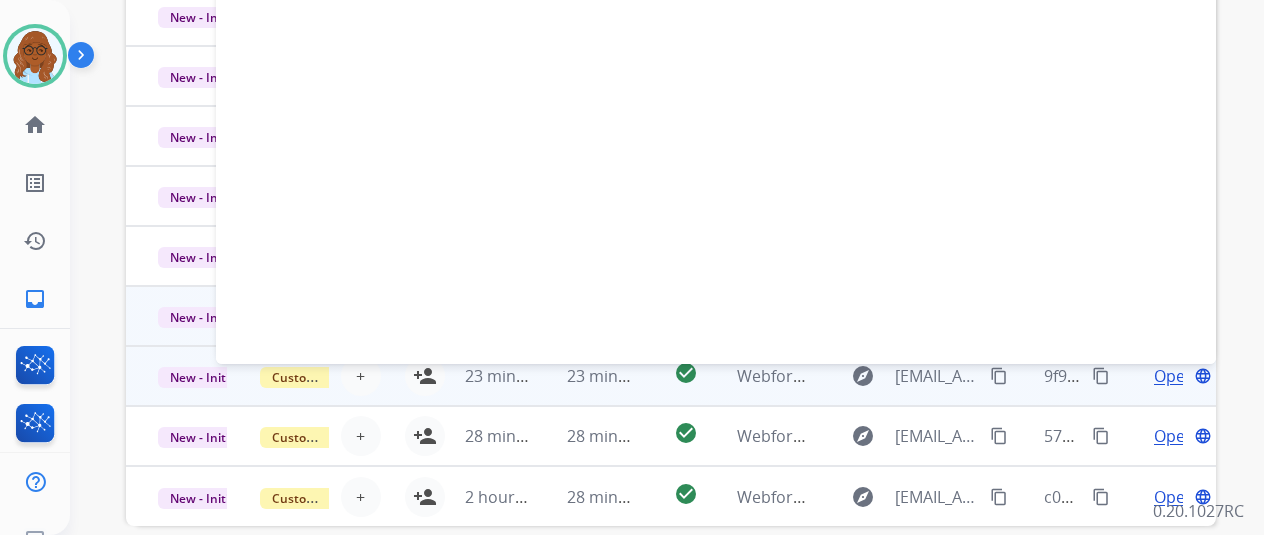 scroll, scrollTop: 0, scrollLeft: 0, axis: both 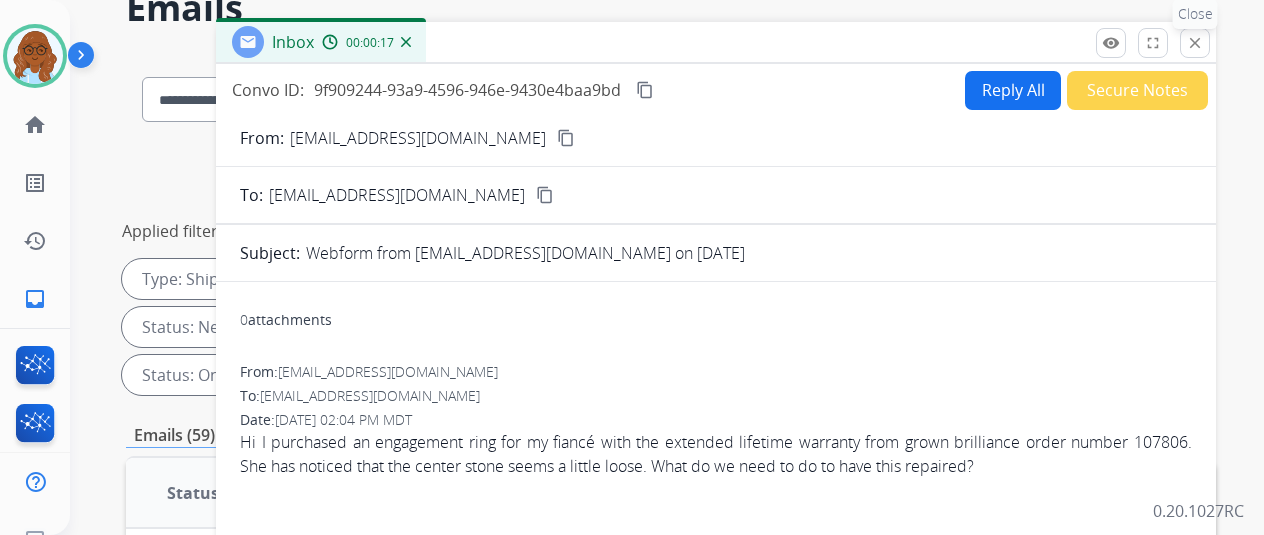 click on "close" at bounding box center (1195, 43) 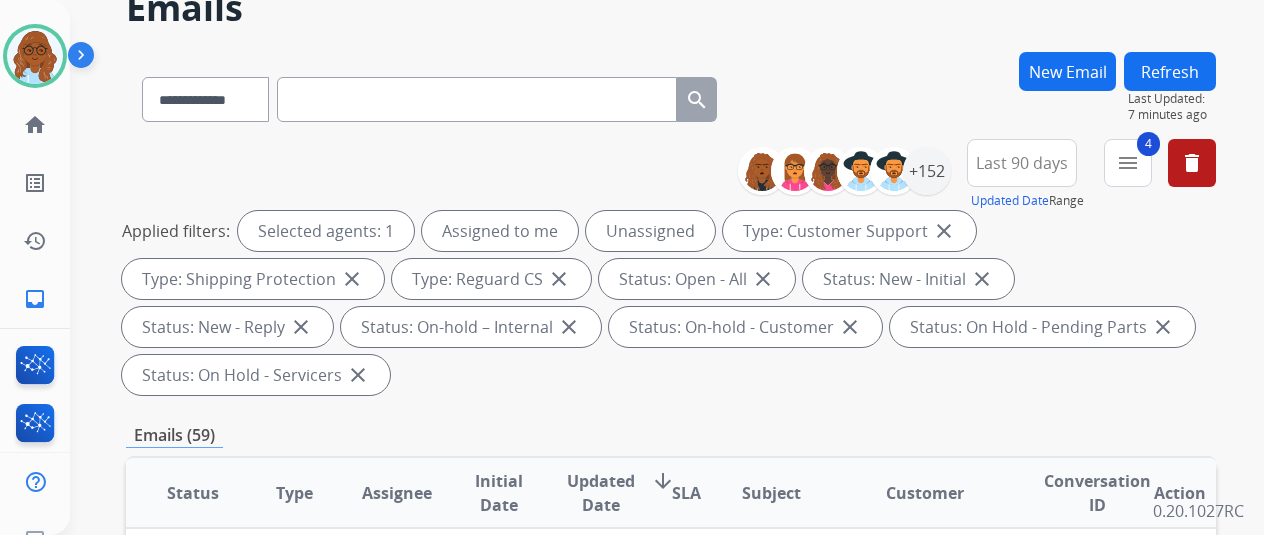 scroll, scrollTop: 500, scrollLeft: 0, axis: vertical 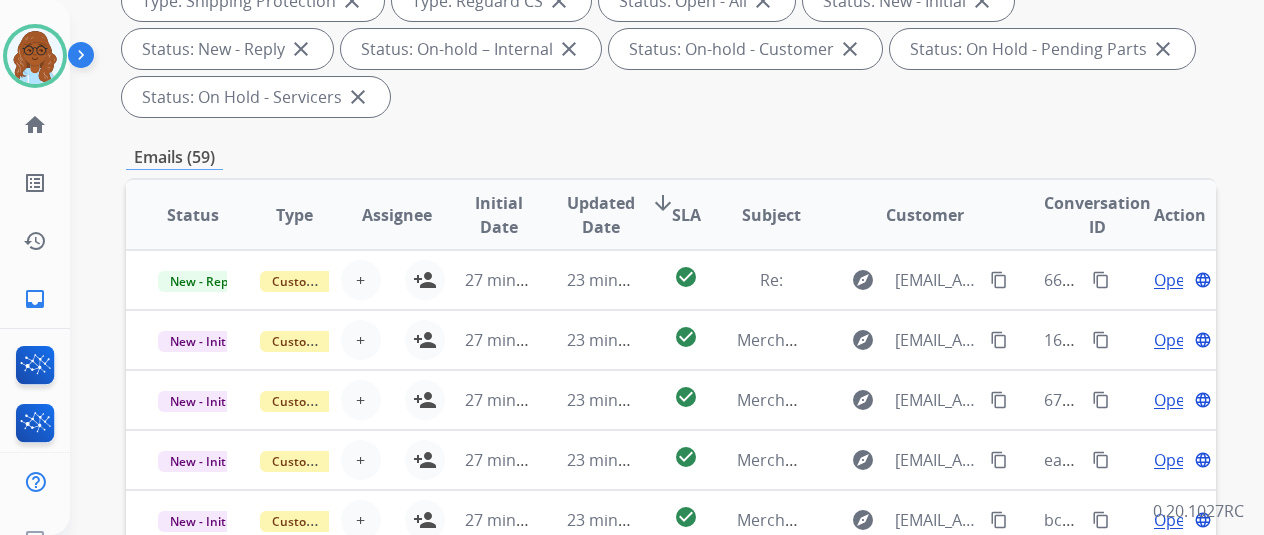 click on "Updated Date" at bounding box center (601, 215) 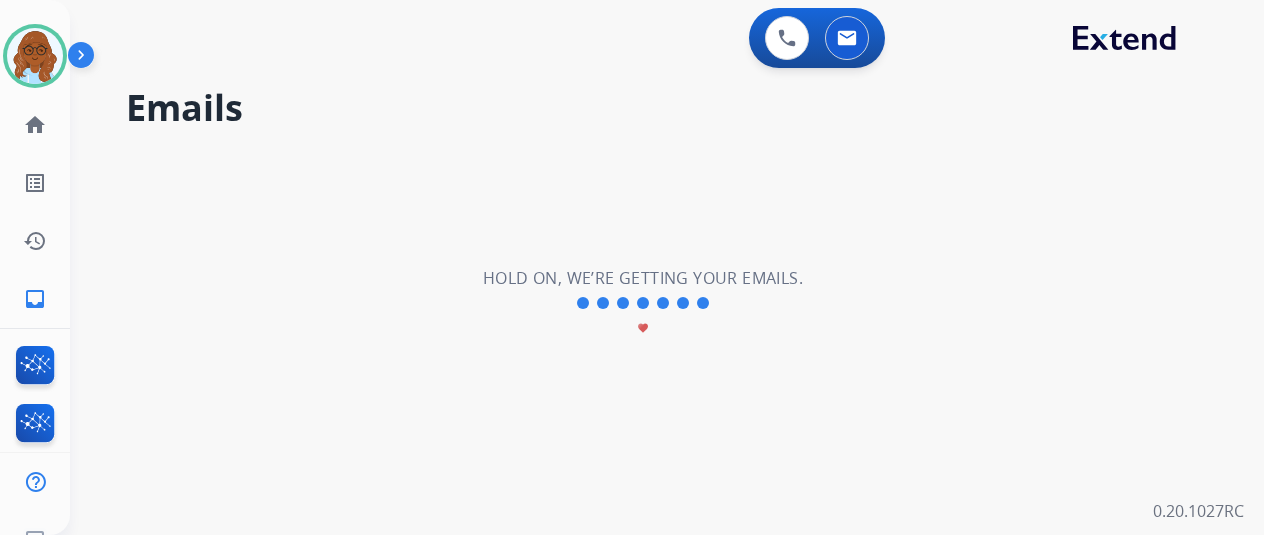 scroll, scrollTop: 0, scrollLeft: 0, axis: both 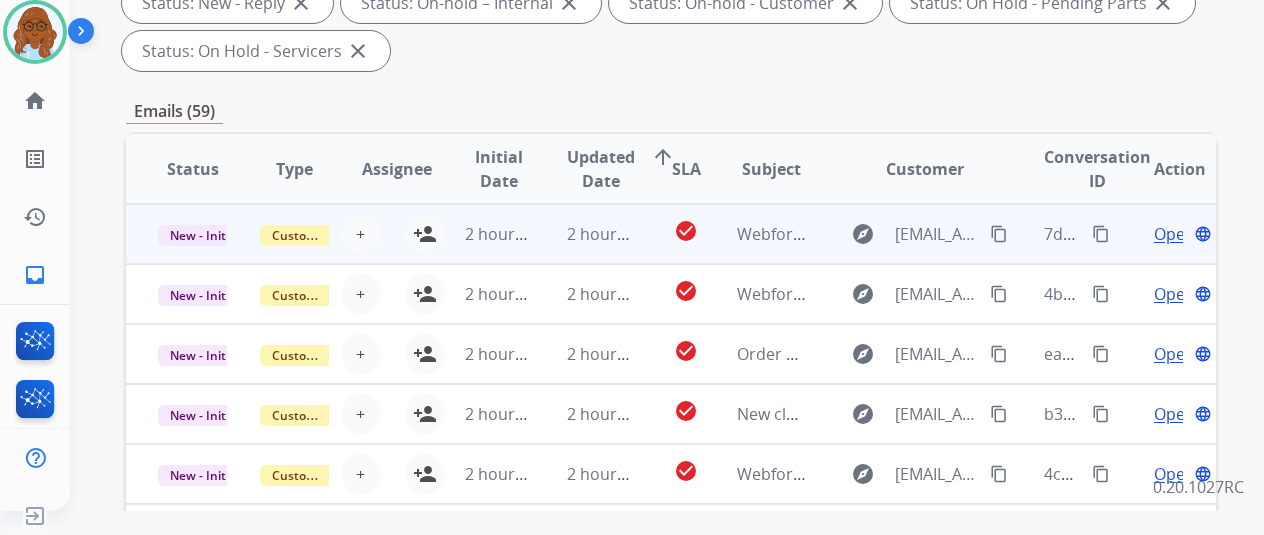 click on "Open" at bounding box center [1174, 234] 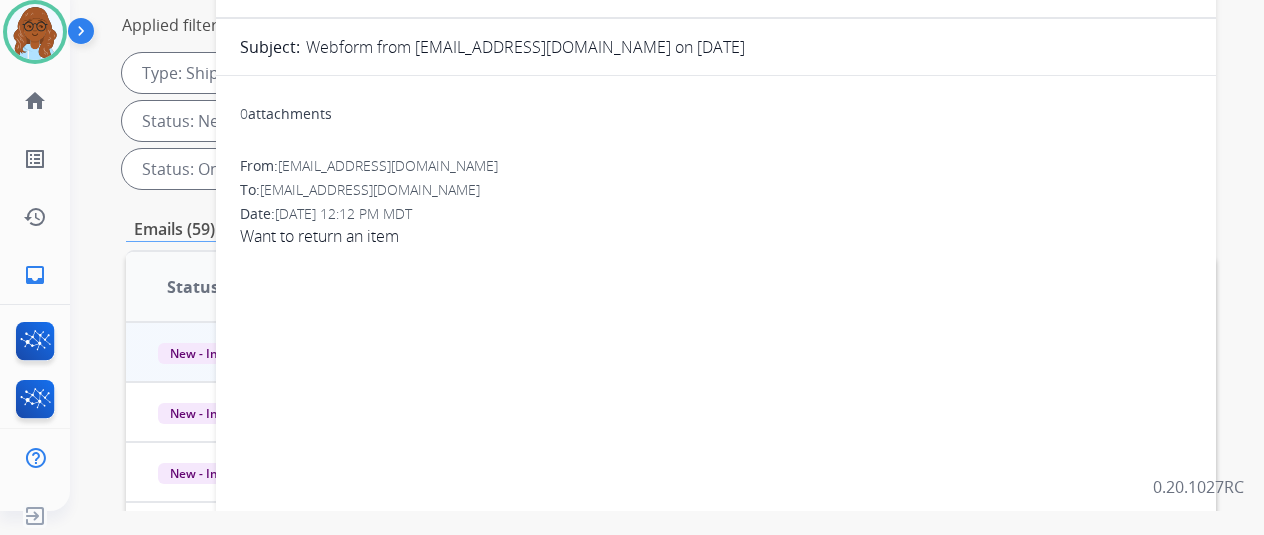 scroll, scrollTop: 200, scrollLeft: 0, axis: vertical 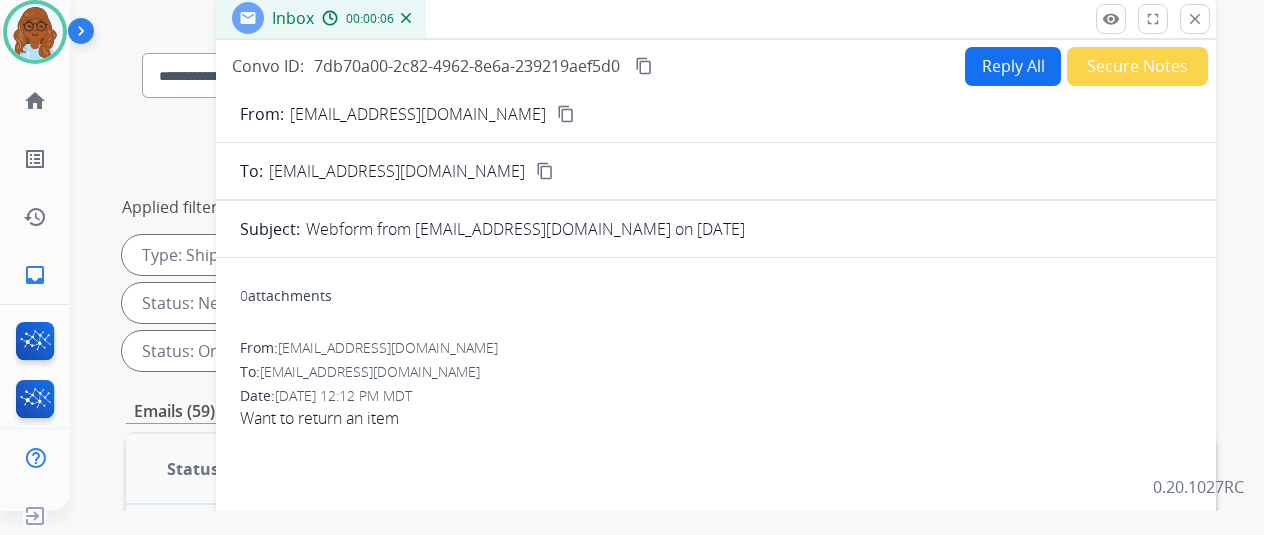 click on "content_copy" at bounding box center (566, 114) 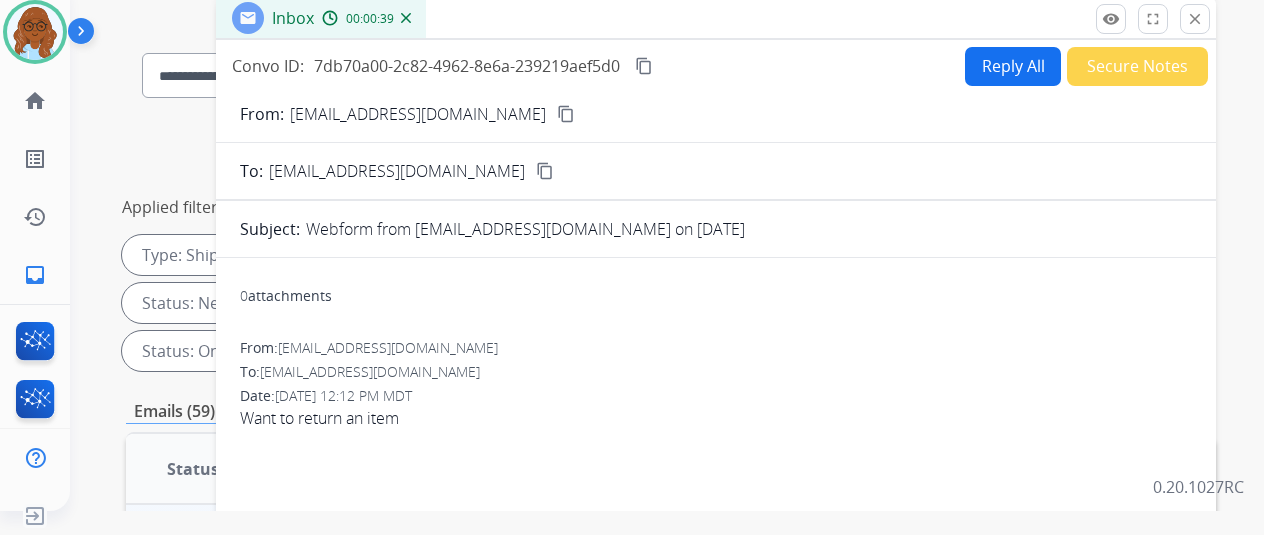 scroll, scrollTop: 0, scrollLeft: 0, axis: both 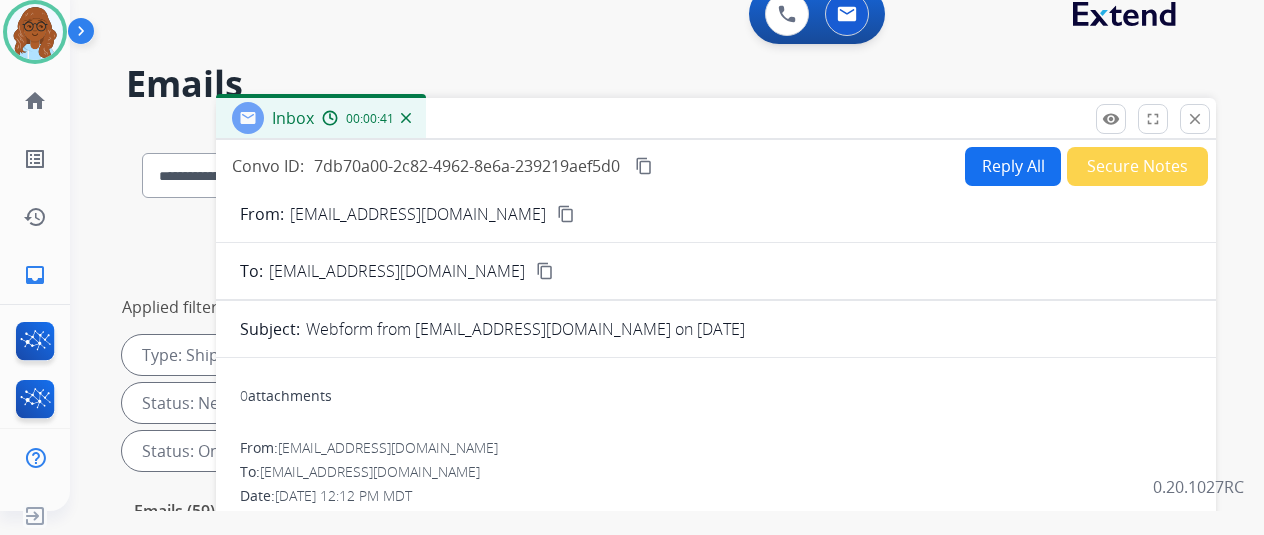 click on "close" at bounding box center (1195, 119) 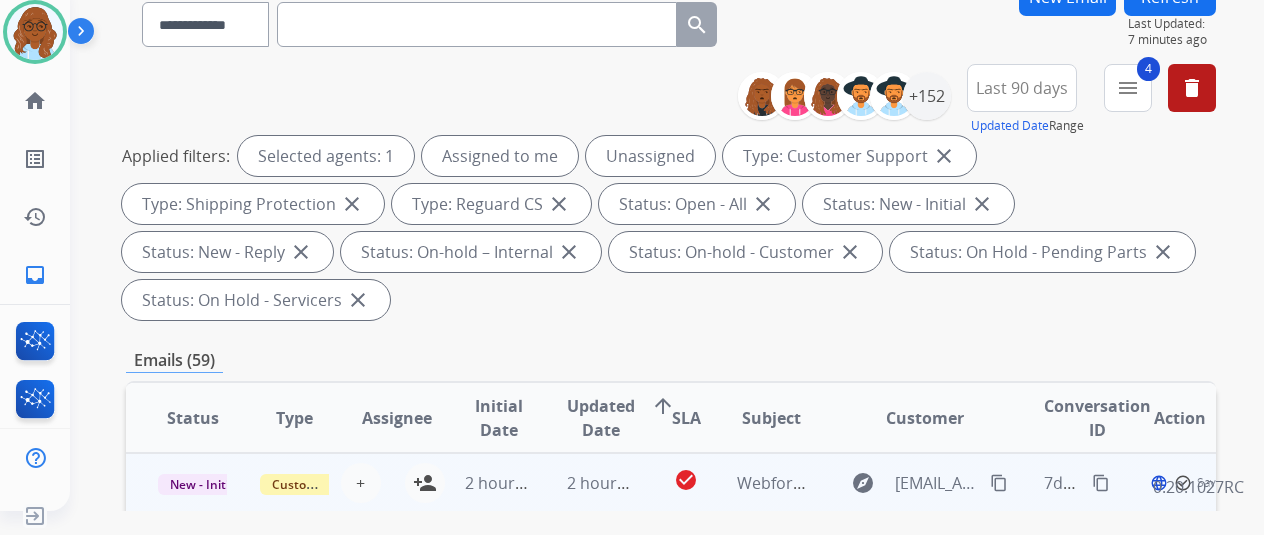 scroll, scrollTop: 400, scrollLeft: 0, axis: vertical 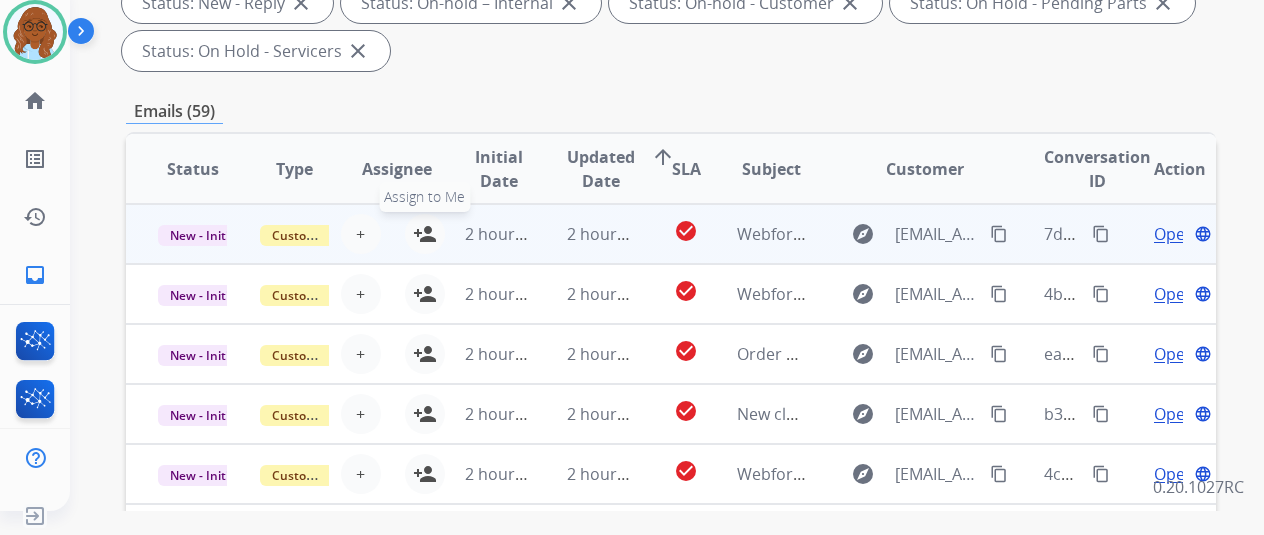click on "person_add" at bounding box center (425, 234) 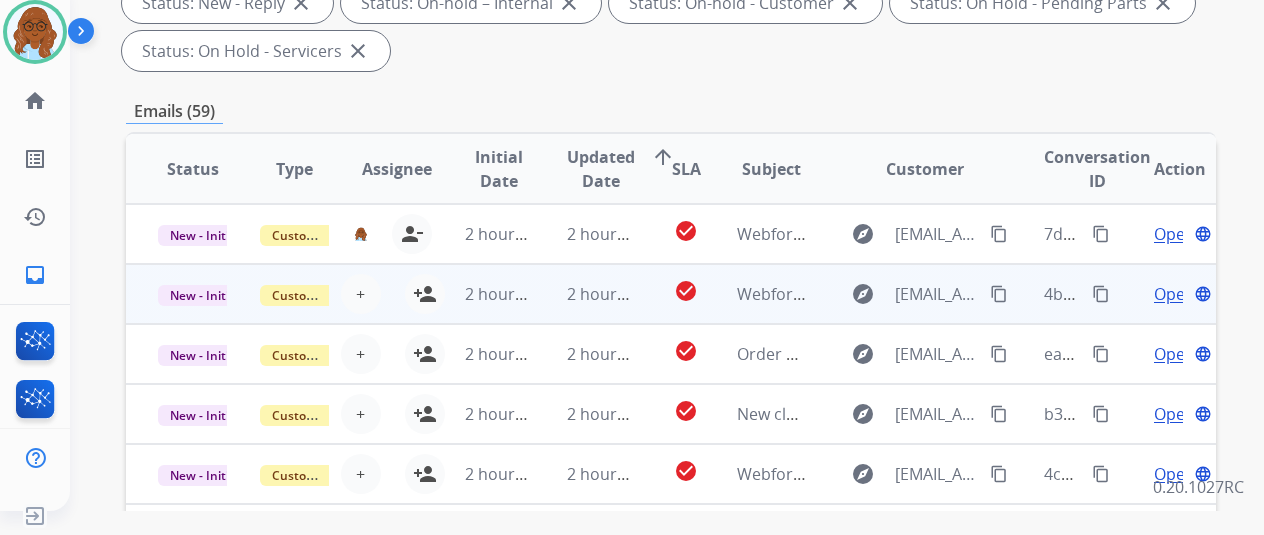 click on "Open" at bounding box center (1174, 294) 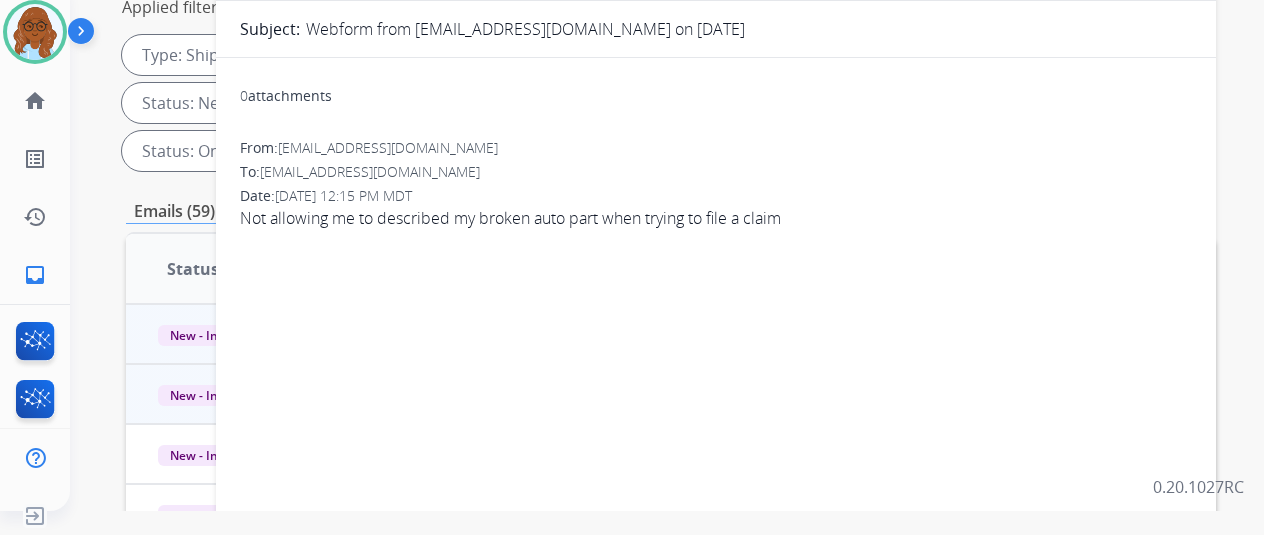 scroll, scrollTop: 0, scrollLeft: 0, axis: both 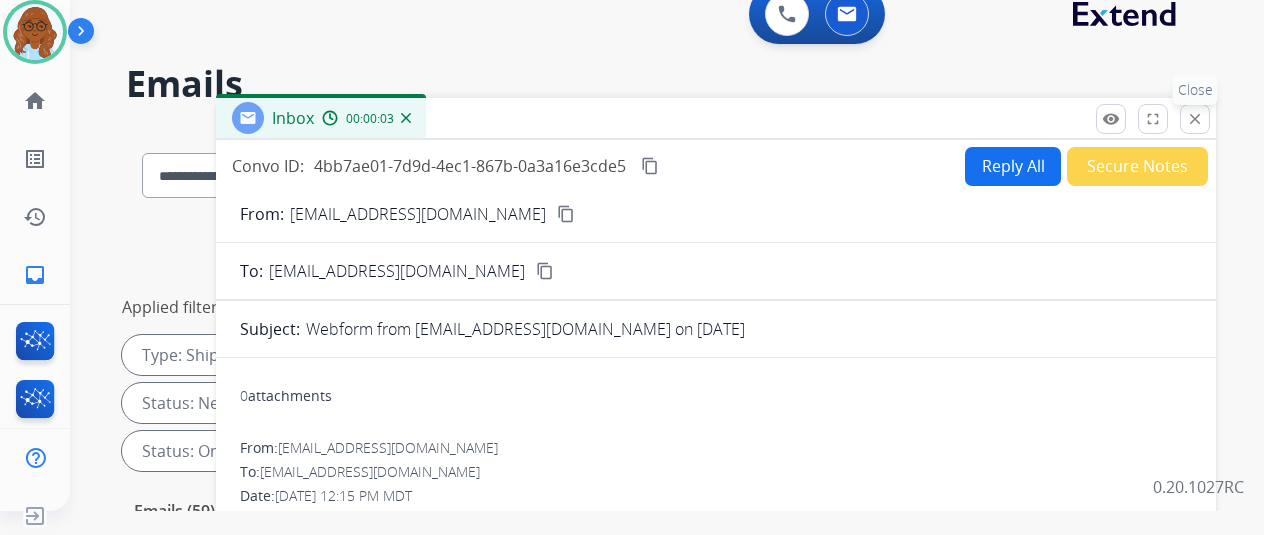click on "close" at bounding box center [1195, 119] 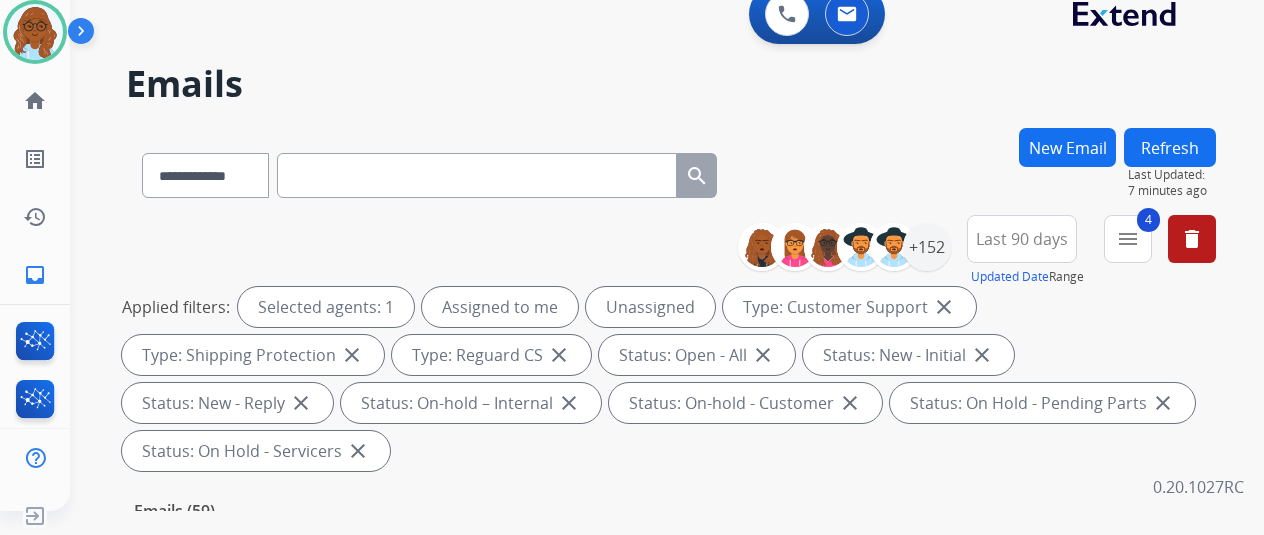scroll, scrollTop: 400, scrollLeft: 0, axis: vertical 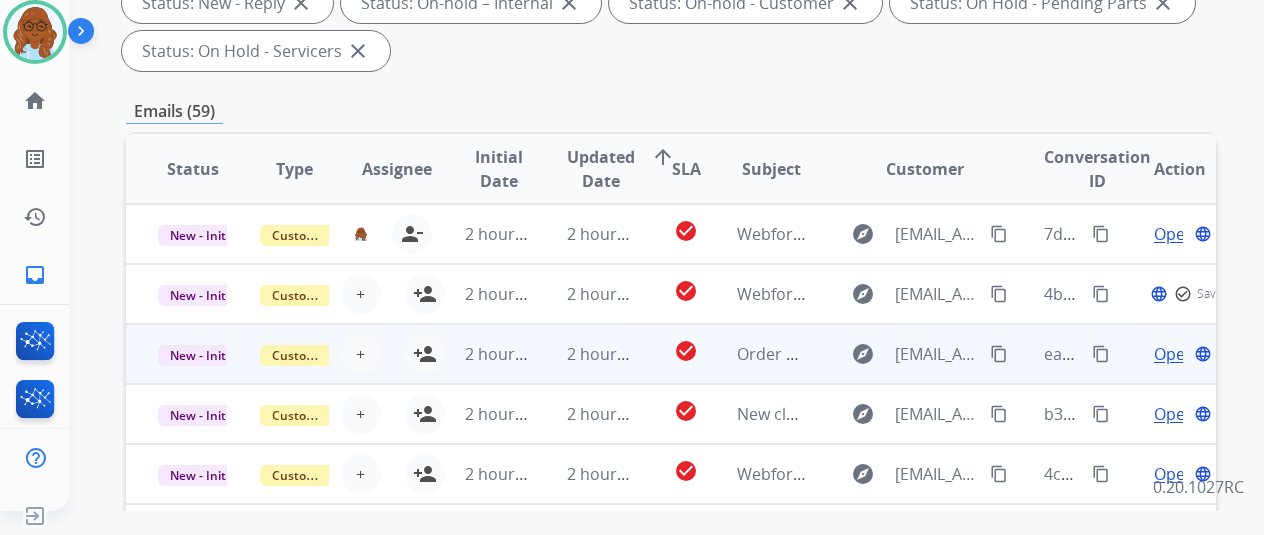 click on "Open" at bounding box center [1174, 354] 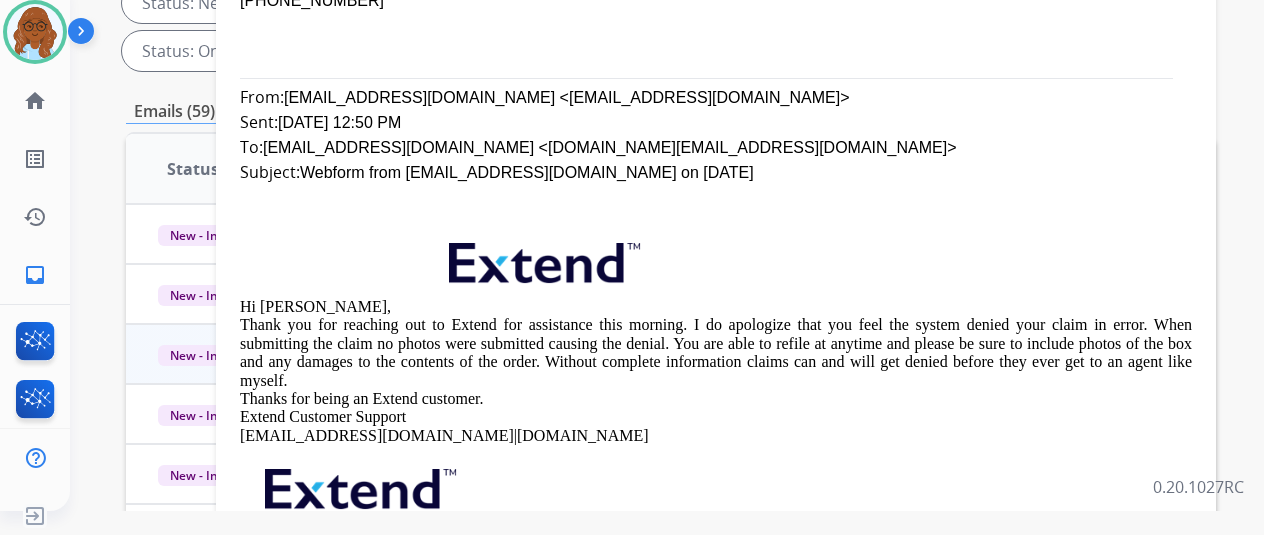 scroll, scrollTop: 700, scrollLeft: 0, axis: vertical 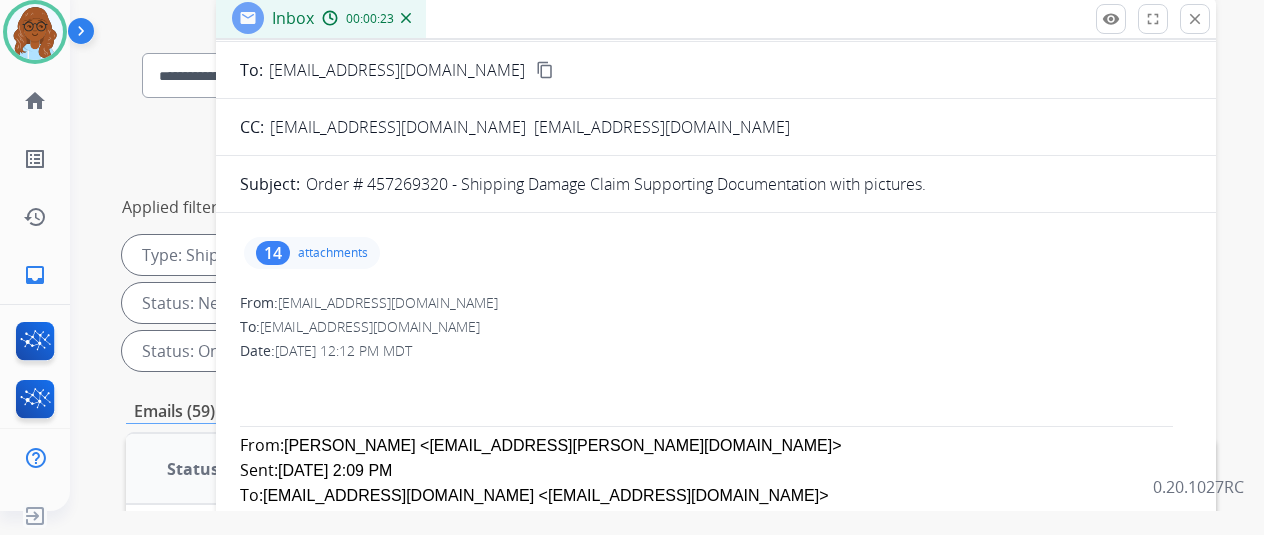 click on "attachments" at bounding box center (333, 253) 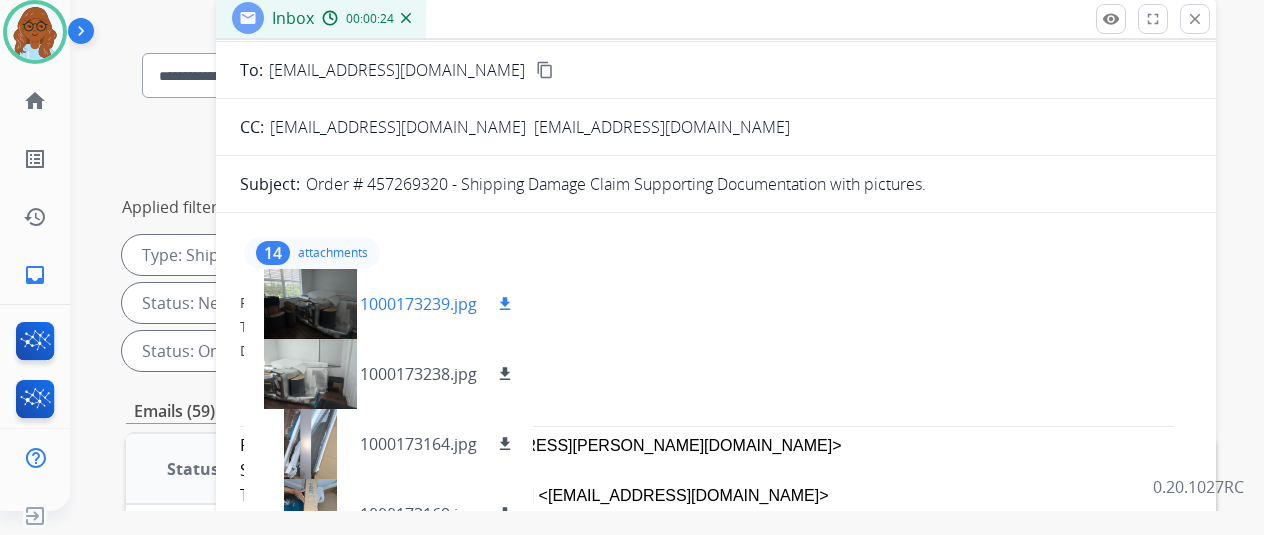click at bounding box center [310, 304] 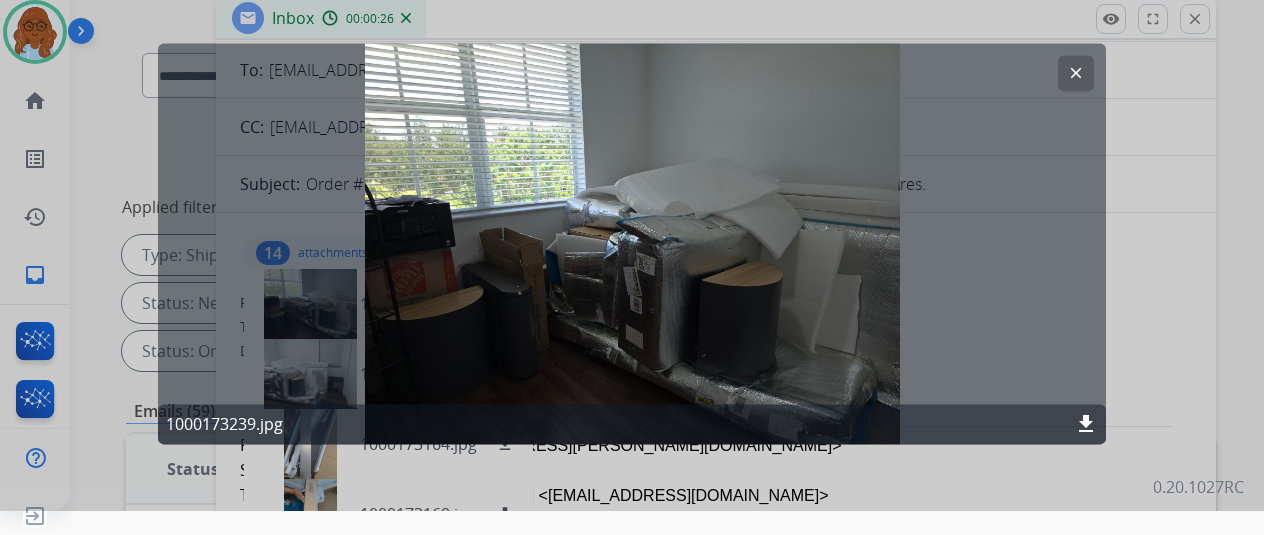click 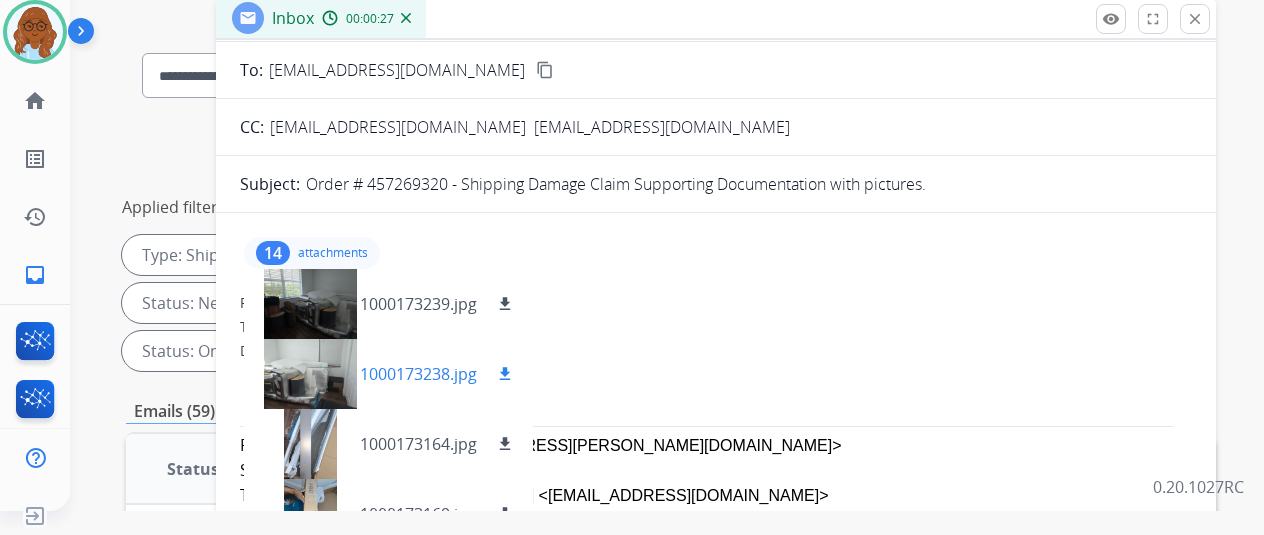 click at bounding box center [310, 374] 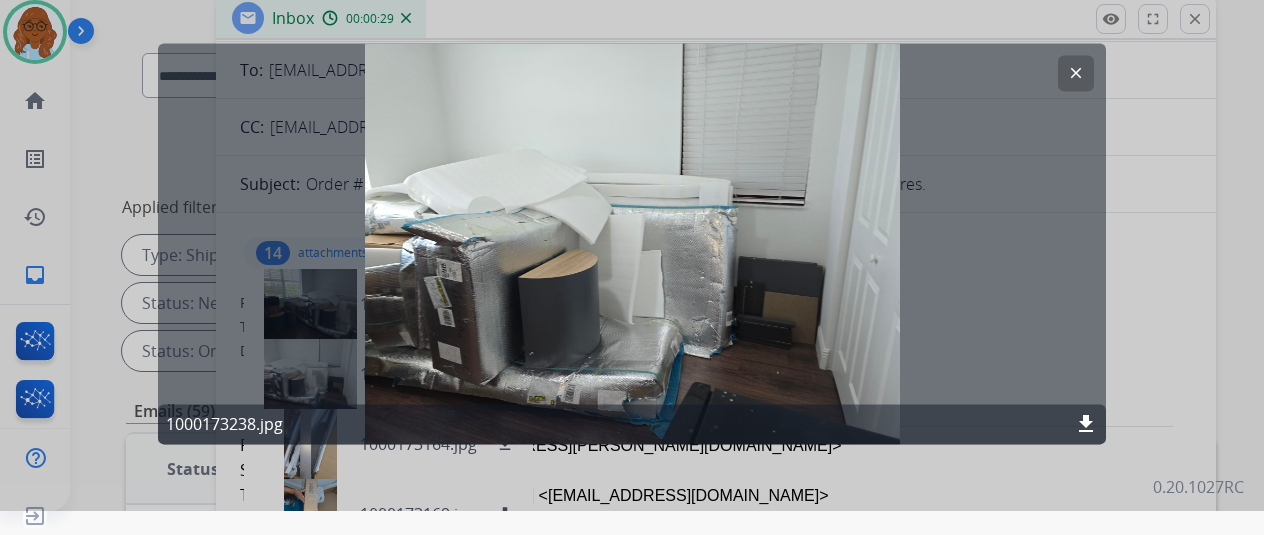 click 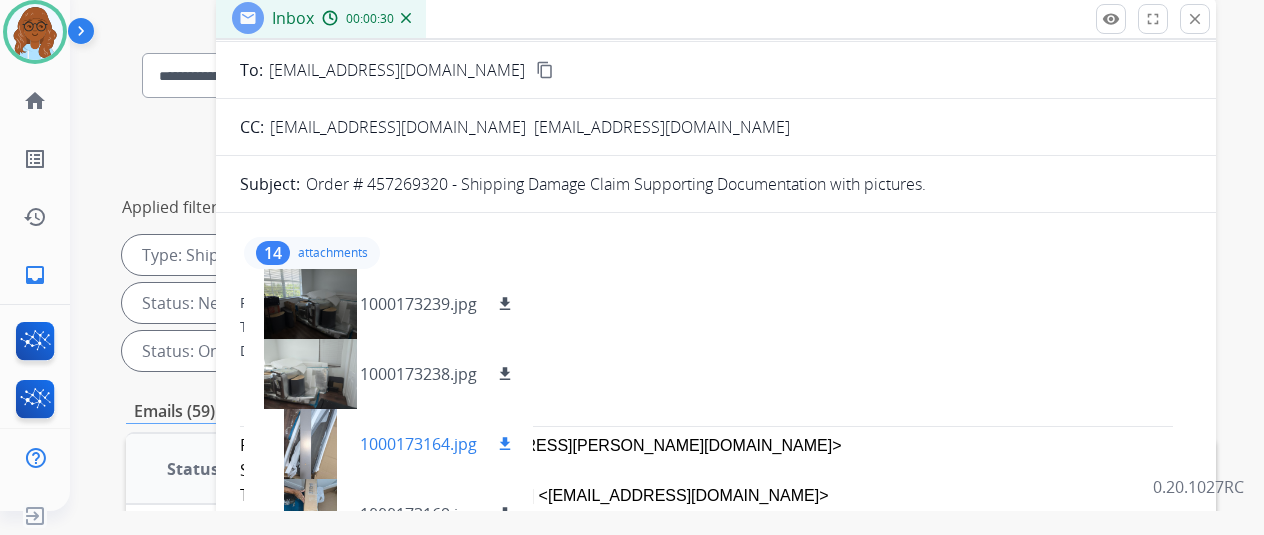 click at bounding box center (310, 444) 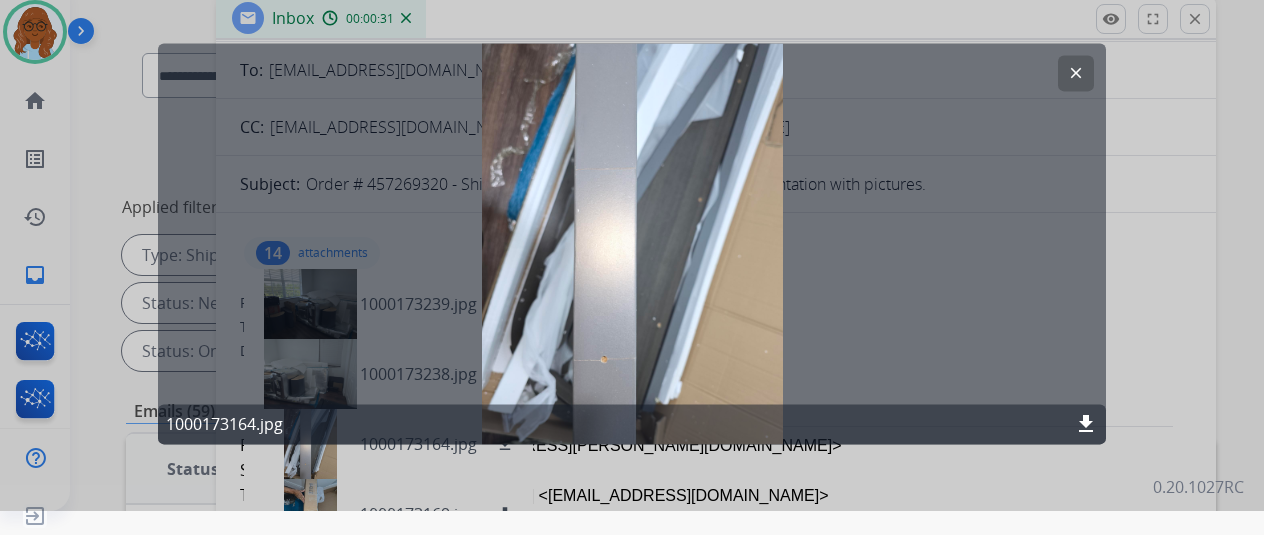 click 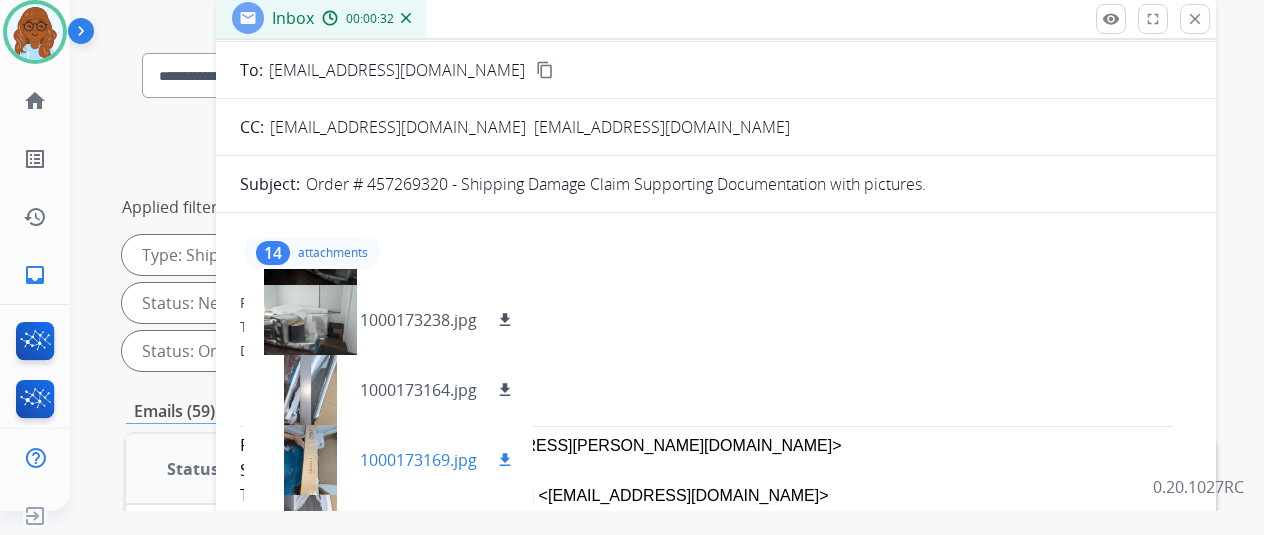 scroll, scrollTop: 100, scrollLeft: 0, axis: vertical 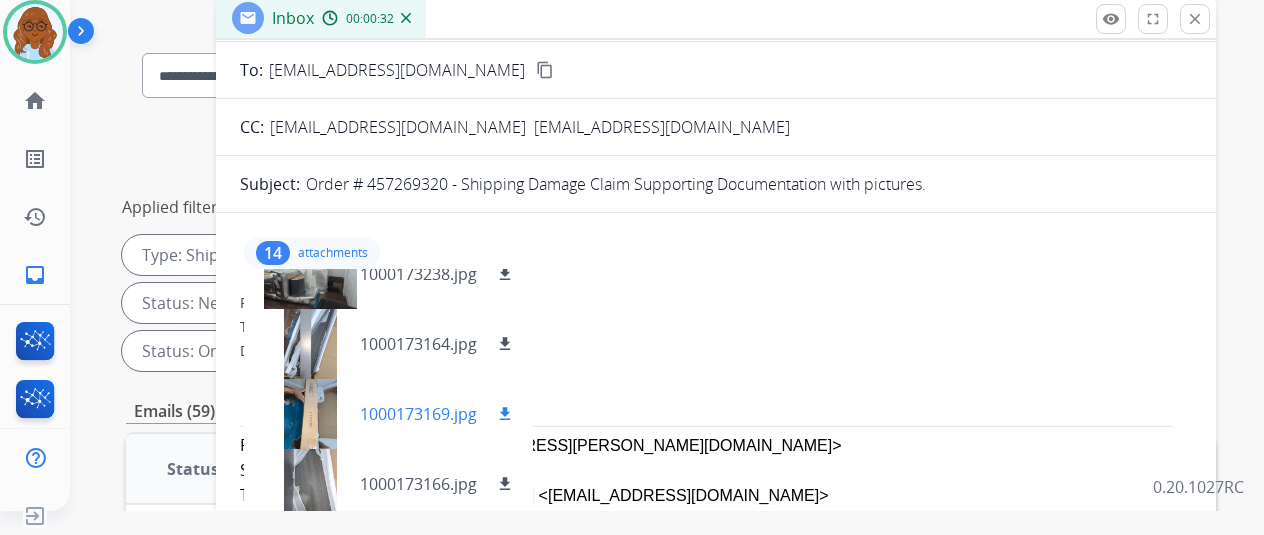click at bounding box center [310, 414] 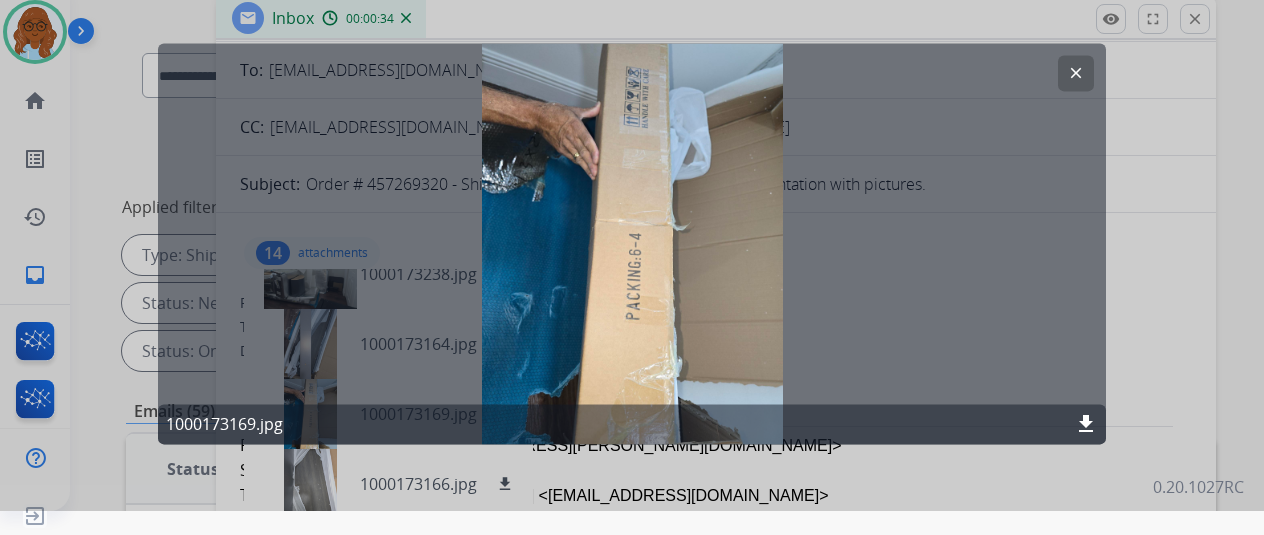 click 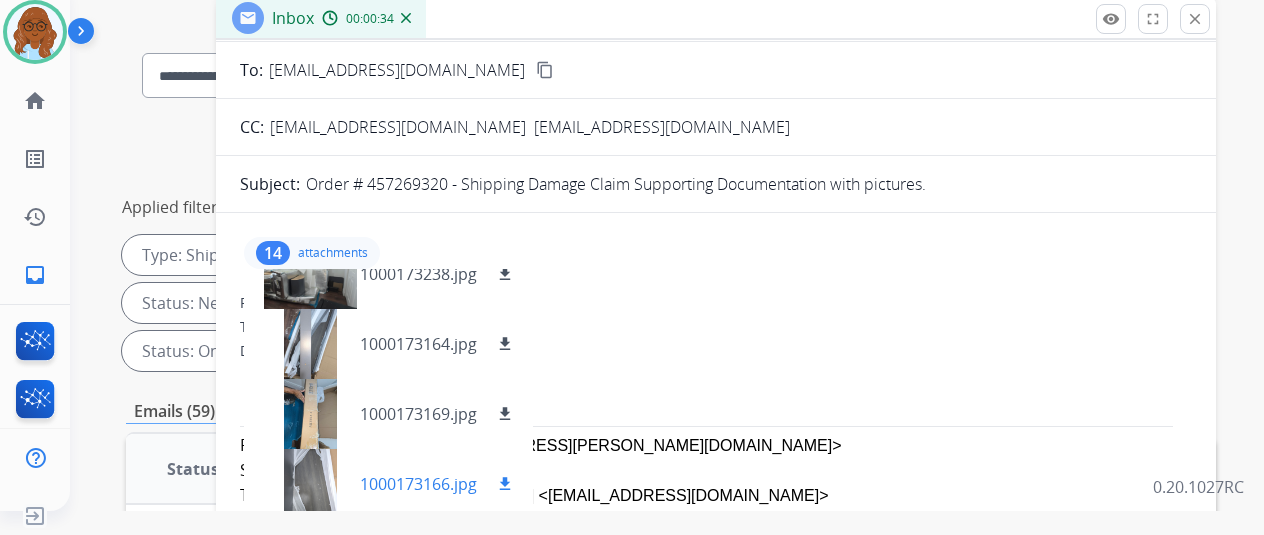 click at bounding box center (310, 484) 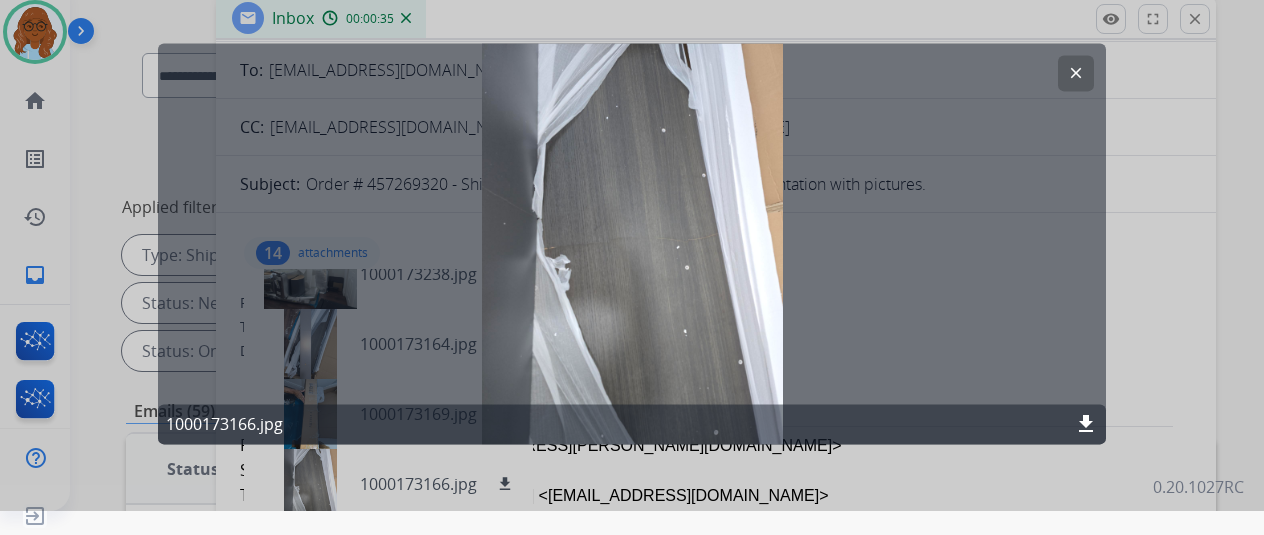 drag, startPoint x: 1174, startPoint y: 269, endPoint x: 1082, endPoint y: 276, distance: 92.26592 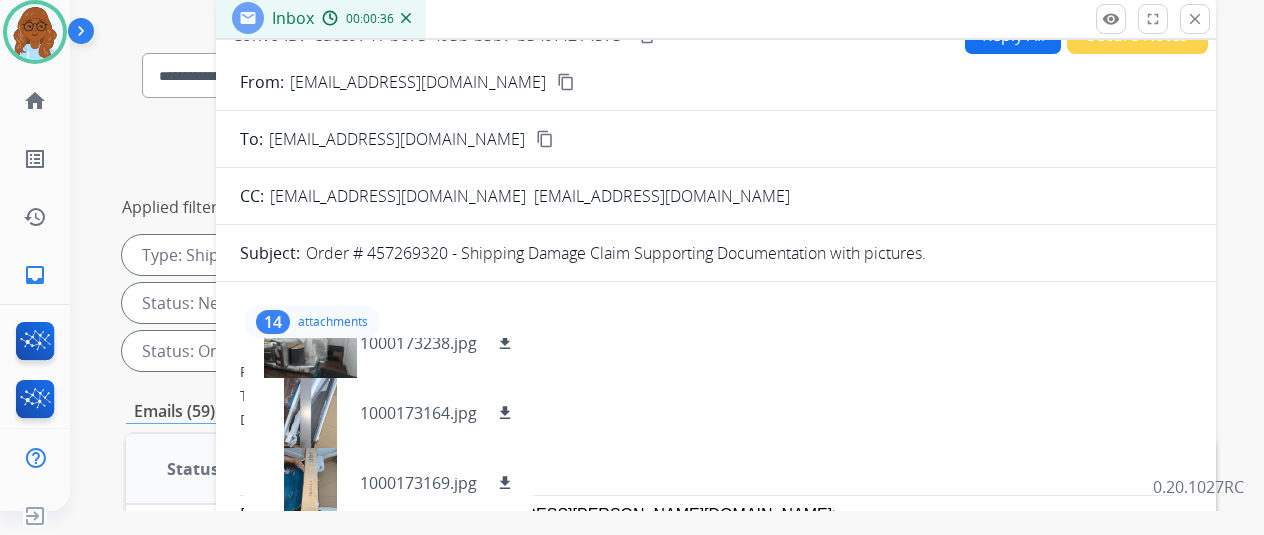 scroll, scrollTop: 0, scrollLeft: 0, axis: both 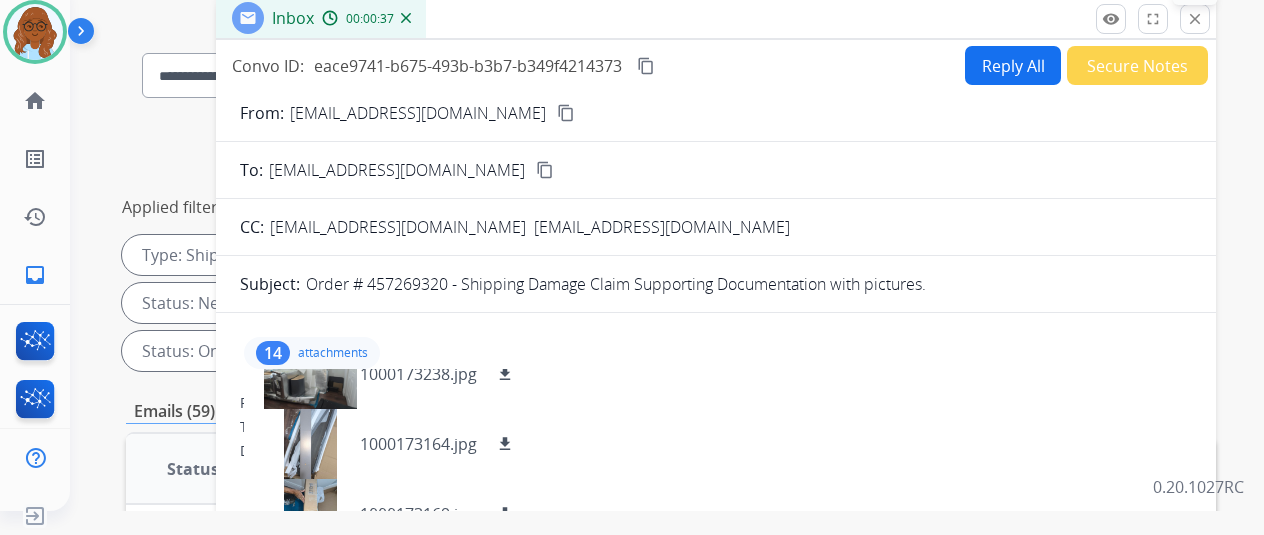 click on "close" at bounding box center (1195, 19) 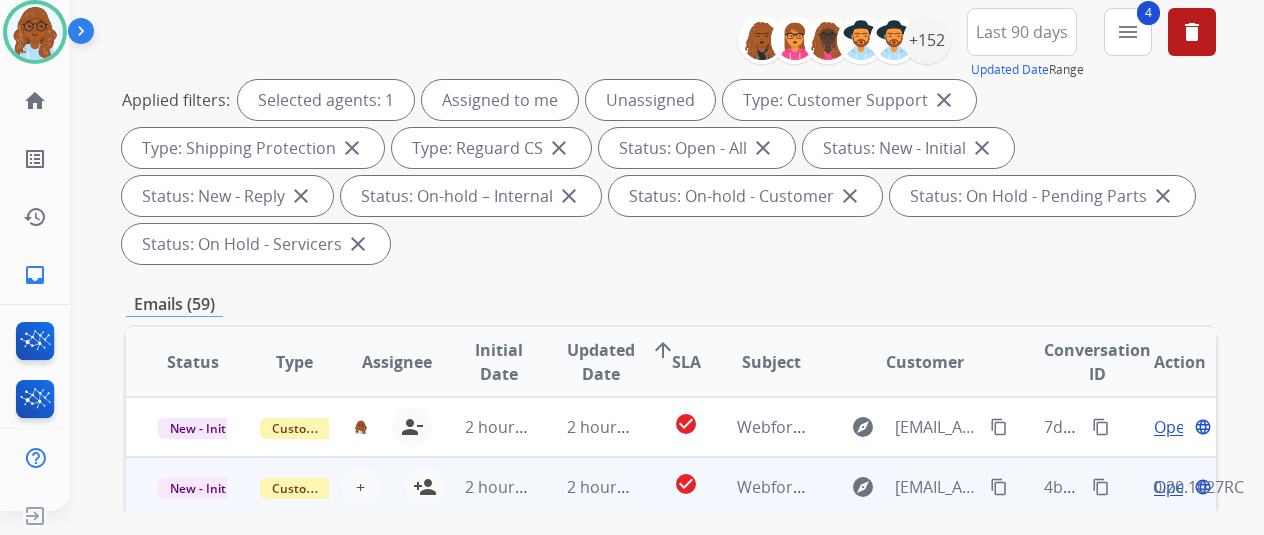 scroll, scrollTop: 400, scrollLeft: 0, axis: vertical 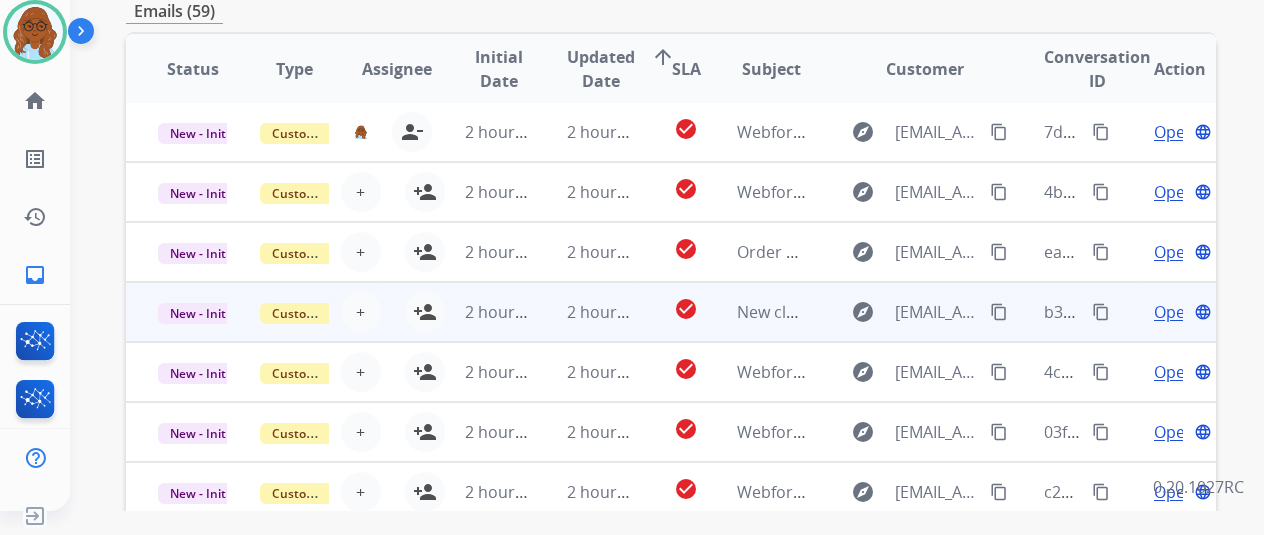 click on "Open" at bounding box center (1174, 312) 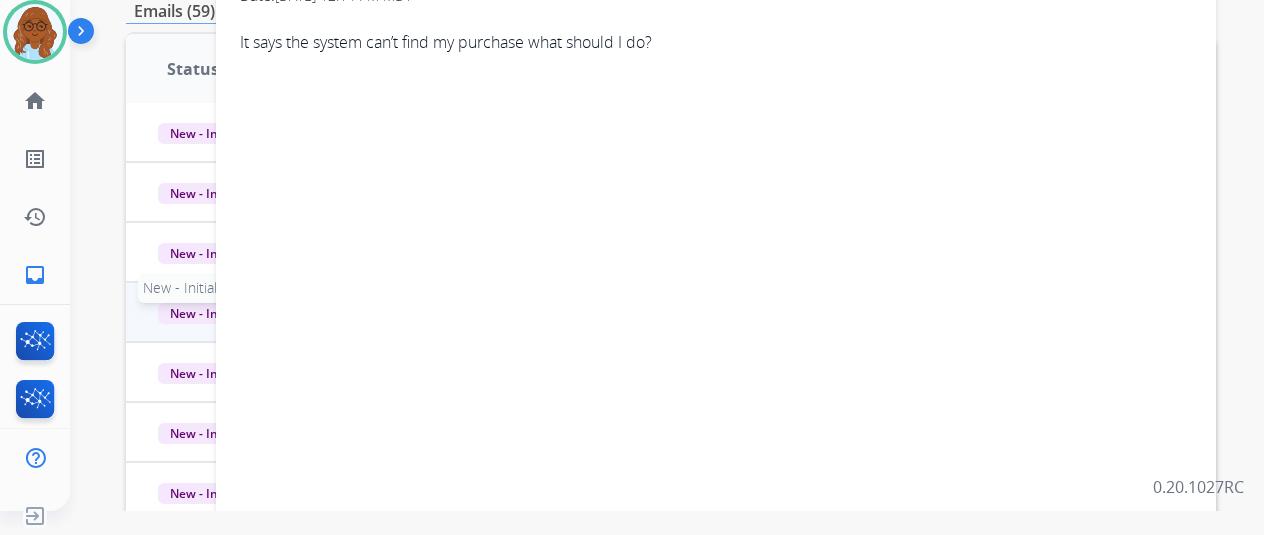 scroll, scrollTop: 0, scrollLeft: 0, axis: both 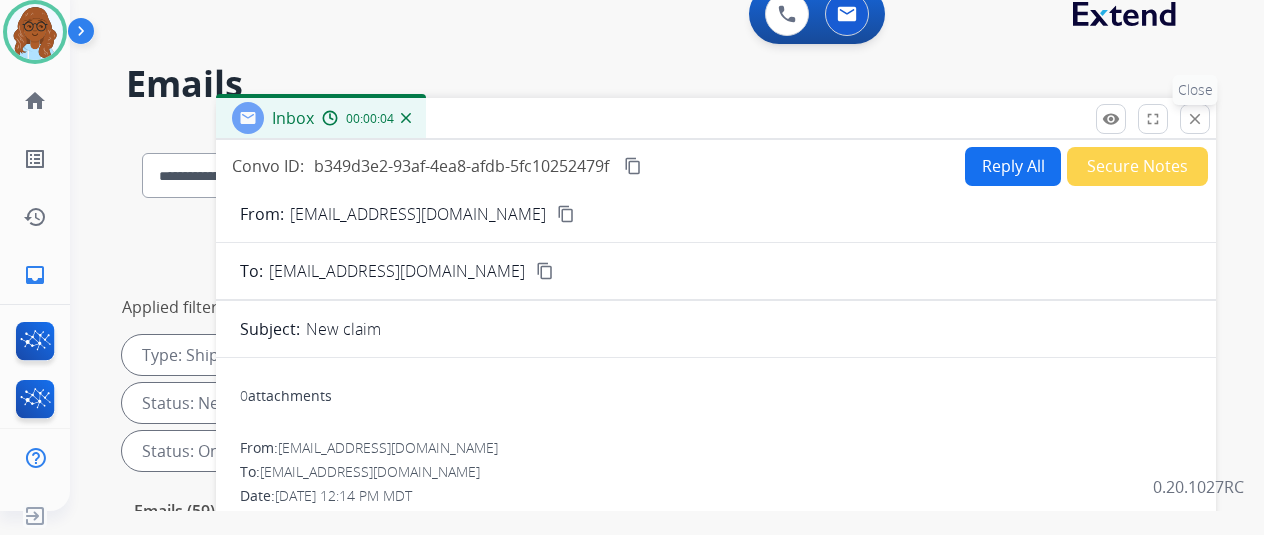 click on "close" at bounding box center (1195, 119) 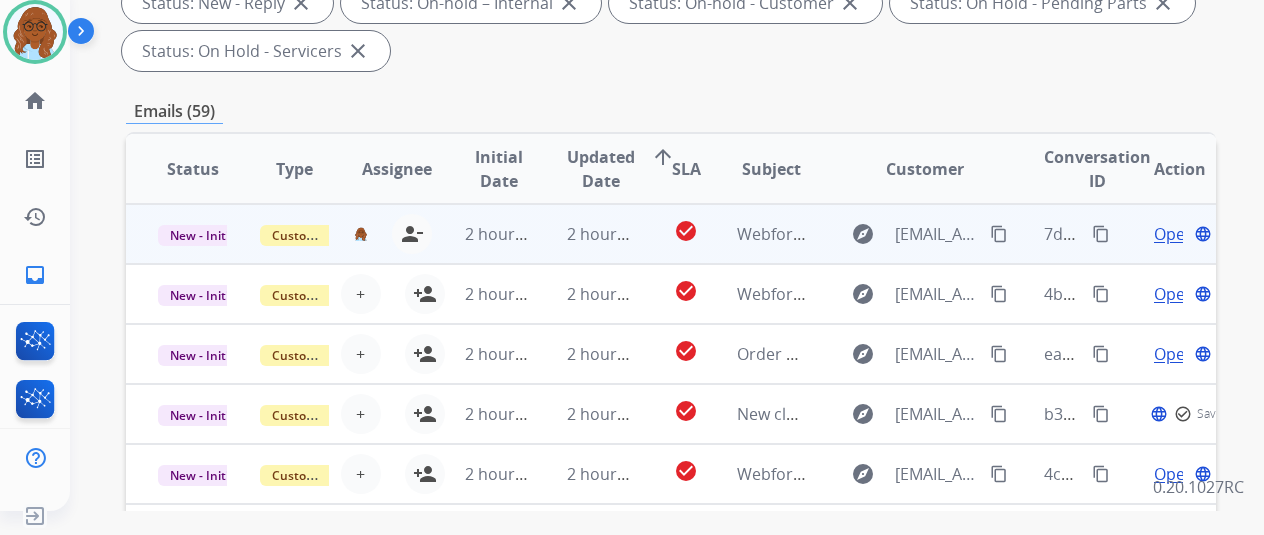 scroll, scrollTop: 600, scrollLeft: 0, axis: vertical 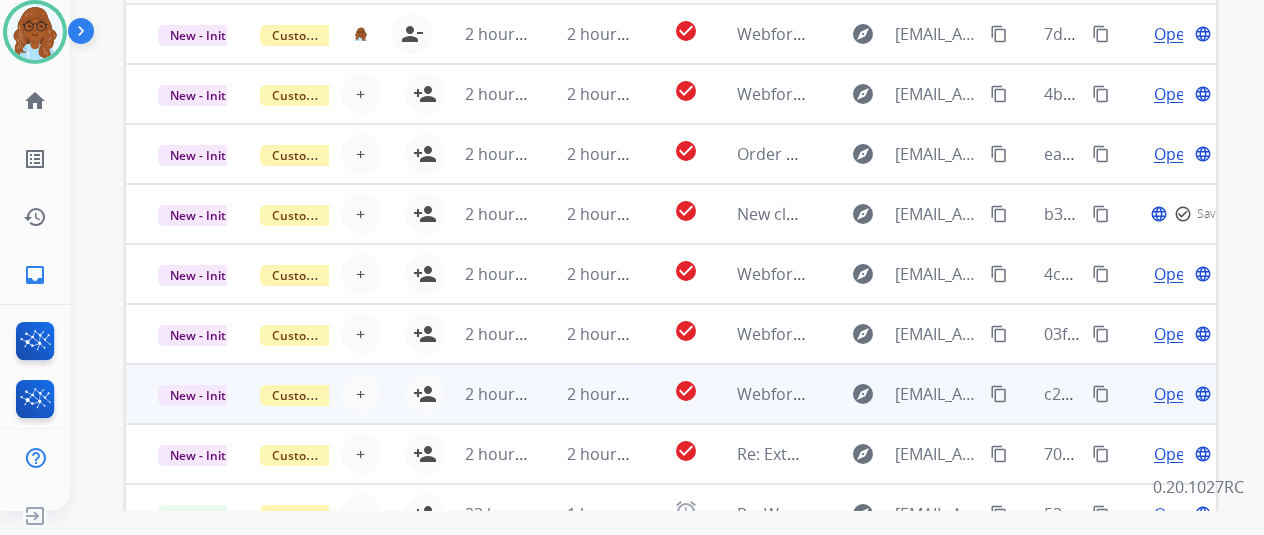 click on "Open" at bounding box center (1174, 394) 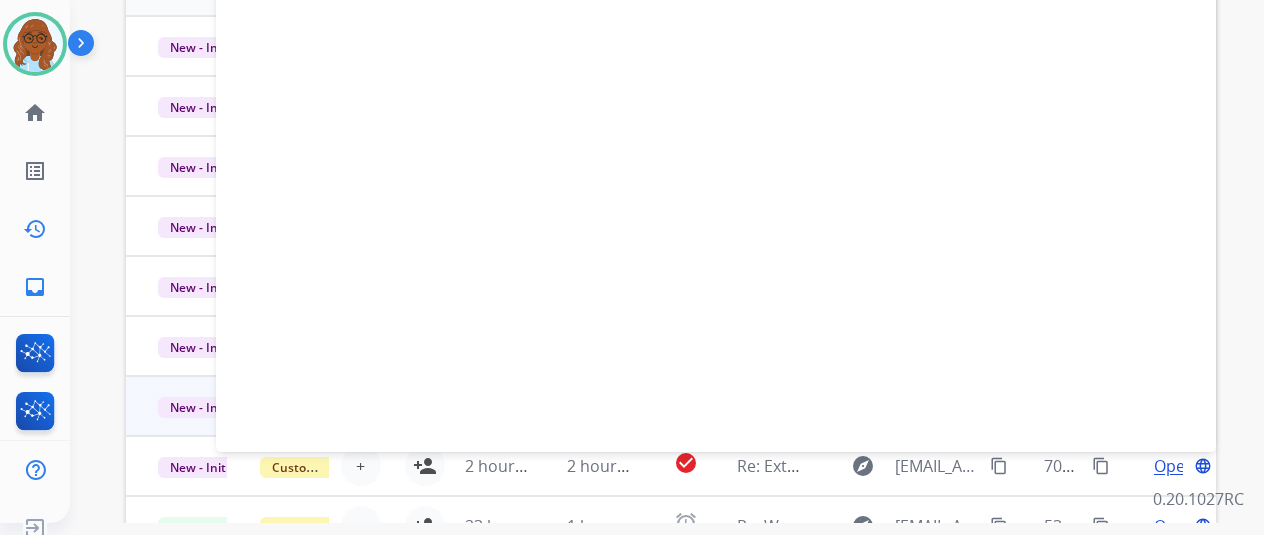 scroll, scrollTop: 0, scrollLeft: 0, axis: both 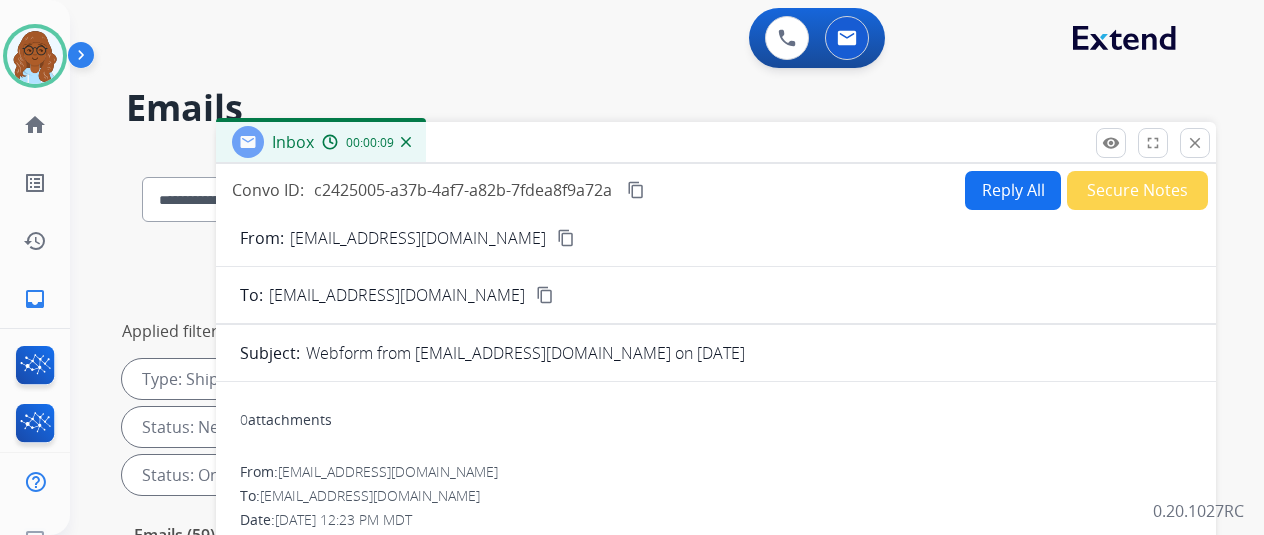 click on "content_copy" at bounding box center [566, 238] 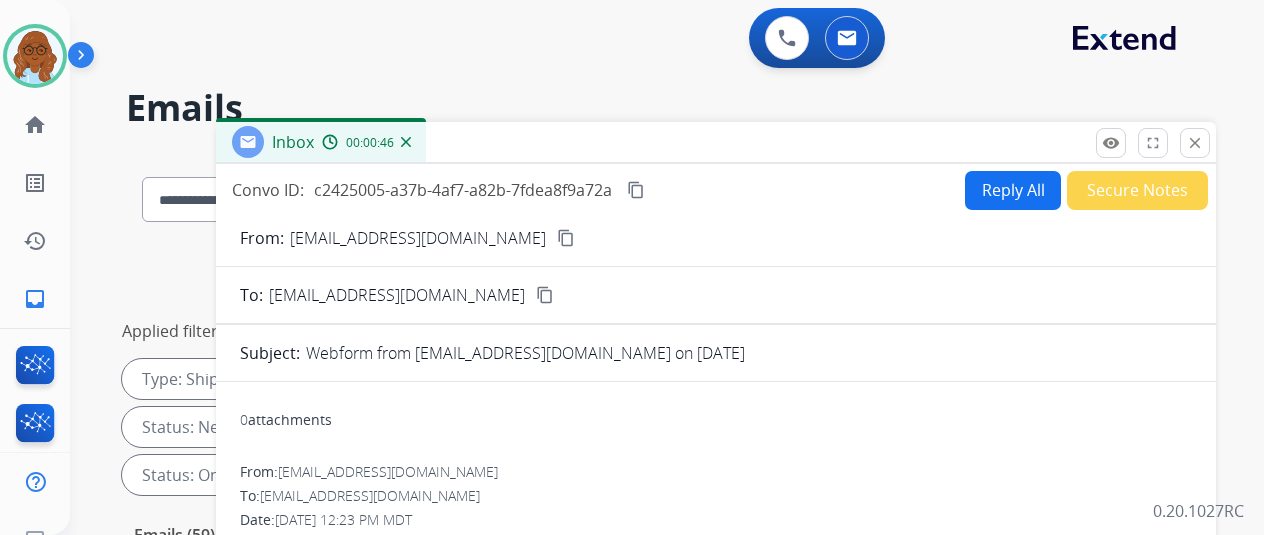 scroll, scrollTop: 0, scrollLeft: 0, axis: both 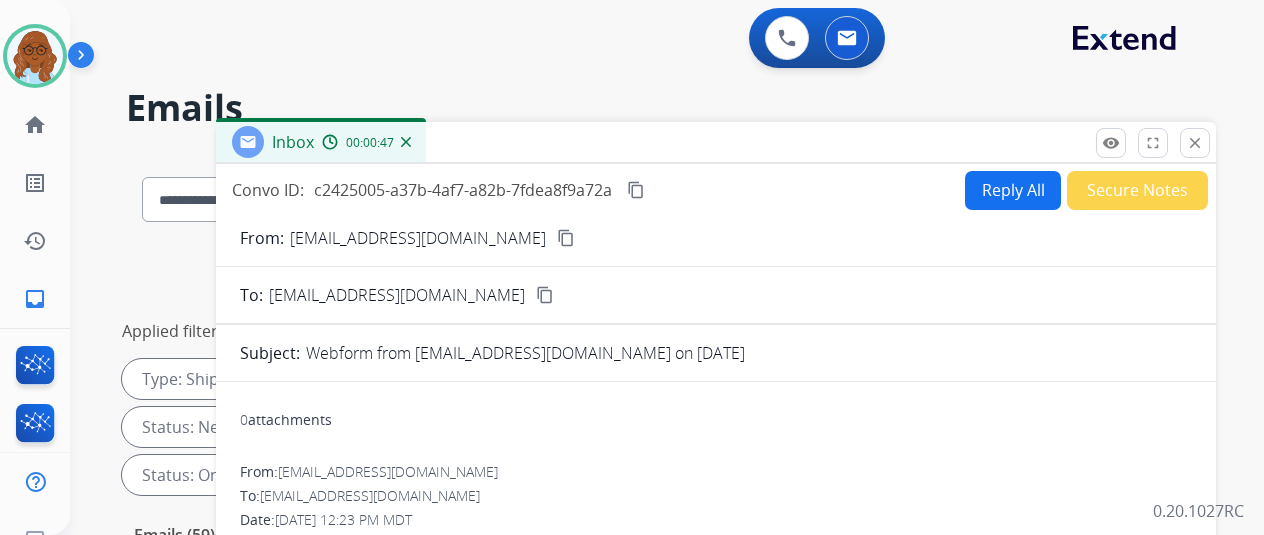 drag, startPoint x: 1204, startPoint y: 152, endPoint x: 1187, endPoint y: 157, distance: 17.720045 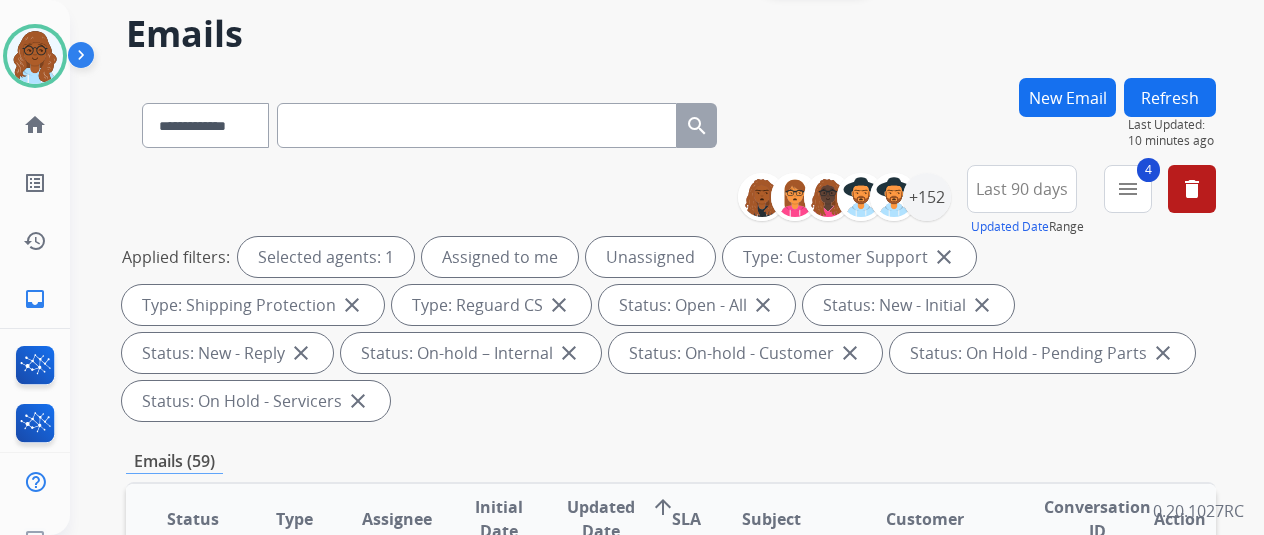 scroll, scrollTop: 200, scrollLeft: 0, axis: vertical 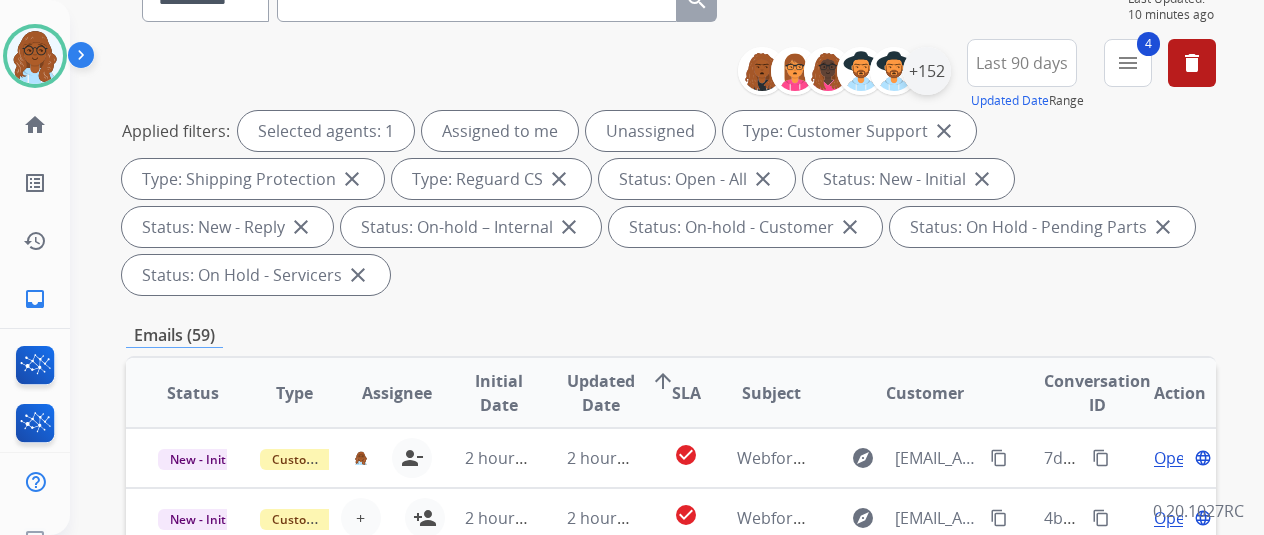 click on "+152" at bounding box center [927, 71] 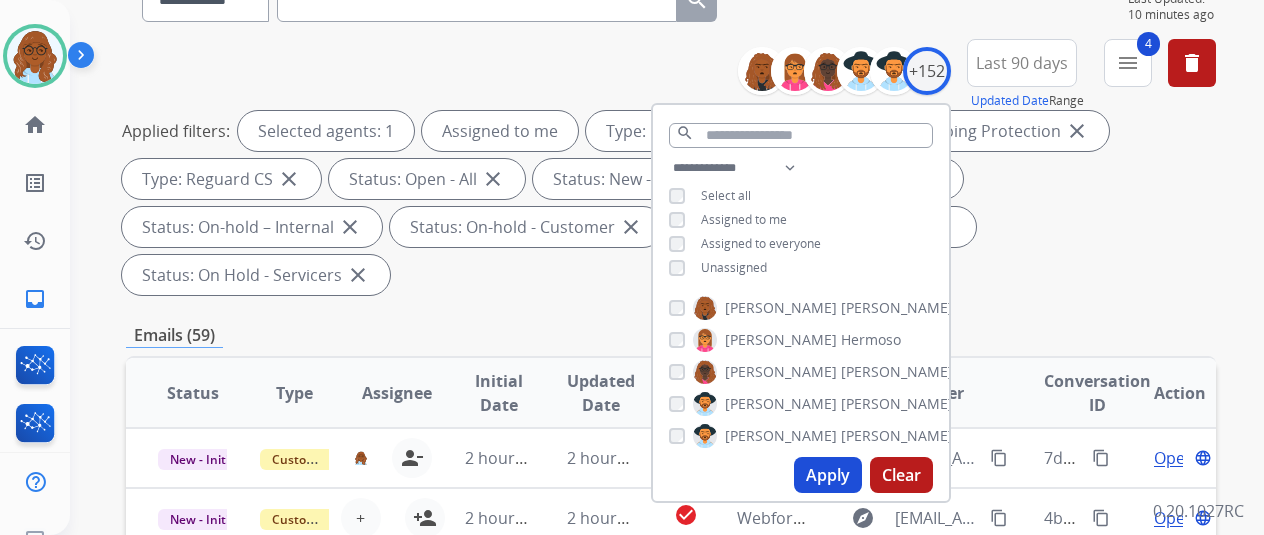 click on "Apply" at bounding box center [828, 475] 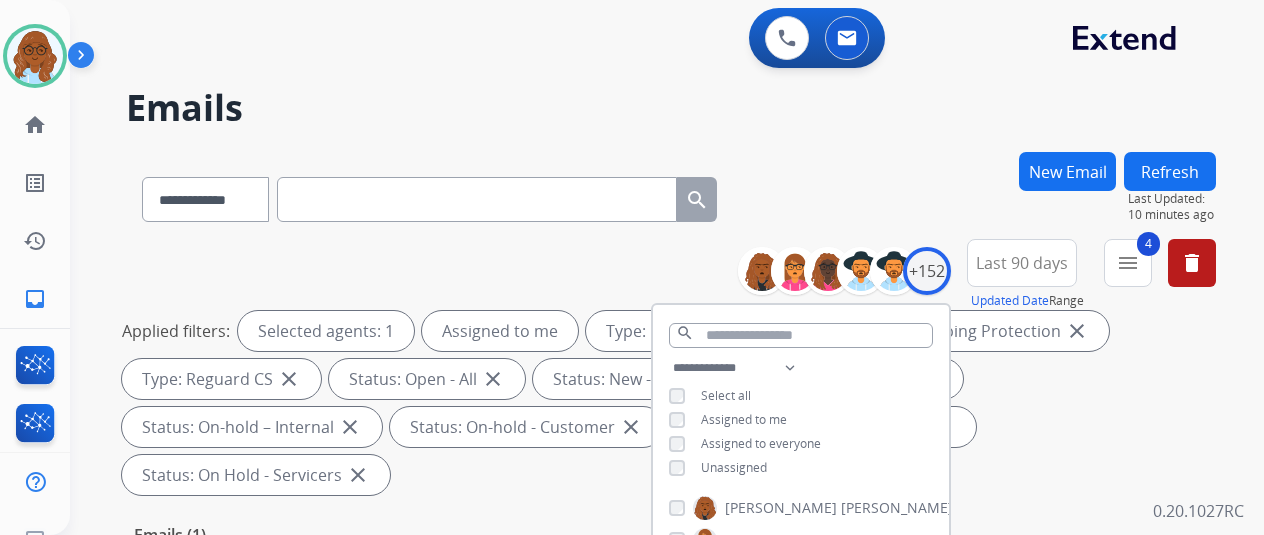 scroll, scrollTop: 300, scrollLeft: 0, axis: vertical 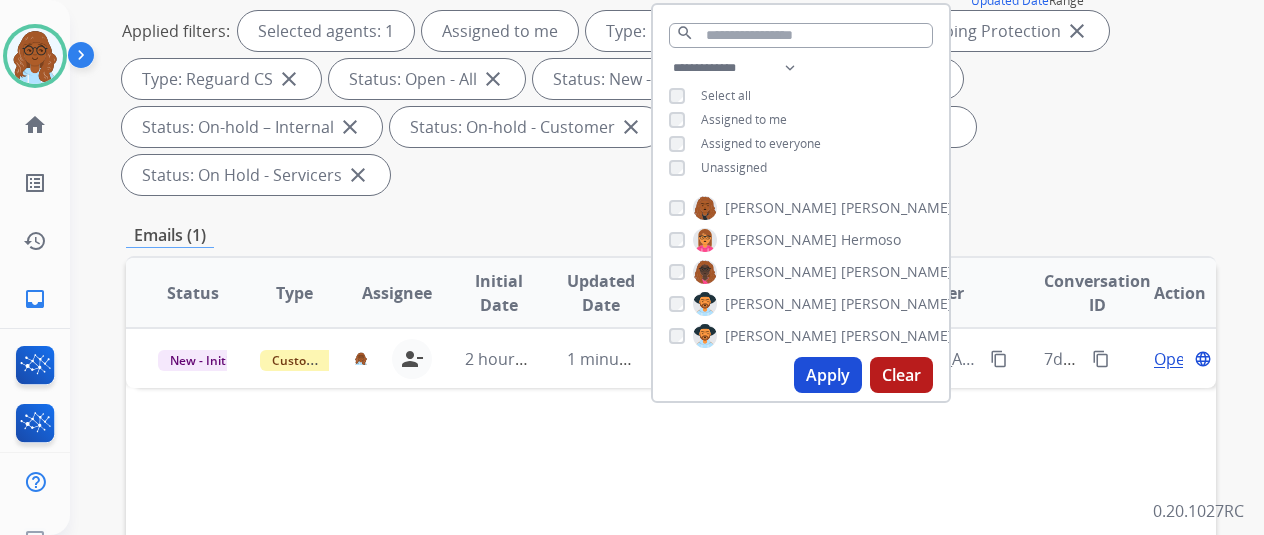 click on "**********" at bounding box center [671, 441] 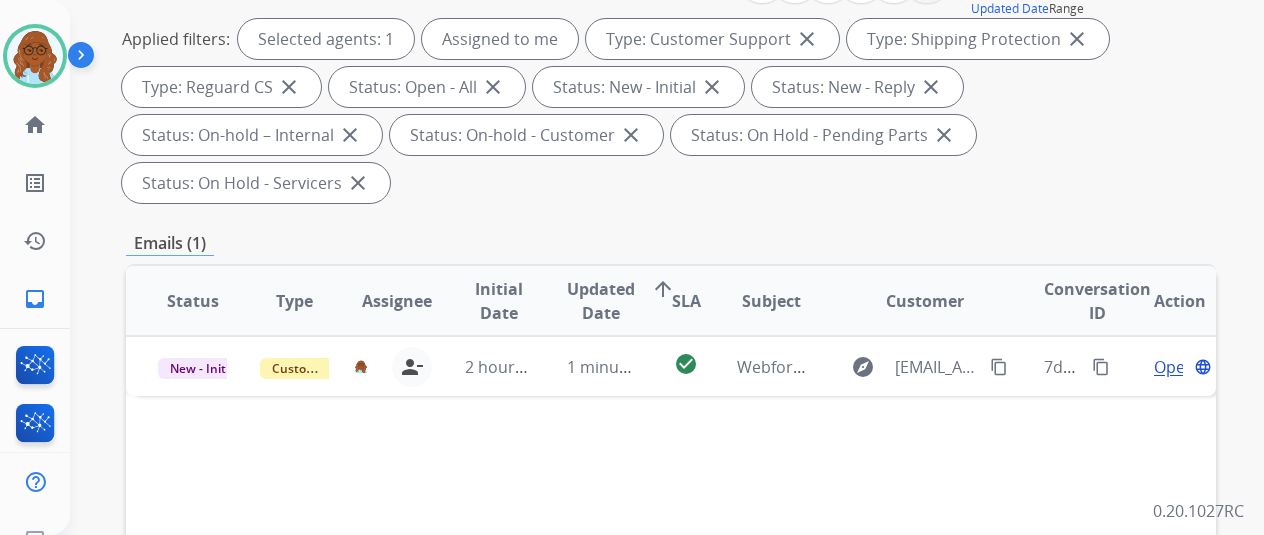 scroll, scrollTop: 300, scrollLeft: 0, axis: vertical 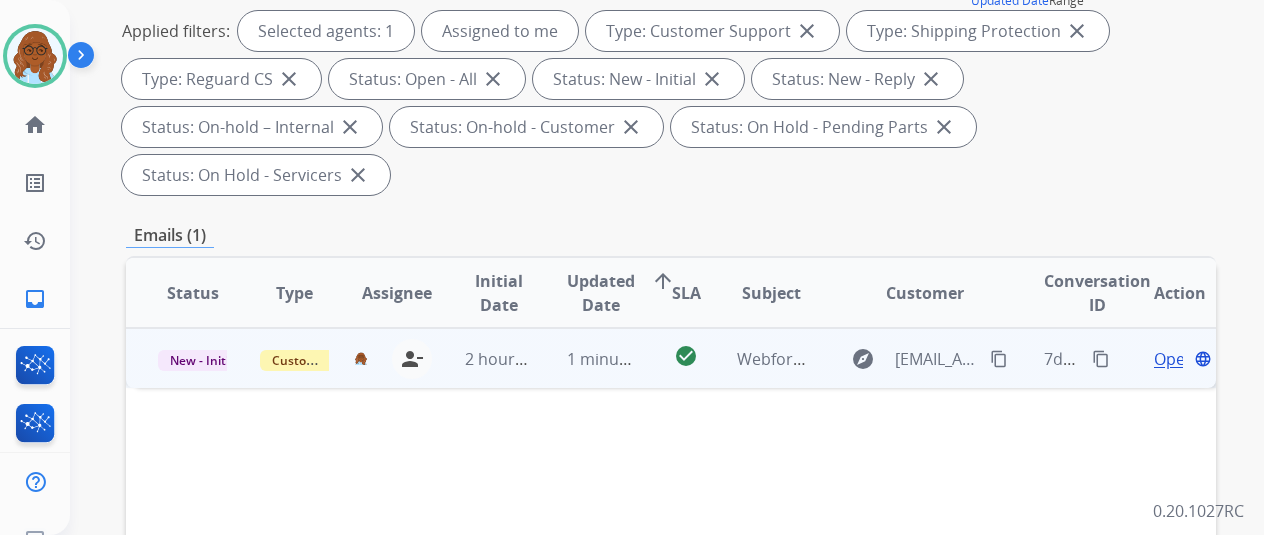 click on "Open" at bounding box center [1174, 359] 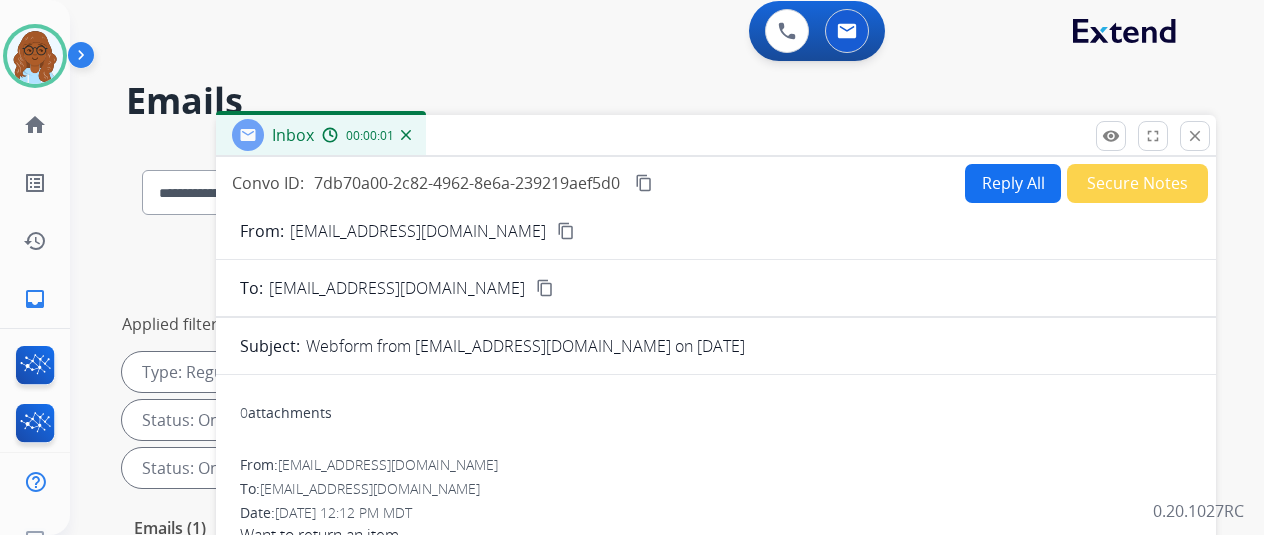 scroll, scrollTop: 0, scrollLeft: 0, axis: both 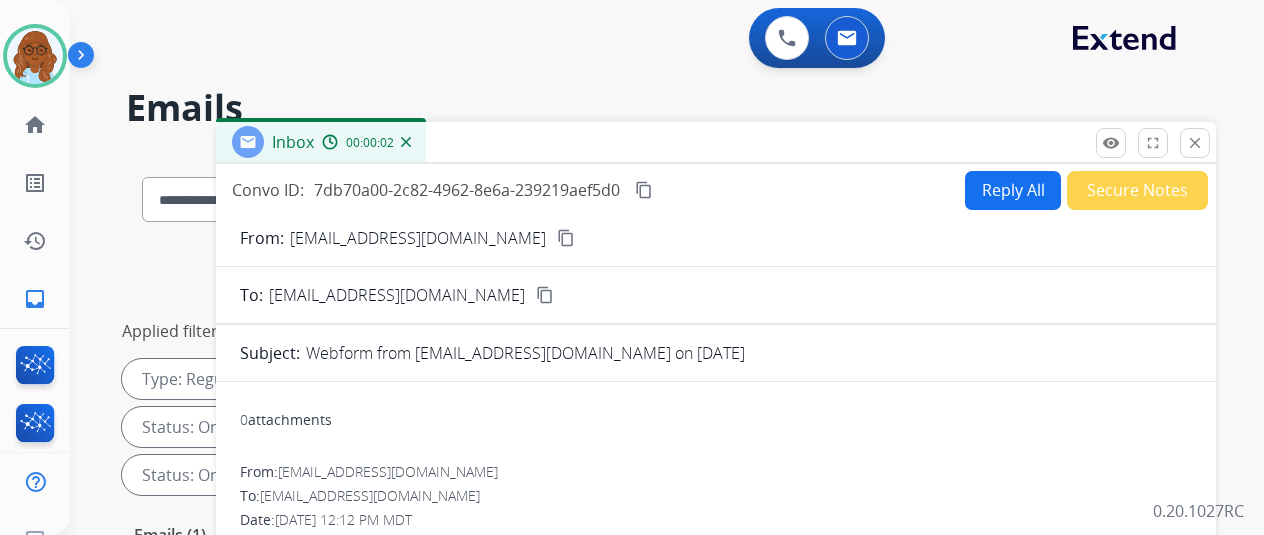 click on "Reply All" at bounding box center (1013, 190) 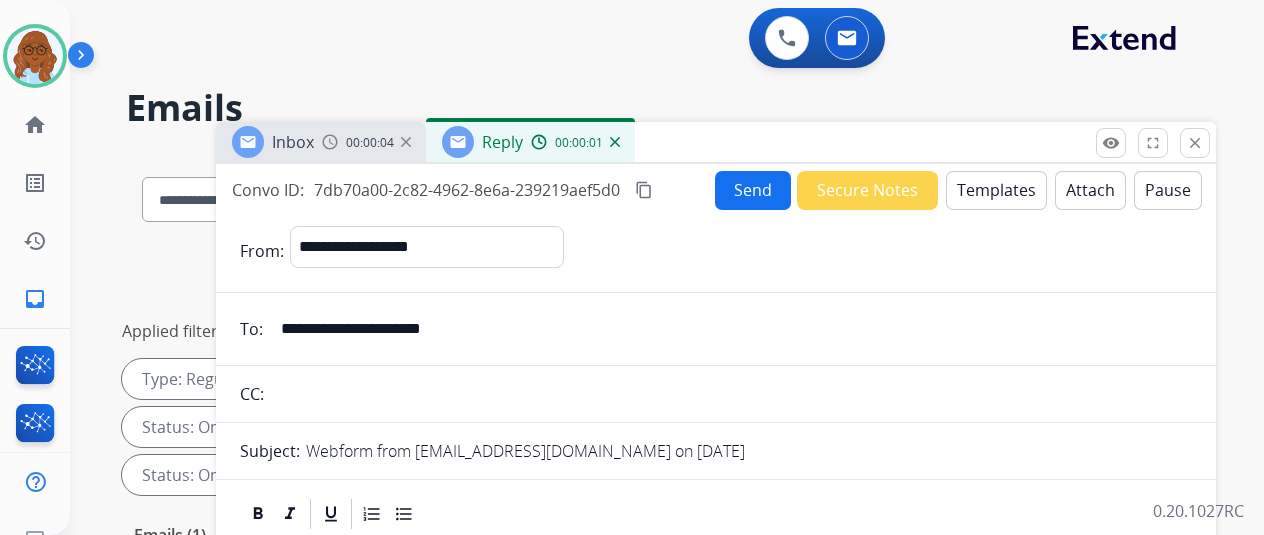click on "Templates" at bounding box center (996, 190) 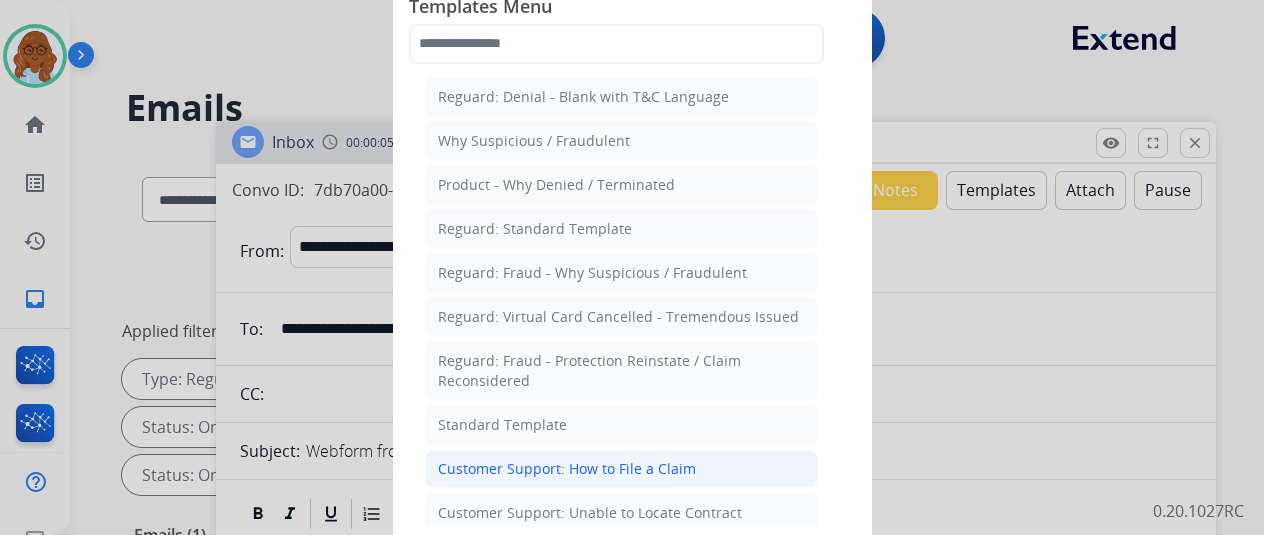 click on "Customer Support: How to File a Claim" 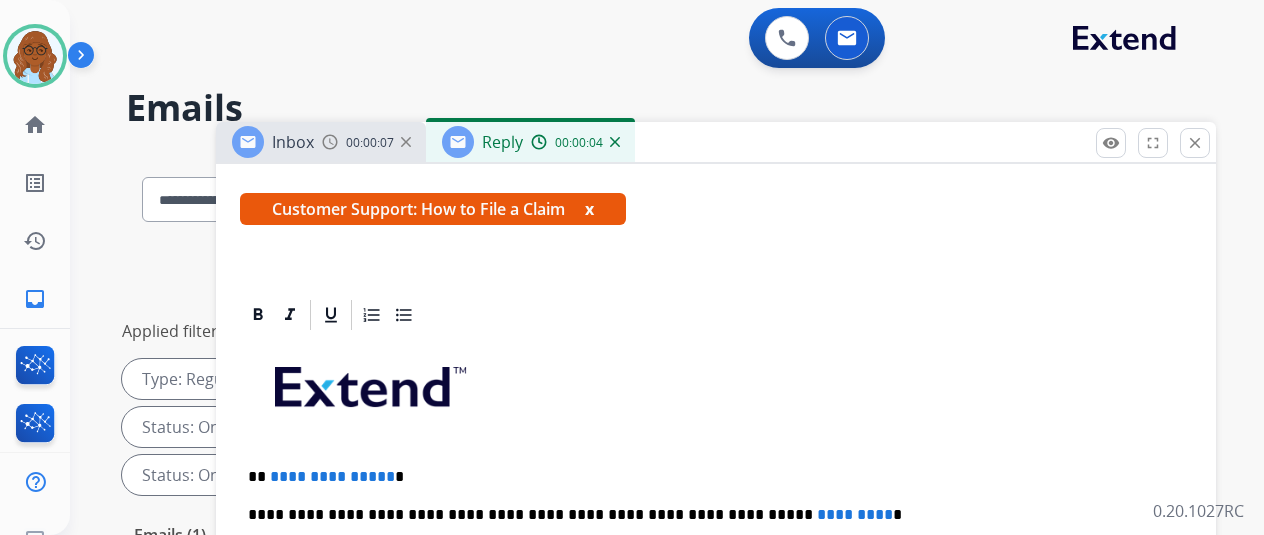 scroll, scrollTop: 360, scrollLeft: 0, axis: vertical 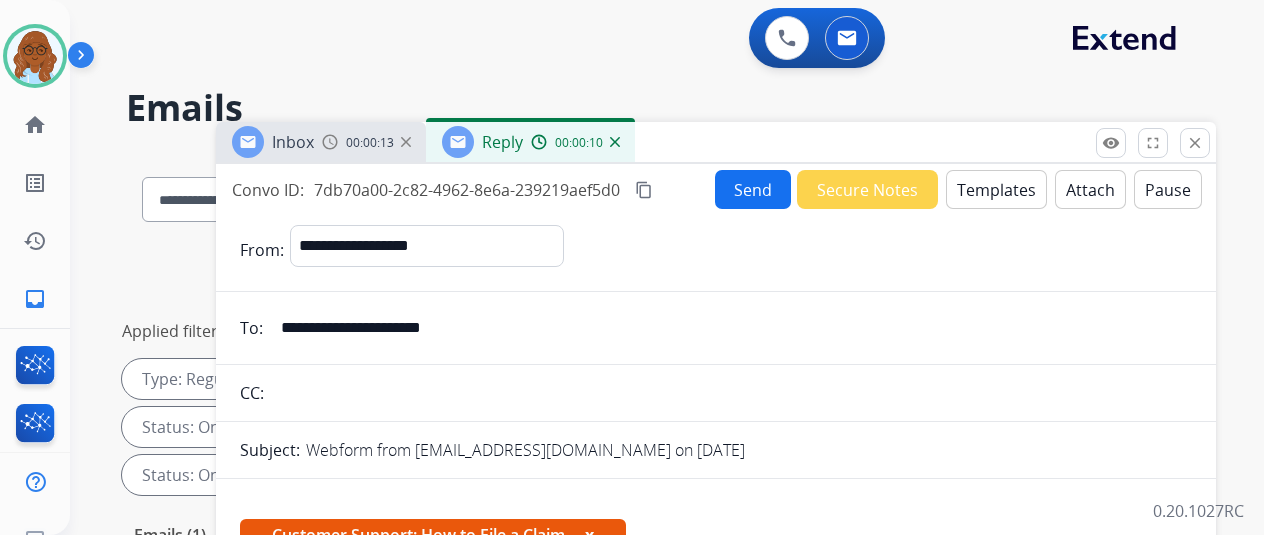 drag, startPoint x: 470, startPoint y: 325, endPoint x: 278, endPoint y: 325, distance: 192 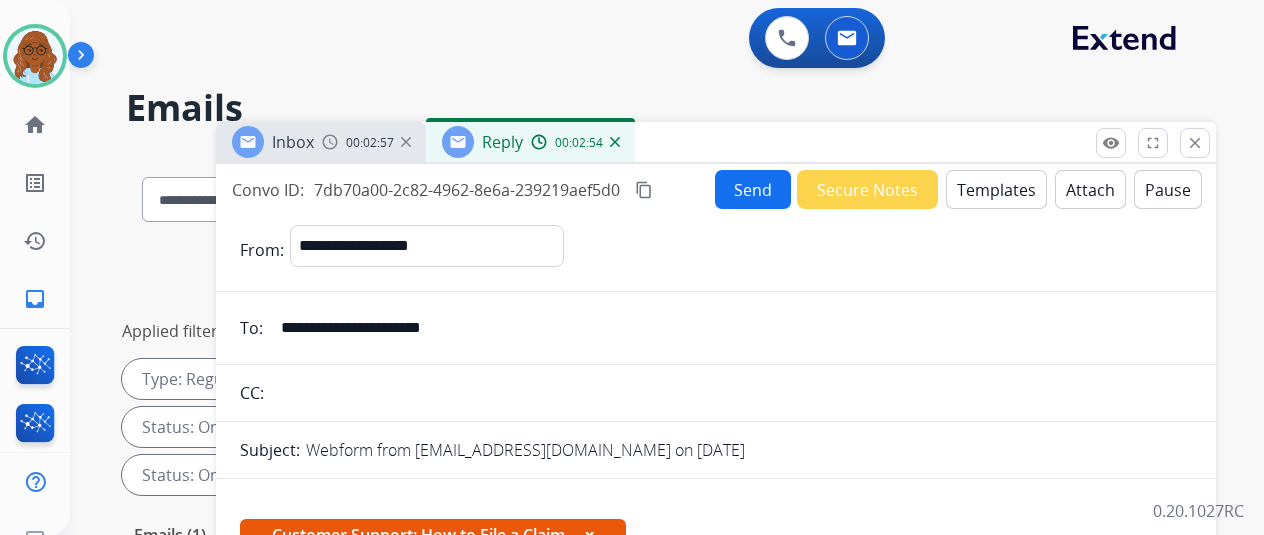 click on "content_copy" at bounding box center (644, 190) 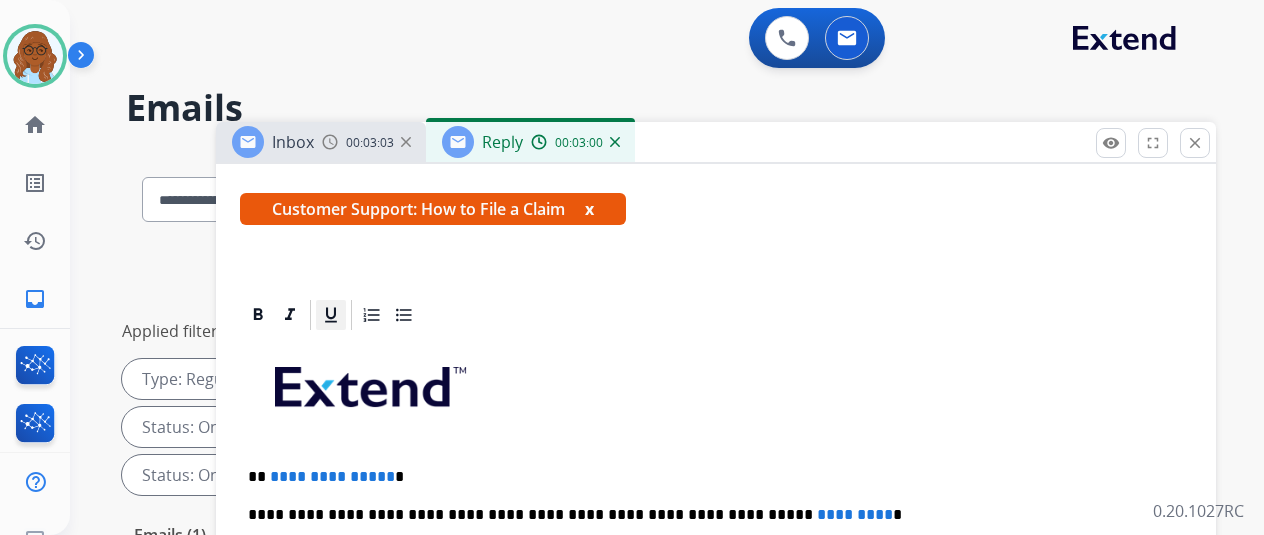 scroll, scrollTop: 360, scrollLeft: 0, axis: vertical 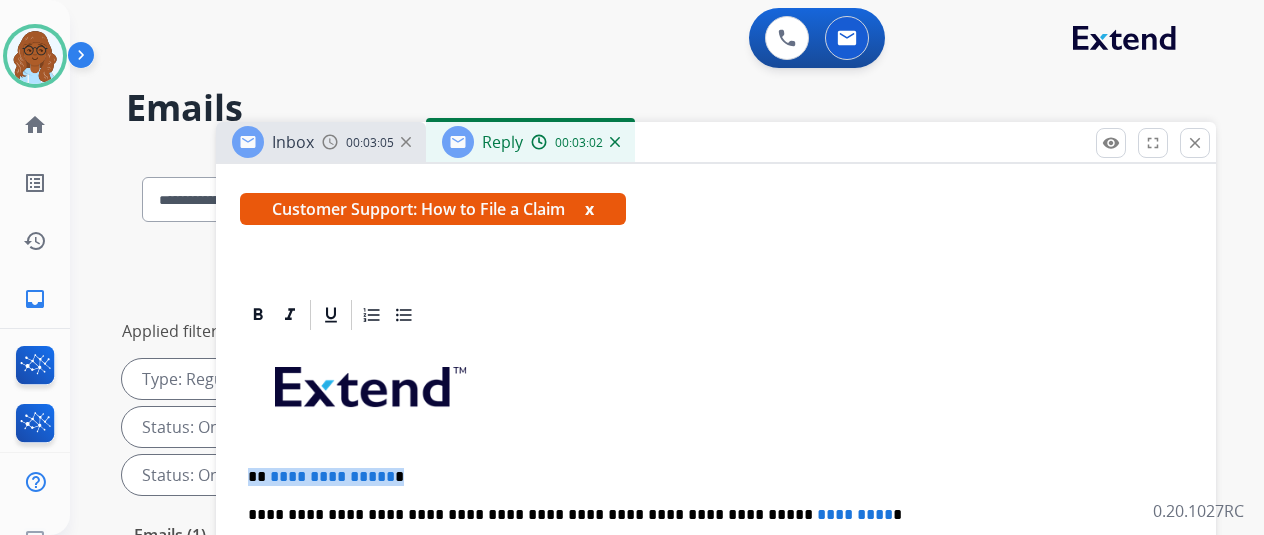 drag, startPoint x: 418, startPoint y: 430, endPoint x: 264, endPoint y: 441, distance: 154.39236 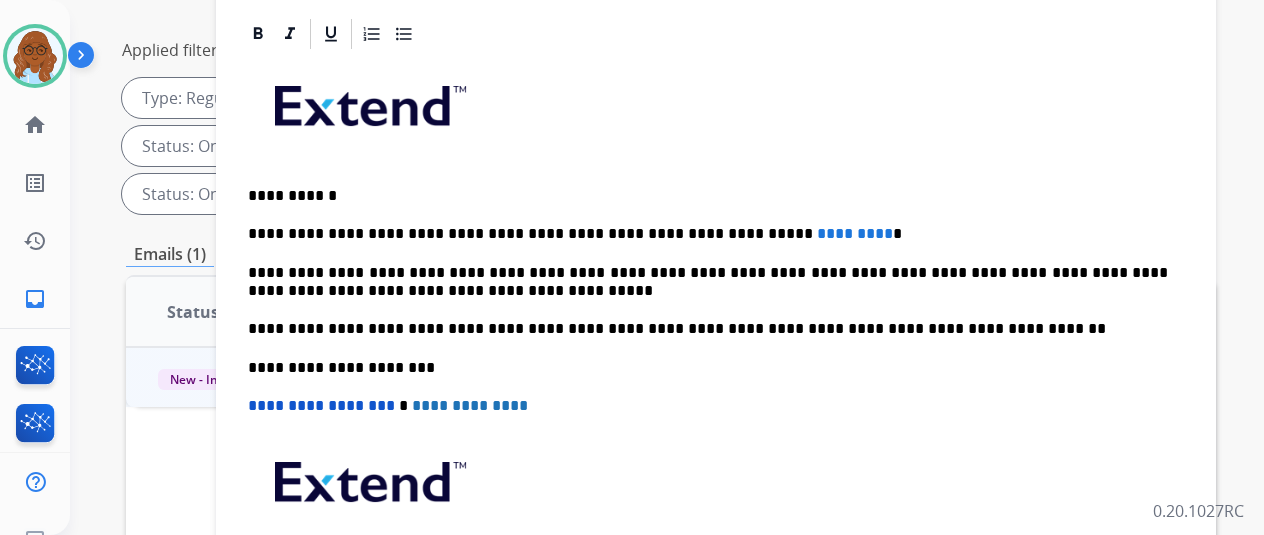 scroll, scrollTop: 300, scrollLeft: 0, axis: vertical 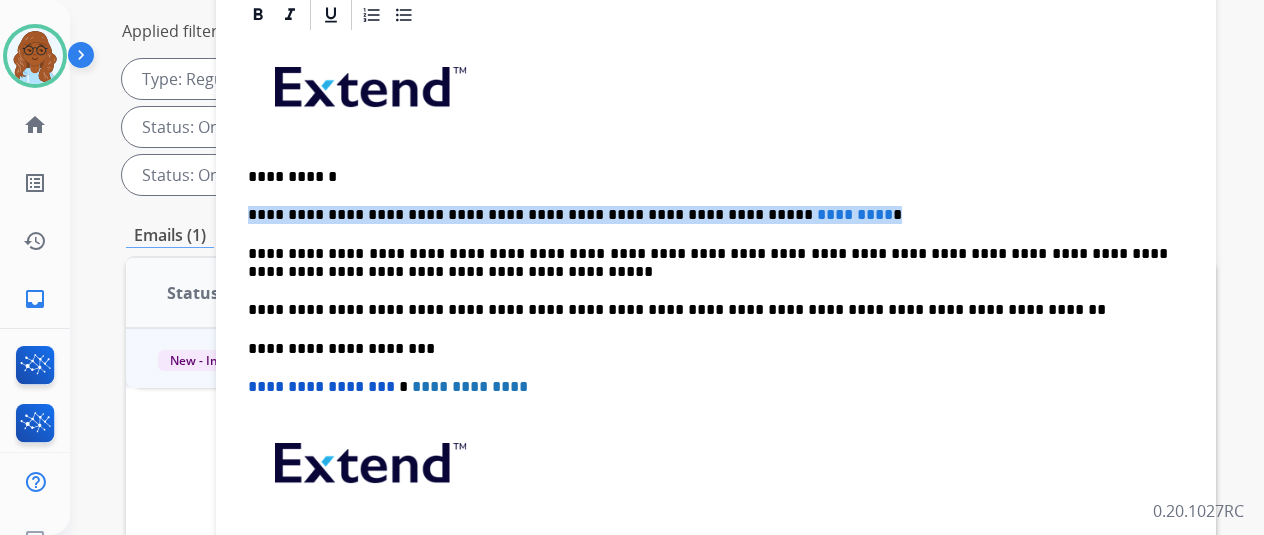 drag, startPoint x: 820, startPoint y: 175, endPoint x: 240, endPoint y: 169, distance: 580.031 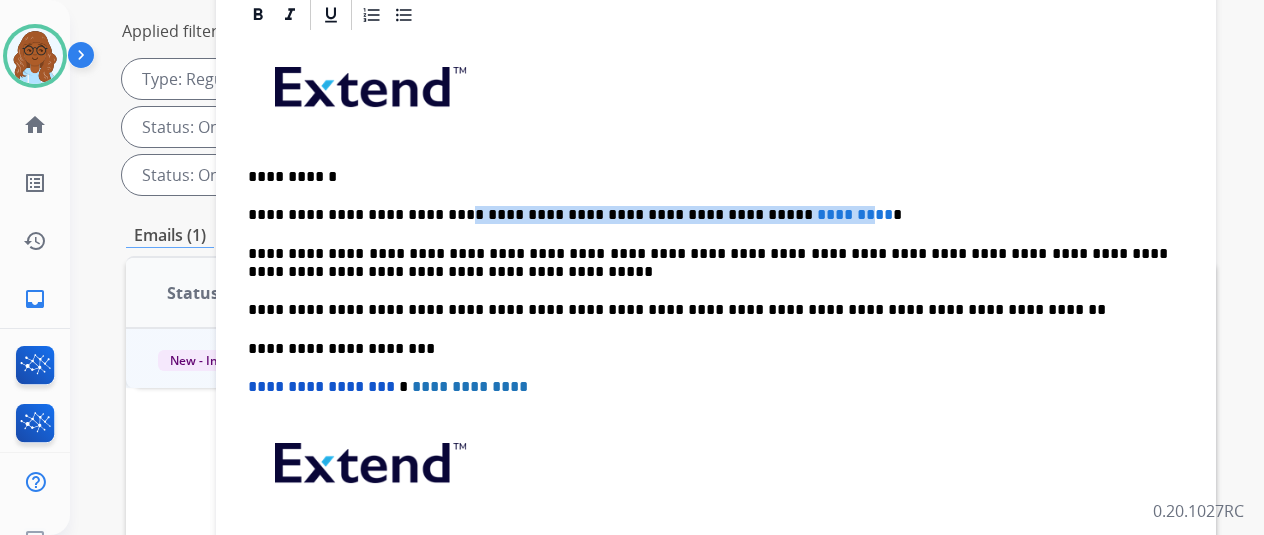 drag, startPoint x: 446, startPoint y: 179, endPoint x: 802, endPoint y: 173, distance: 356.05057 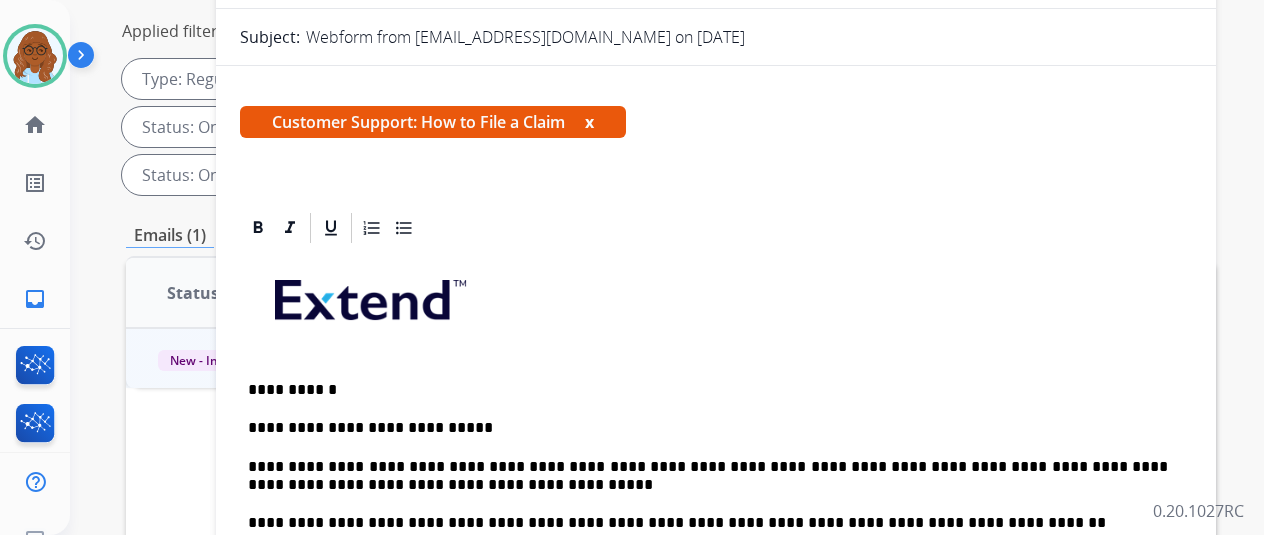 scroll, scrollTop: 200, scrollLeft: 0, axis: vertical 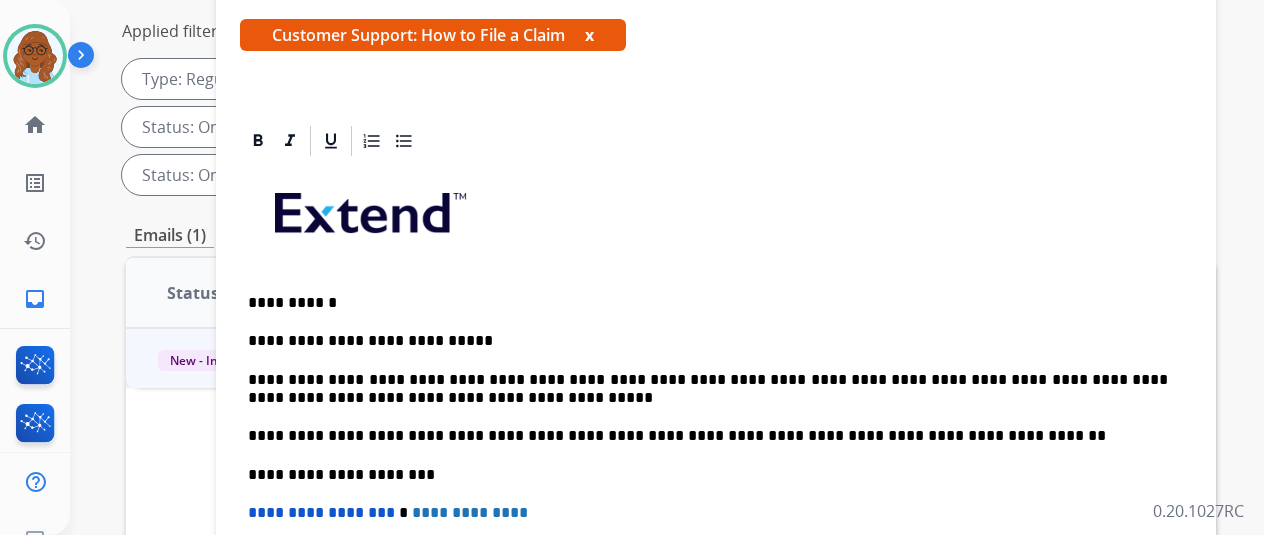 click on "**********" at bounding box center (716, 464) 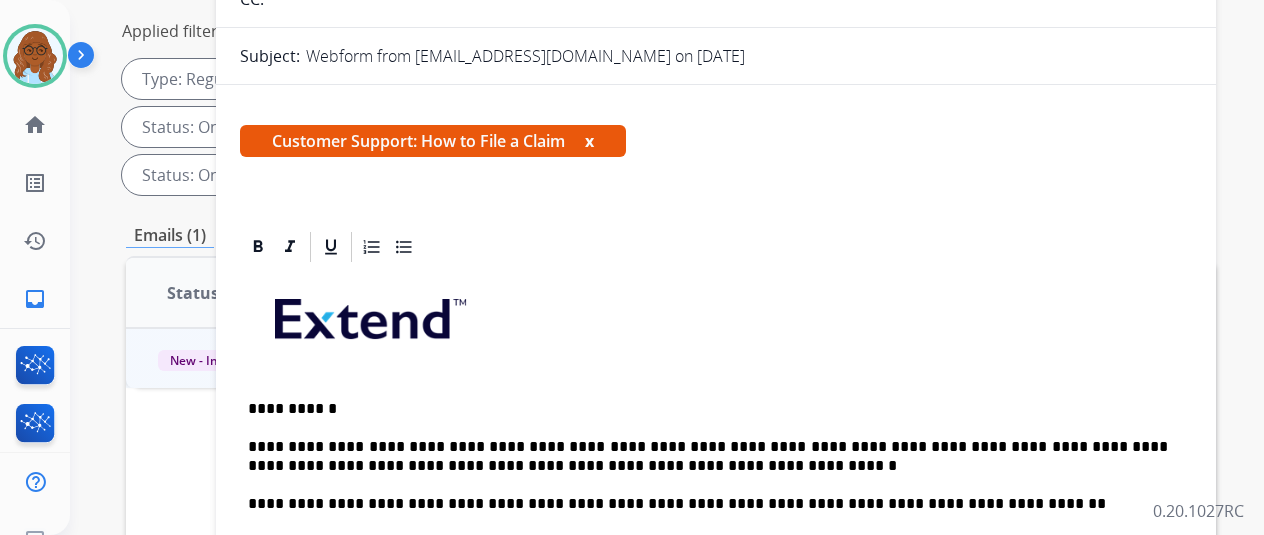 scroll, scrollTop: 0, scrollLeft: 0, axis: both 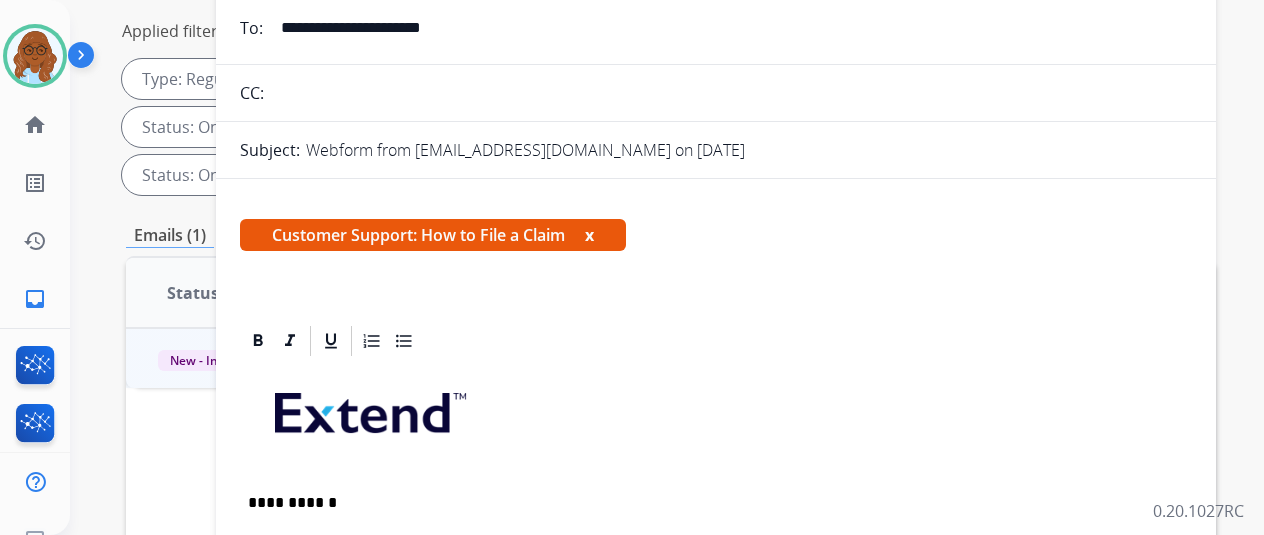 click on "x" at bounding box center [589, 235] 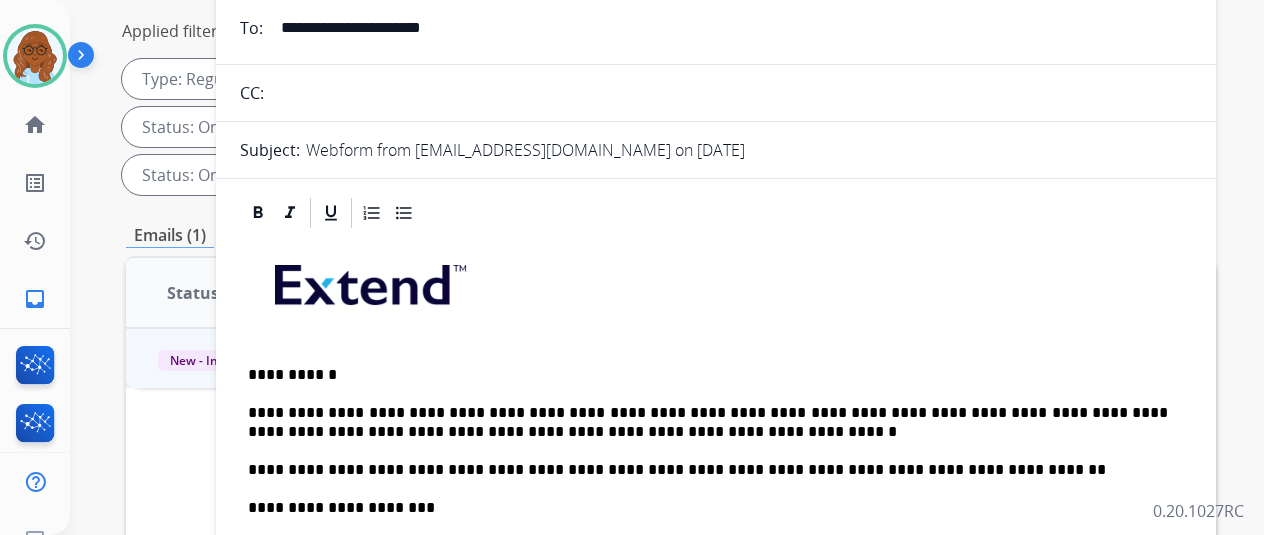 scroll, scrollTop: 0, scrollLeft: 0, axis: both 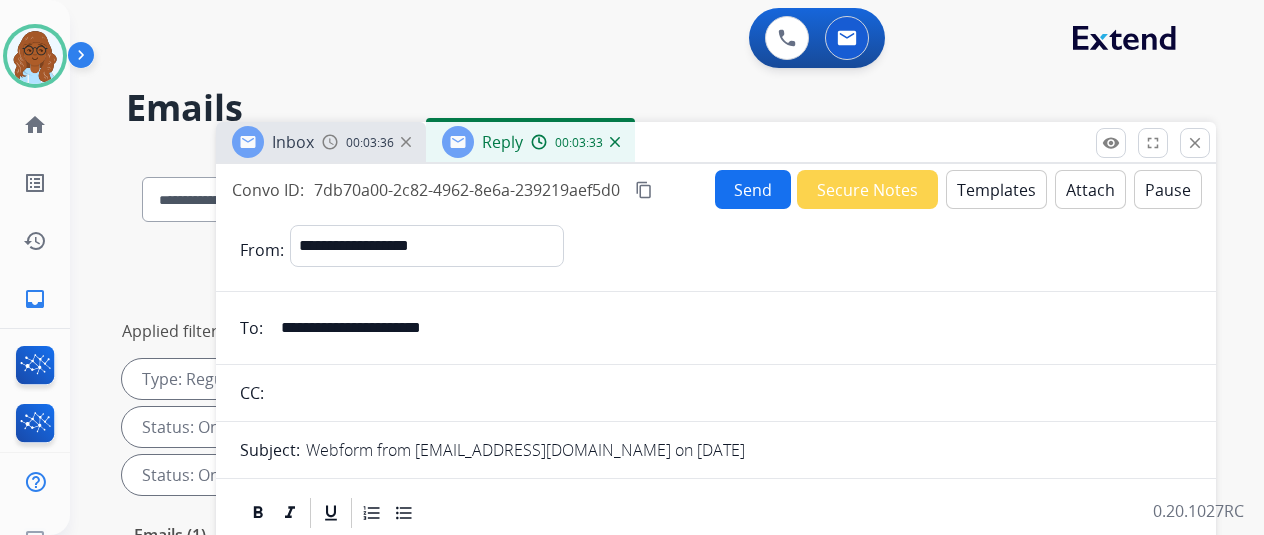 click on "Send" at bounding box center (753, 189) 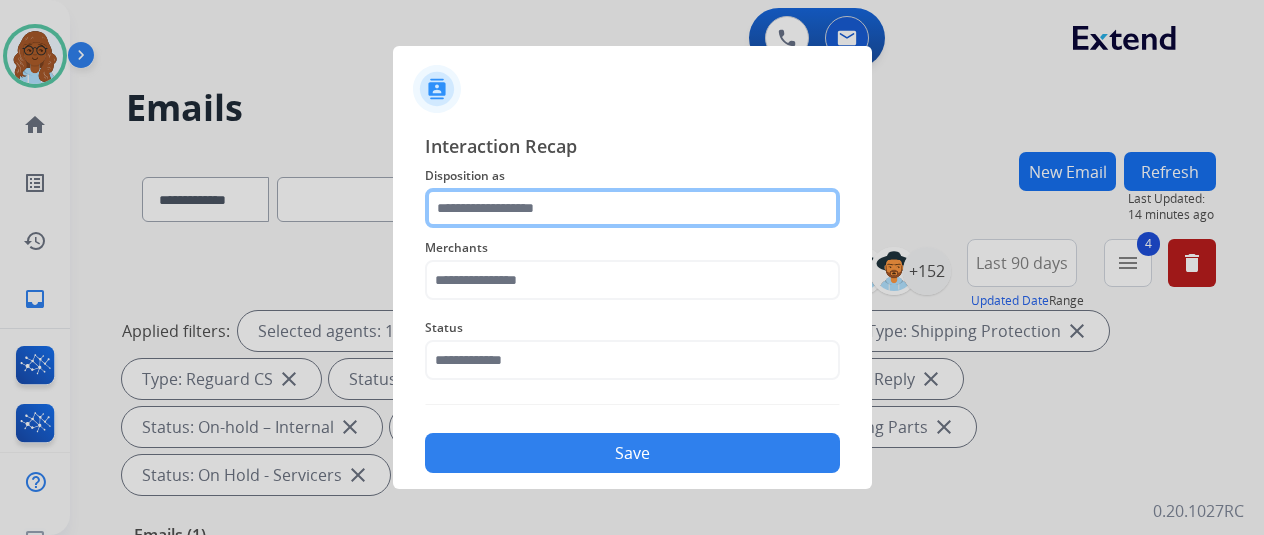 click 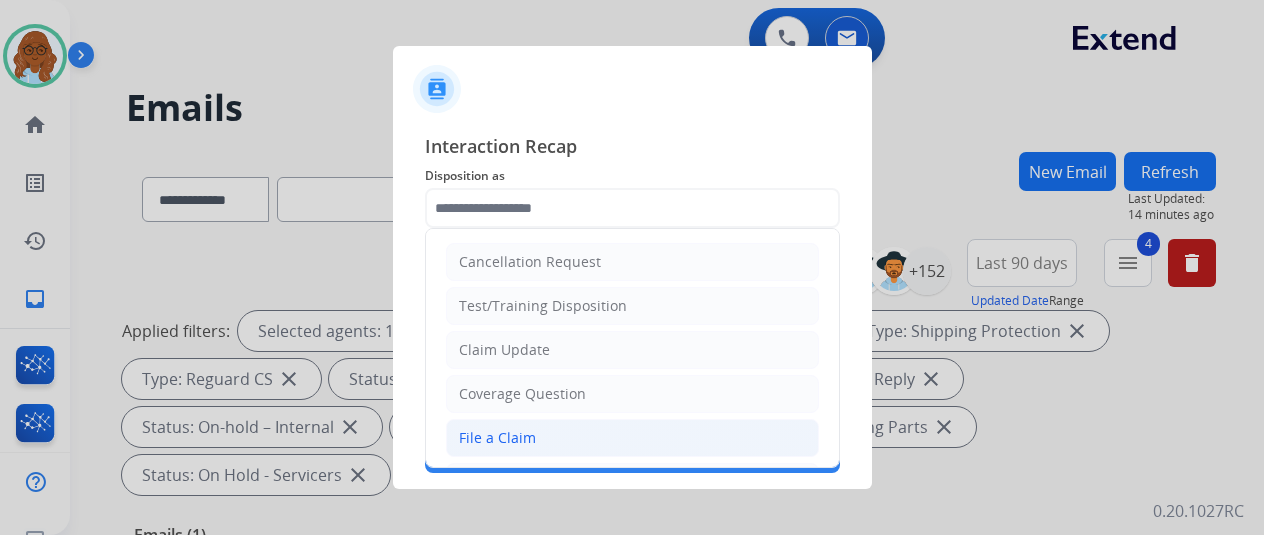 click on "File a Claim" 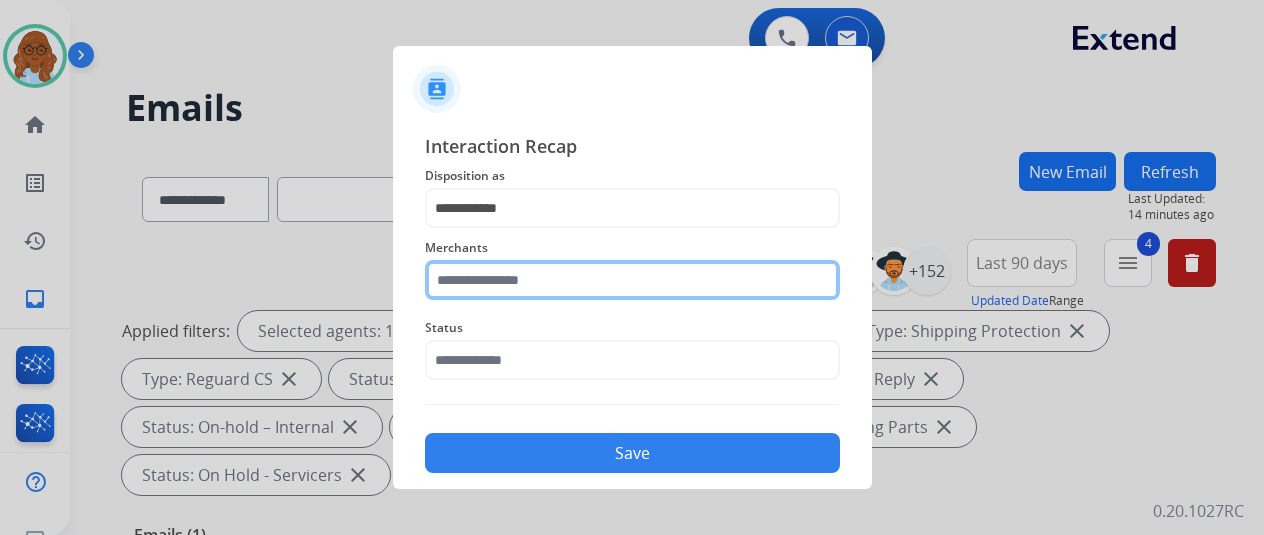 click 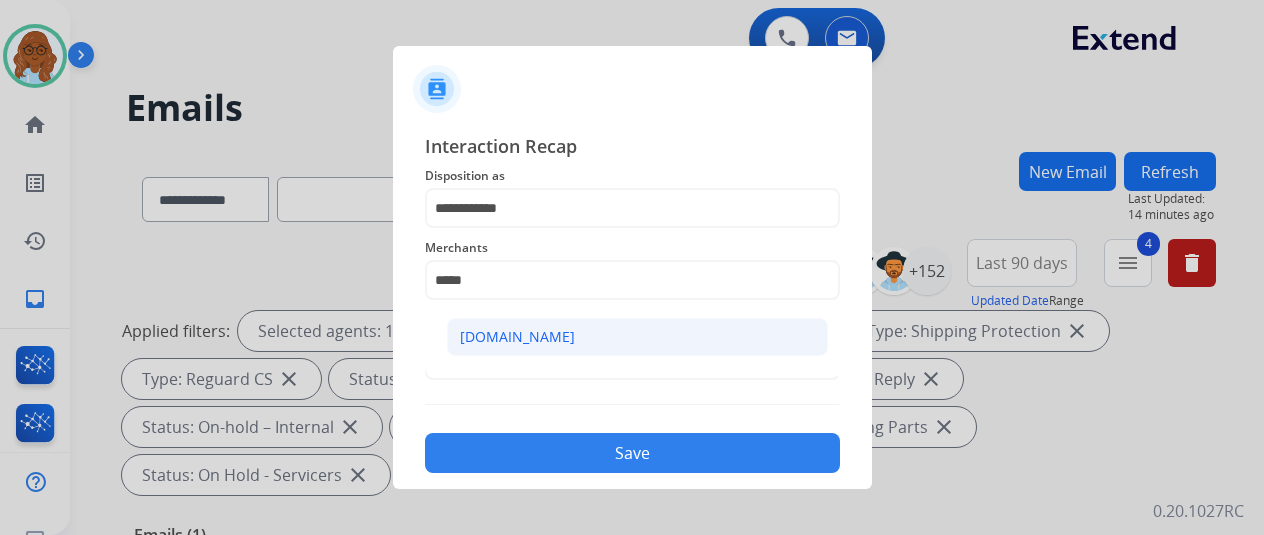 click on "[DOMAIN_NAME]" 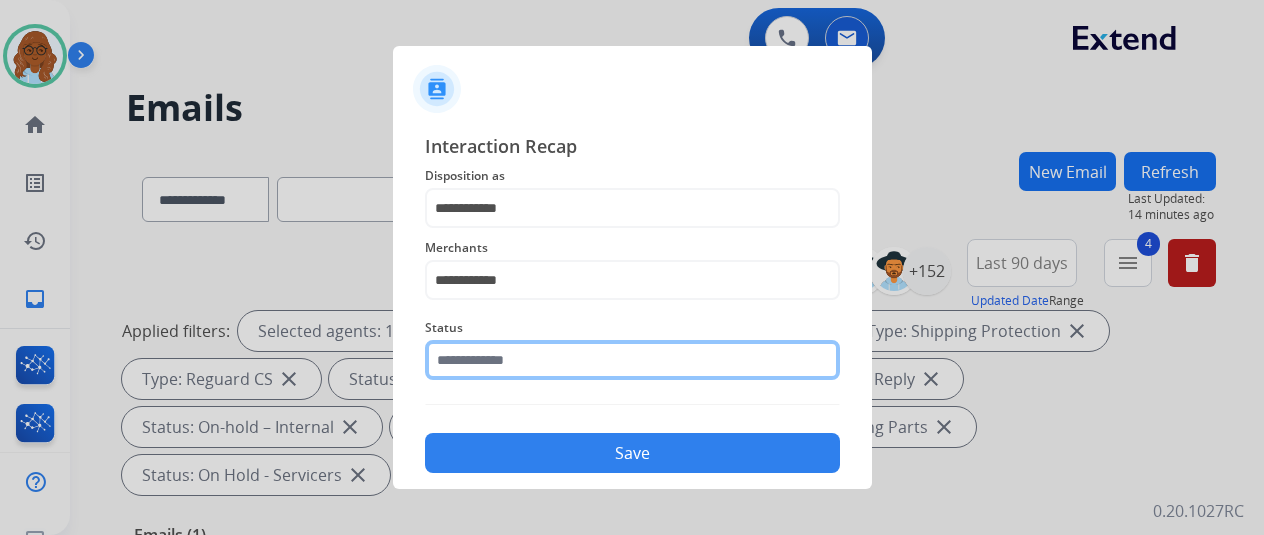 click 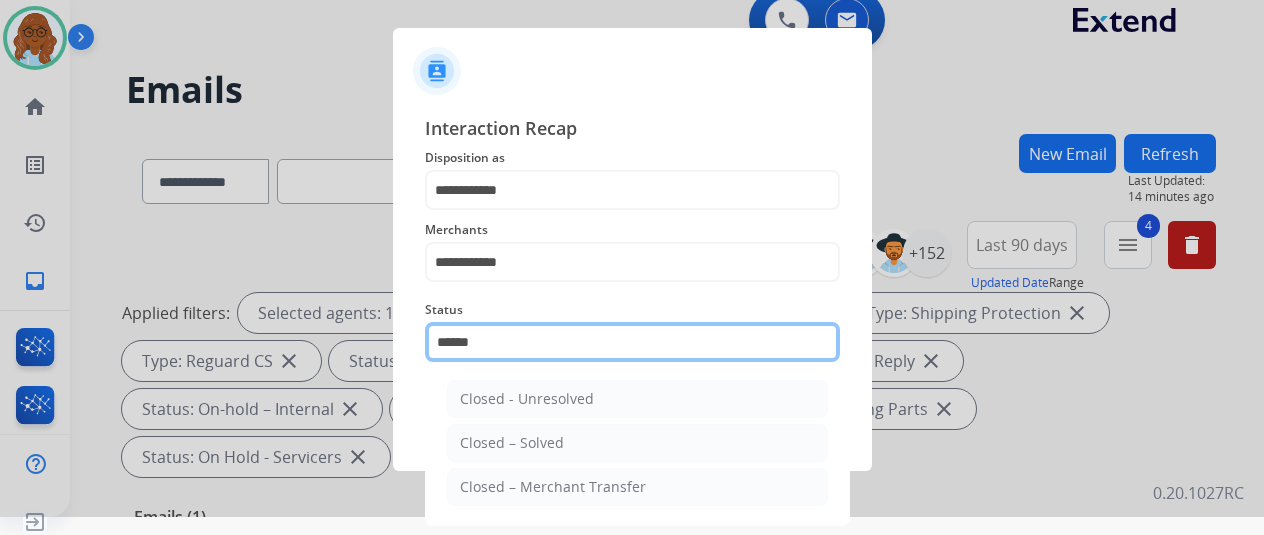 scroll, scrollTop: 24, scrollLeft: 0, axis: vertical 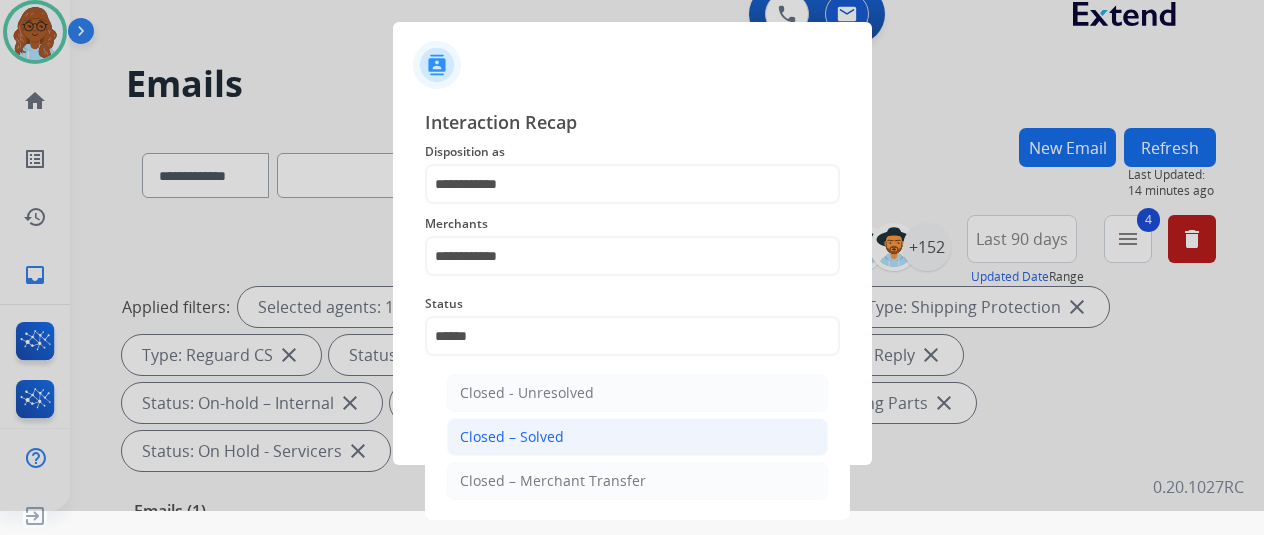 click on "Closed – Solved" 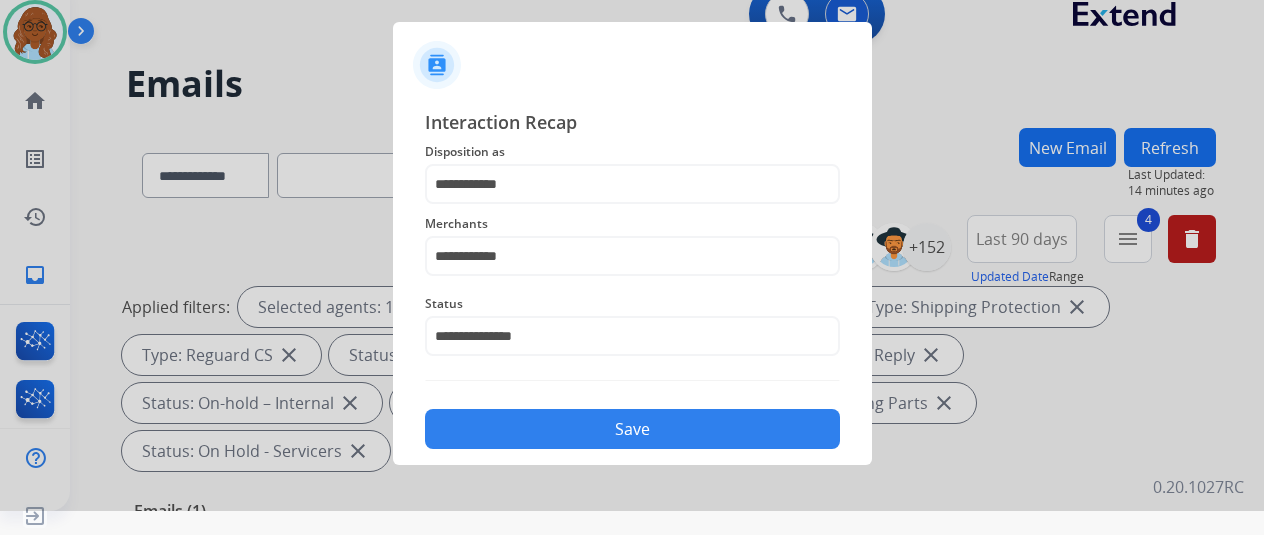 click on "Save" 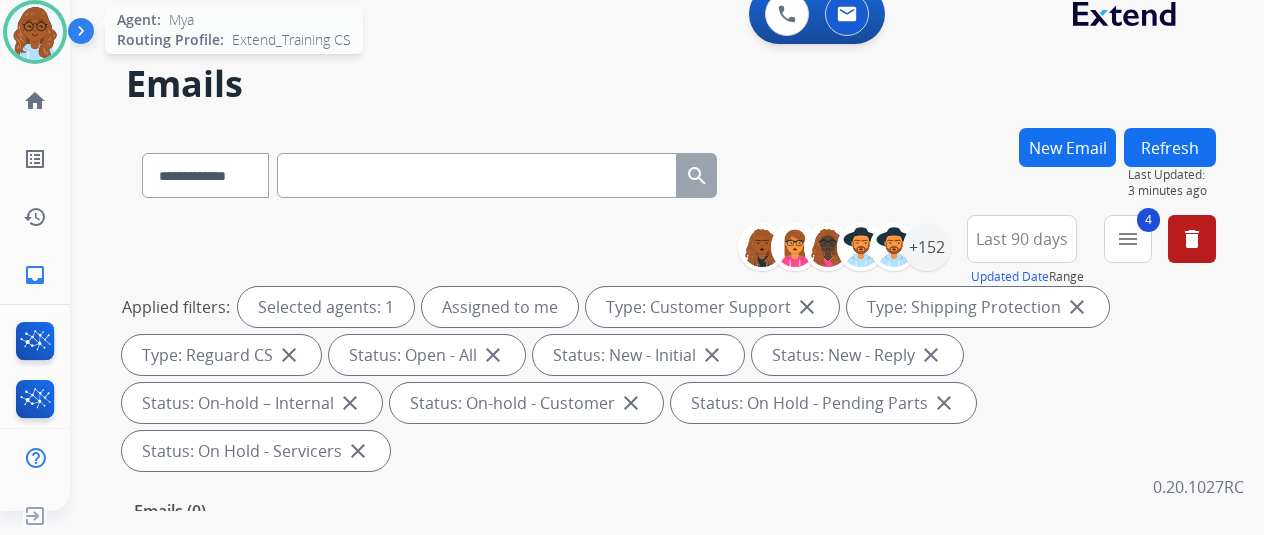 click at bounding box center [35, 32] 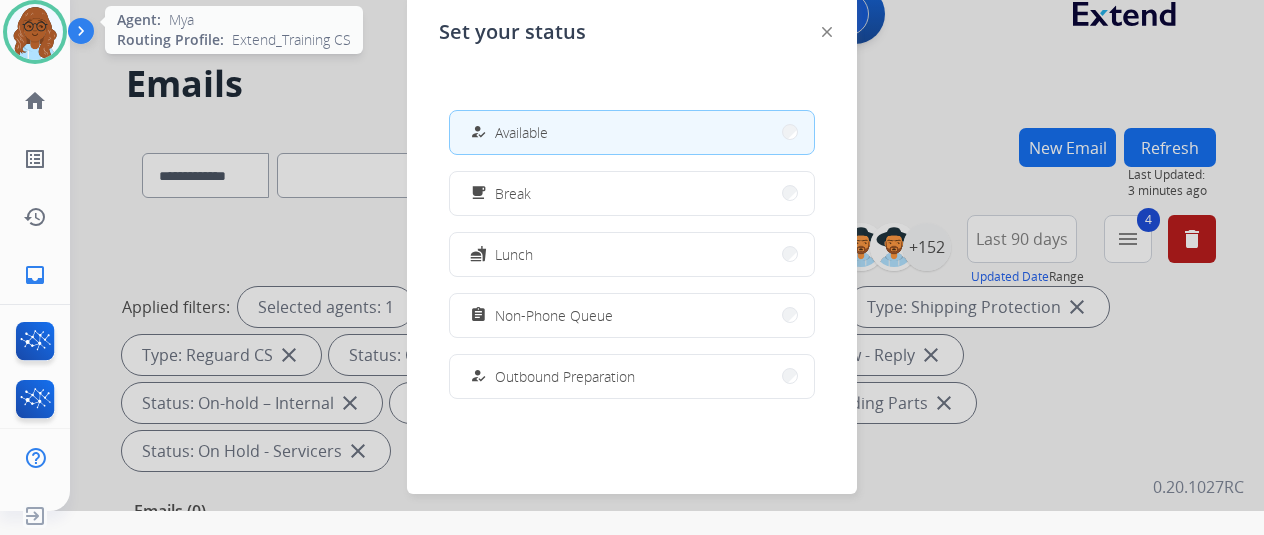 click at bounding box center (35, 32) 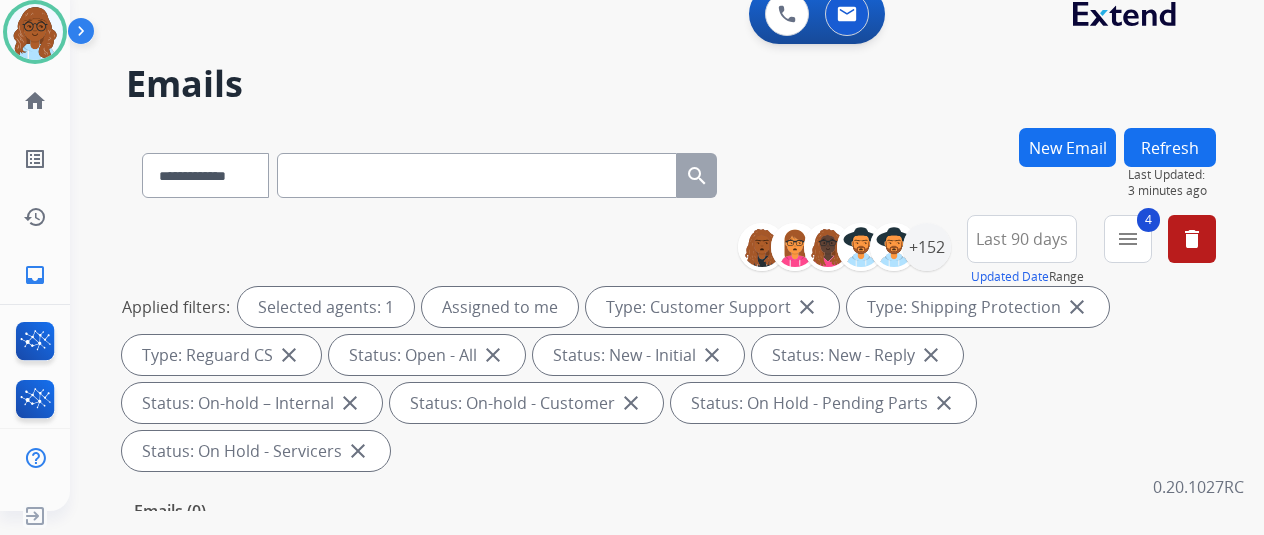 scroll, scrollTop: 0, scrollLeft: 0, axis: both 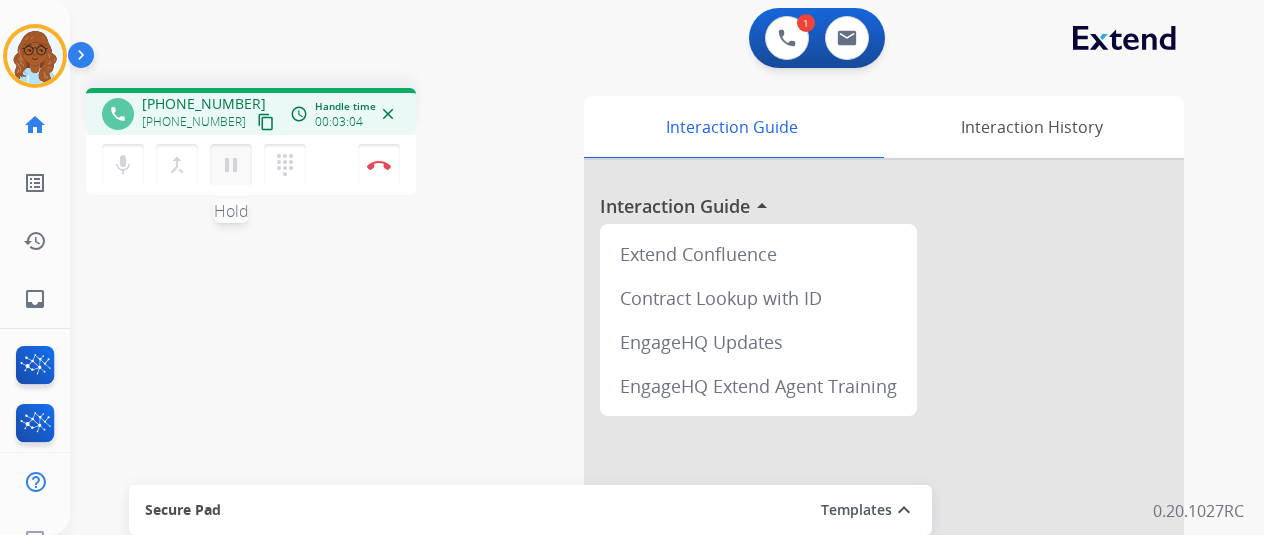 drag, startPoint x: 233, startPoint y: 159, endPoint x: 220, endPoint y: 166, distance: 14.764823 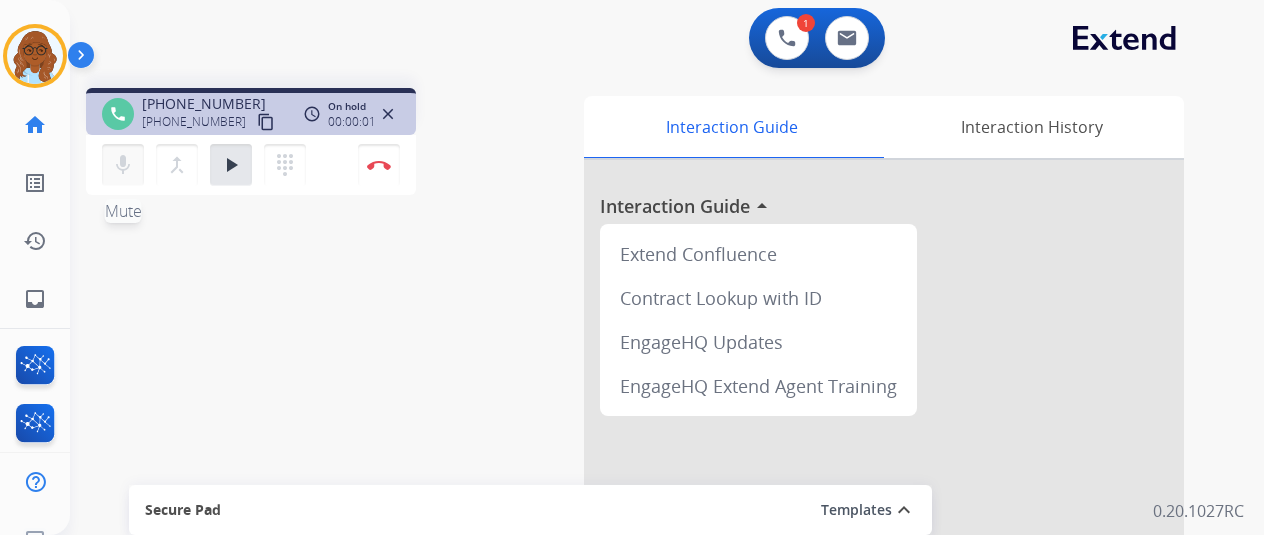 click on "mic" at bounding box center (123, 165) 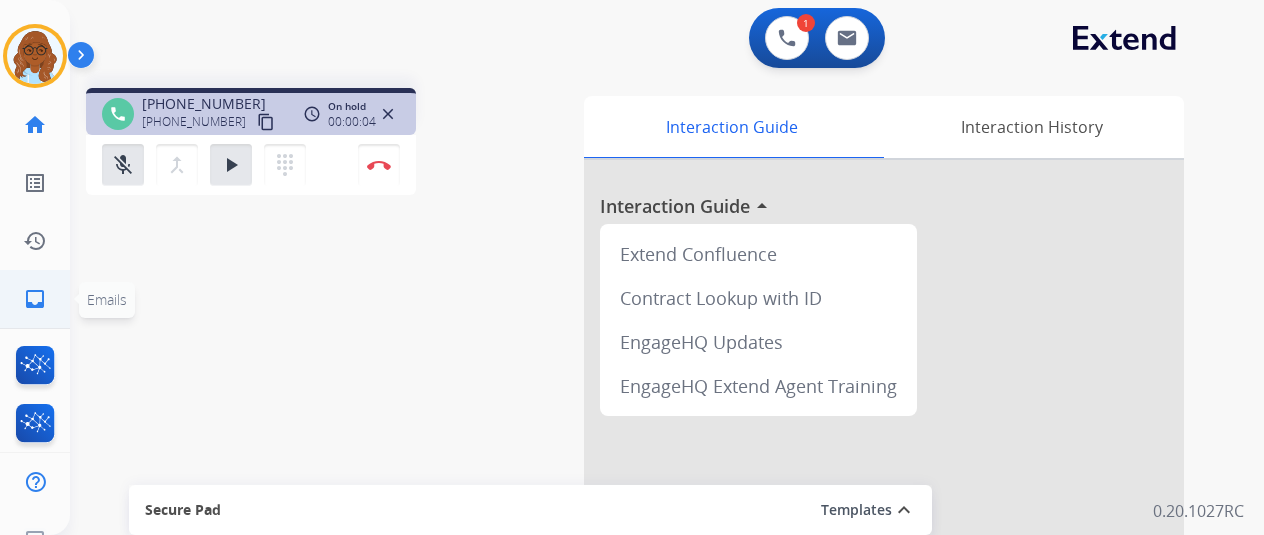 click on "inbox  Emails" 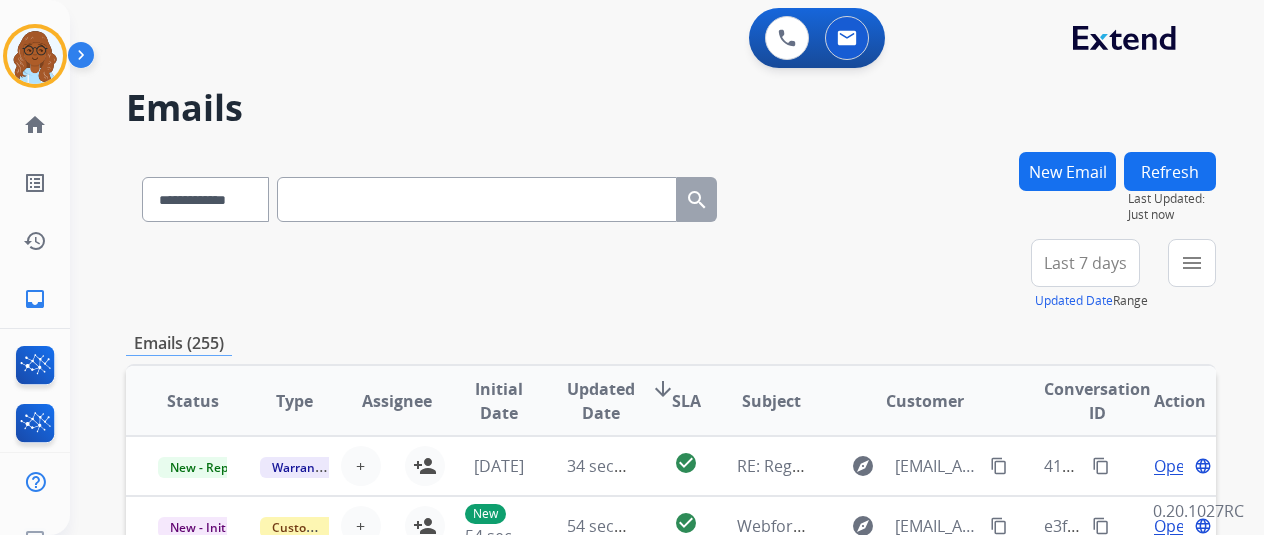 click on "New Email" at bounding box center (1067, 171) 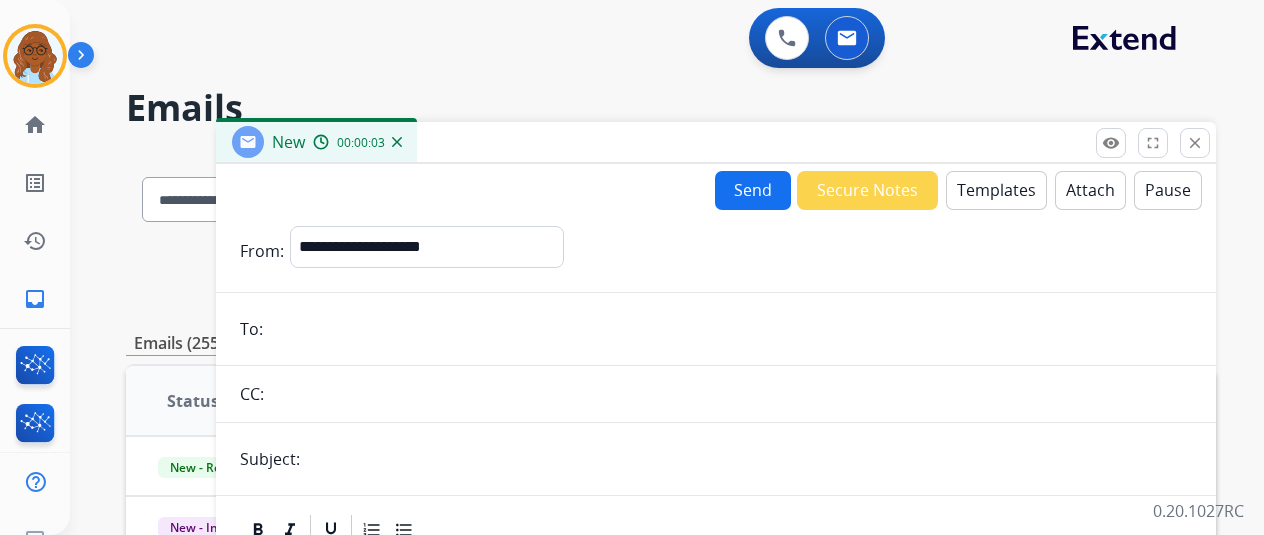 click at bounding box center (730, 329) 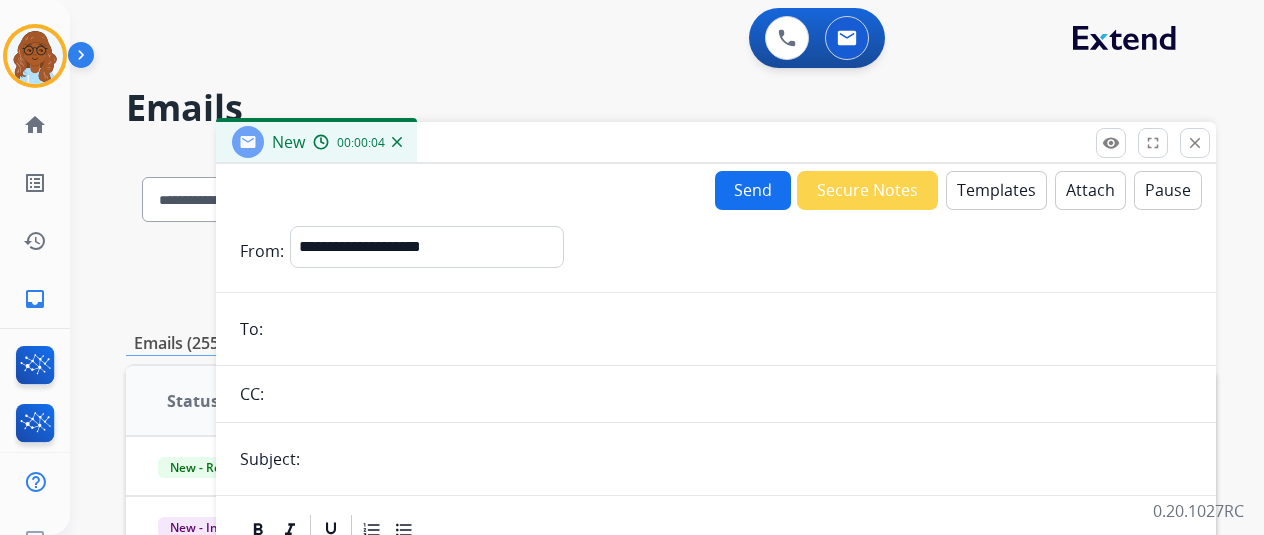 paste on "**********" 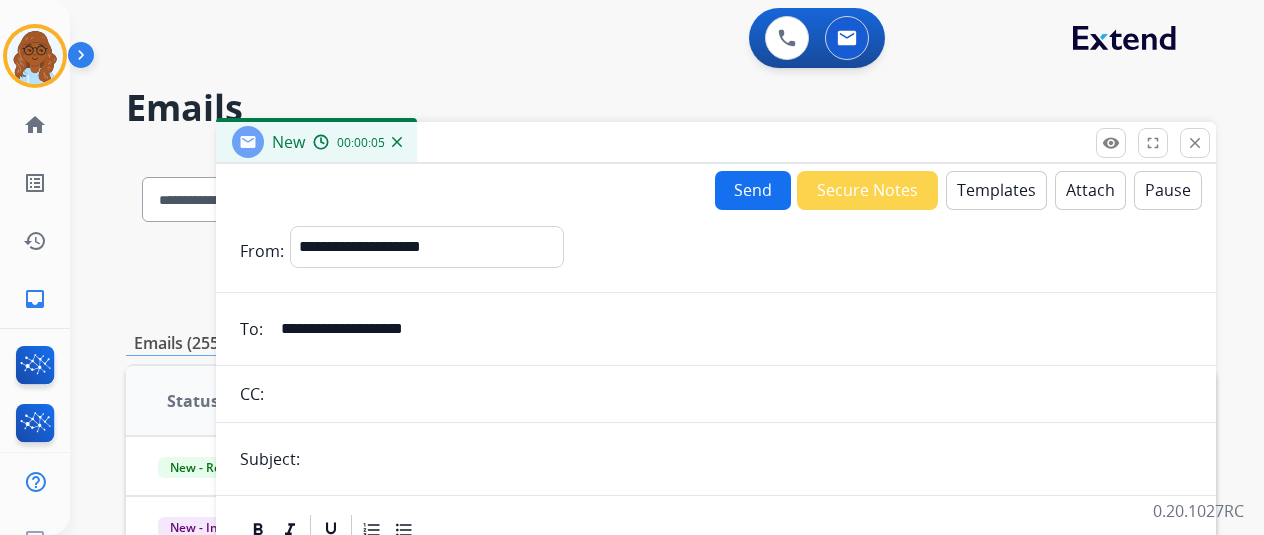 type on "**********" 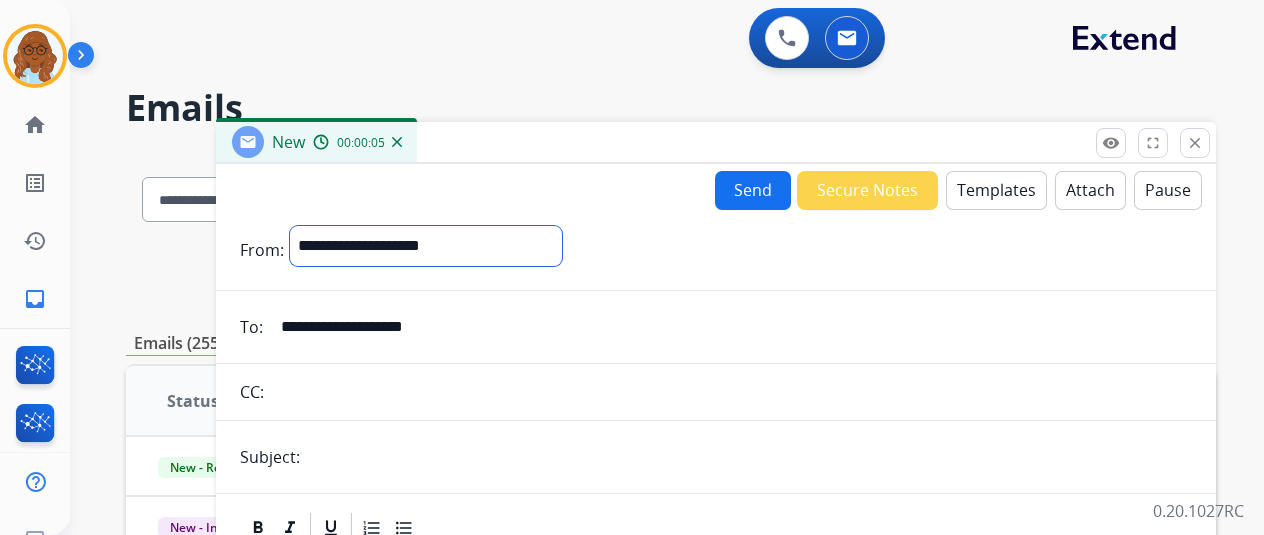 click on "**********" at bounding box center (426, 250) 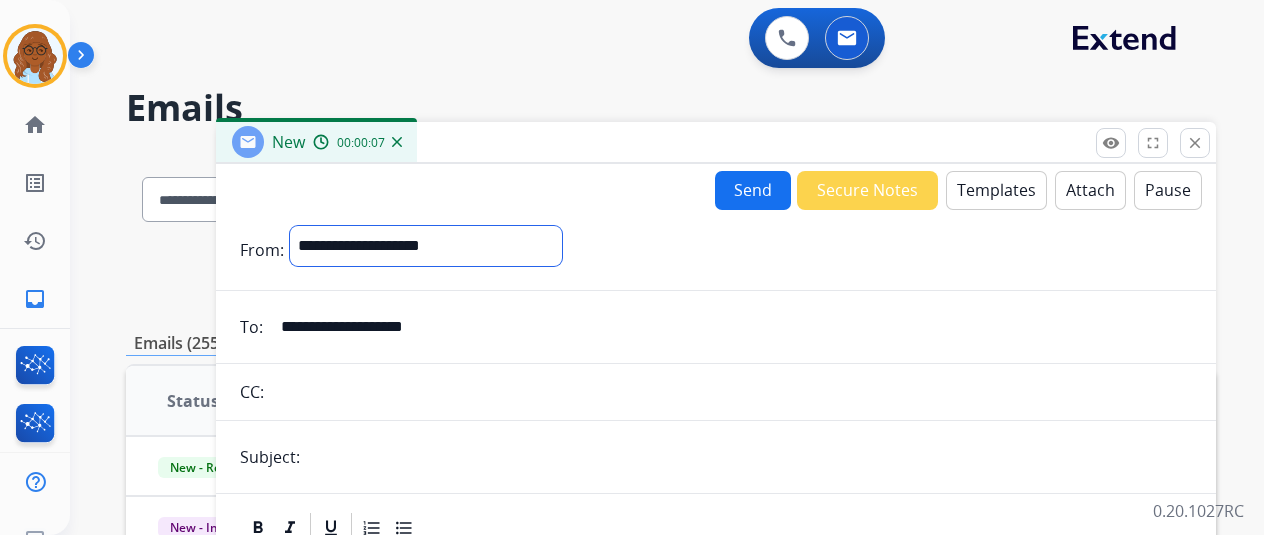 select on "**********" 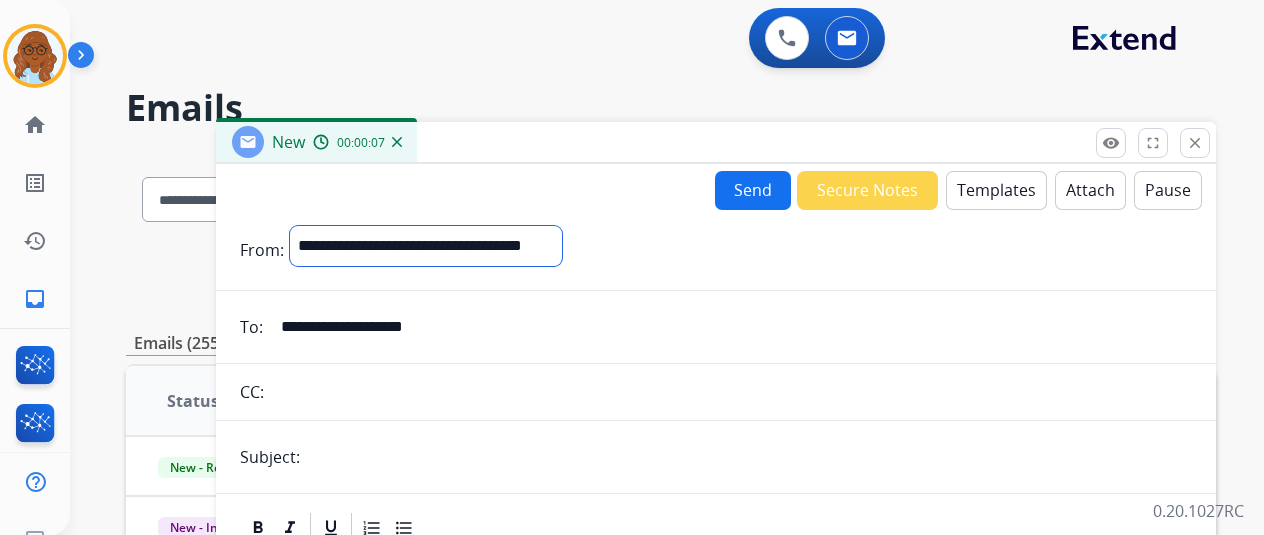 click on "**********" at bounding box center [426, 246] 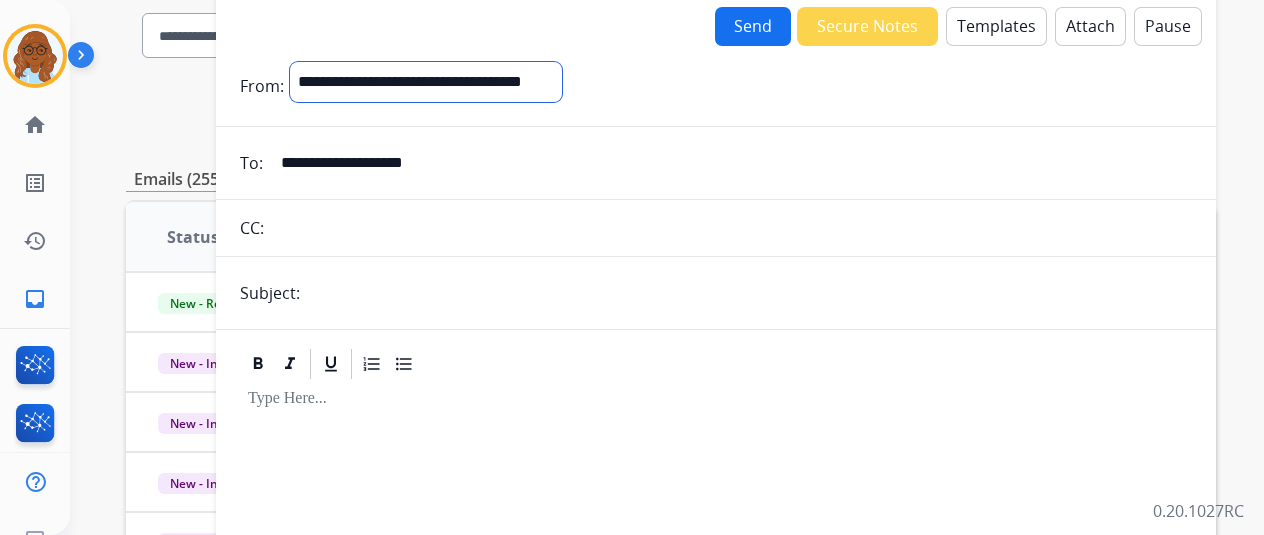 scroll, scrollTop: 0, scrollLeft: 0, axis: both 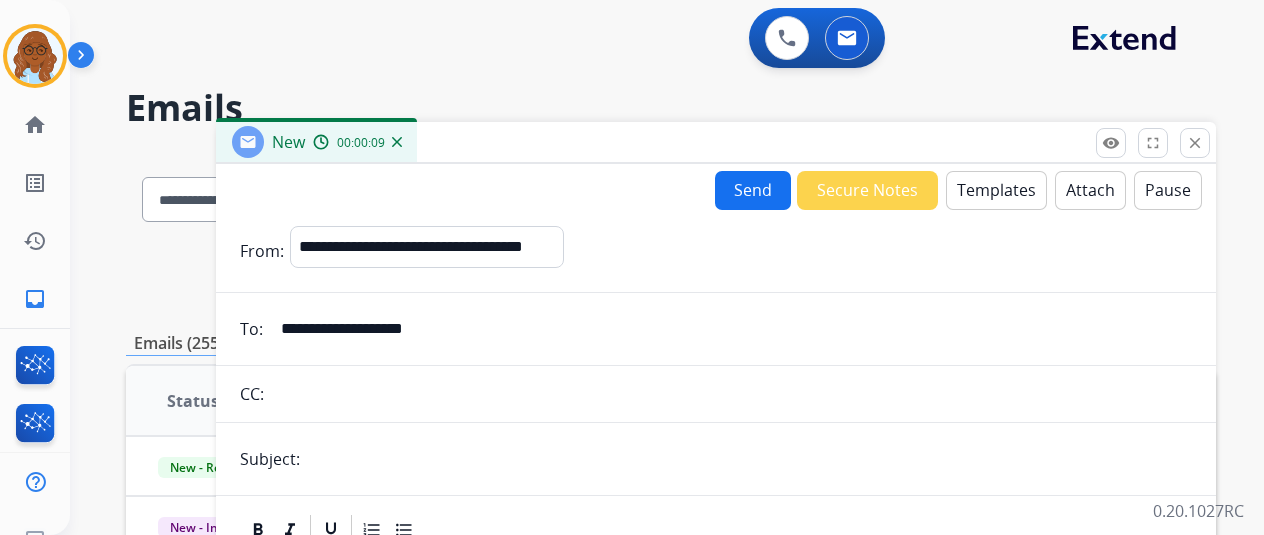 click on "Templates" at bounding box center [996, 190] 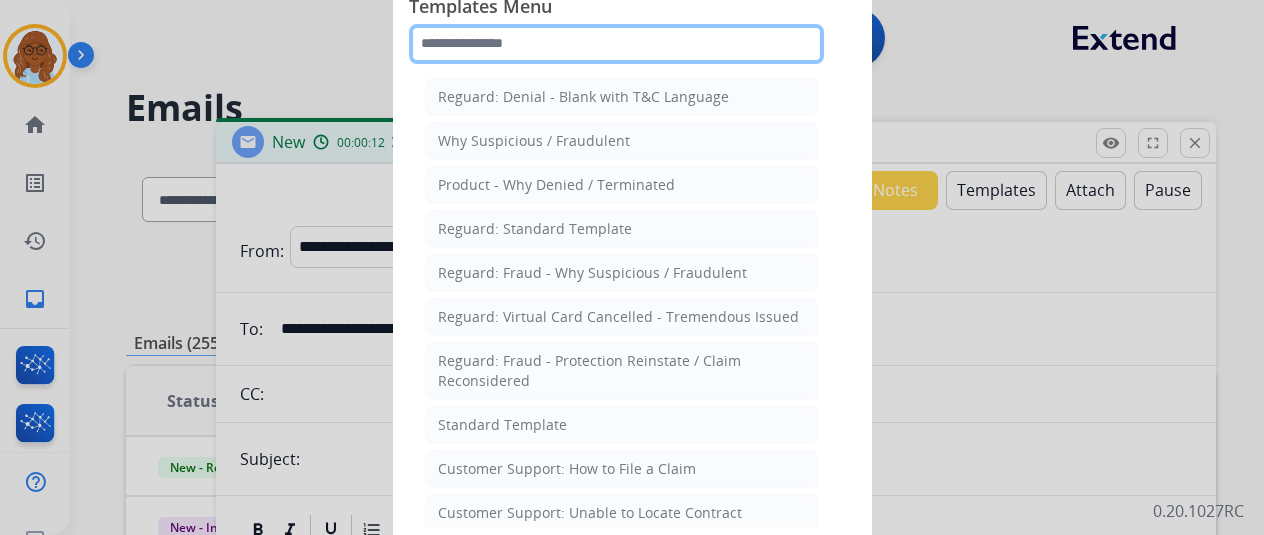 click 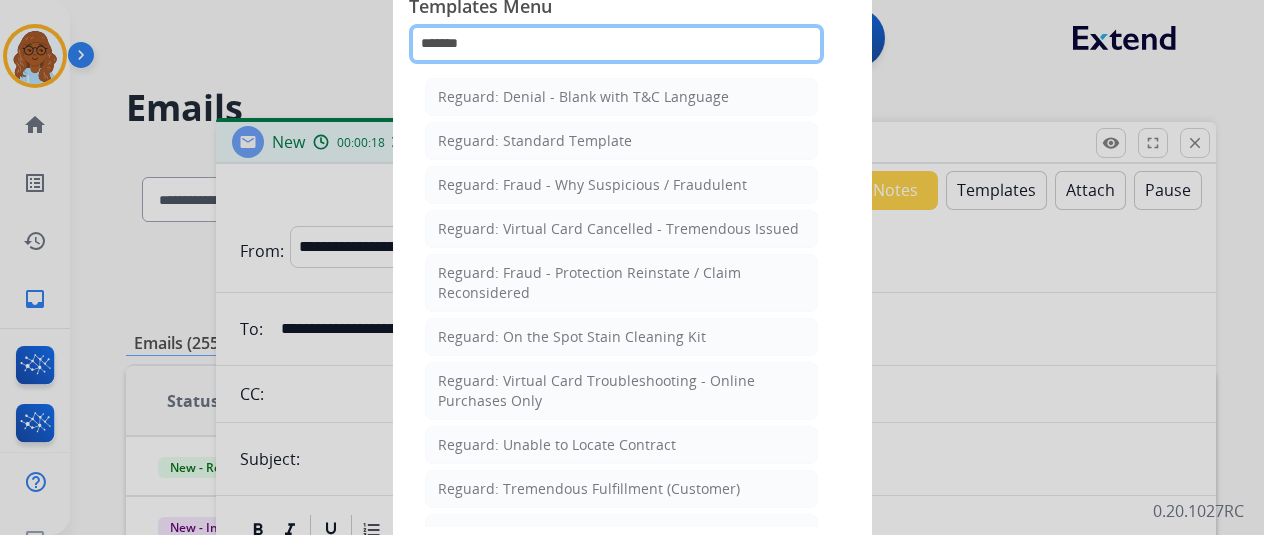 scroll, scrollTop: 100, scrollLeft: 0, axis: vertical 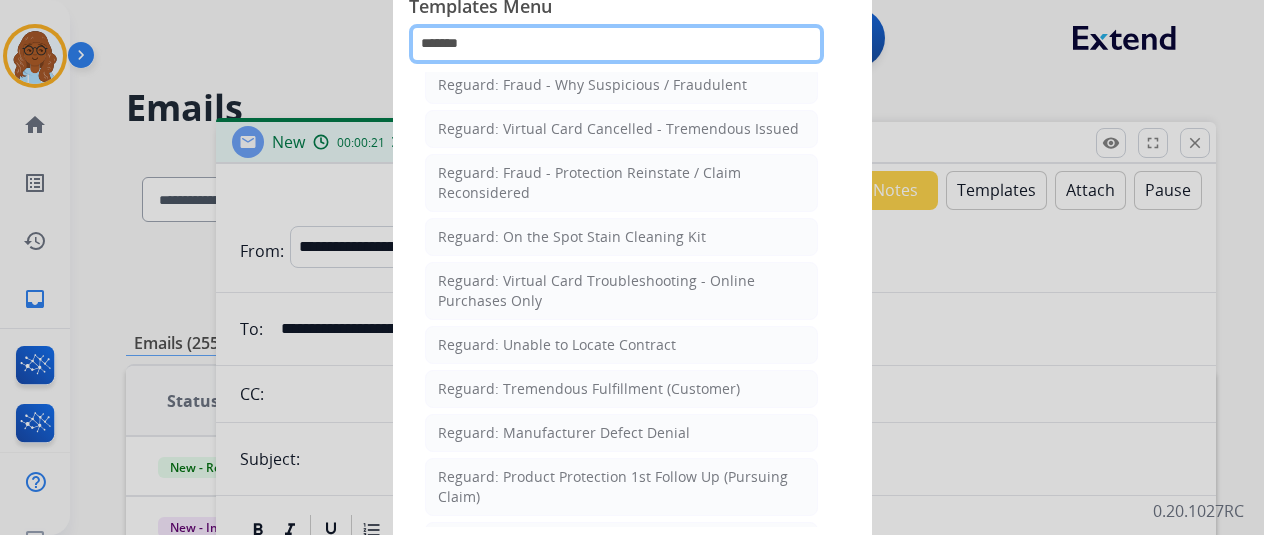drag, startPoint x: 518, startPoint y: 55, endPoint x: 390, endPoint y: 55, distance: 128 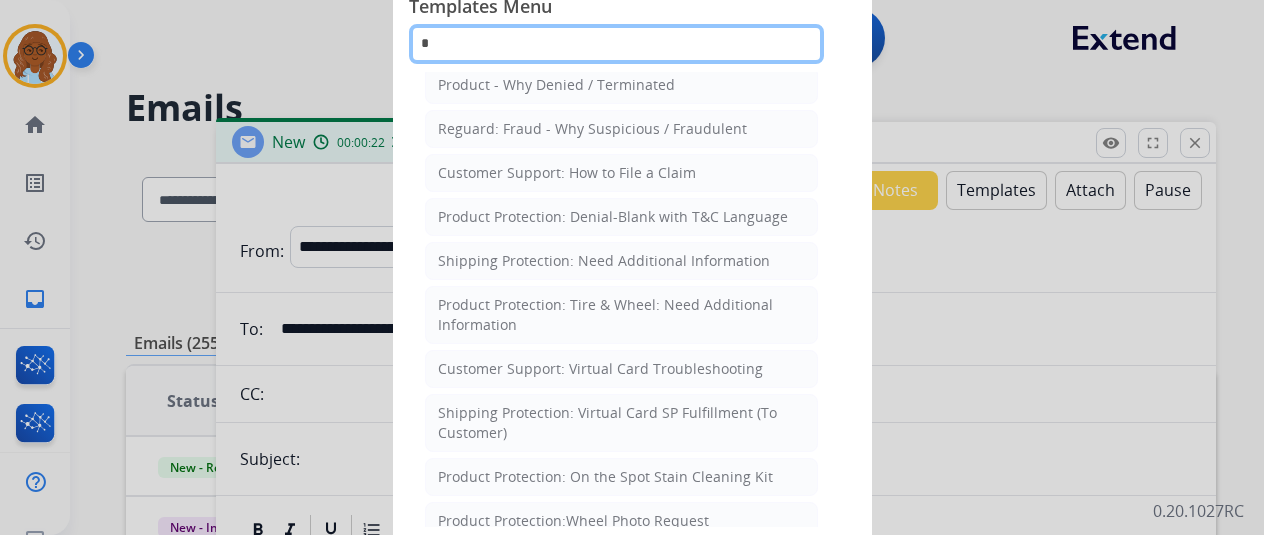 scroll, scrollTop: 0, scrollLeft: 0, axis: both 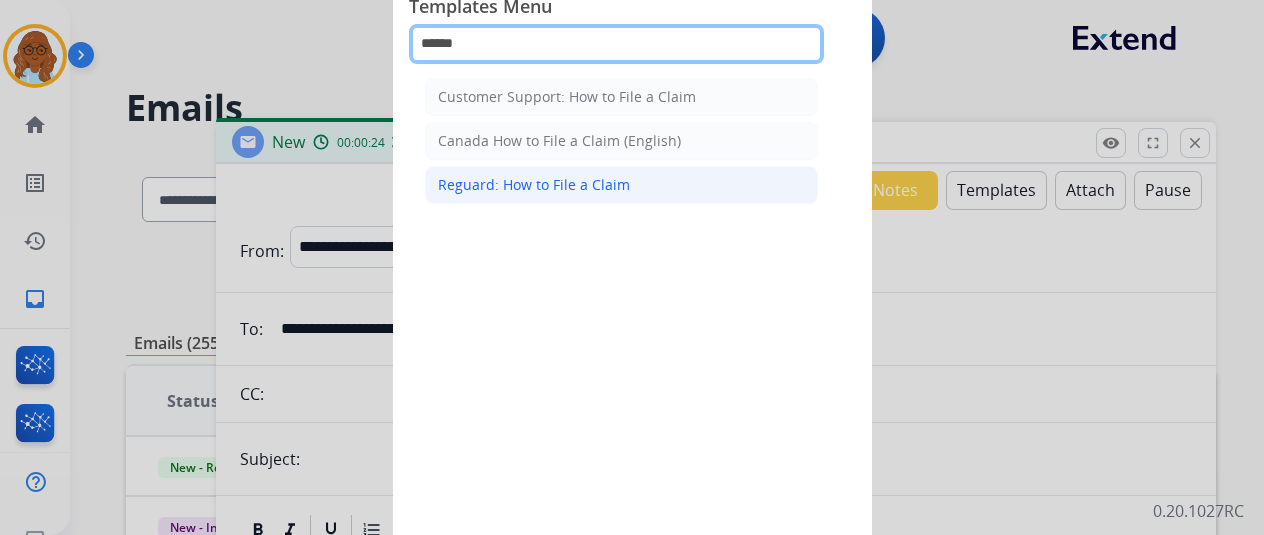 type on "******" 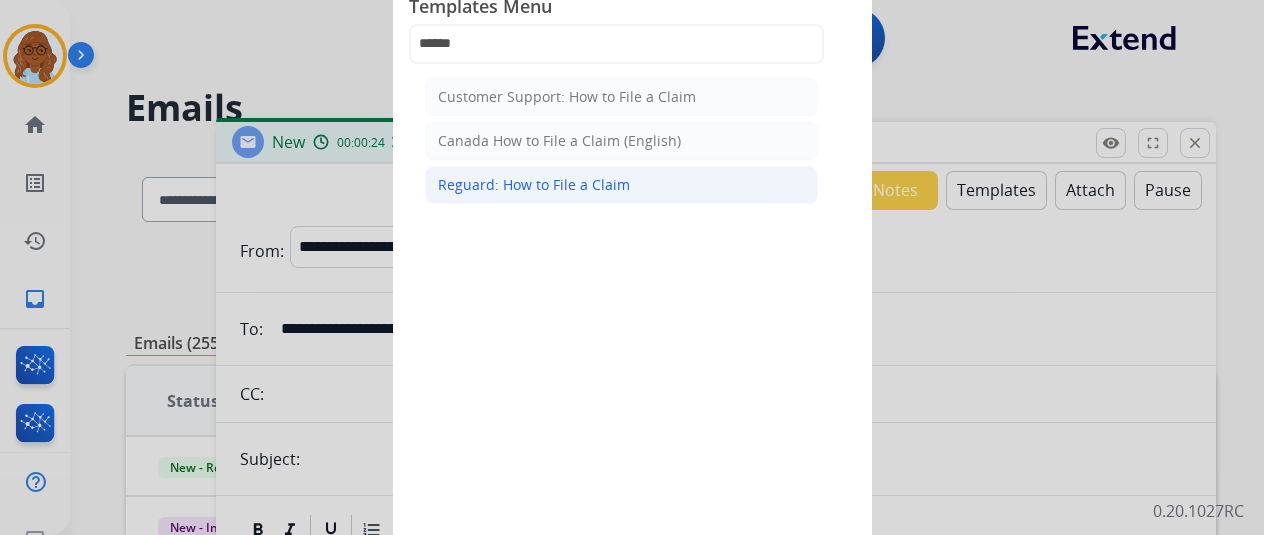 click on "Reguard: How to File a Claim" 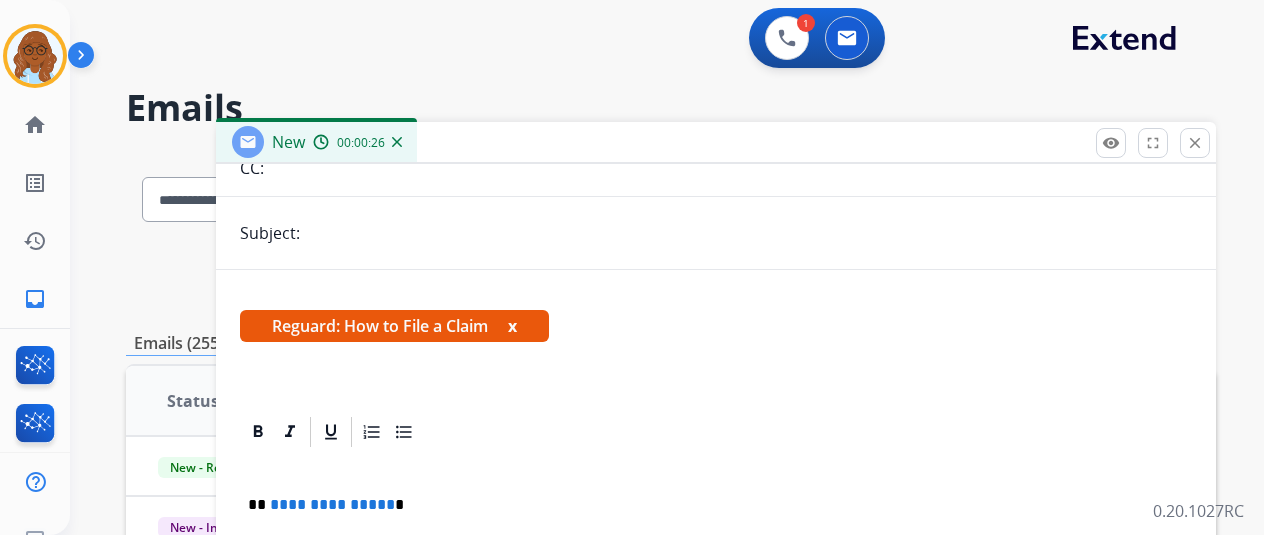 click on "x" at bounding box center (512, 326) 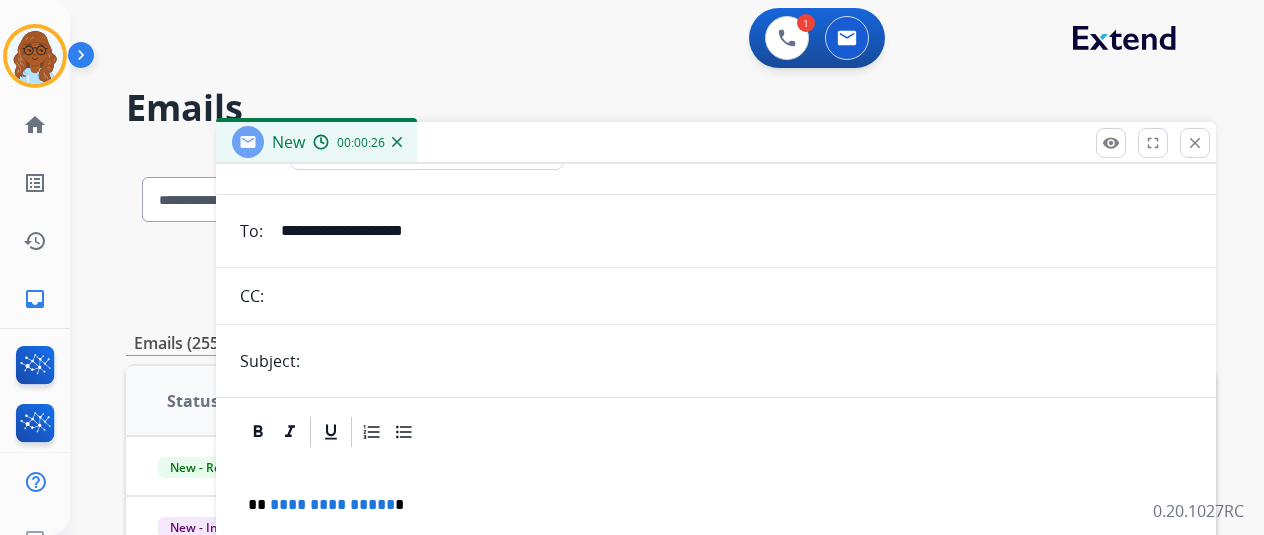 scroll, scrollTop: 300, scrollLeft: 0, axis: vertical 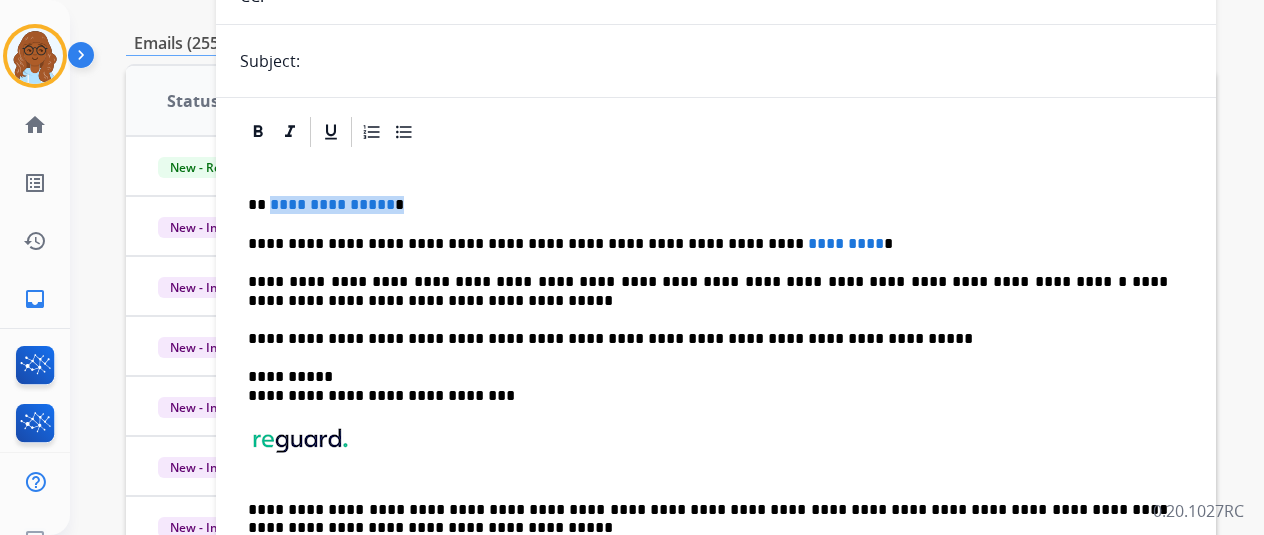 drag, startPoint x: 418, startPoint y: 201, endPoint x: 284, endPoint y: 203, distance: 134.01492 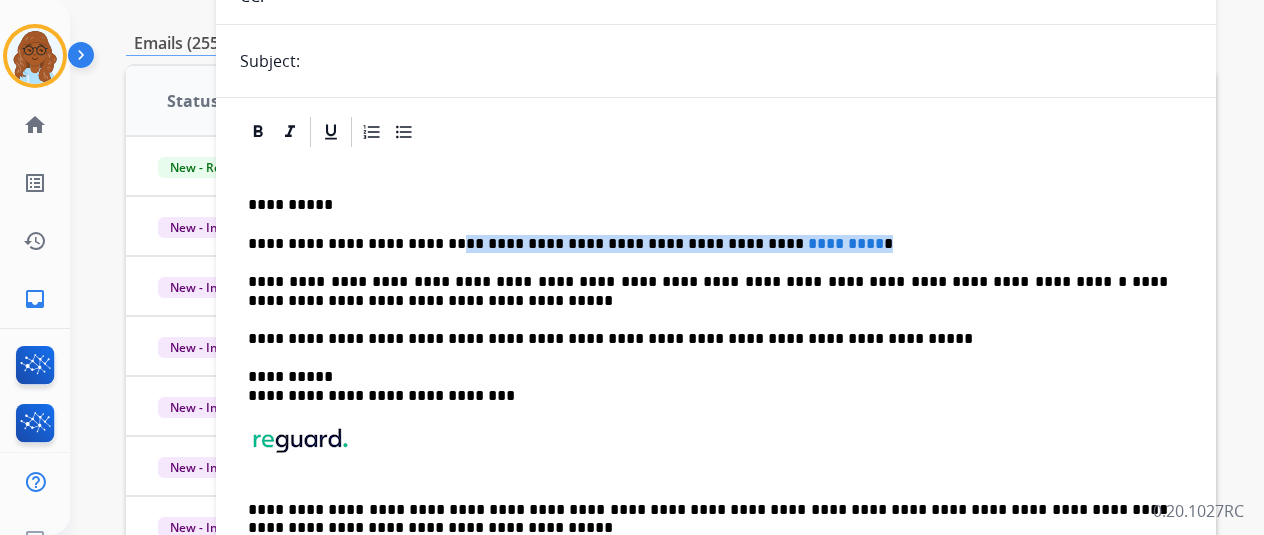 drag, startPoint x: 786, startPoint y: 235, endPoint x: 446, endPoint y: 241, distance: 340.05295 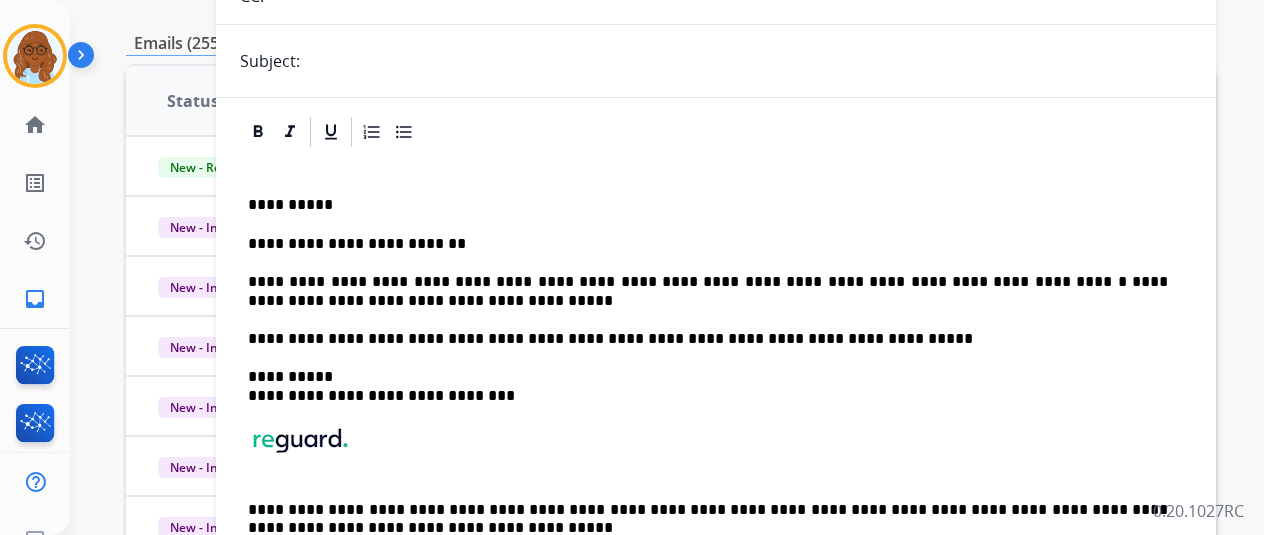 click on "**********" at bounding box center (716, 376) 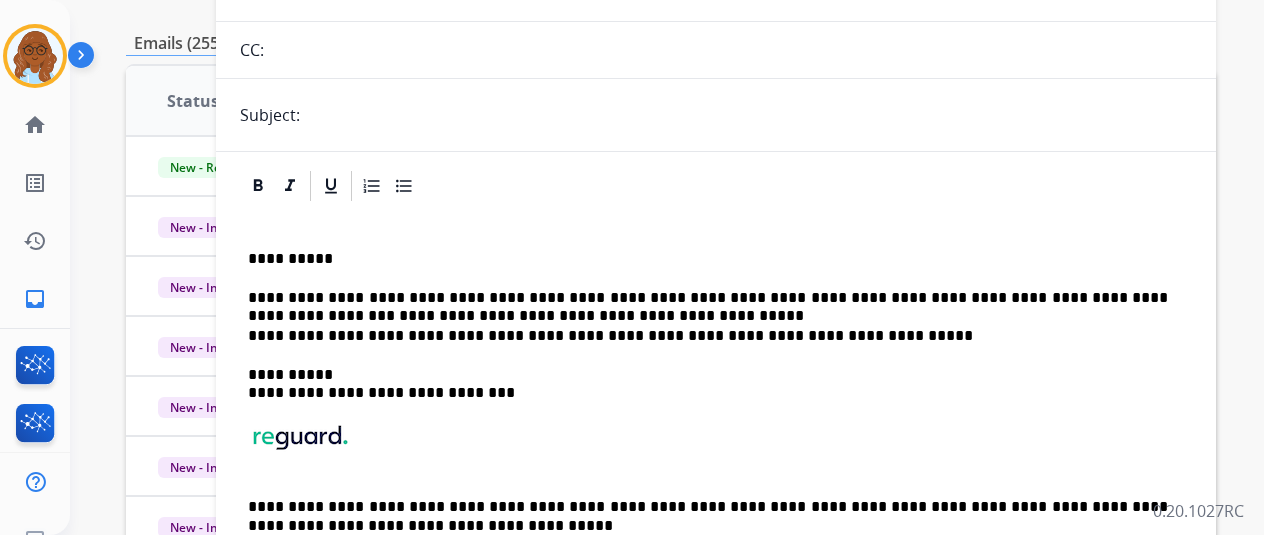 scroll, scrollTop: 58, scrollLeft: 0, axis: vertical 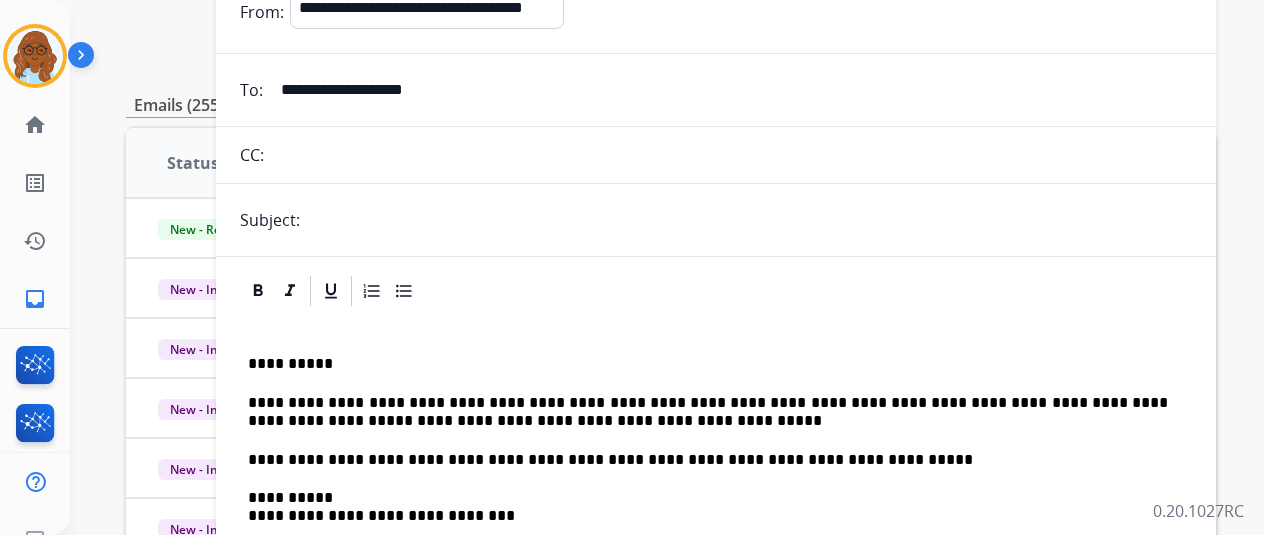 click at bounding box center [749, 220] 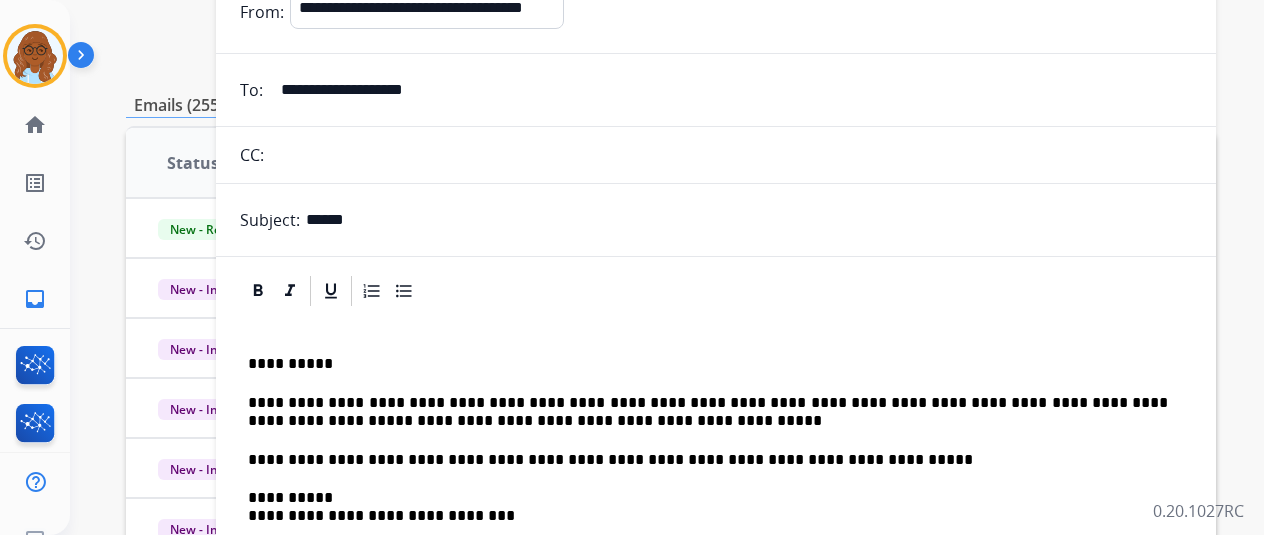 type on "**********" 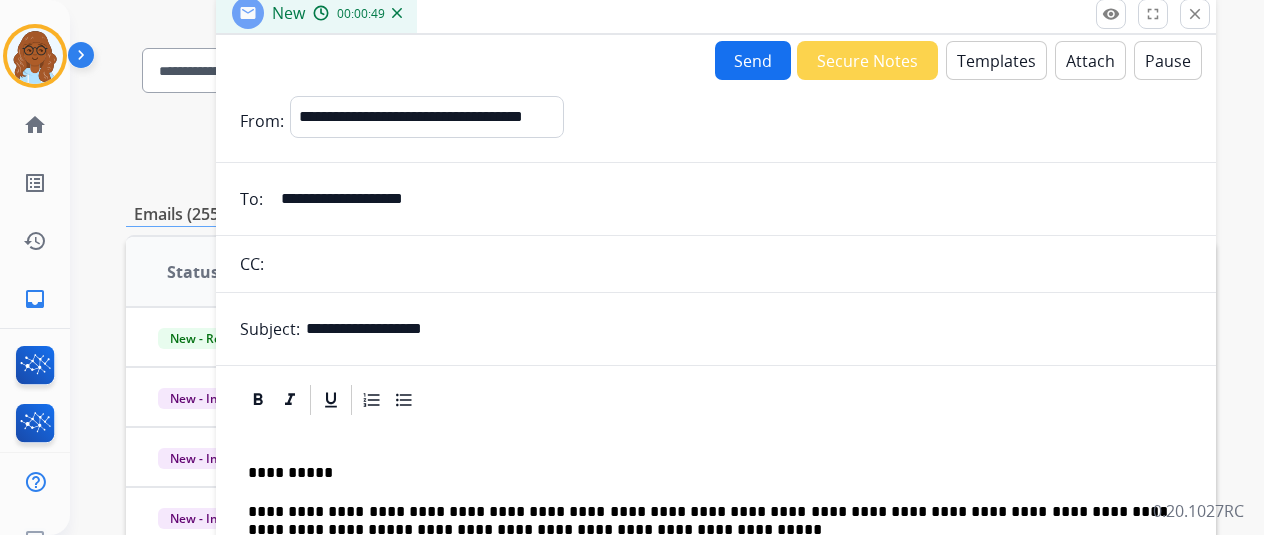 scroll, scrollTop: 0, scrollLeft: 0, axis: both 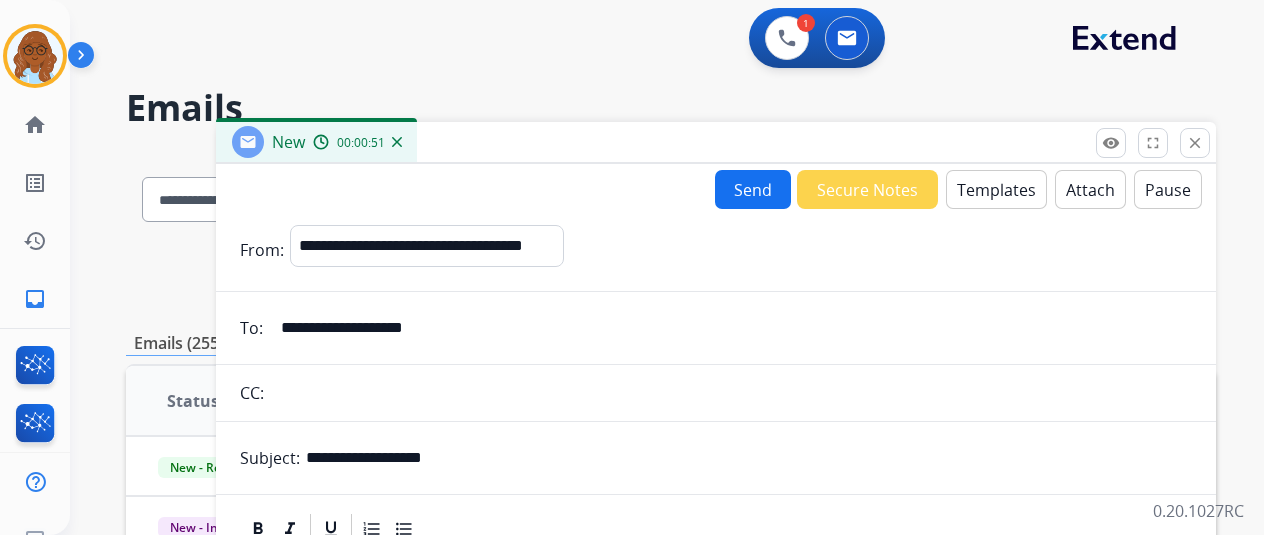 click on "Send" at bounding box center (753, 189) 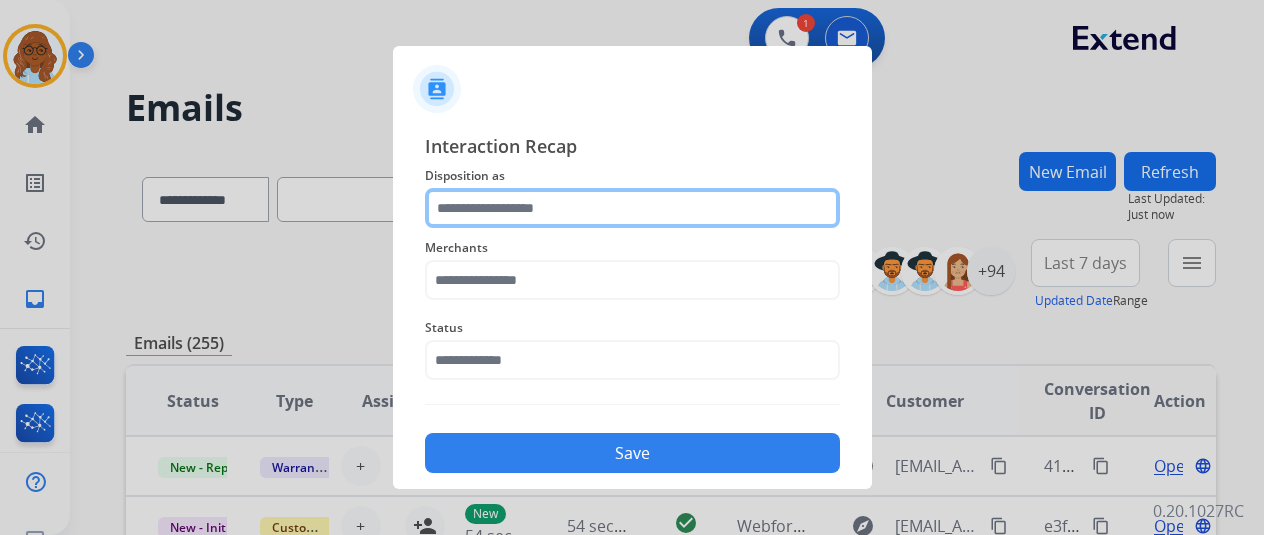 click 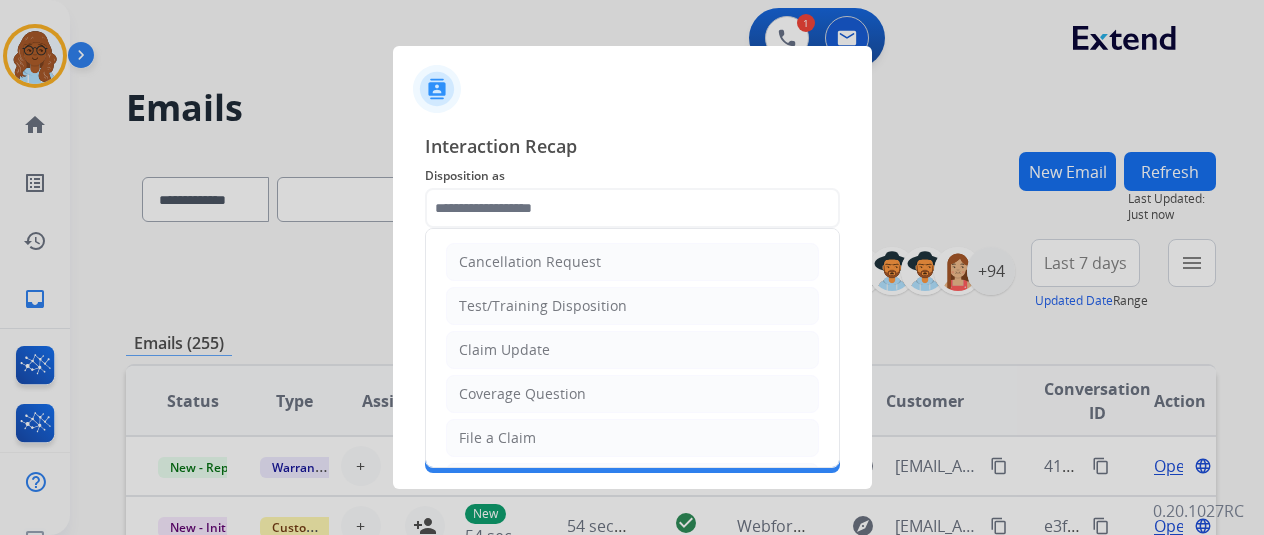click on "File a Claim" 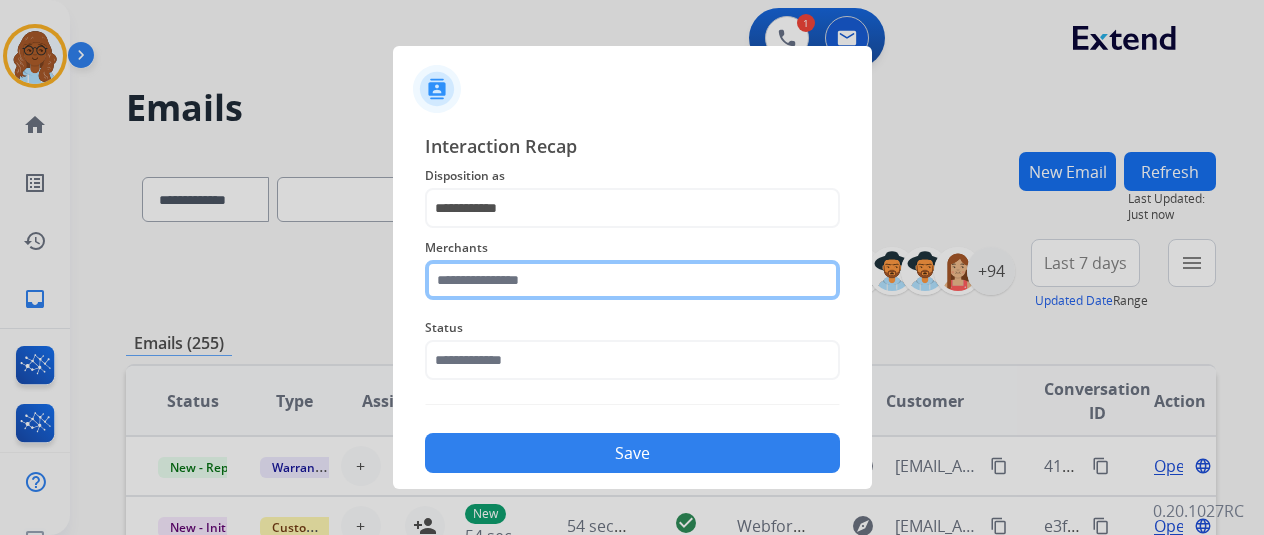 click 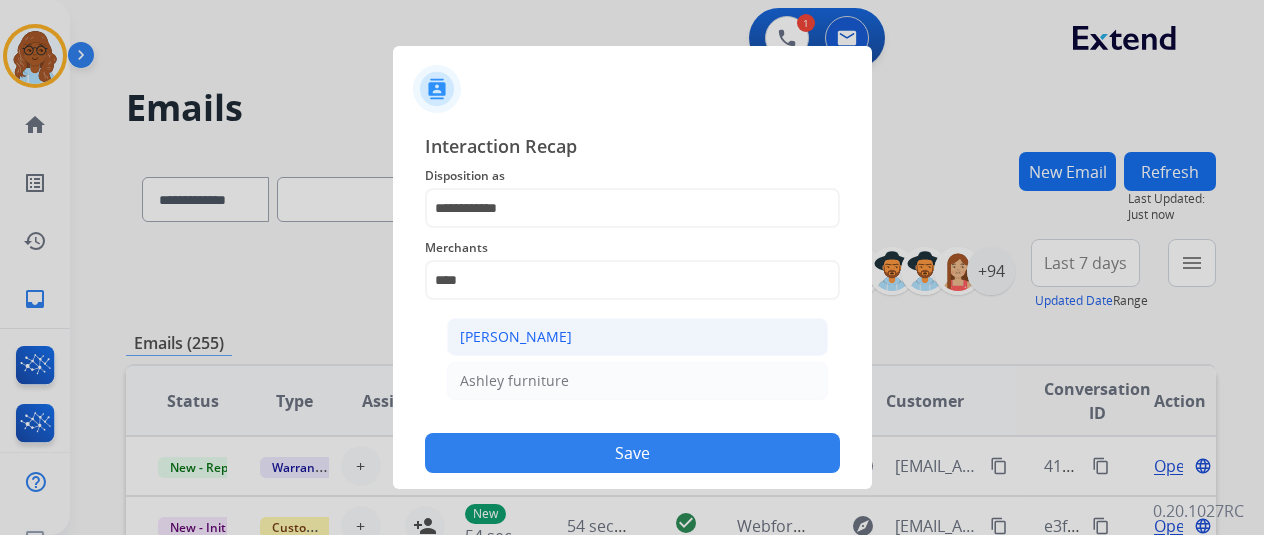 click on "[PERSON_NAME]" 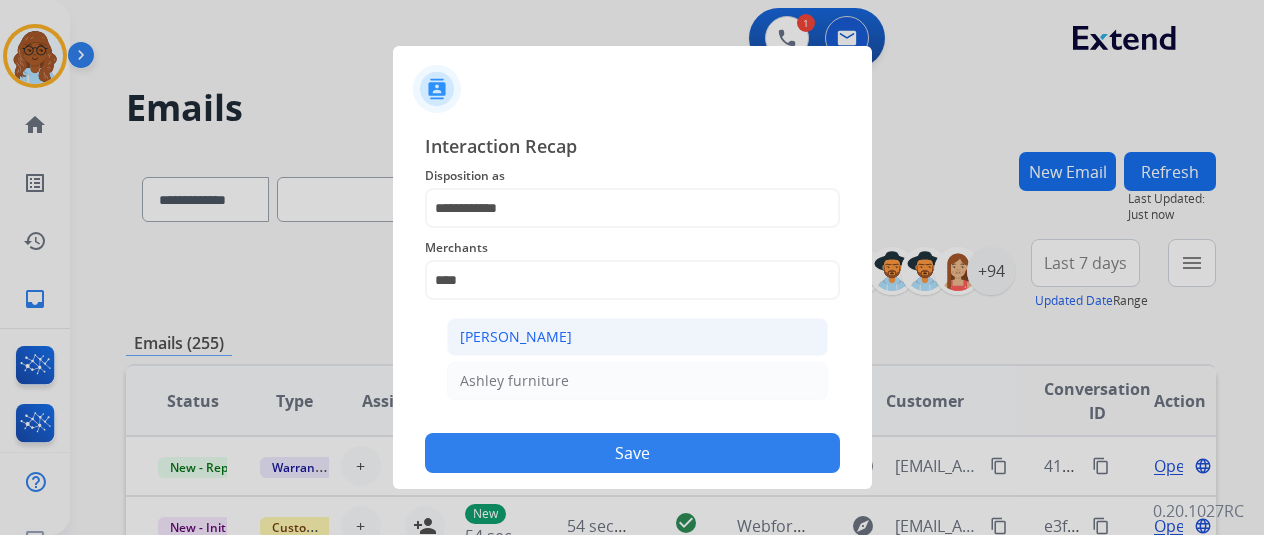 type on "**********" 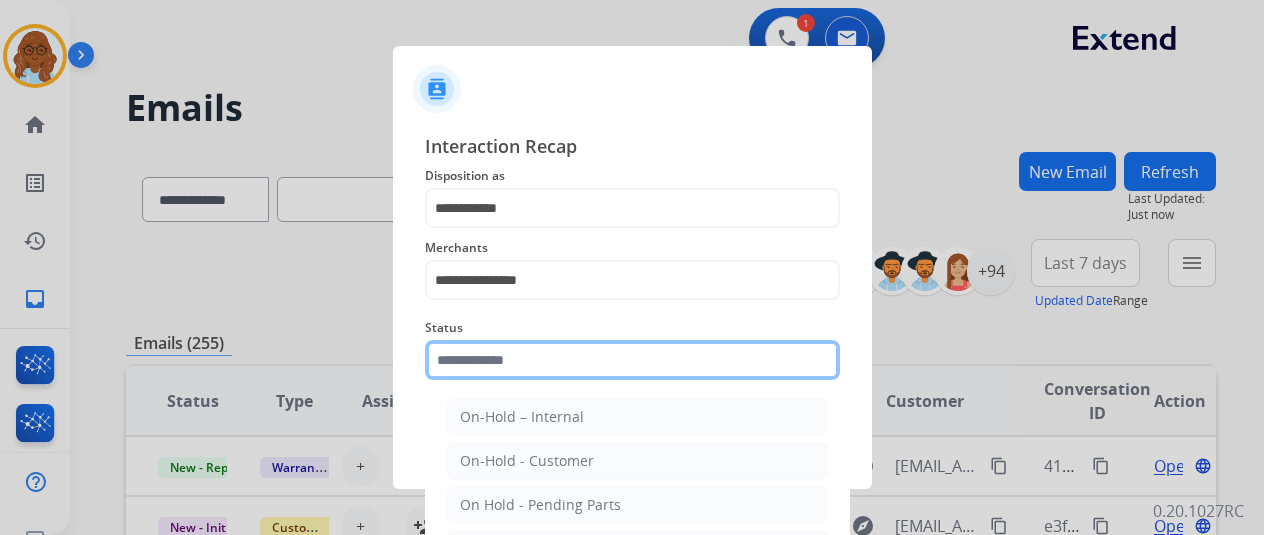 click 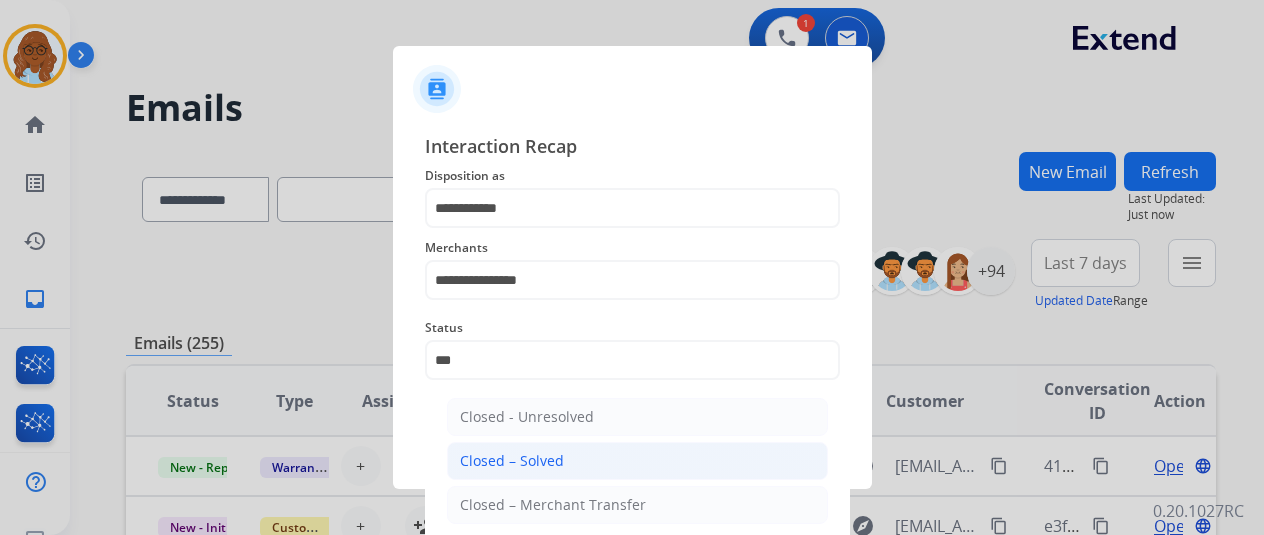 click on "Closed – Solved" 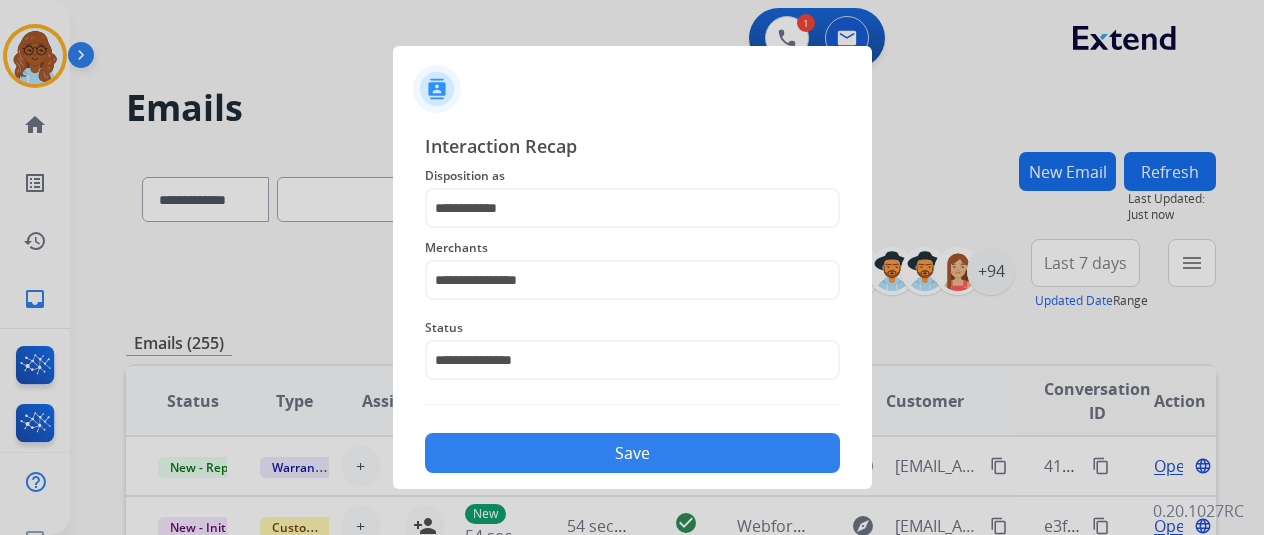 click on "Save" 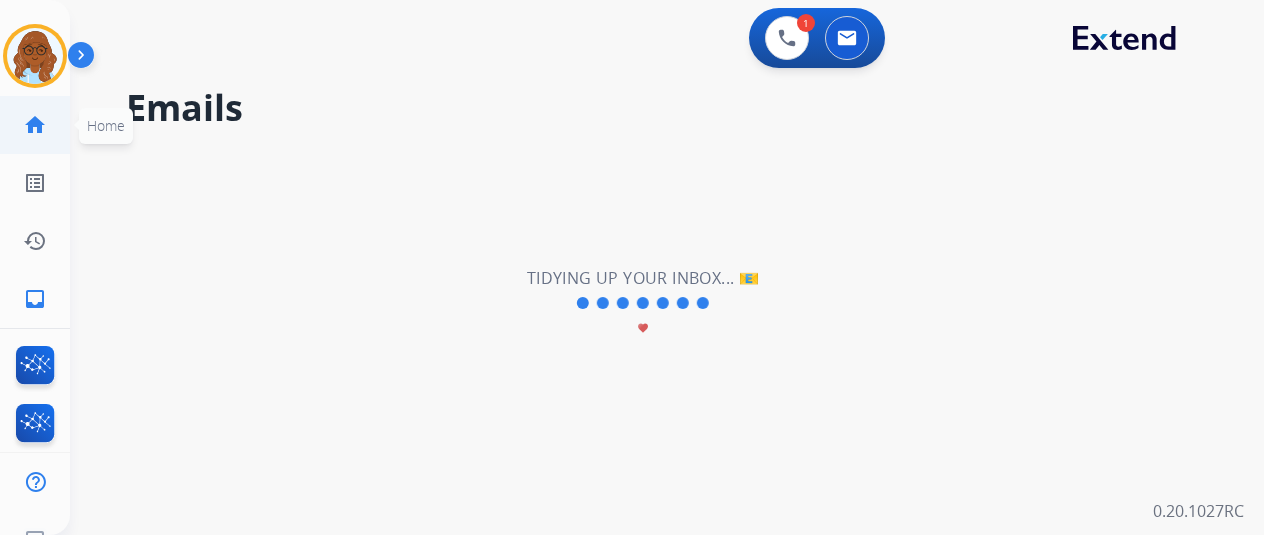 click on "home  Home" 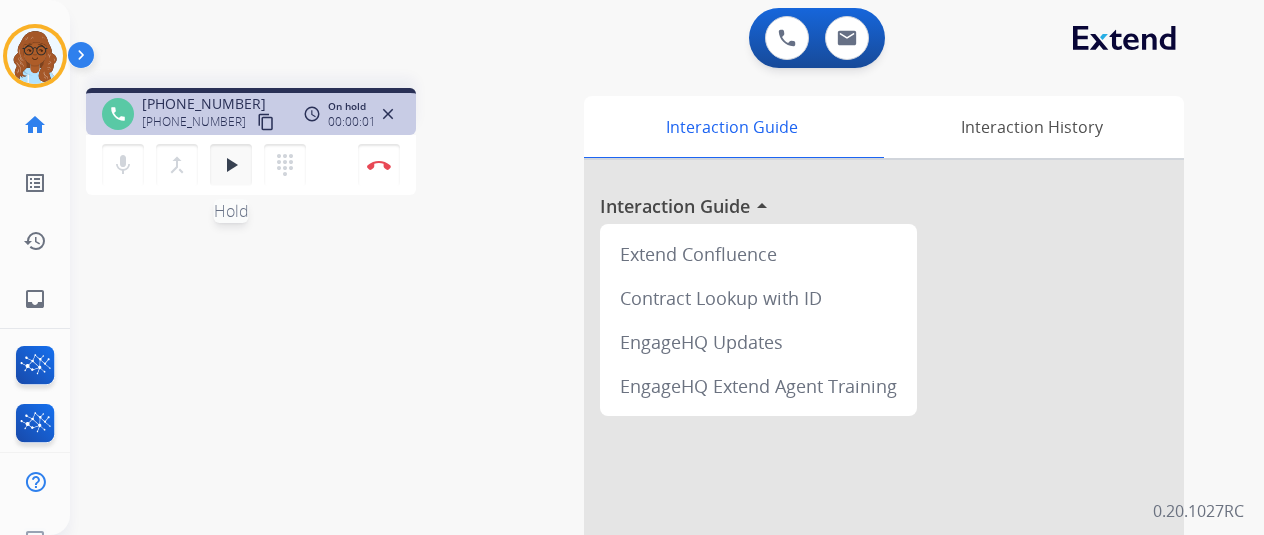 click on "play_arrow" at bounding box center (231, 165) 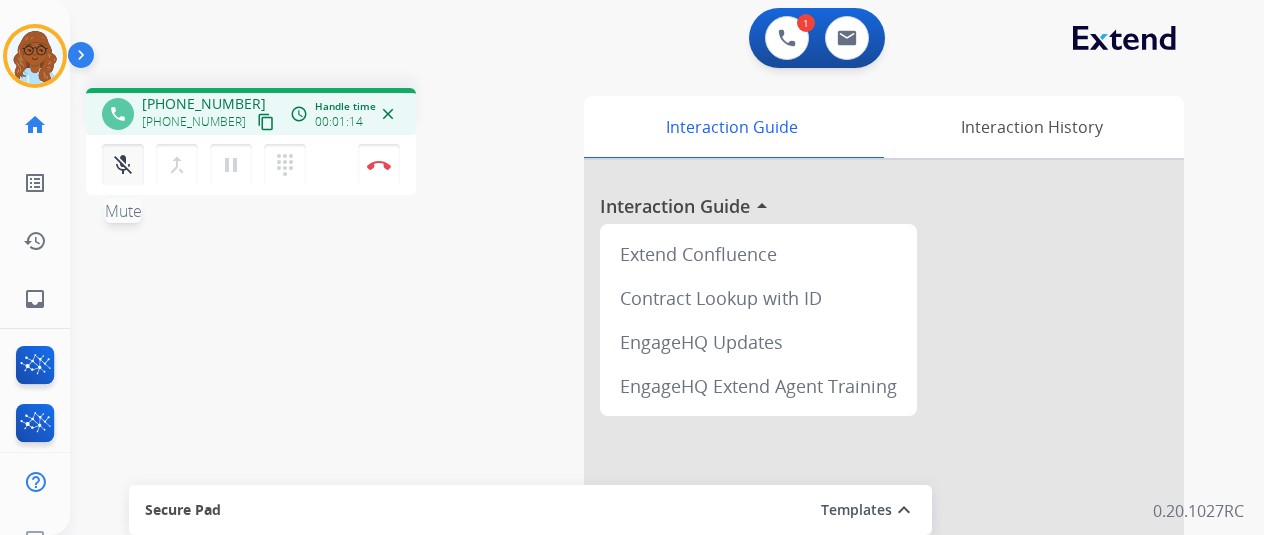 click on "mic_off" at bounding box center [123, 165] 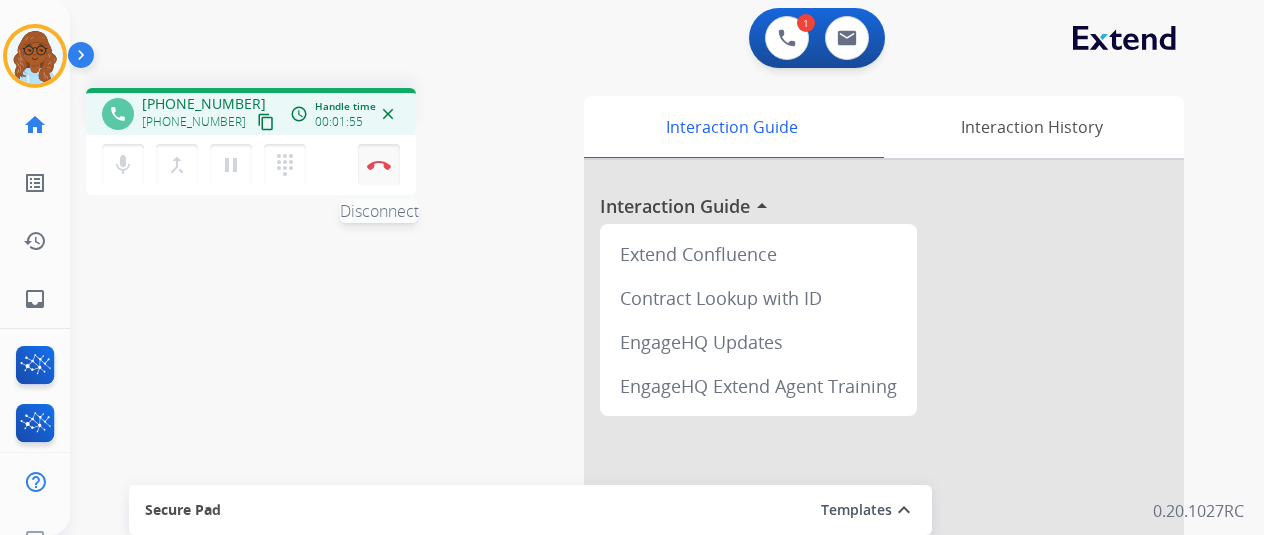 click at bounding box center [379, 165] 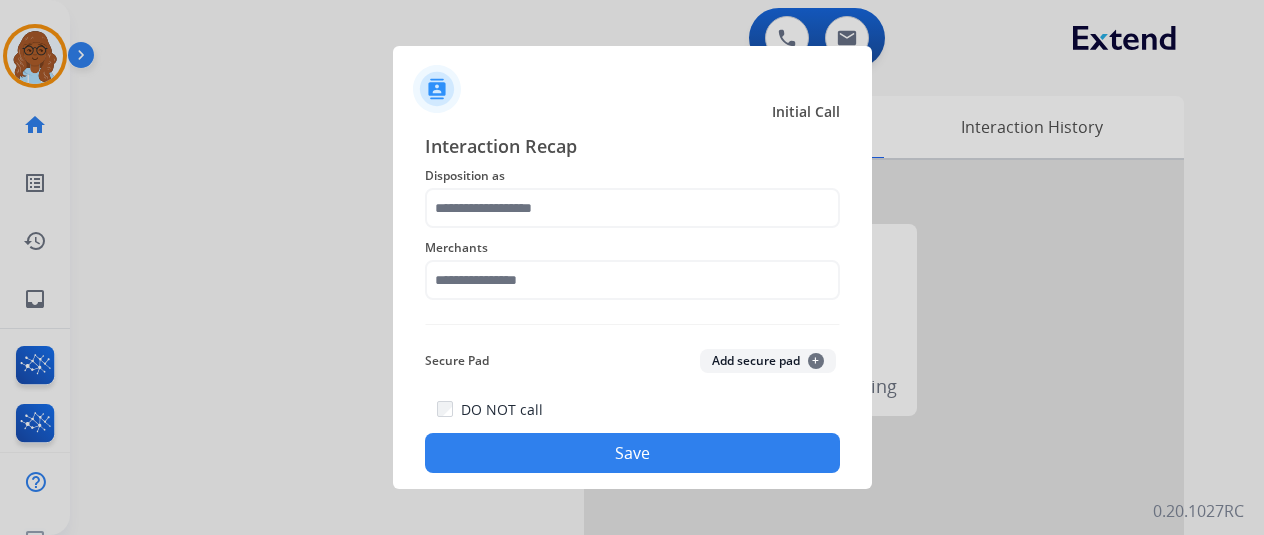 click on "Disposition as" 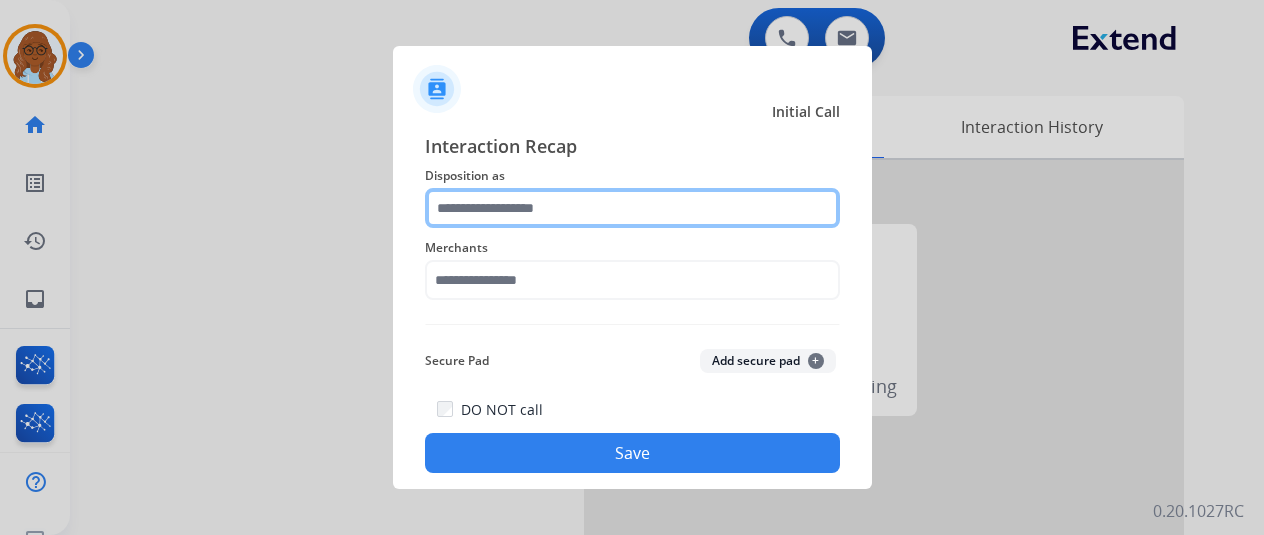 click 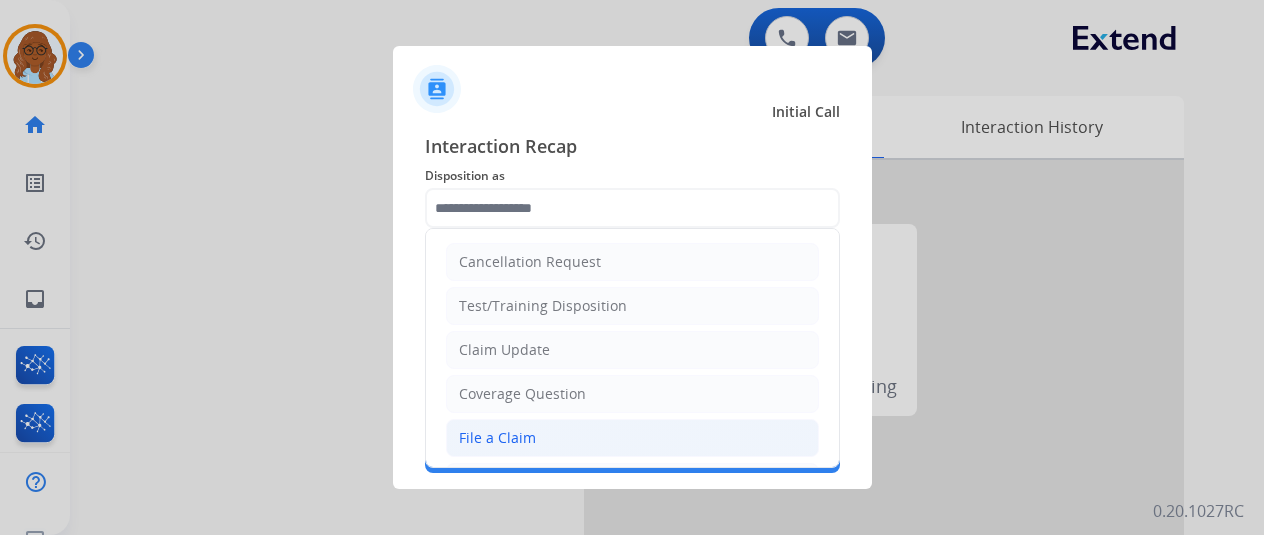 click on "File a Claim" 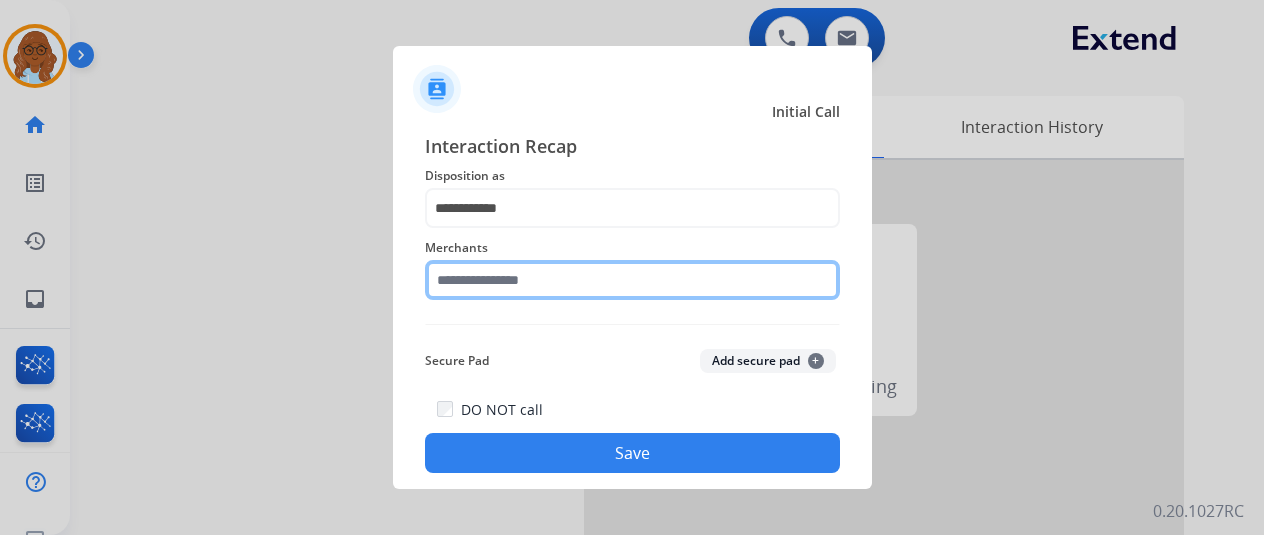 click 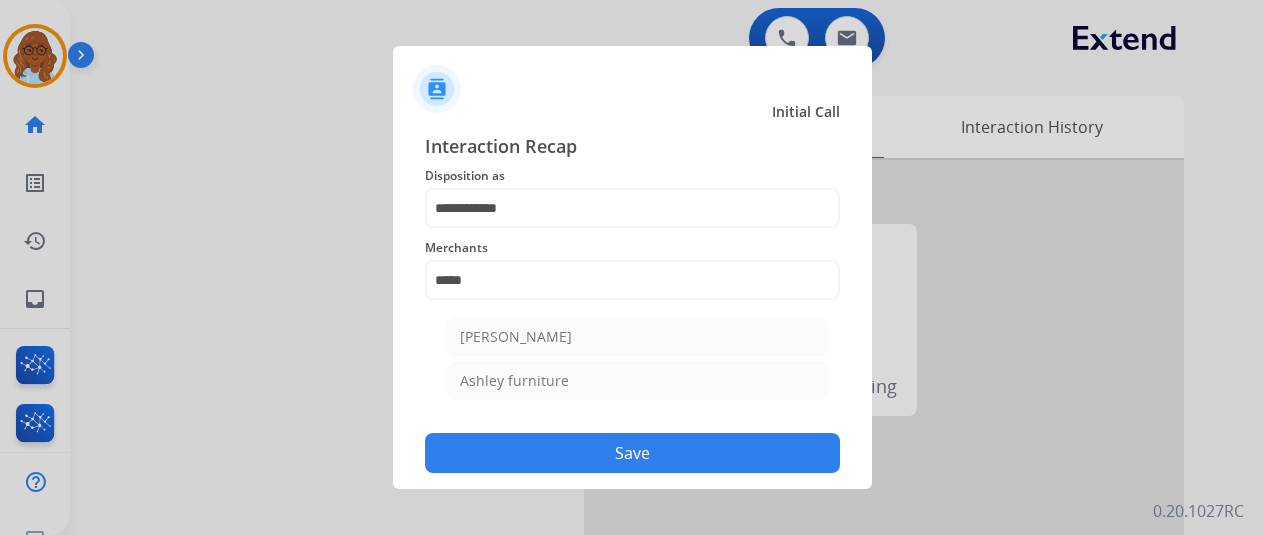 click on "[PERSON_NAME]" 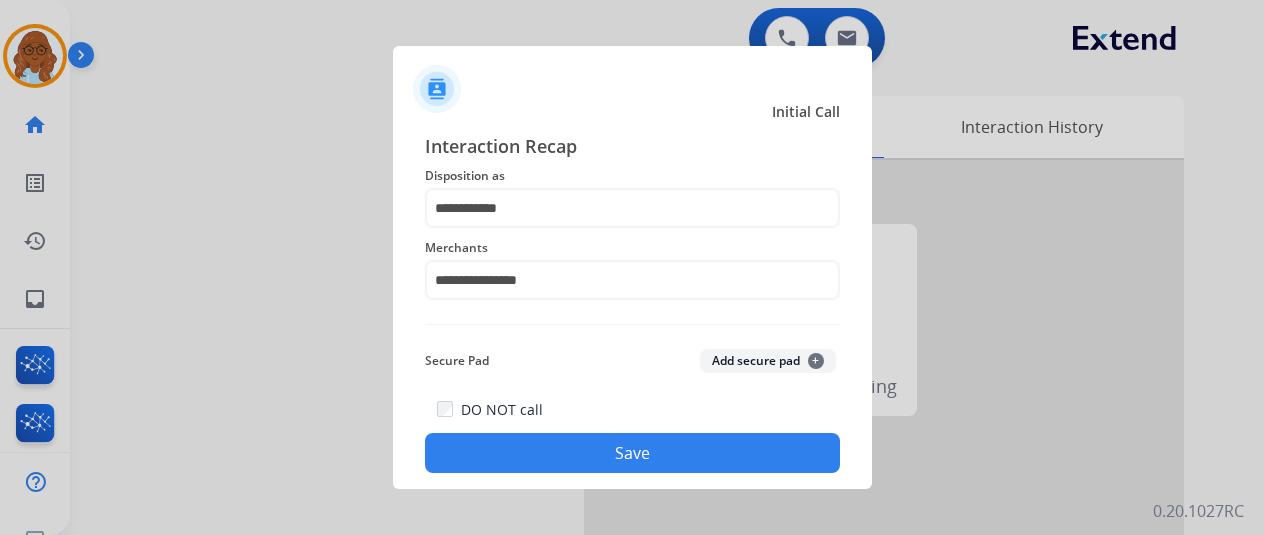 click on "Save" 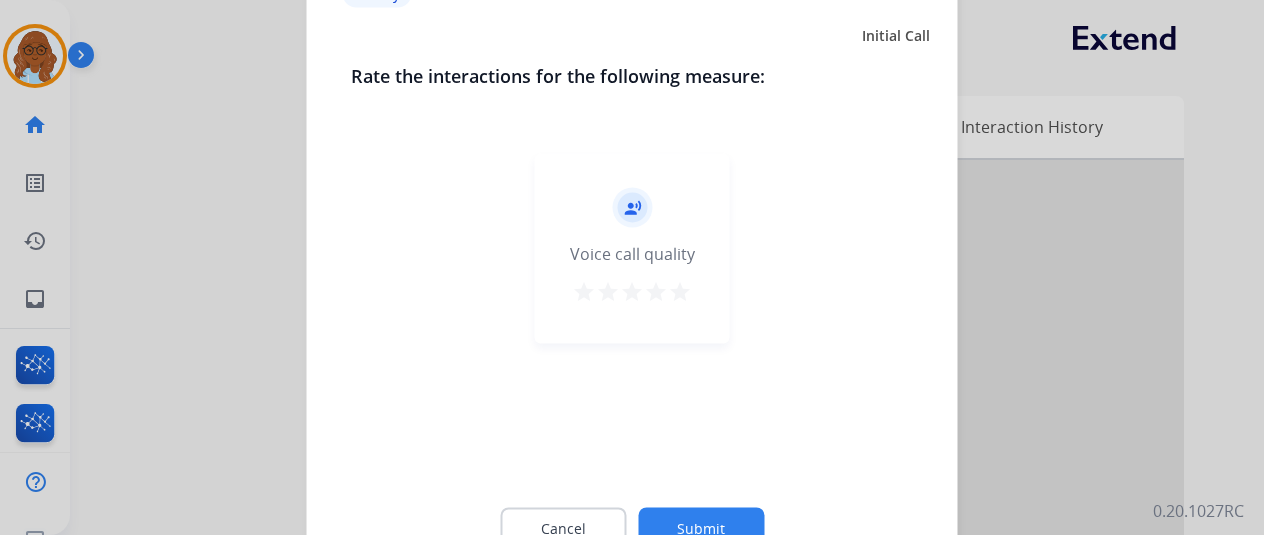 click on "star" at bounding box center (680, 291) 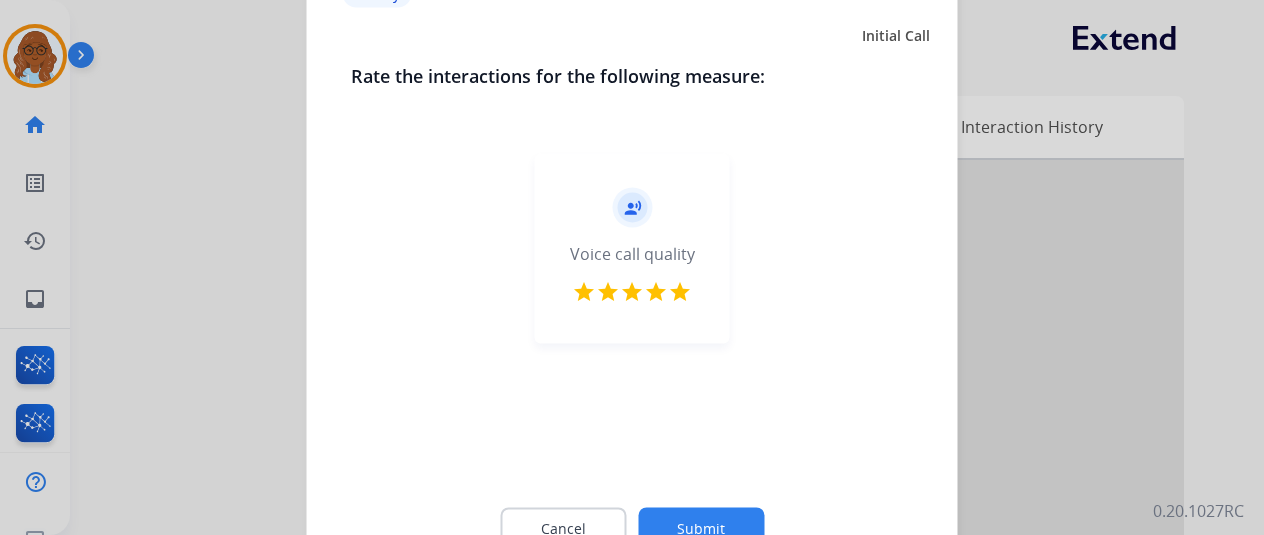 click on "Submit" 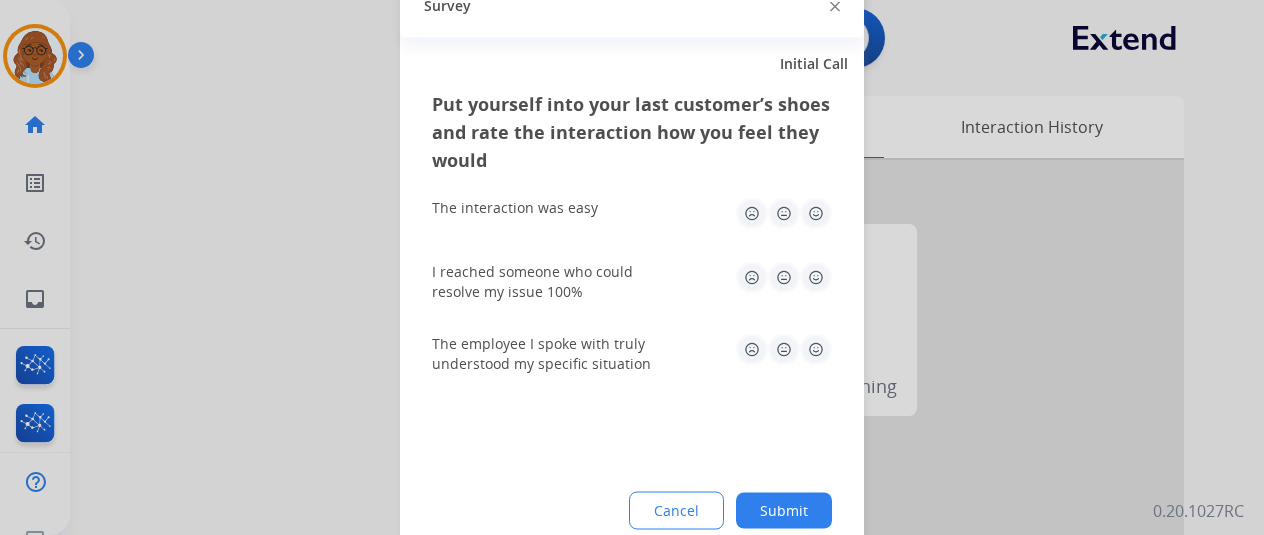 click 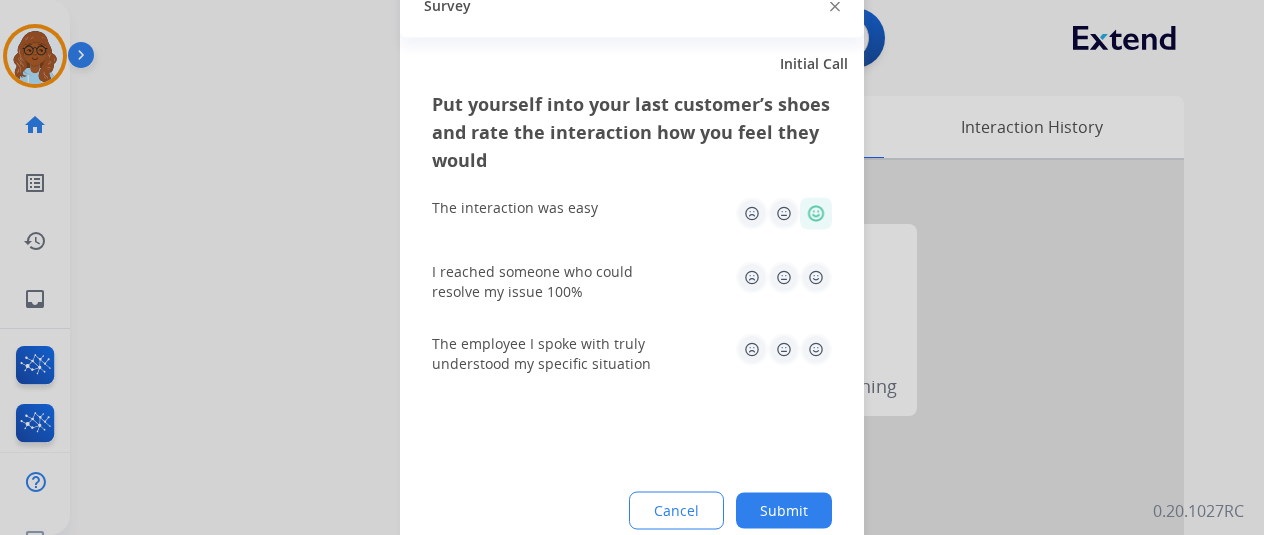 click 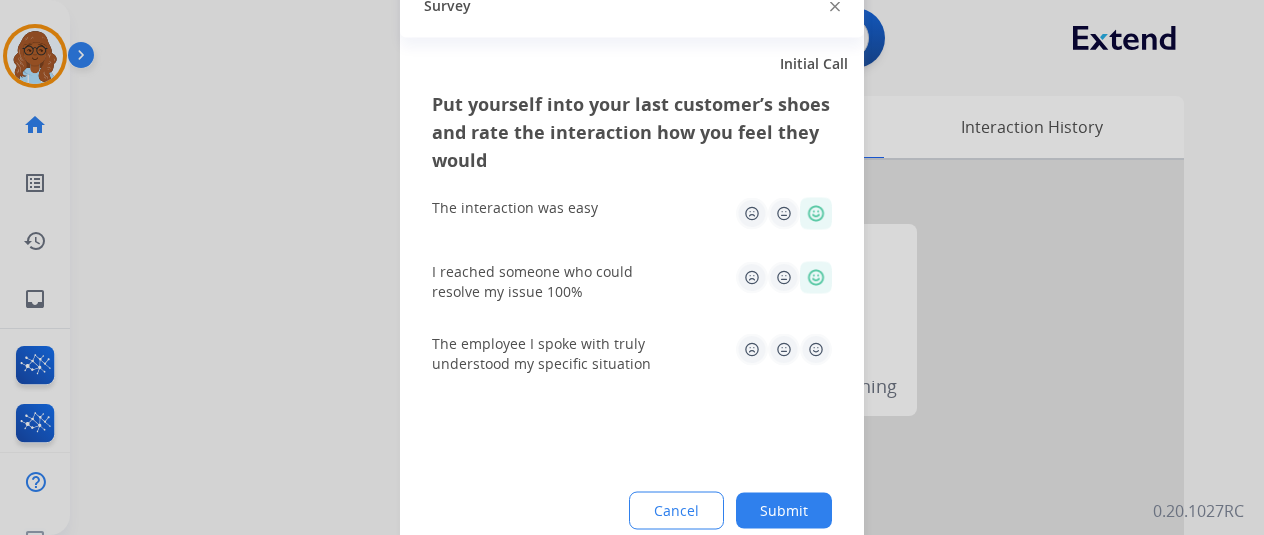 click 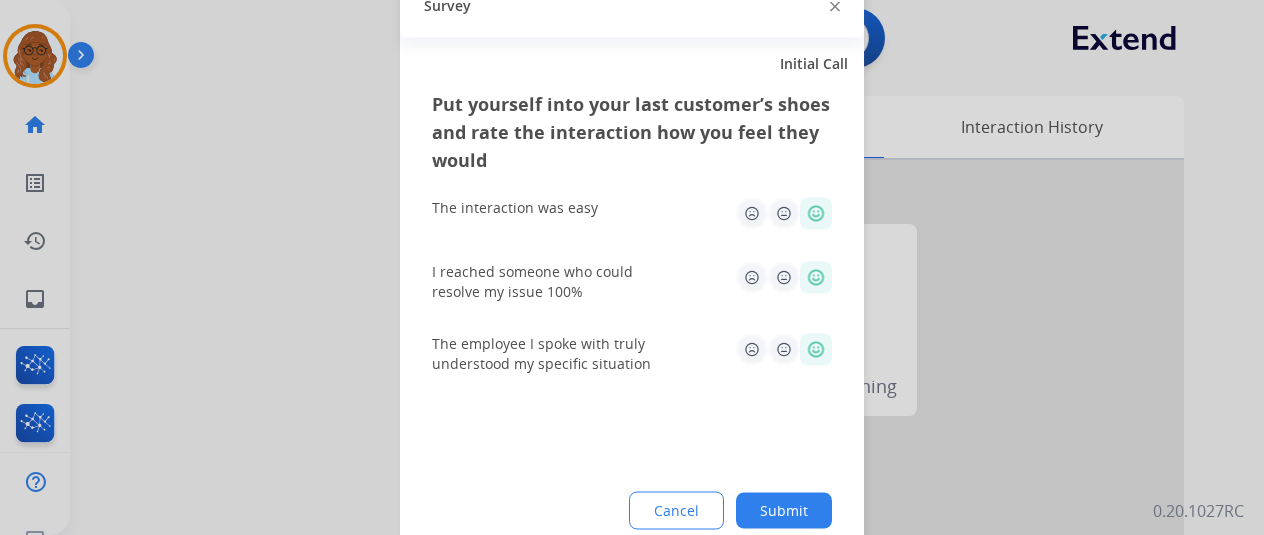click on "Submit" 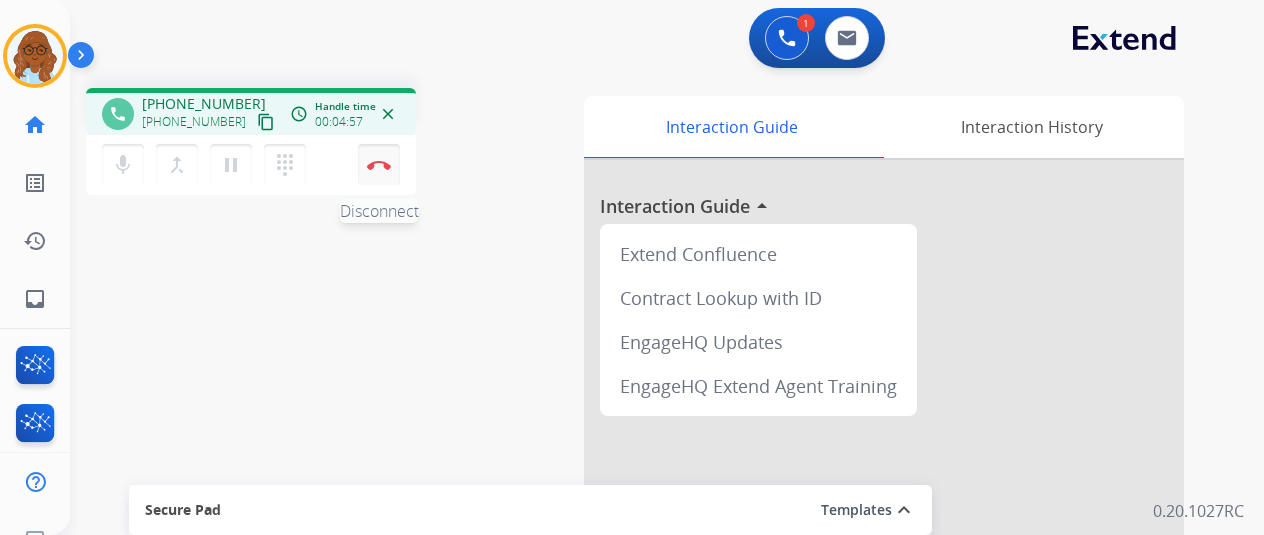 click at bounding box center [379, 165] 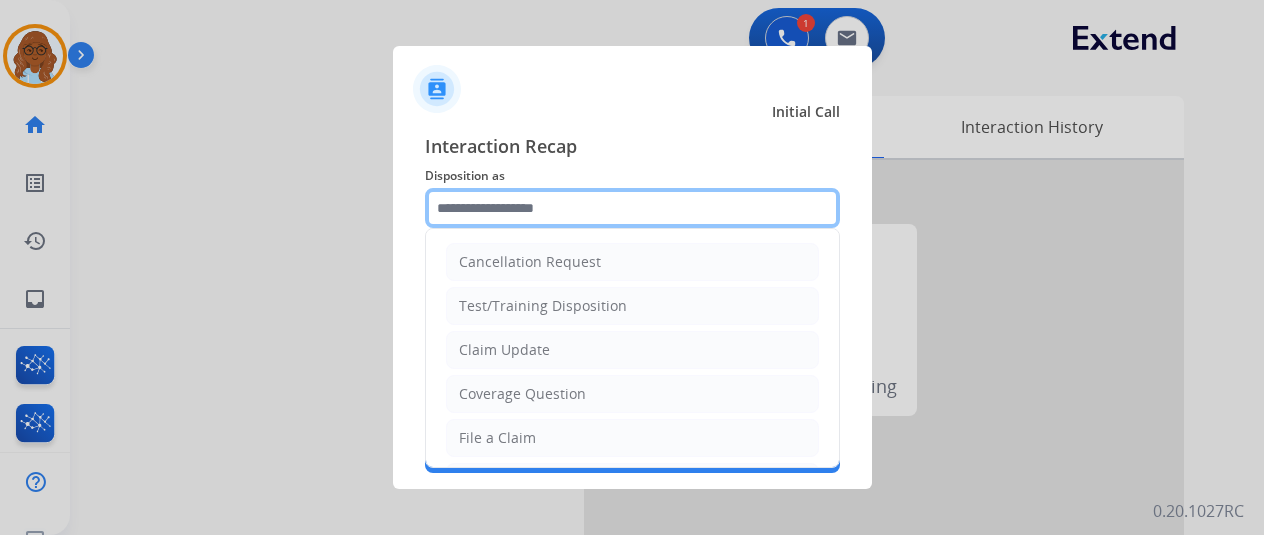 click 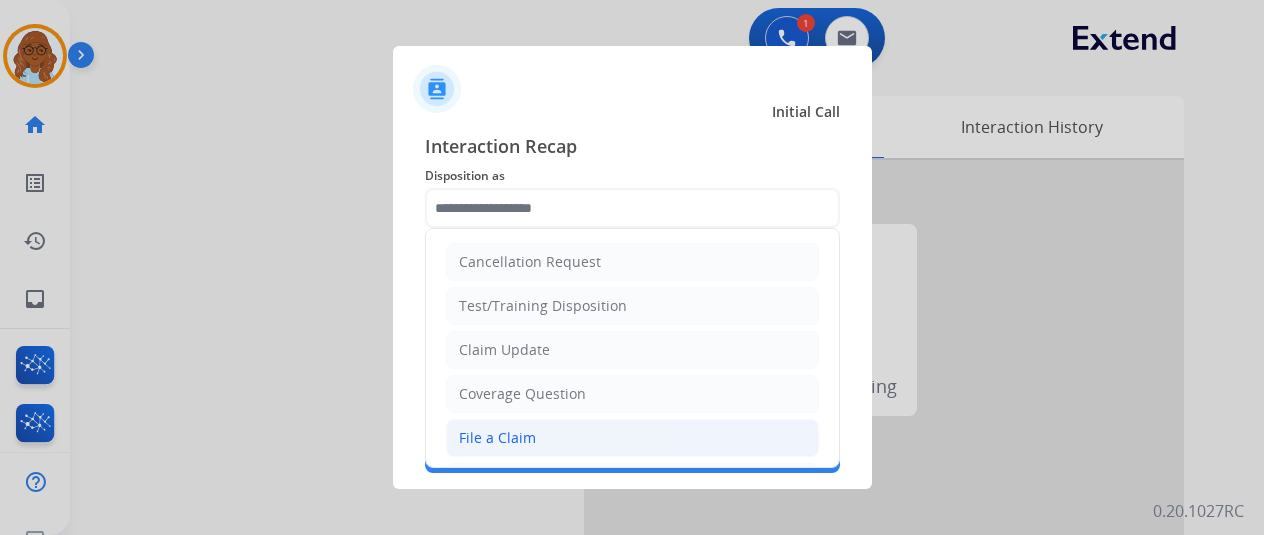 click on "File a Claim" 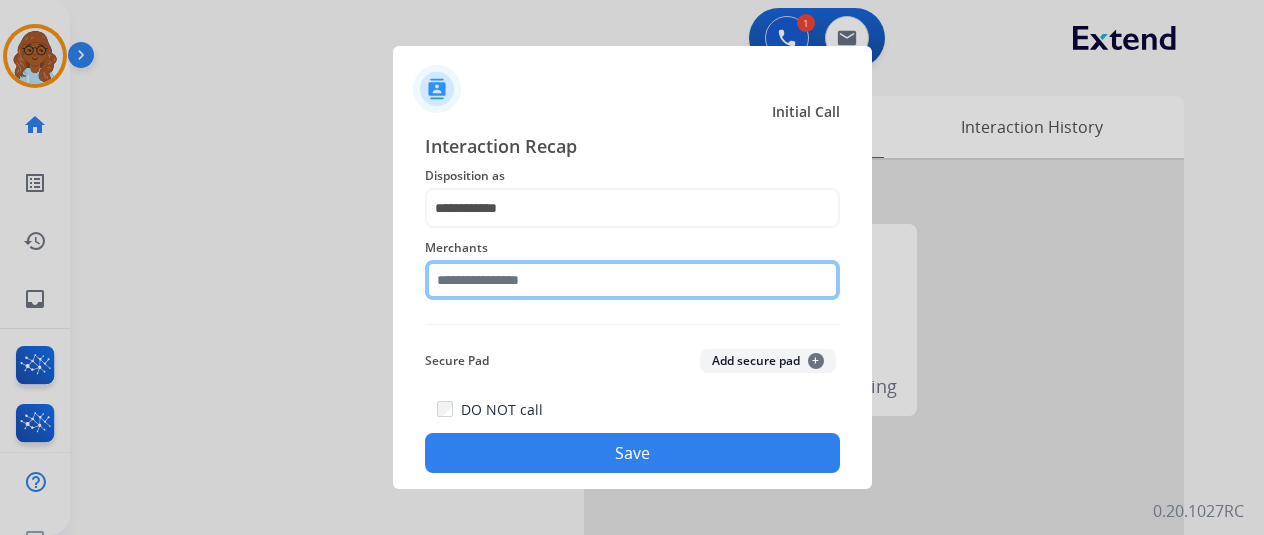 click 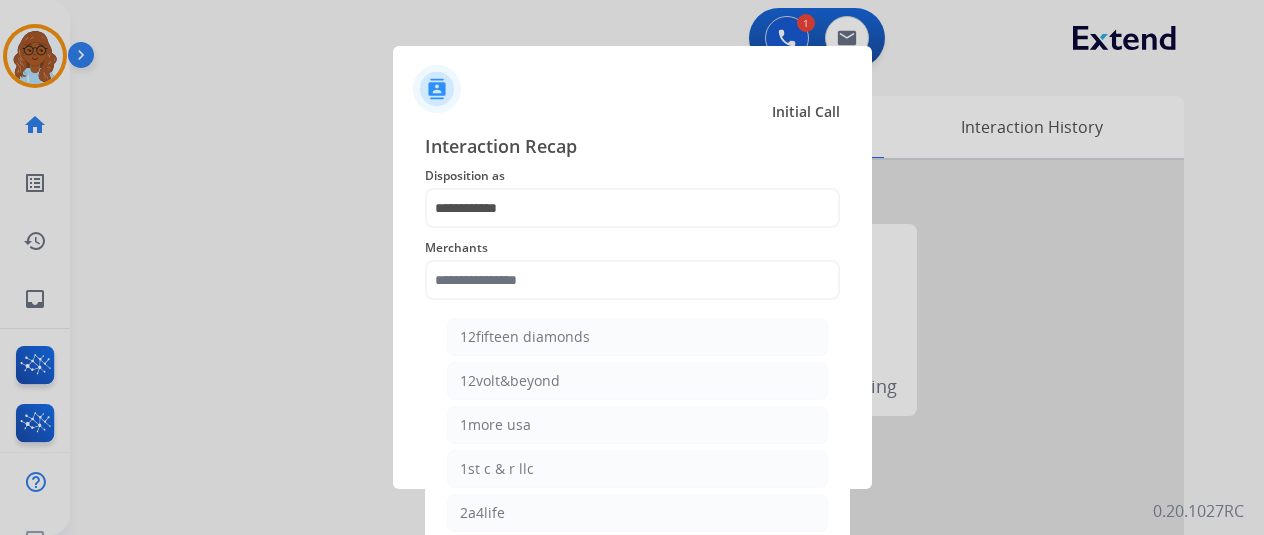 scroll, scrollTop: 0, scrollLeft: 0, axis: both 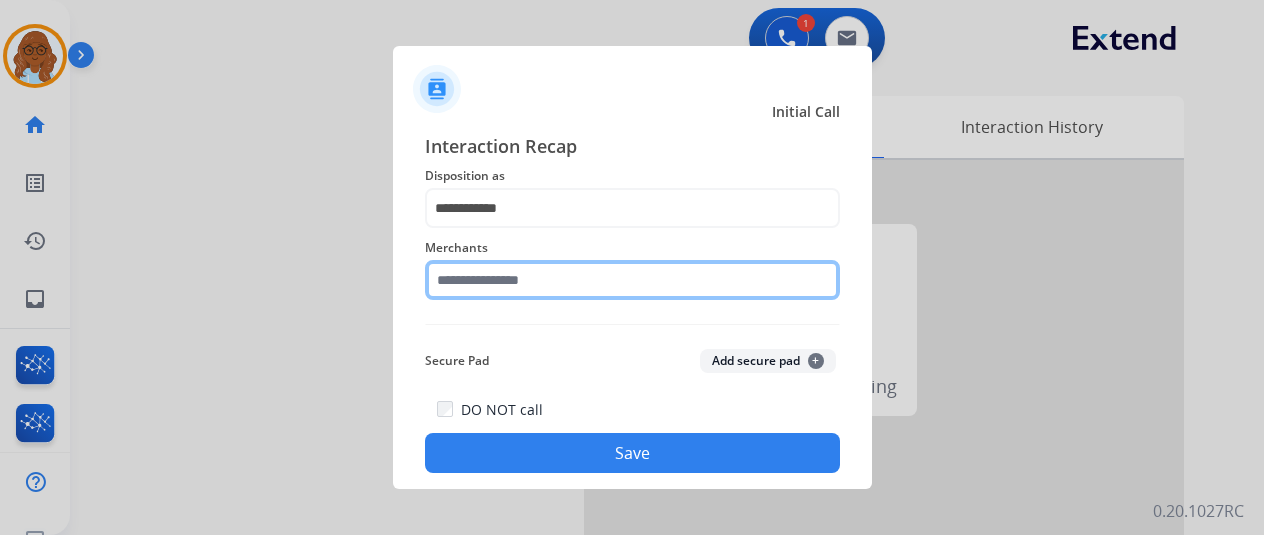 drag, startPoint x: 458, startPoint y: 284, endPoint x: 492, endPoint y: 286, distance: 34.058773 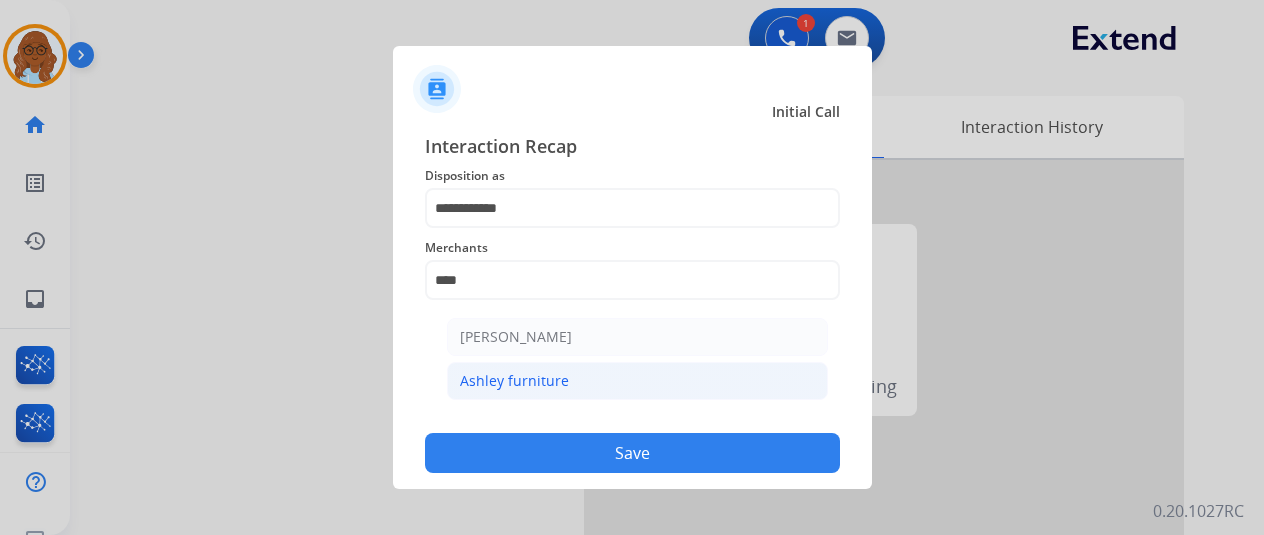 click on "Ashley furniture" 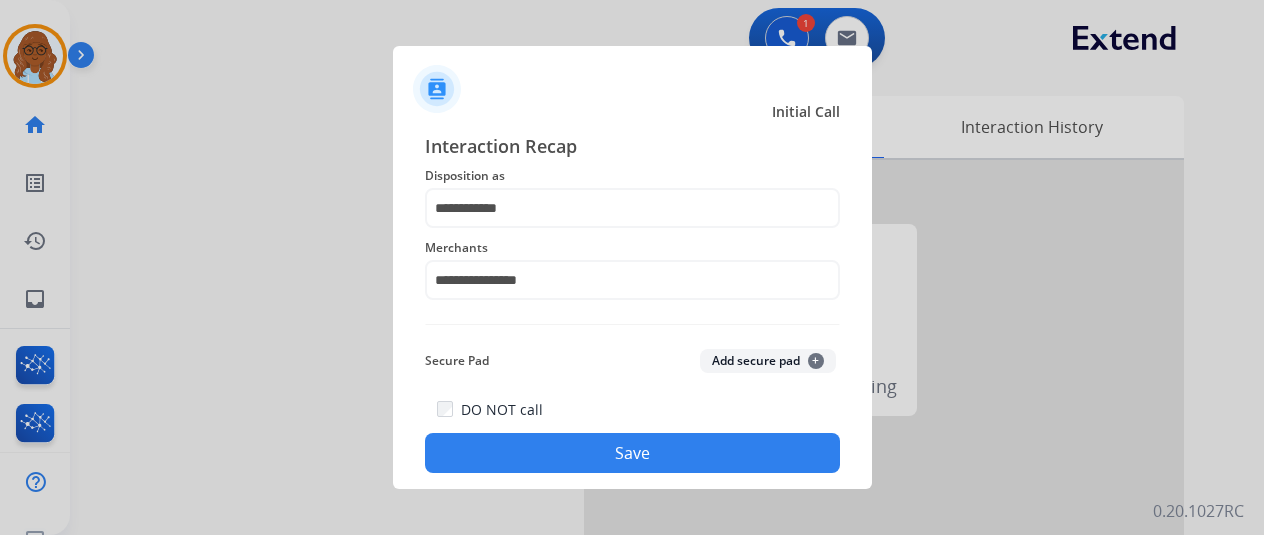 click on "Save" 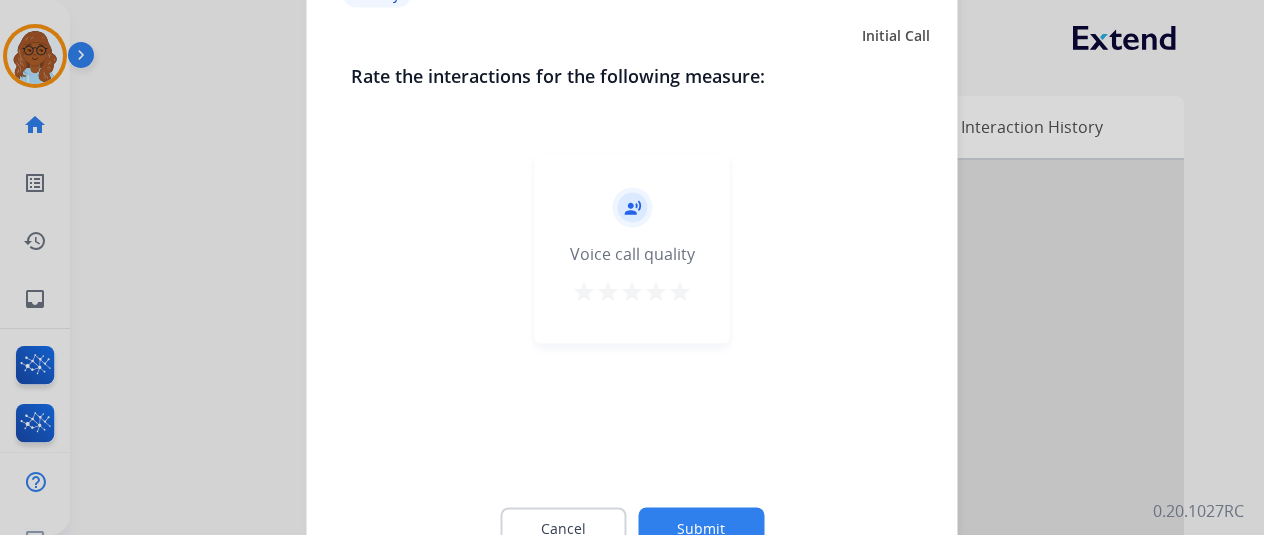 click on "star" at bounding box center (680, 291) 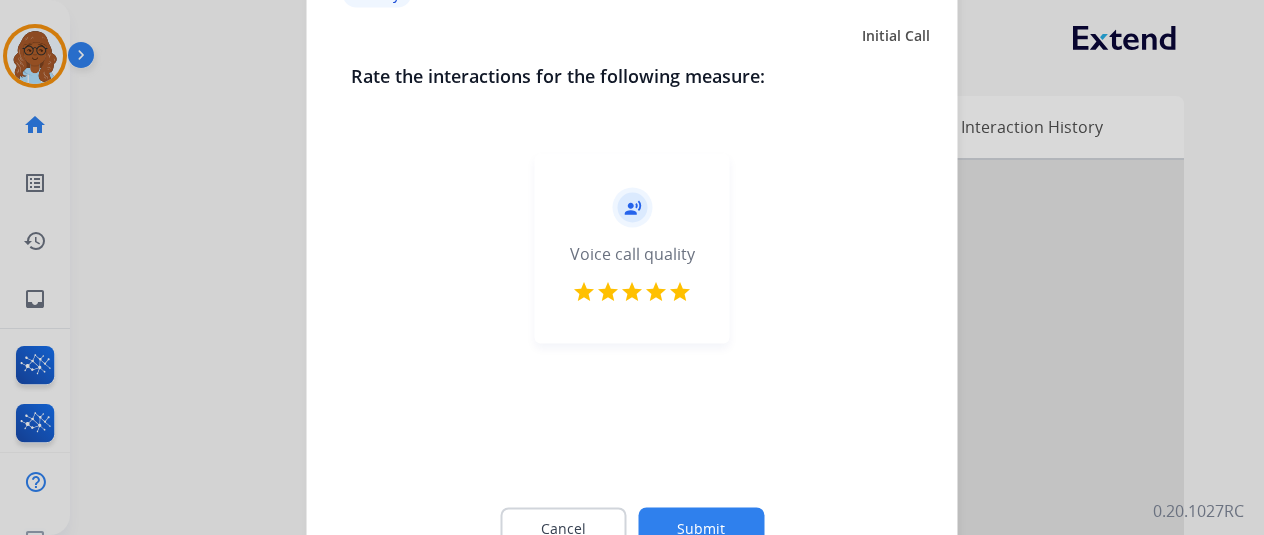 click on "Submit" 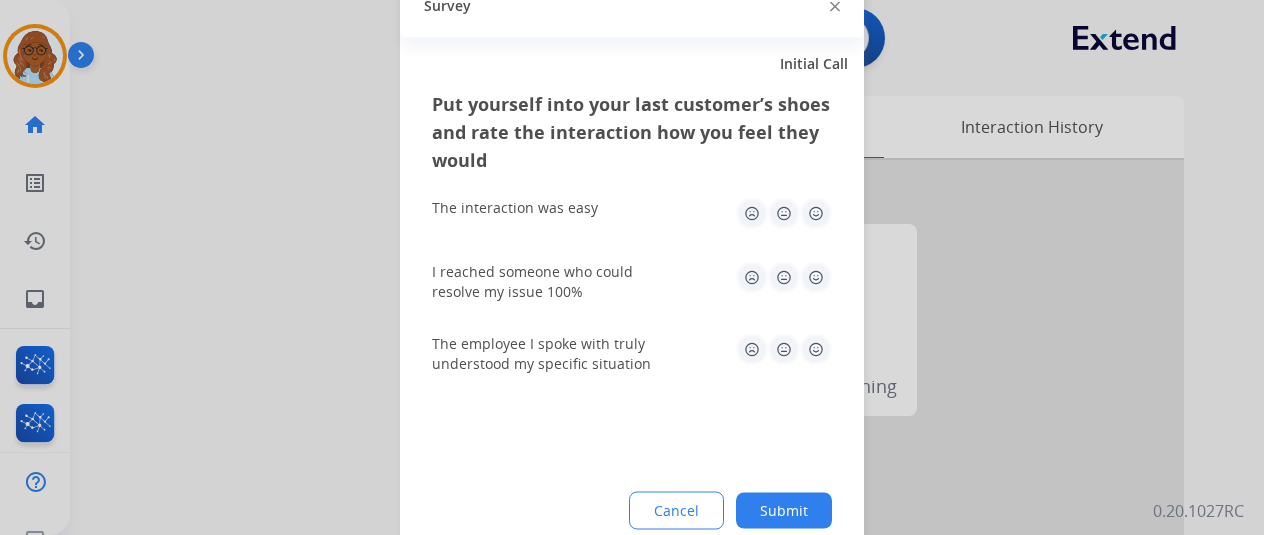 click 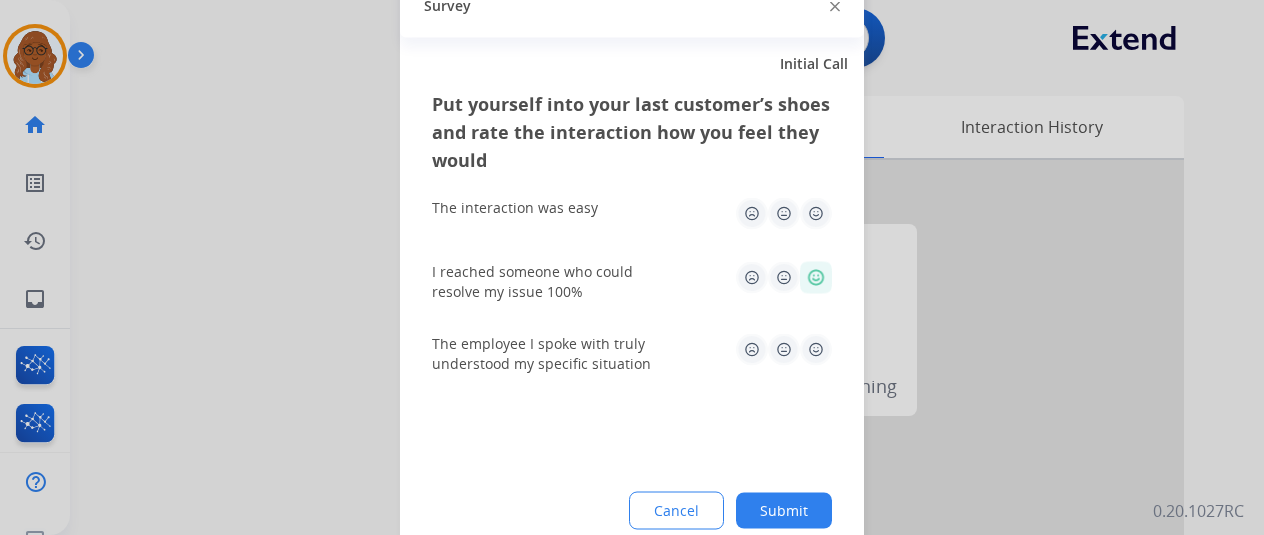 click 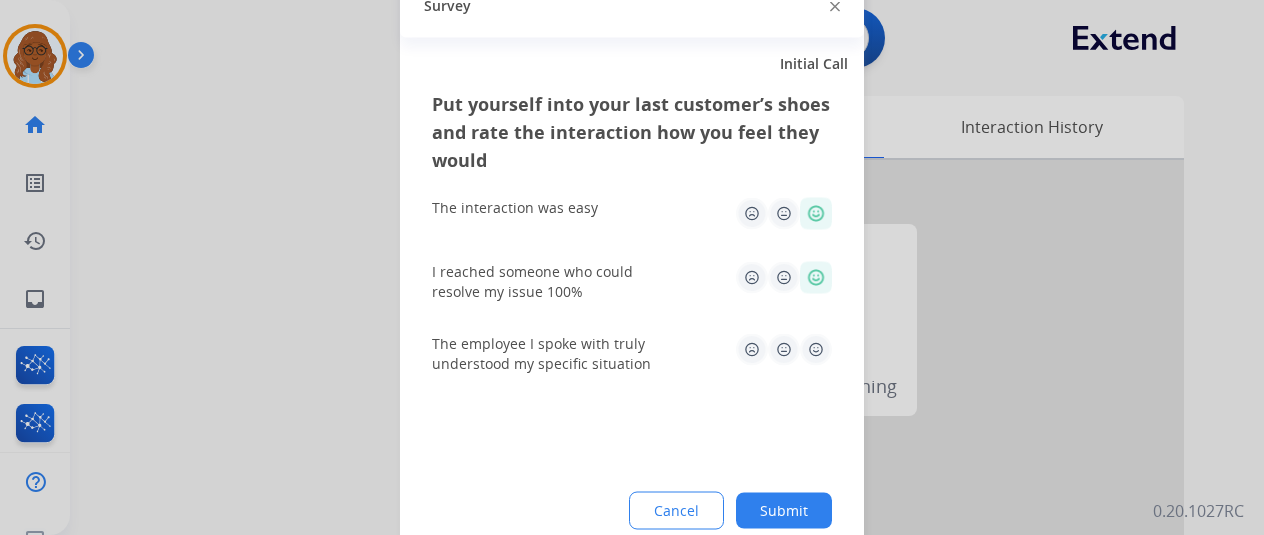 click 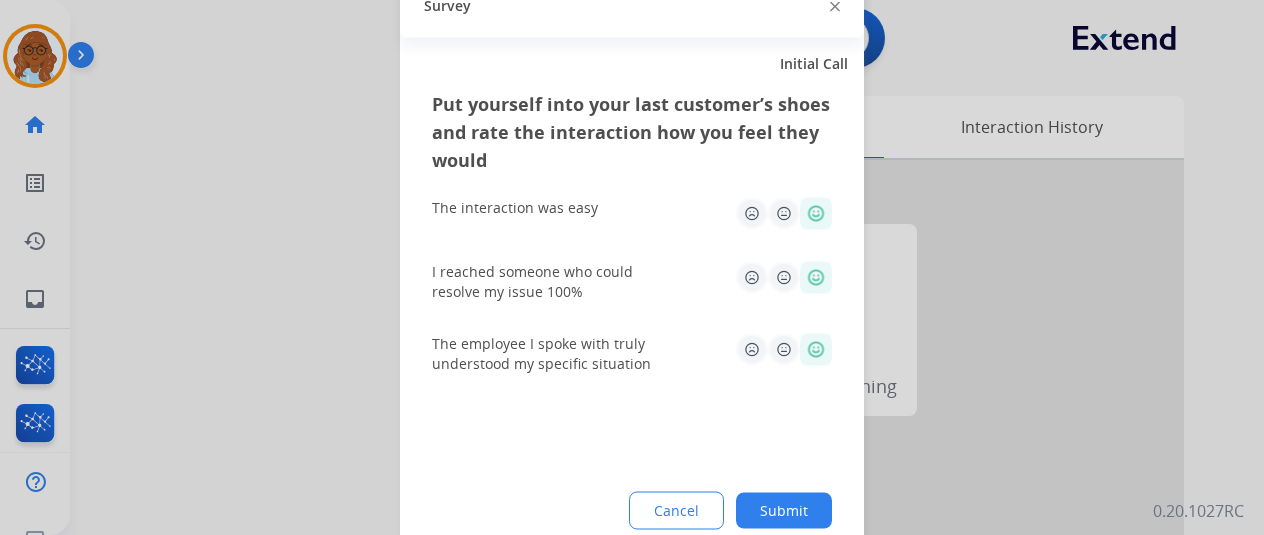 click on "Submit" 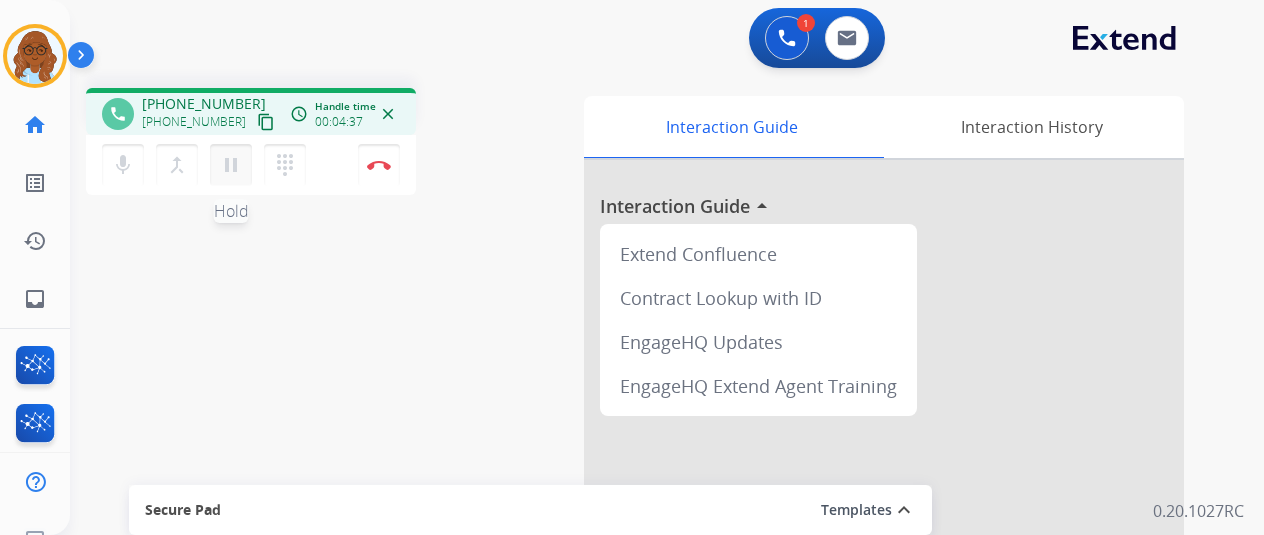 click on "pause" at bounding box center (231, 165) 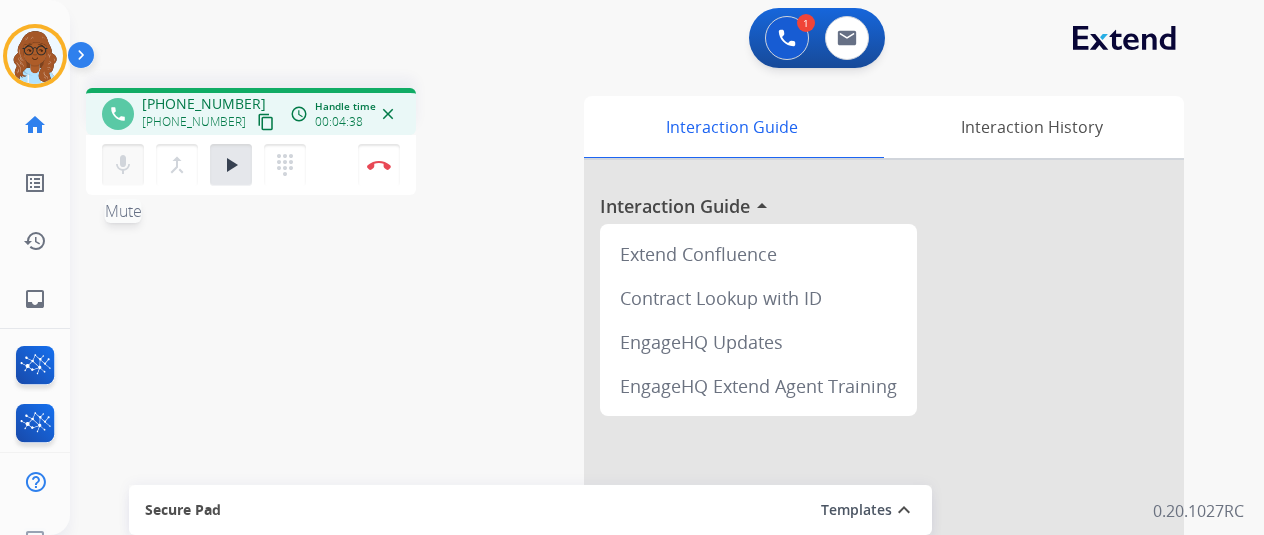 click on "mic" at bounding box center [123, 165] 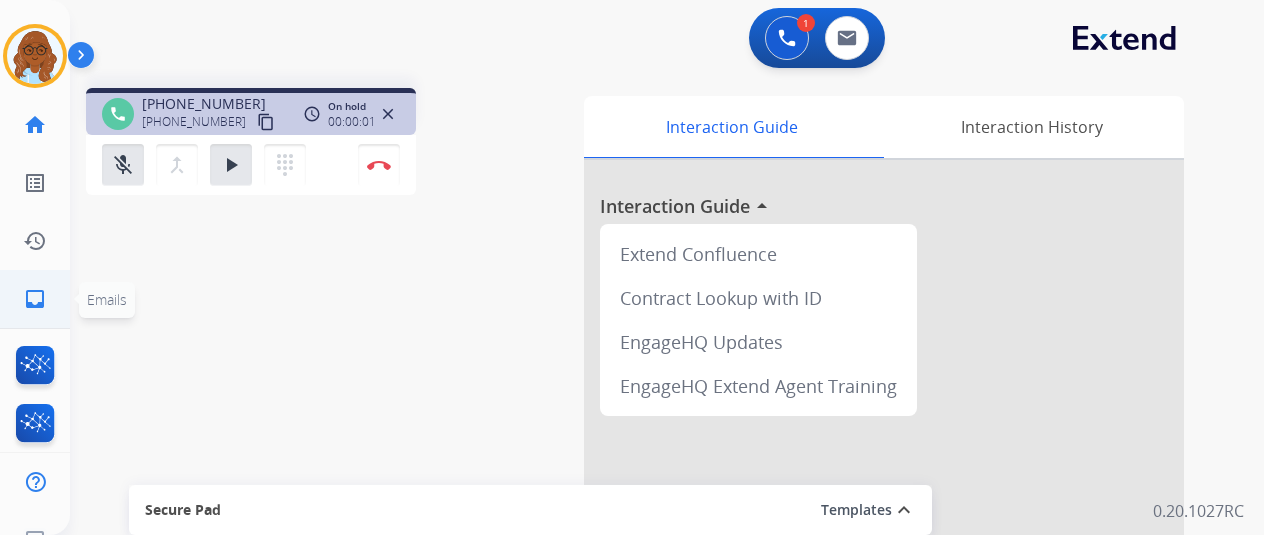 click on "inbox" 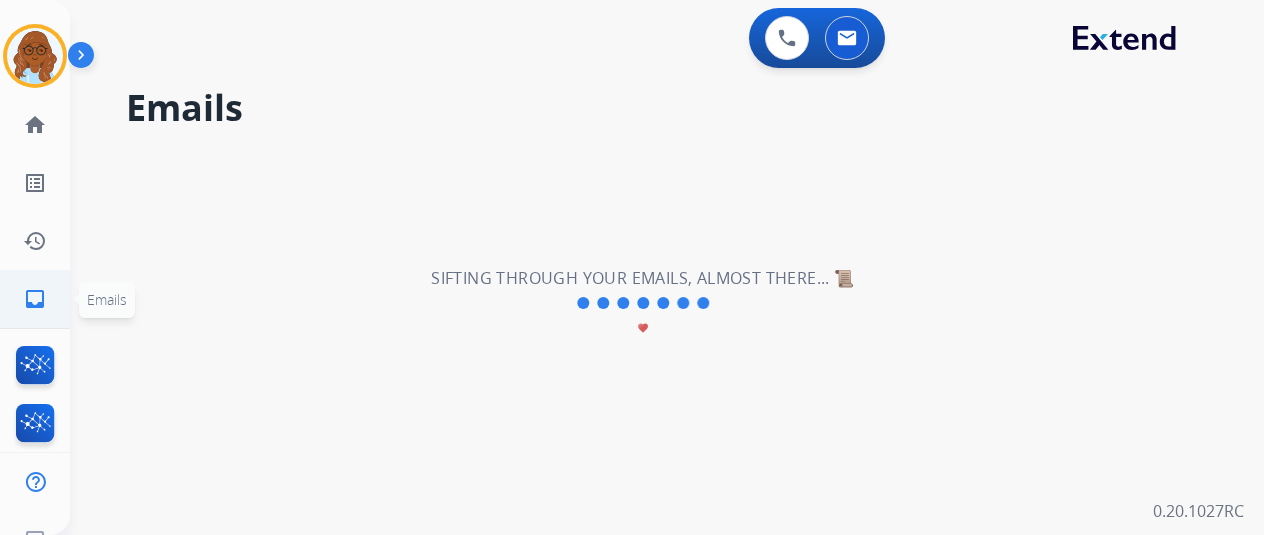 click on "inbox  Emails" 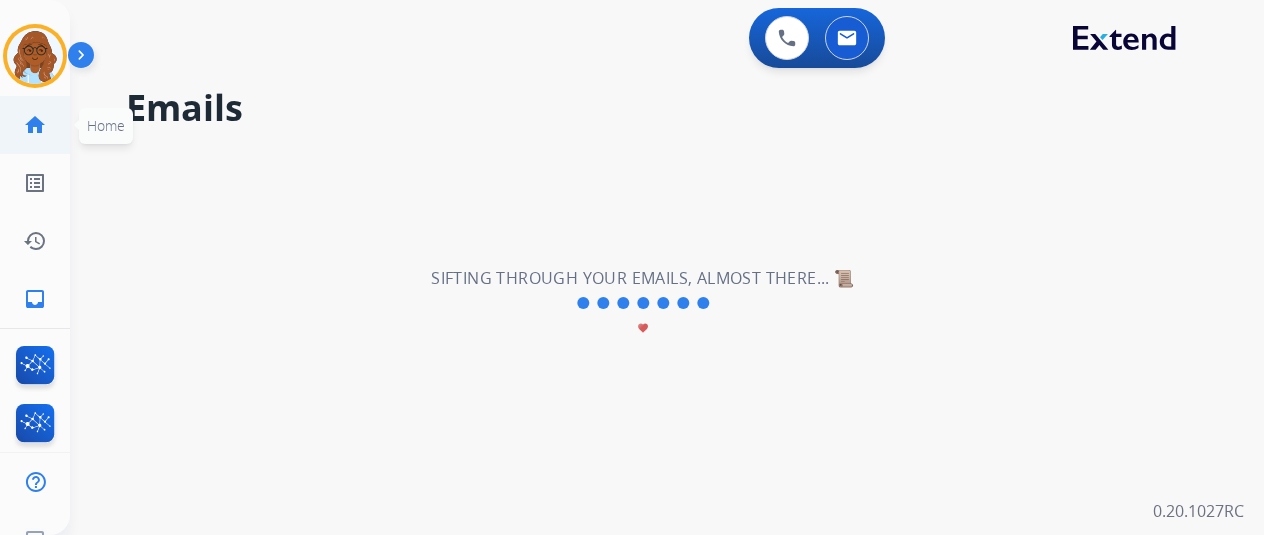 click on "home  Home" 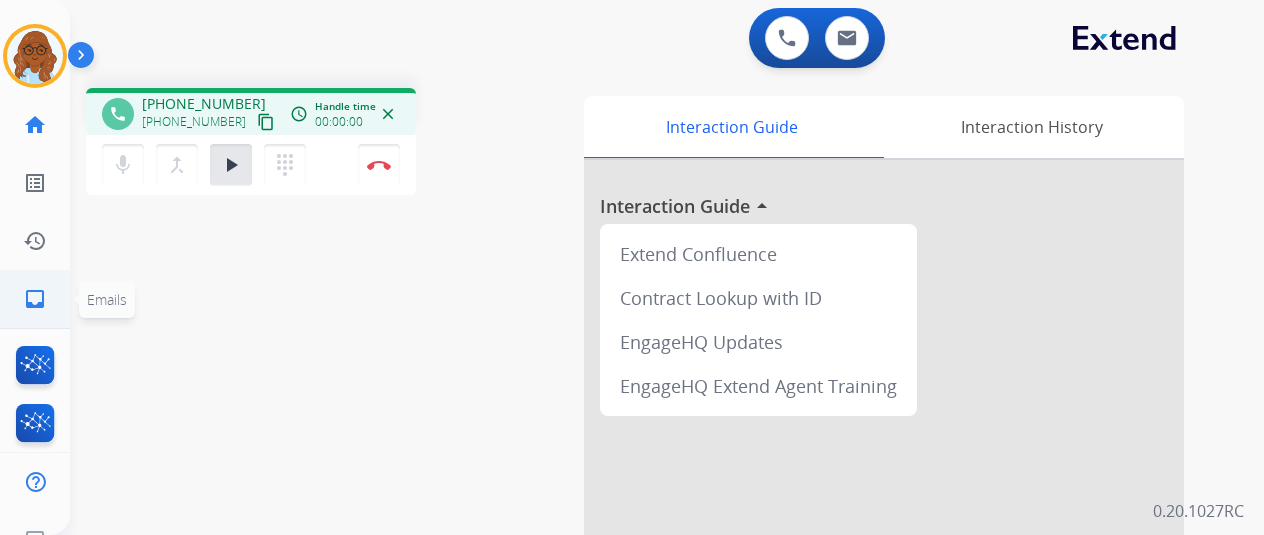 click on "inbox" 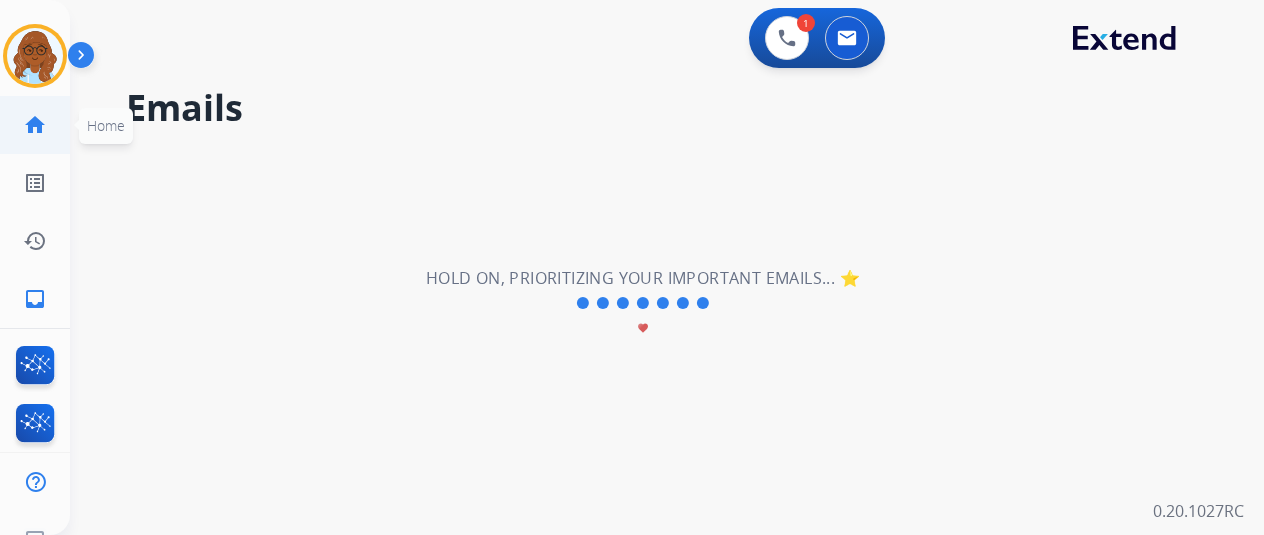 click on "home" 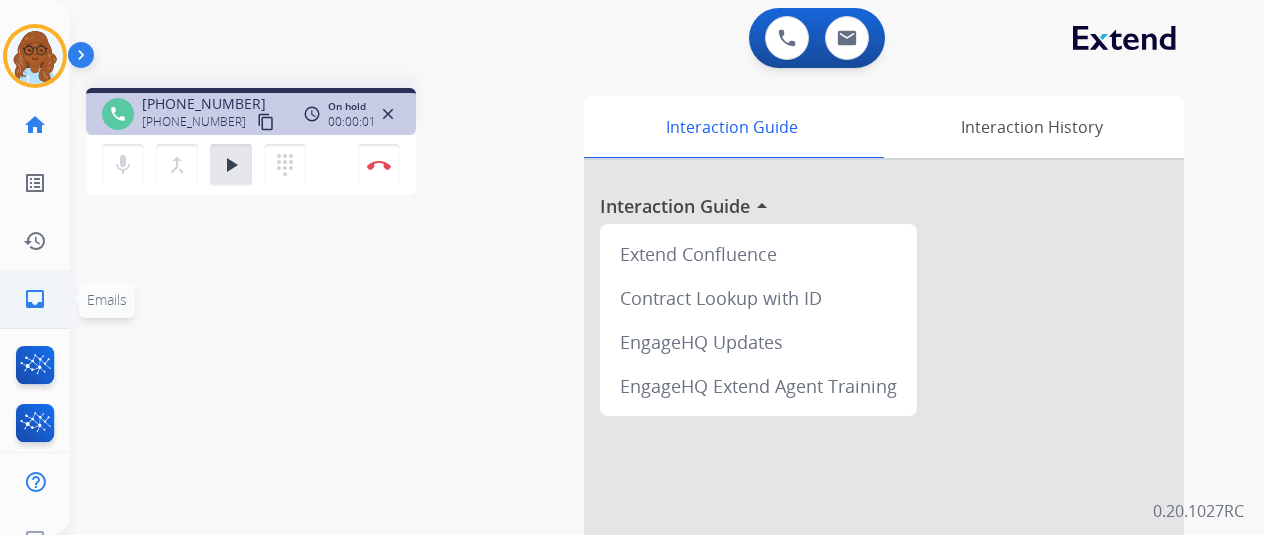 click on "inbox" 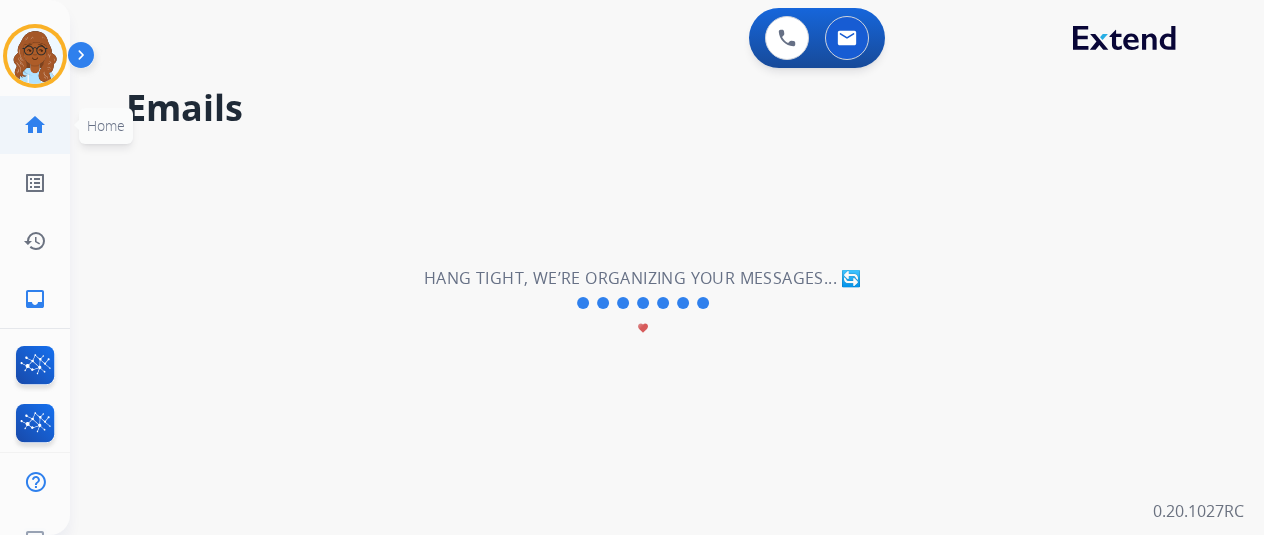 click on "home" 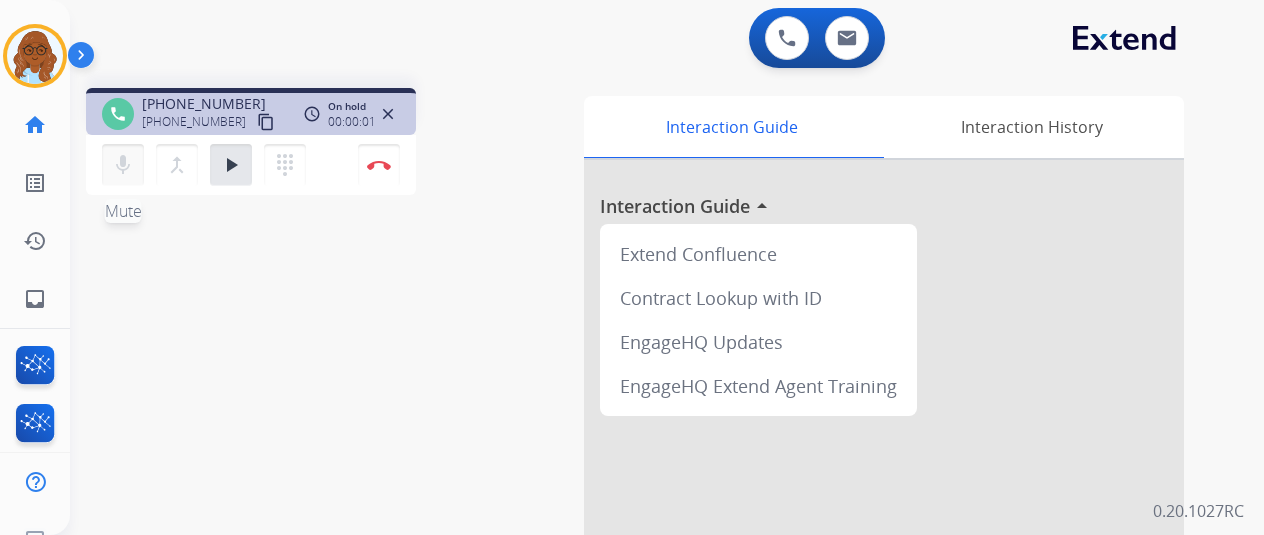 click on "mic Mute" at bounding box center (123, 165) 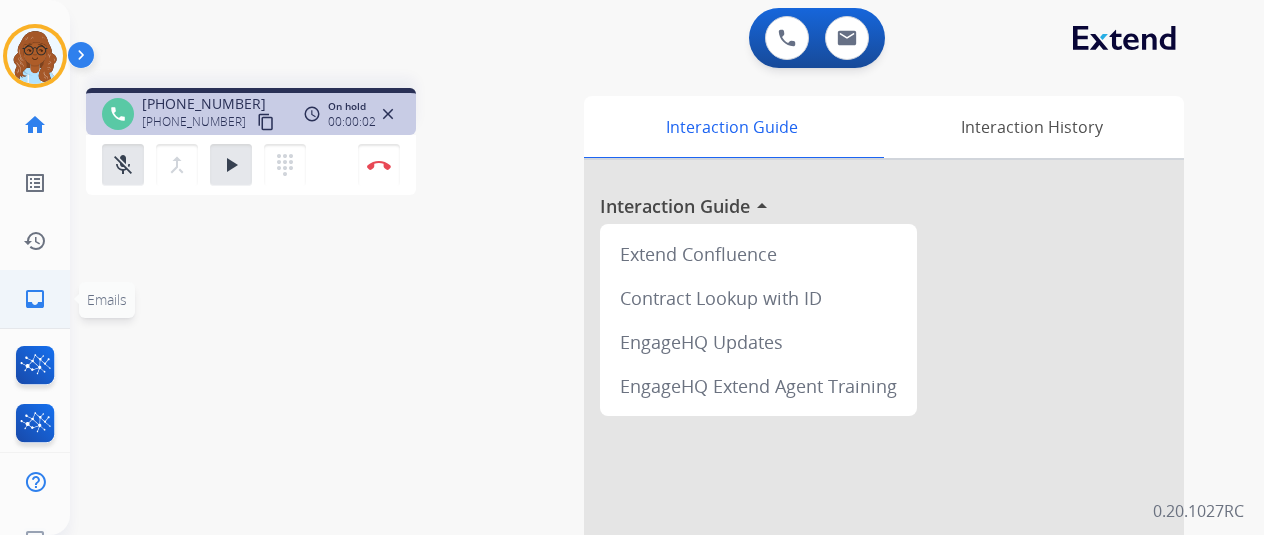 click on "inbox  Emails" 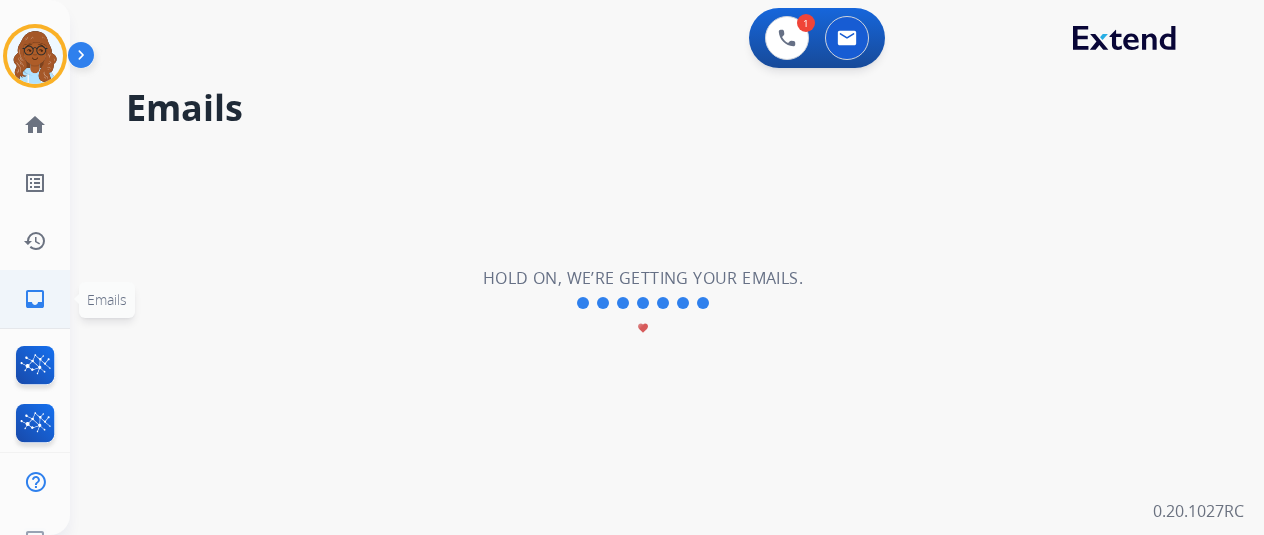 click on "inbox" 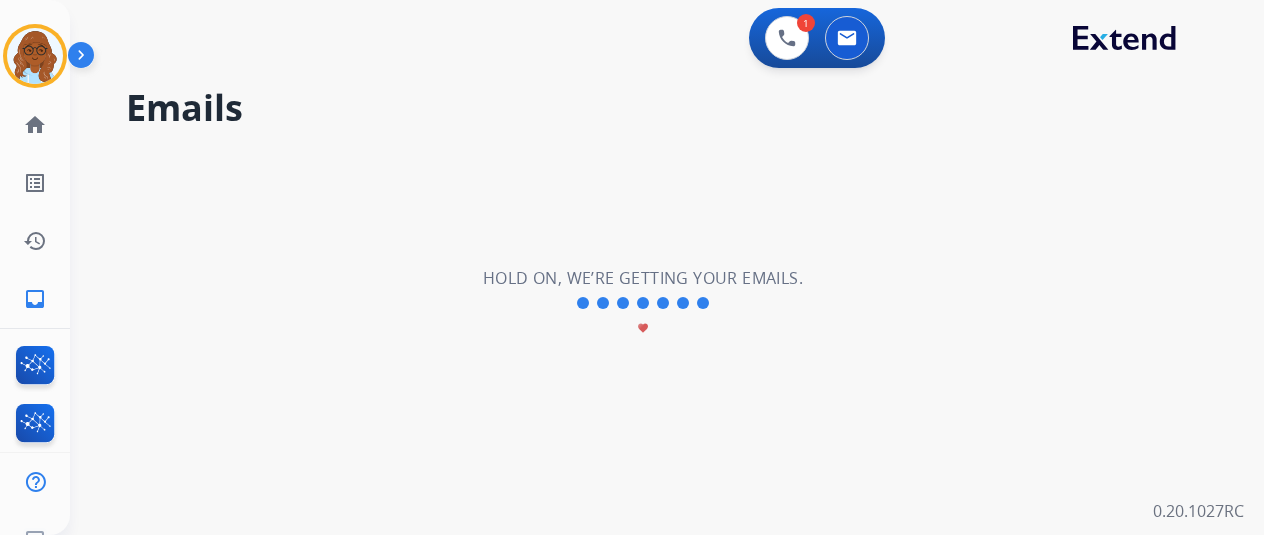 click on "Hold on, we’re getting your emails." at bounding box center [643, 278] 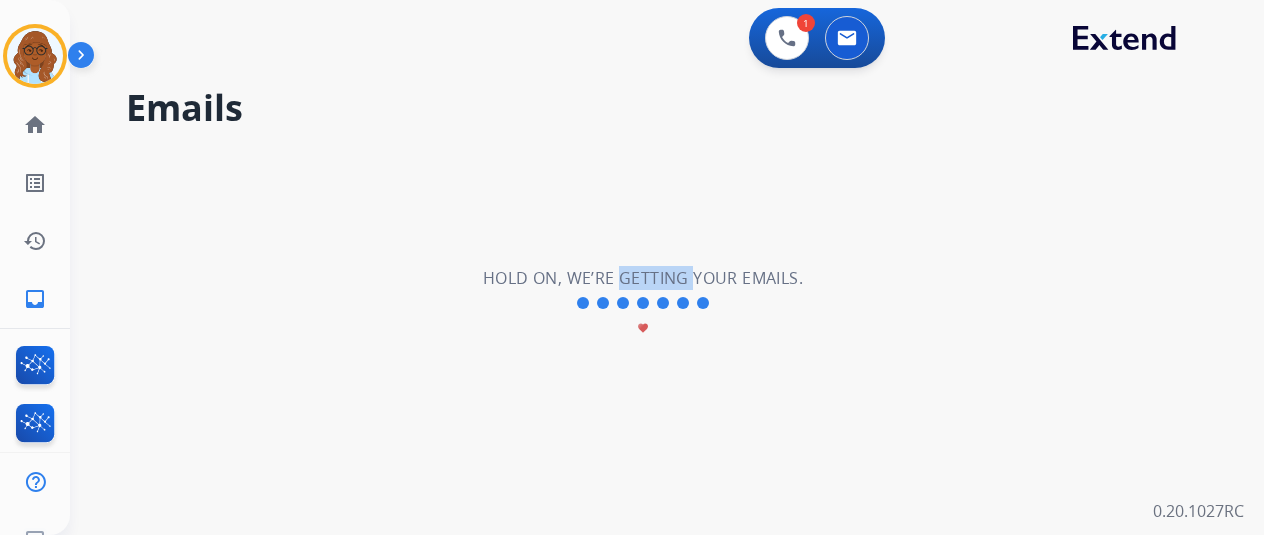 click on "Hold on, we’re getting your emails." at bounding box center (643, 278) 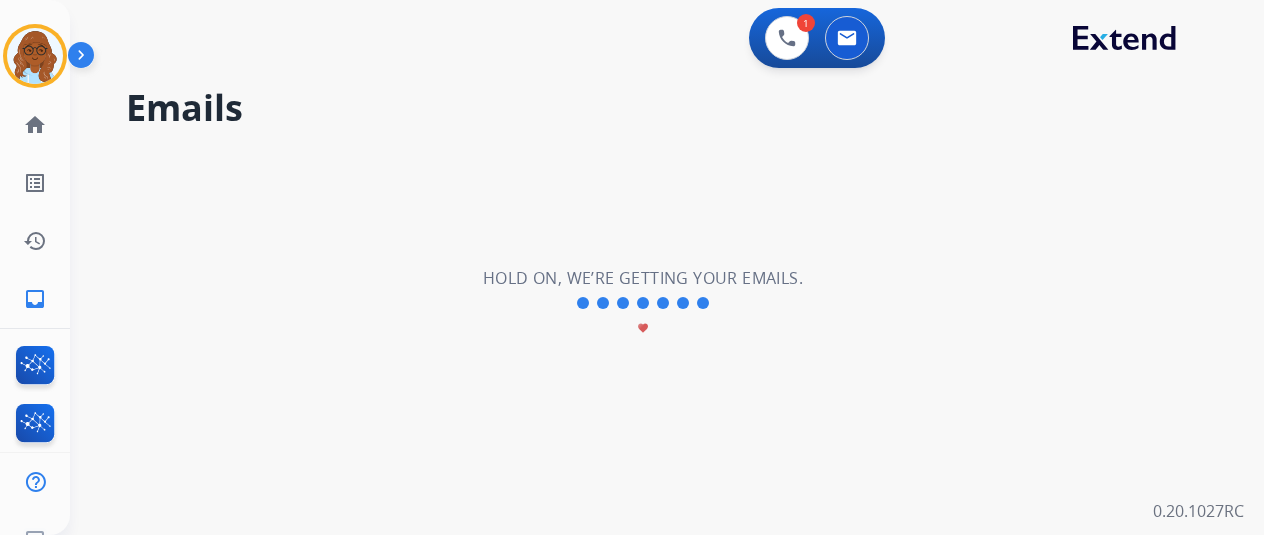 click on "Hold on, we’re getting your emails." at bounding box center (643, 278) 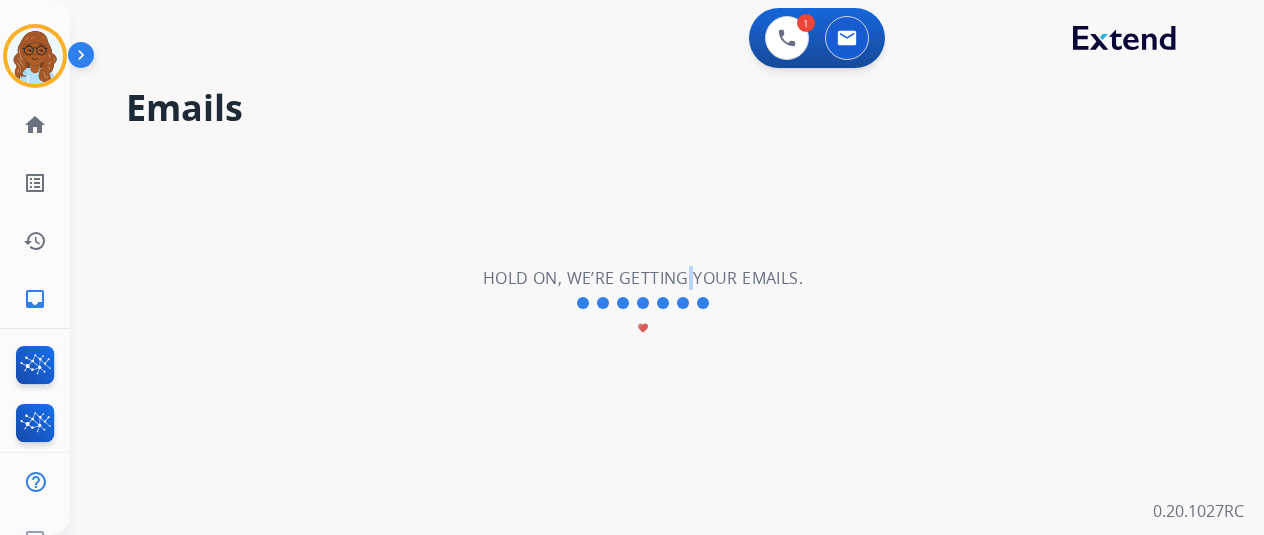 click on "Hold on, we’re getting your emails." at bounding box center (643, 278) 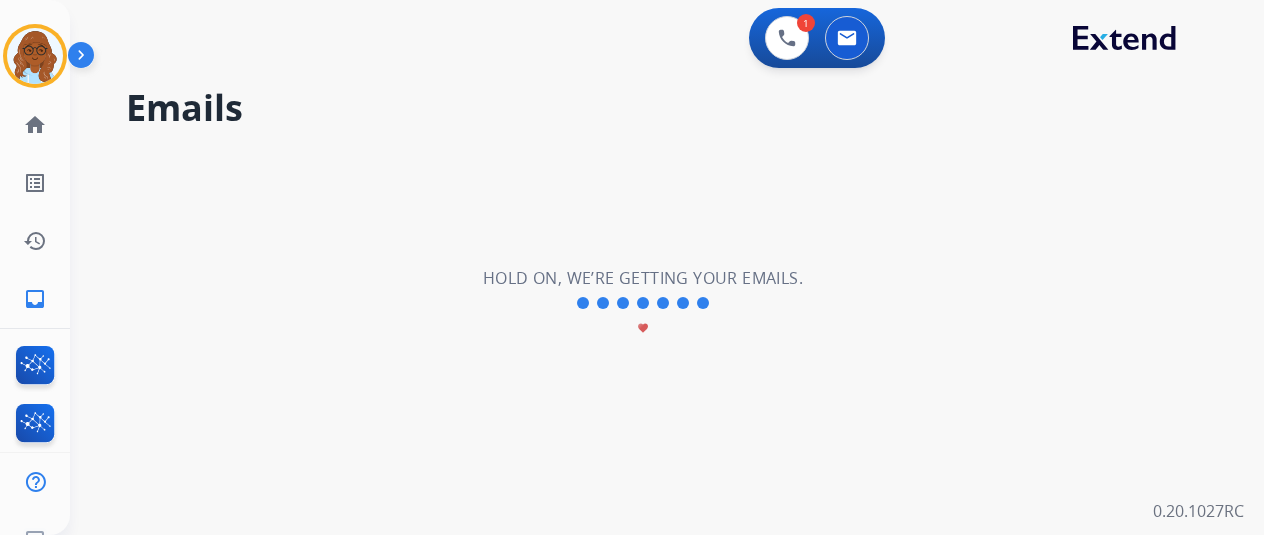 click on "Hold on, we’re getting your emails." at bounding box center [643, 278] 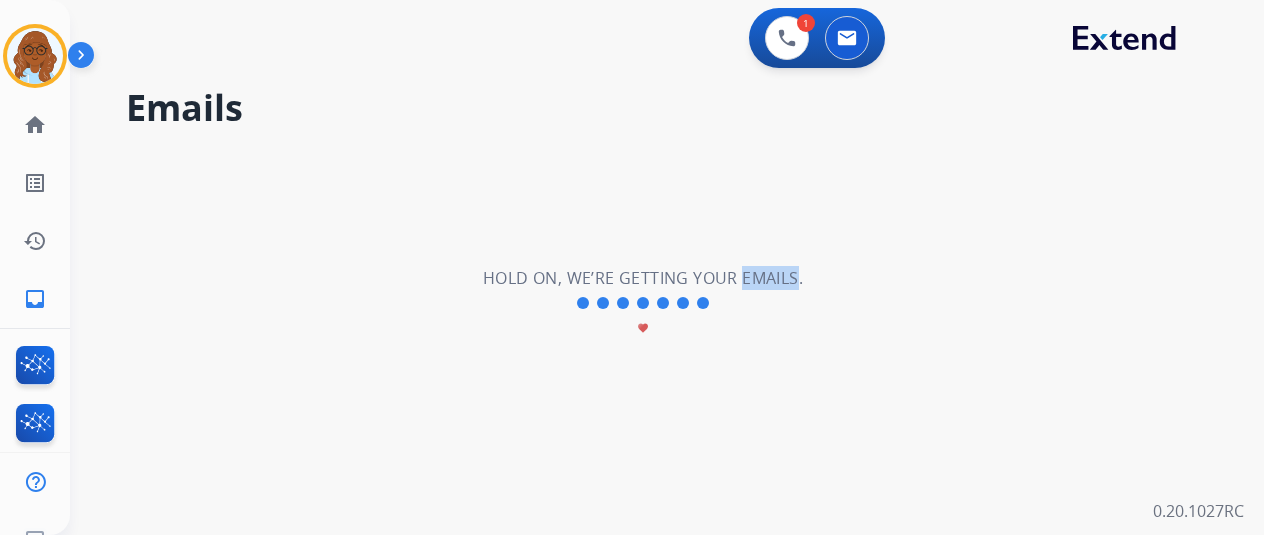 click on "Hold on, we’re getting your emails." at bounding box center (643, 278) 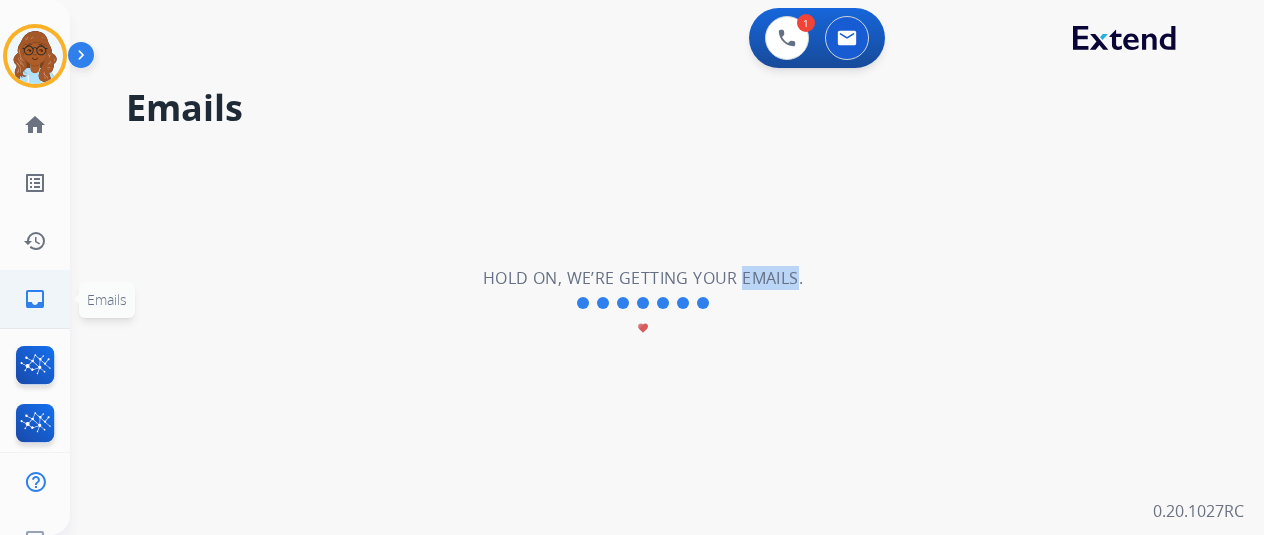 click on "inbox" 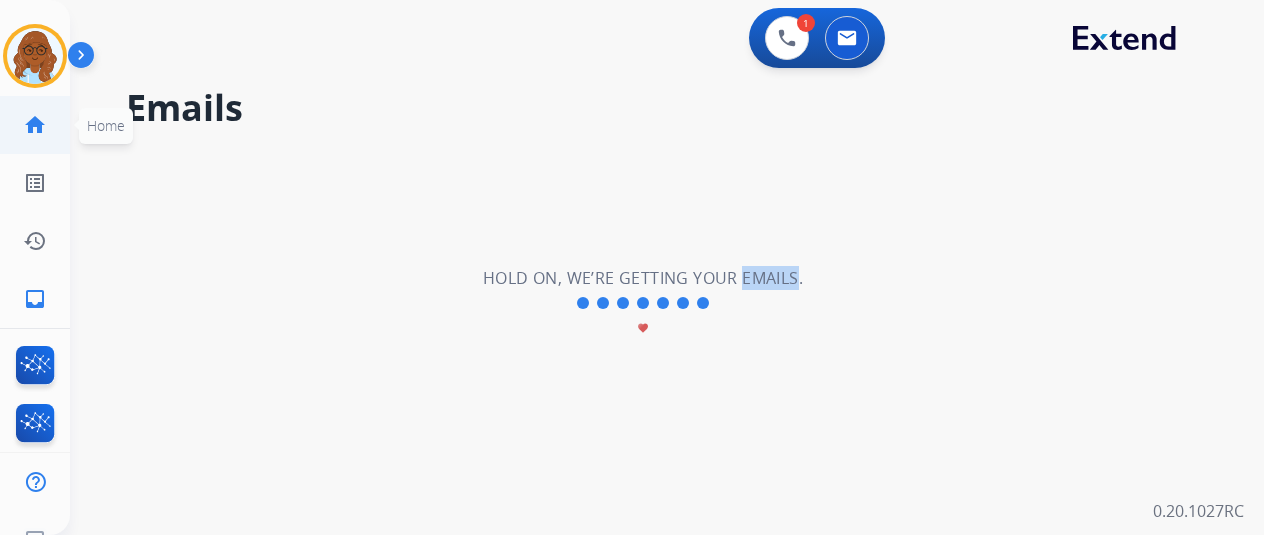 click on "home" 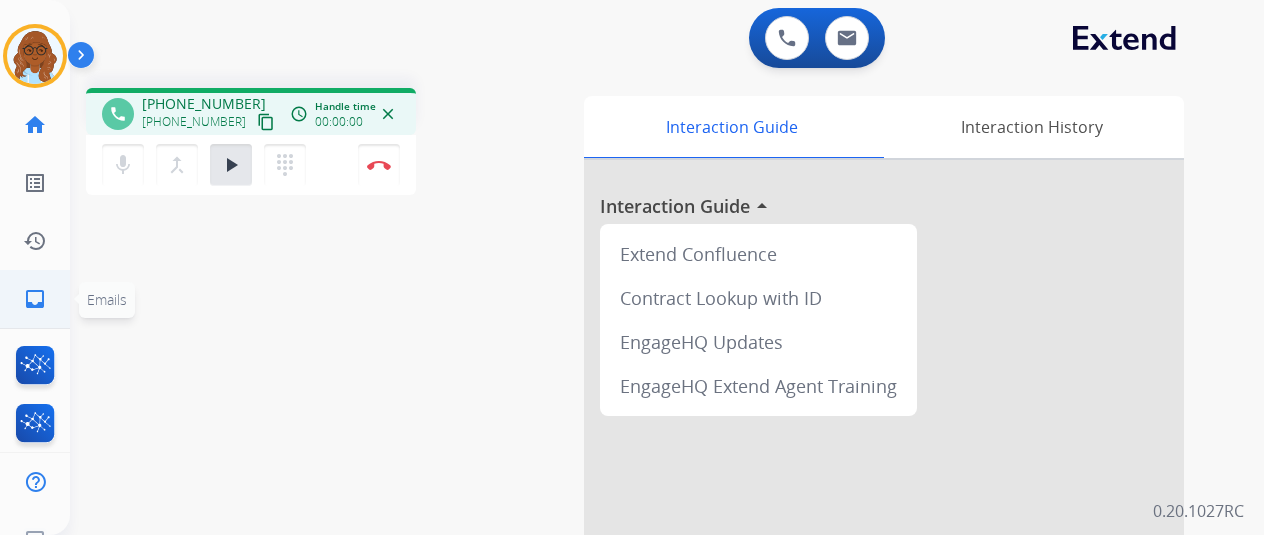 click on "inbox  Emails" 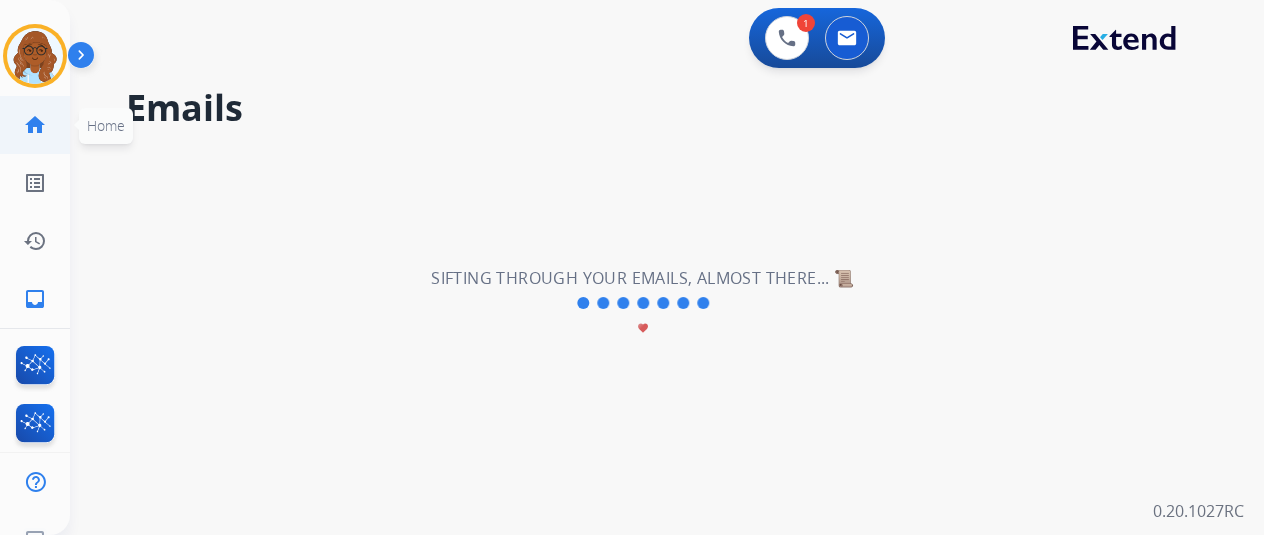click on "home  Home" 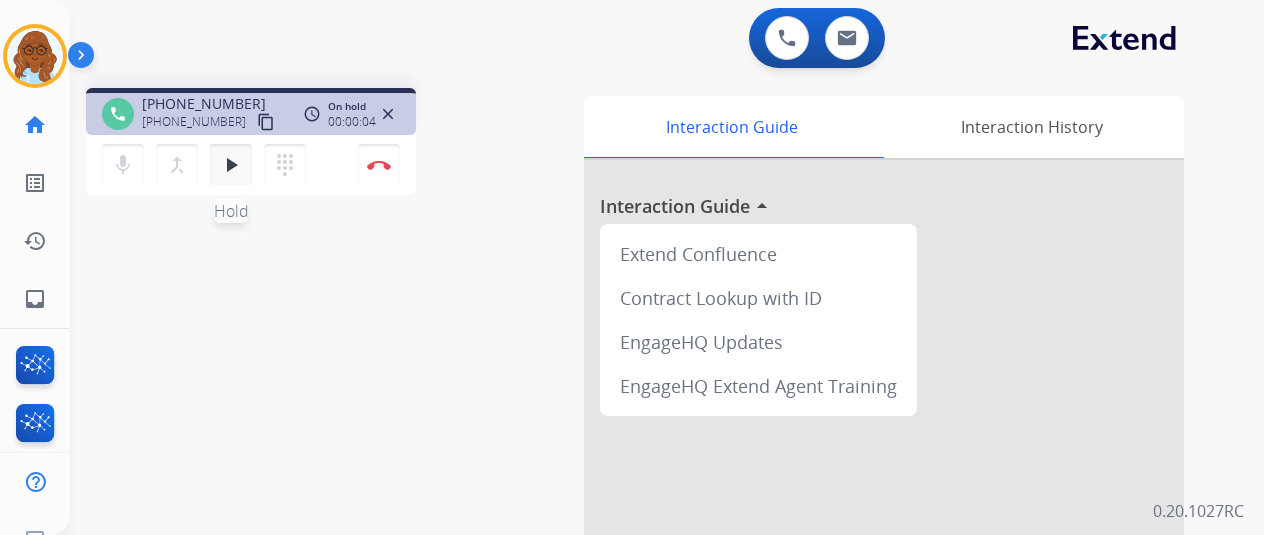 click on "play_arrow" at bounding box center (231, 165) 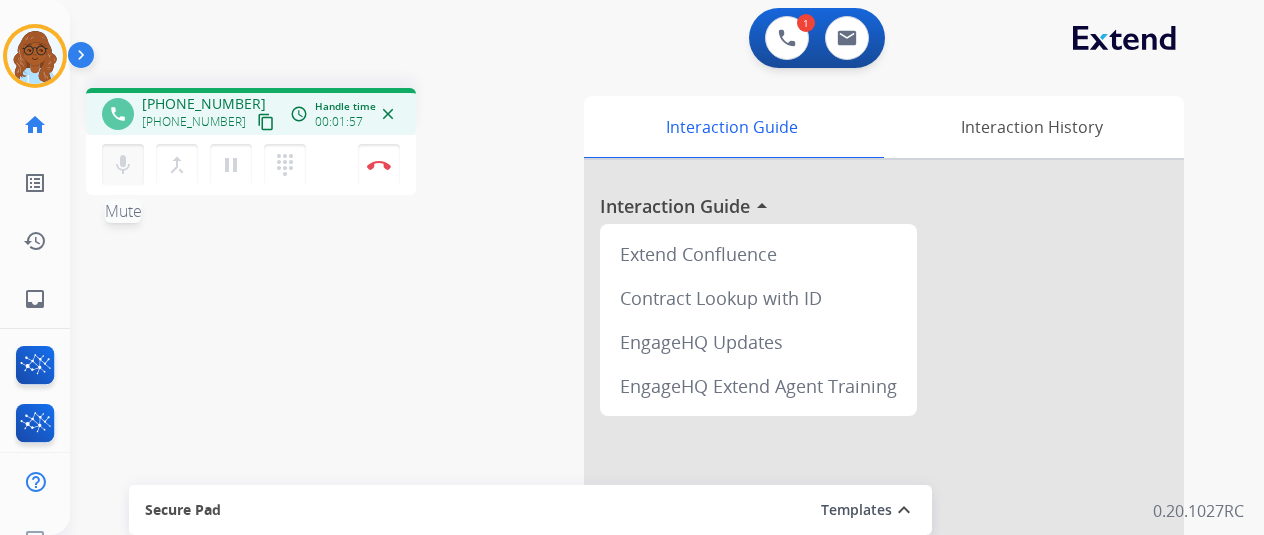 click on "mic" at bounding box center (123, 165) 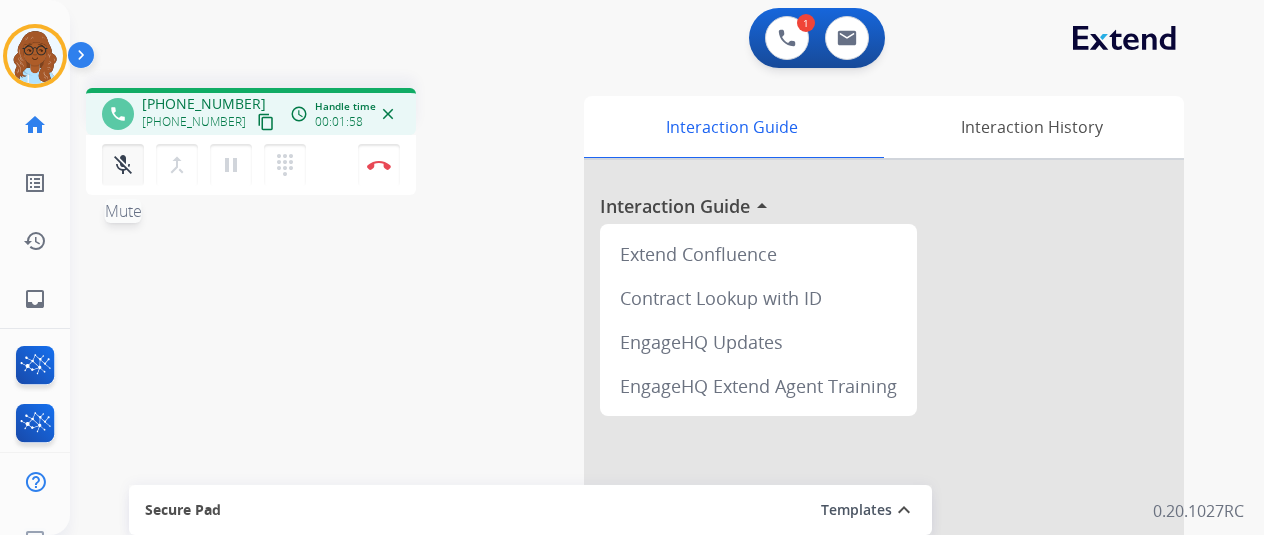 click on "mic_off" at bounding box center (123, 165) 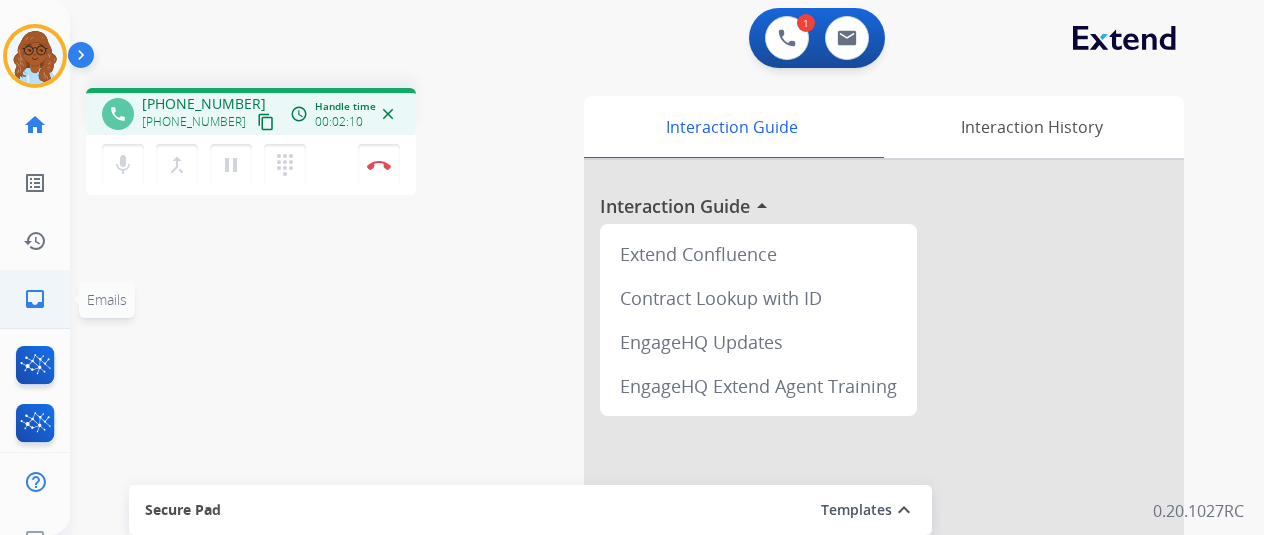 click on "inbox  Emails" 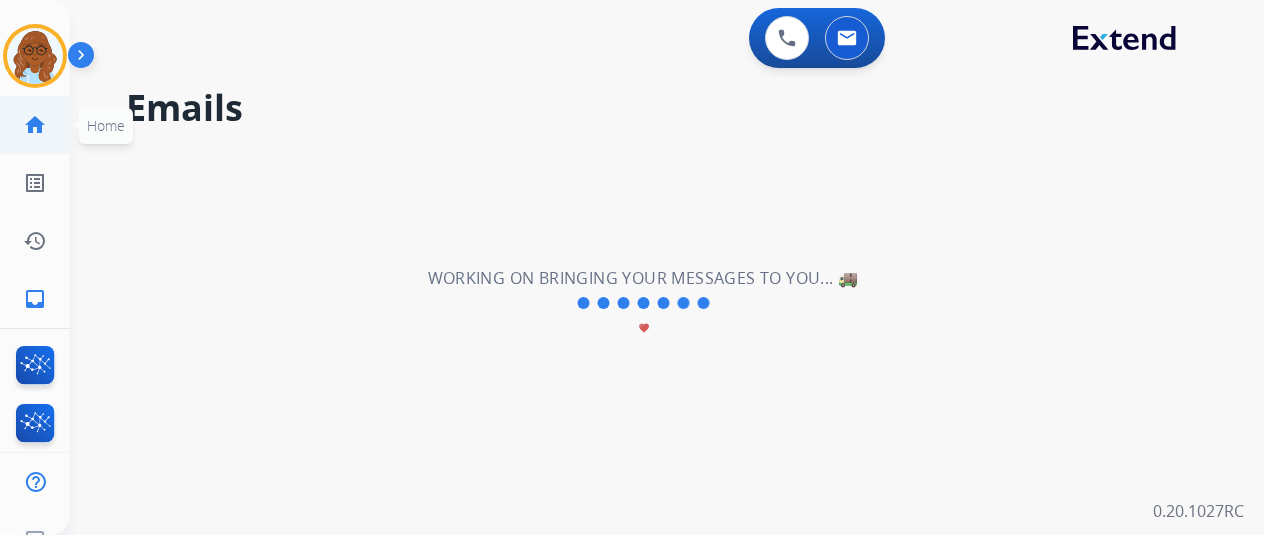 click on "home" 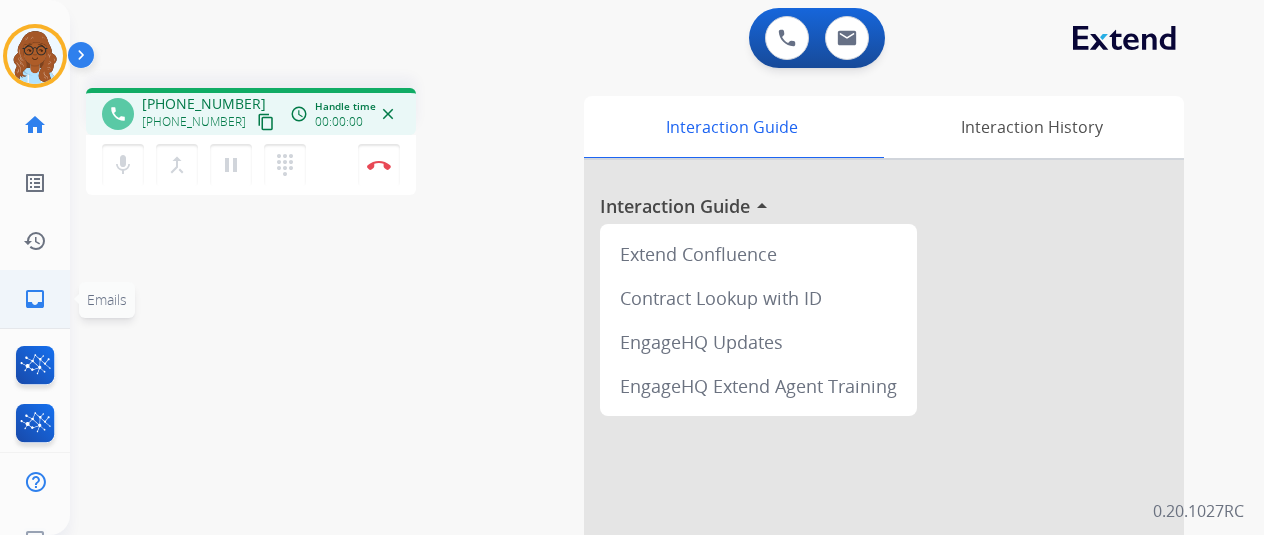 click on "inbox" 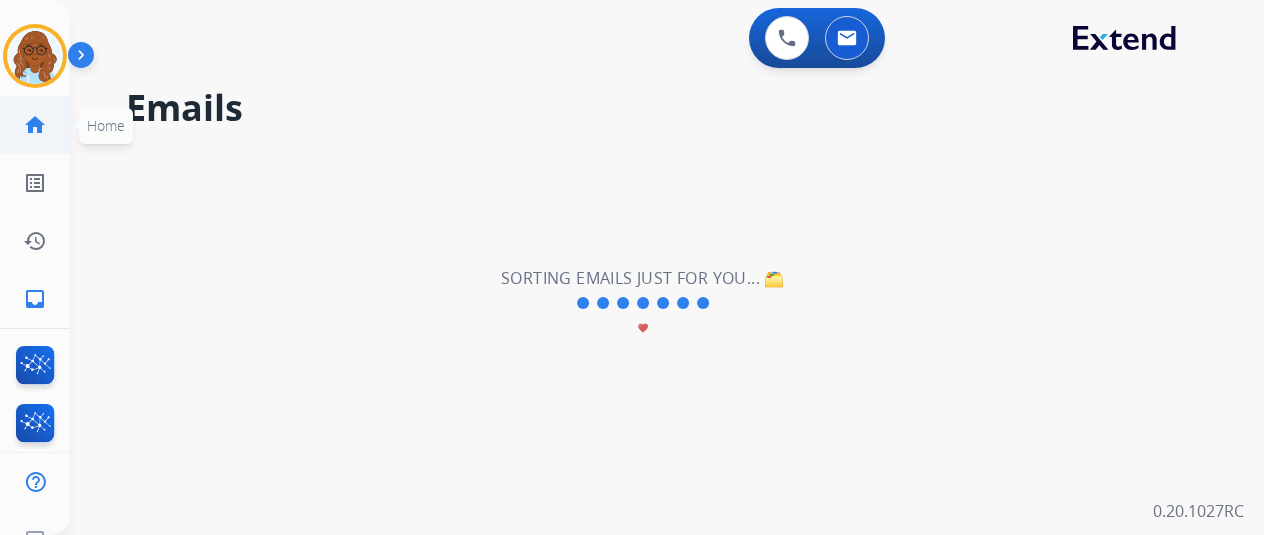 click on "home" 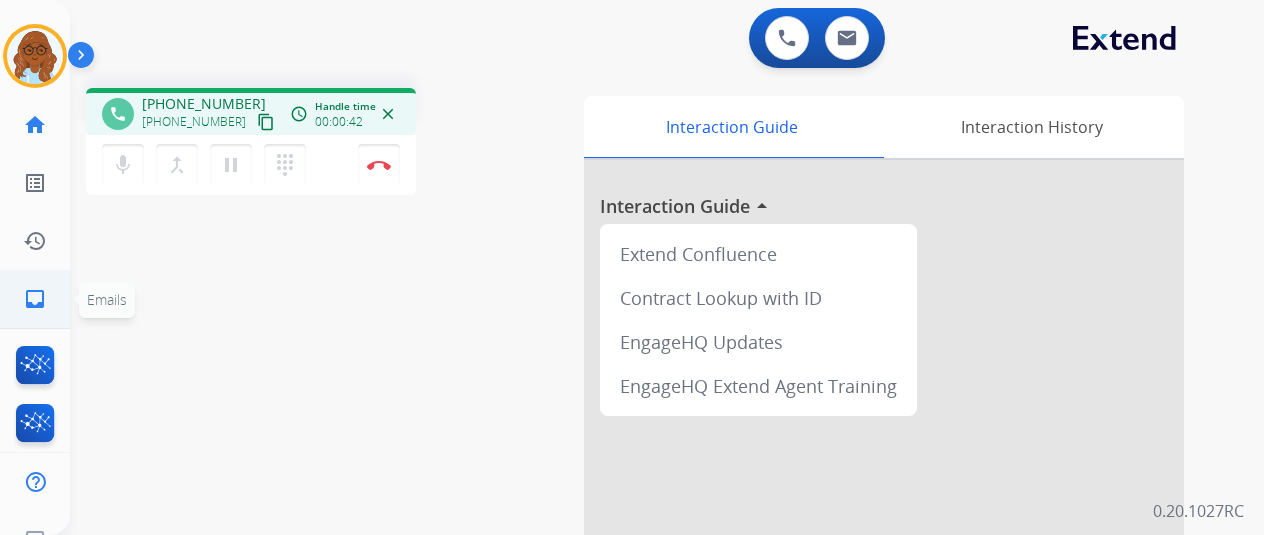 click on "inbox  Emails" 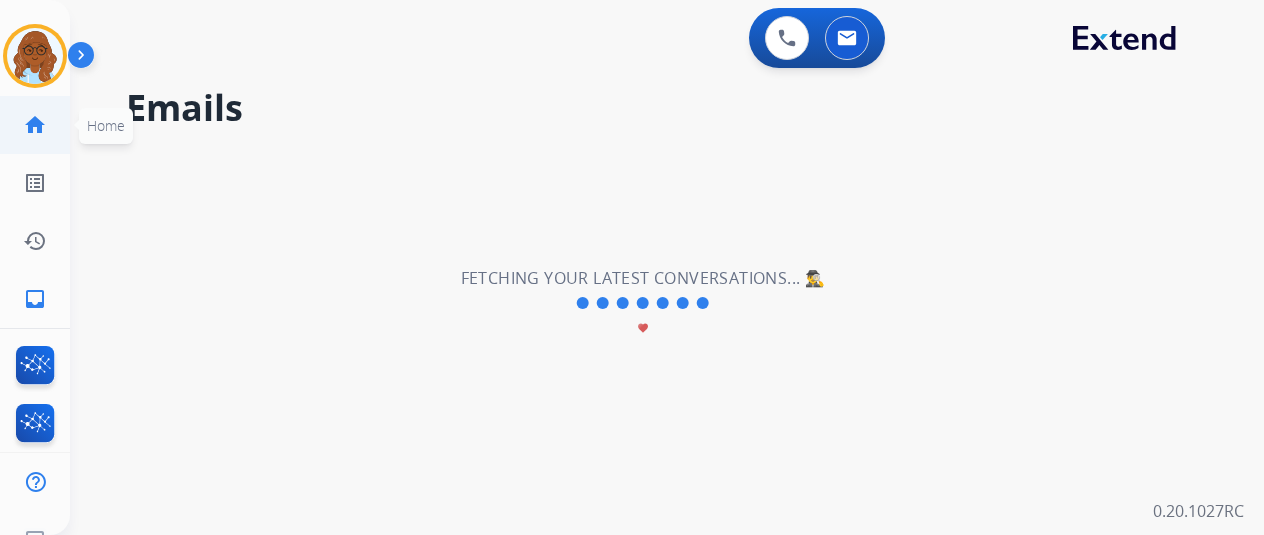 click on "home" 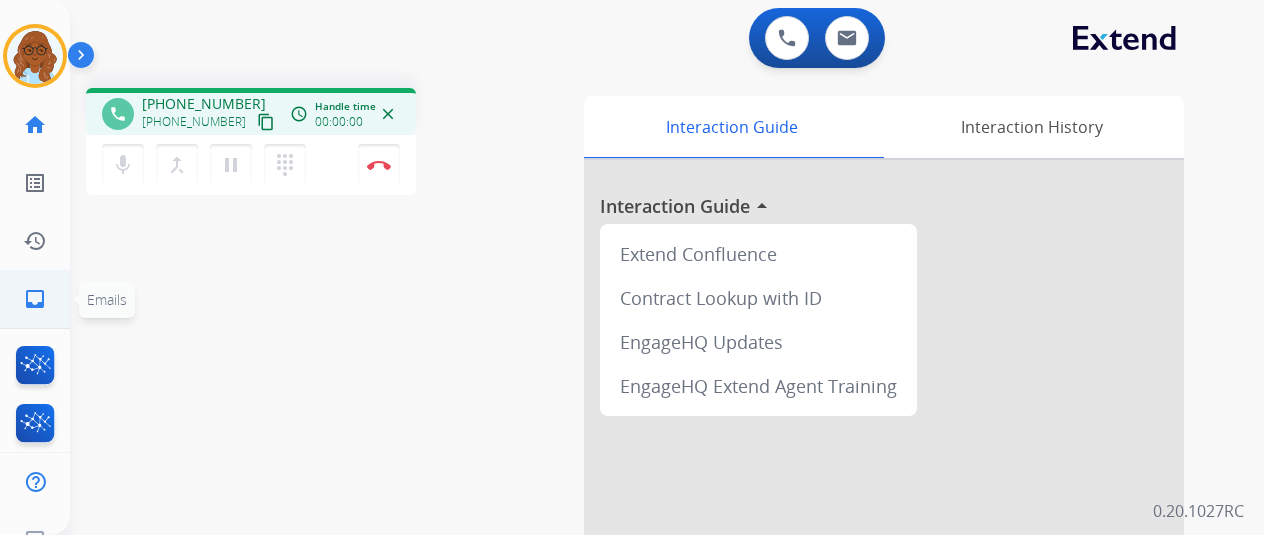 click on "inbox  Emails" 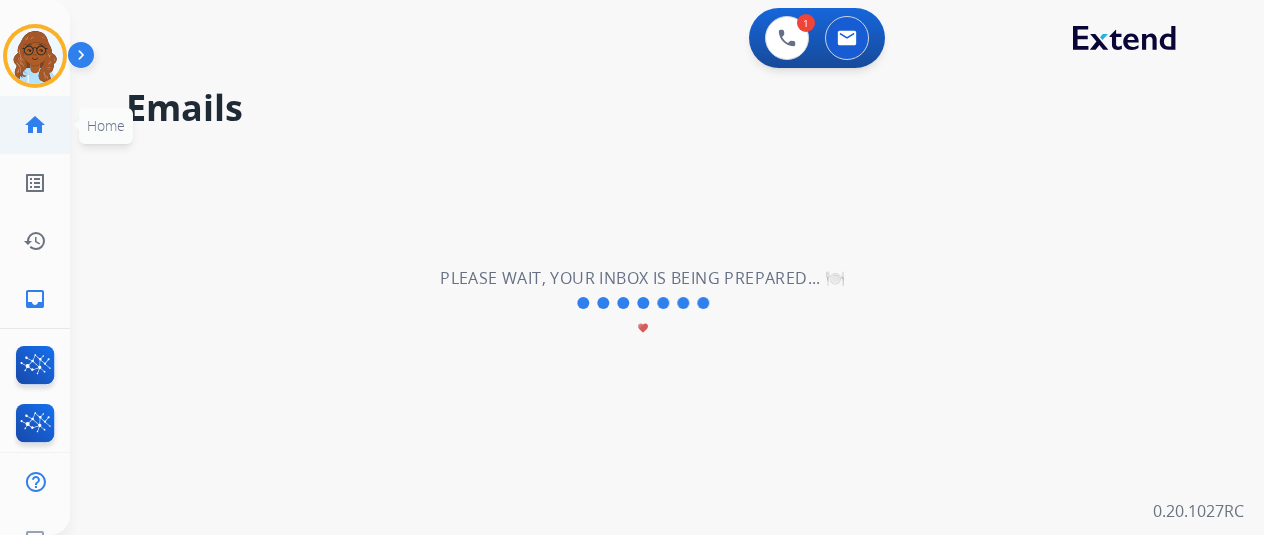click on "home  Home" 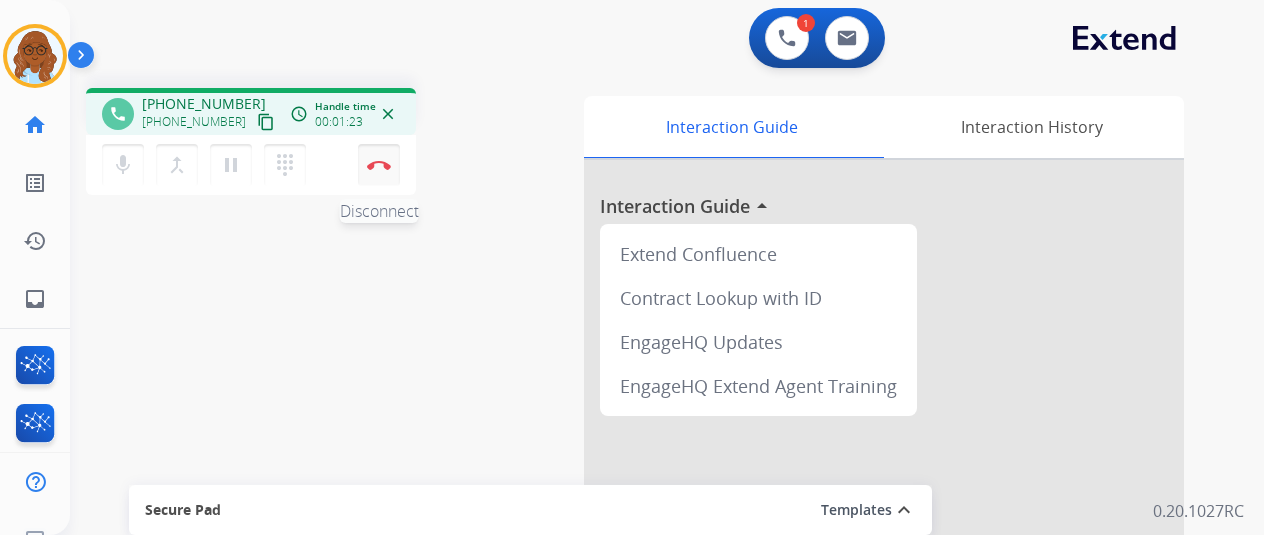 click at bounding box center [379, 165] 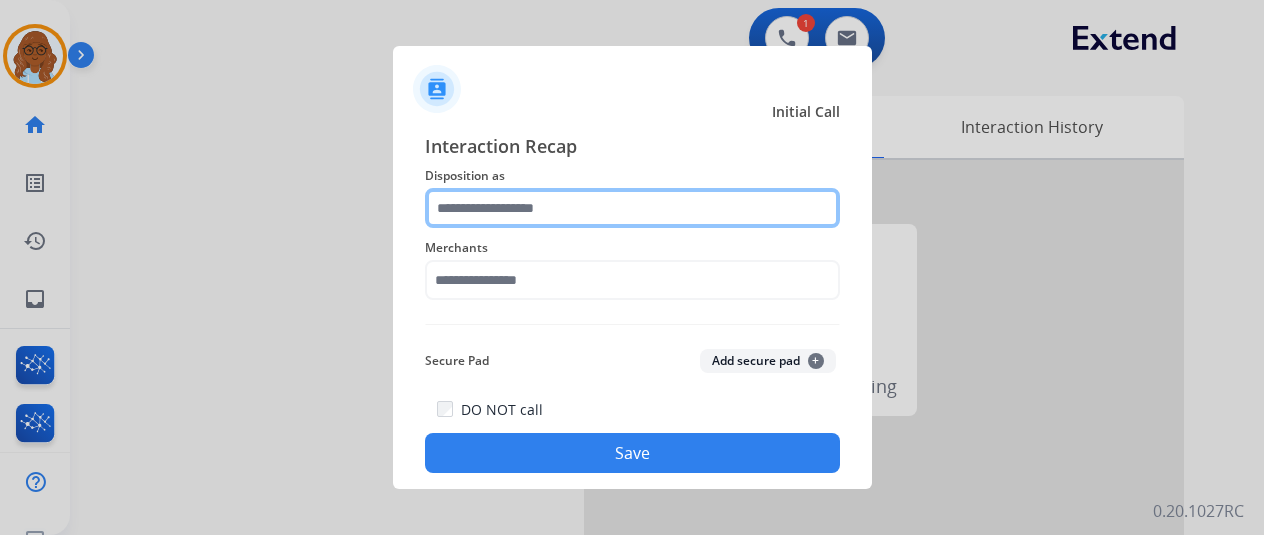 click 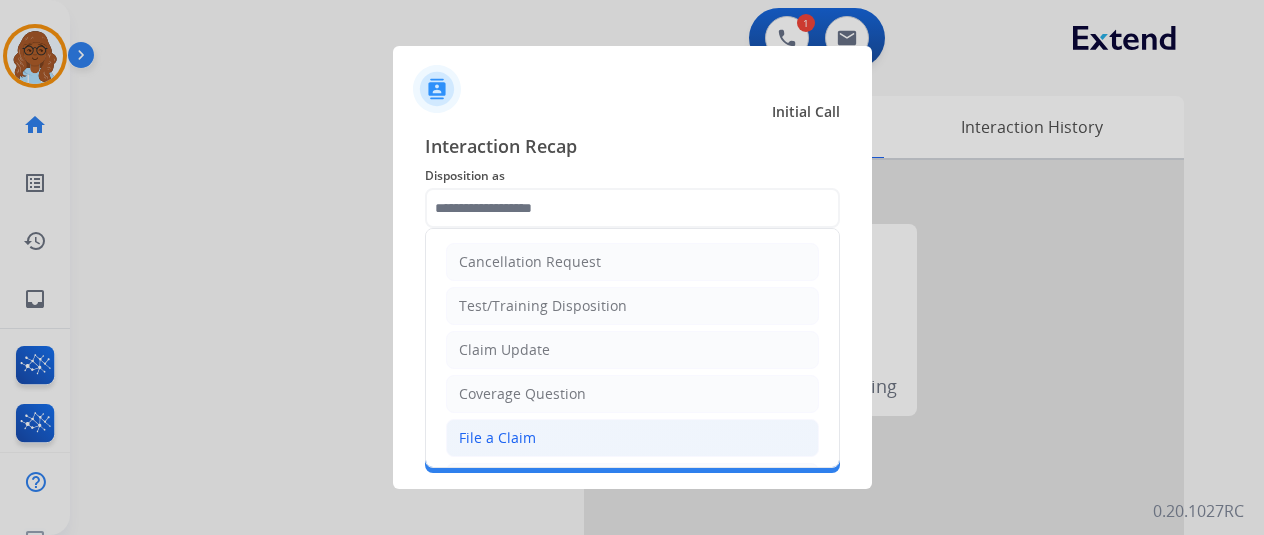 click on "File a Claim" 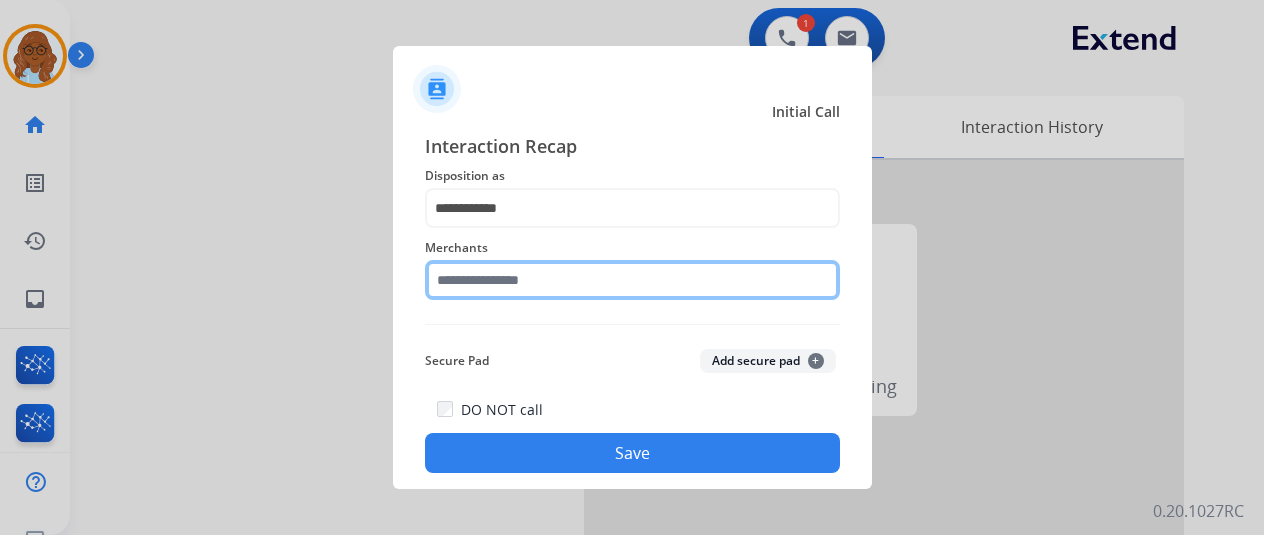 click 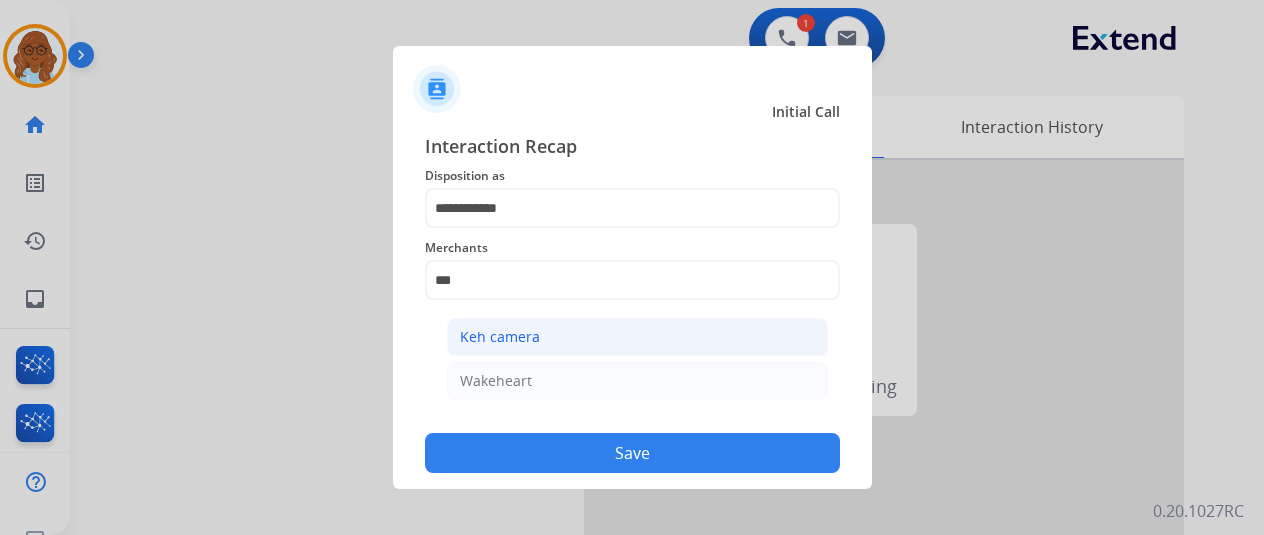 click on "Keh camera" 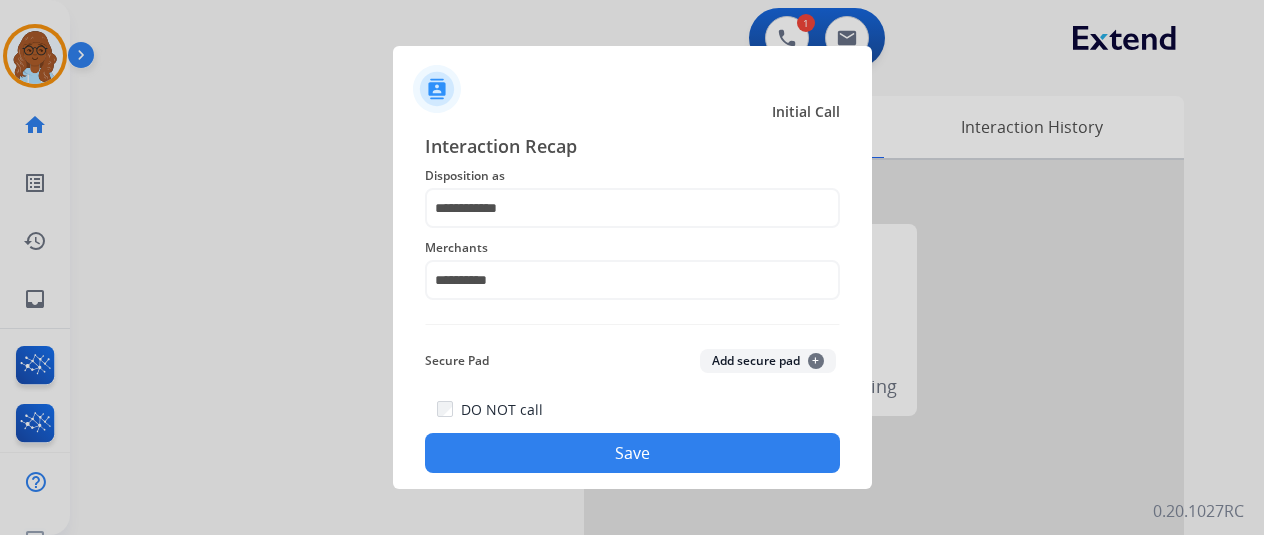 click on "Save" 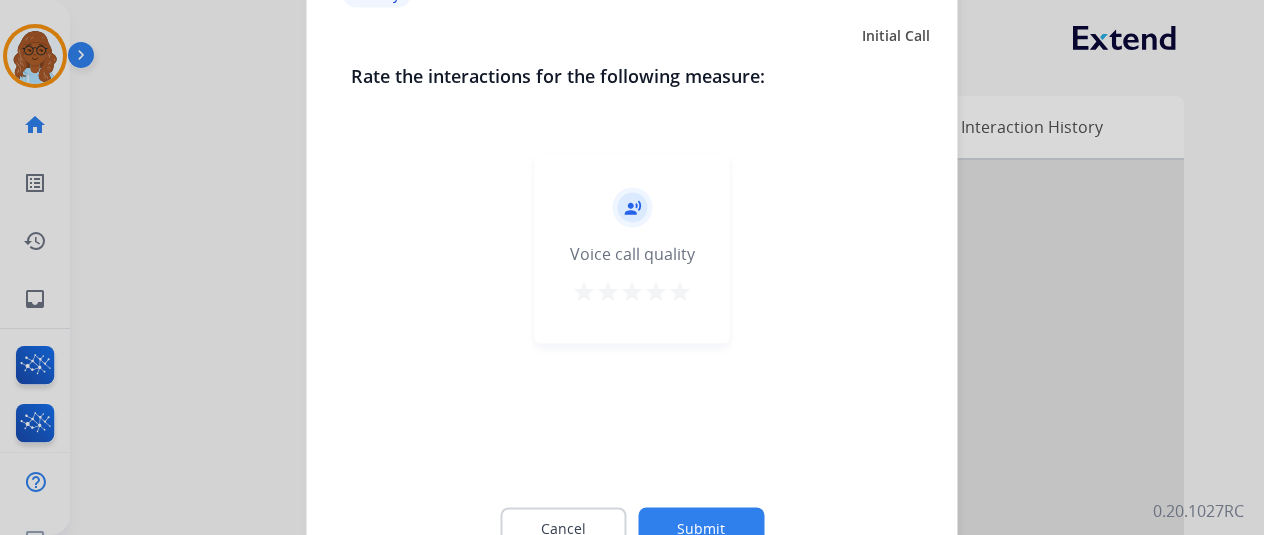 click on "star" at bounding box center (680, 294) 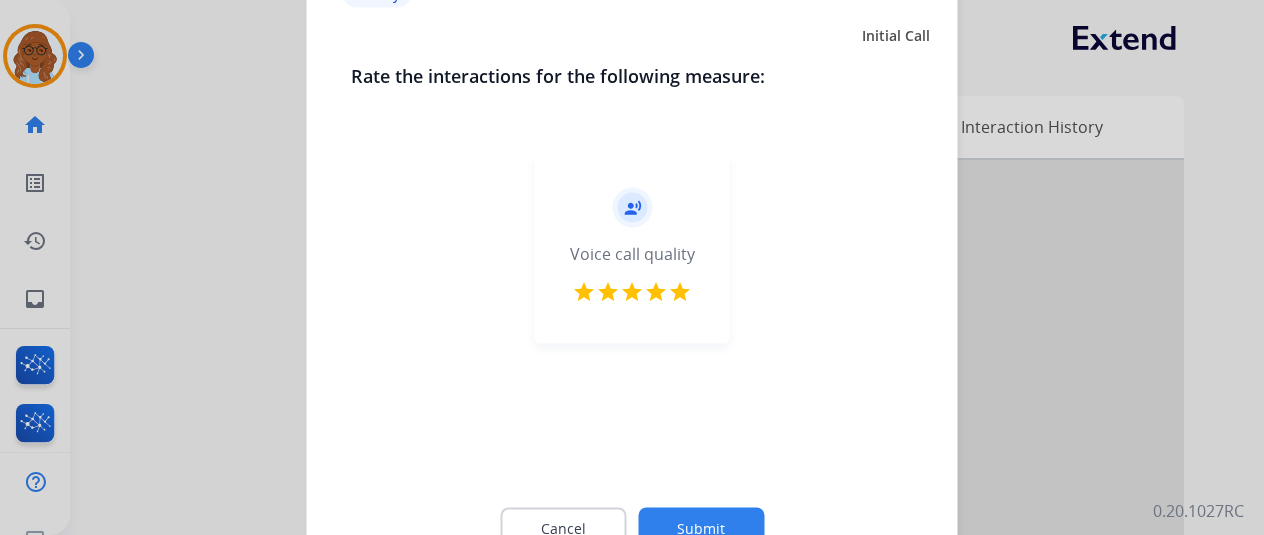 click on "Submit" 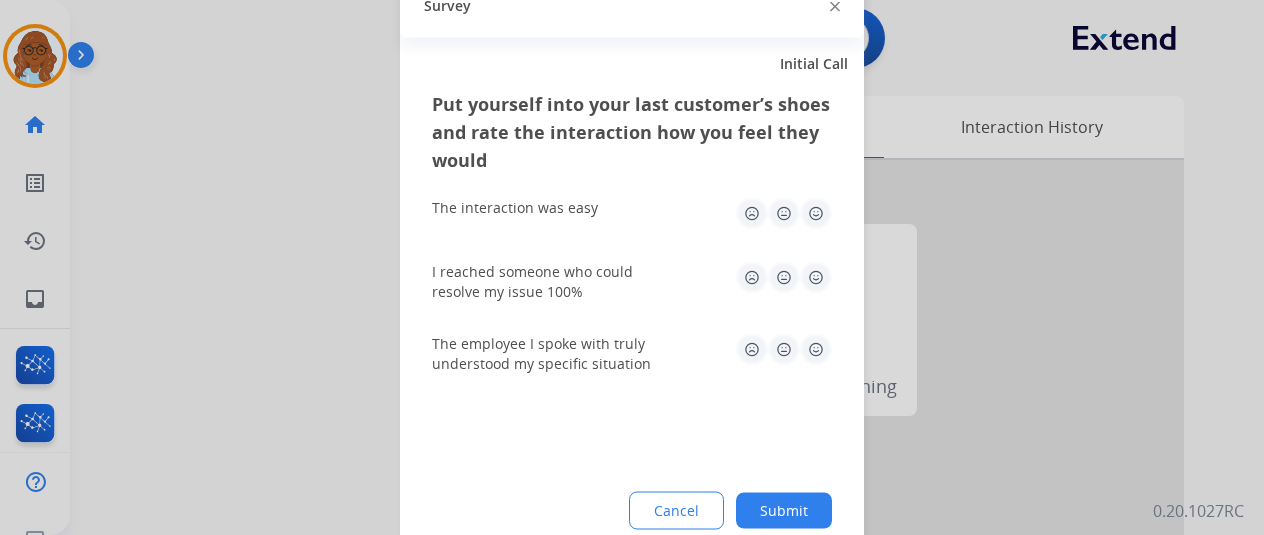 click 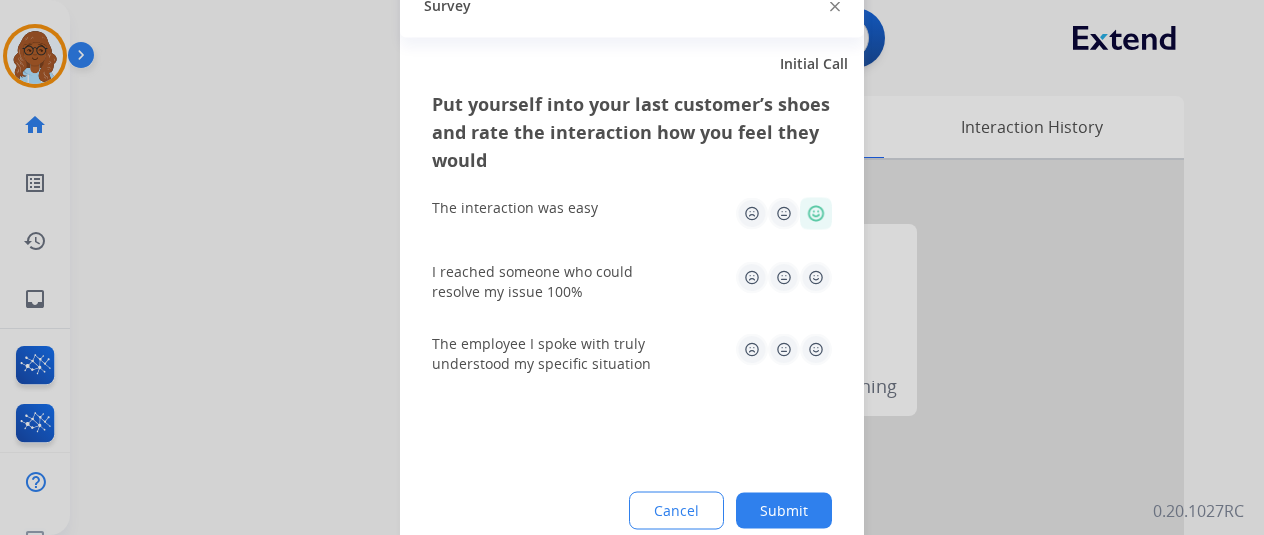 click 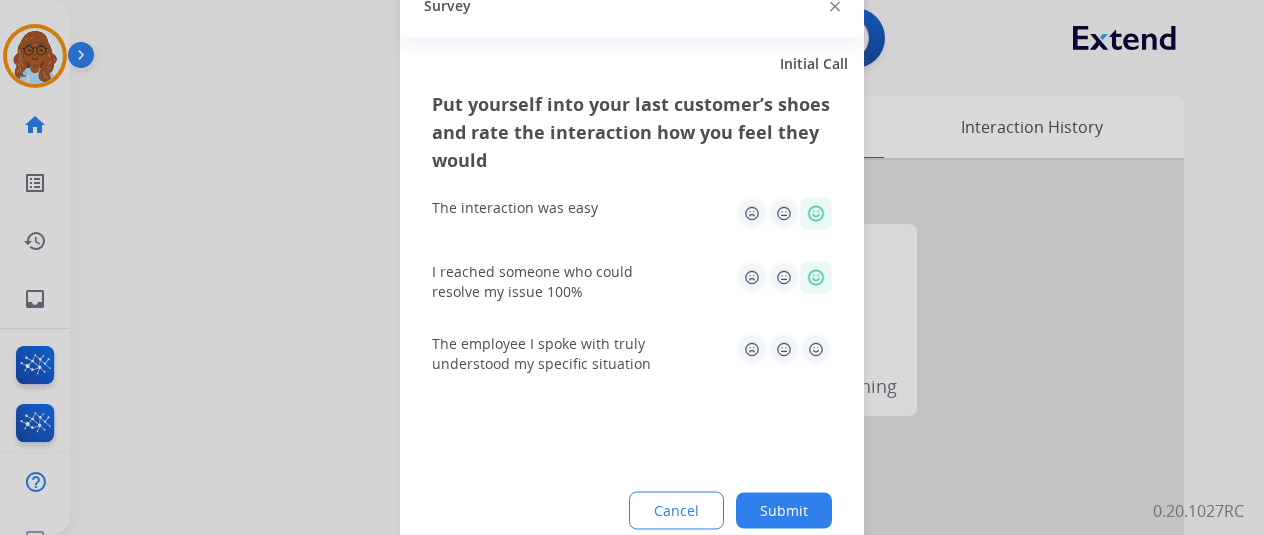 click on "The employee I spoke with truly understood my specific situation" 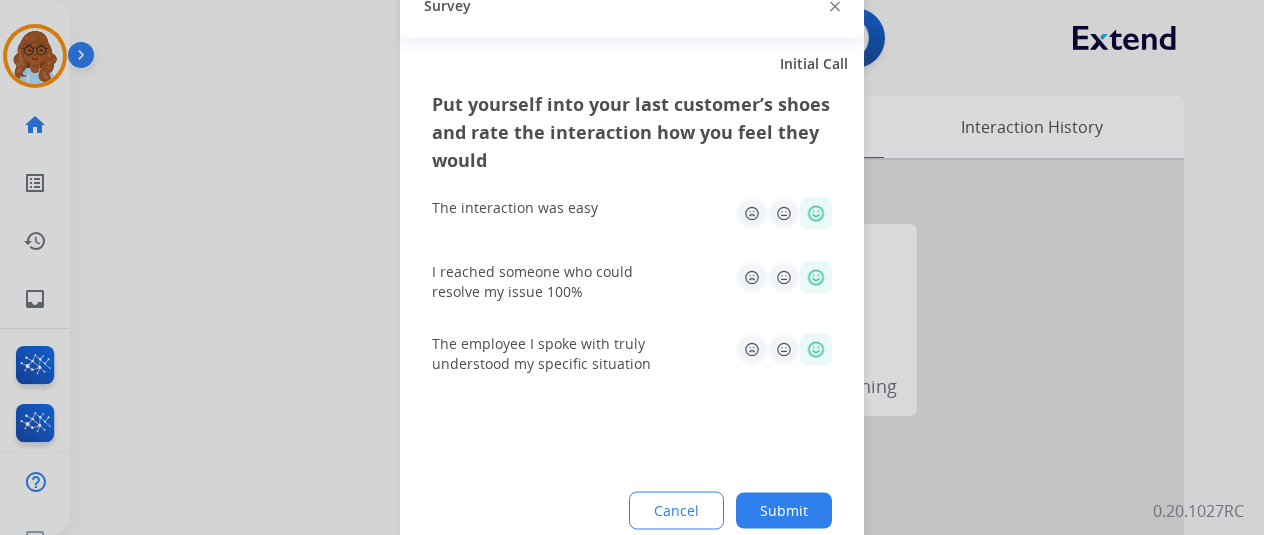 click on "Submit" 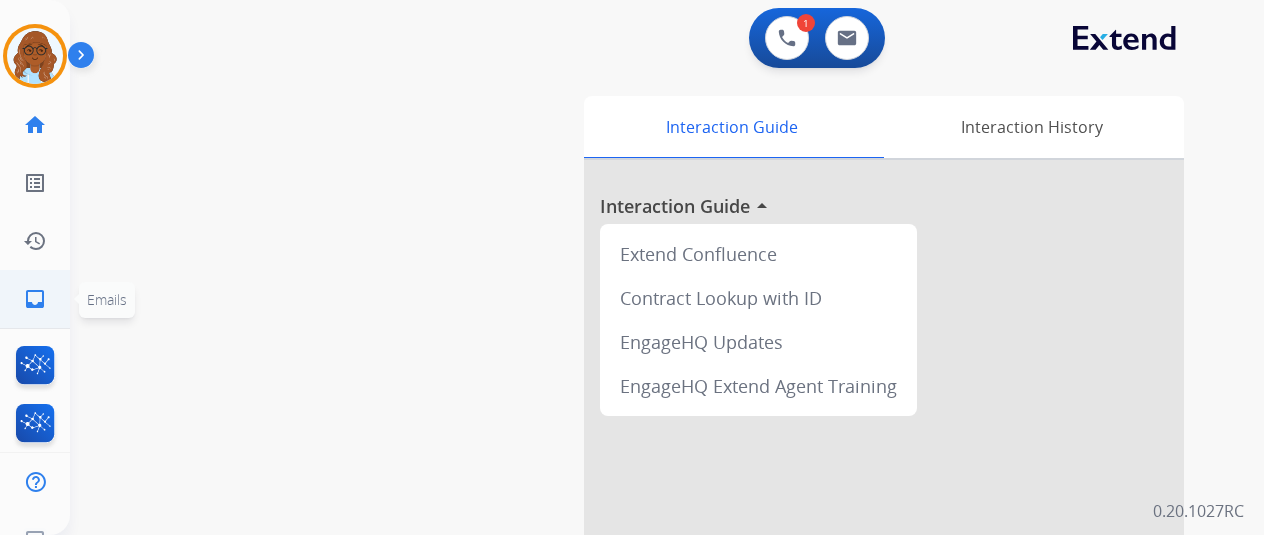 click on "inbox  Emails" 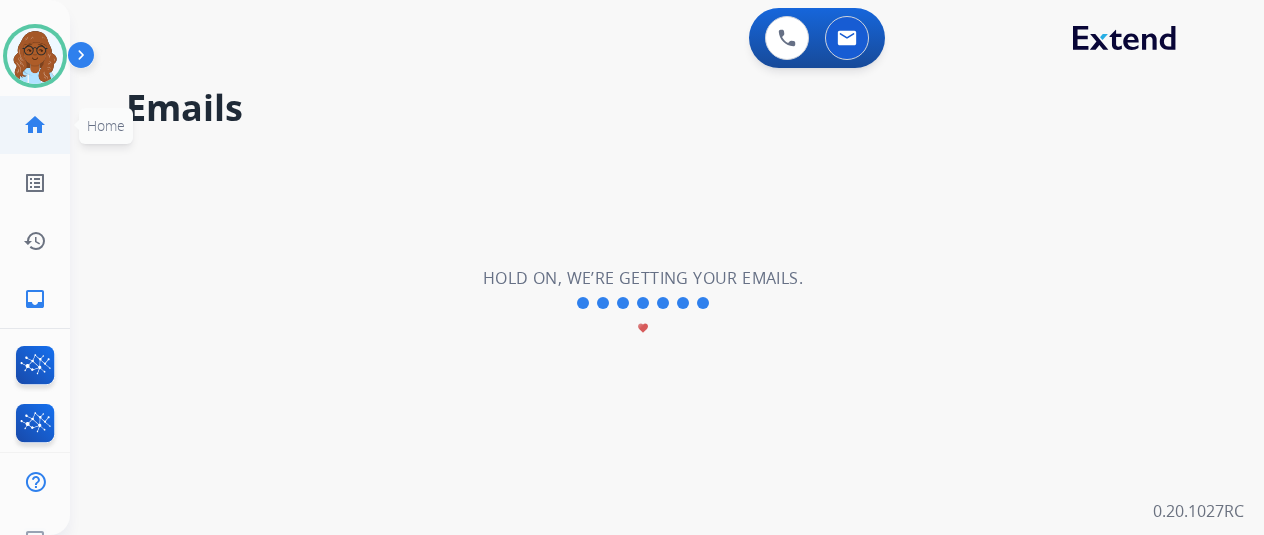 click on "home" 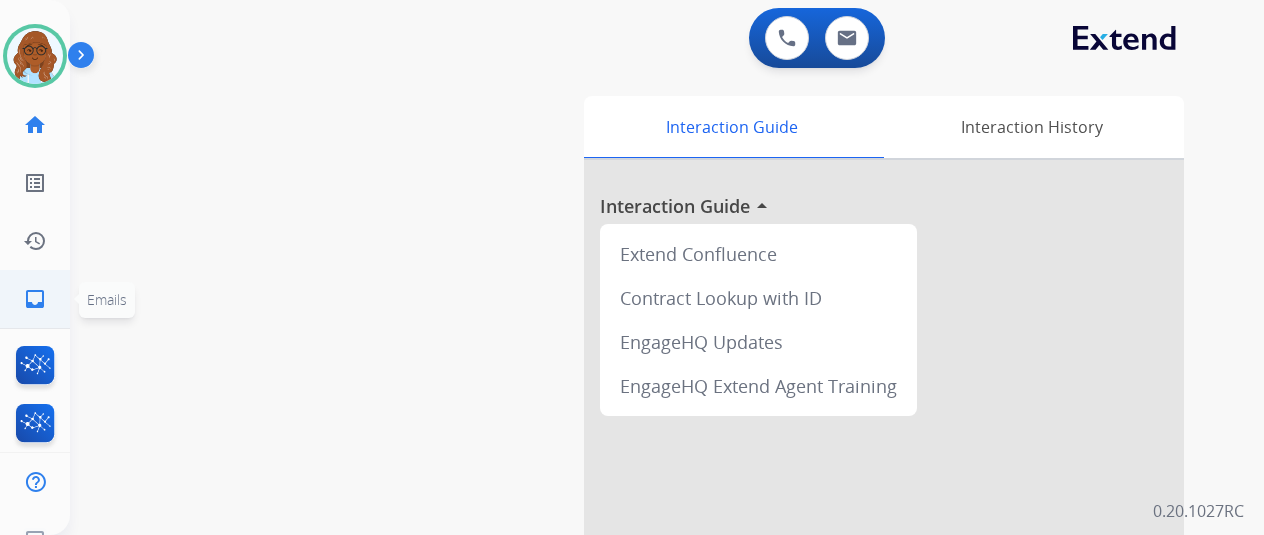 click on "inbox" 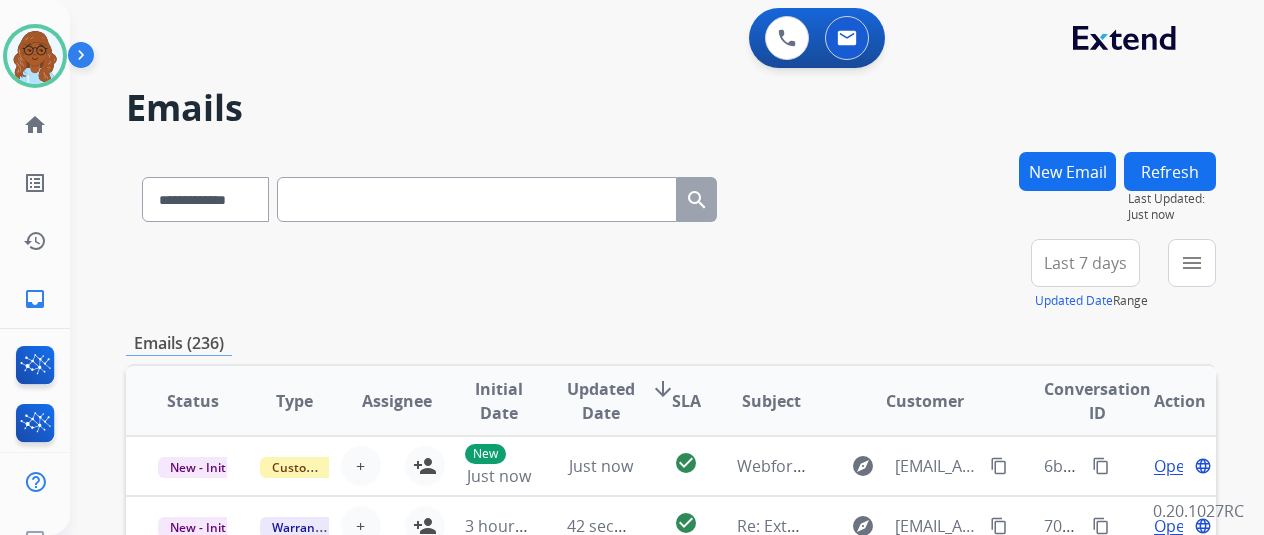 click on "Refresh" at bounding box center (1170, 171) 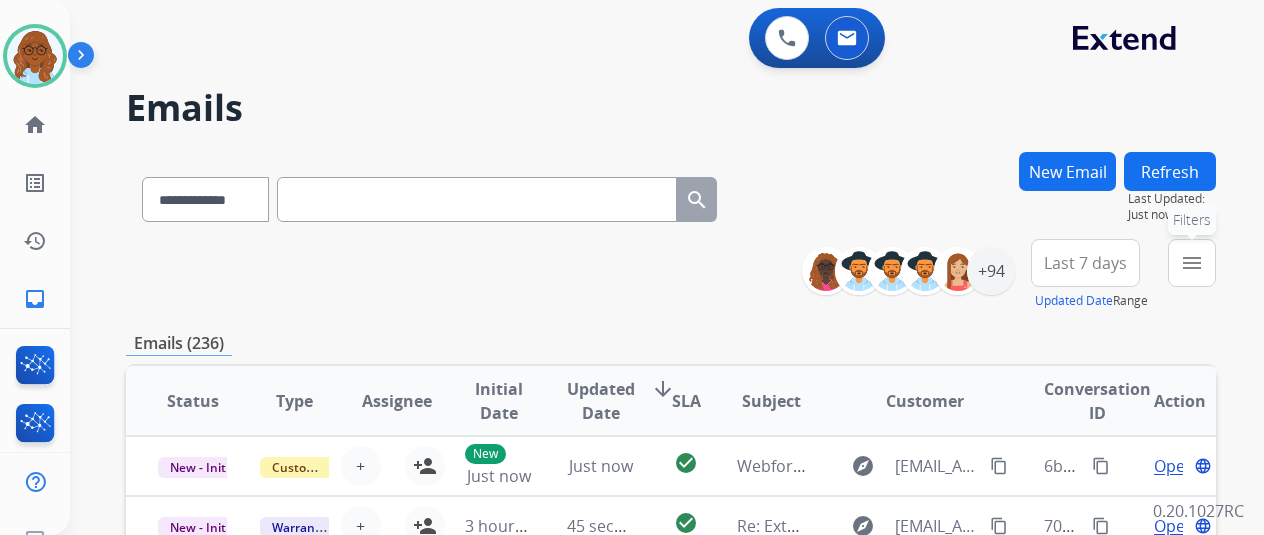 click on "menu  Filters" at bounding box center (1192, 263) 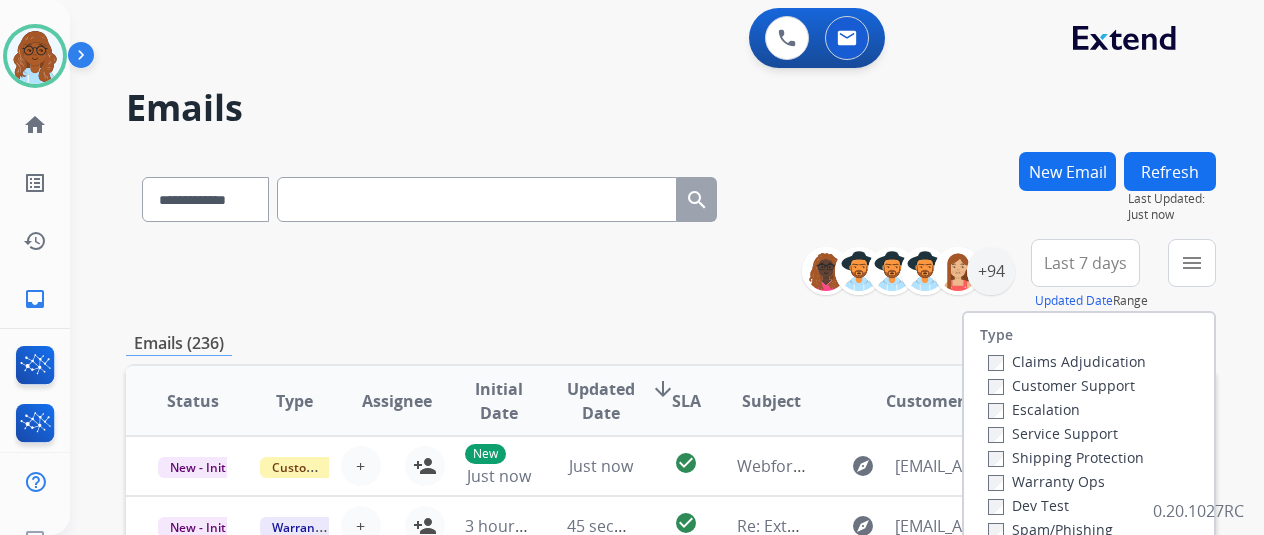 scroll, scrollTop: 200, scrollLeft: 0, axis: vertical 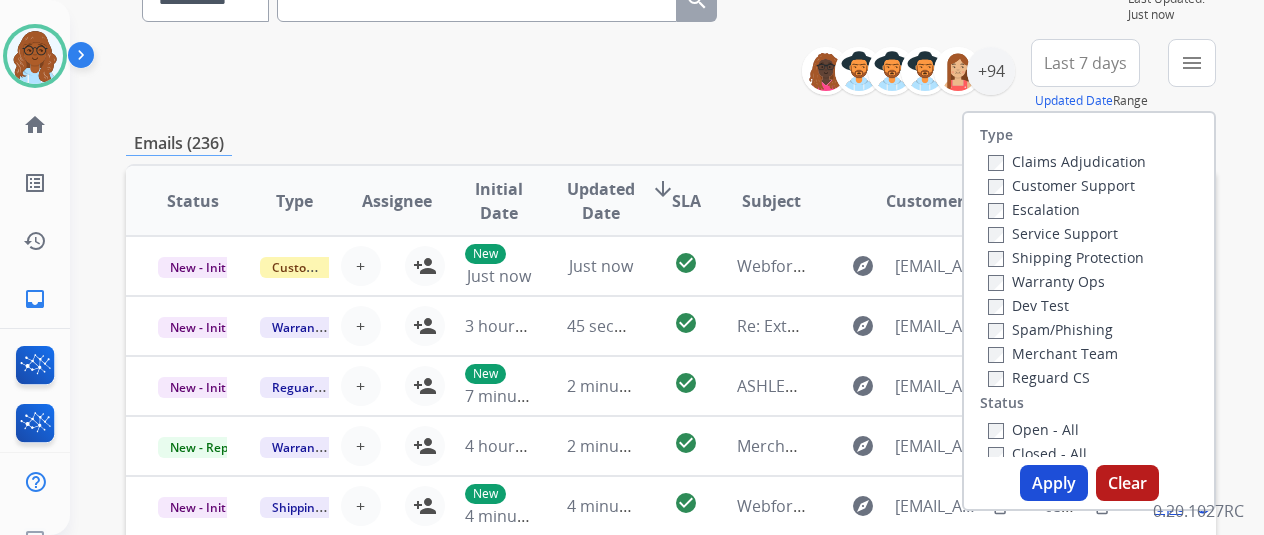 click on "Customer Support" at bounding box center (1061, 185) 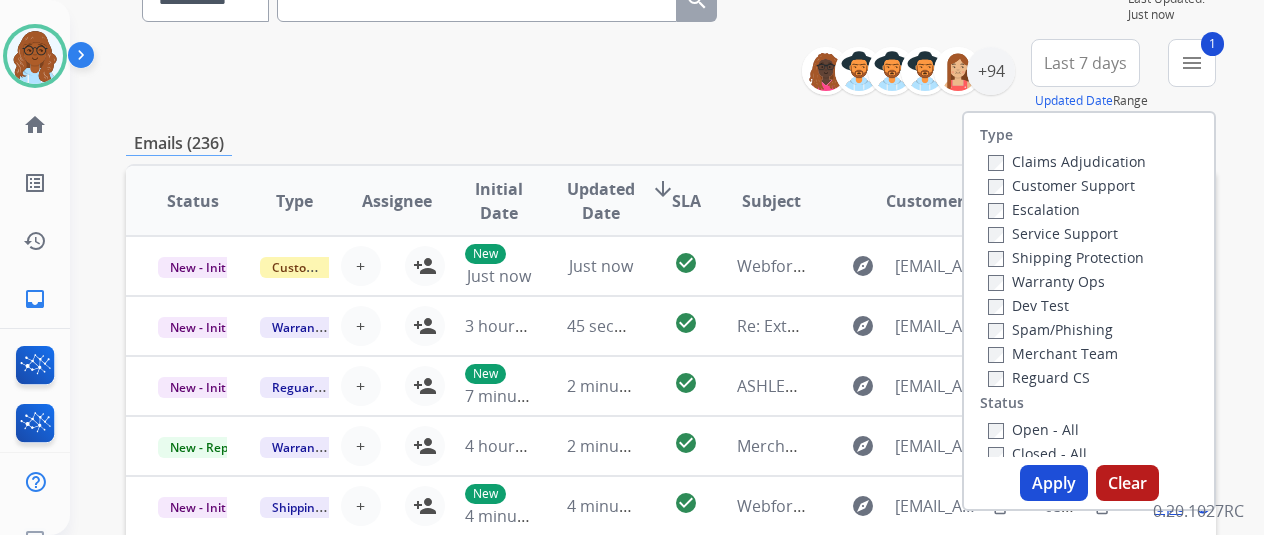 click on "Shipping Protection" at bounding box center (1066, 257) 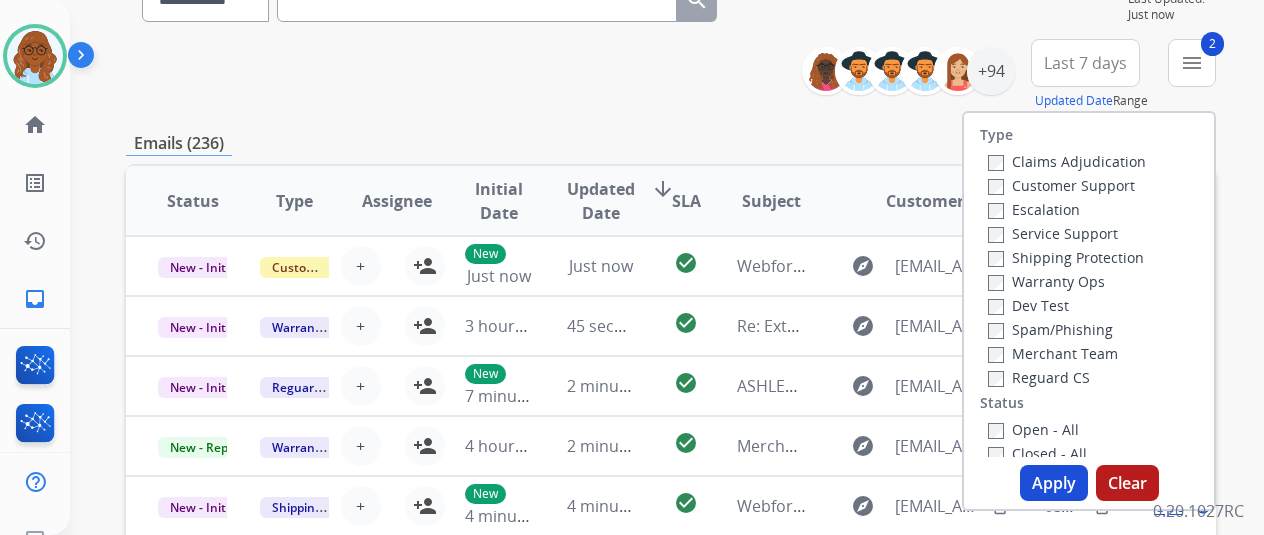 click on "Reguard CS" at bounding box center [1039, 377] 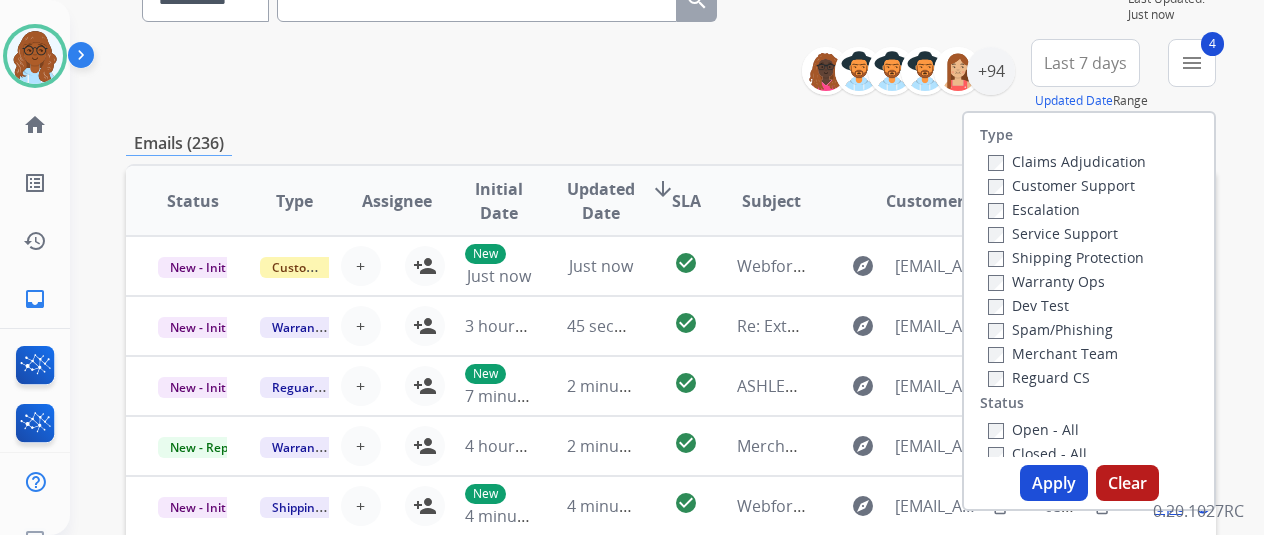 click on "Apply" at bounding box center [1054, 483] 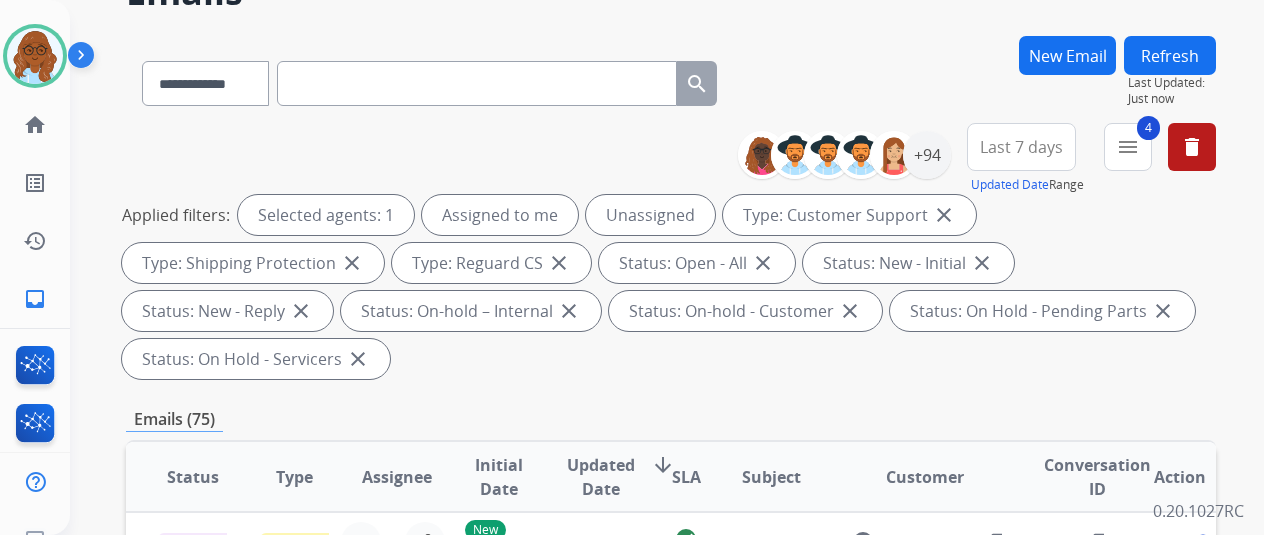scroll, scrollTop: 0, scrollLeft: 0, axis: both 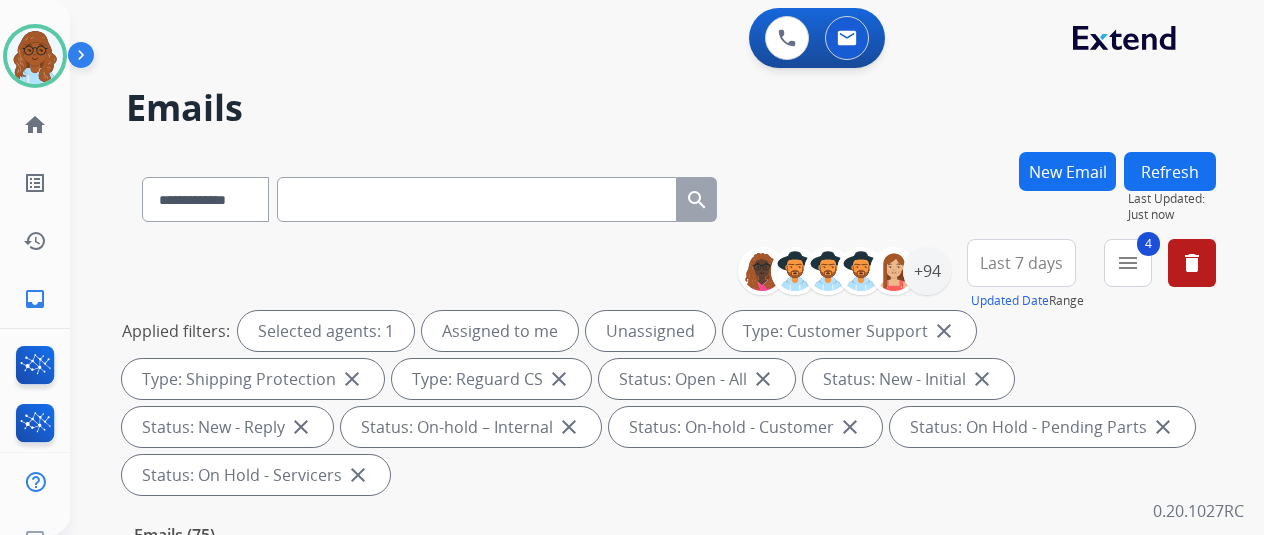 click on "Last 7 days" at bounding box center (1021, 263) 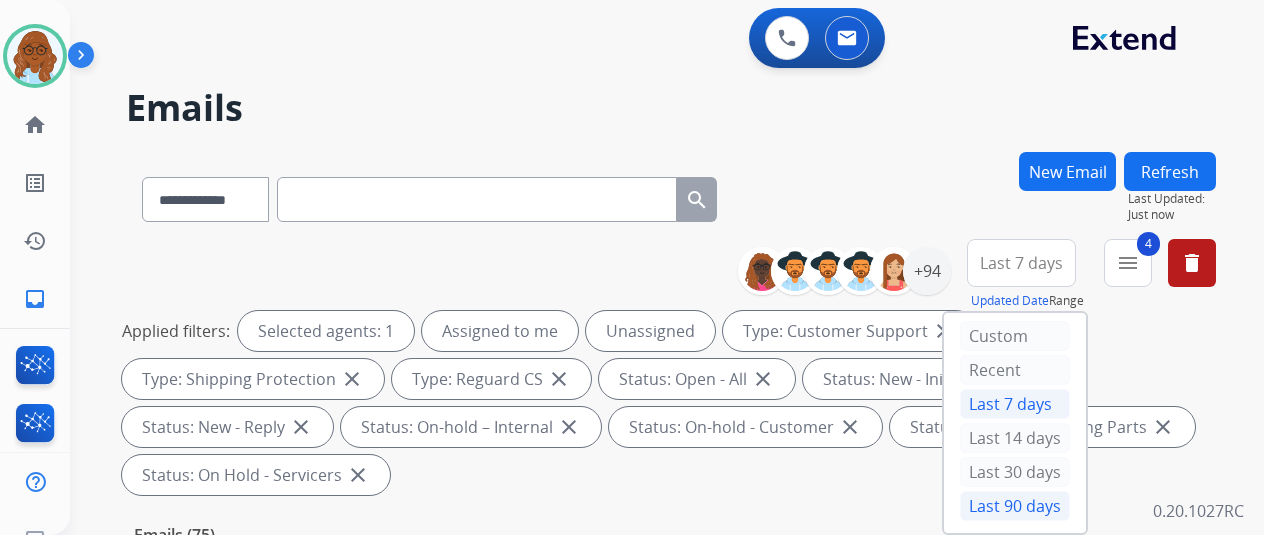 click on "Last 90 days" at bounding box center [1015, 506] 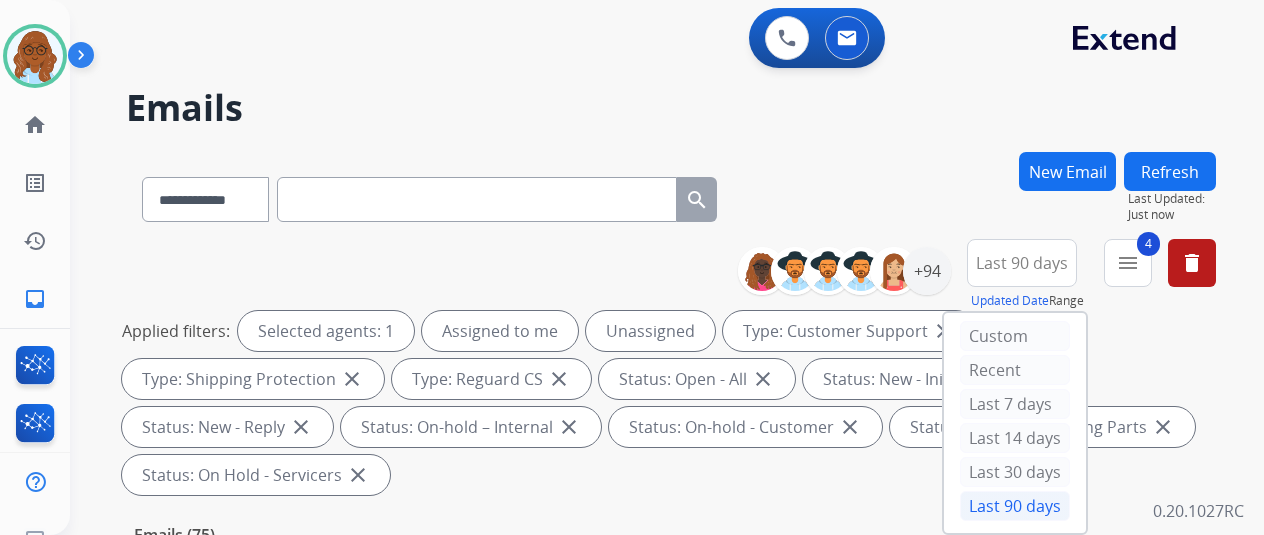 scroll, scrollTop: 100, scrollLeft: 0, axis: vertical 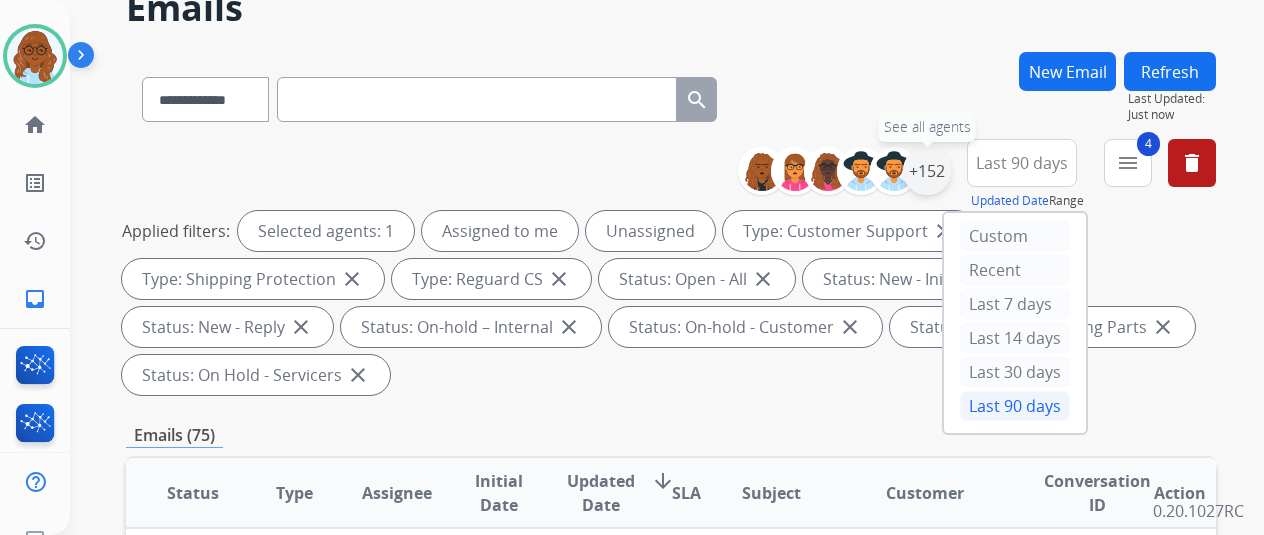 click on "+152" at bounding box center [927, 171] 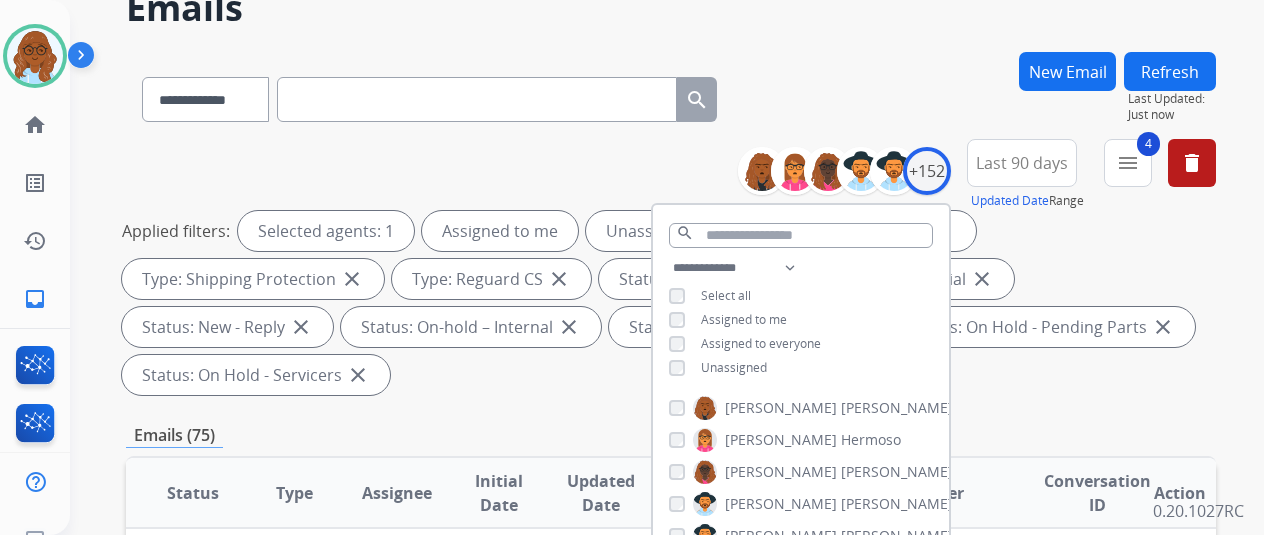 click on "Unassigned" at bounding box center (734, 367) 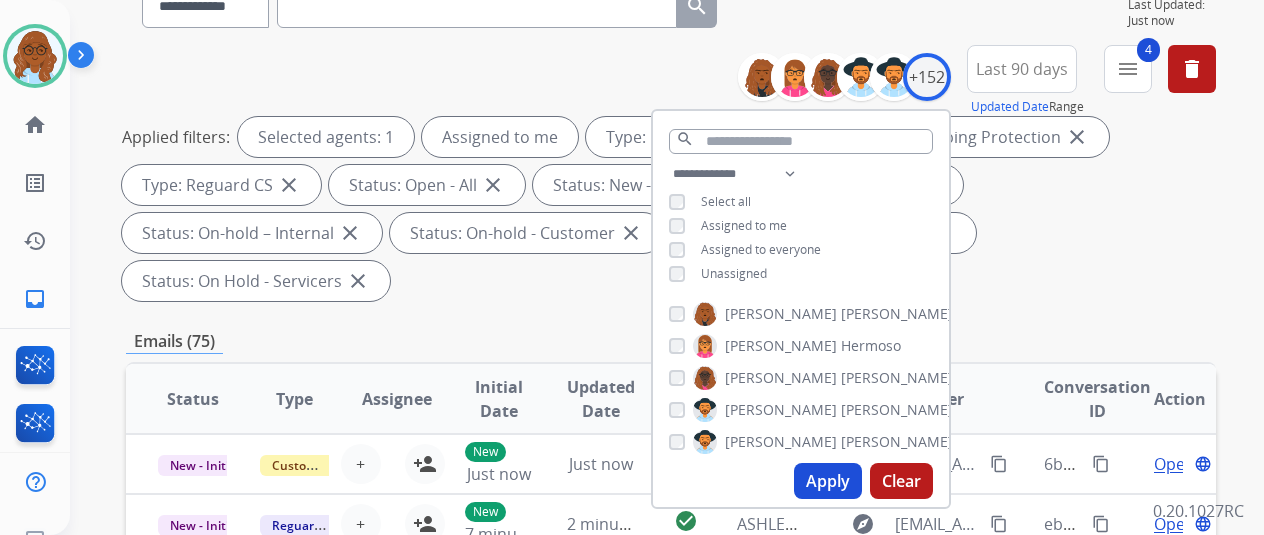 scroll, scrollTop: 300, scrollLeft: 0, axis: vertical 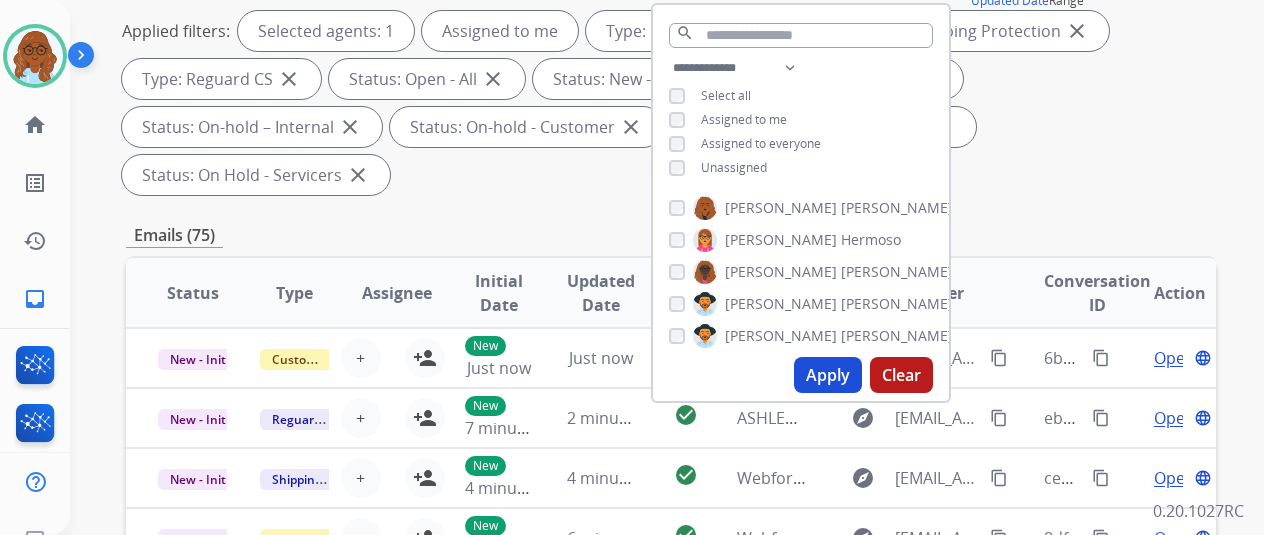 click on "Apply" at bounding box center [828, 375] 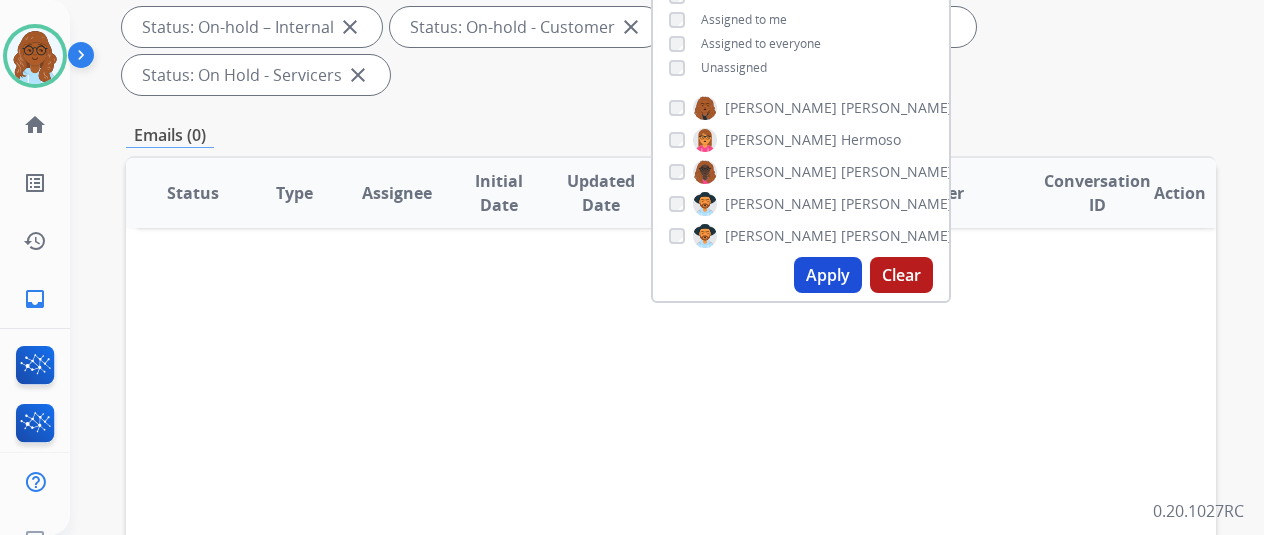 scroll, scrollTop: 100, scrollLeft: 0, axis: vertical 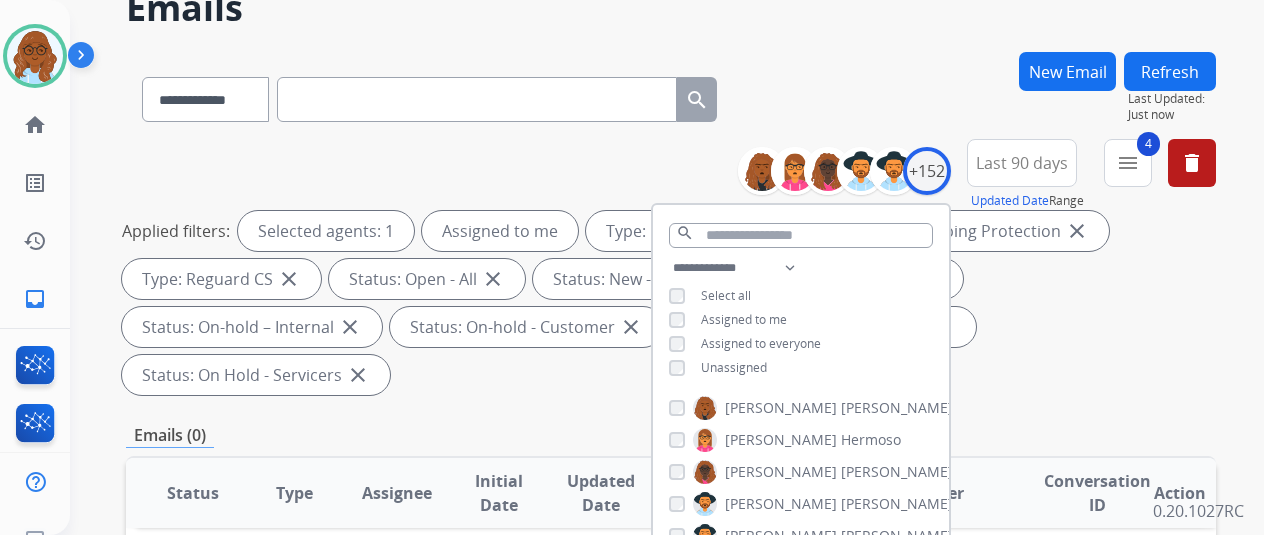 click on "Unassigned" at bounding box center [734, 367] 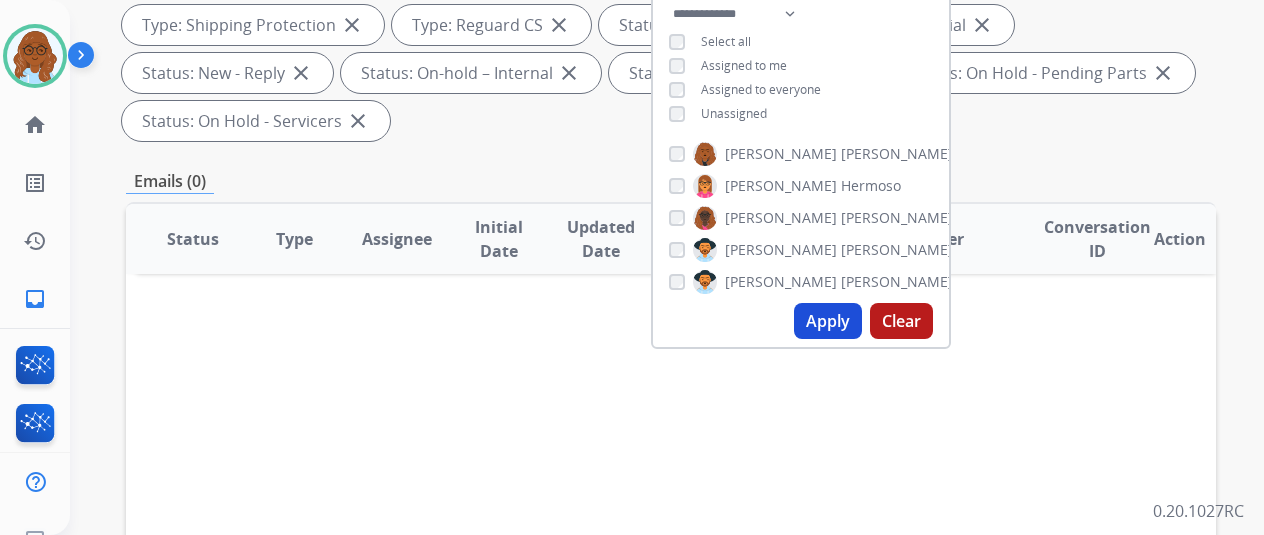 scroll, scrollTop: 400, scrollLeft: 0, axis: vertical 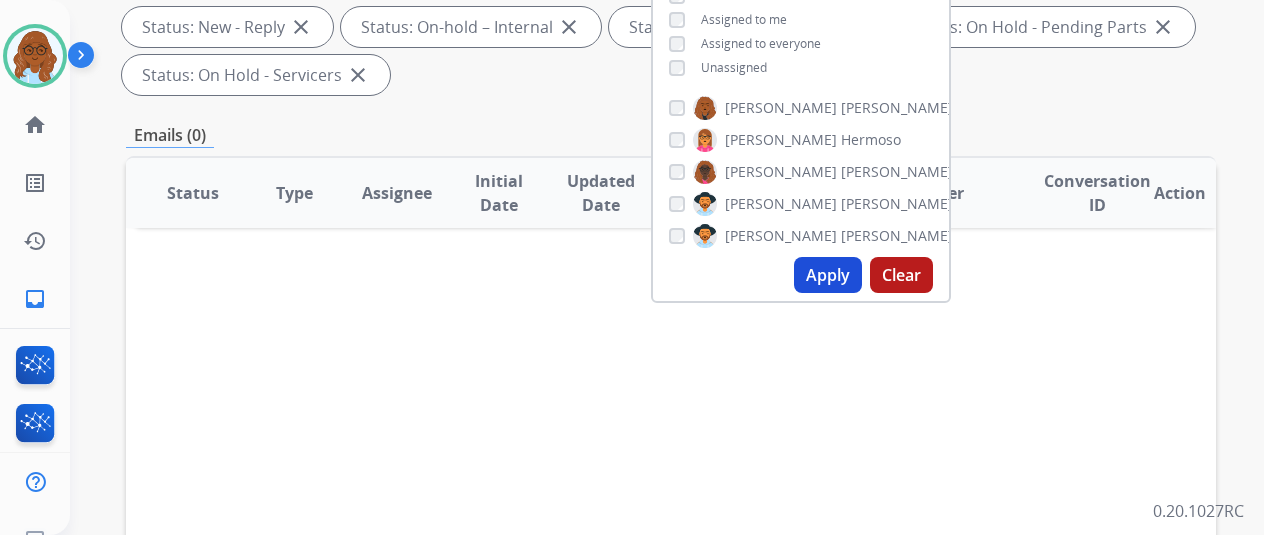 click on "Apply" at bounding box center [828, 275] 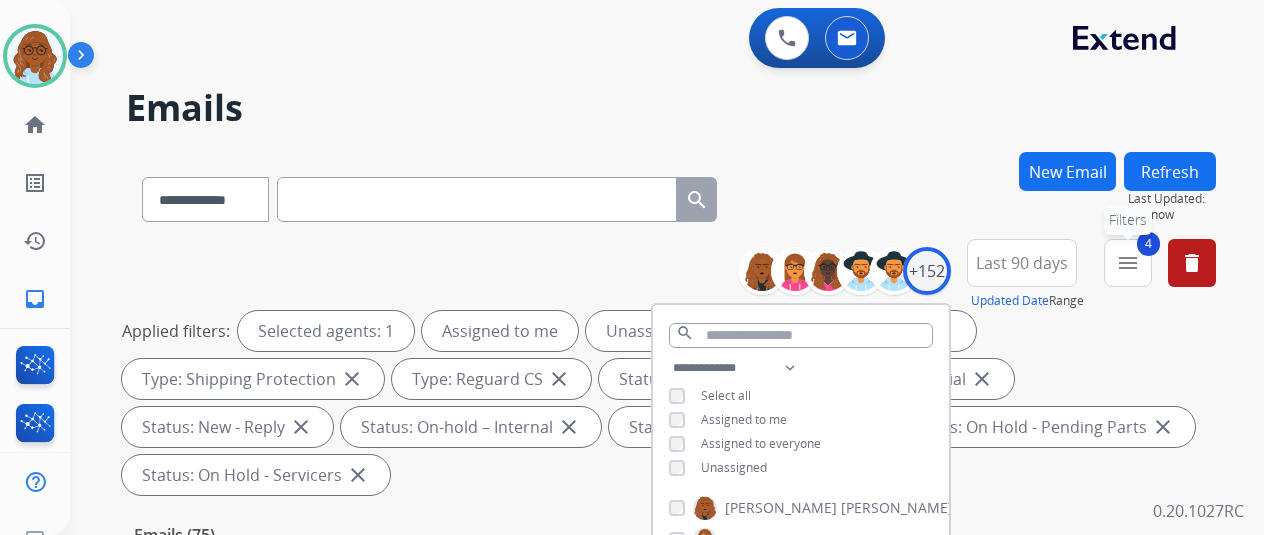 click on "menu" at bounding box center (1128, 263) 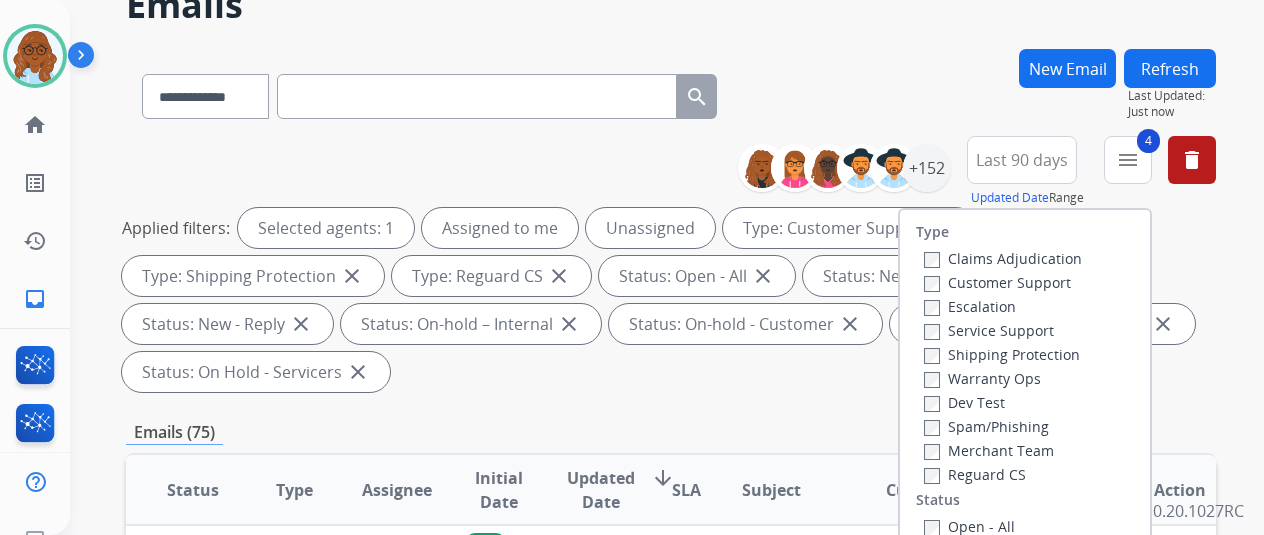 scroll, scrollTop: 200, scrollLeft: 0, axis: vertical 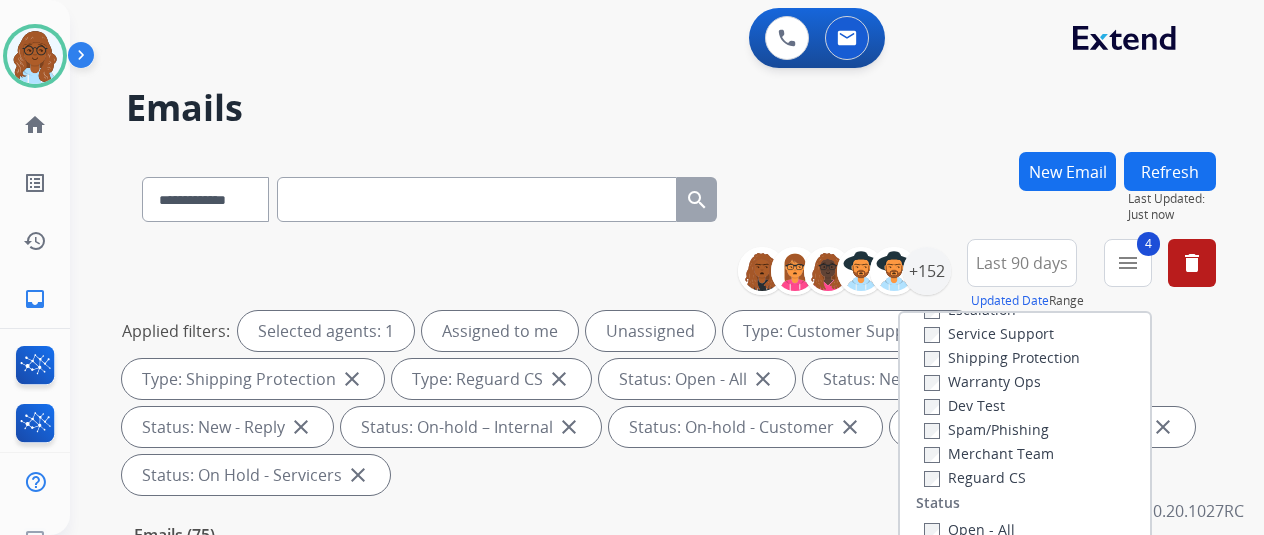 click on "New Email" at bounding box center [1067, 171] 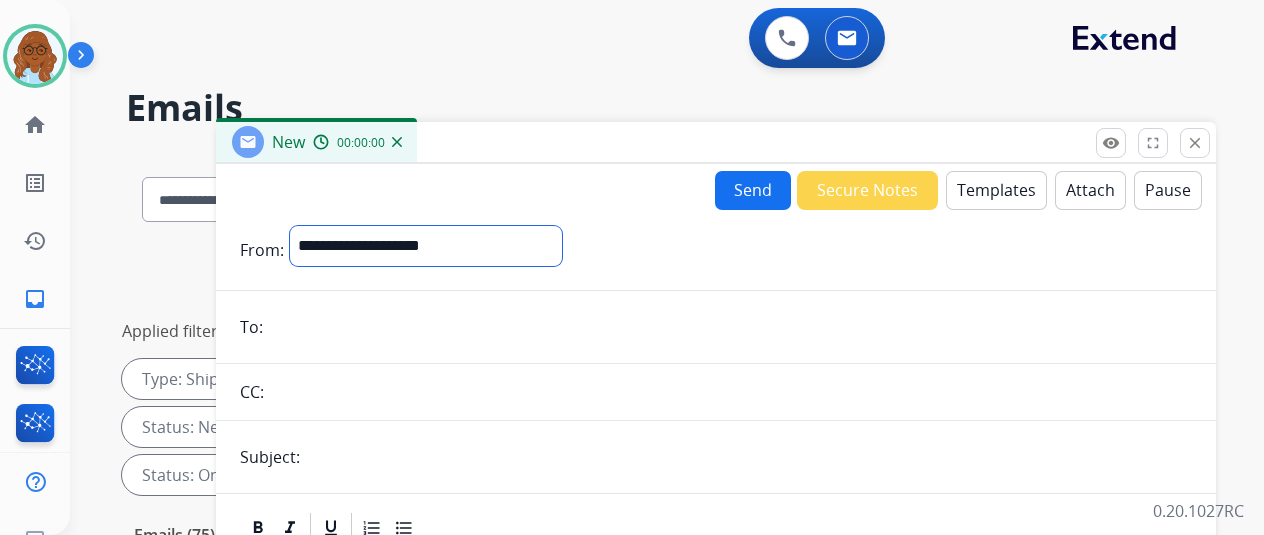 click on "**********" at bounding box center [426, 246] 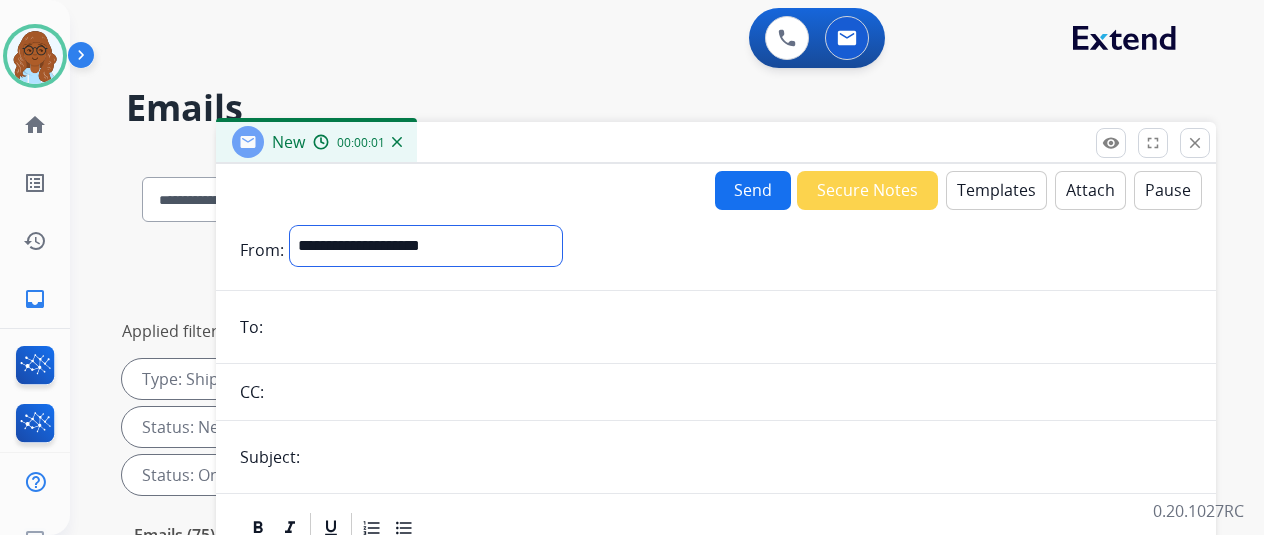 select on "**********" 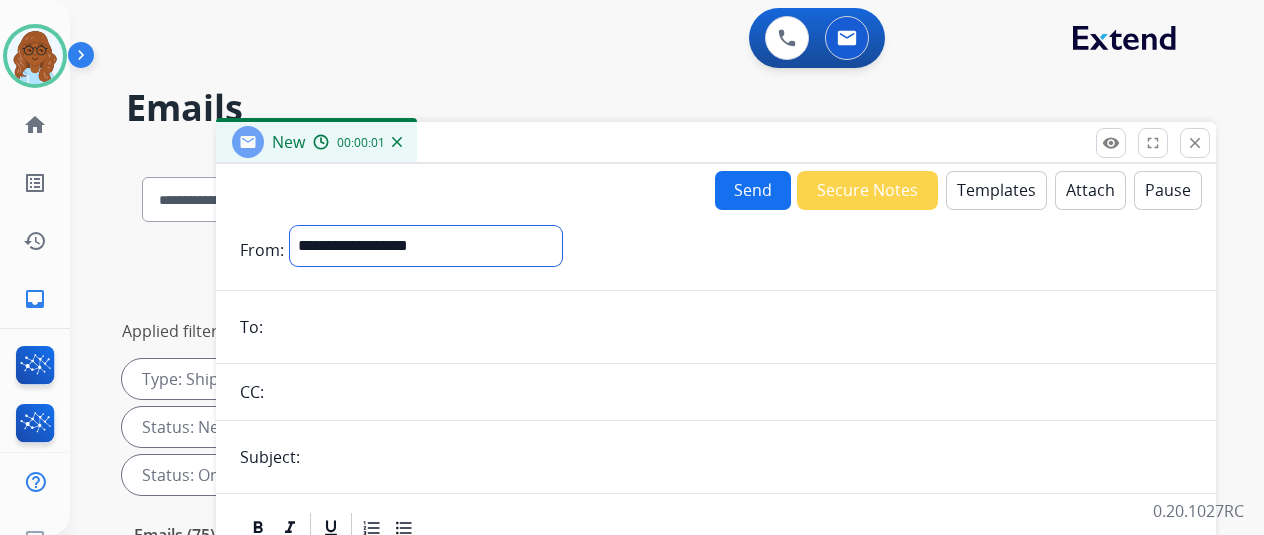 click on "**********" at bounding box center [426, 246] 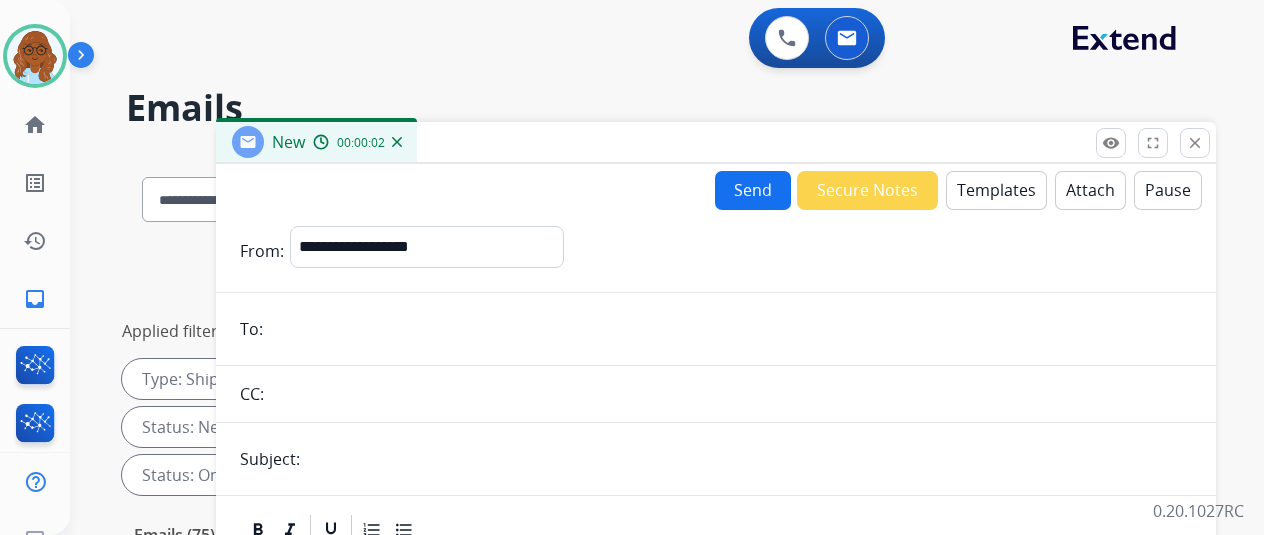 click at bounding box center [730, 329] 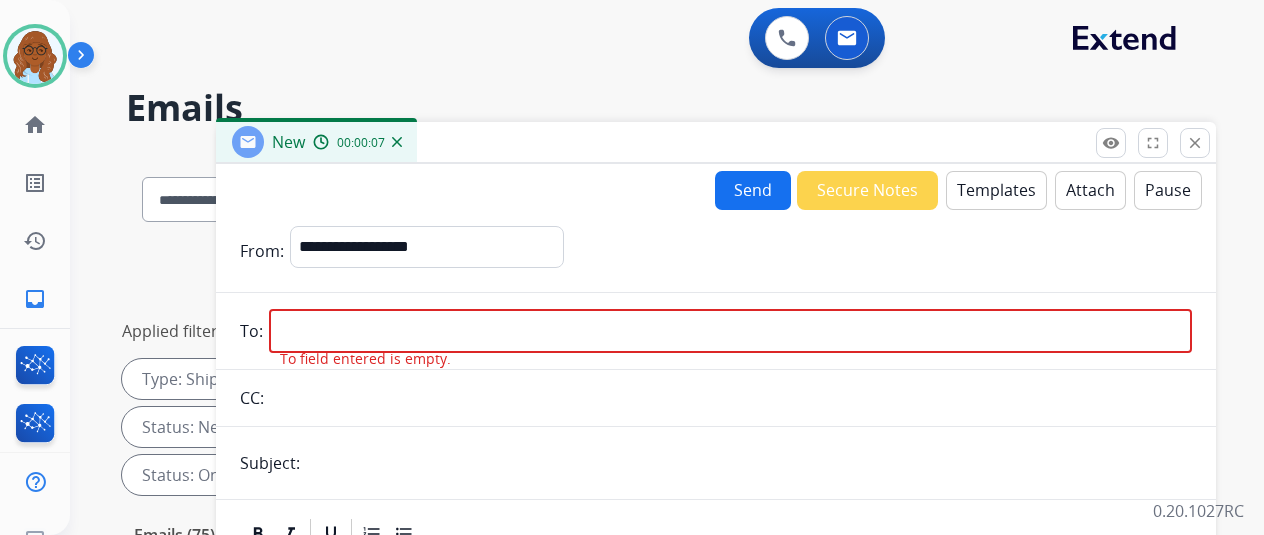 click at bounding box center [730, 331] 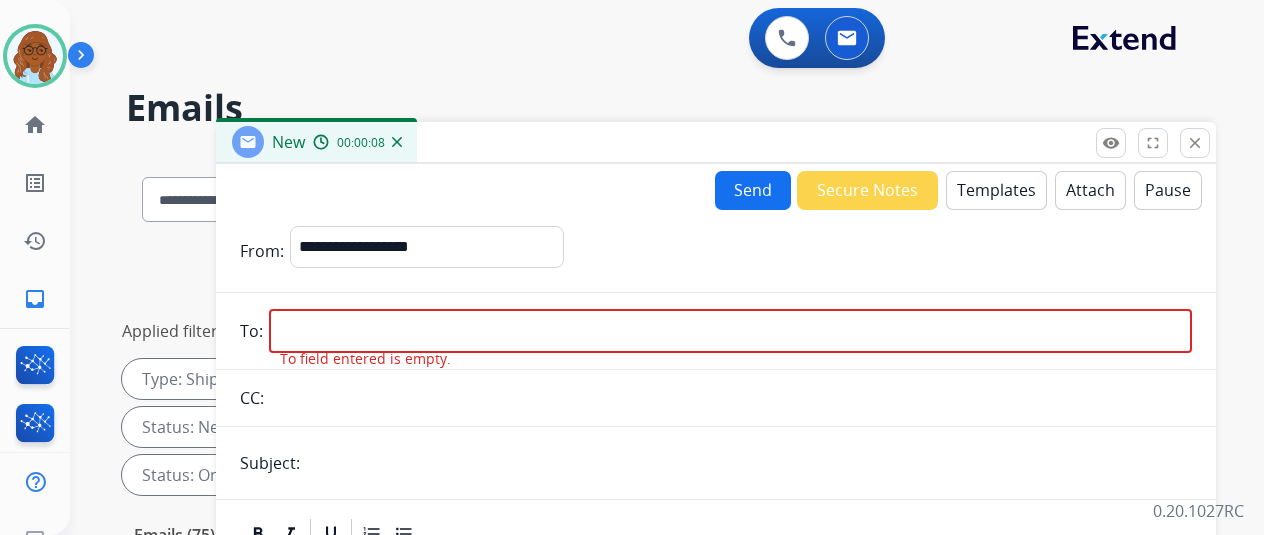 type on "*" 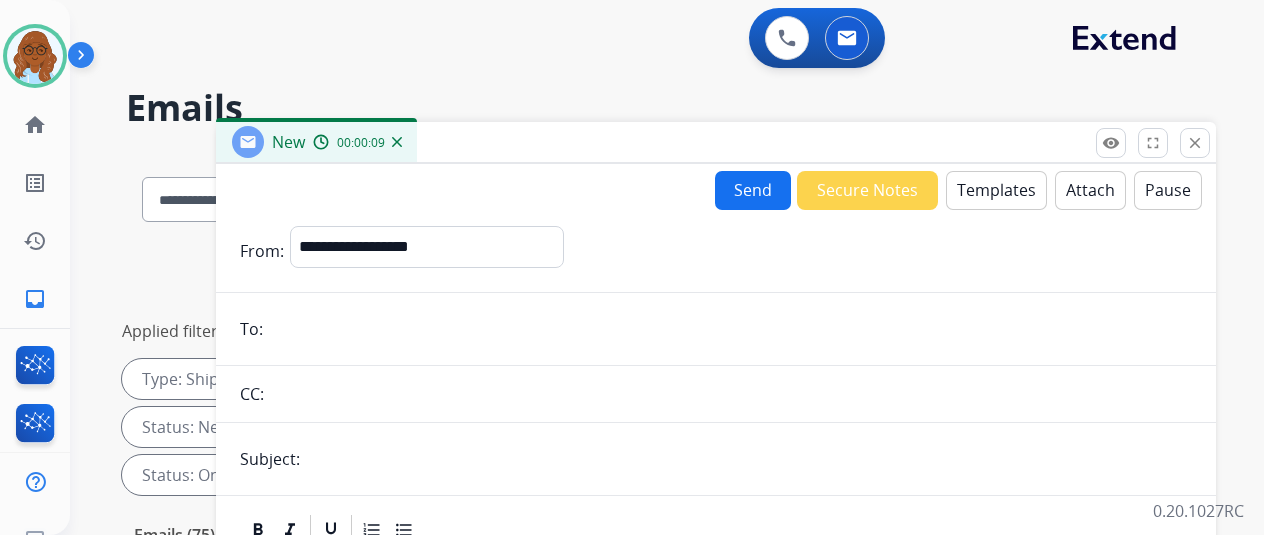 paste on "**********" 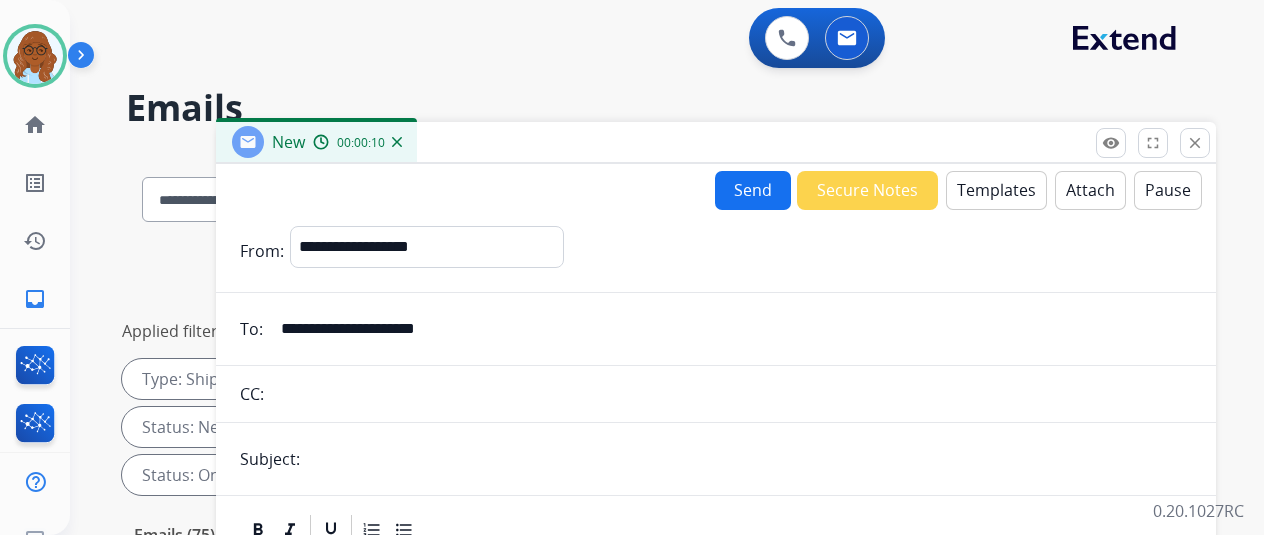 type on "**********" 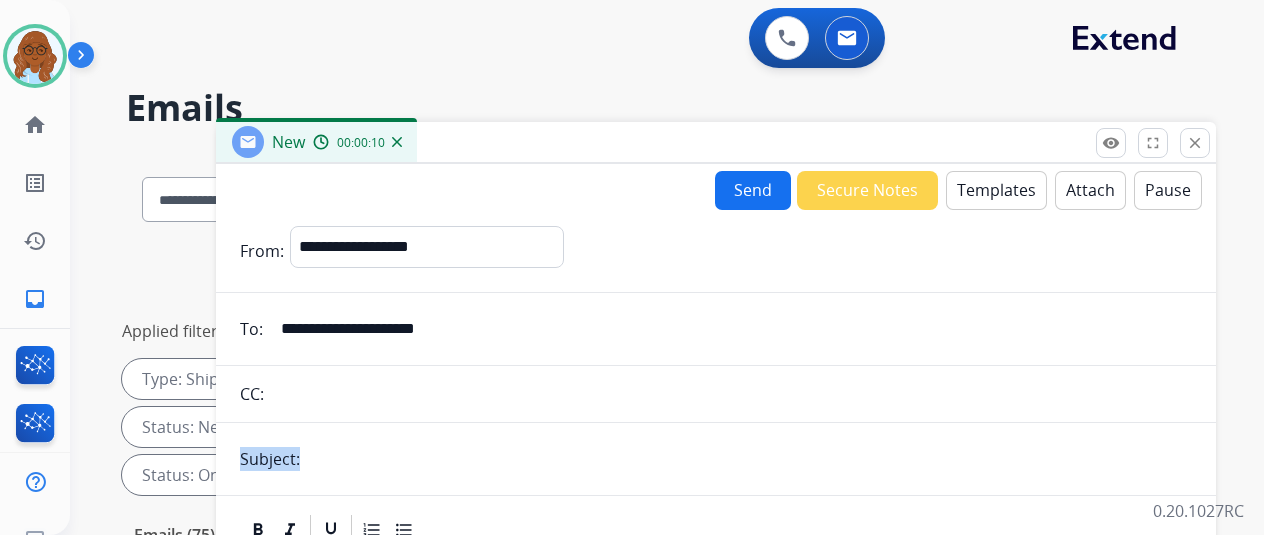 click at bounding box center (749, 459) 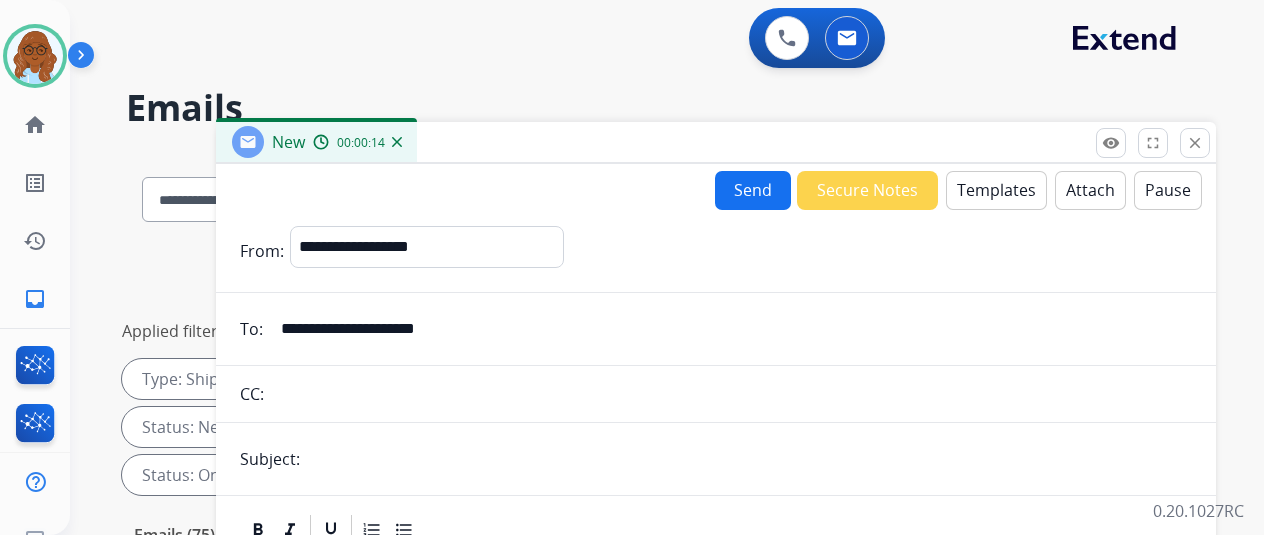 type on "**********" 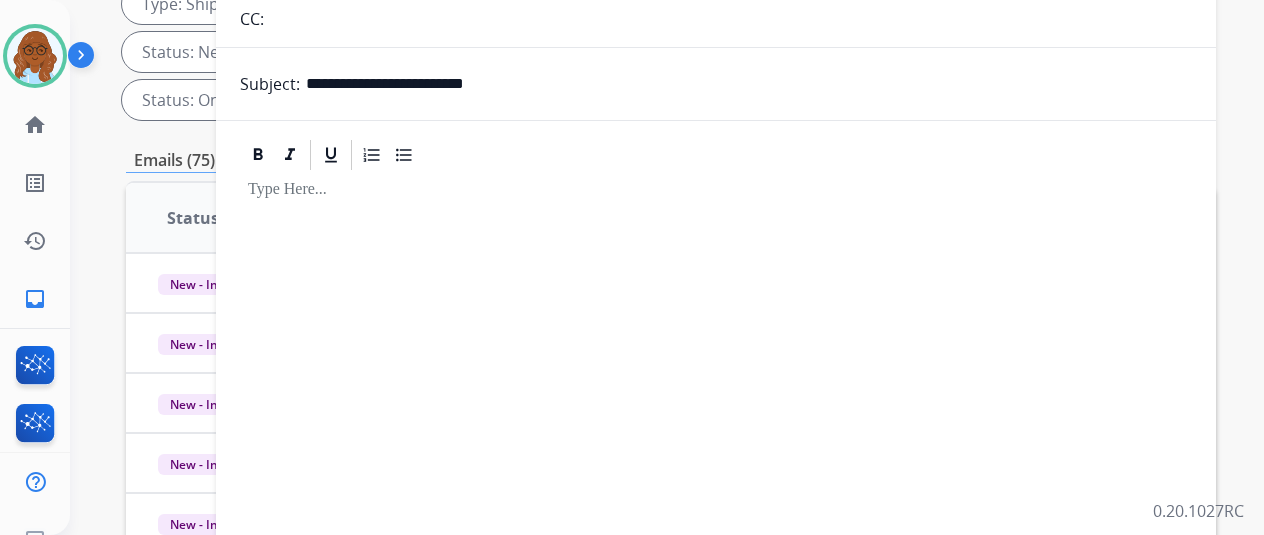 scroll, scrollTop: 400, scrollLeft: 0, axis: vertical 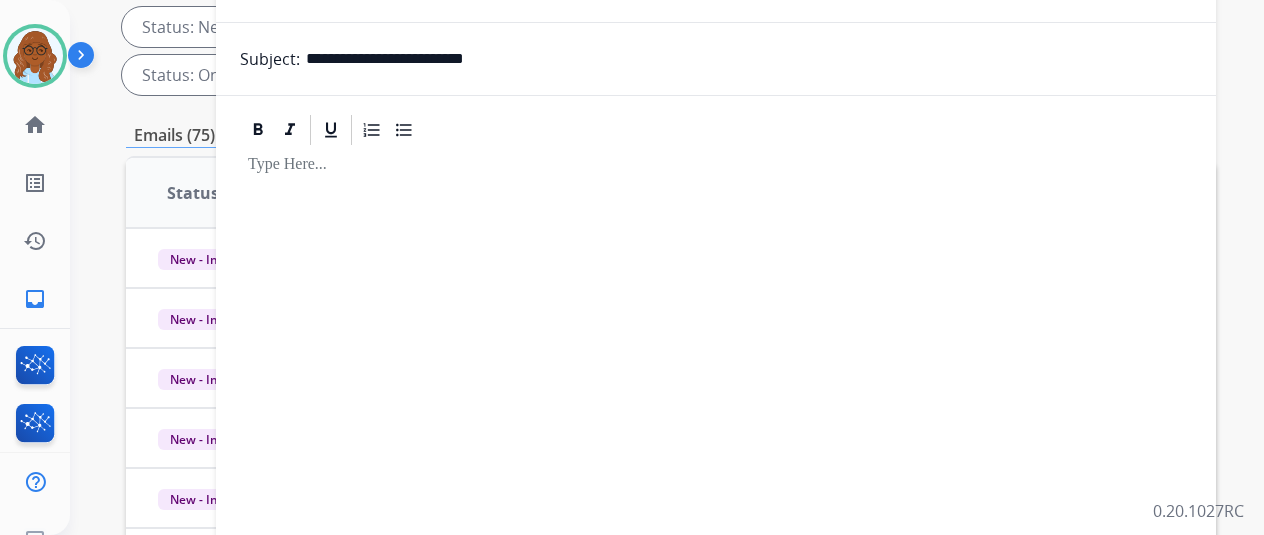 click at bounding box center (716, 396) 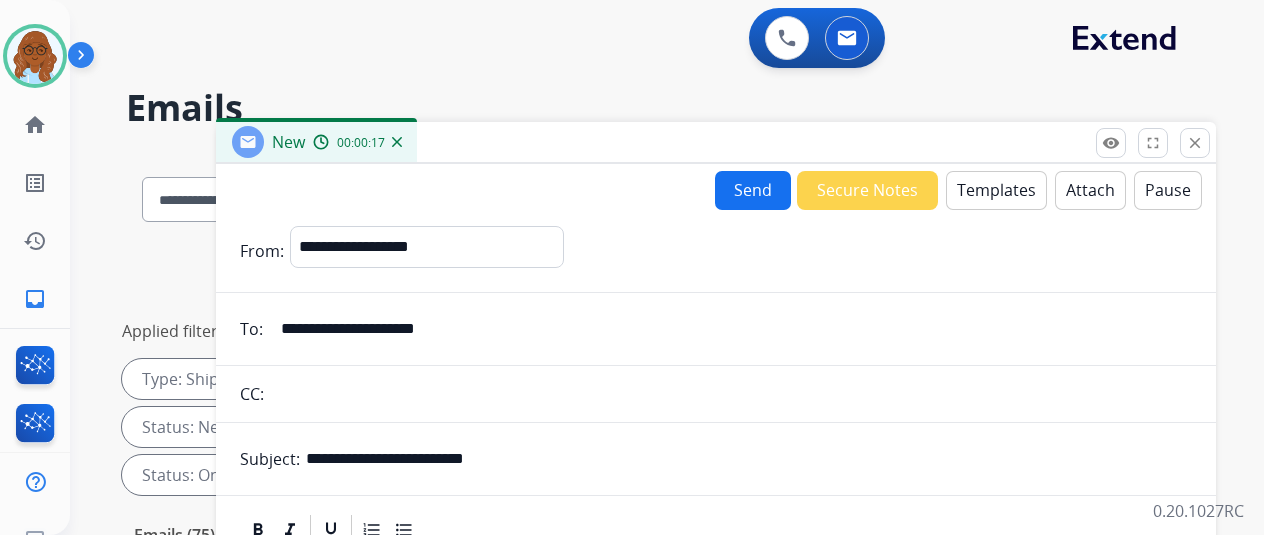 click on "Templates" at bounding box center (996, 190) 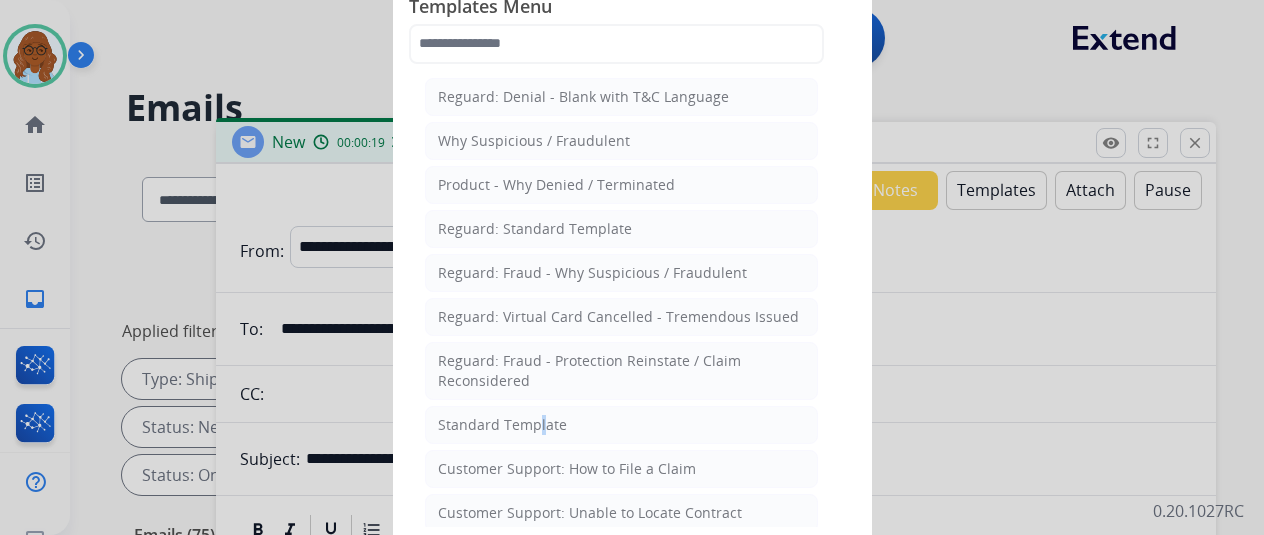 click on "Standard Template" 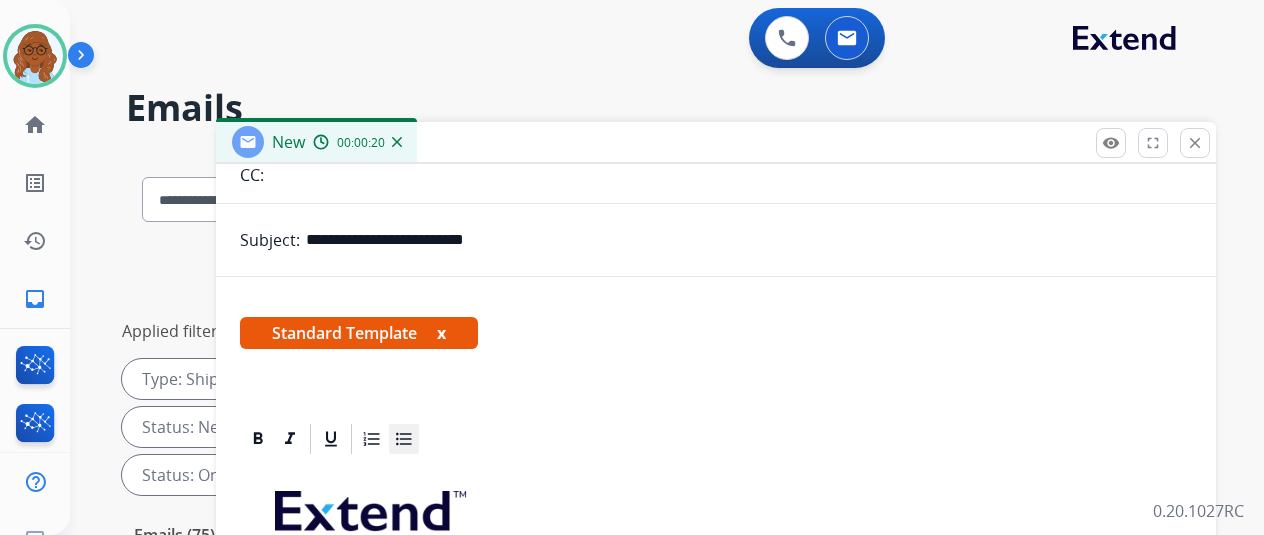 scroll, scrollTop: 306, scrollLeft: 0, axis: vertical 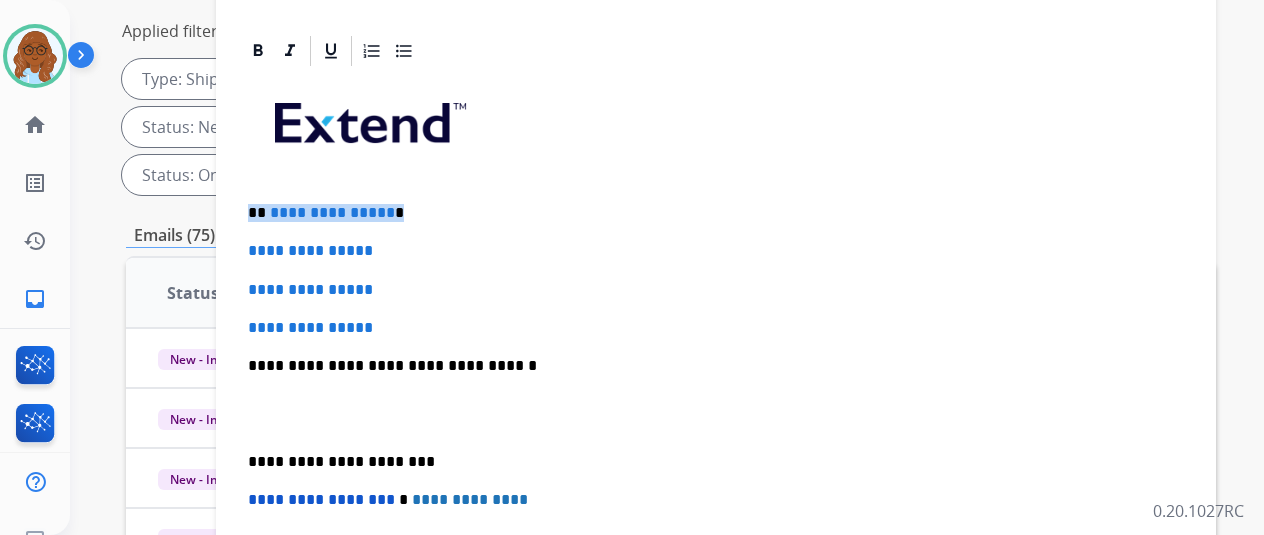 drag, startPoint x: 458, startPoint y: 210, endPoint x: 264, endPoint y: 208, distance: 194.01031 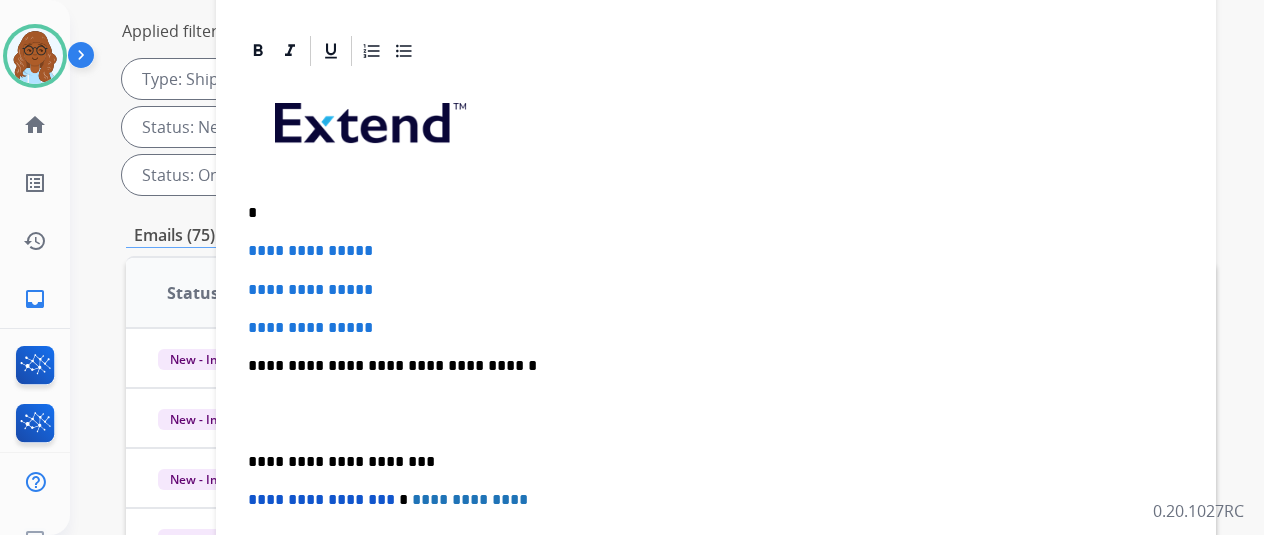 type 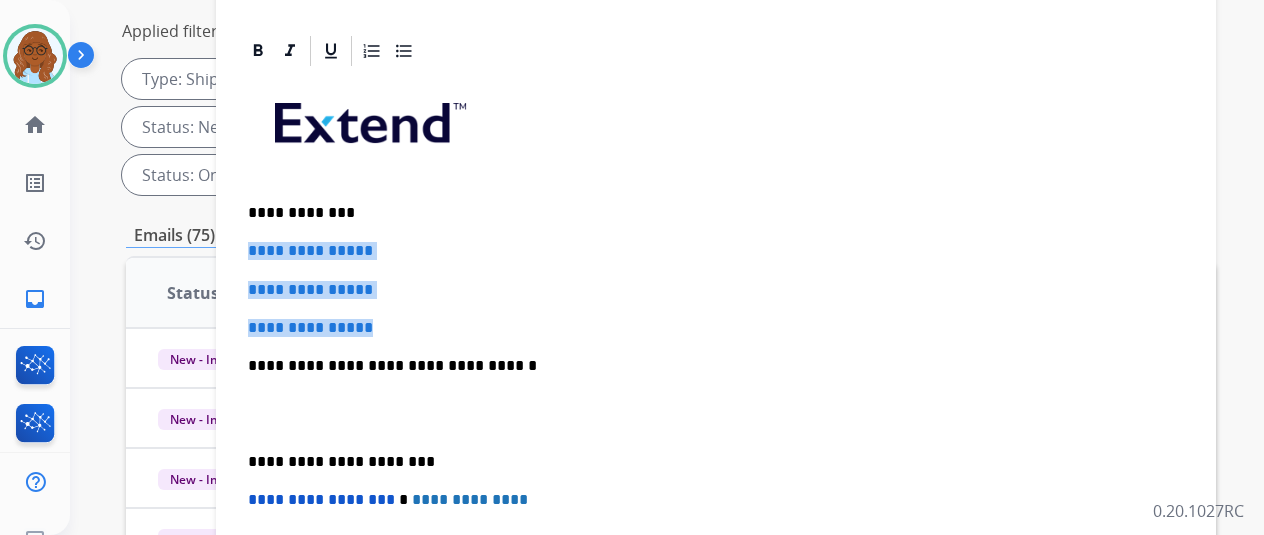 drag, startPoint x: 397, startPoint y: 325, endPoint x: 266, endPoint y: 227, distance: 163.60013 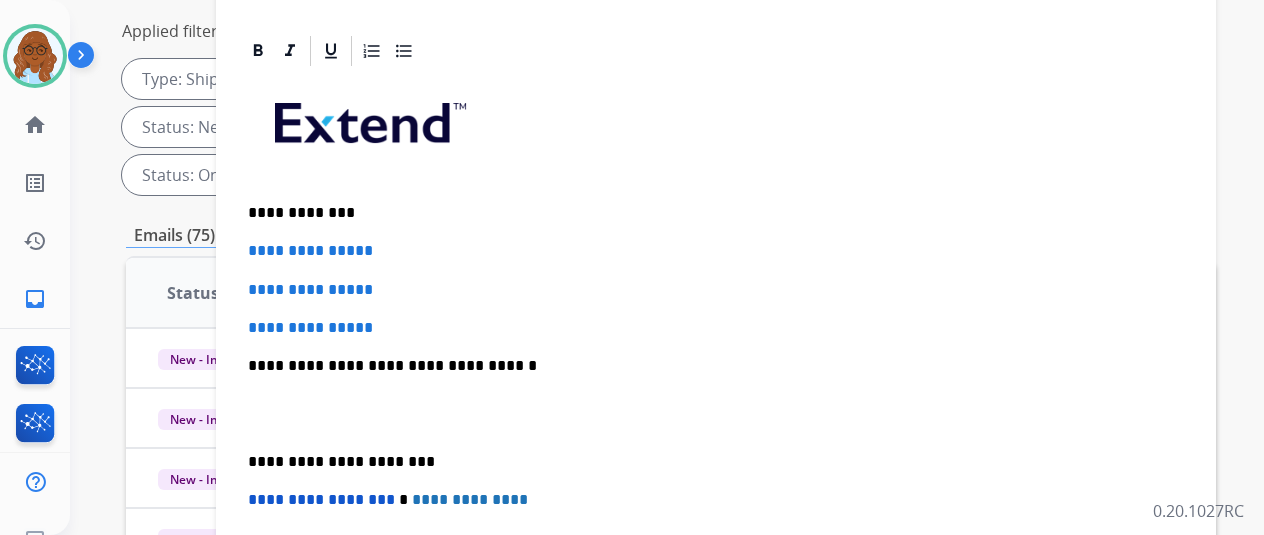 scroll, scrollTop: 230, scrollLeft: 0, axis: vertical 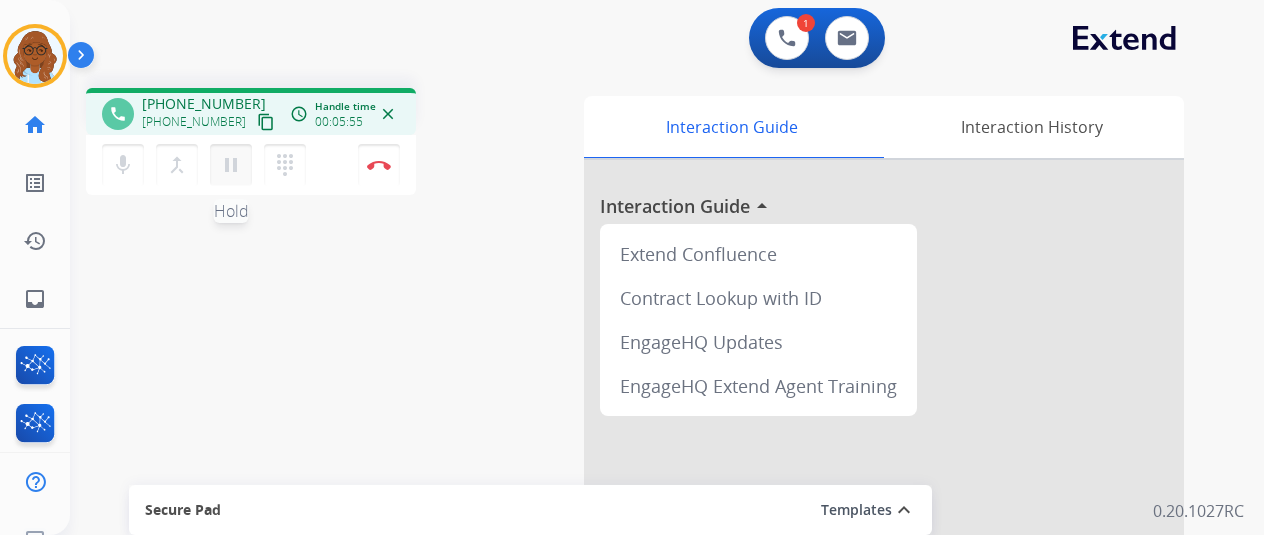 click on "pause" at bounding box center [231, 165] 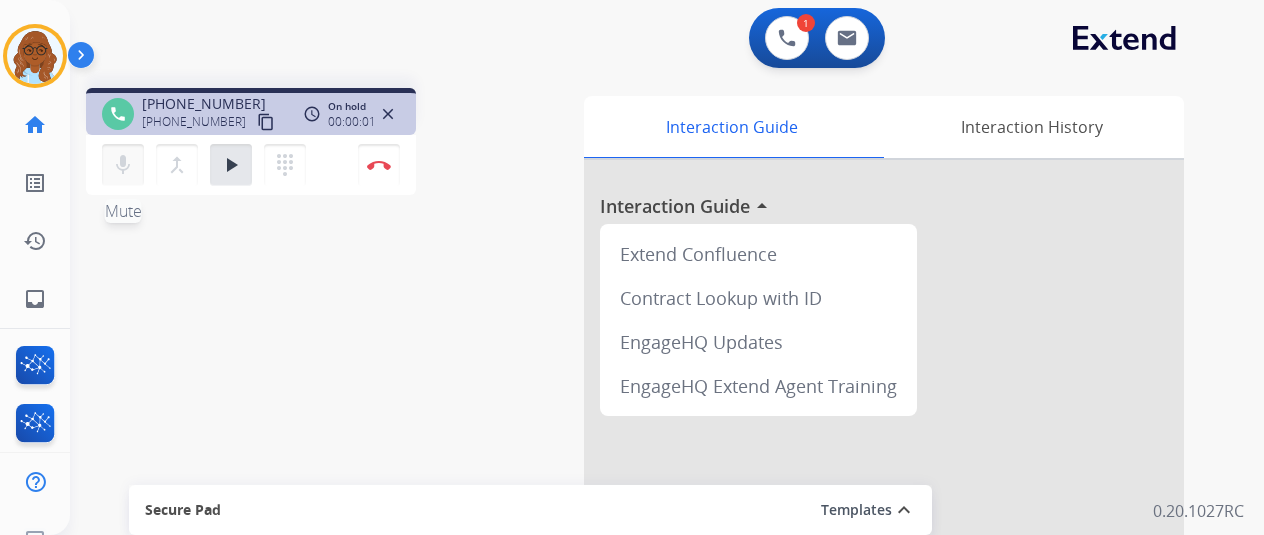 click on "mic Mute" at bounding box center (123, 165) 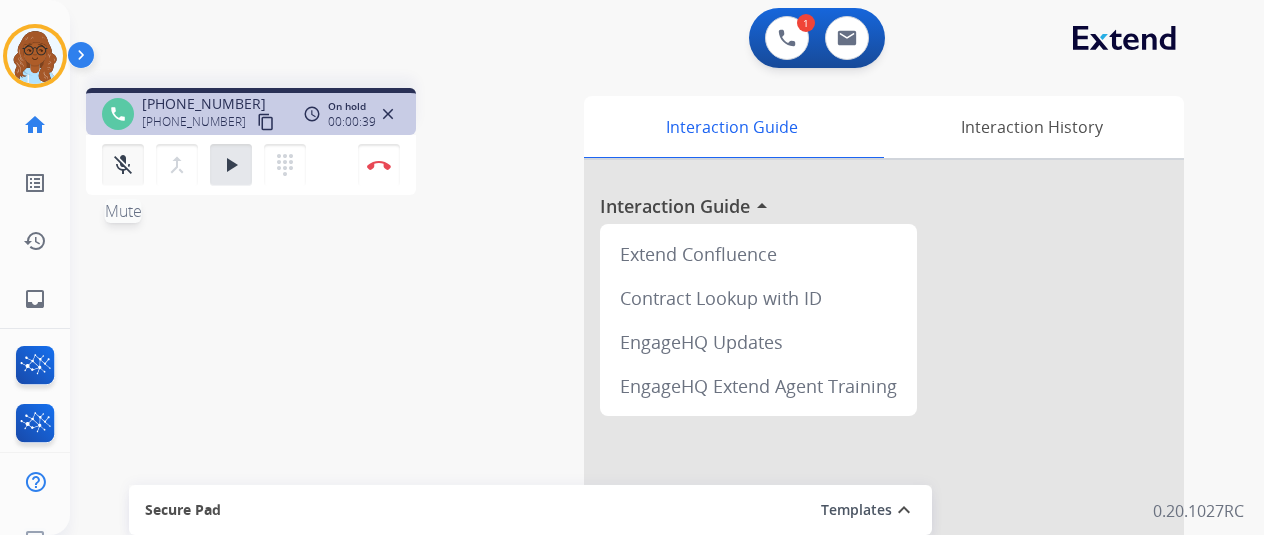 click on "mic_off Mute" at bounding box center (123, 165) 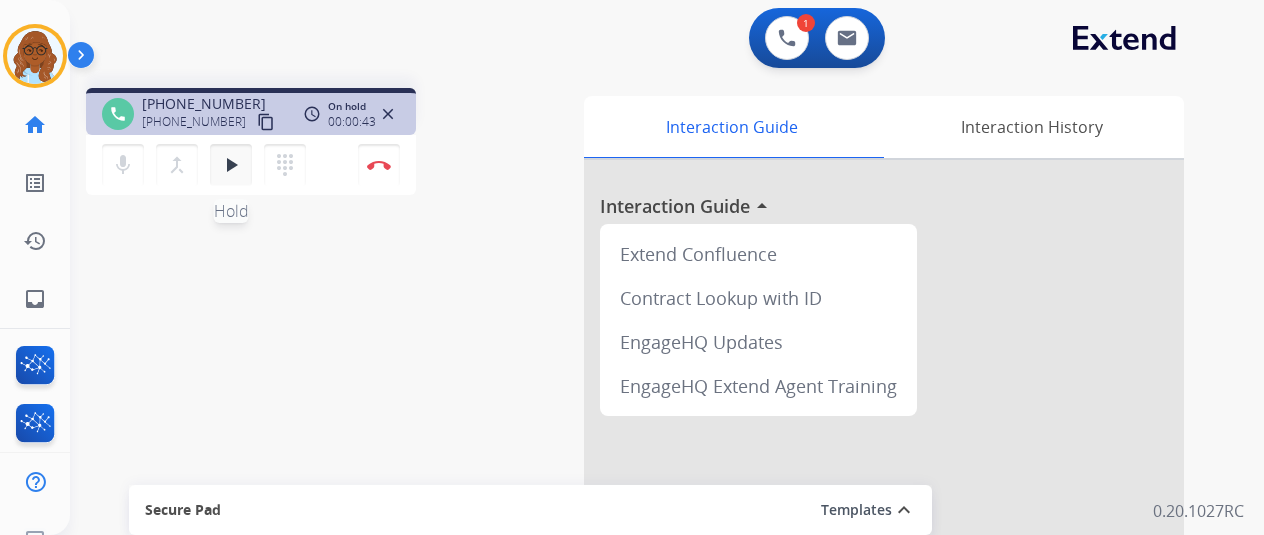 click on "play_arrow" at bounding box center (231, 165) 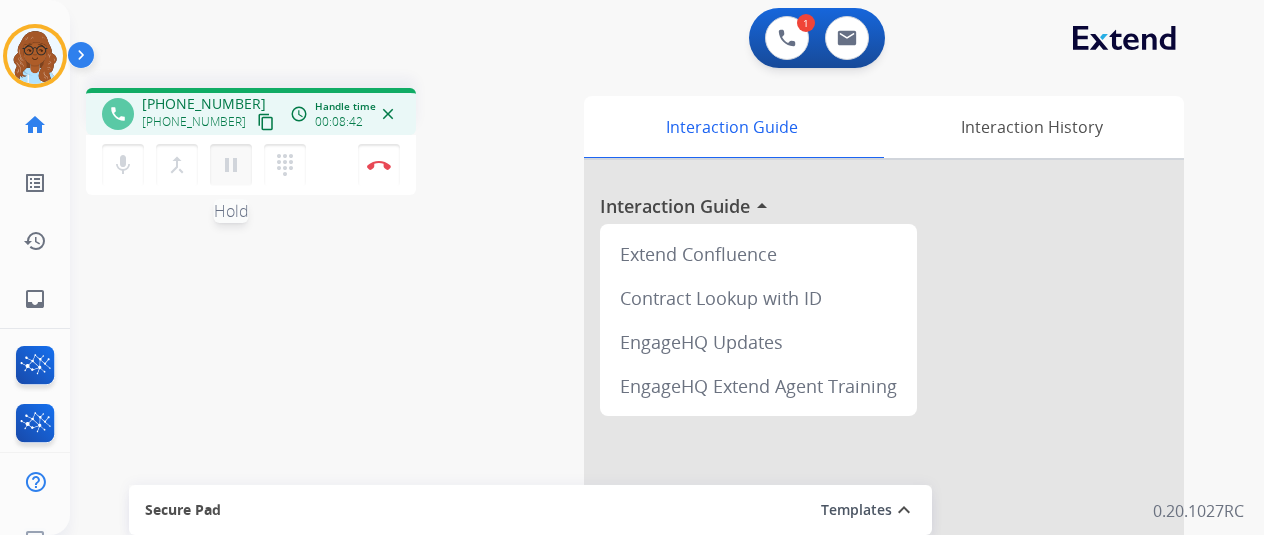 click on "pause" at bounding box center [231, 165] 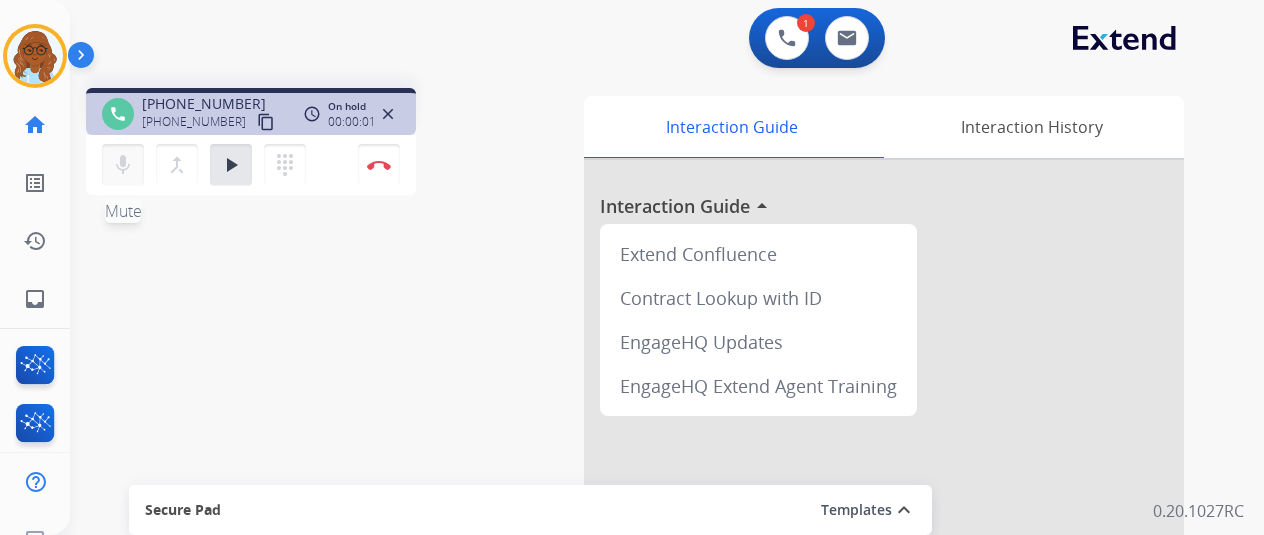 click on "mic" at bounding box center [123, 165] 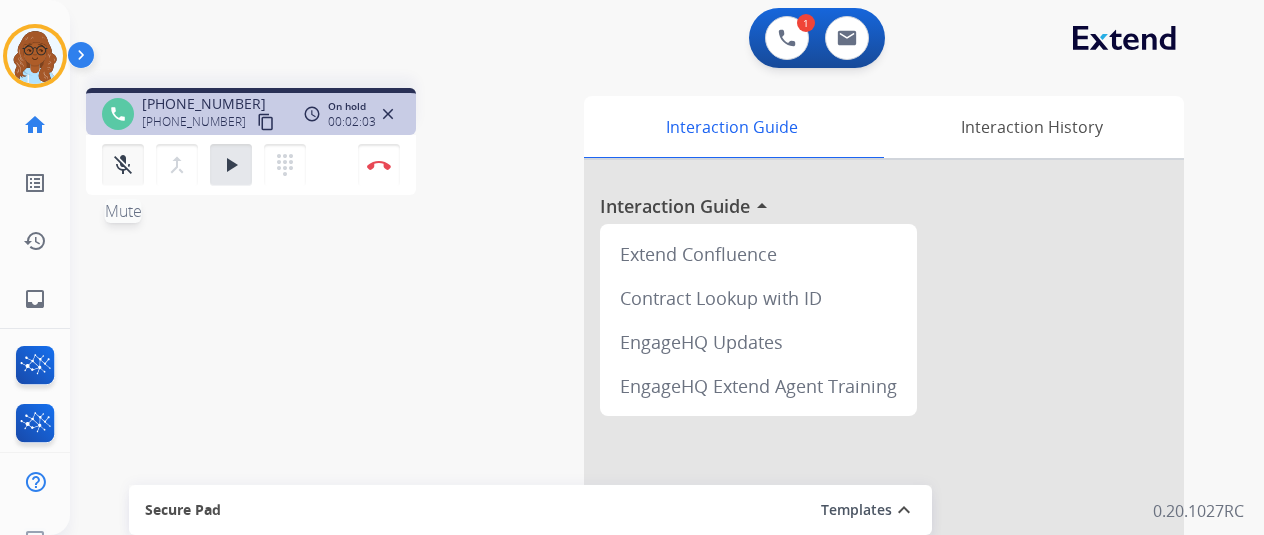 click on "mic_off" at bounding box center [123, 165] 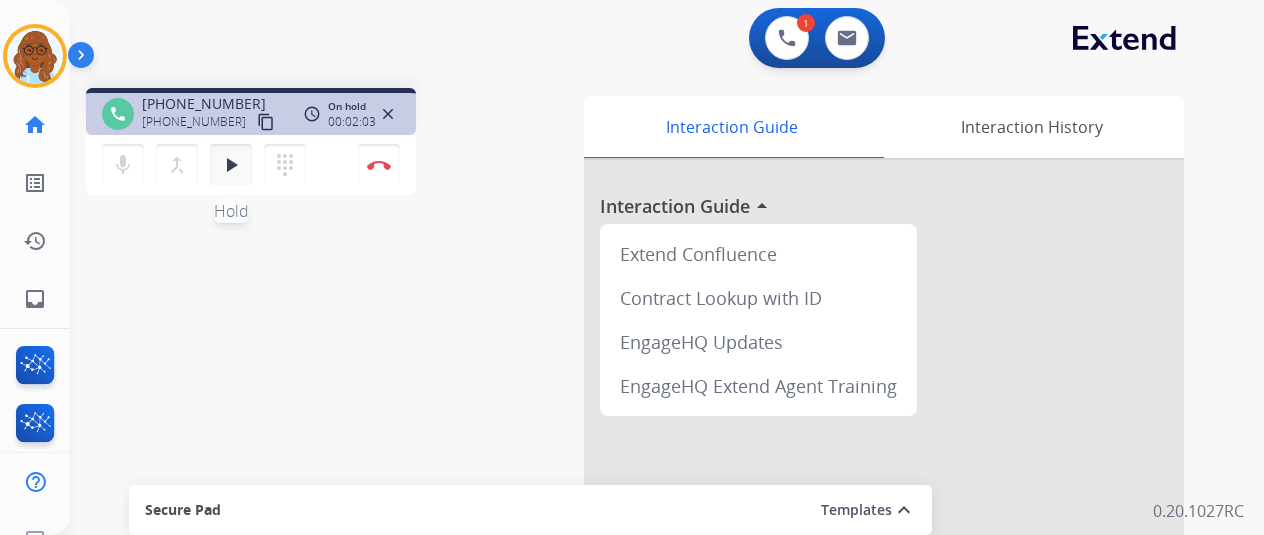 click on "play_arrow" at bounding box center [231, 165] 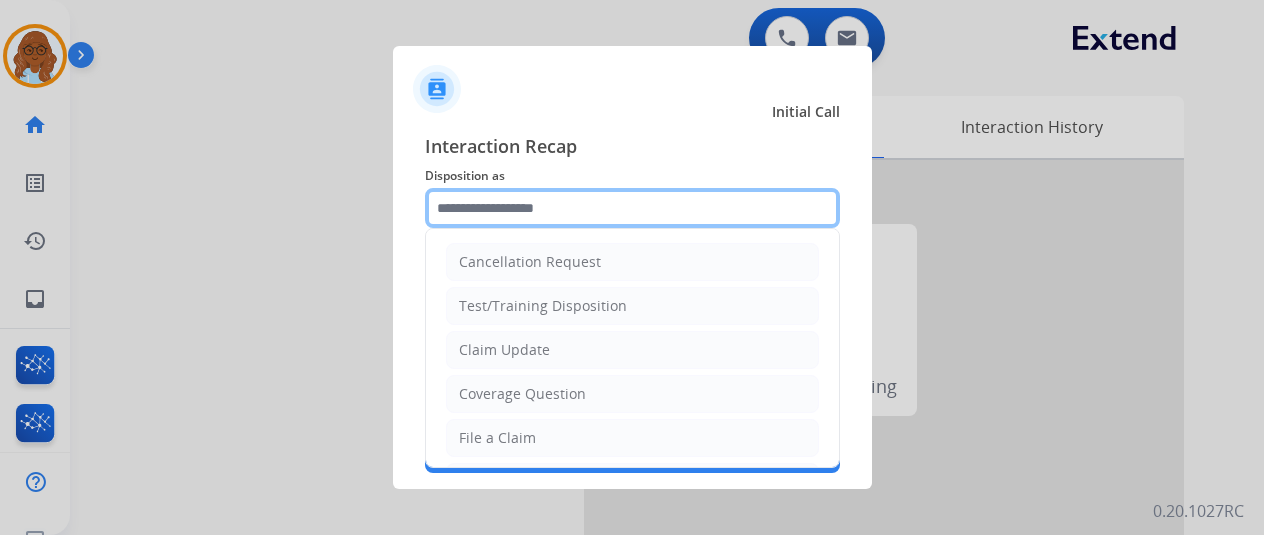 drag, startPoint x: 468, startPoint y: 209, endPoint x: 507, endPoint y: 222, distance: 41.109608 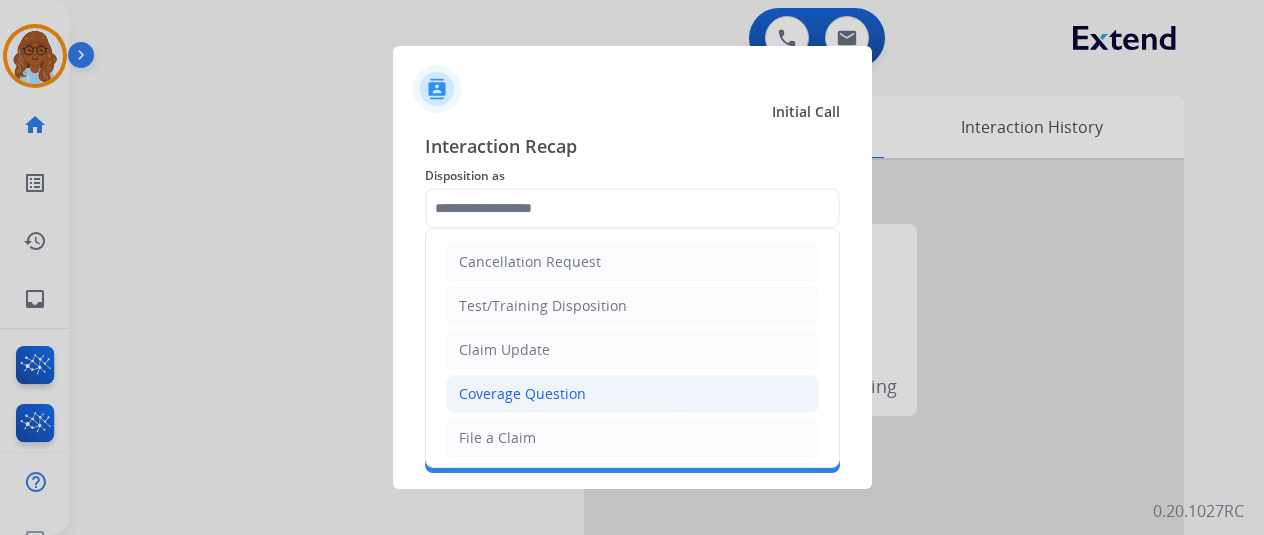 click on "Coverage Question" 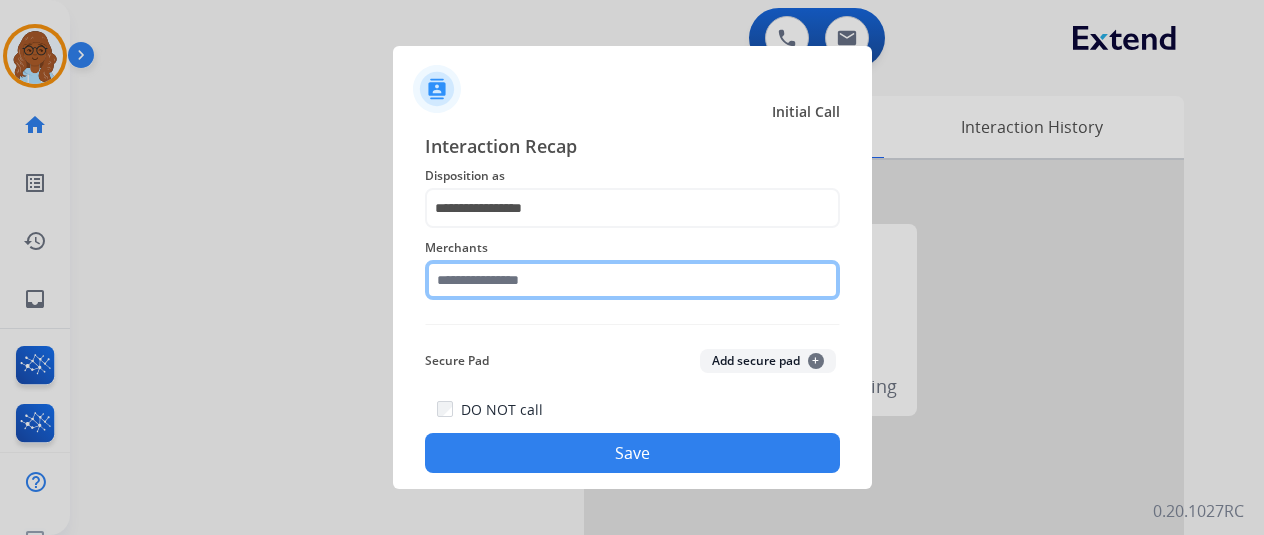 click 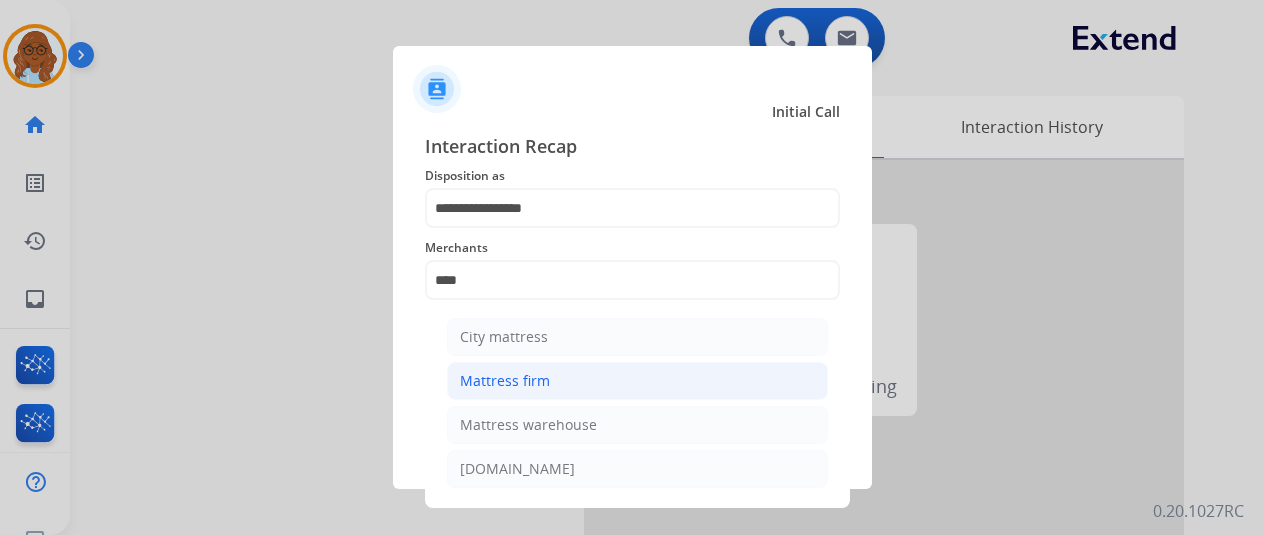 click on "Mattress firm" 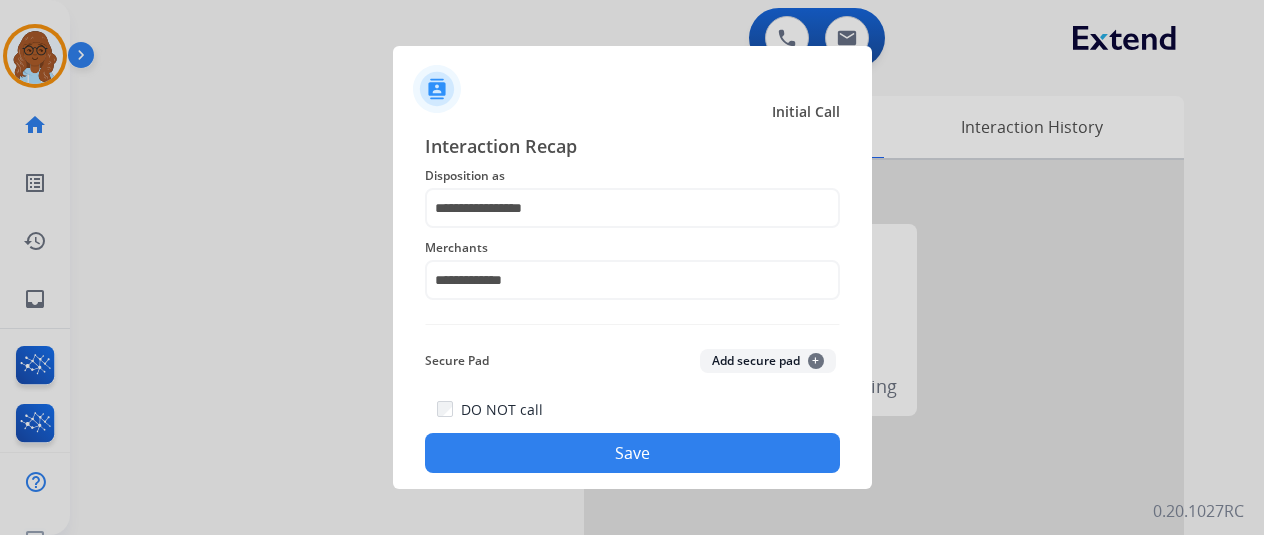 click on "Save" 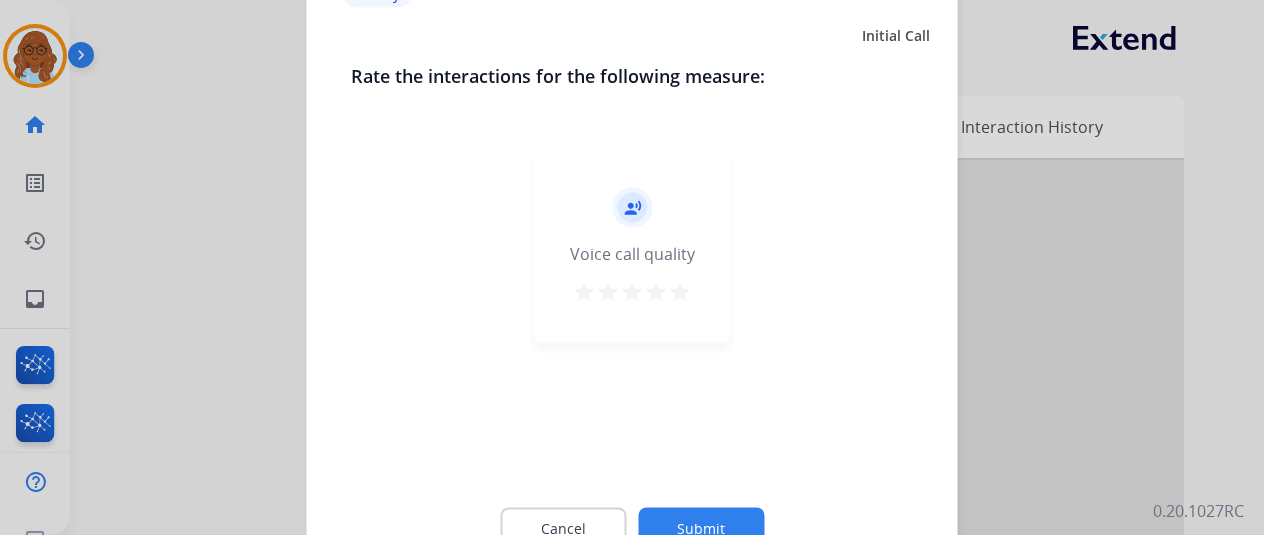 drag, startPoint x: 692, startPoint y: 297, endPoint x: 679, endPoint y: 313, distance: 20.615528 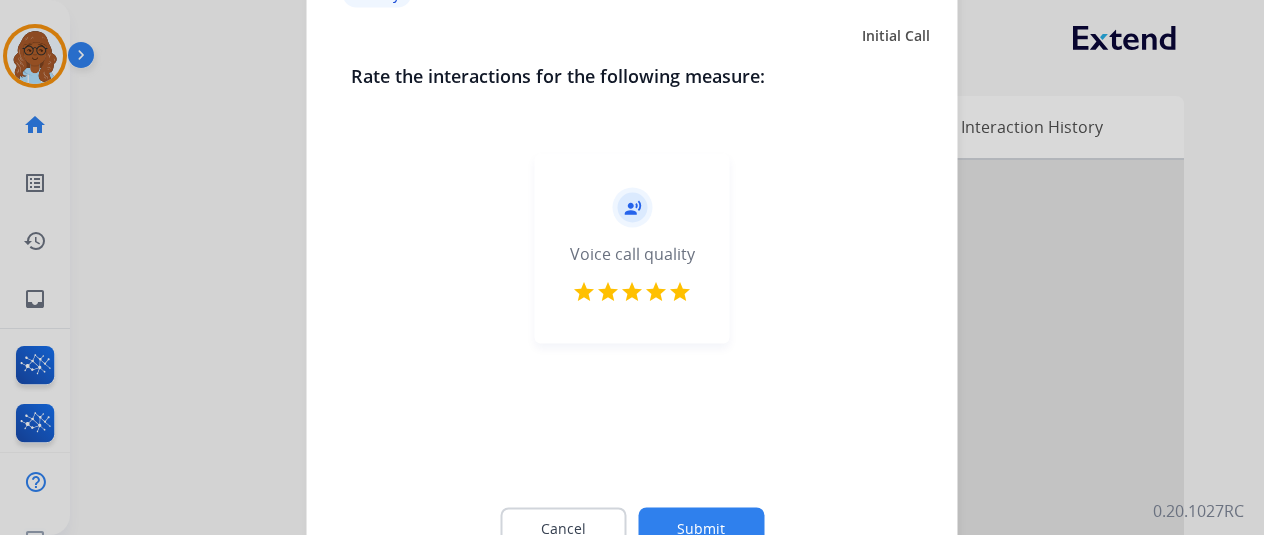 click on "Submit" 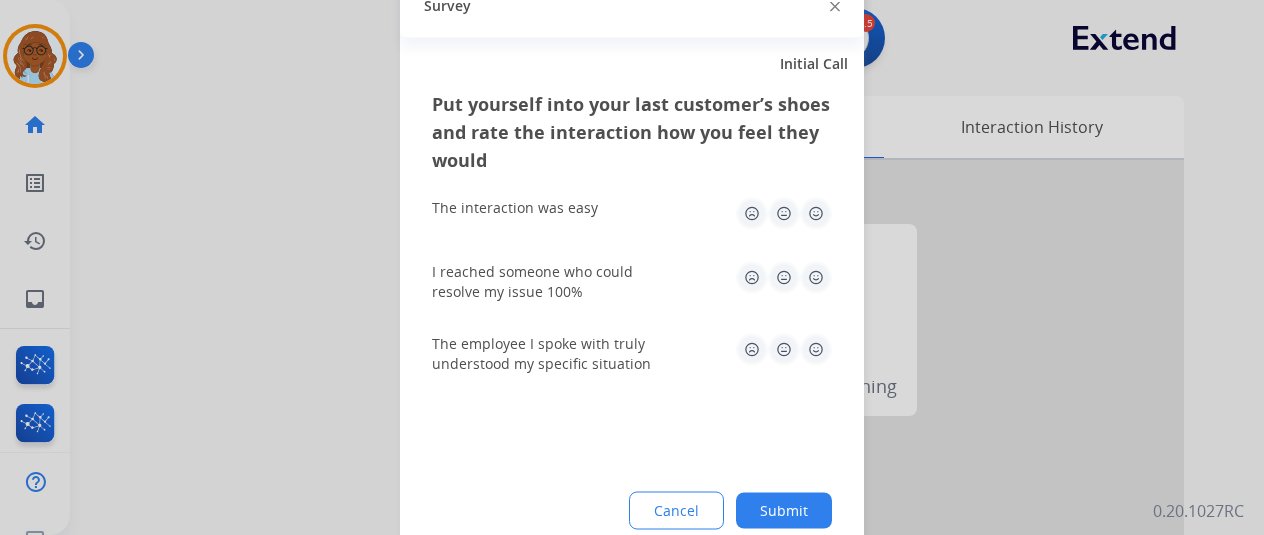 click 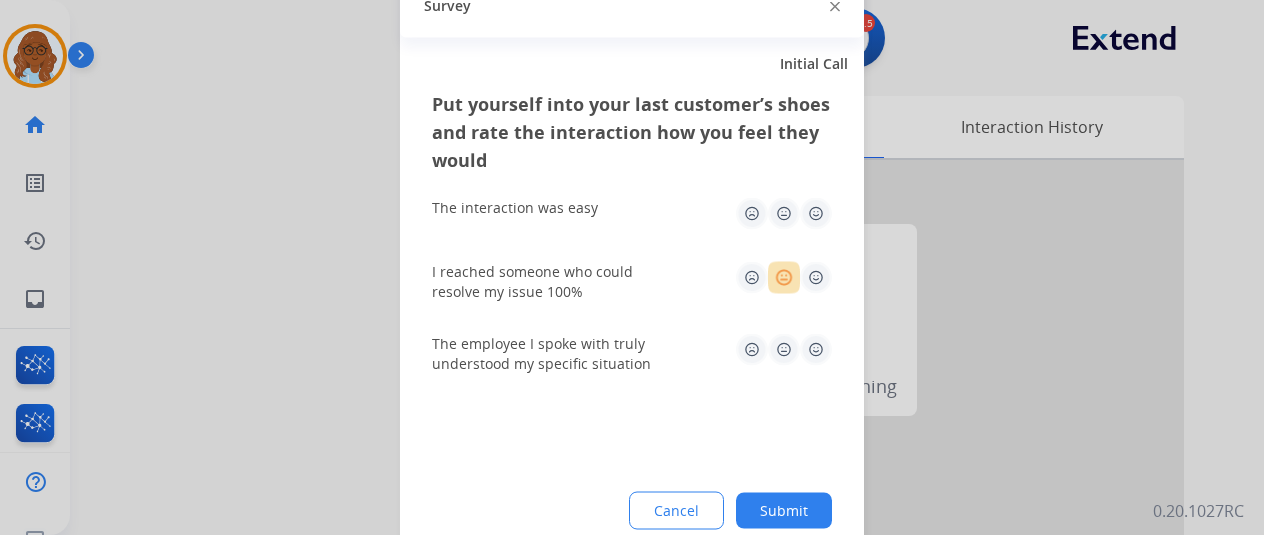 click 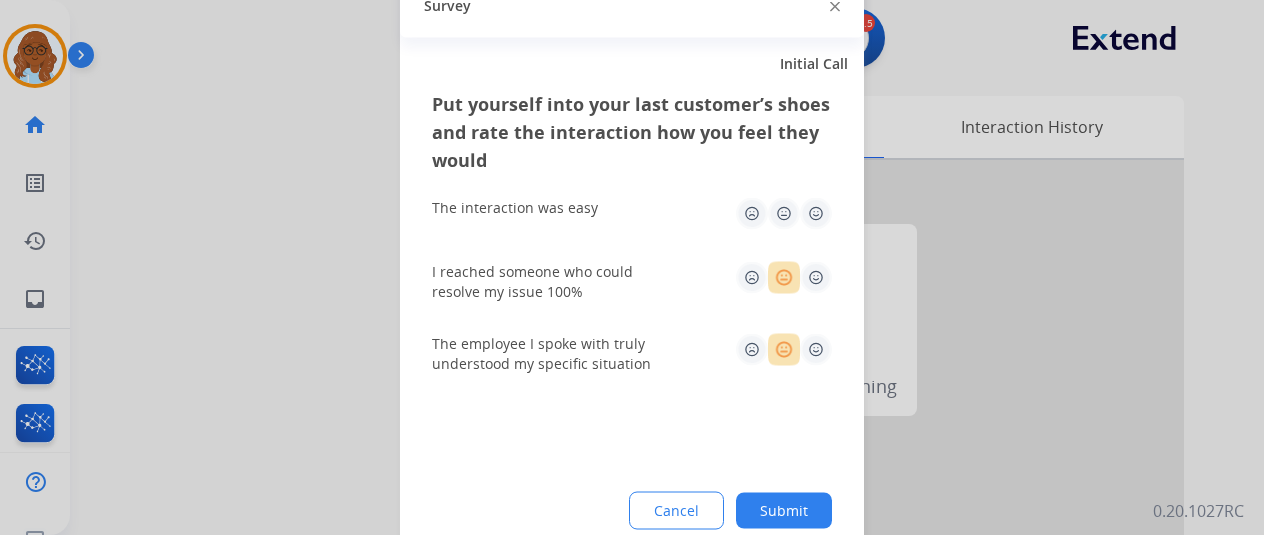 click 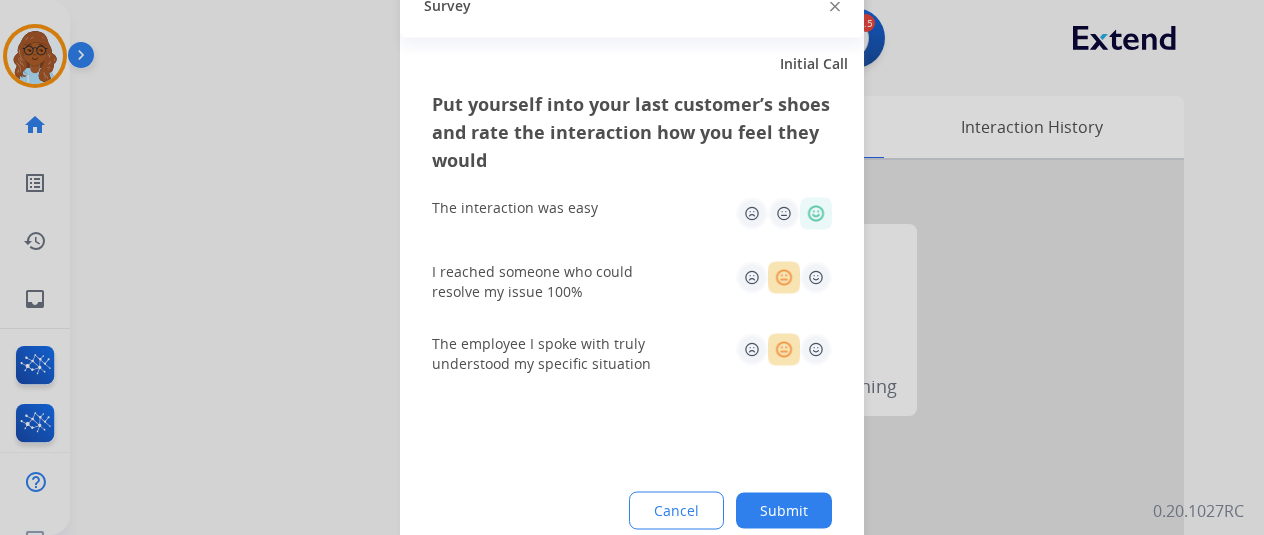 click on "Submit" 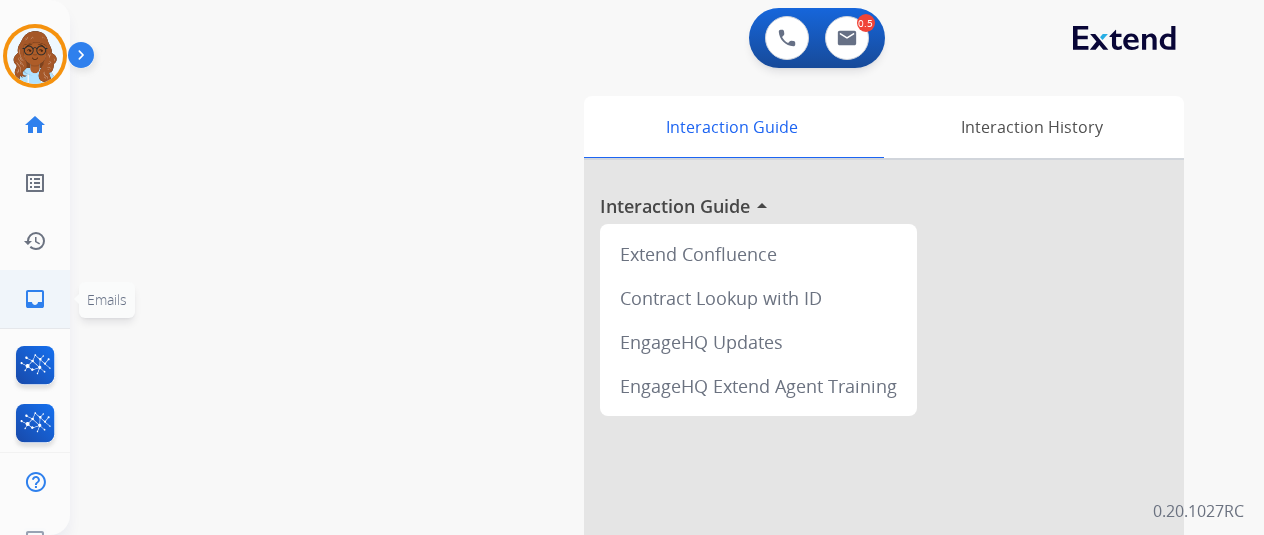 click on "inbox" 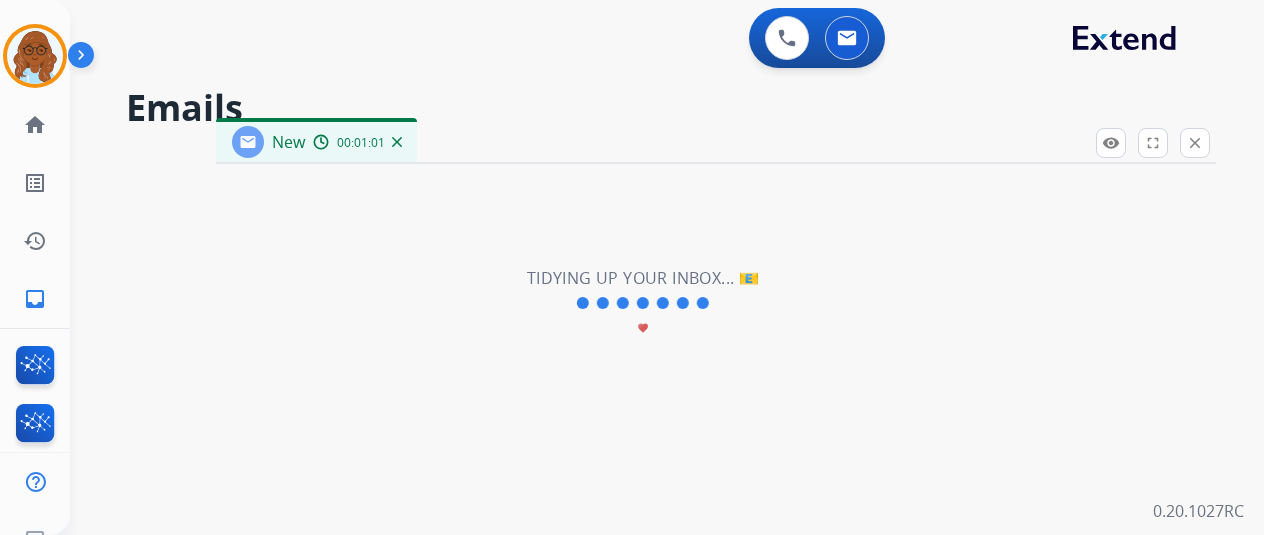 select on "**********" 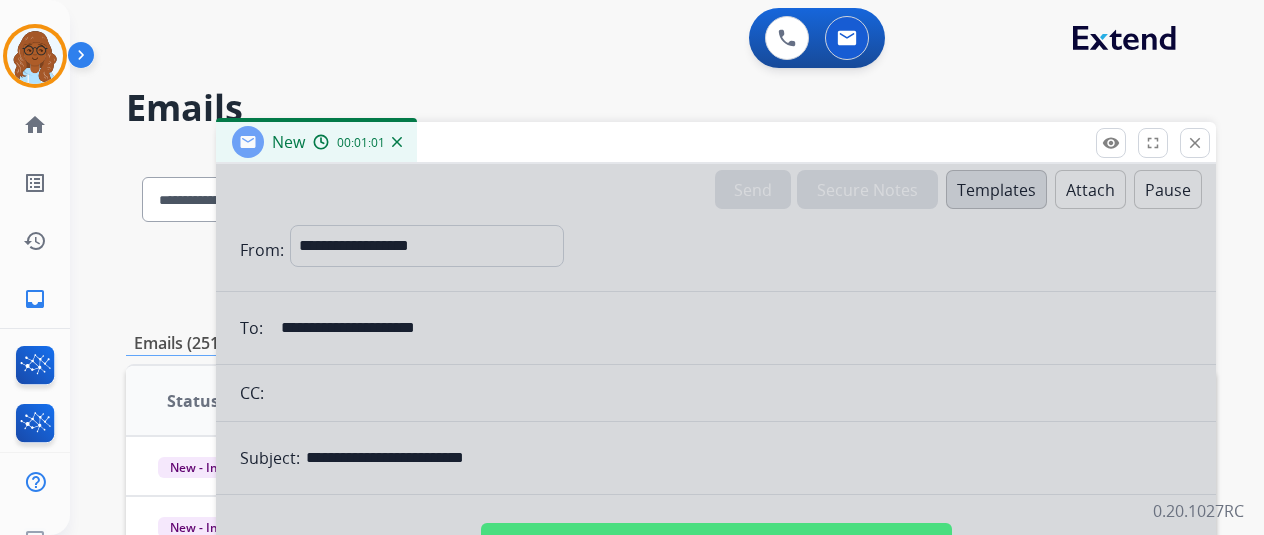 scroll, scrollTop: 300, scrollLeft: 0, axis: vertical 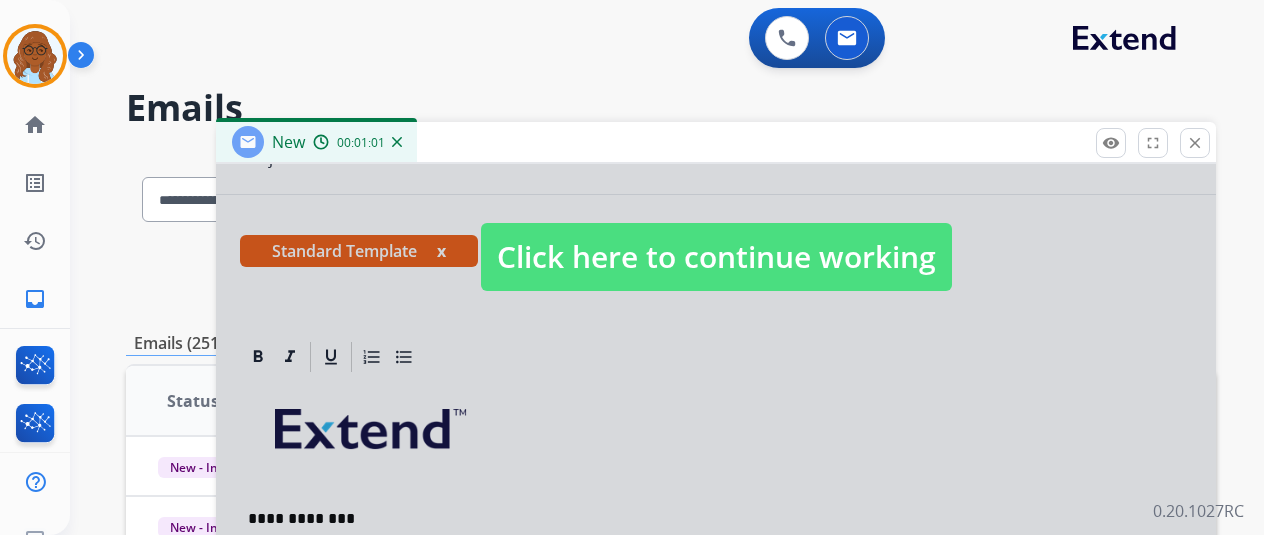 click on "Click here to continue working" at bounding box center [716, 257] 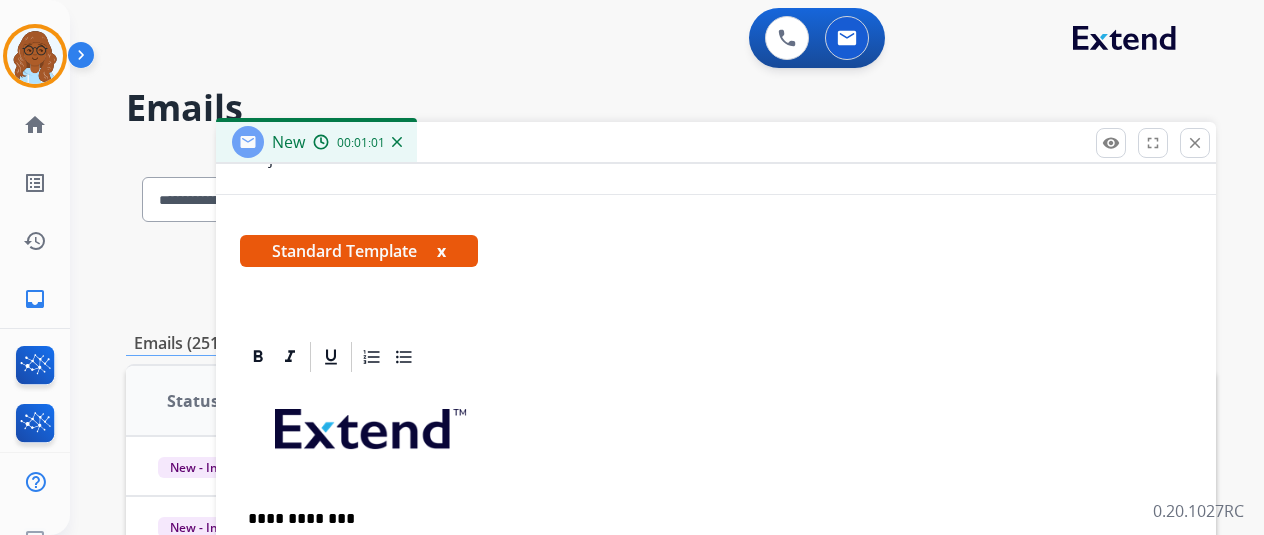 scroll, scrollTop: 300, scrollLeft: 0, axis: vertical 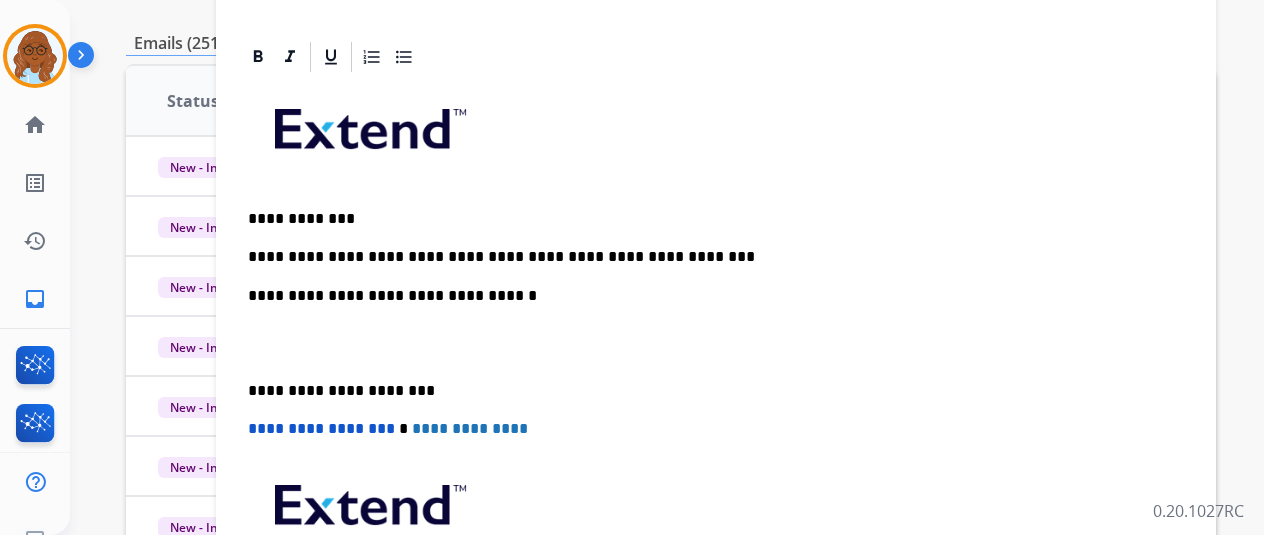 click on "**********" at bounding box center (708, 257) 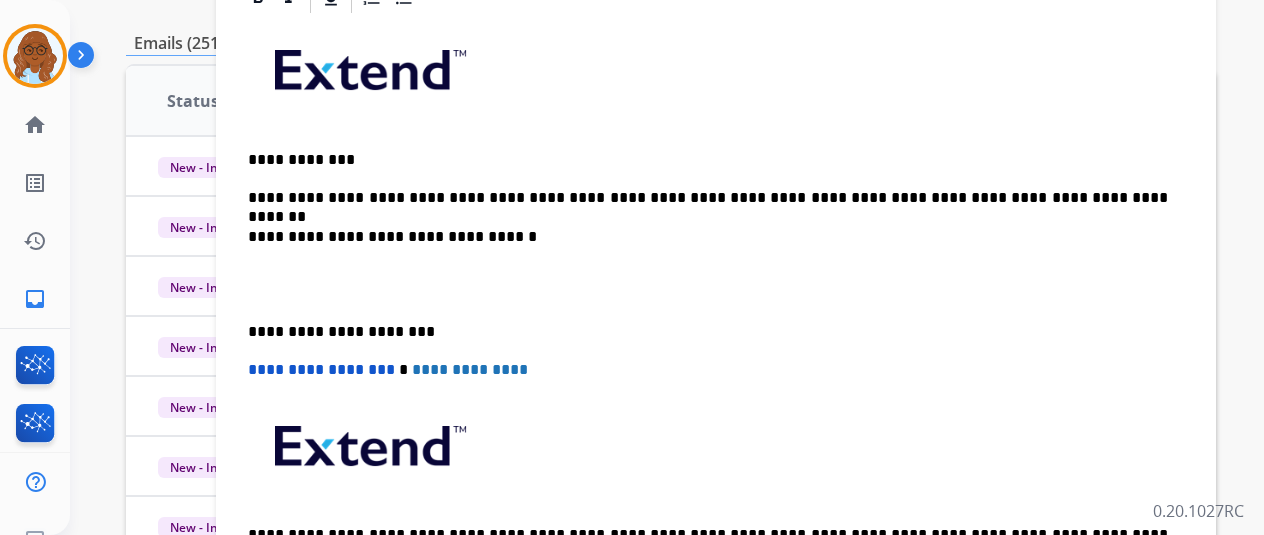 scroll, scrollTop: 383, scrollLeft: 0, axis: vertical 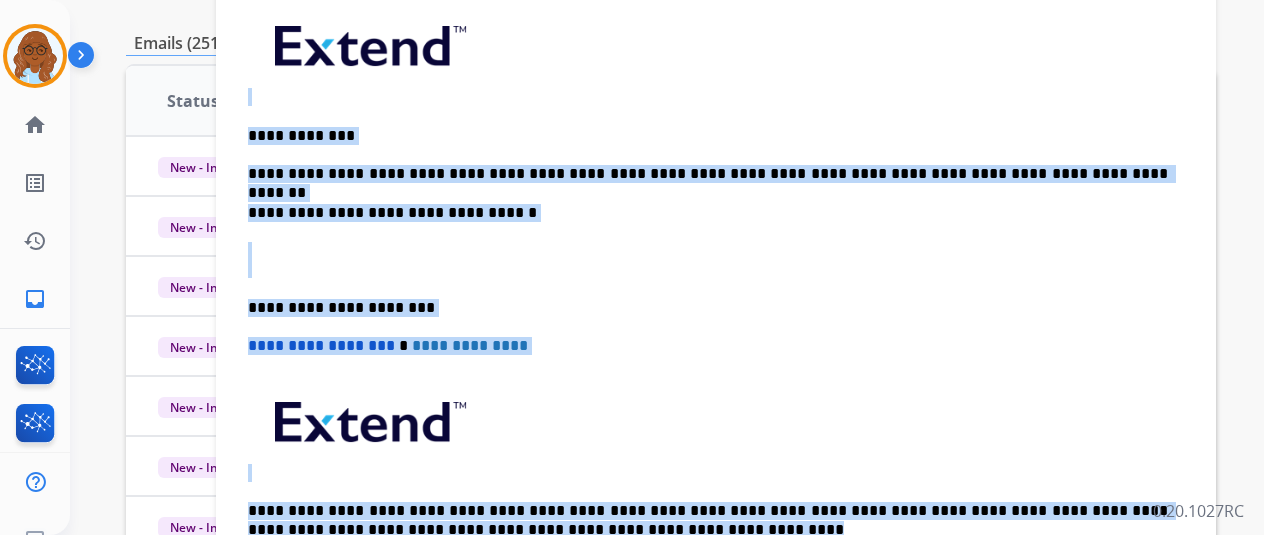 drag, startPoint x: 634, startPoint y: 529, endPoint x: 312, endPoint y: 86, distance: 547.6614 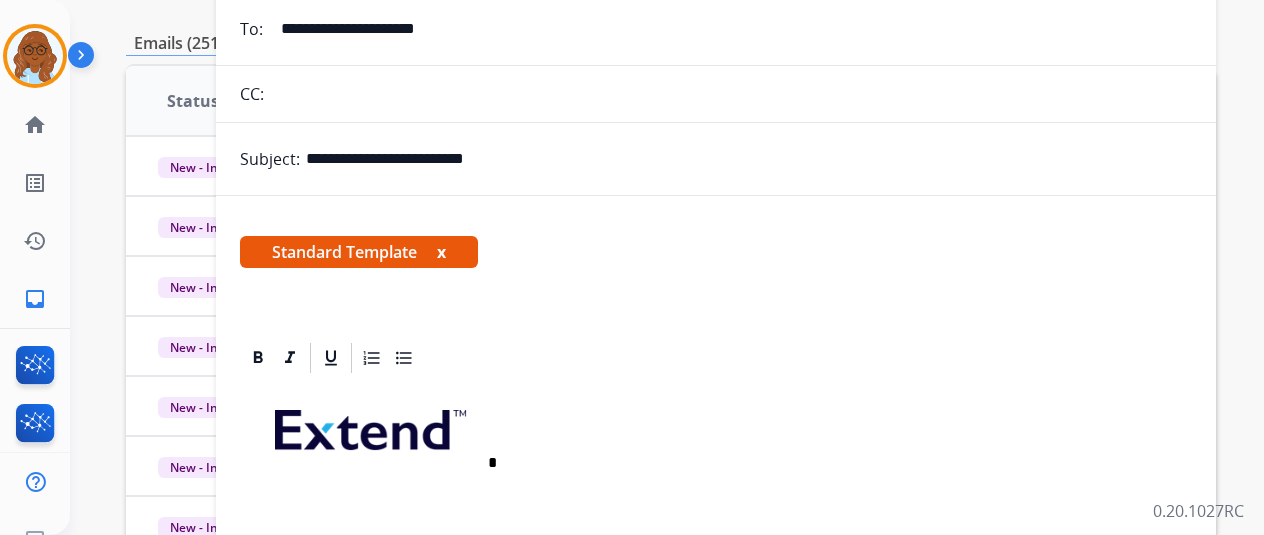 scroll, scrollTop: 0, scrollLeft: 0, axis: both 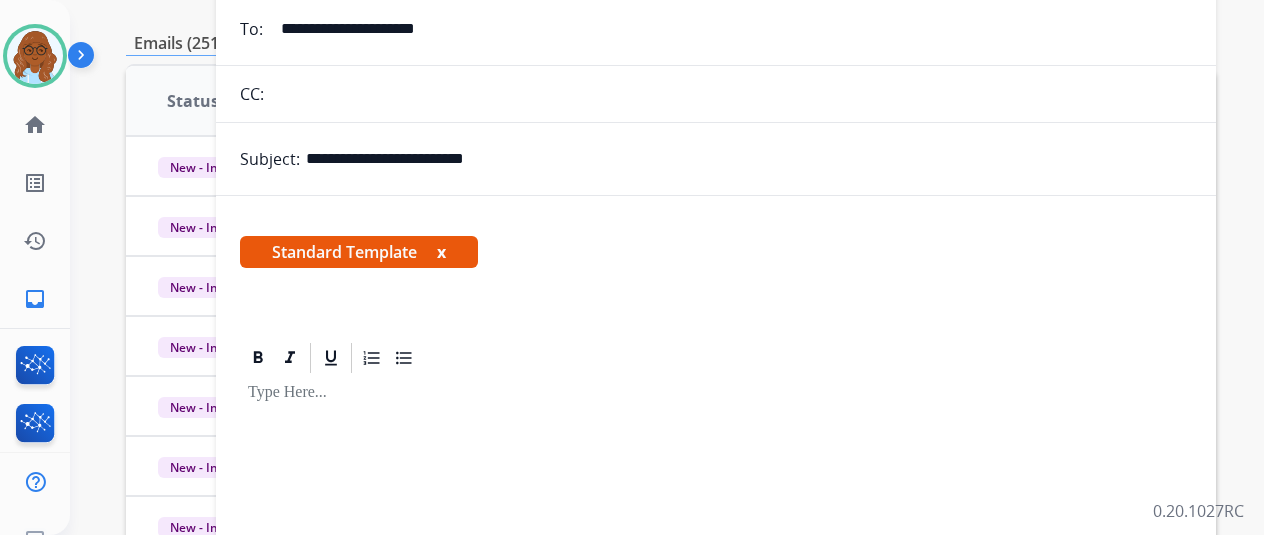 click on "Standard Template   x" at bounding box center [359, 252] 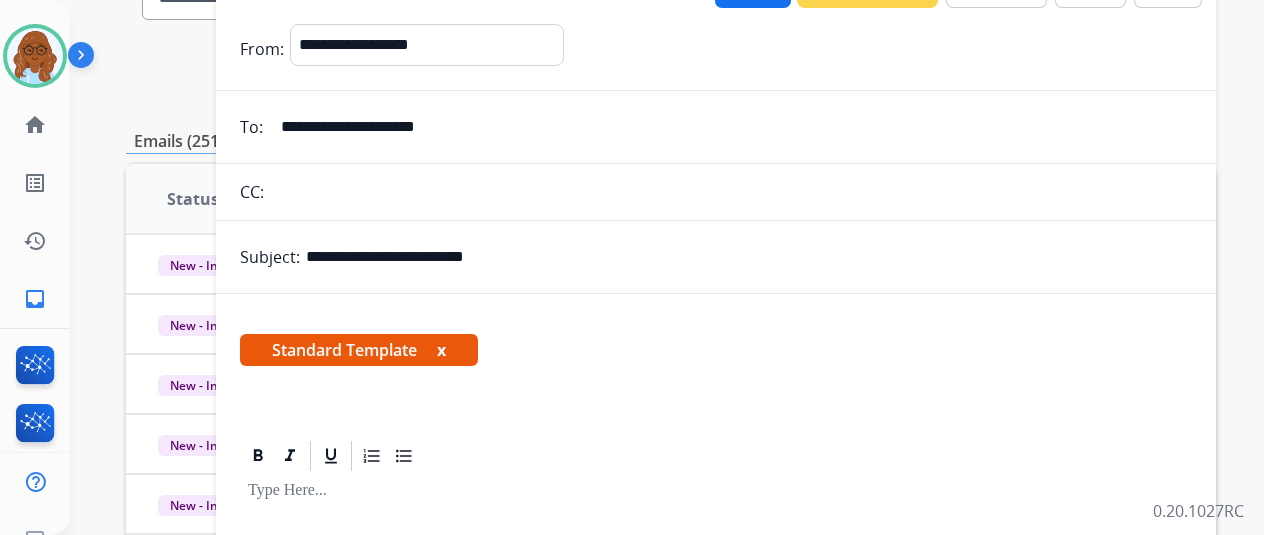 scroll, scrollTop: 0, scrollLeft: 0, axis: both 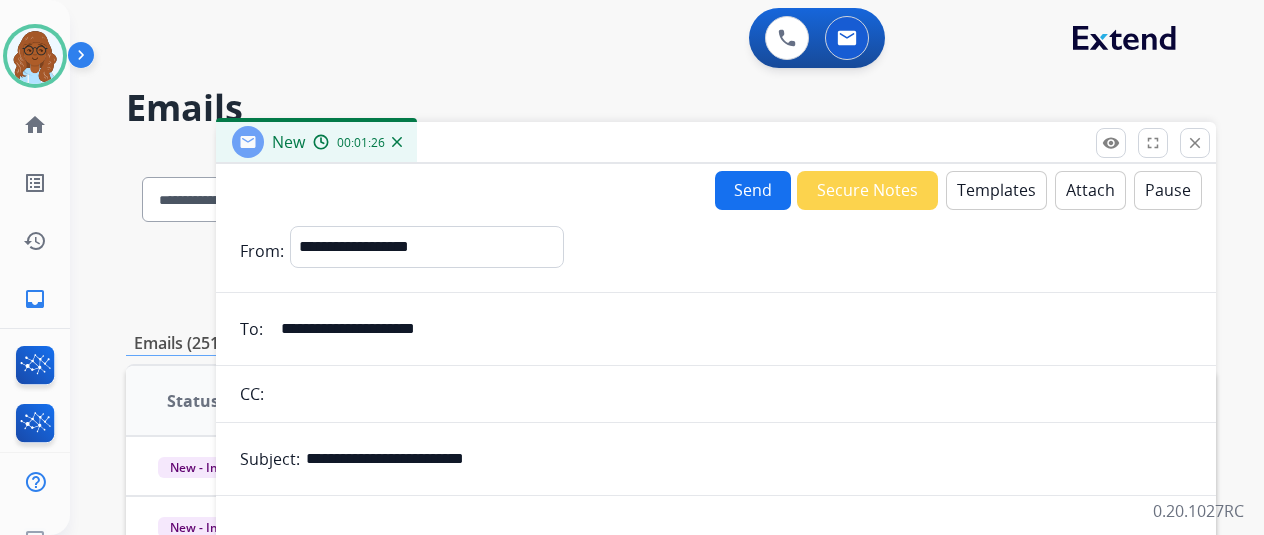 click on "Templates" at bounding box center [996, 190] 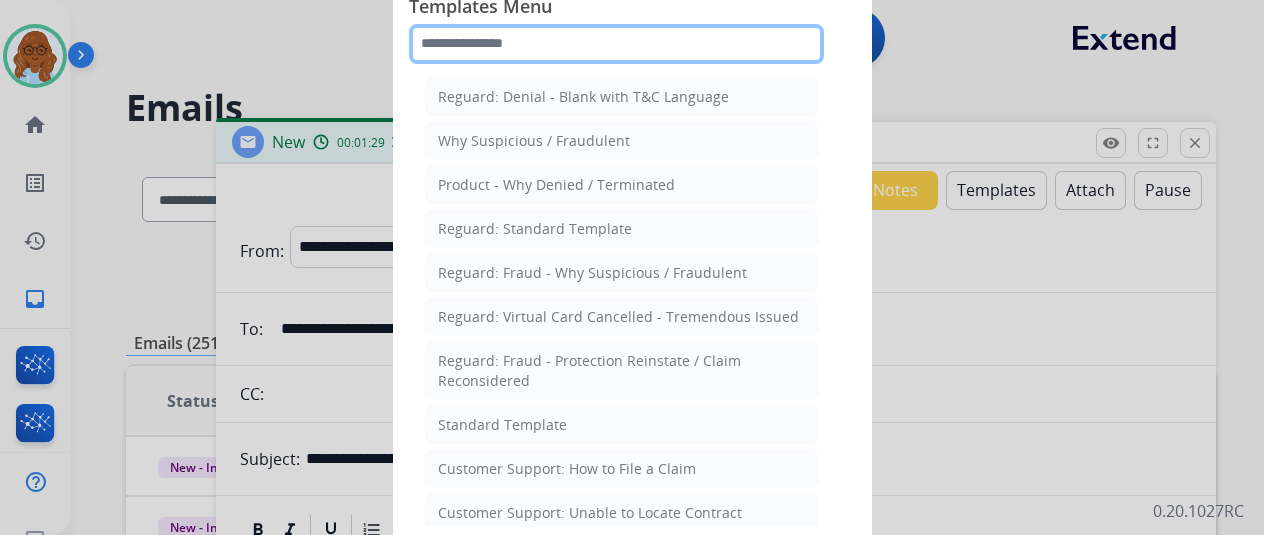 click 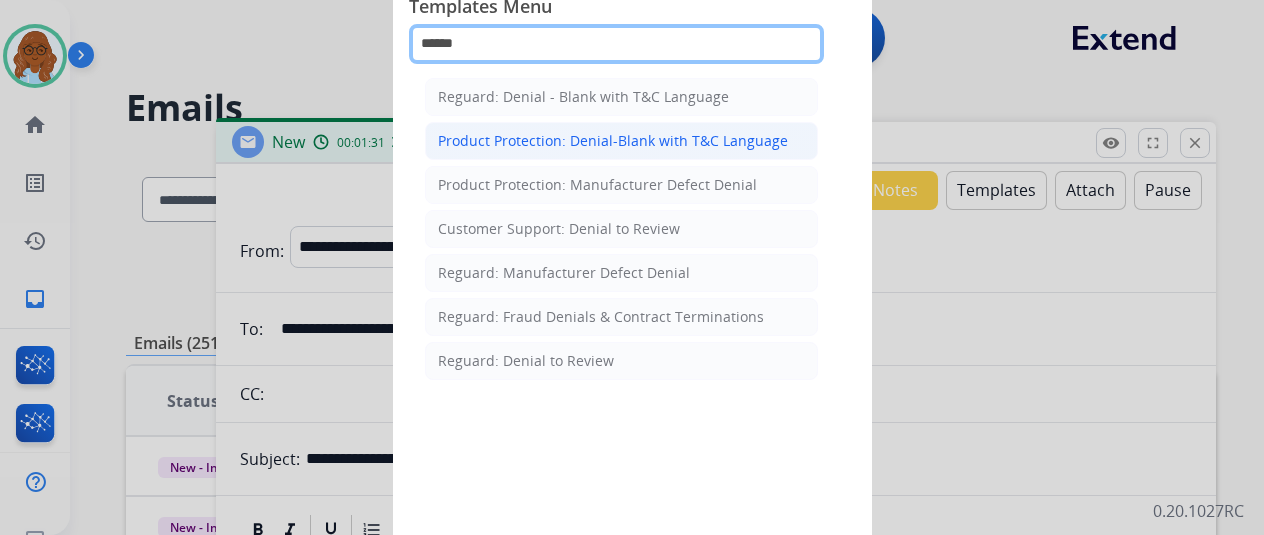 type on "******" 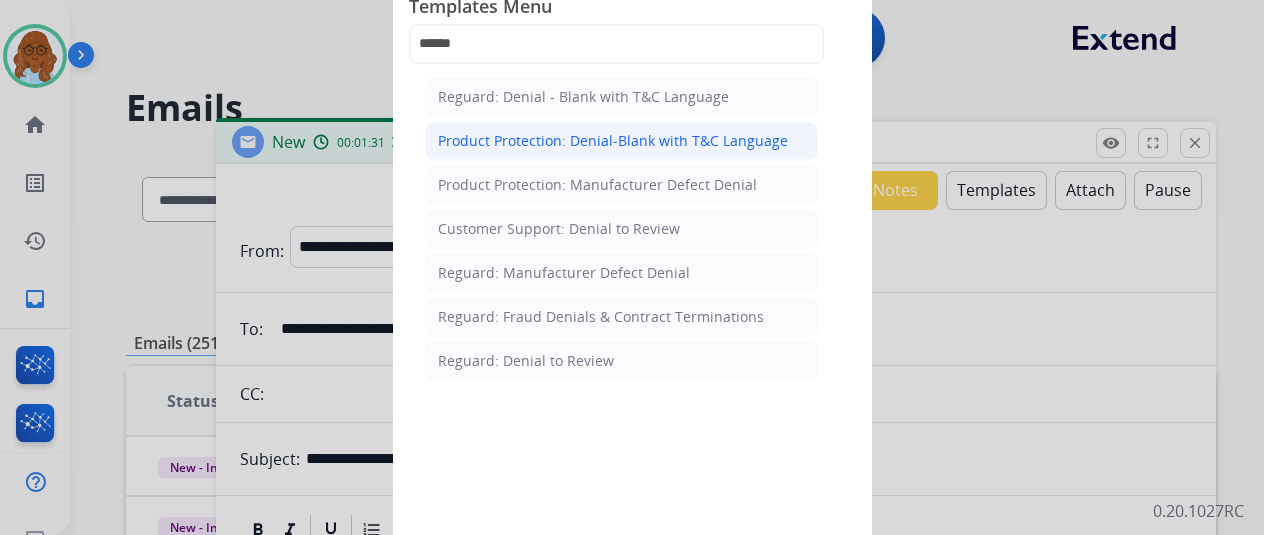 click on "Product Protection: Denial-Blank with T&C Language" 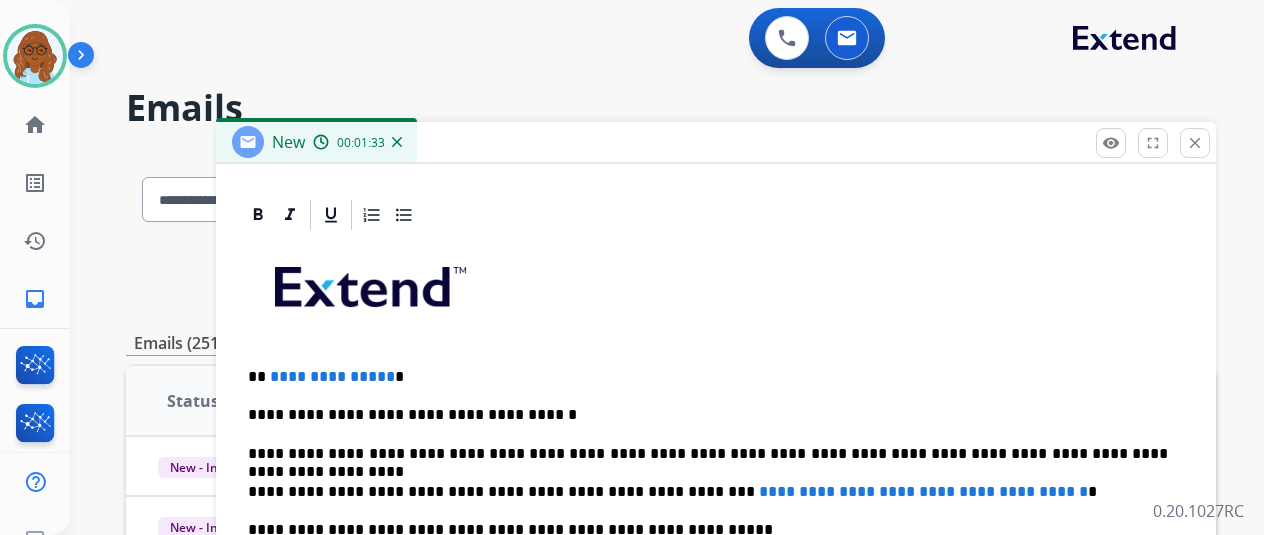 scroll, scrollTop: 242, scrollLeft: 0, axis: vertical 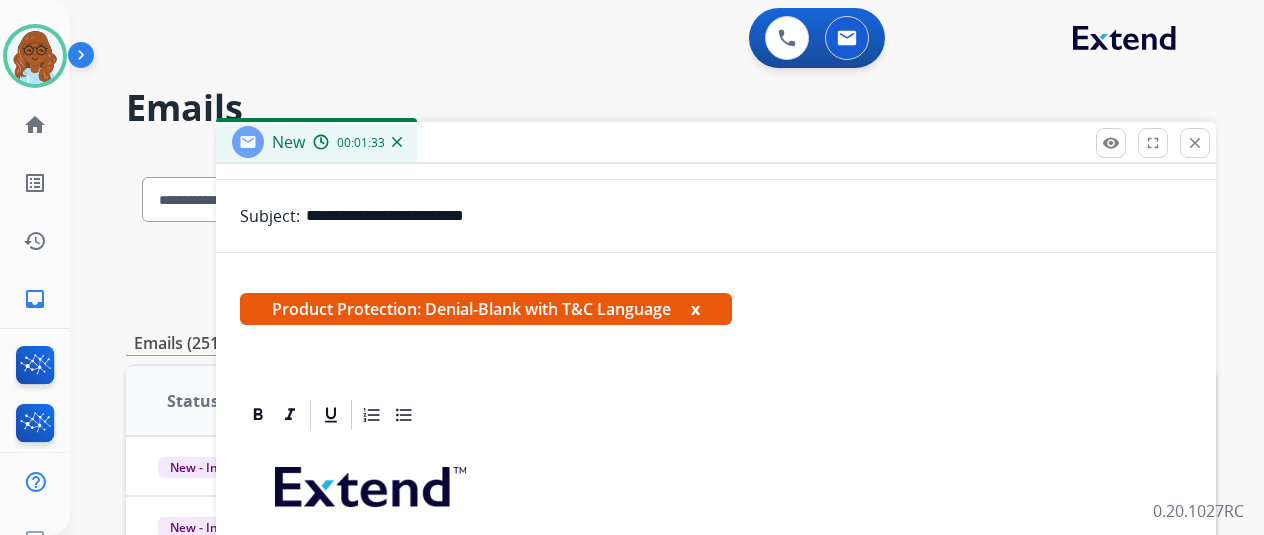 click on "x" at bounding box center [695, 309] 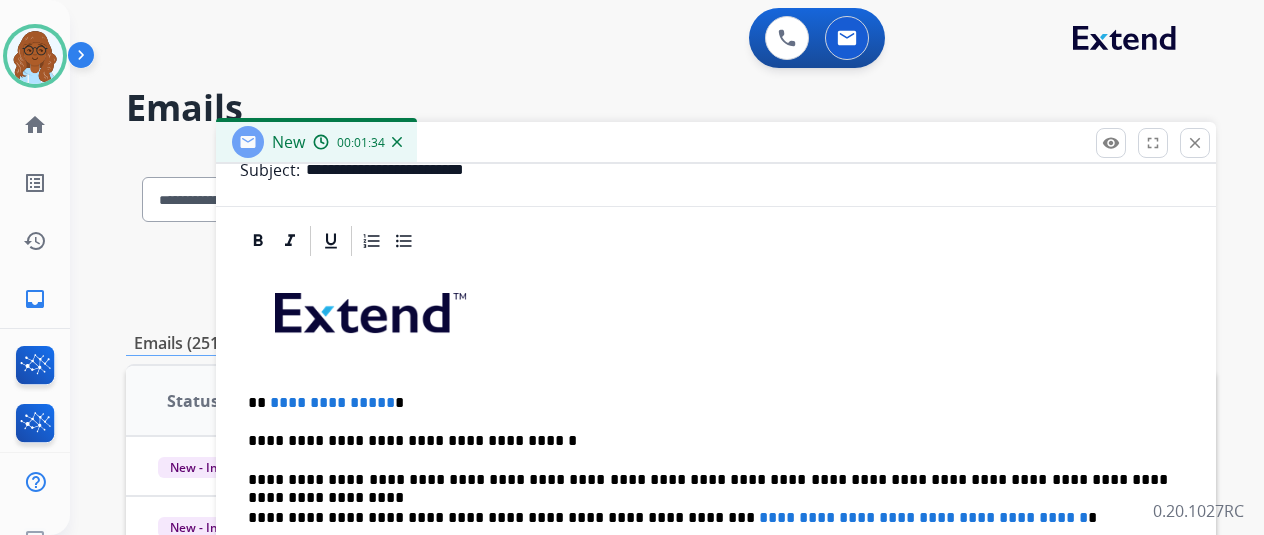 scroll, scrollTop: 314, scrollLeft: 0, axis: vertical 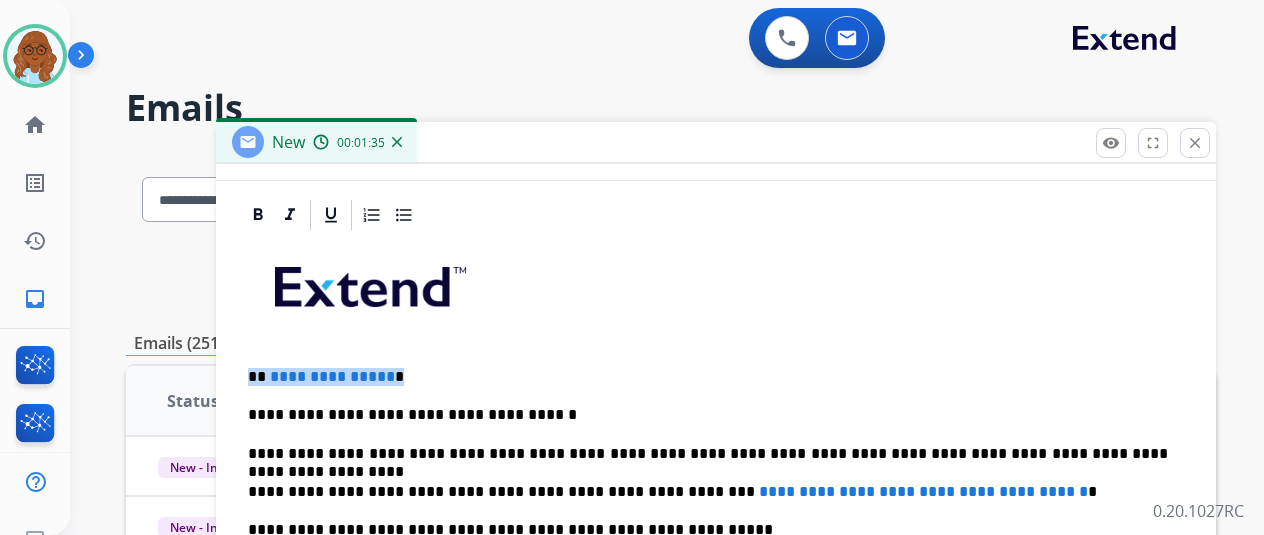 drag, startPoint x: 339, startPoint y: 367, endPoint x: 256, endPoint y: 368, distance: 83.00603 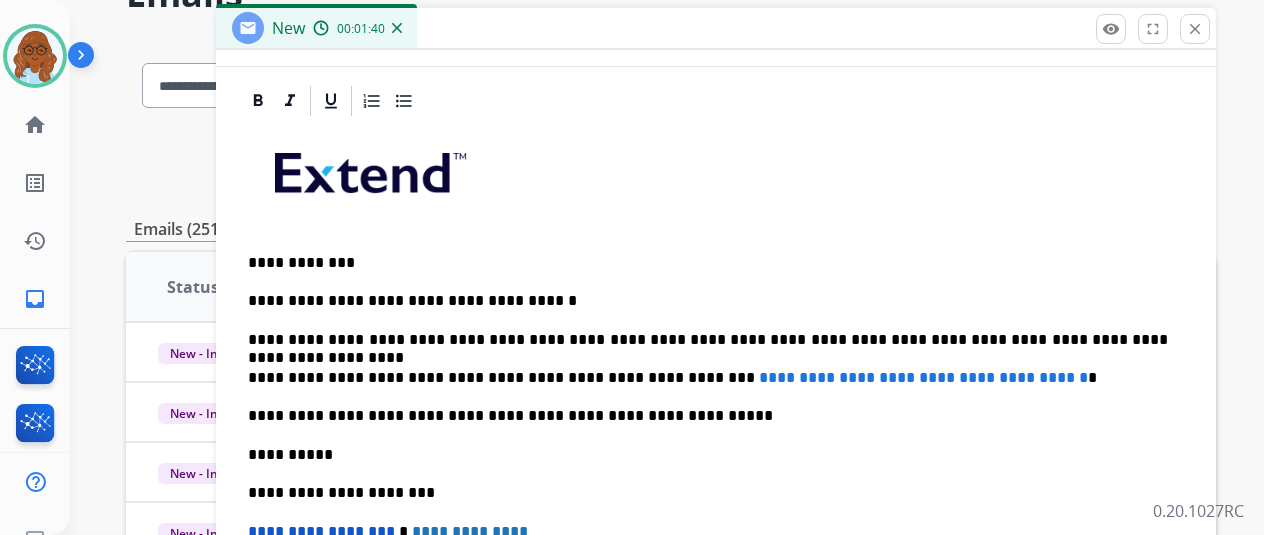 scroll, scrollTop: 200, scrollLeft: 0, axis: vertical 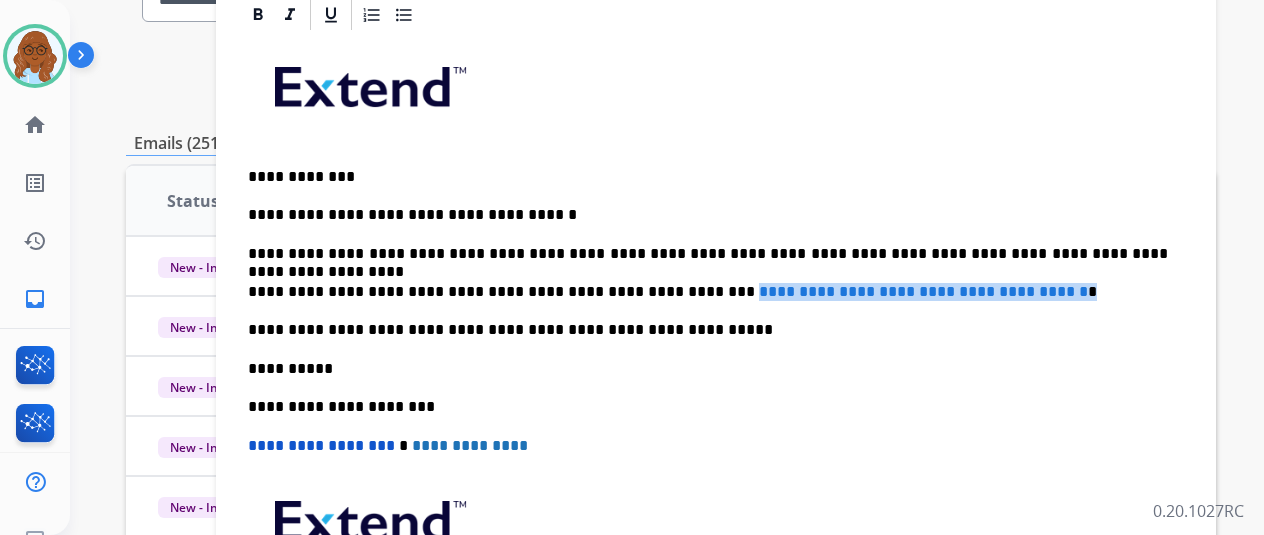 drag, startPoint x: 1116, startPoint y: 295, endPoint x: 671, endPoint y: 279, distance: 445.28754 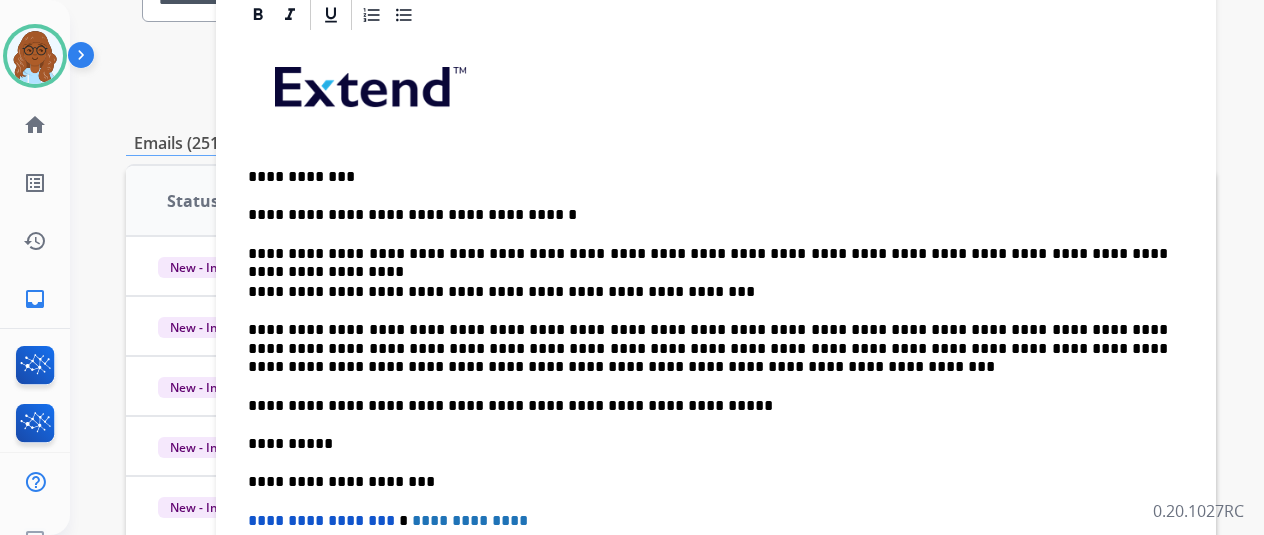 click on "**********" at bounding box center (708, 348) 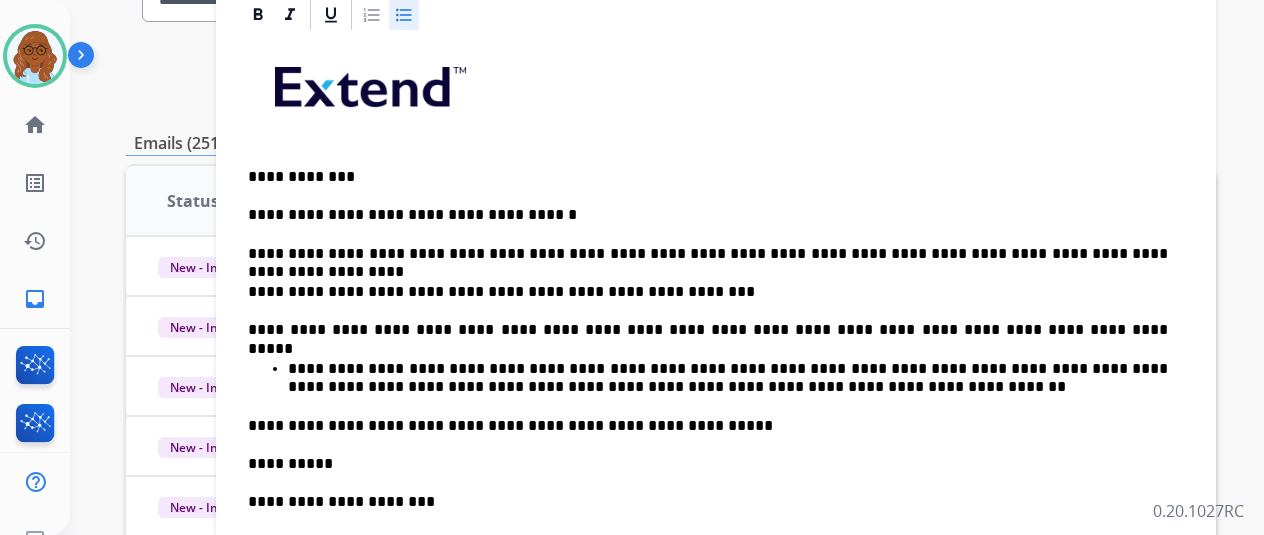 click on "**********" at bounding box center [708, 330] 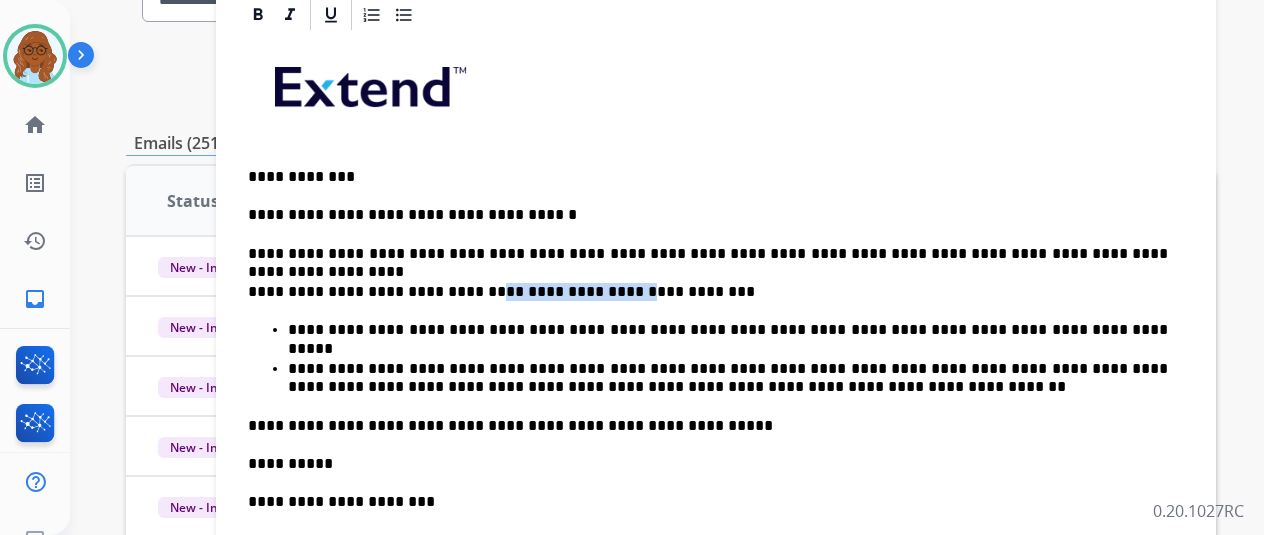 drag, startPoint x: 472, startPoint y: 284, endPoint x: 602, endPoint y: 288, distance: 130.06152 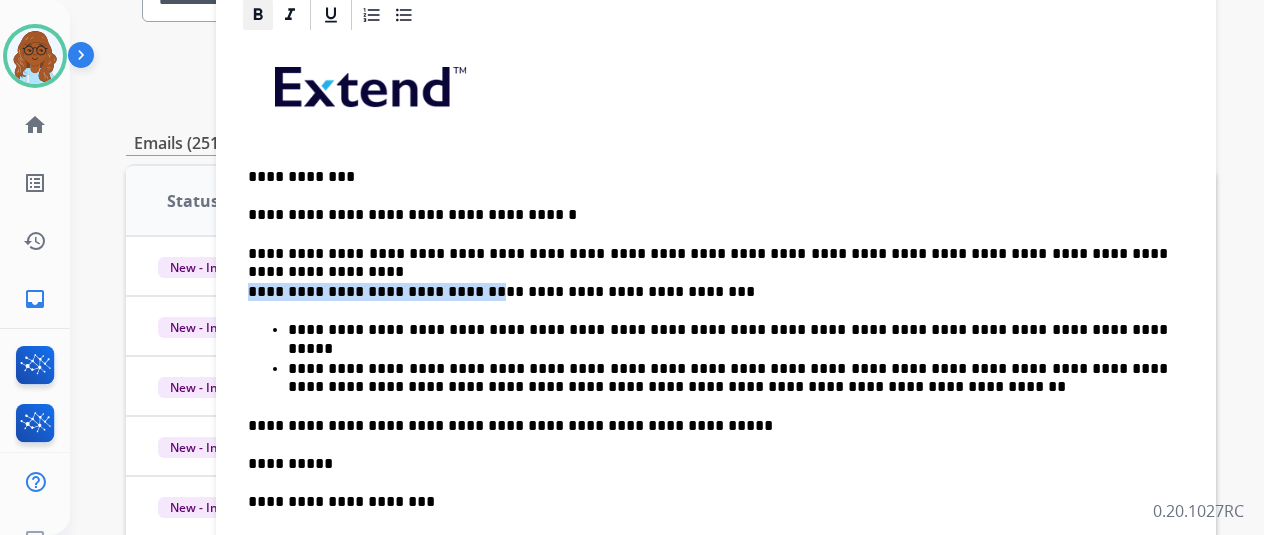click at bounding box center [258, 15] 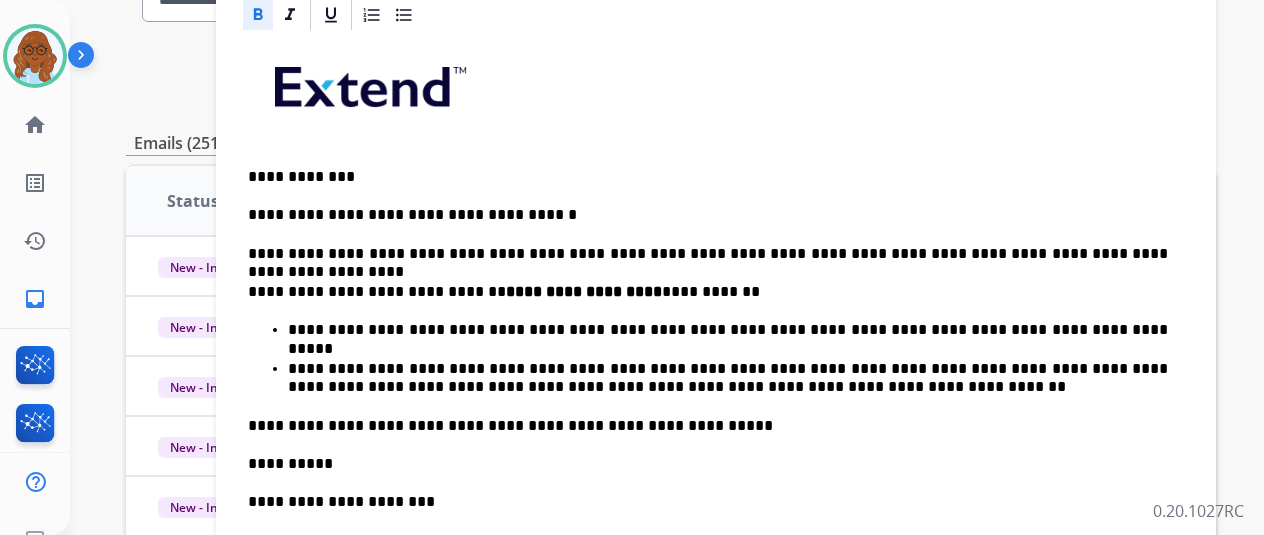 click on "**********" at bounding box center [708, 292] 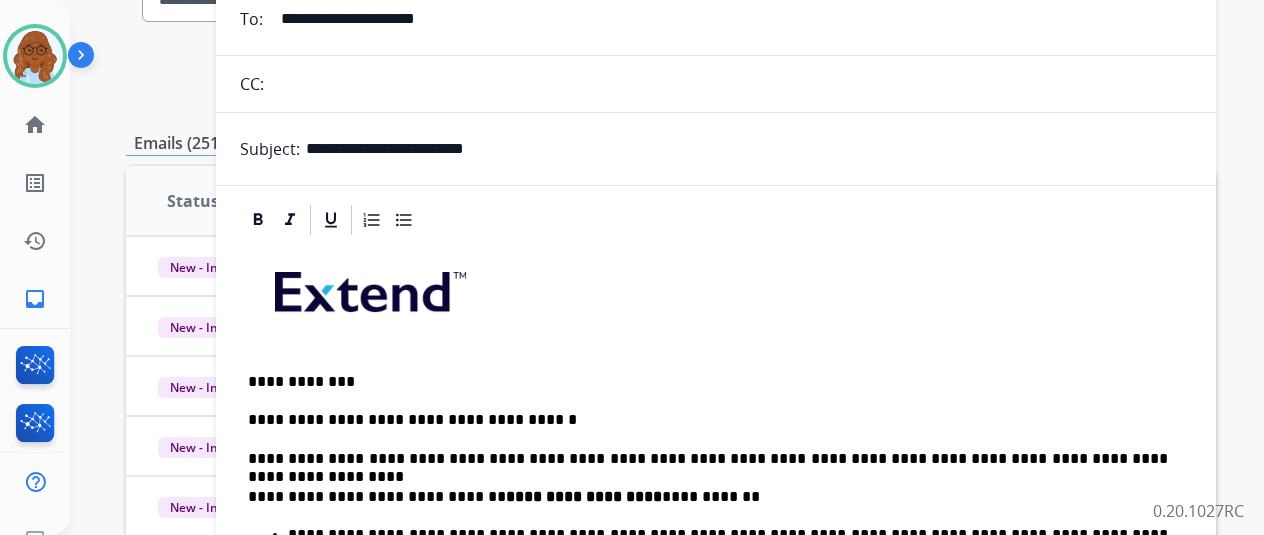 scroll, scrollTop: 0, scrollLeft: 0, axis: both 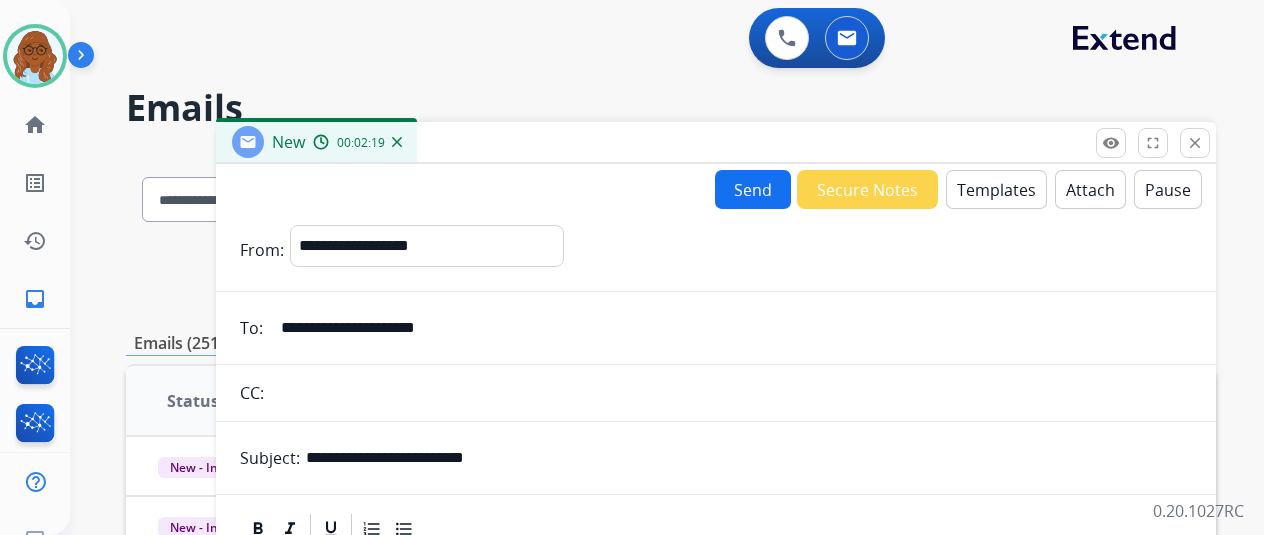 click on "Attach" at bounding box center [1090, 189] 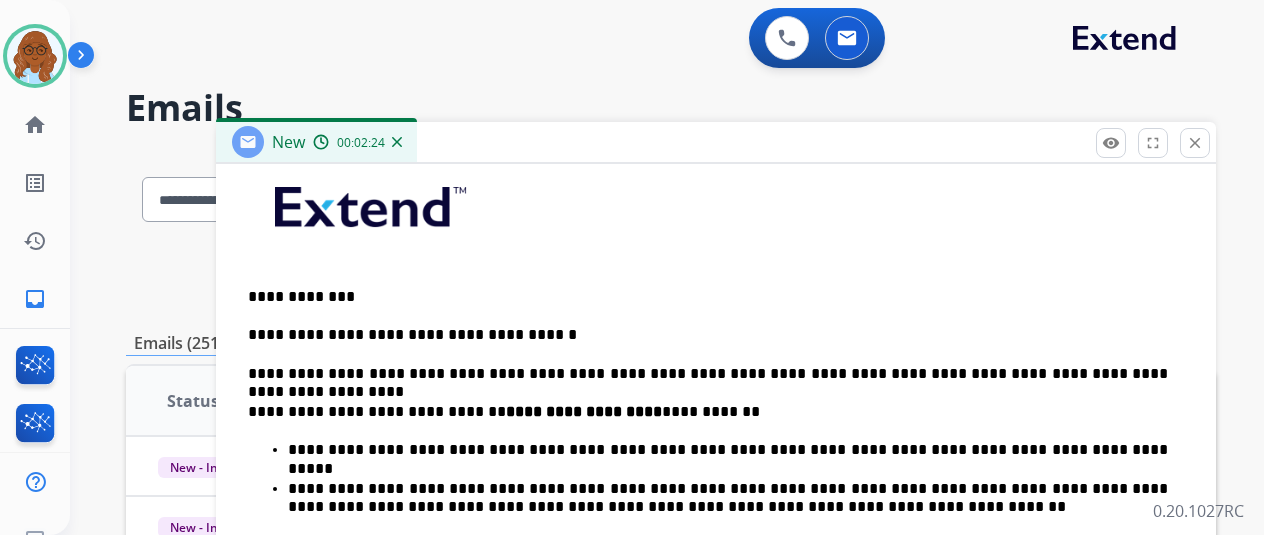 scroll, scrollTop: 457, scrollLeft: 0, axis: vertical 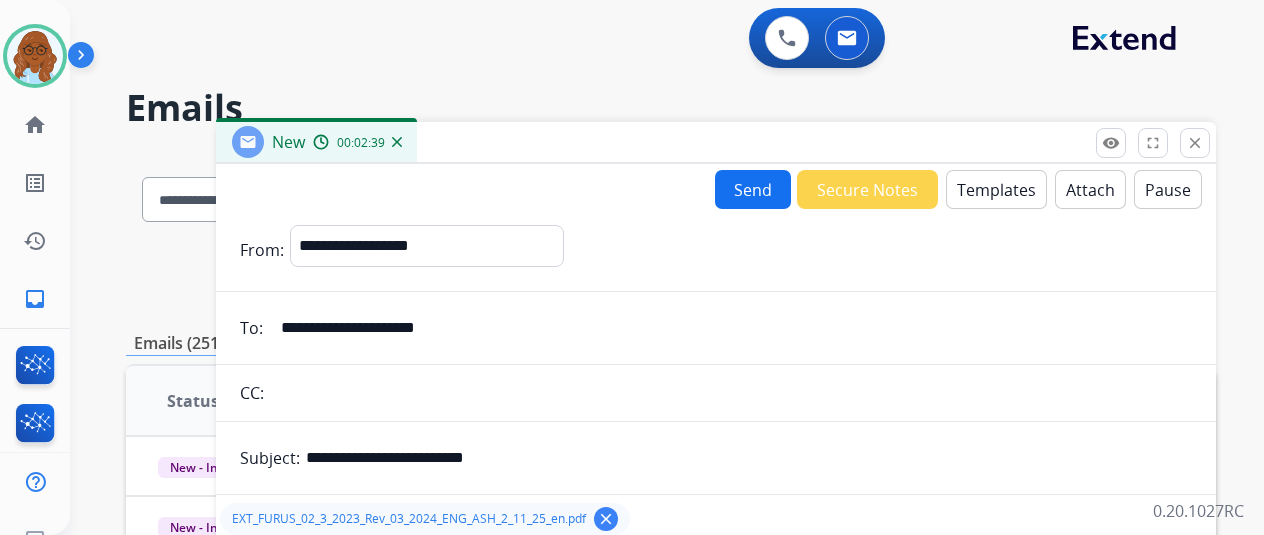 click on "Send" at bounding box center (753, 189) 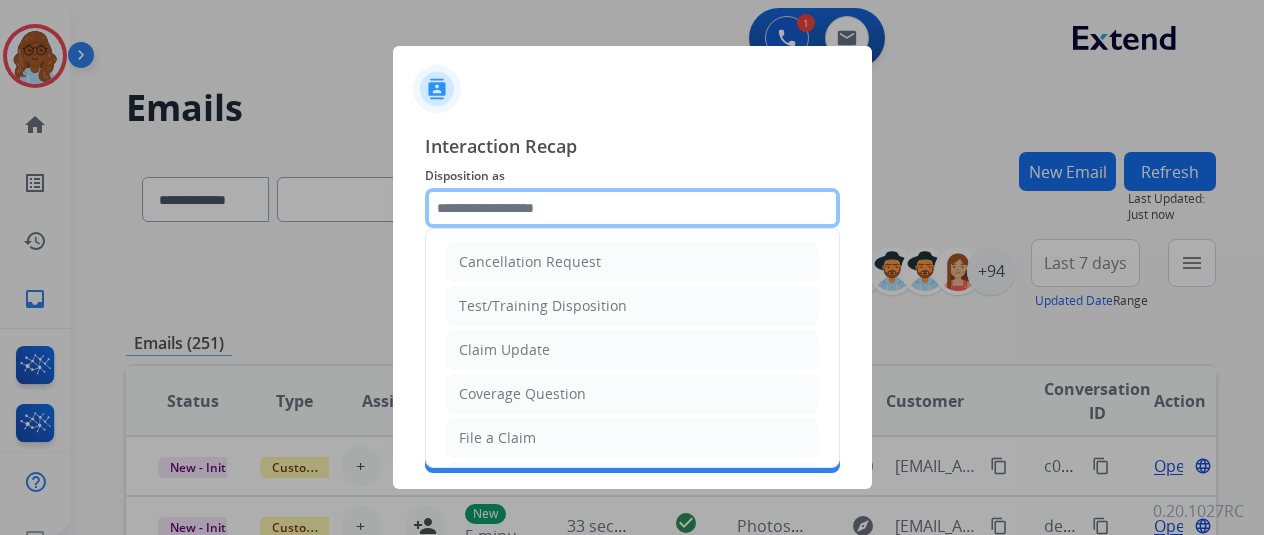 click 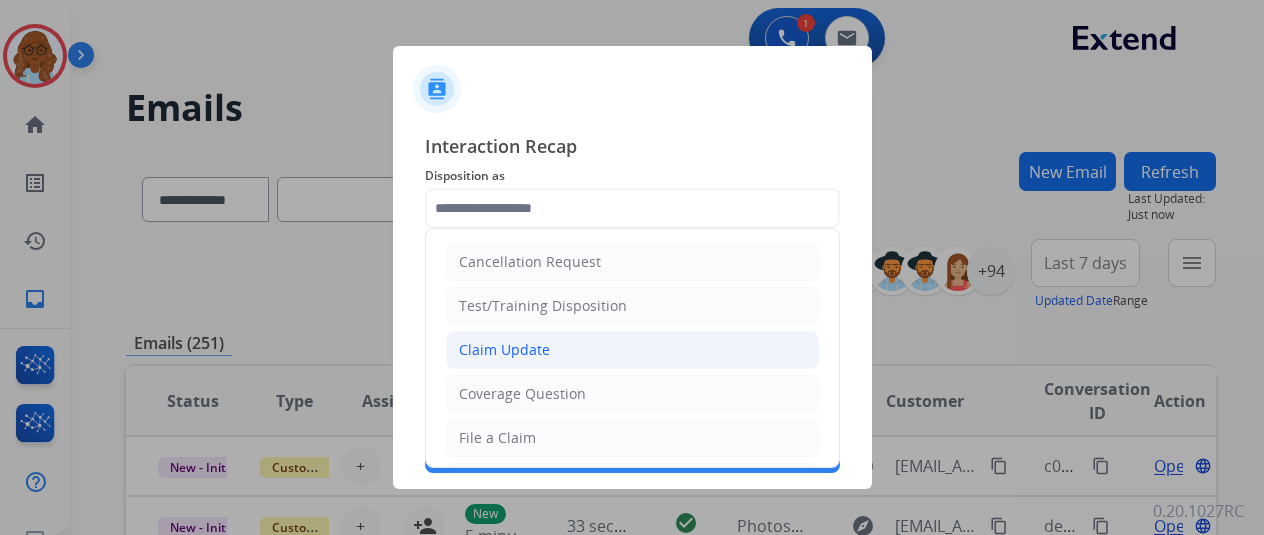 click on "Claim Update" 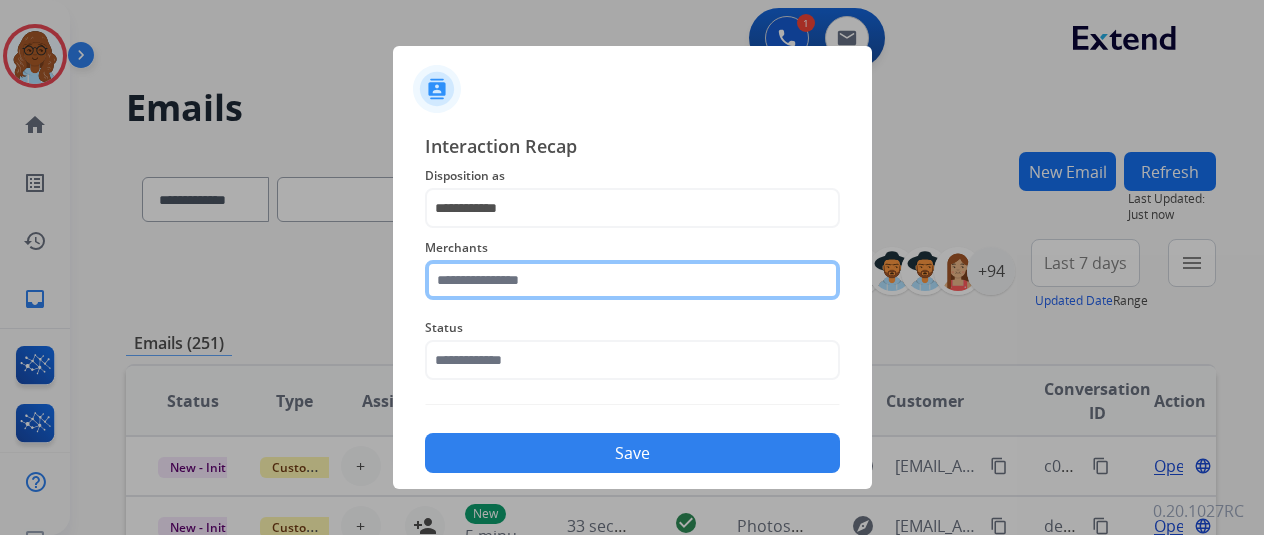 click 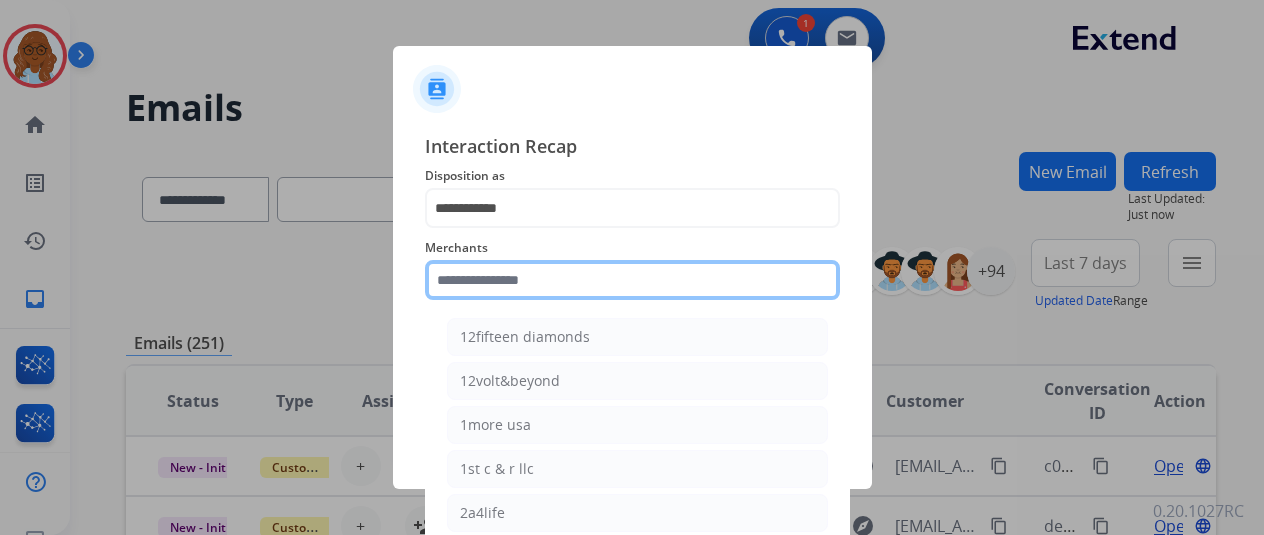 click 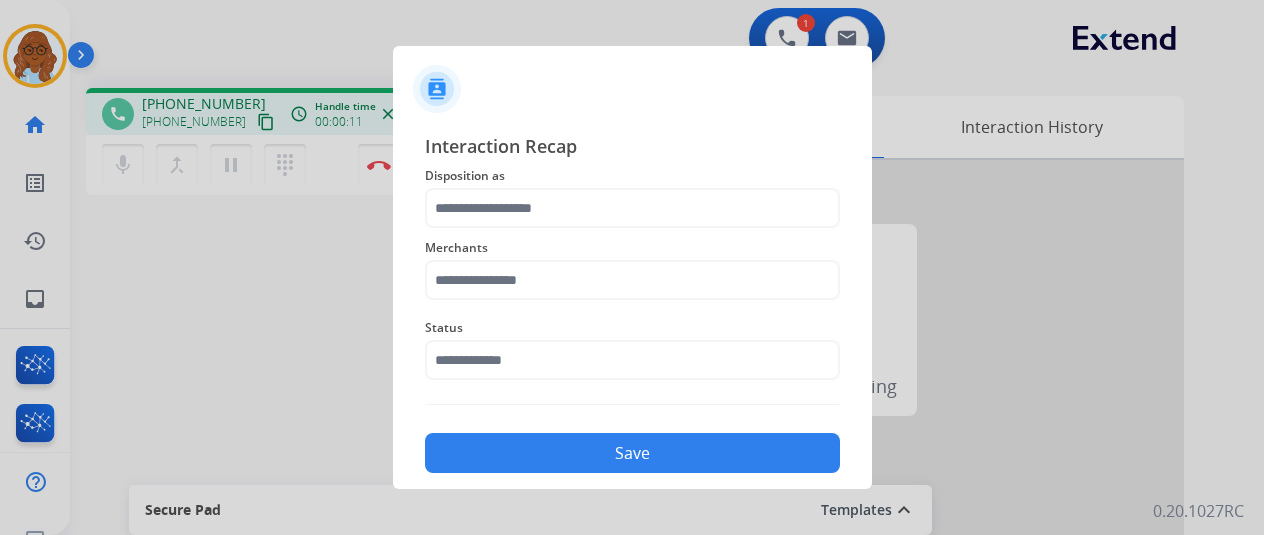 click at bounding box center (632, 267) 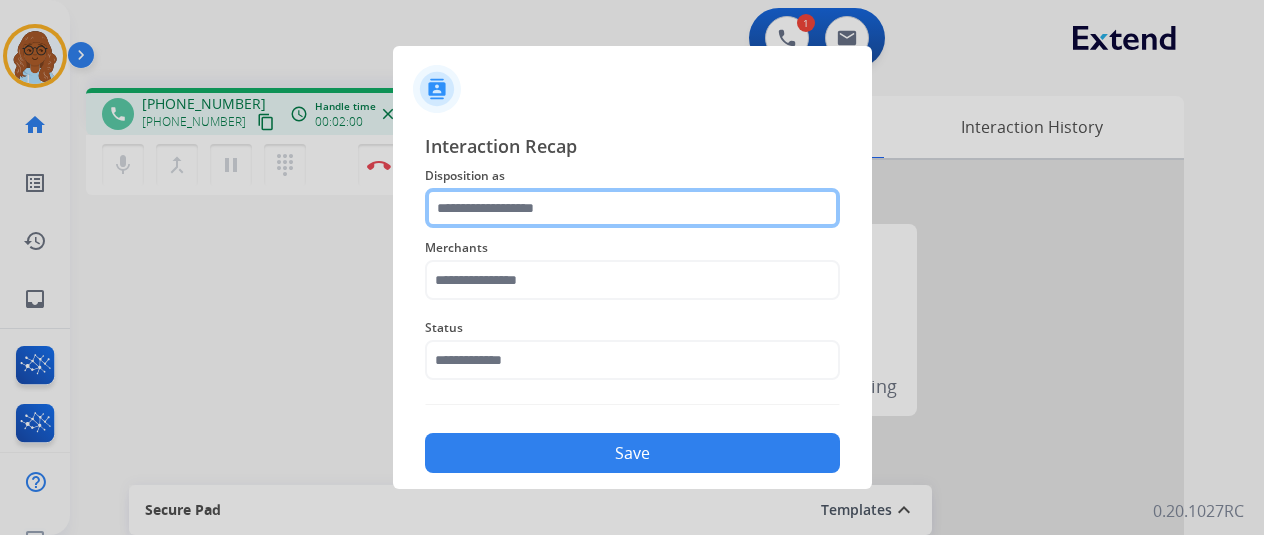 click 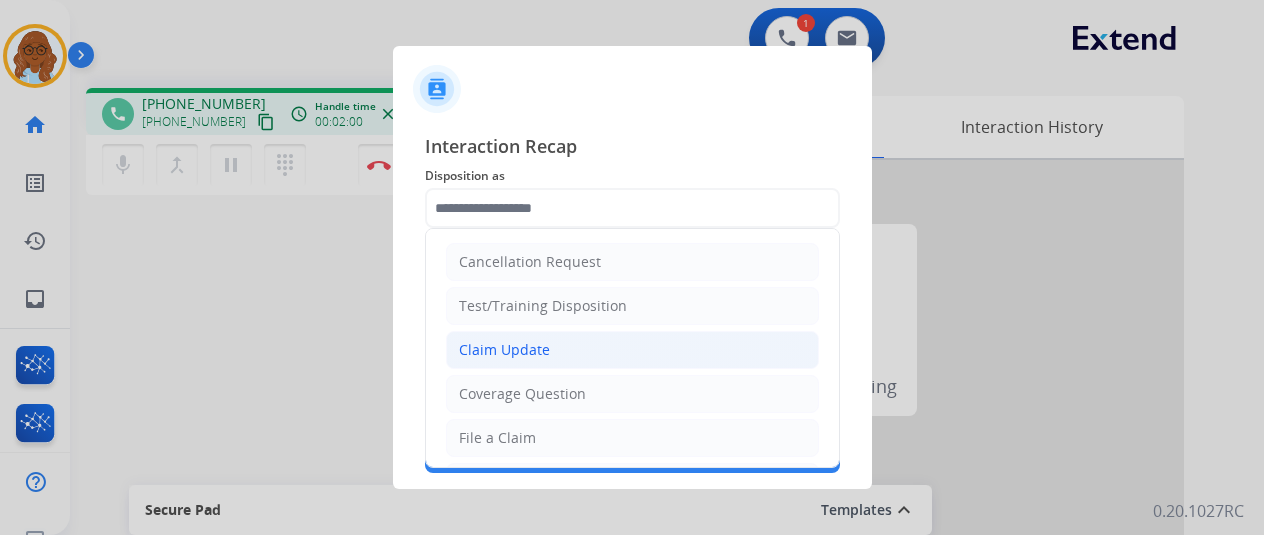 click on "Claim Update" 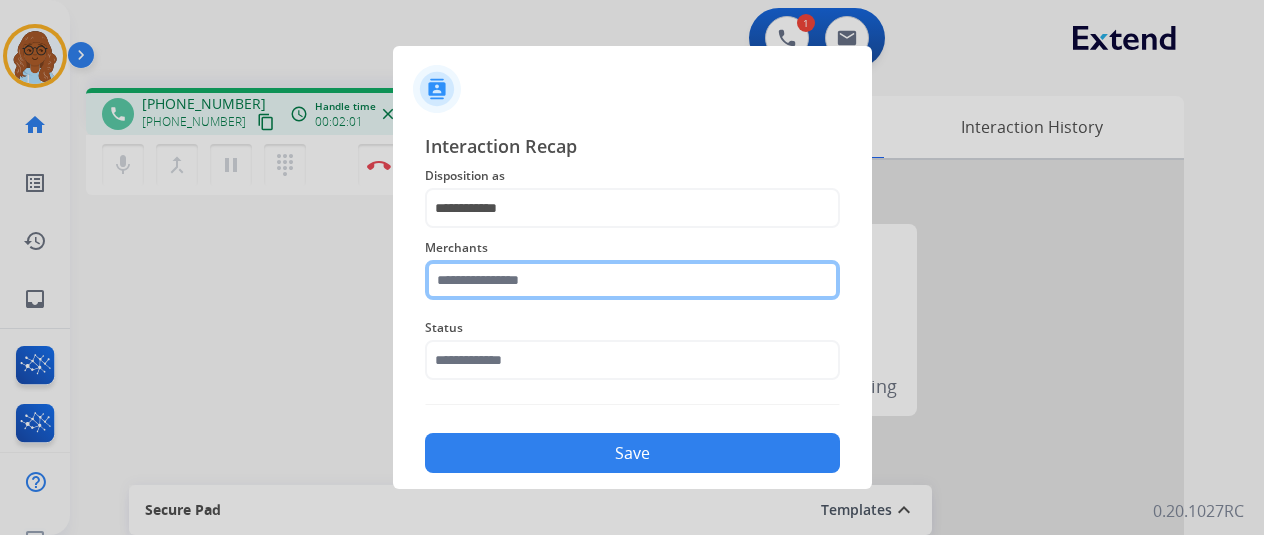 click 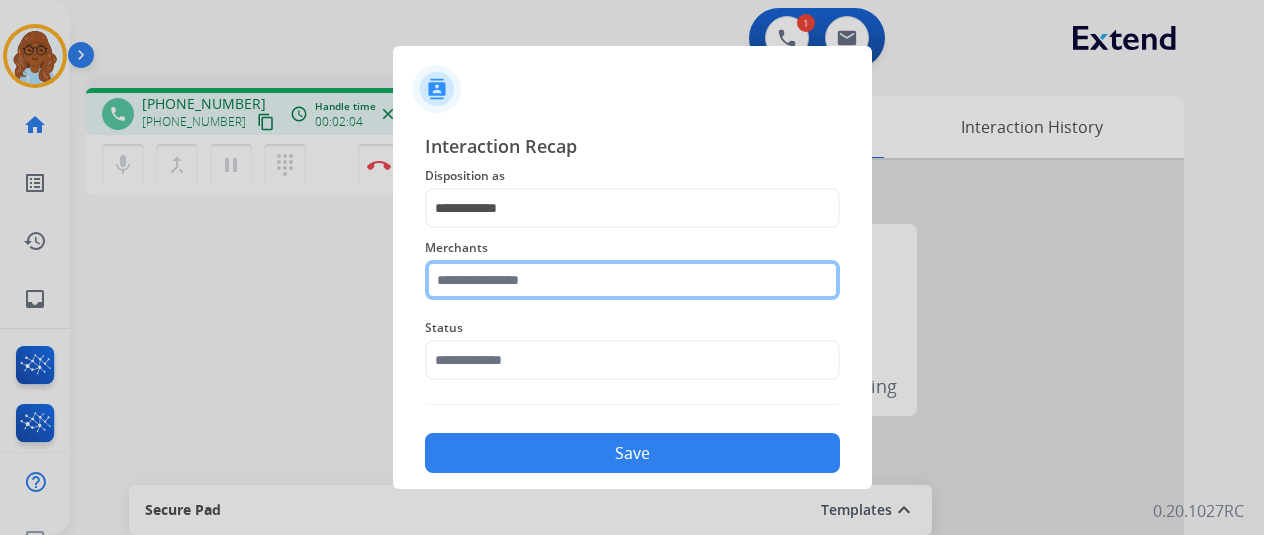 click 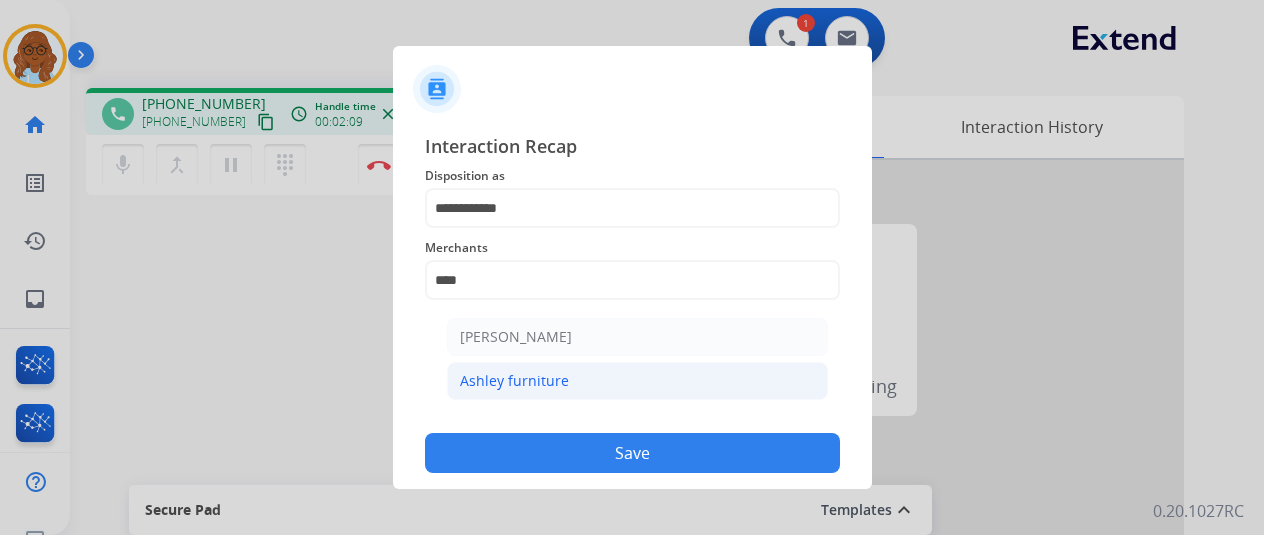 click on "Ashley furniture" 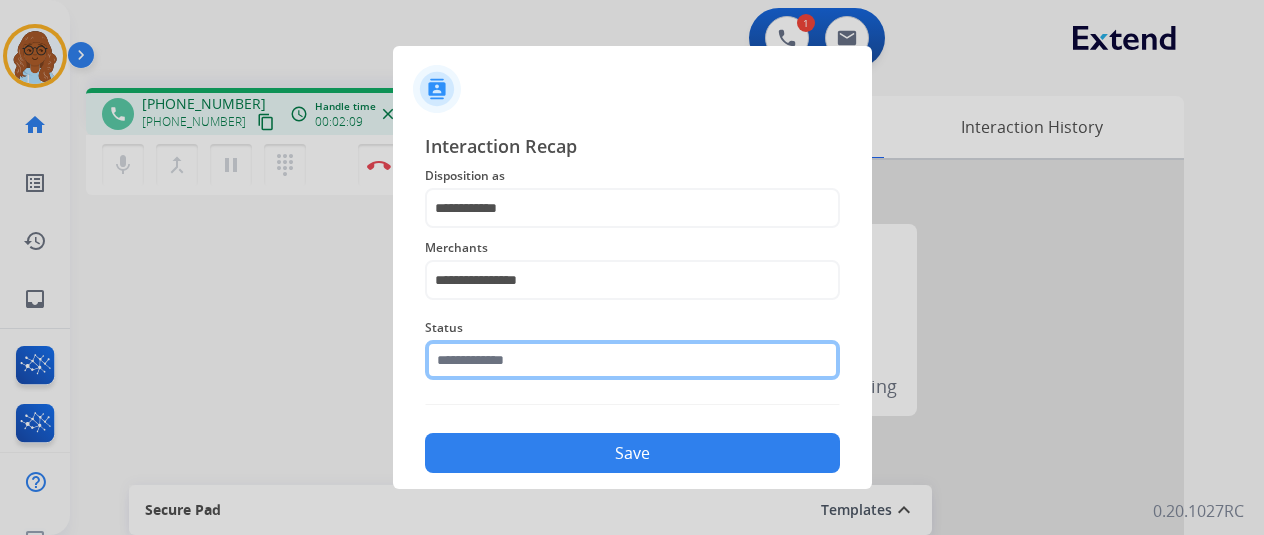 click 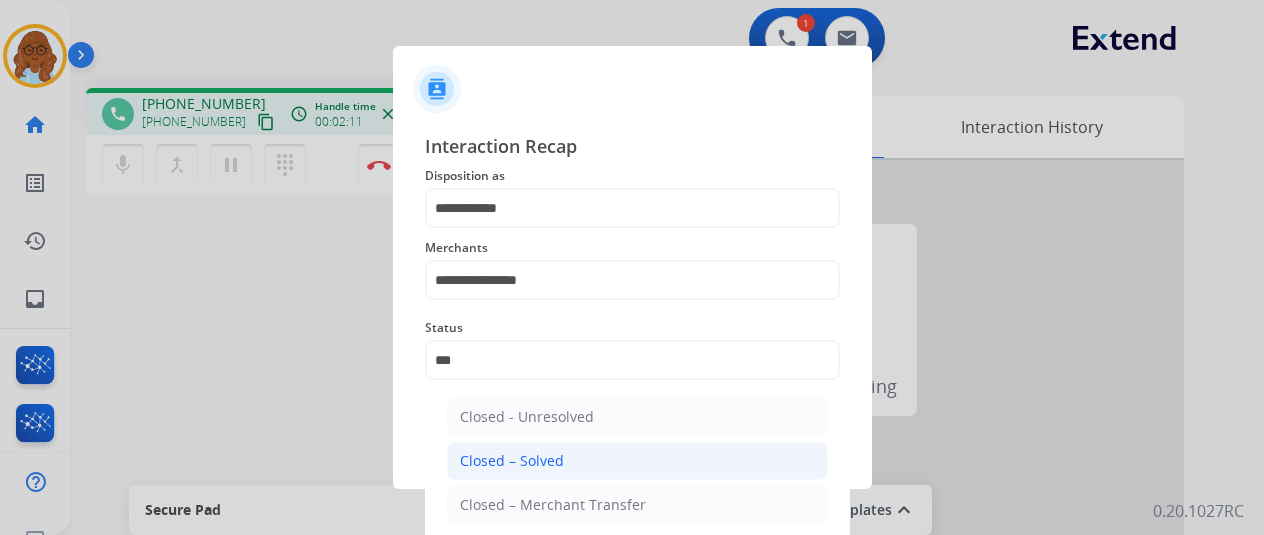 click on "Closed – Solved" 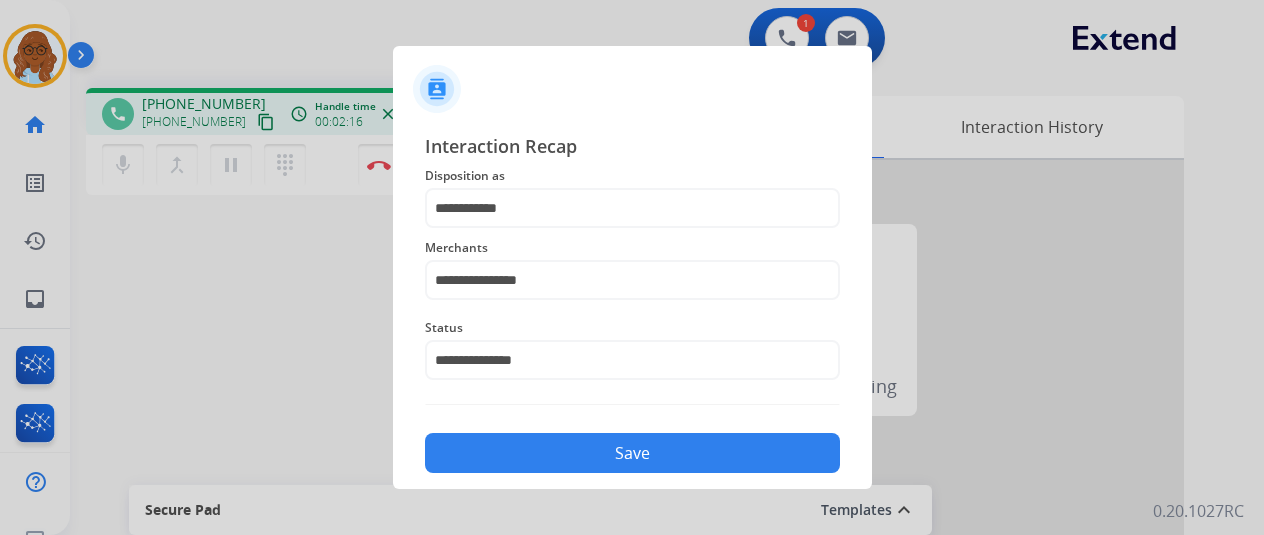 click on "Save" 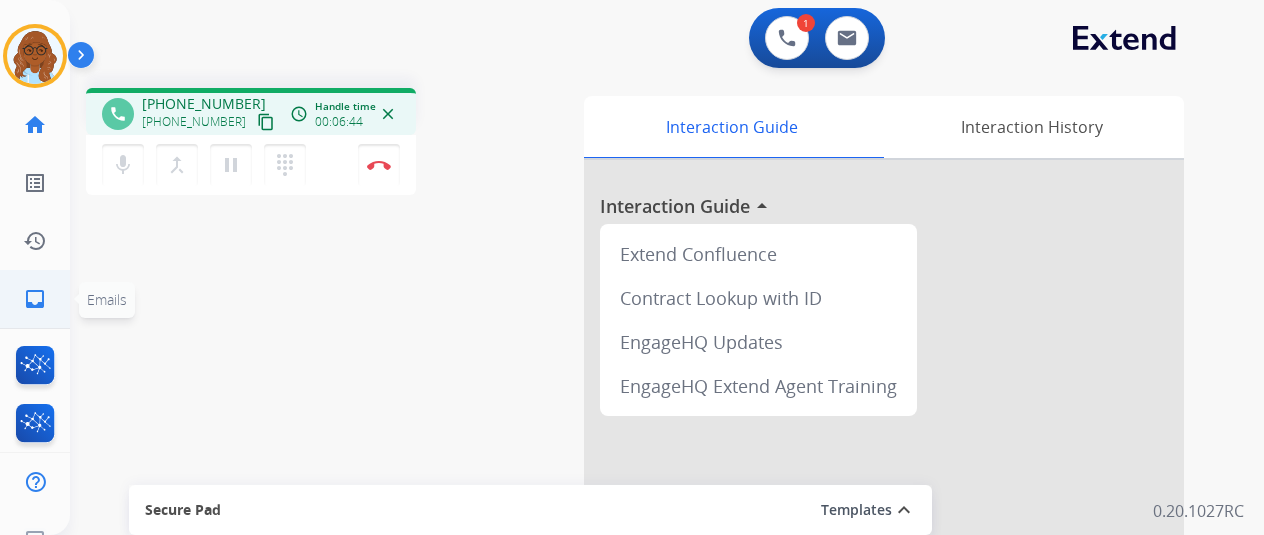 click on "inbox" 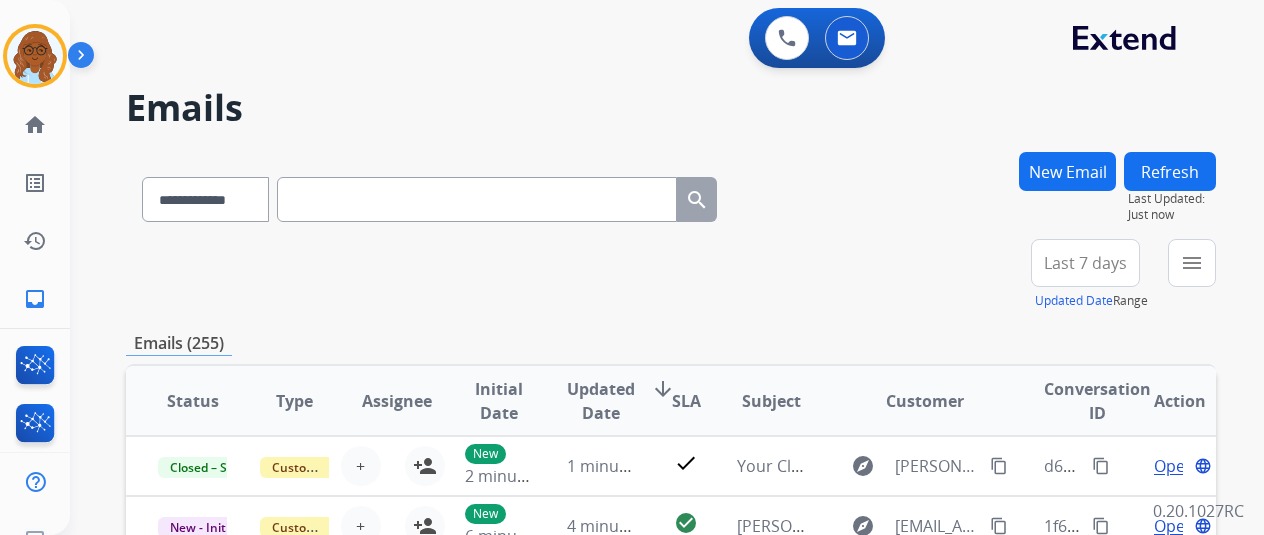 click at bounding box center [477, 199] 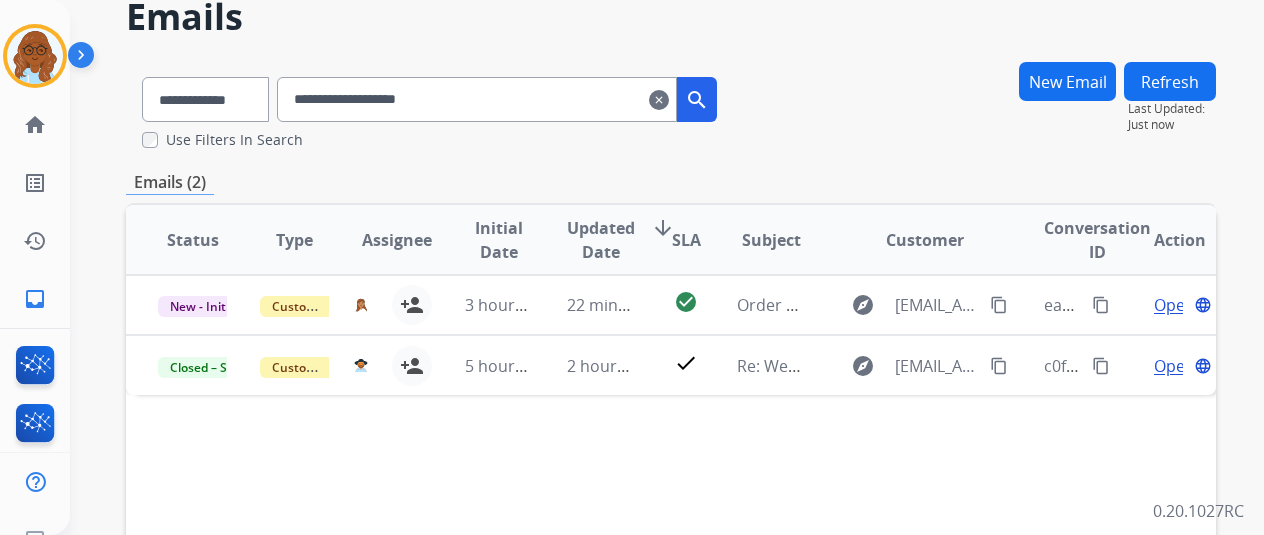 scroll, scrollTop: 200, scrollLeft: 0, axis: vertical 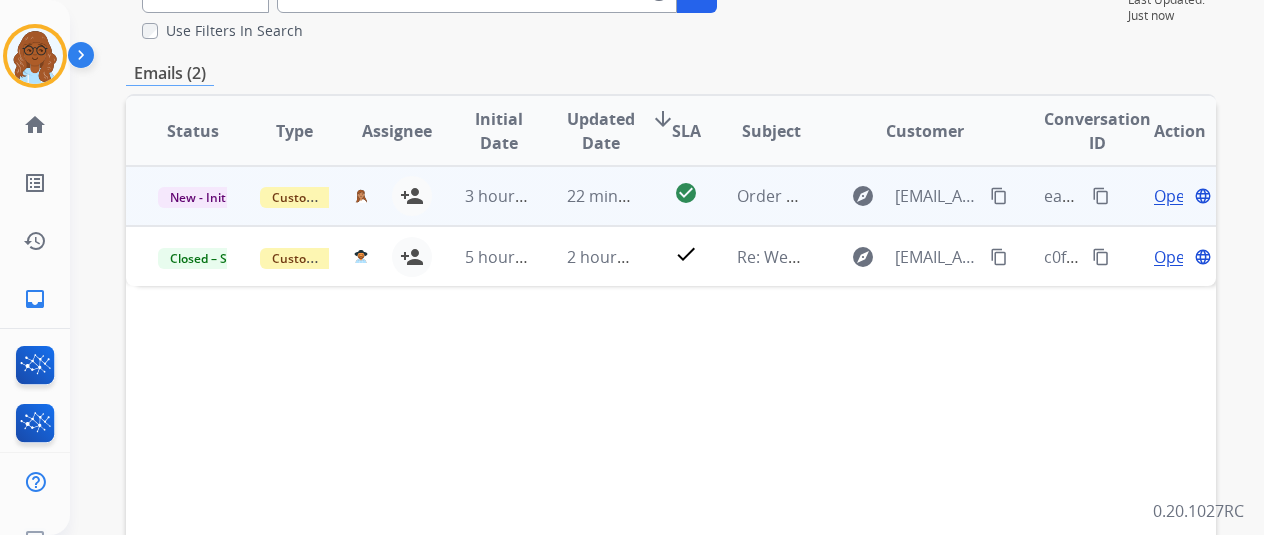 click on "Open" at bounding box center (1174, 196) 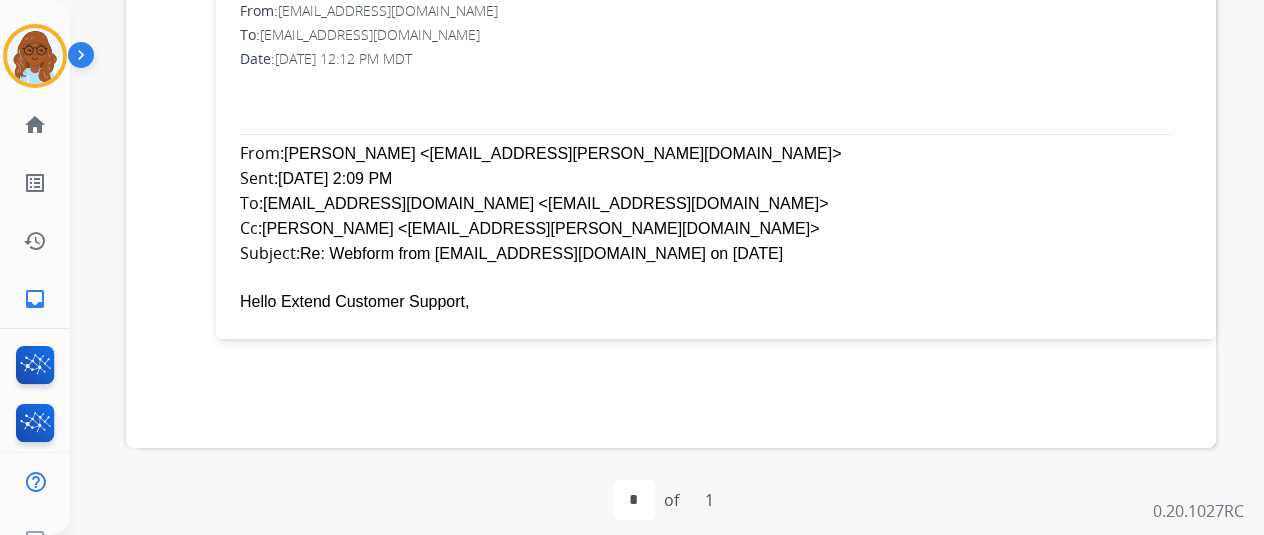 scroll, scrollTop: 516, scrollLeft: 0, axis: vertical 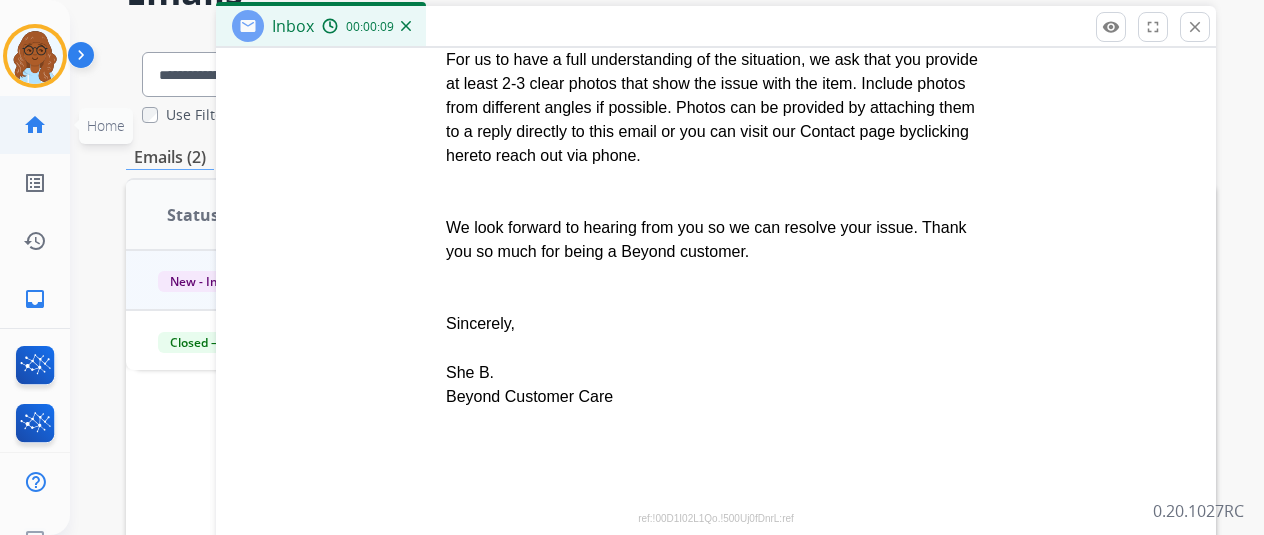 click on "home" 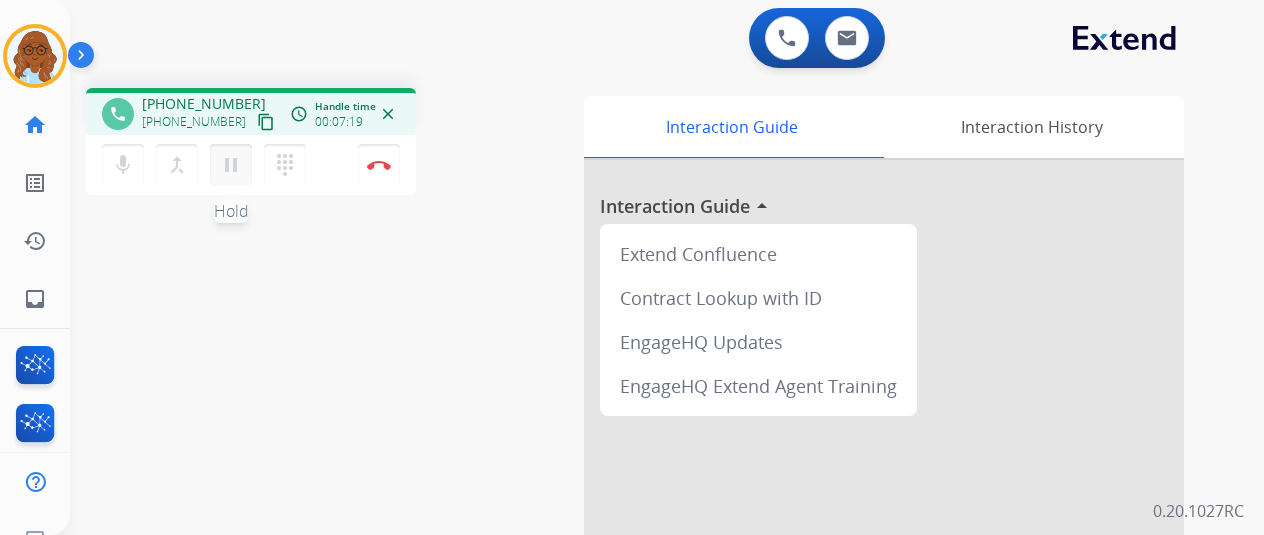 click on "pause" at bounding box center (231, 165) 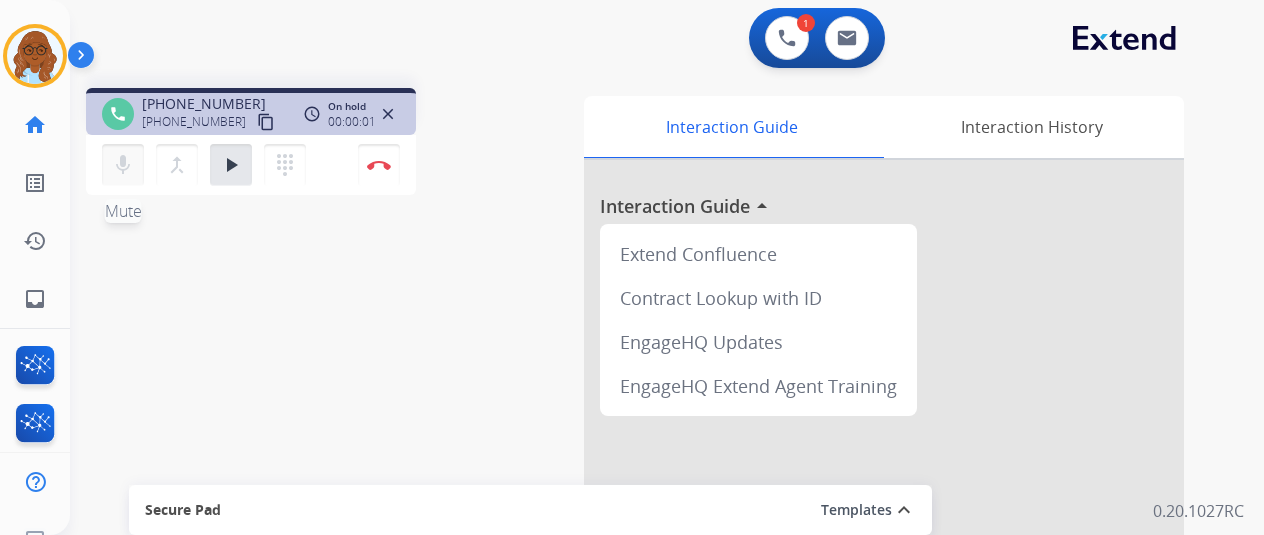 click on "mic" at bounding box center [123, 165] 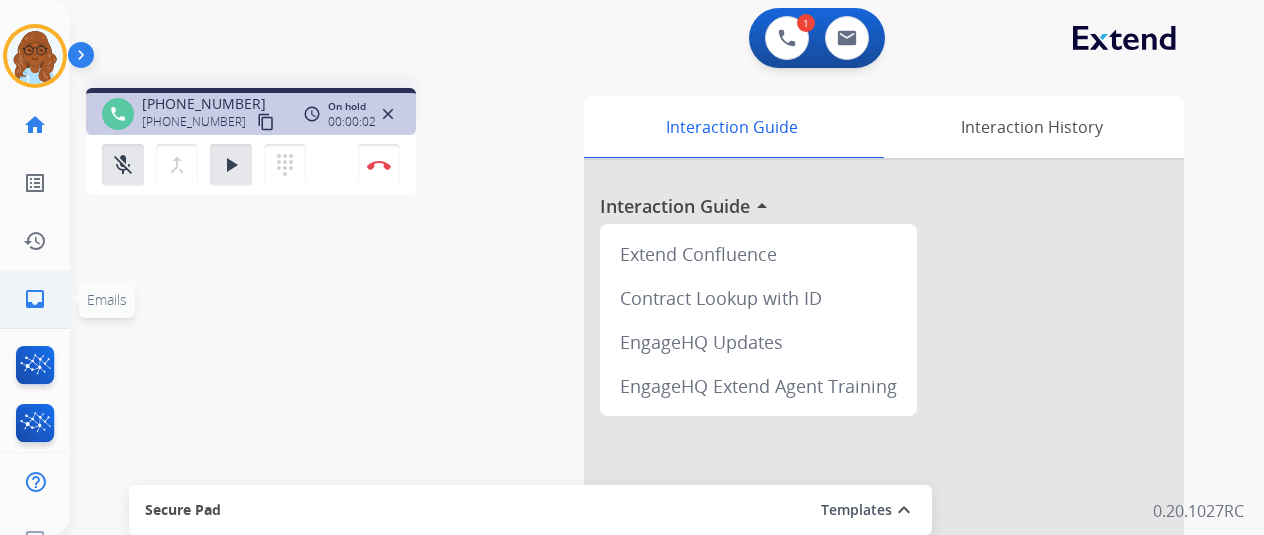 click on "inbox" 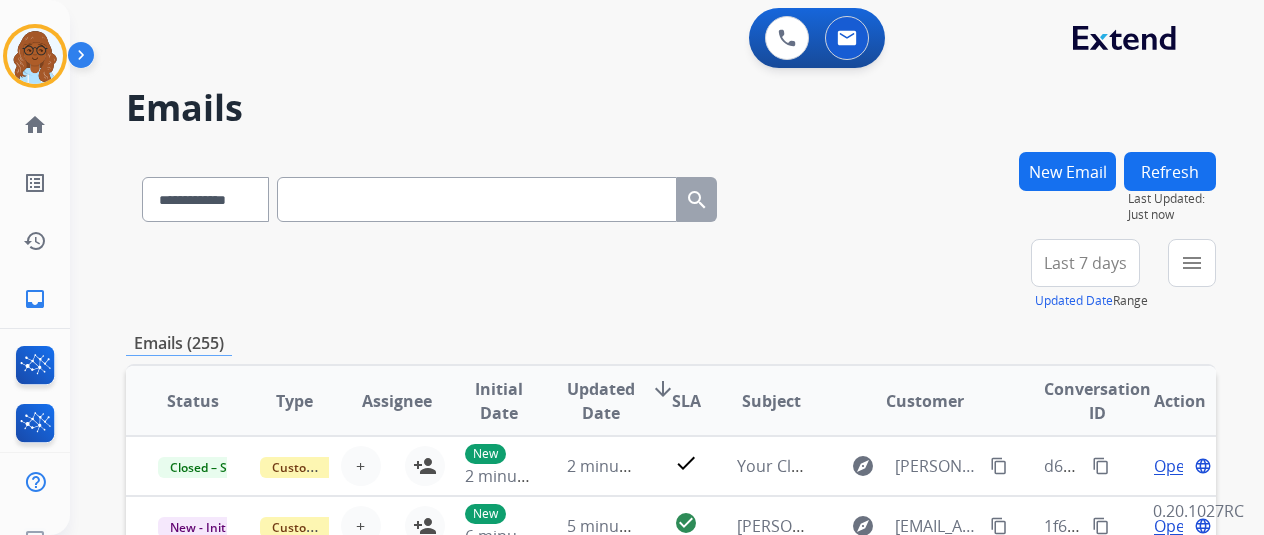 click at bounding box center (477, 199) 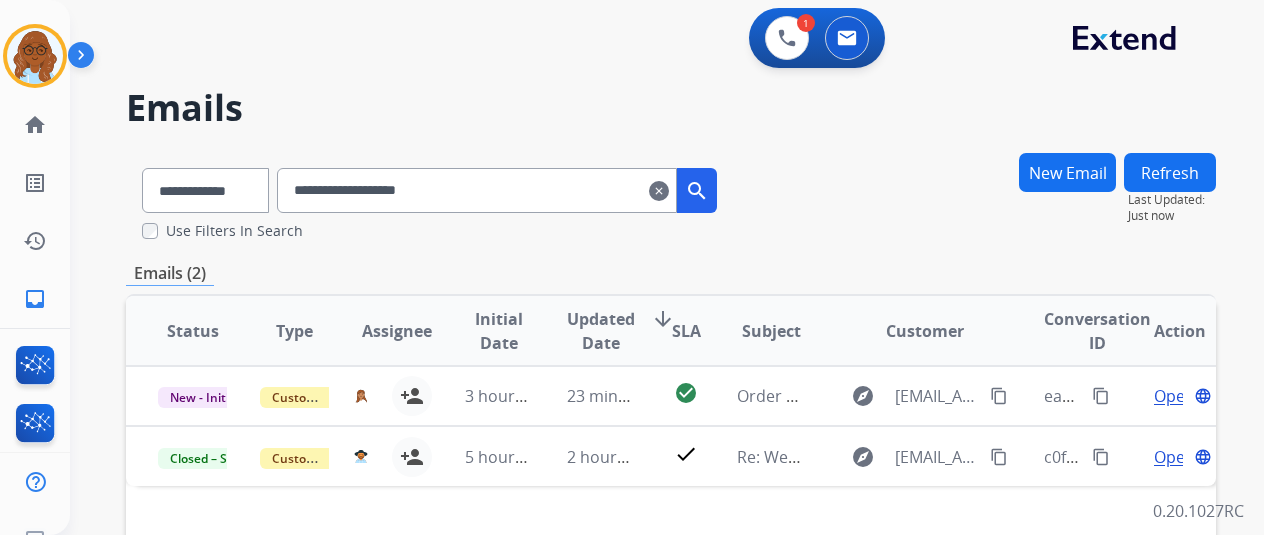 scroll, scrollTop: 100, scrollLeft: 0, axis: vertical 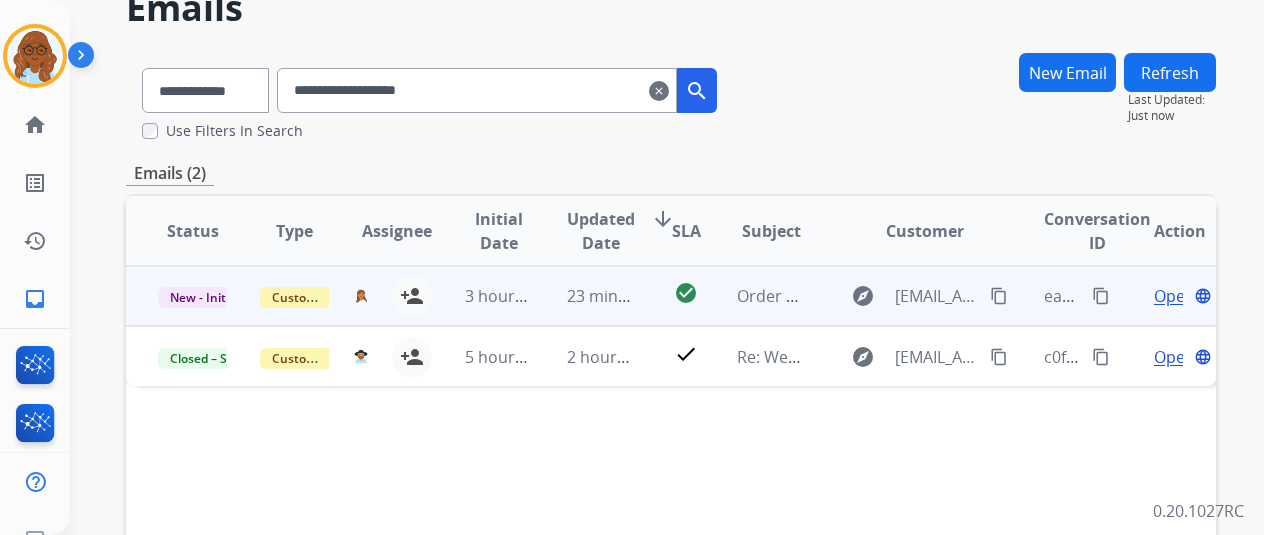click on "Open" at bounding box center (1174, 296) 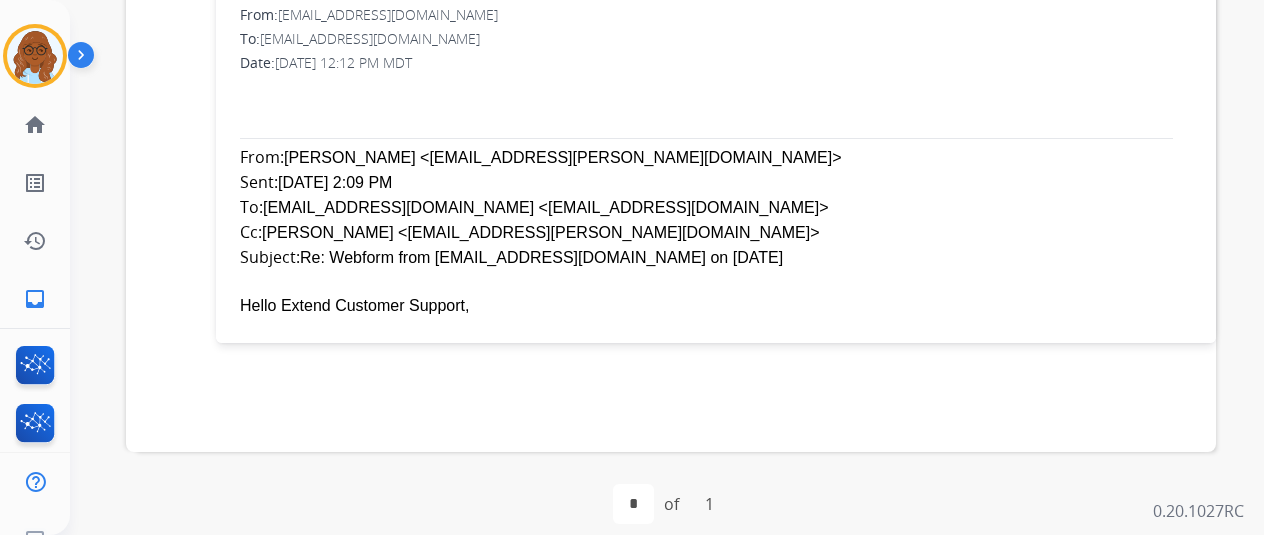 scroll, scrollTop: 516, scrollLeft: 0, axis: vertical 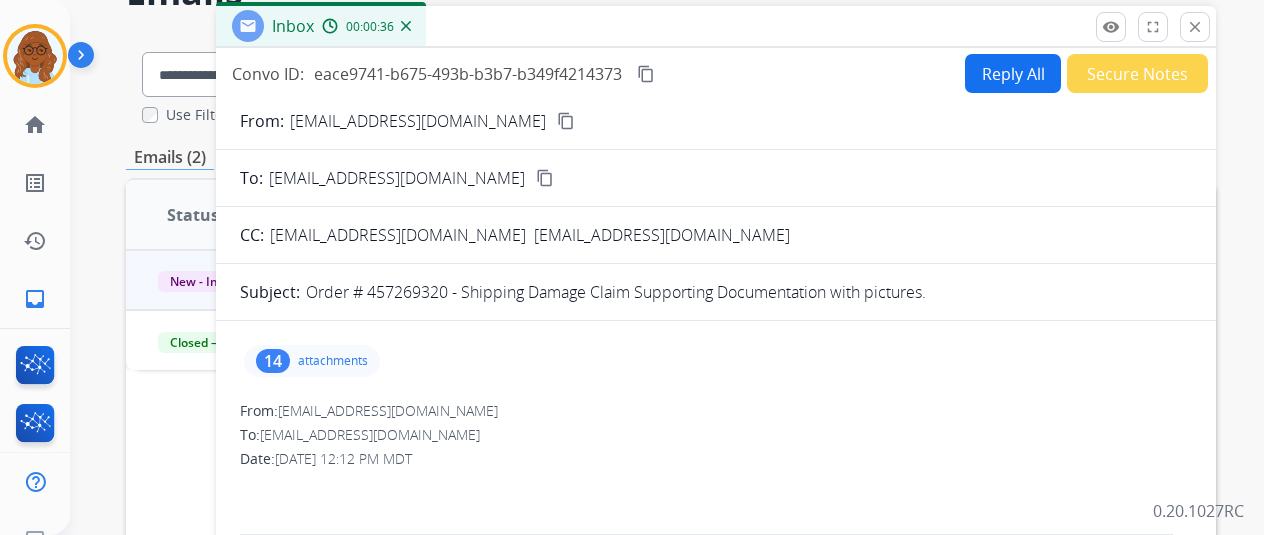 click on "attachments" at bounding box center [333, 361] 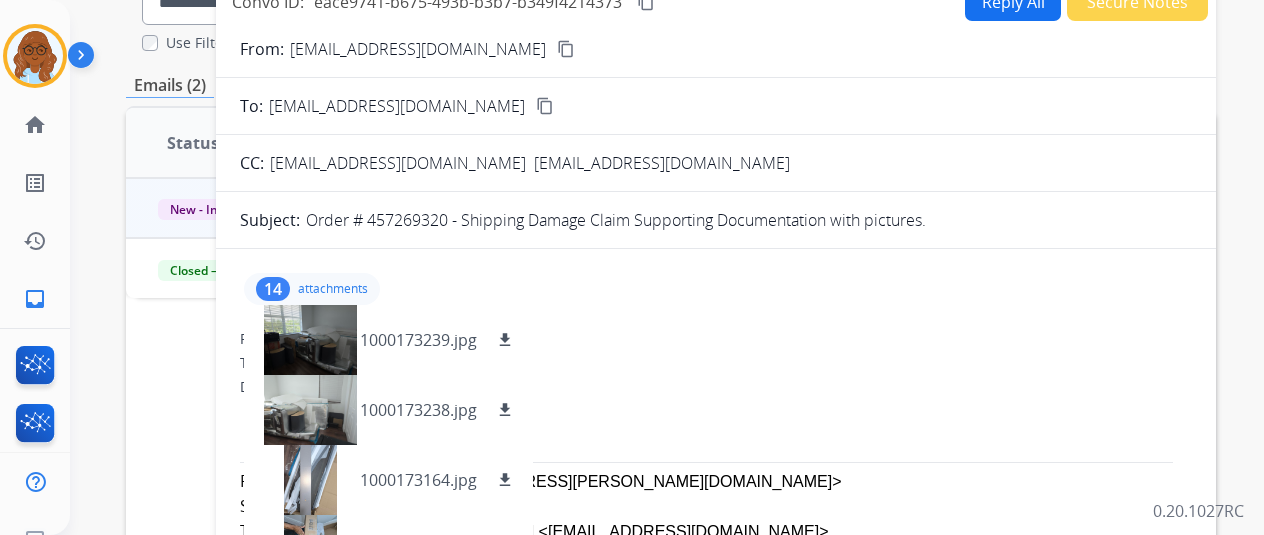 scroll, scrollTop: 316, scrollLeft: 0, axis: vertical 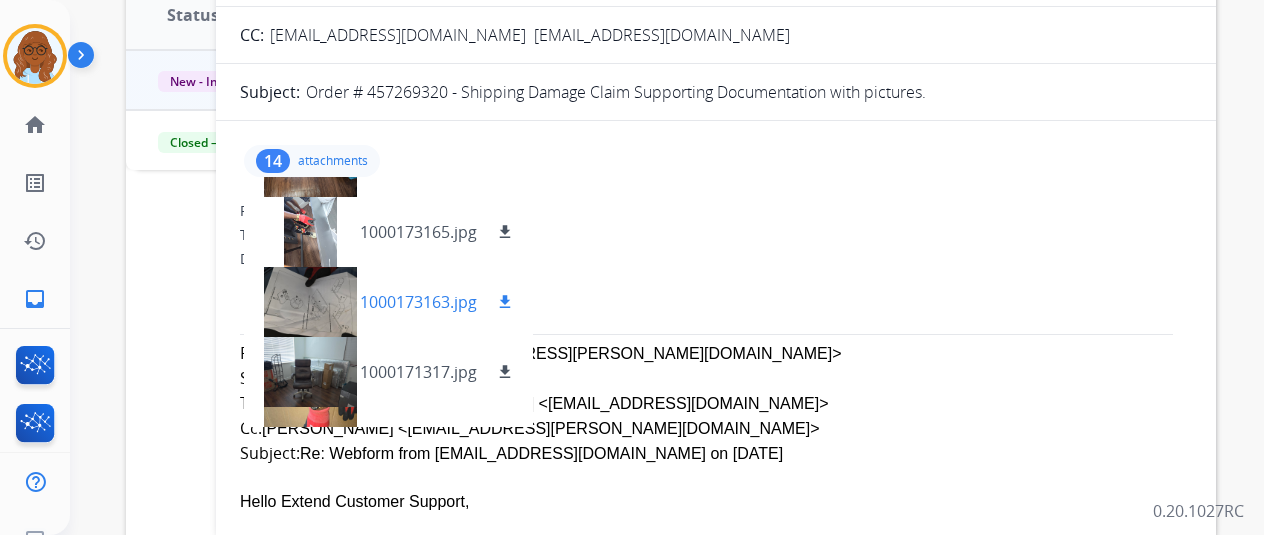 click at bounding box center (310, 302) 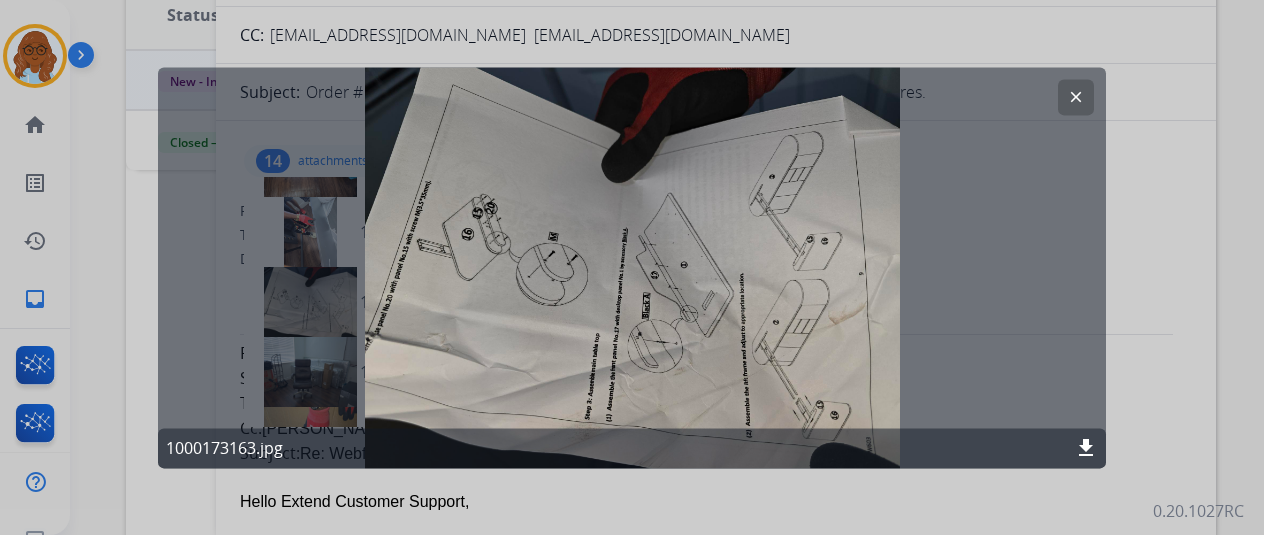click 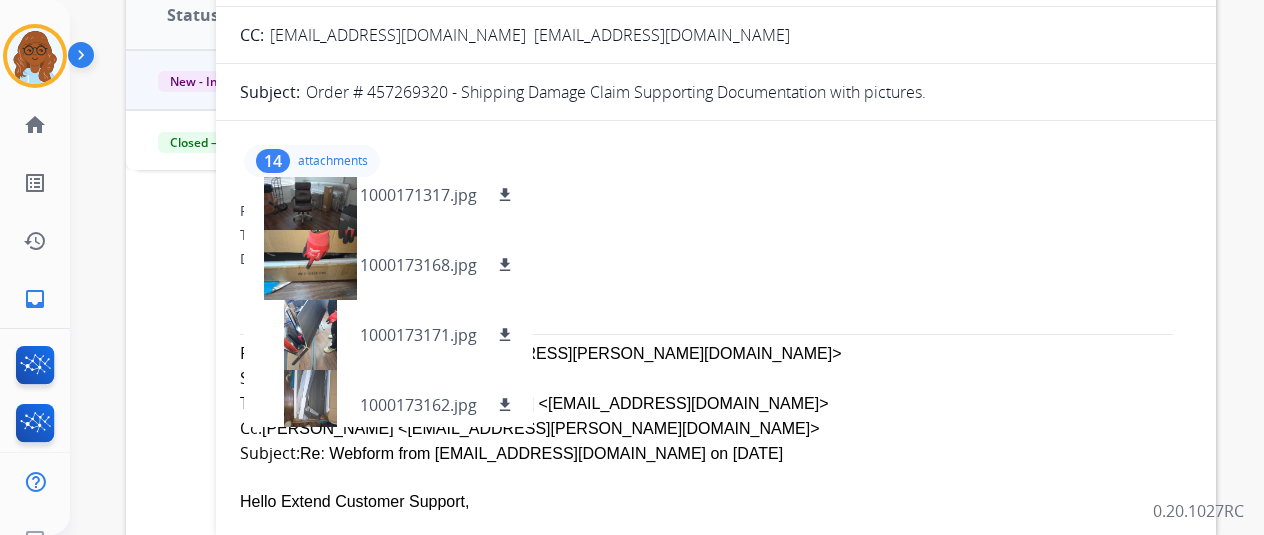 scroll, scrollTop: 700, scrollLeft: 0, axis: vertical 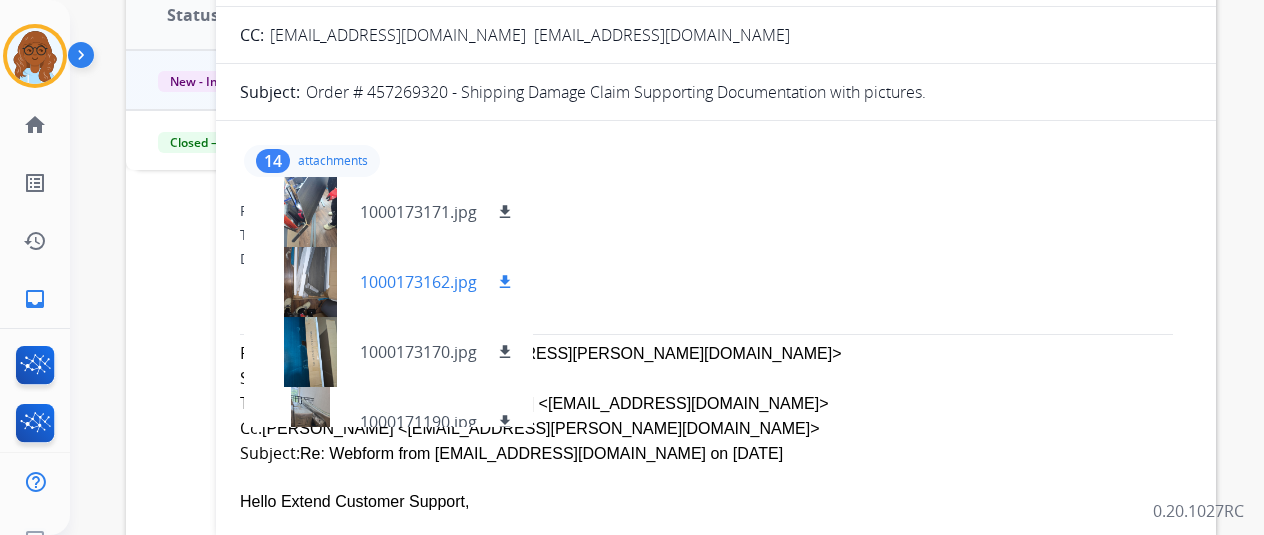click at bounding box center (310, 282) 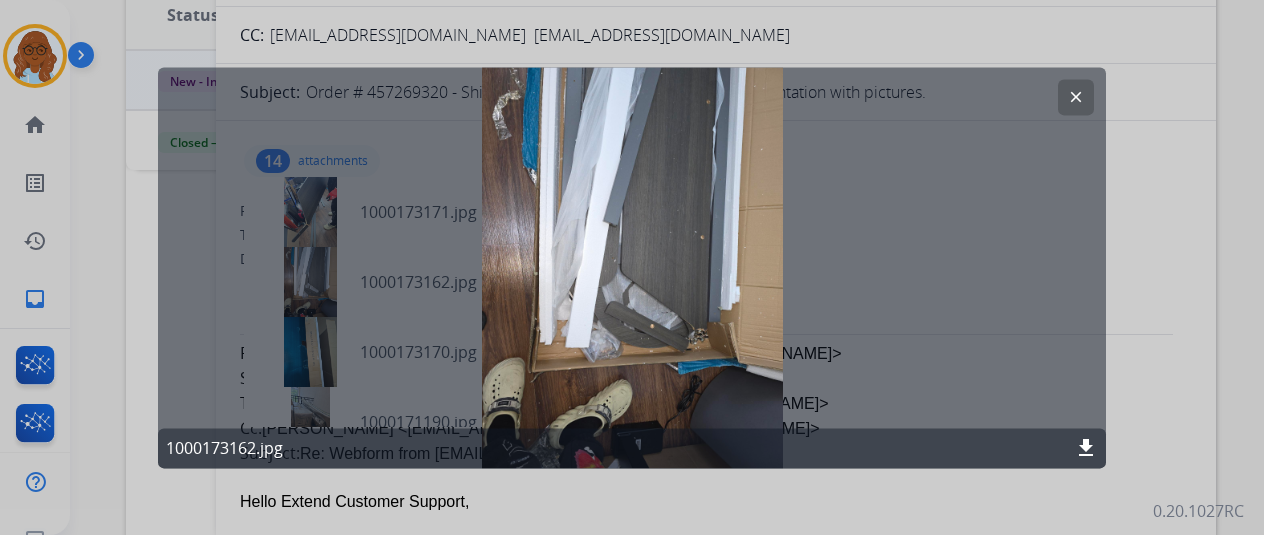 click 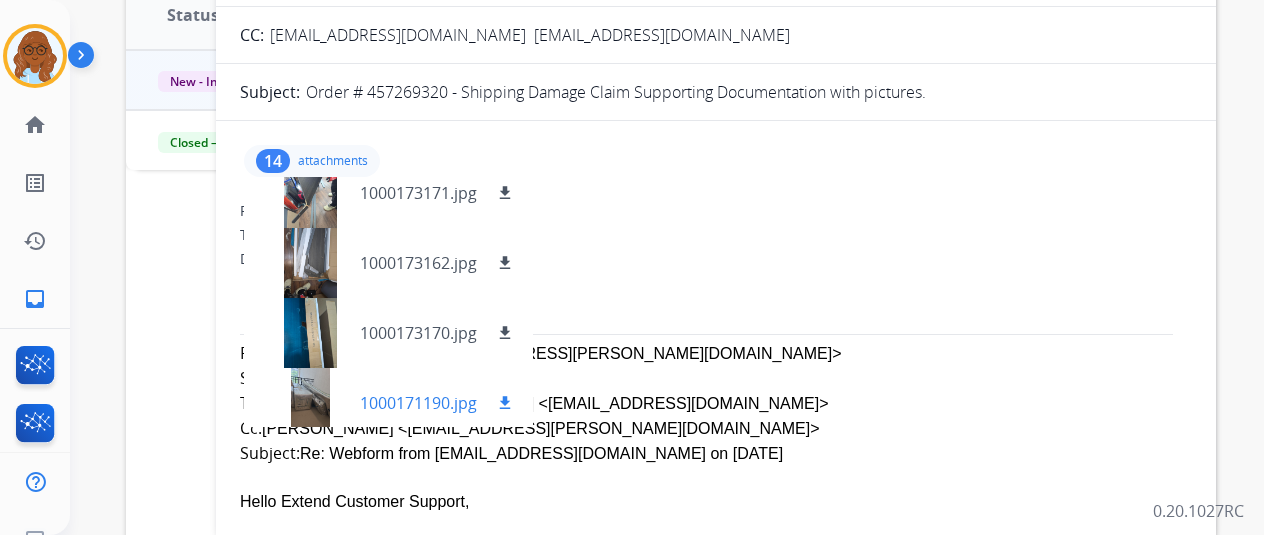 scroll, scrollTop: 730, scrollLeft: 0, axis: vertical 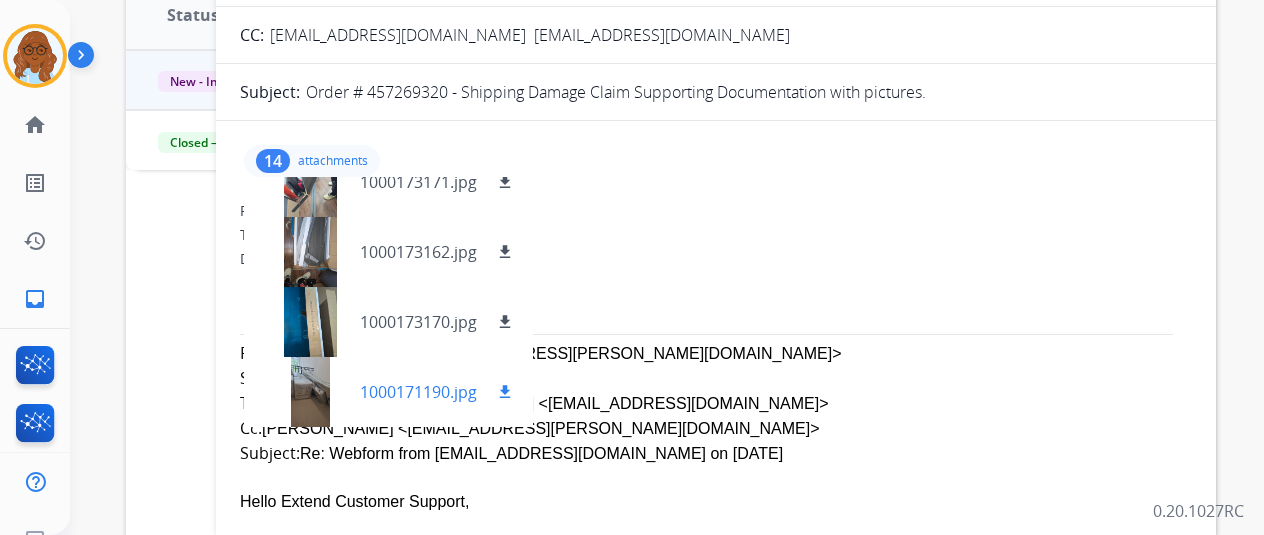 click at bounding box center [310, 392] 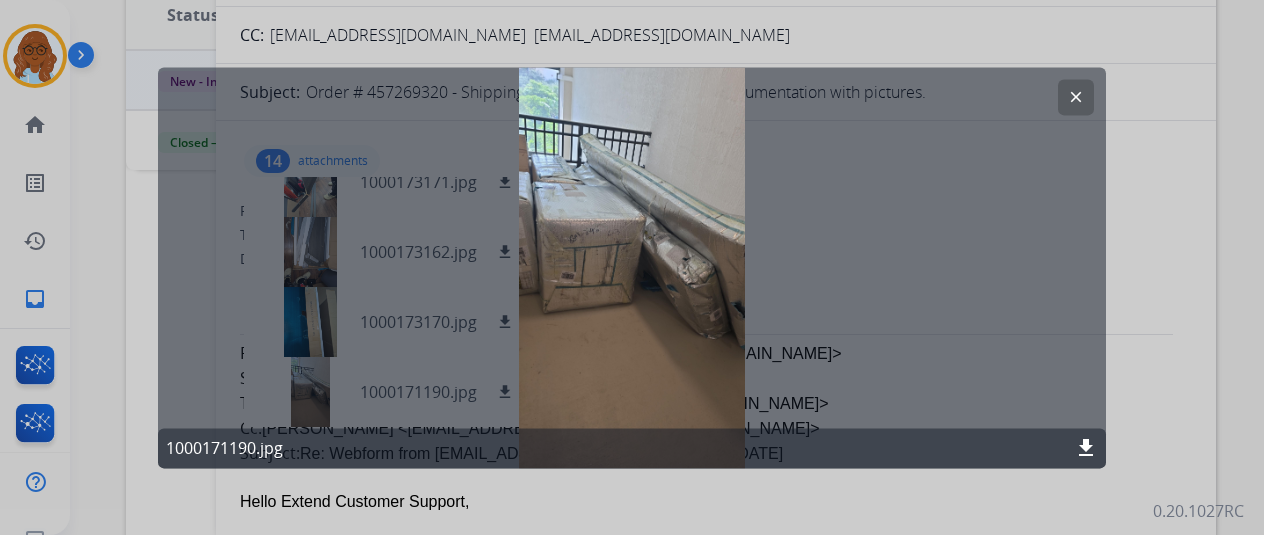 click 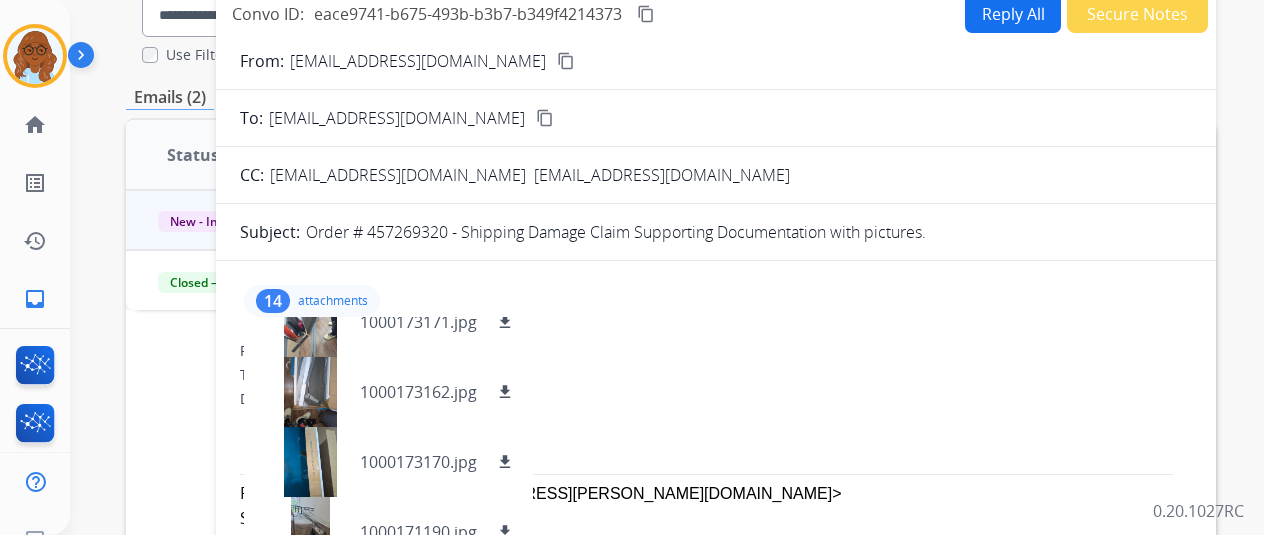 scroll, scrollTop: 0, scrollLeft: 0, axis: both 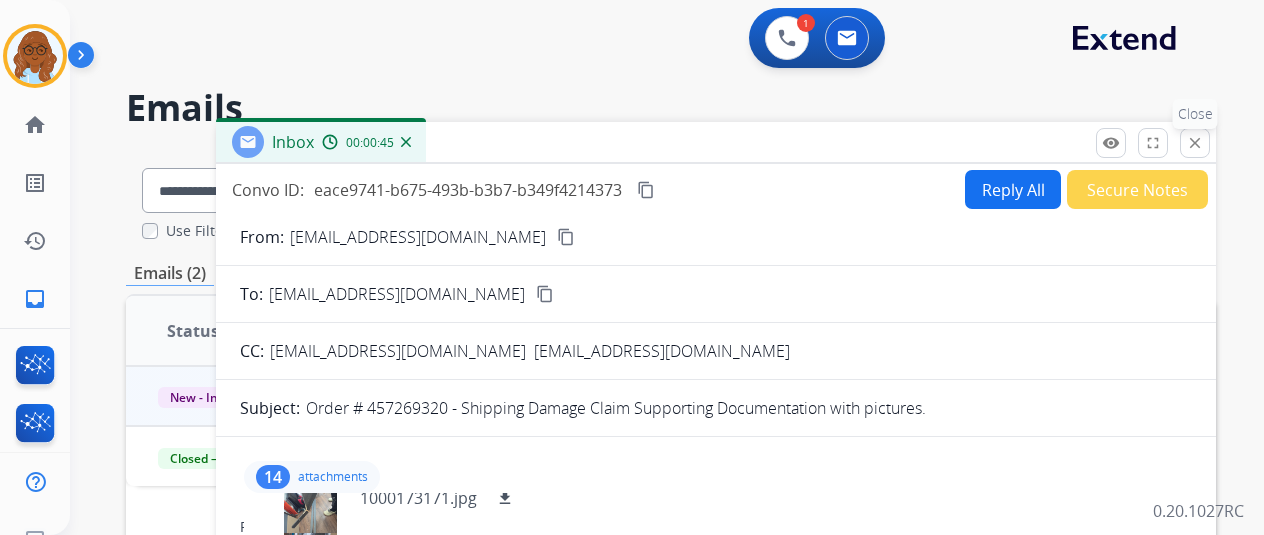 click on "close Close" at bounding box center (1195, 143) 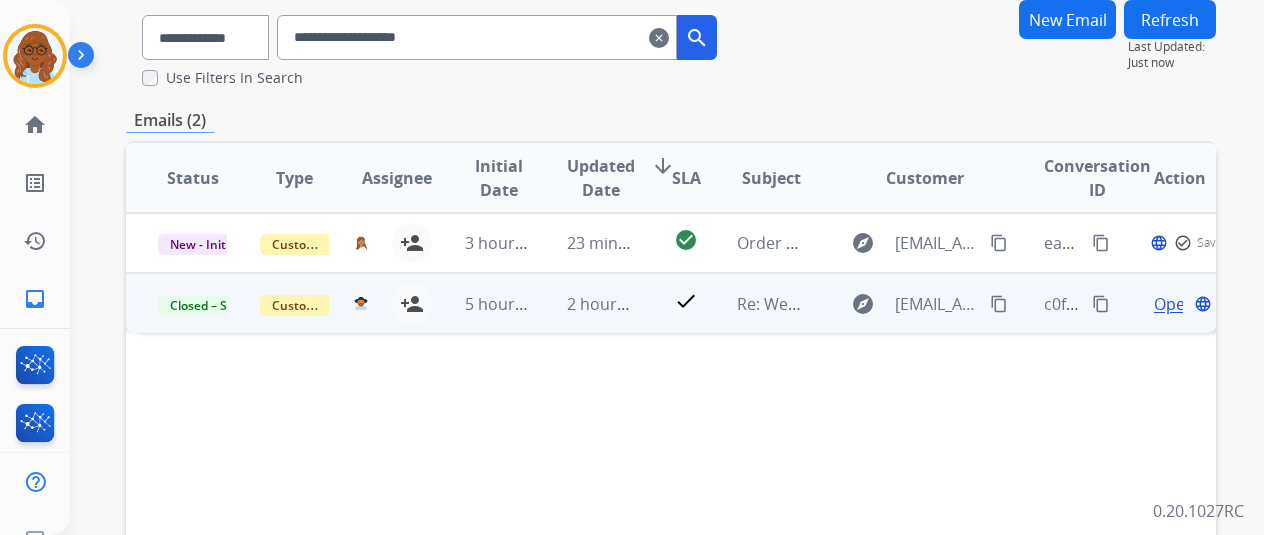 scroll, scrollTop: 200, scrollLeft: 0, axis: vertical 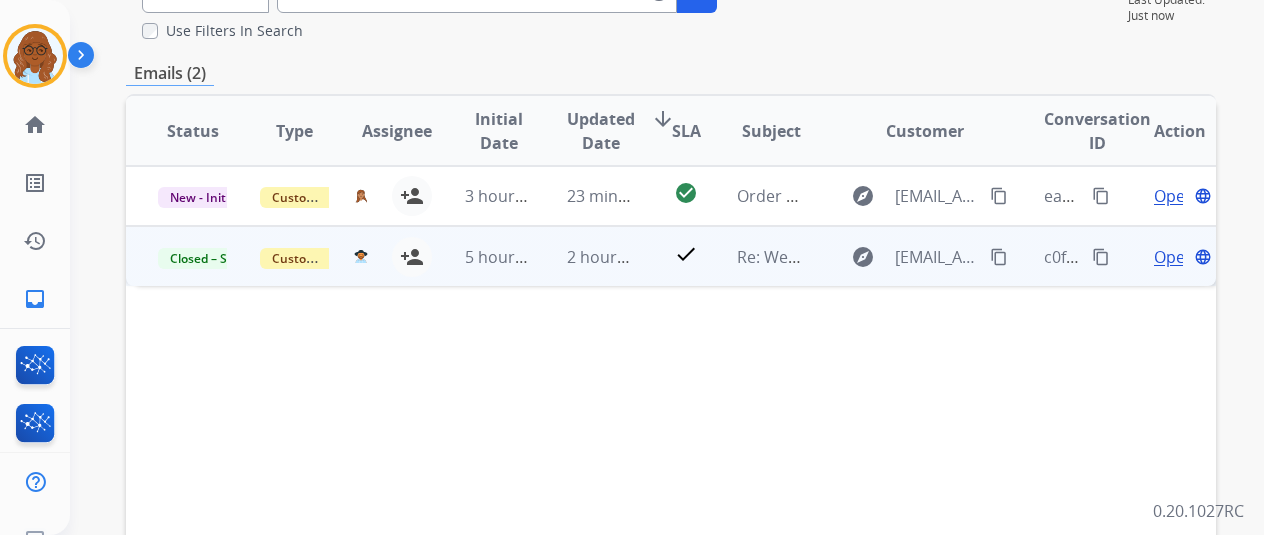 click on "Open" at bounding box center (1174, 257) 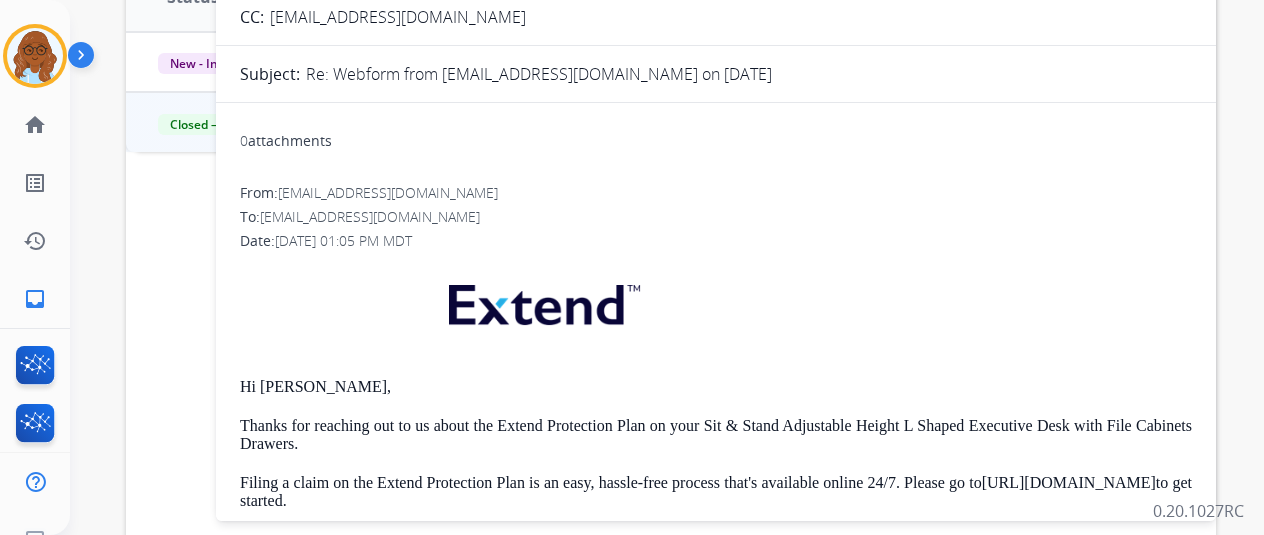scroll, scrollTop: 400, scrollLeft: 0, axis: vertical 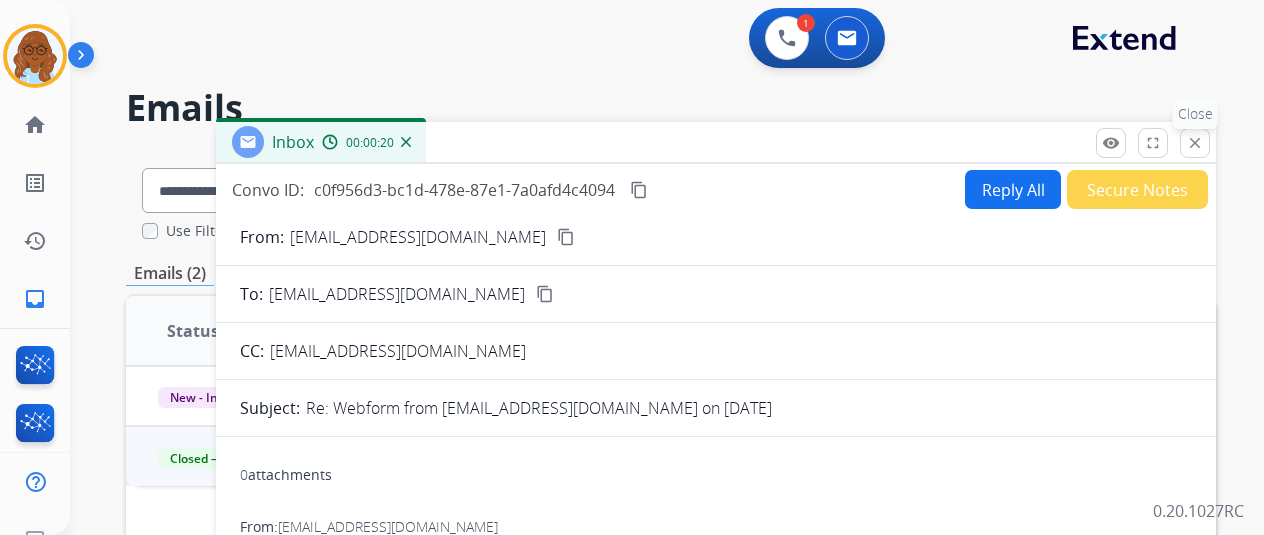 click on "close Close" at bounding box center [1195, 143] 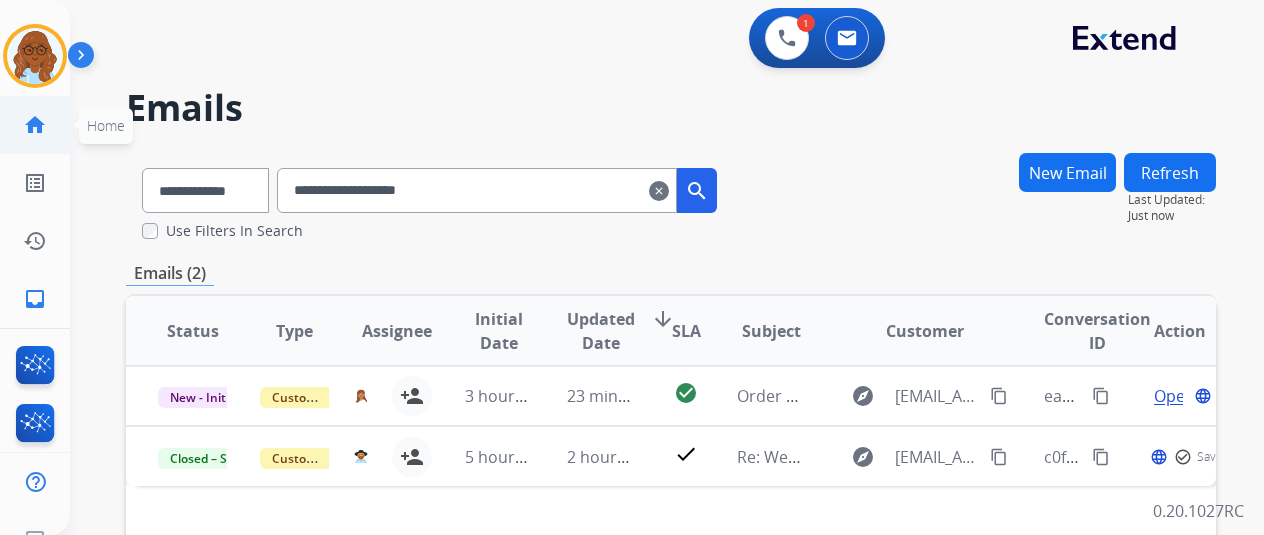 click on "home" 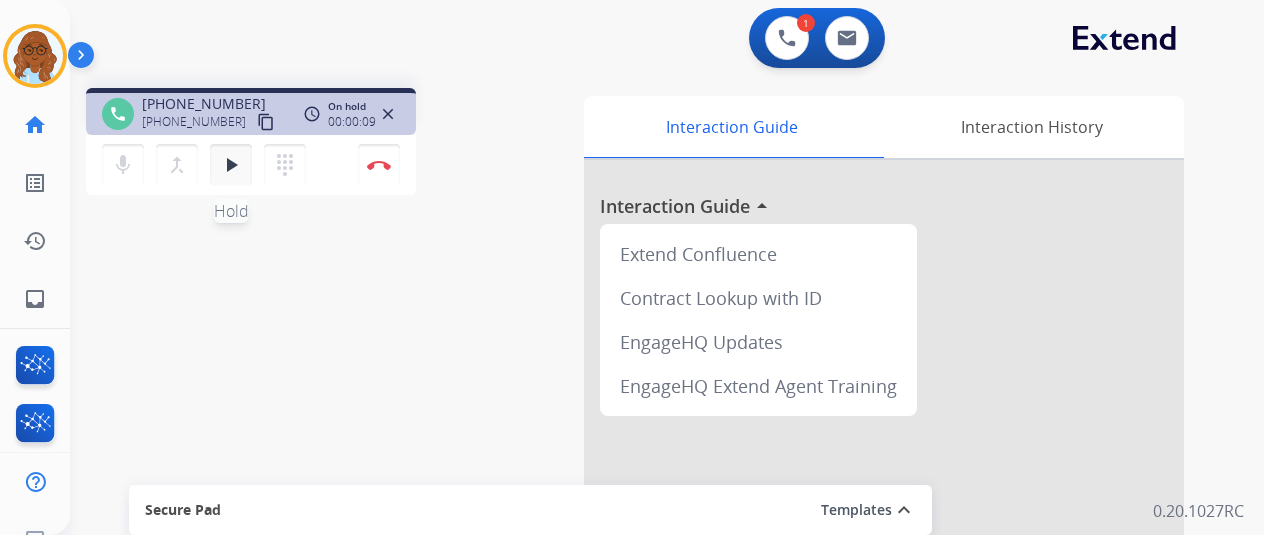 click on "play_arrow" at bounding box center (231, 165) 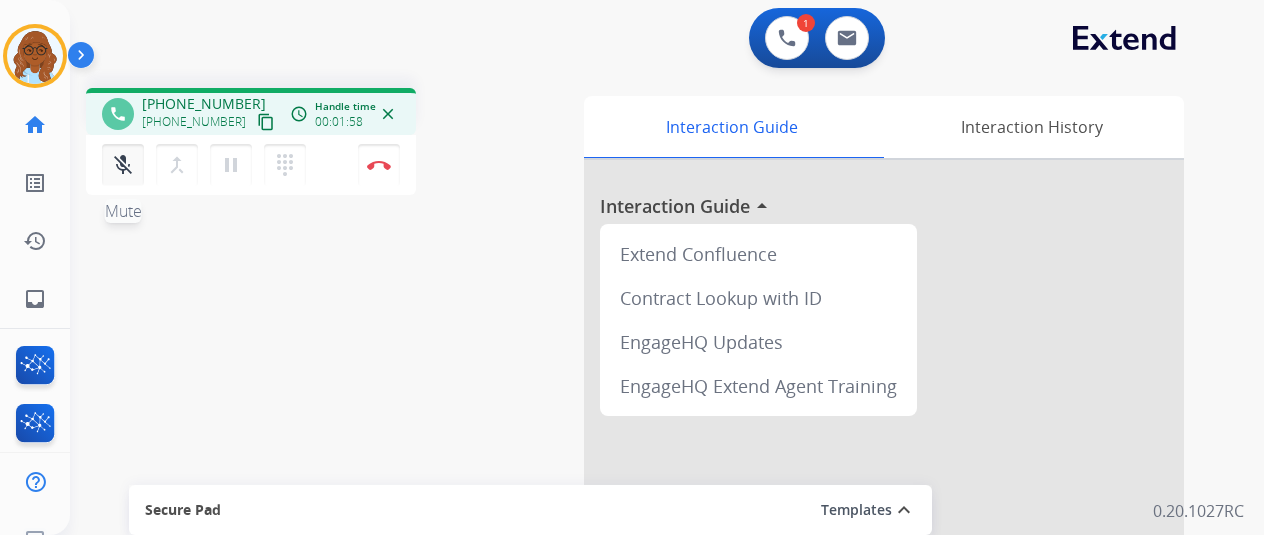 click on "mic_off Mute" at bounding box center (123, 165) 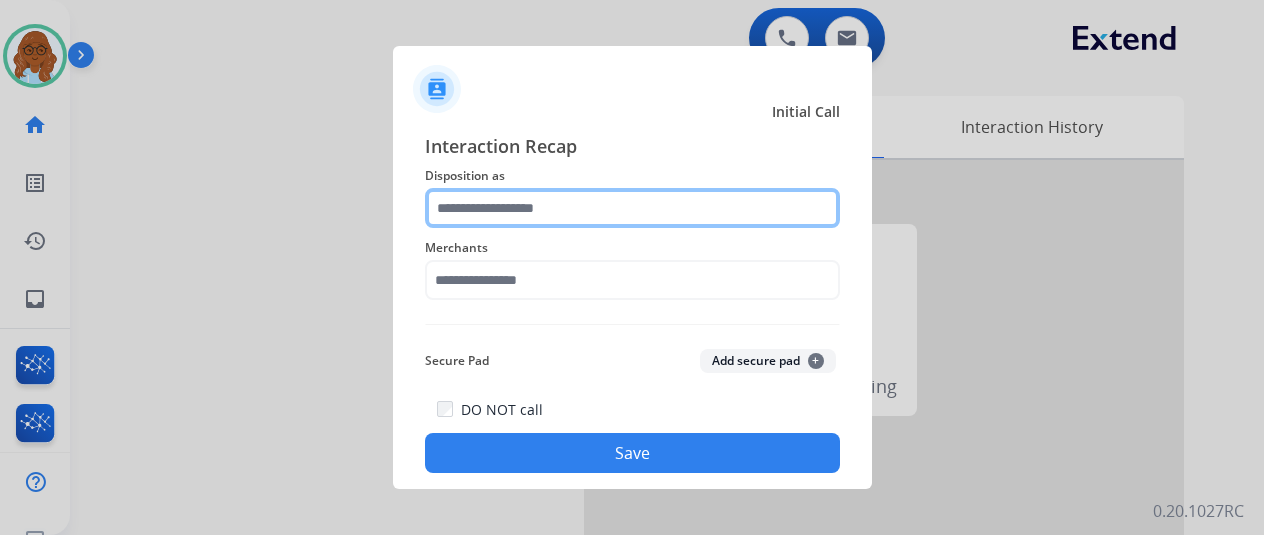 click 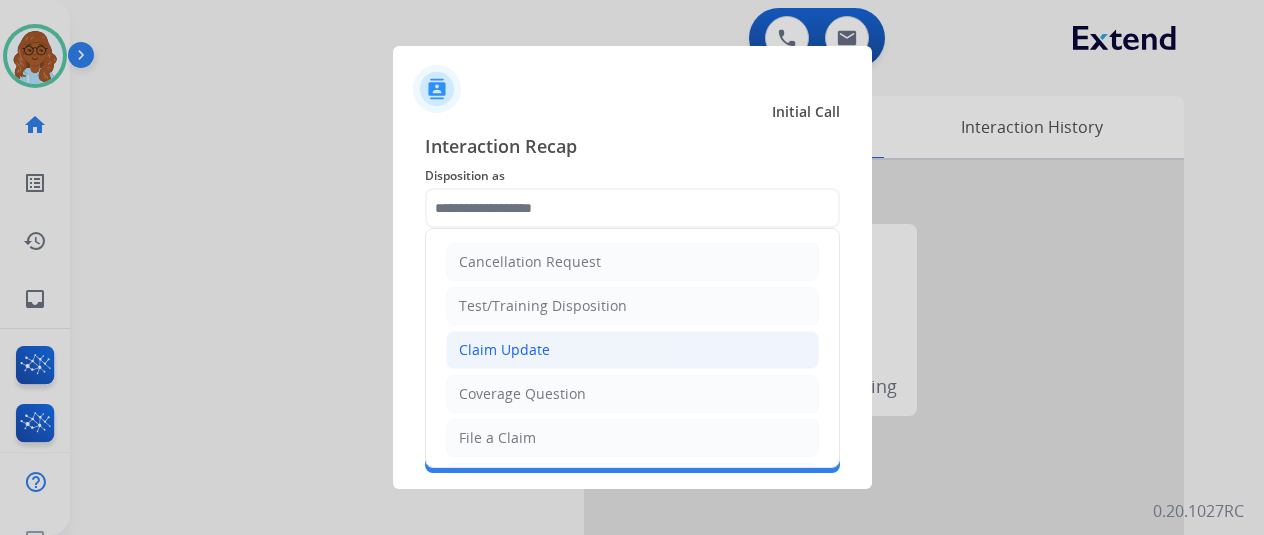 click on "Claim Update" 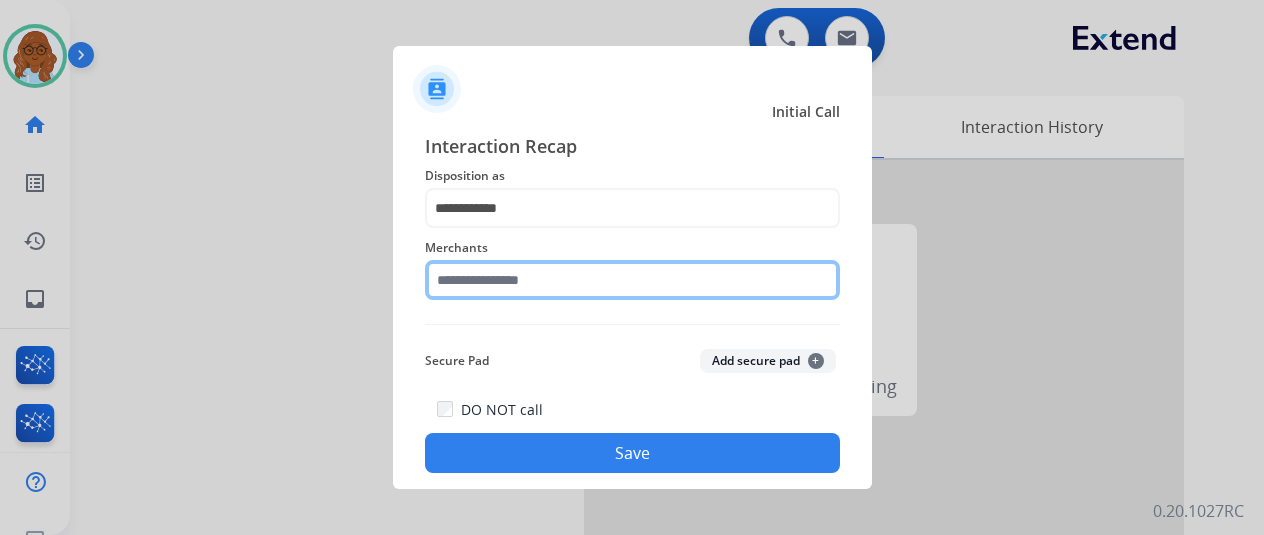 click 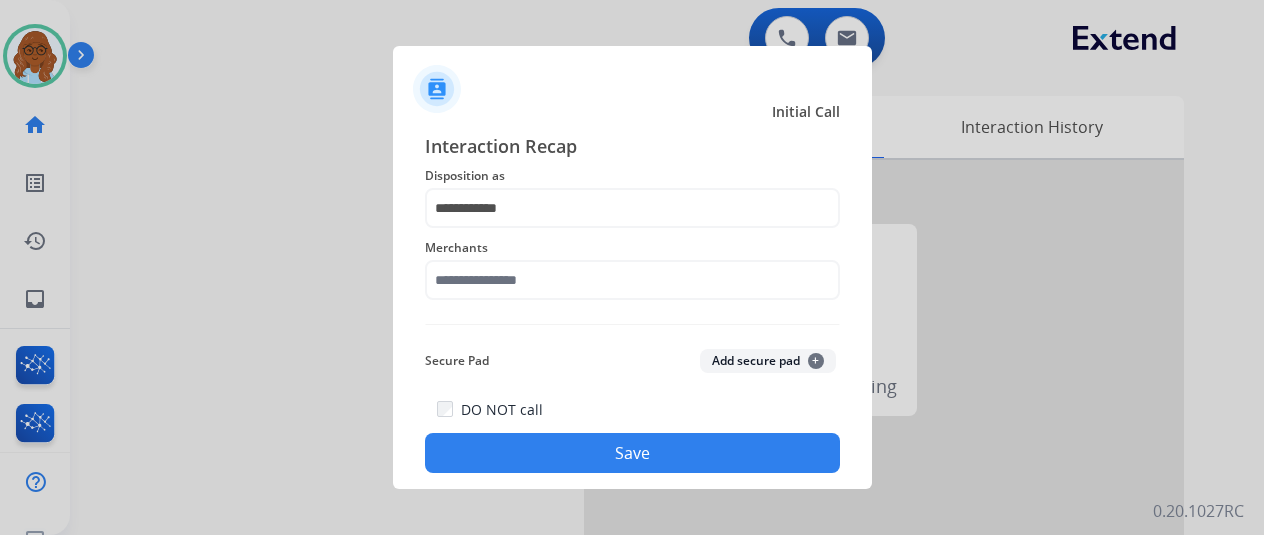 click on "Merchants" 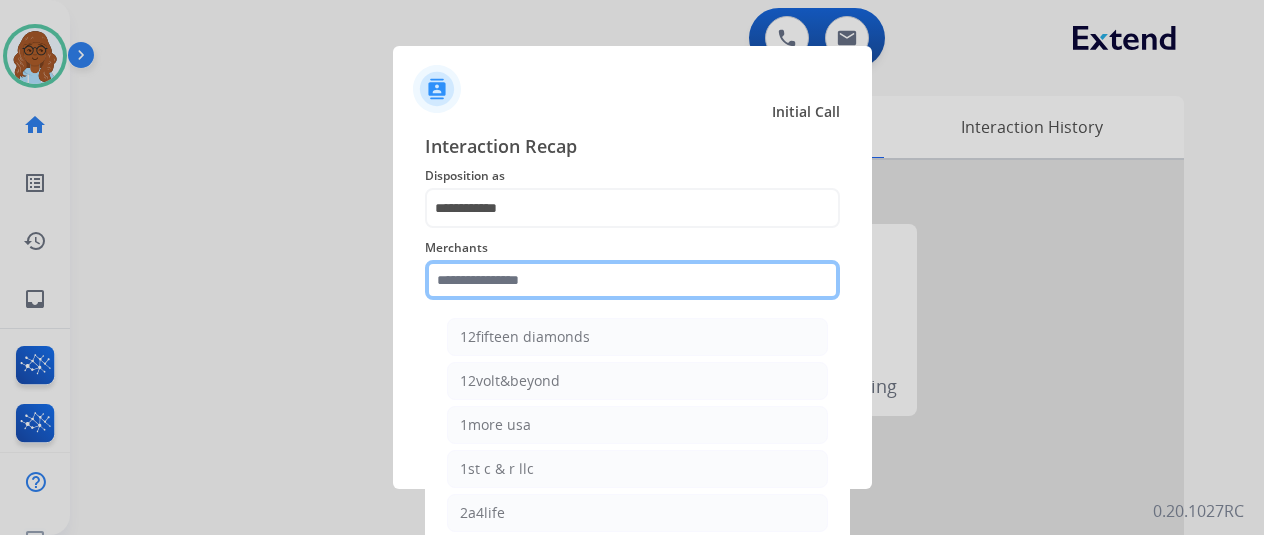 click 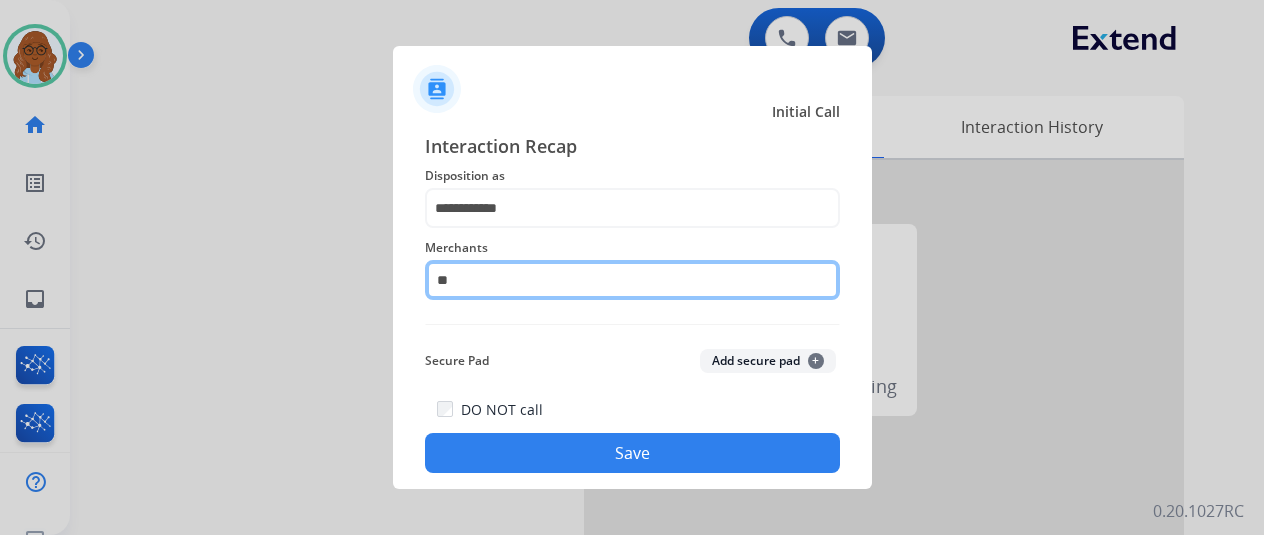 type on "*" 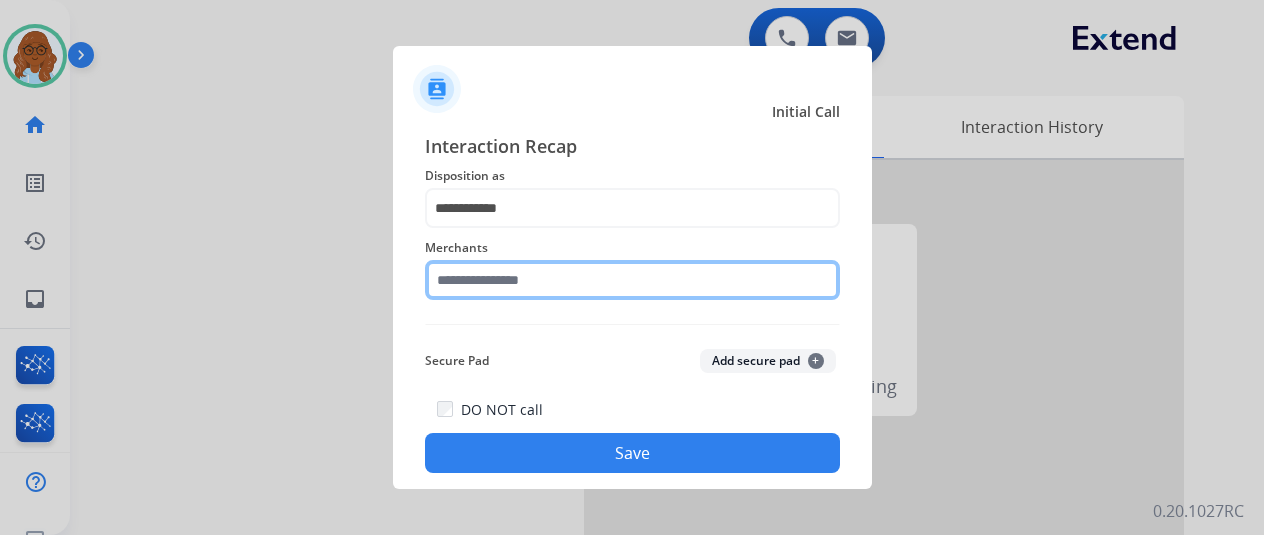 click 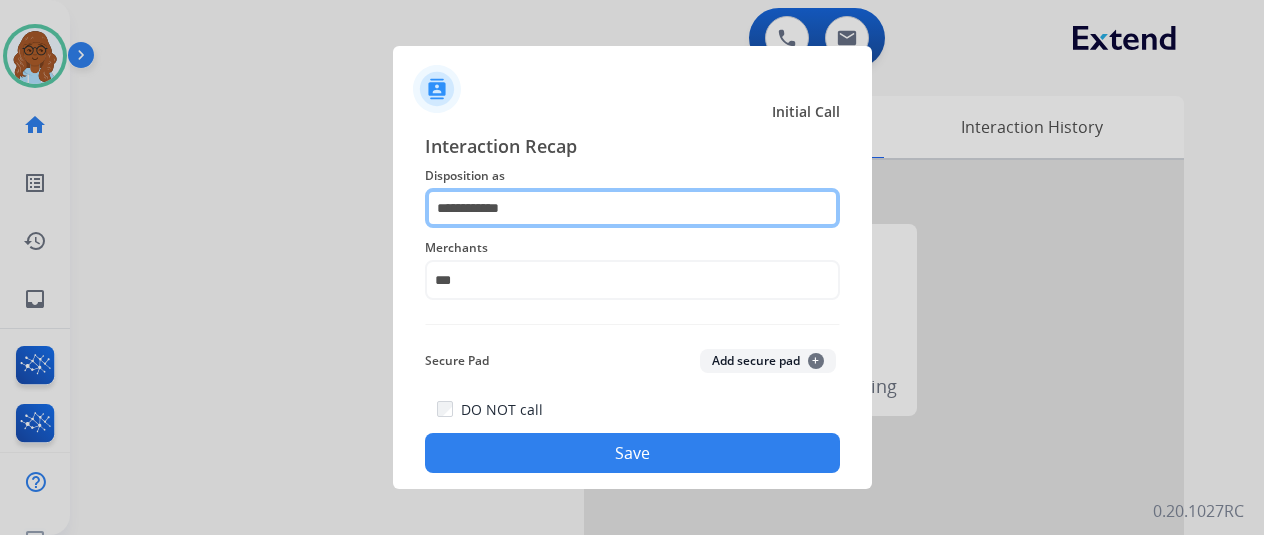 click on "**********" 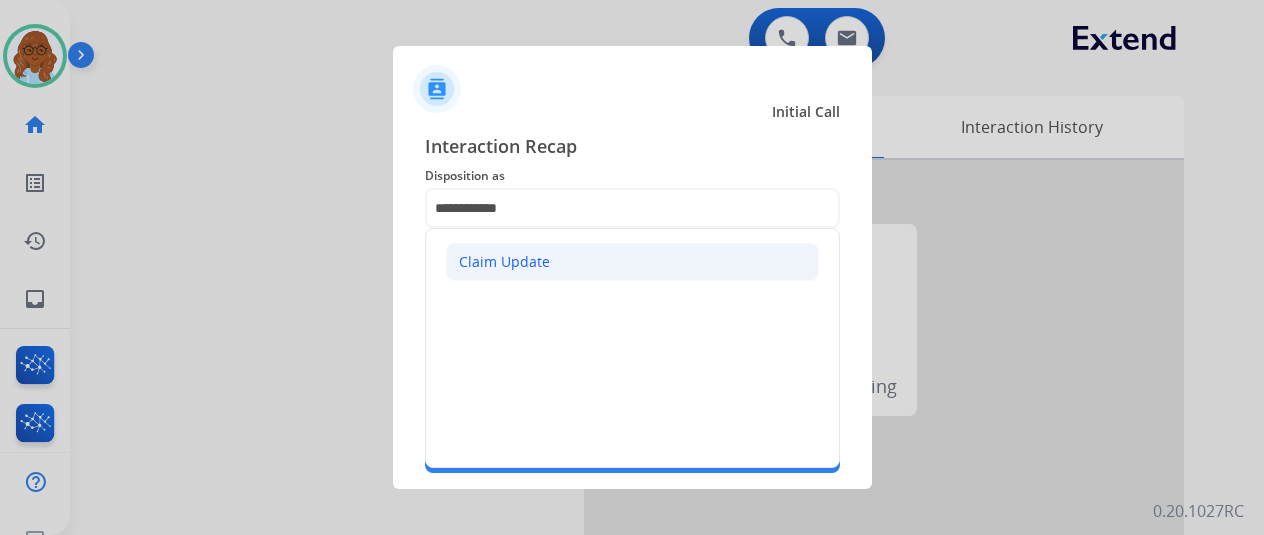click on "Claim Update" 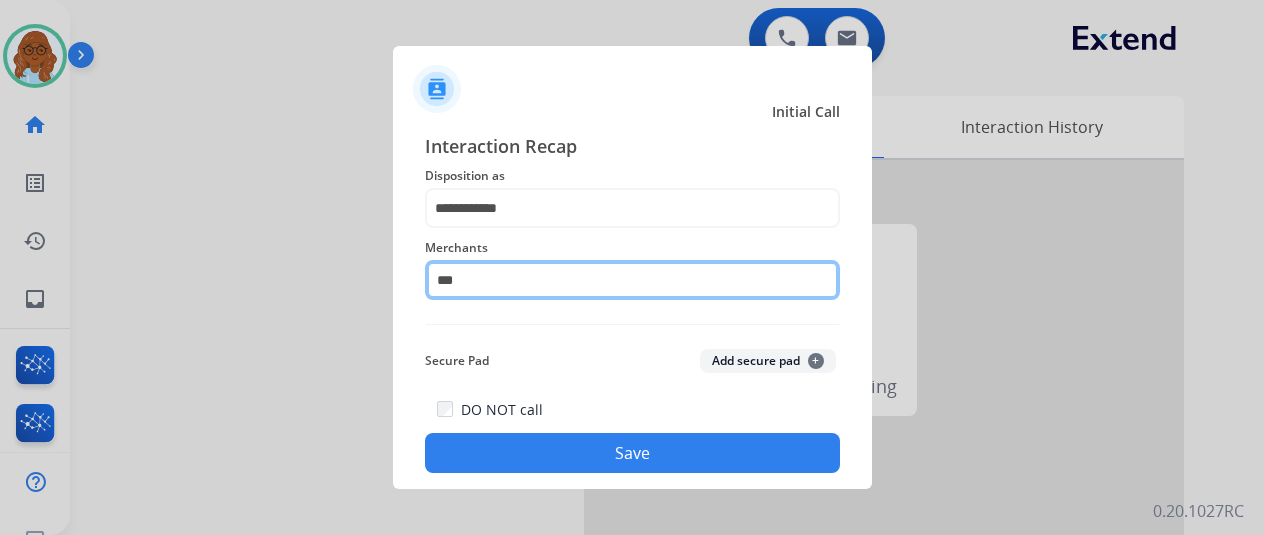 click on "***" 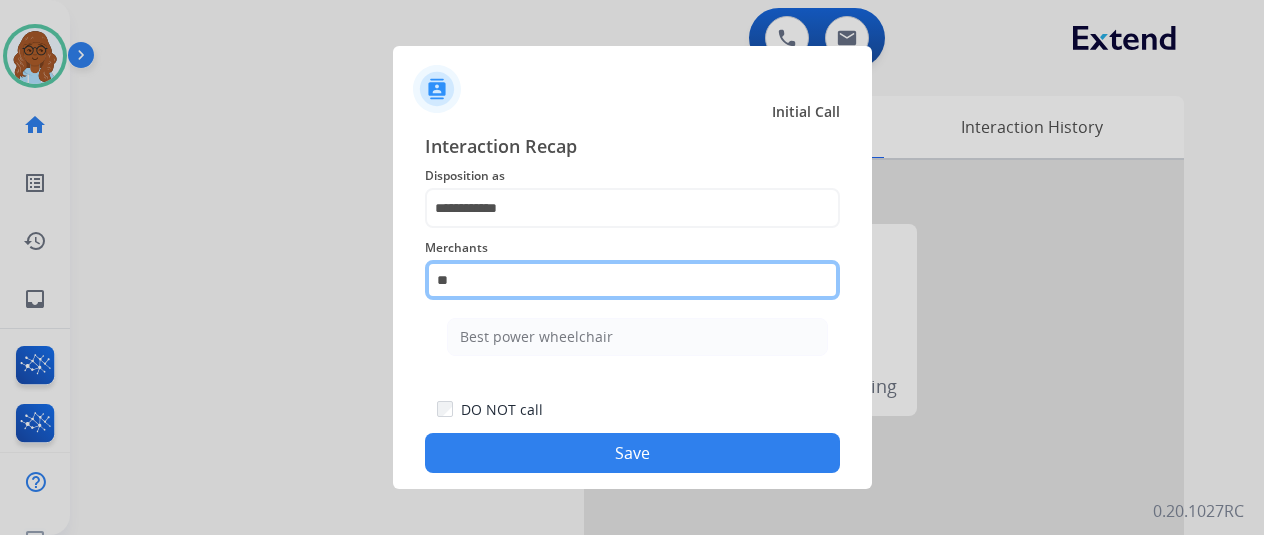type on "*" 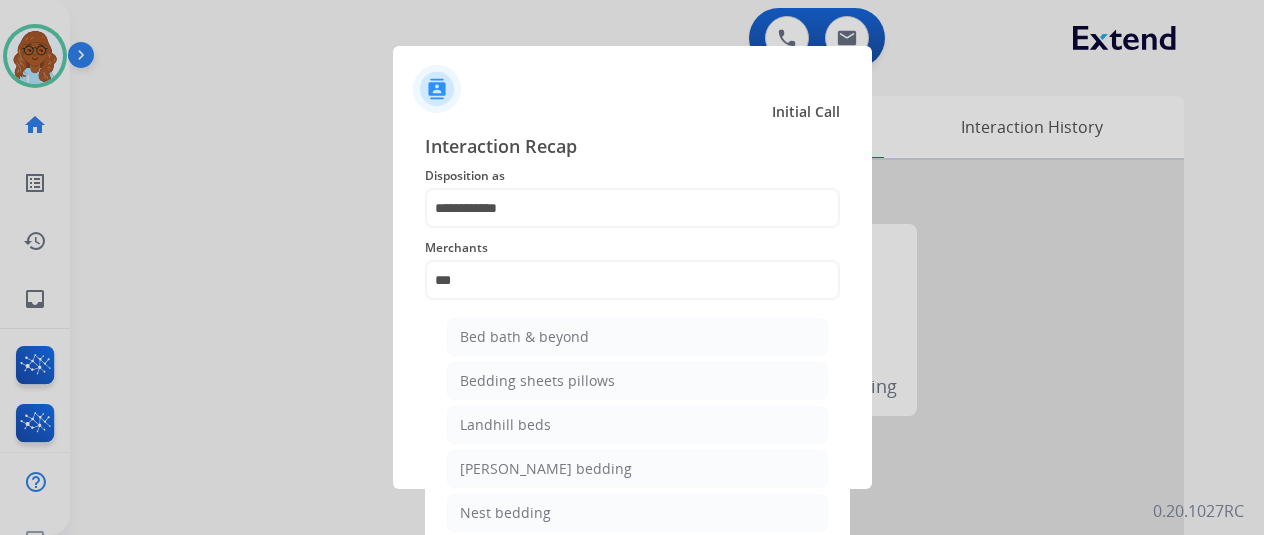 click on "Bed bath & beyond" 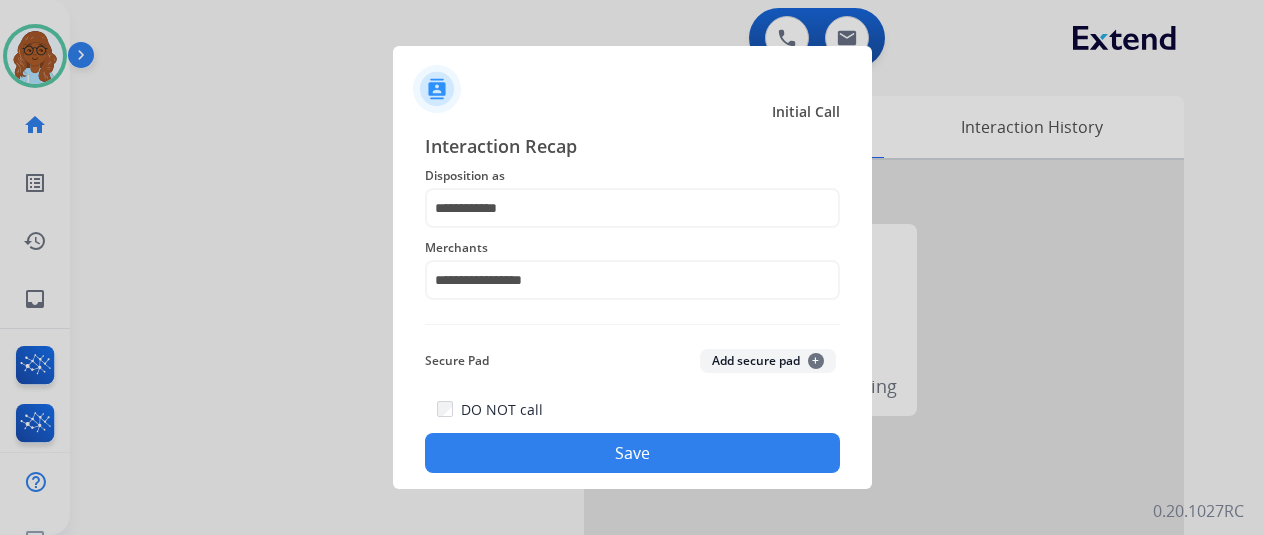 click on "Save" 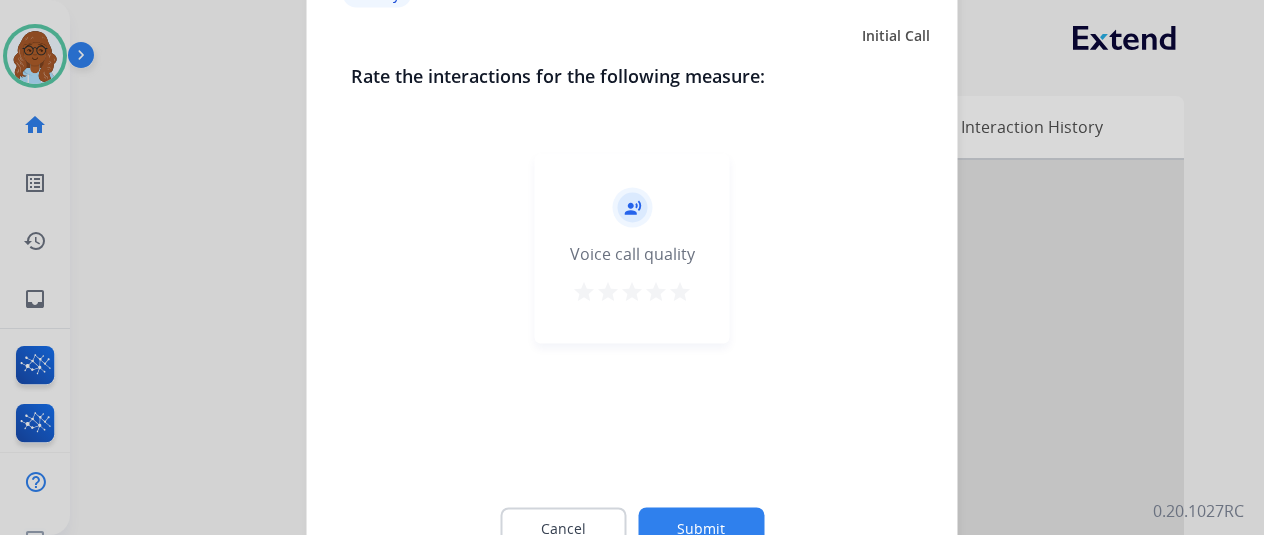 click on "star" at bounding box center [656, 291] 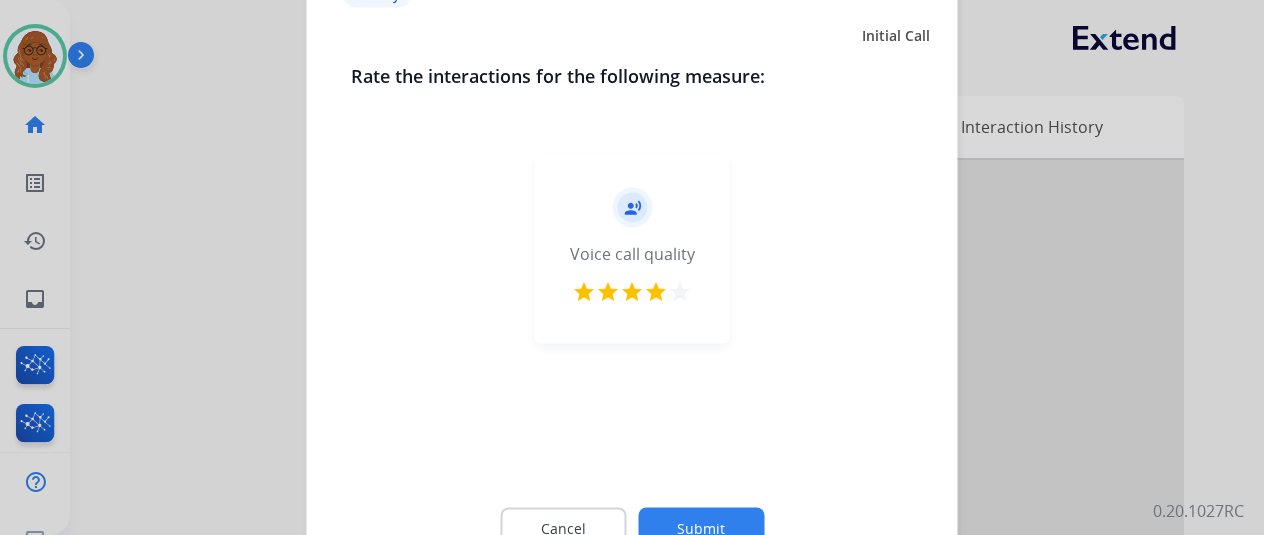 click on "Submit" 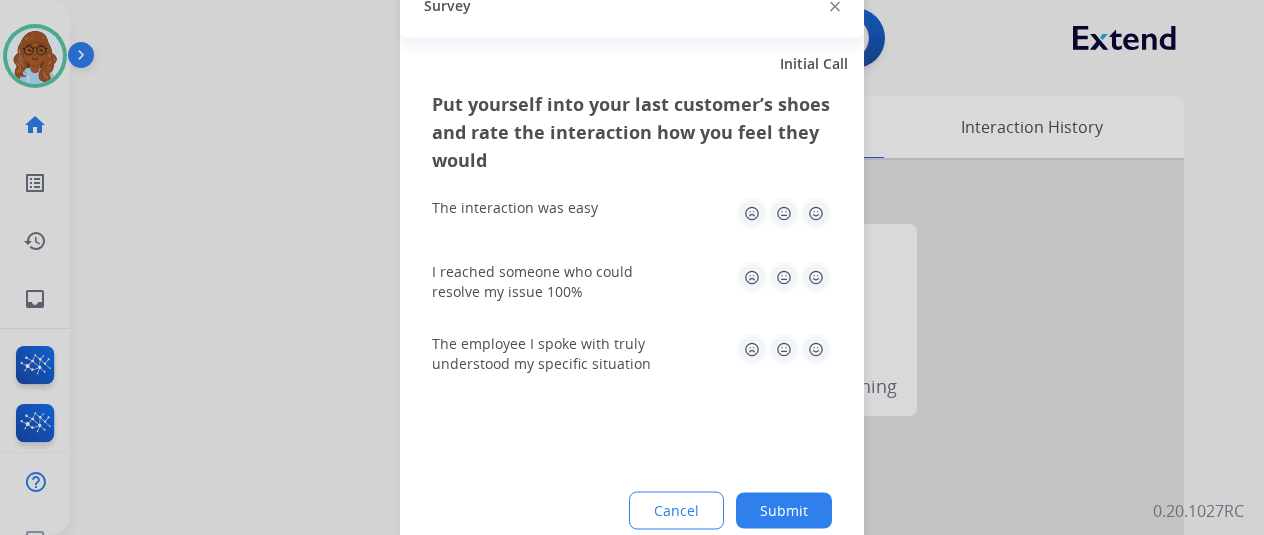 click 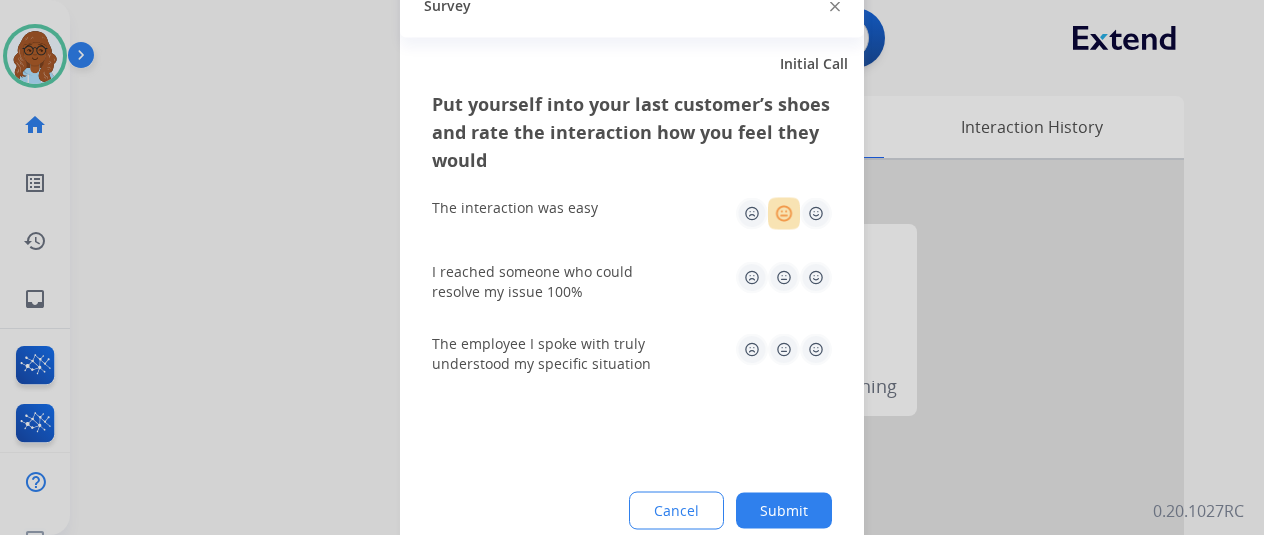 click 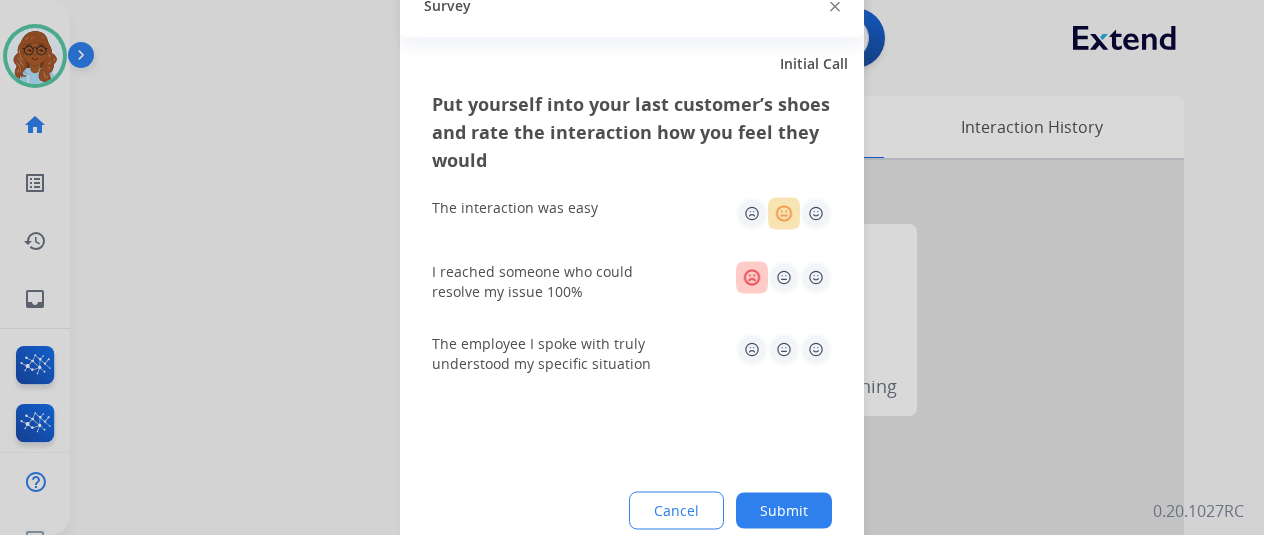 click 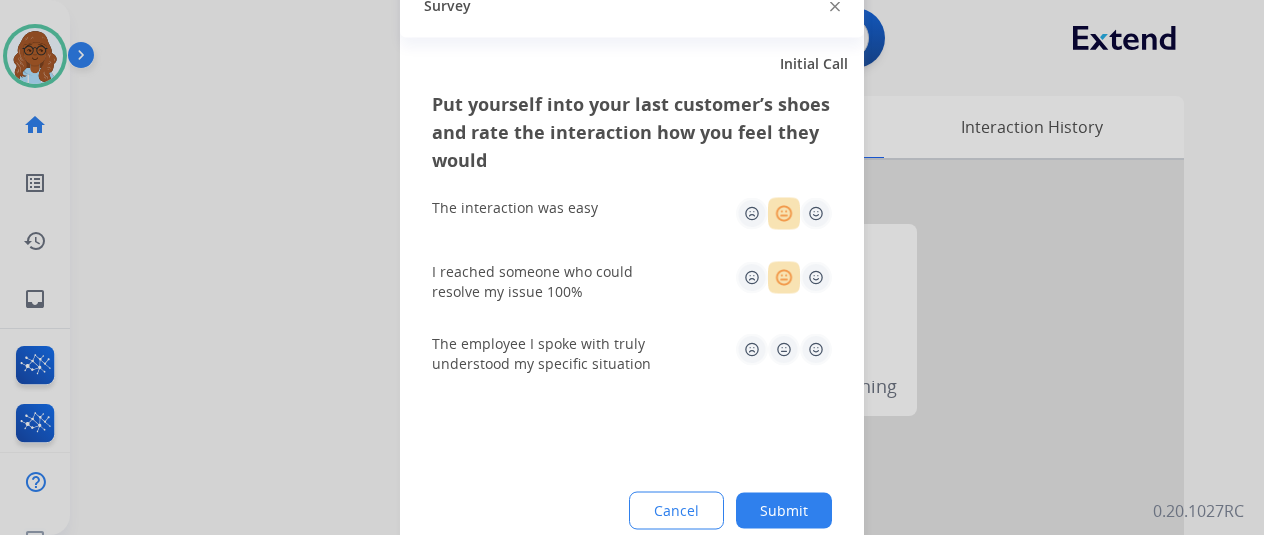 click 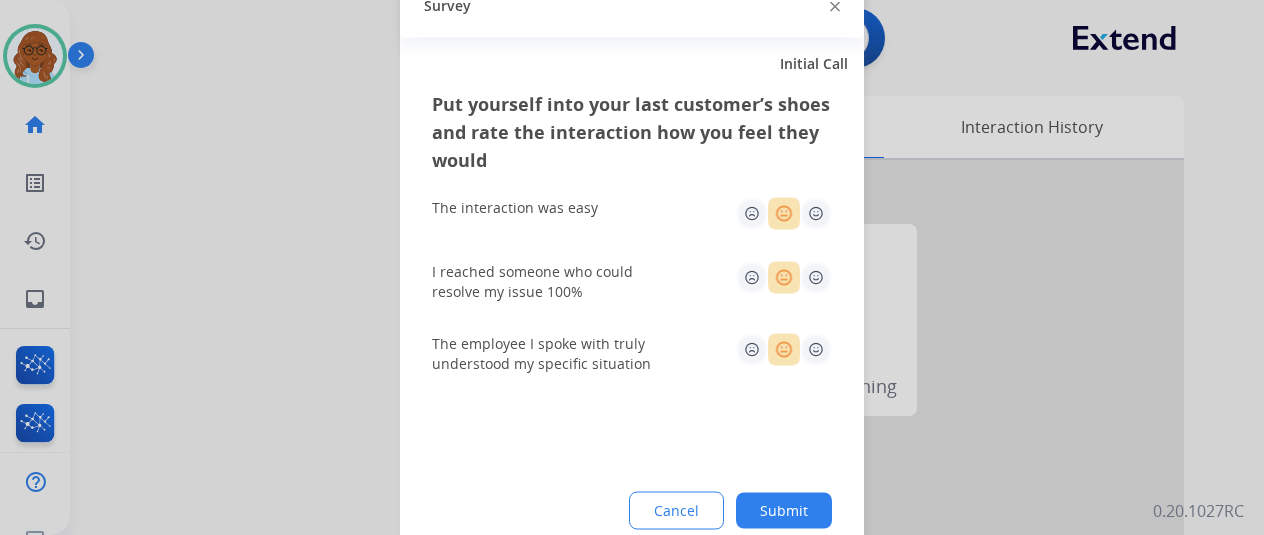 click 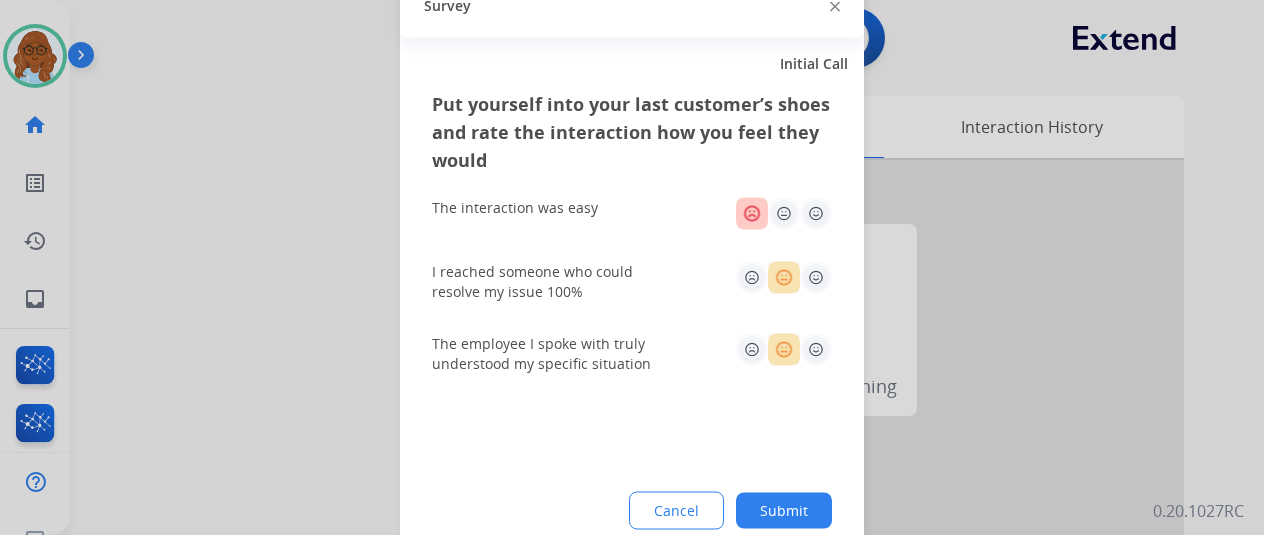 click 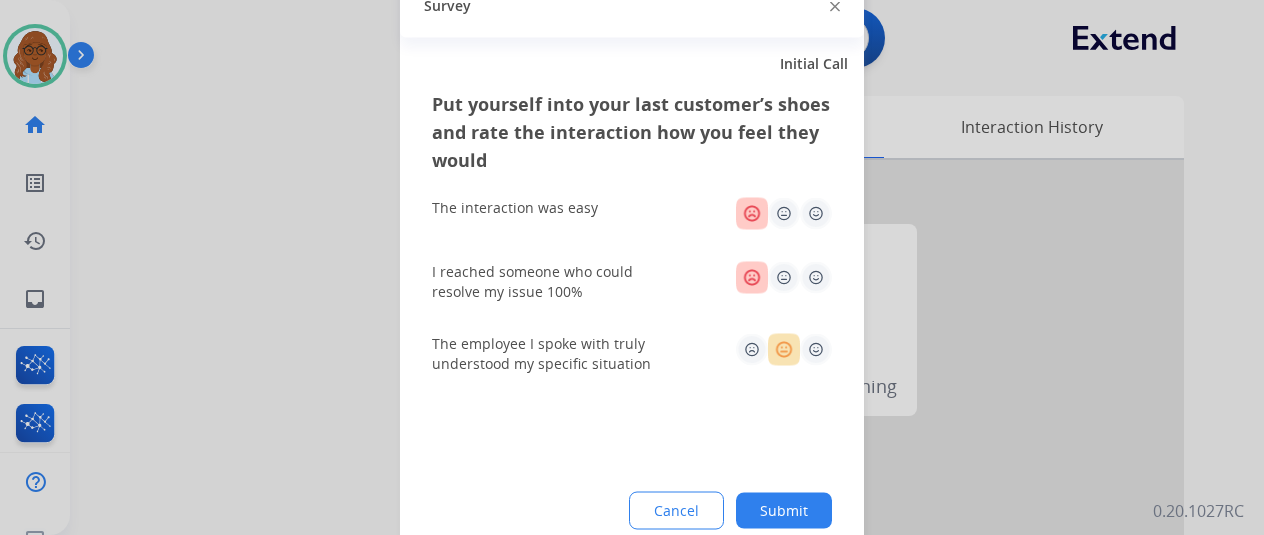click 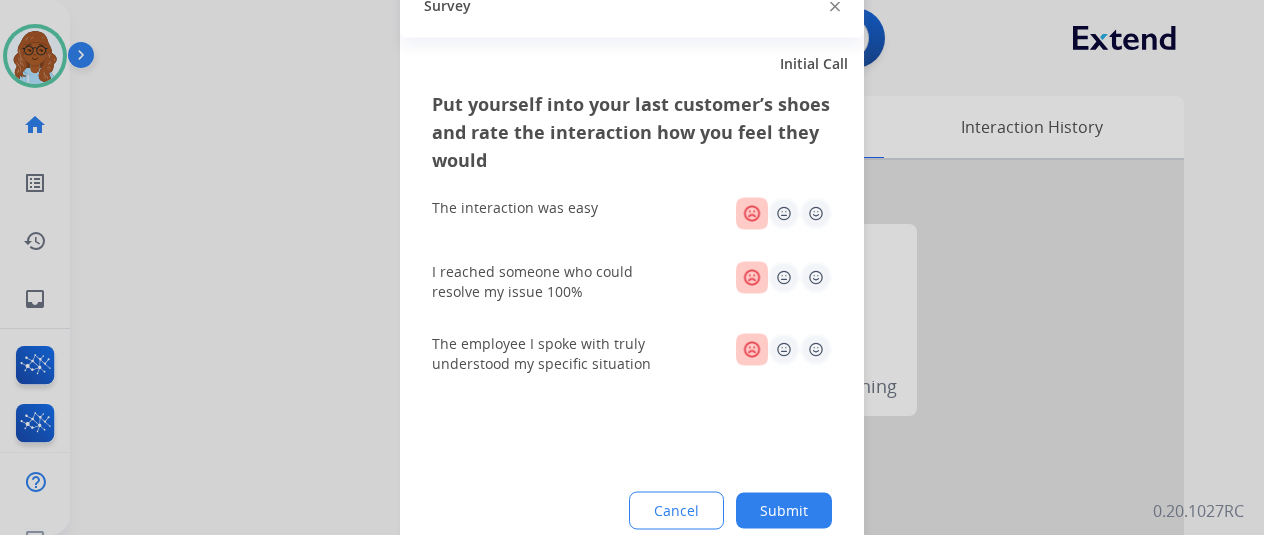 click 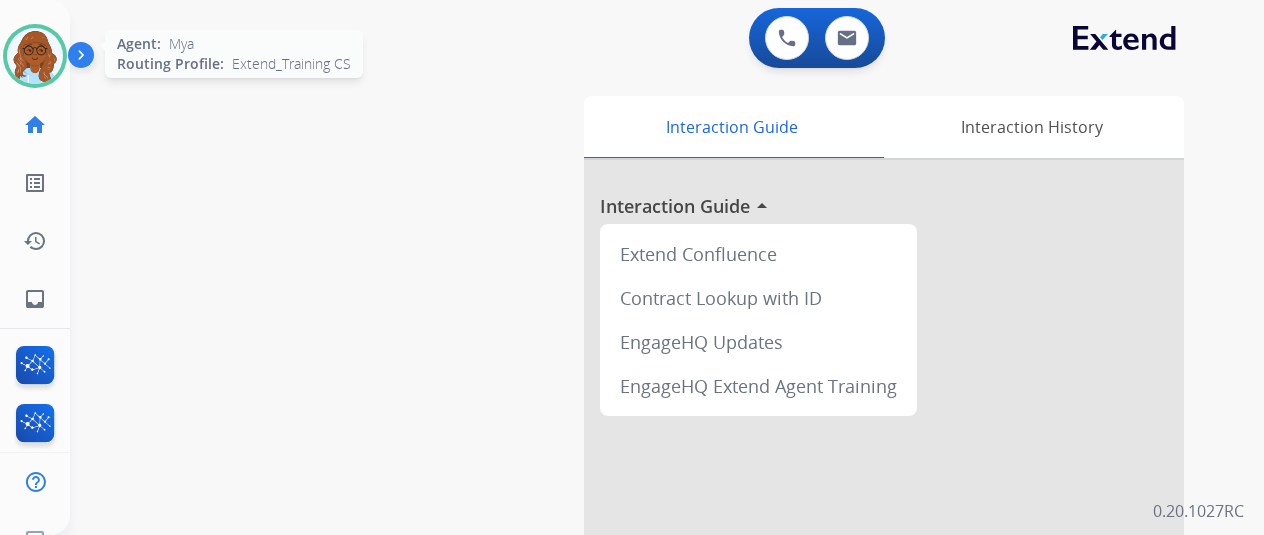 click at bounding box center (35, 56) 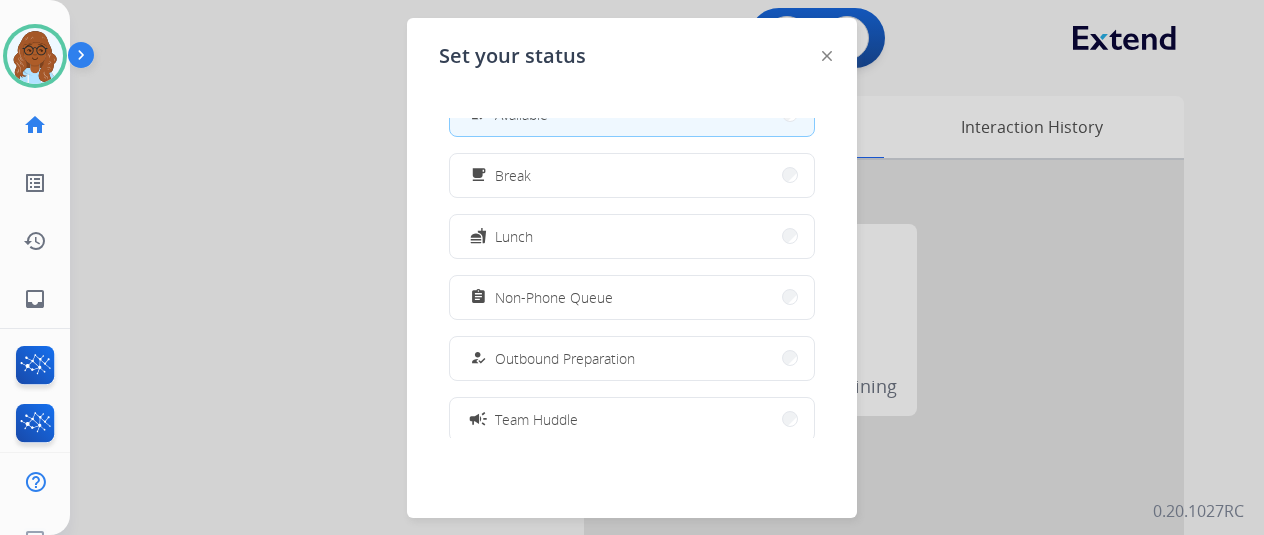 scroll, scrollTop: 100, scrollLeft: 0, axis: vertical 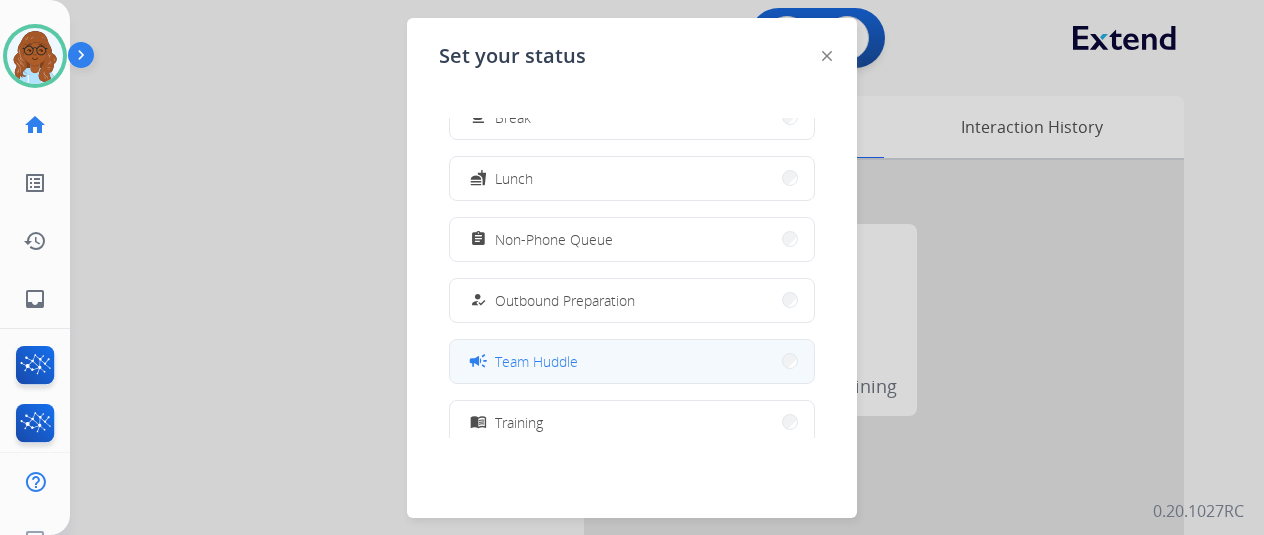 click on "campaign Team Huddle" at bounding box center [632, 361] 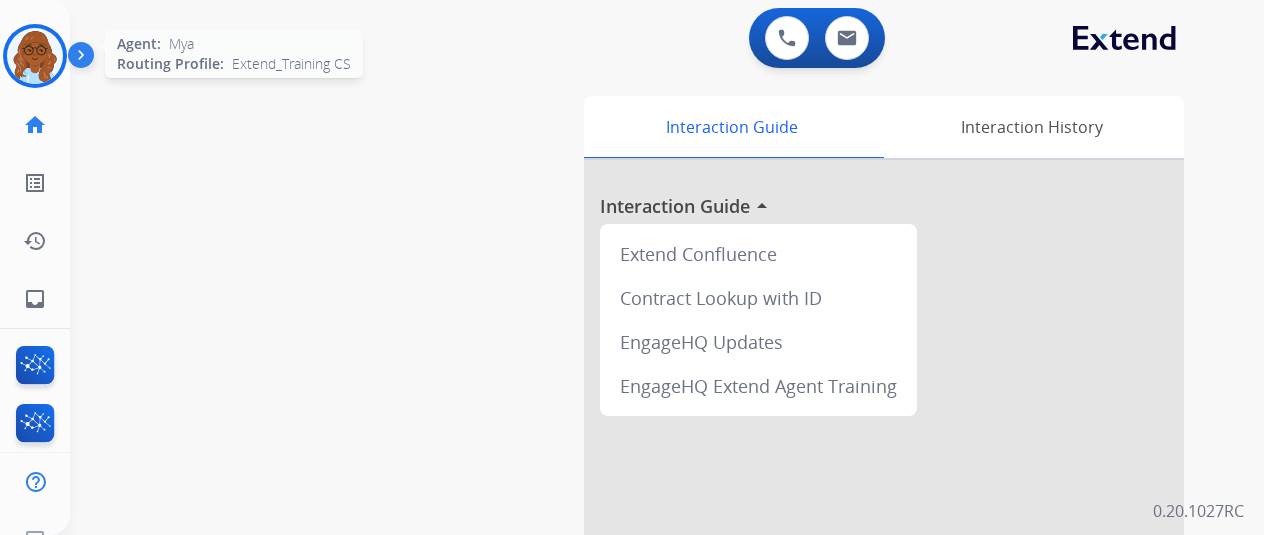 click at bounding box center (35, 56) 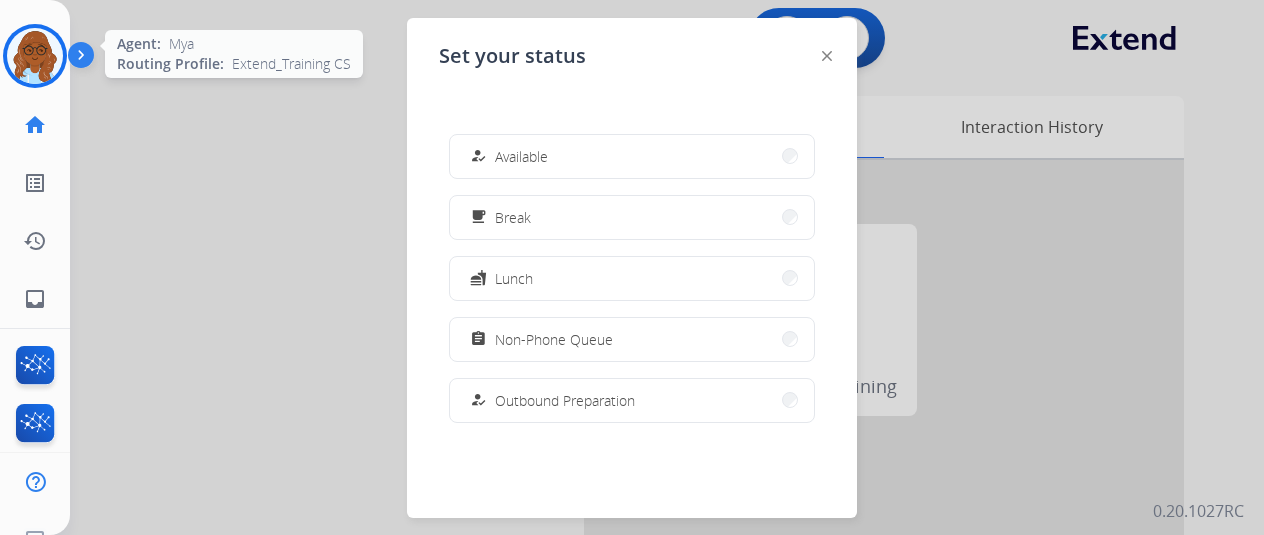 click at bounding box center (35, 56) 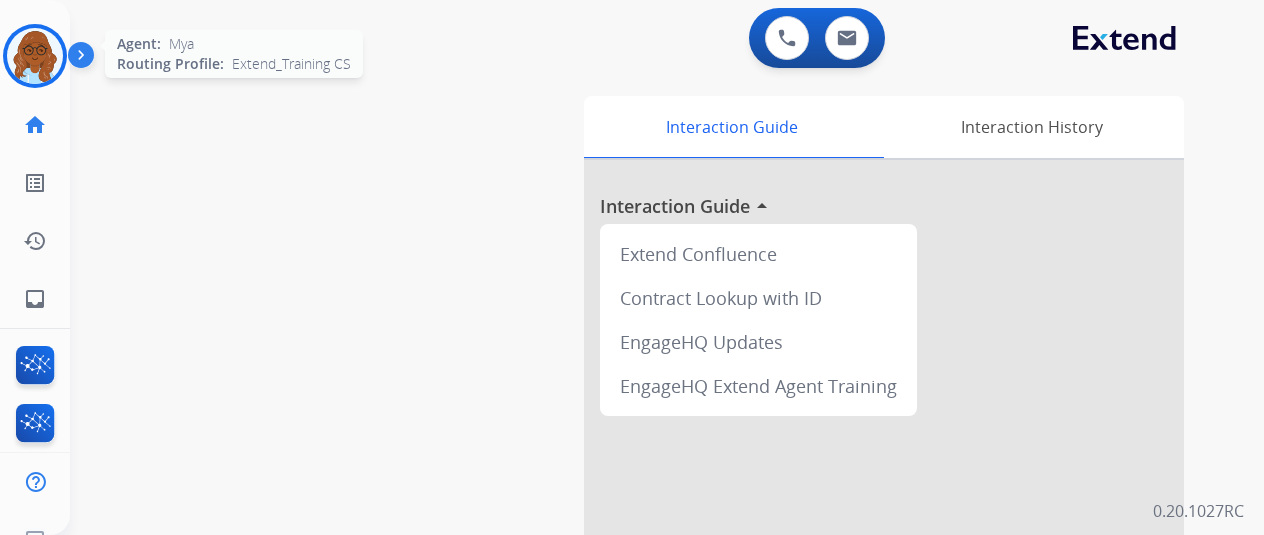 click at bounding box center [35, 56] 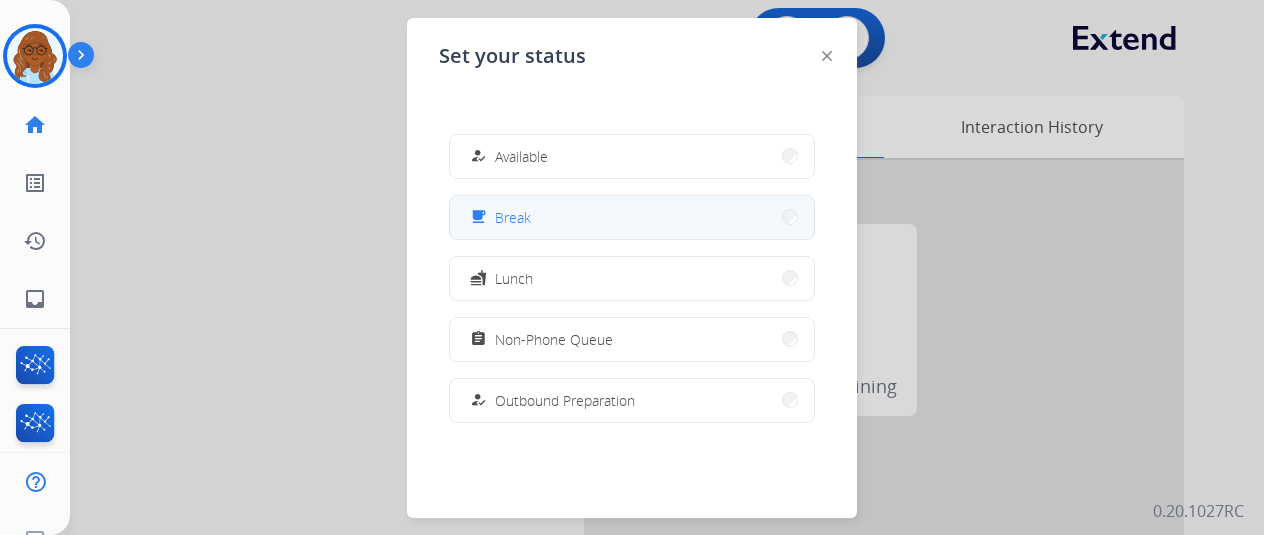 scroll, scrollTop: 376, scrollLeft: 0, axis: vertical 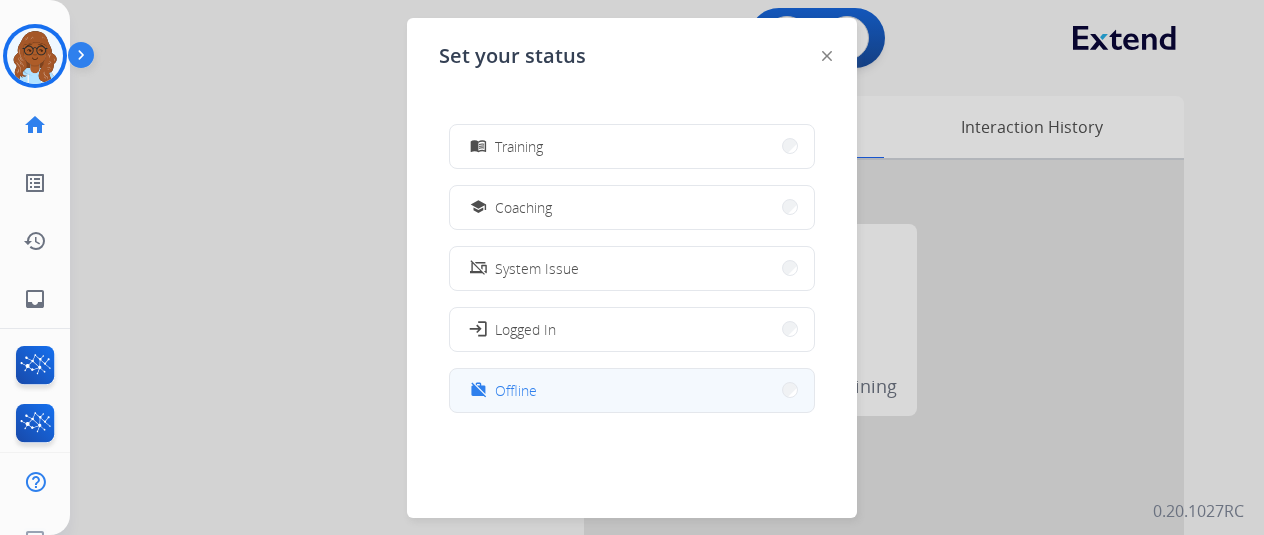 click on "work_off Offline" at bounding box center (632, 390) 